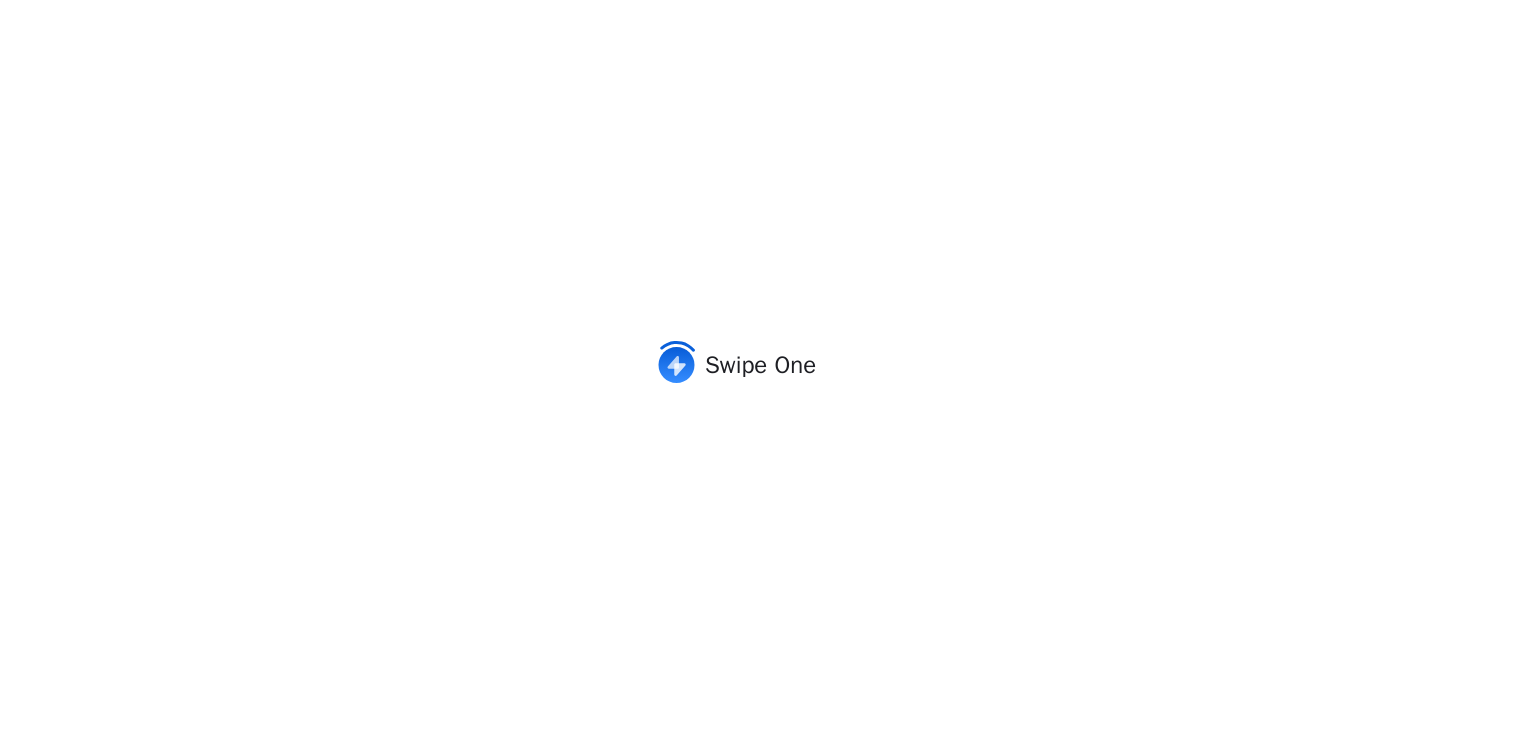 scroll, scrollTop: 0, scrollLeft: 0, axis: both 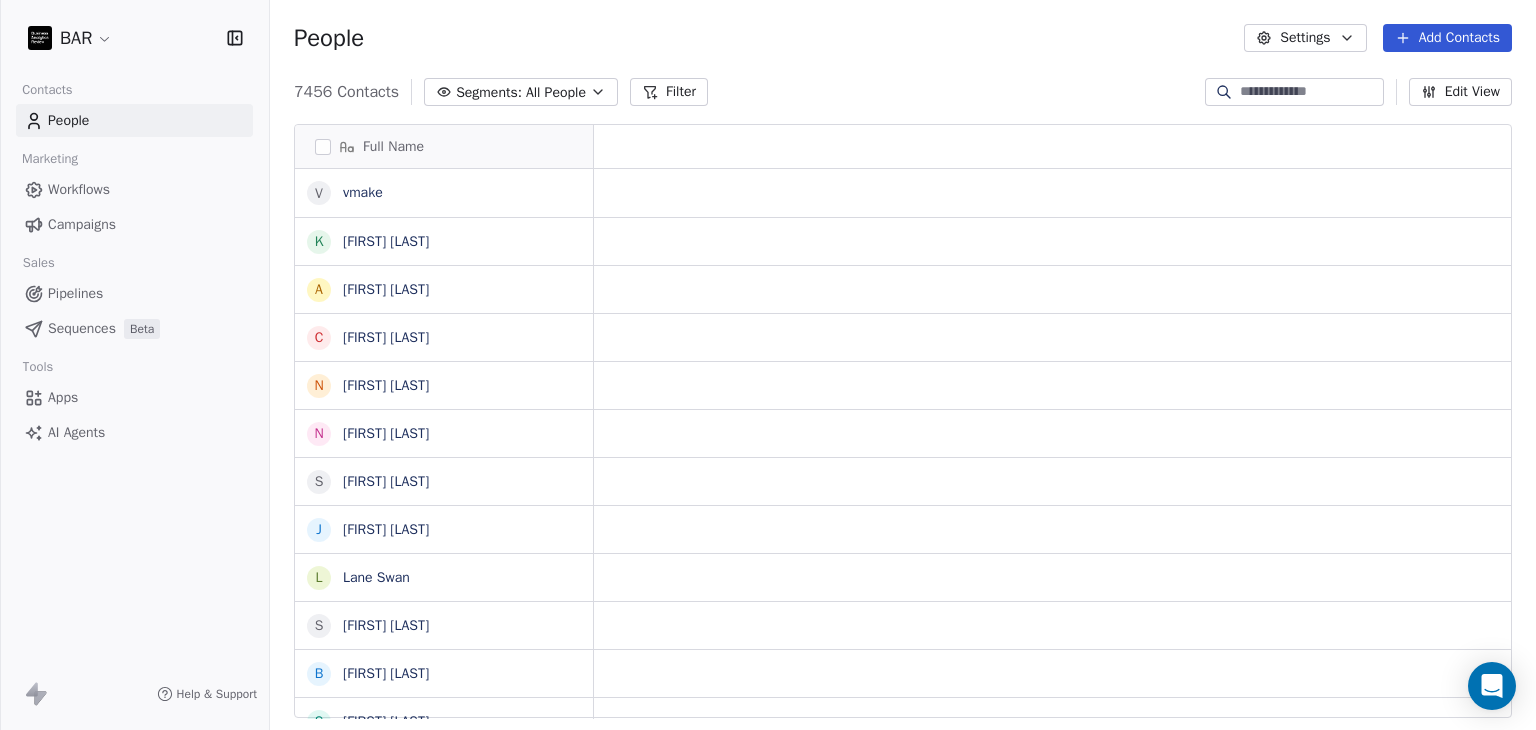 click on "Add Contacts" at bounding box center (1447, 38) 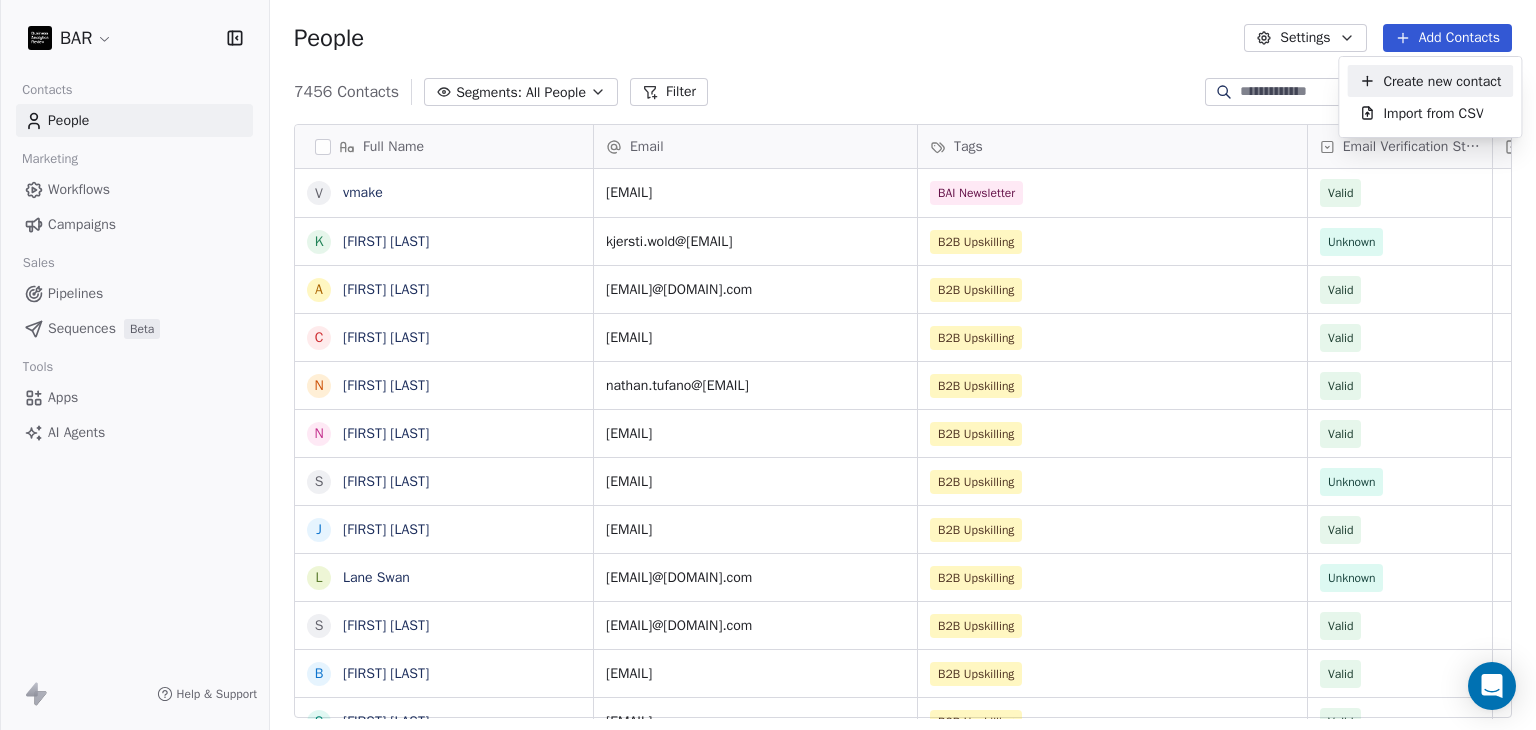 scroll, scrollTop: 16, scrollLeft: 16, axis: both 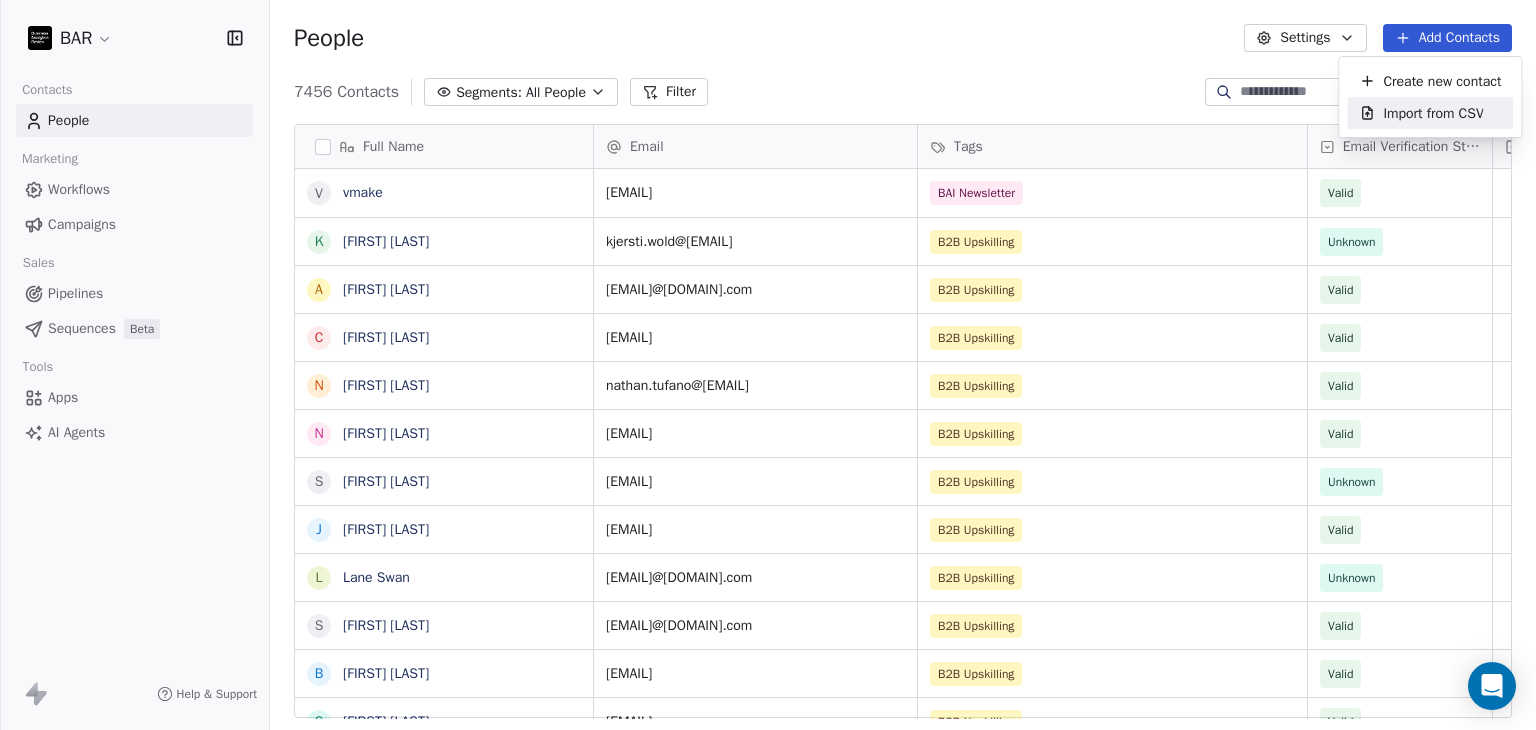 click on "Import from CSV" at bounding box center [1433, 113] 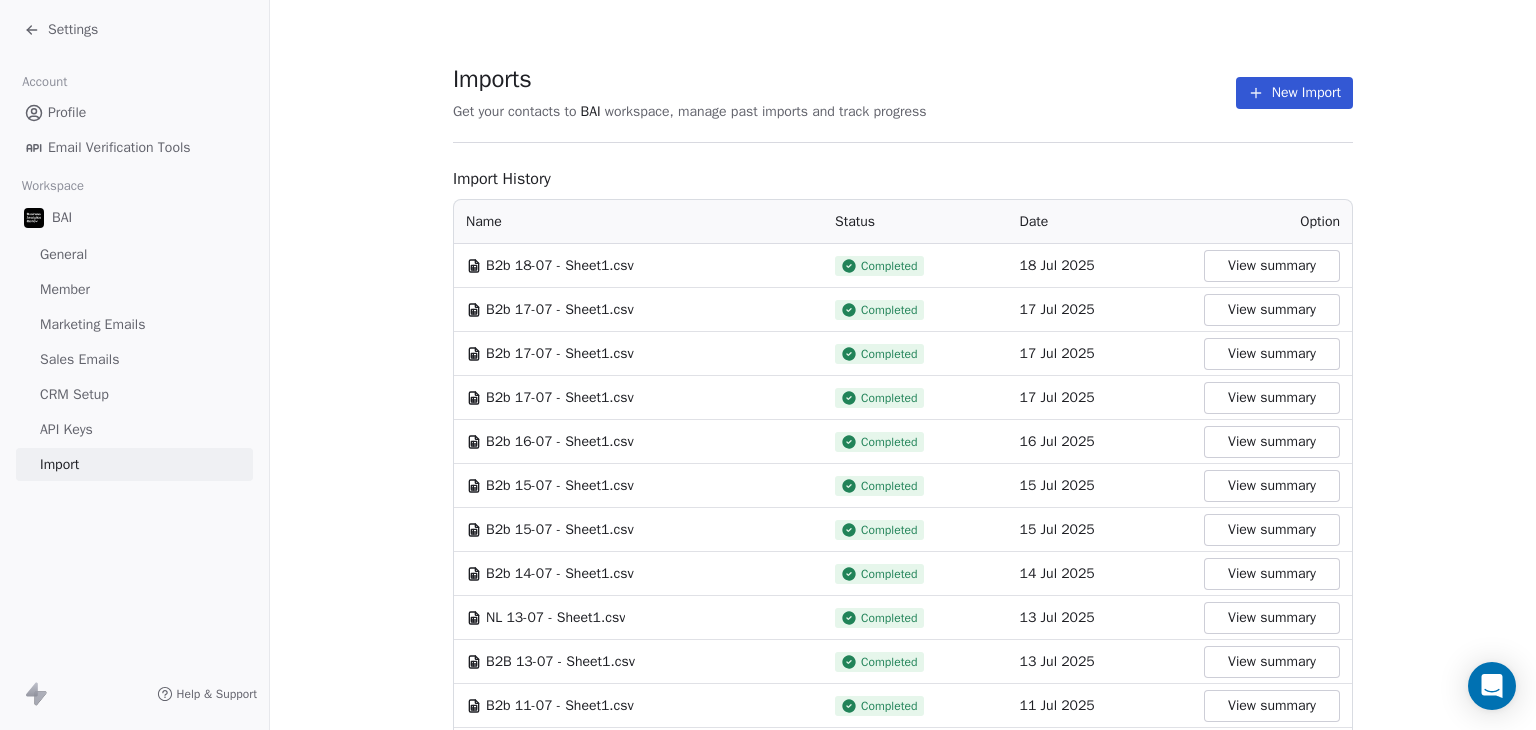 click on "New Import" at bounding box center (1294, 93) 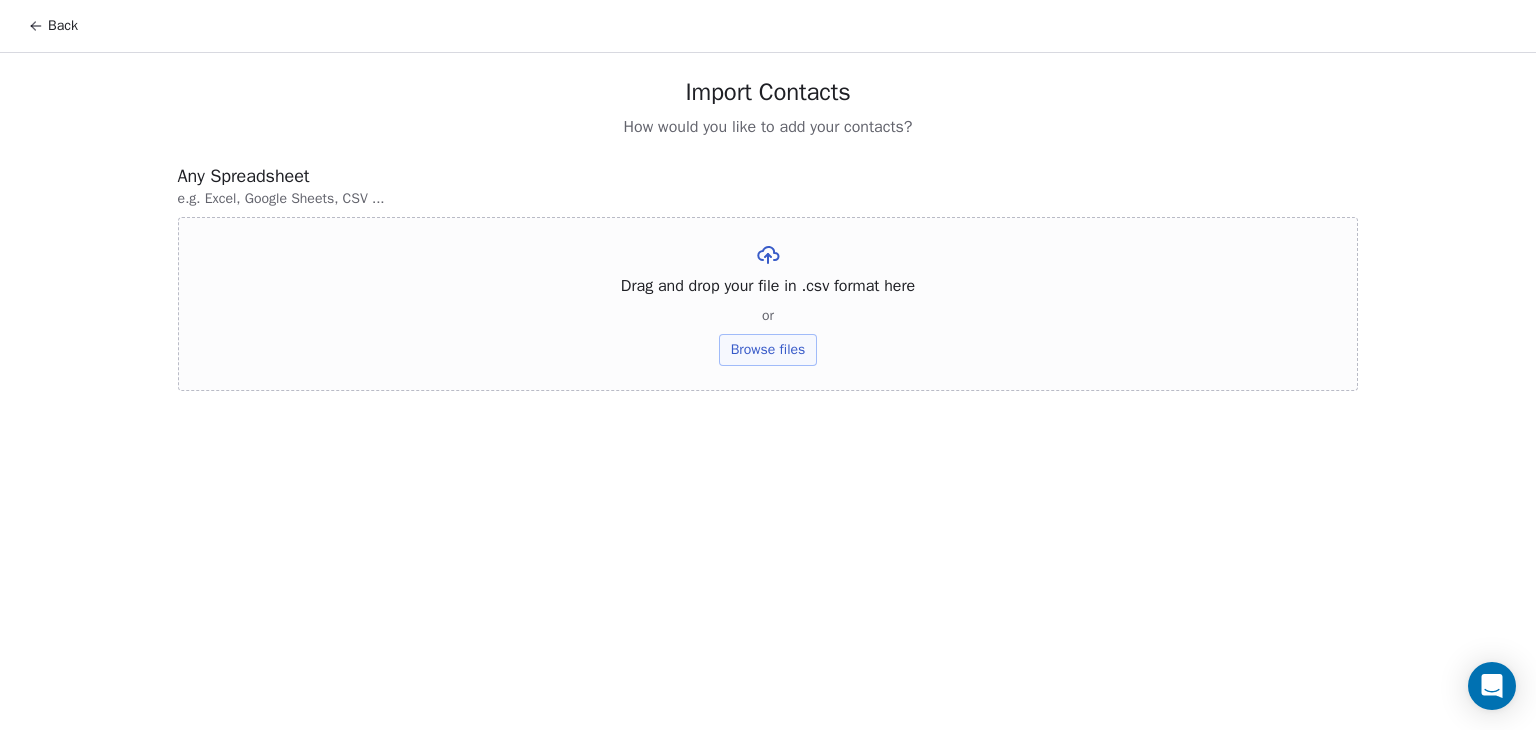 click on "Browse files" at bounding box center (768, 350) 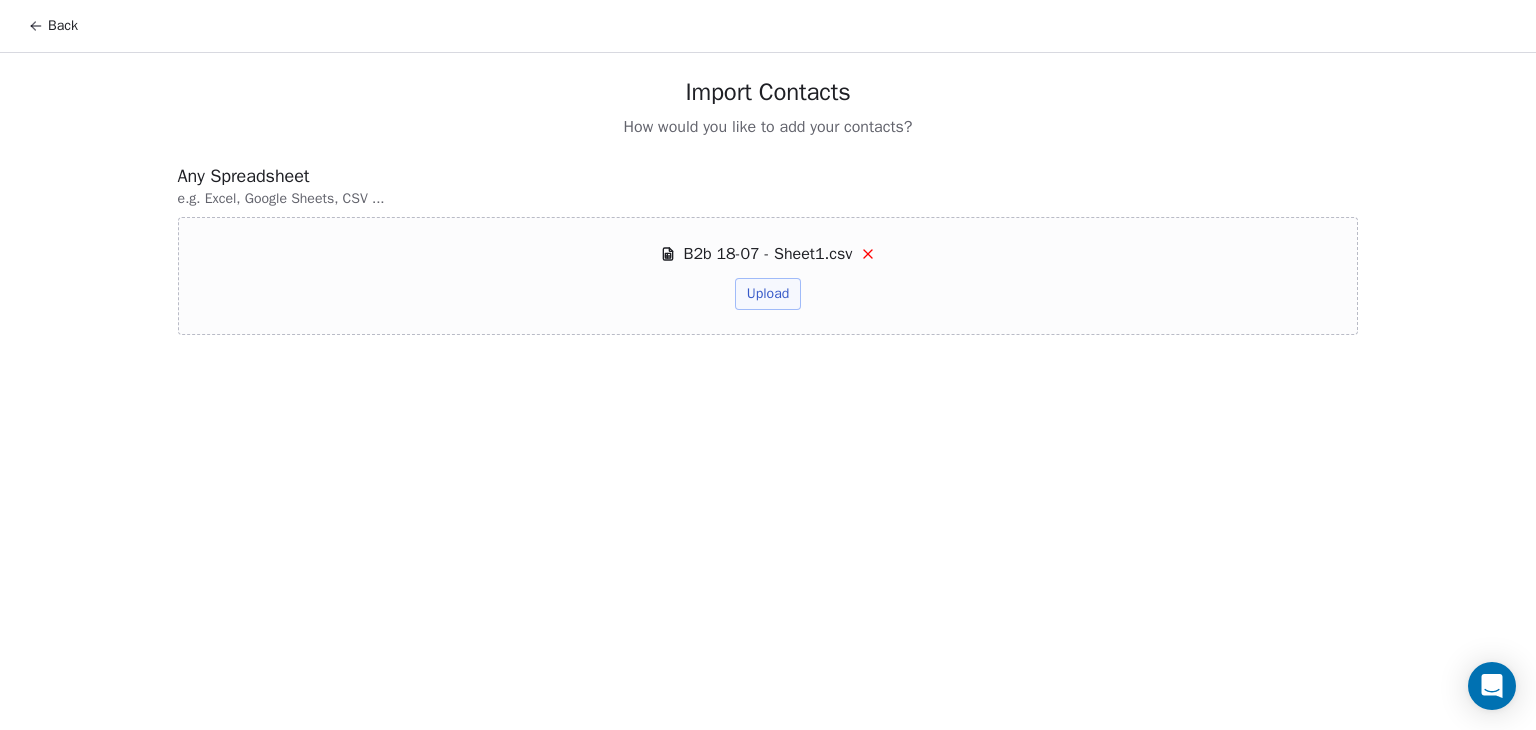 click on "Upload" at bounding box center (768, 294) 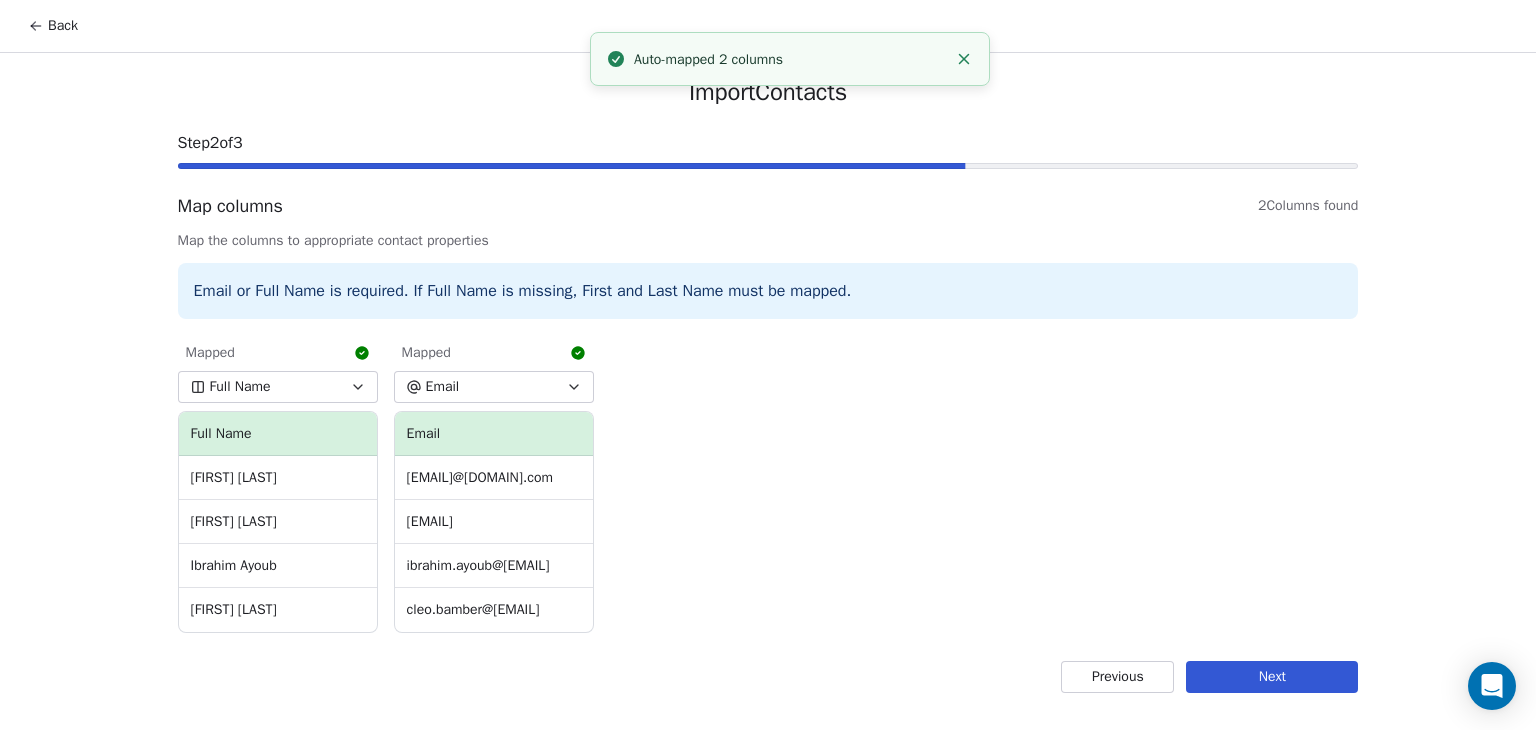 click on "Next" at bounding box center [1272, 677] 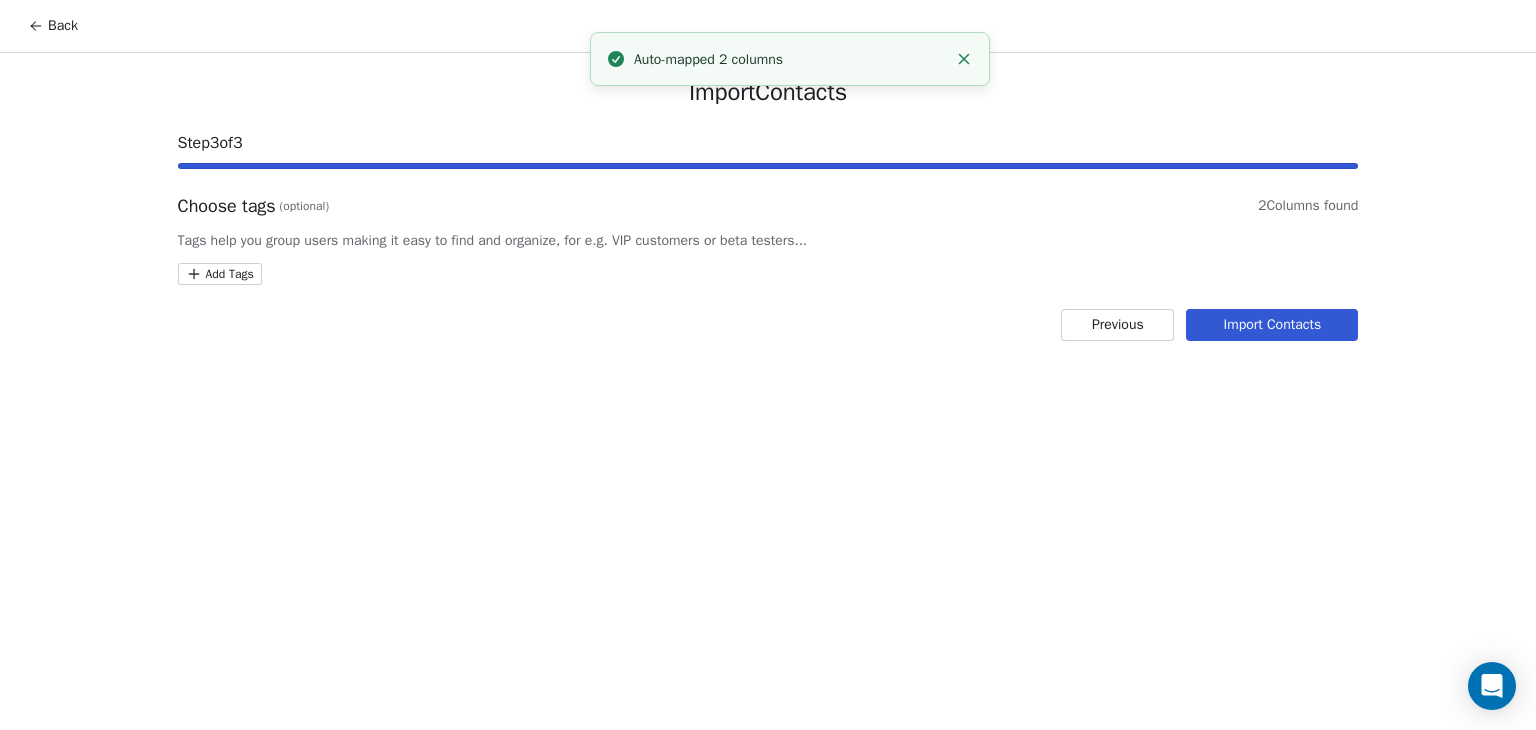 click on "Import  Contacts Step  3  of  3 Choose tags (optional) 2  Columns found Tags help you group users making it easy to find and organize, for e.g. VIP customers or beta testers...  Add Tags Previous Import Contacts" at bounding box center [768, 209] 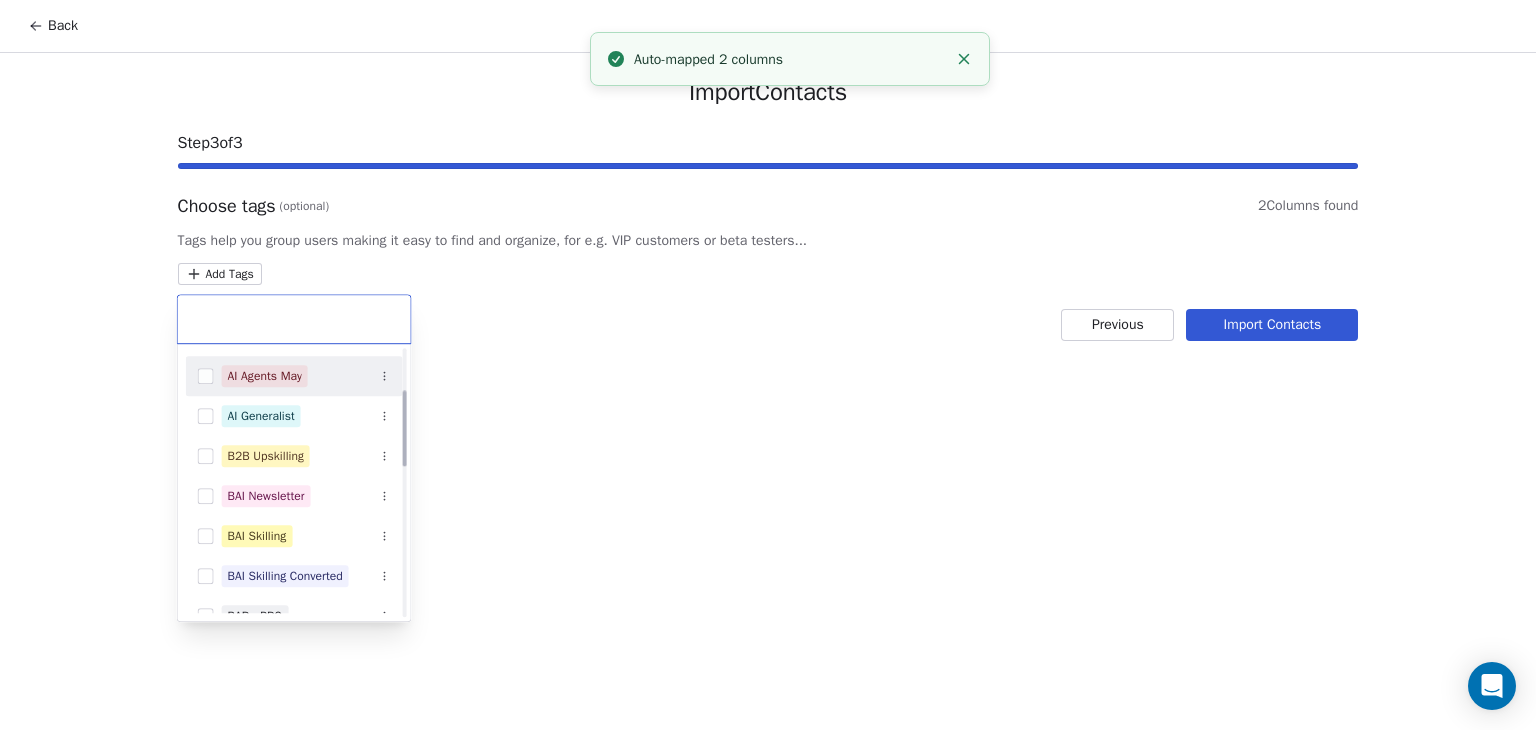 scroll, scrollTop: 200, scrollLeft: 0, axis: vertical 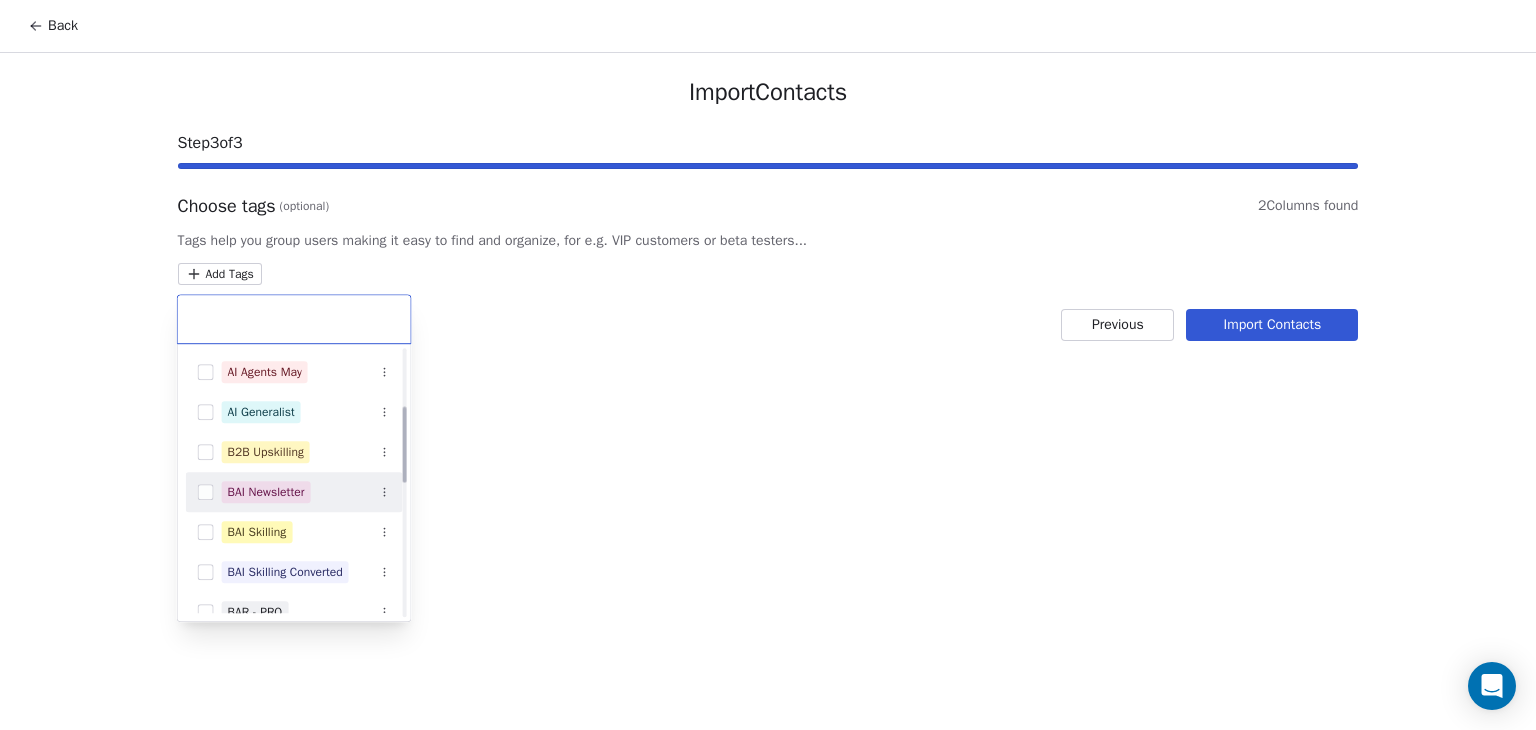 click on "BAI Newsletter" at bounding box center (266, 492) 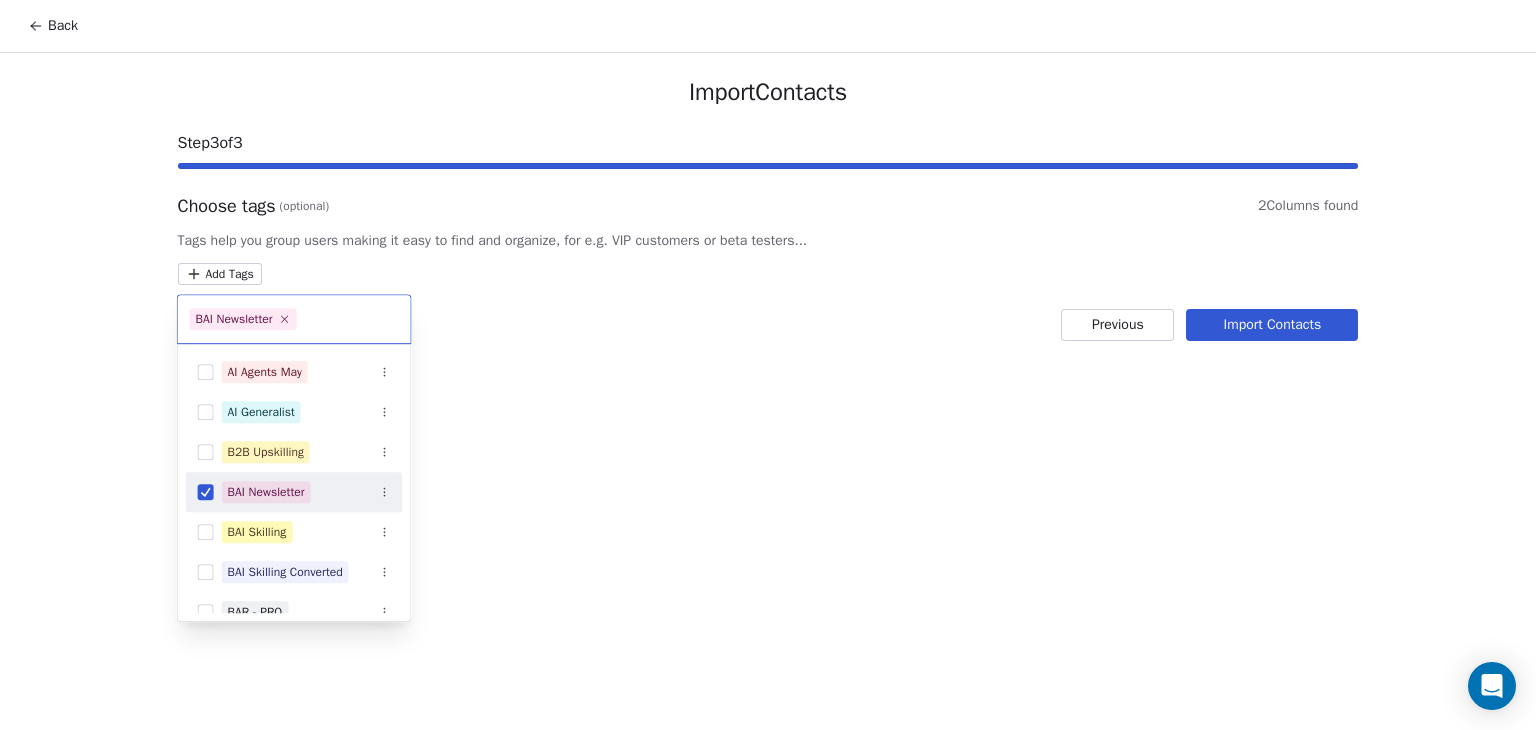 drag, startPoint x: 749, startPoint y: 422, endPoint x: 1185, endPoint y: 375, distance: 438.52594 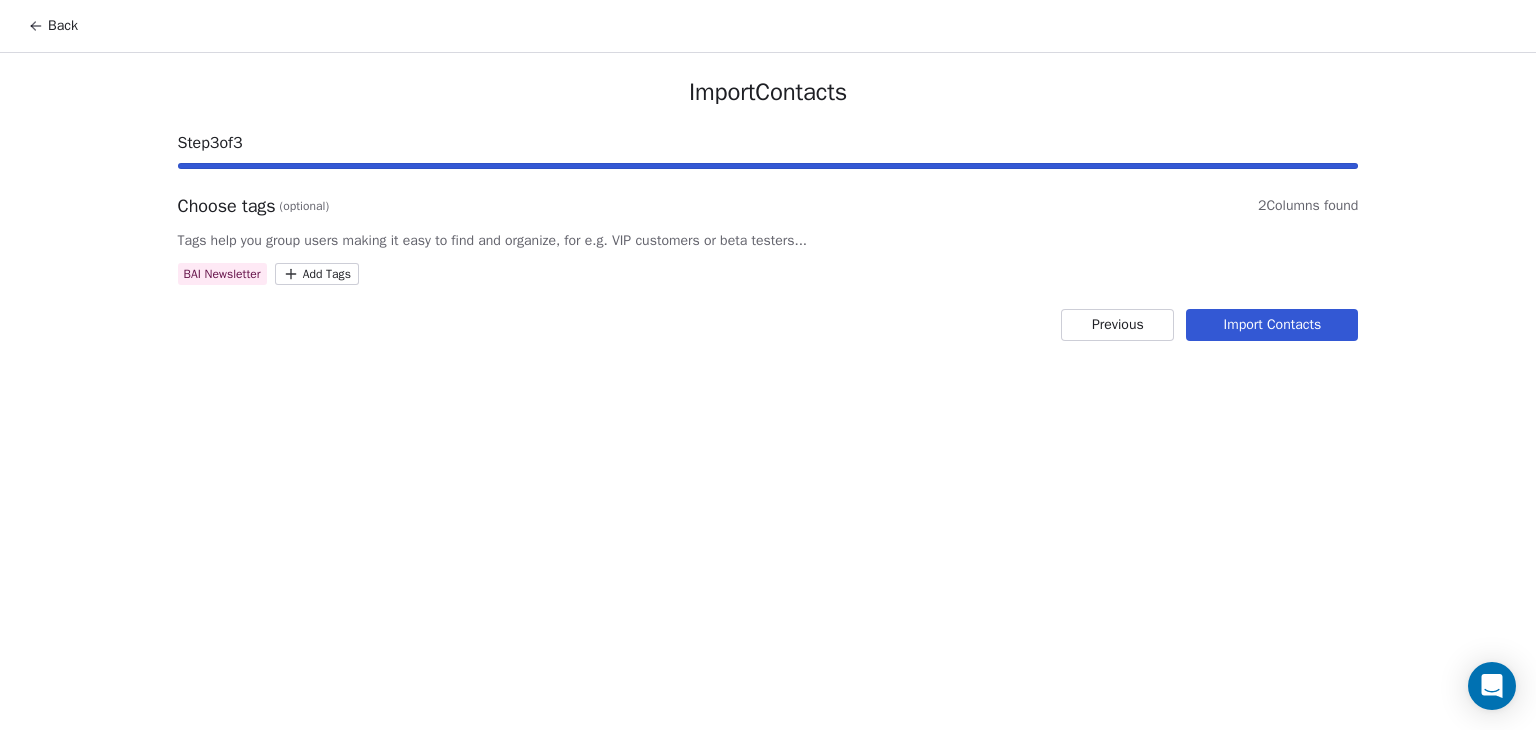 drag, startPoint x: 1311, startPoint y: 329, endPoint x: 1284, endPoint y: 332, distance: 27.166155 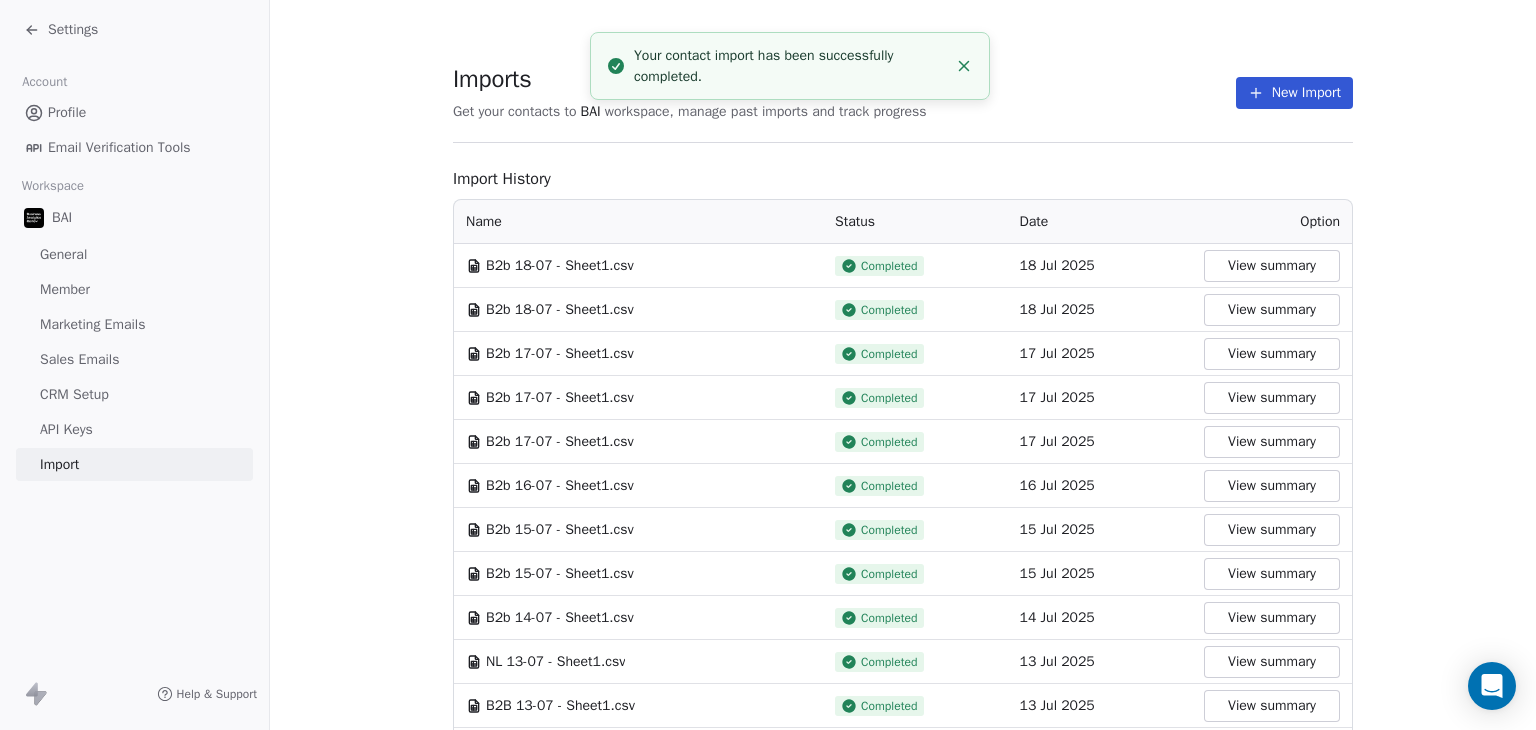 click 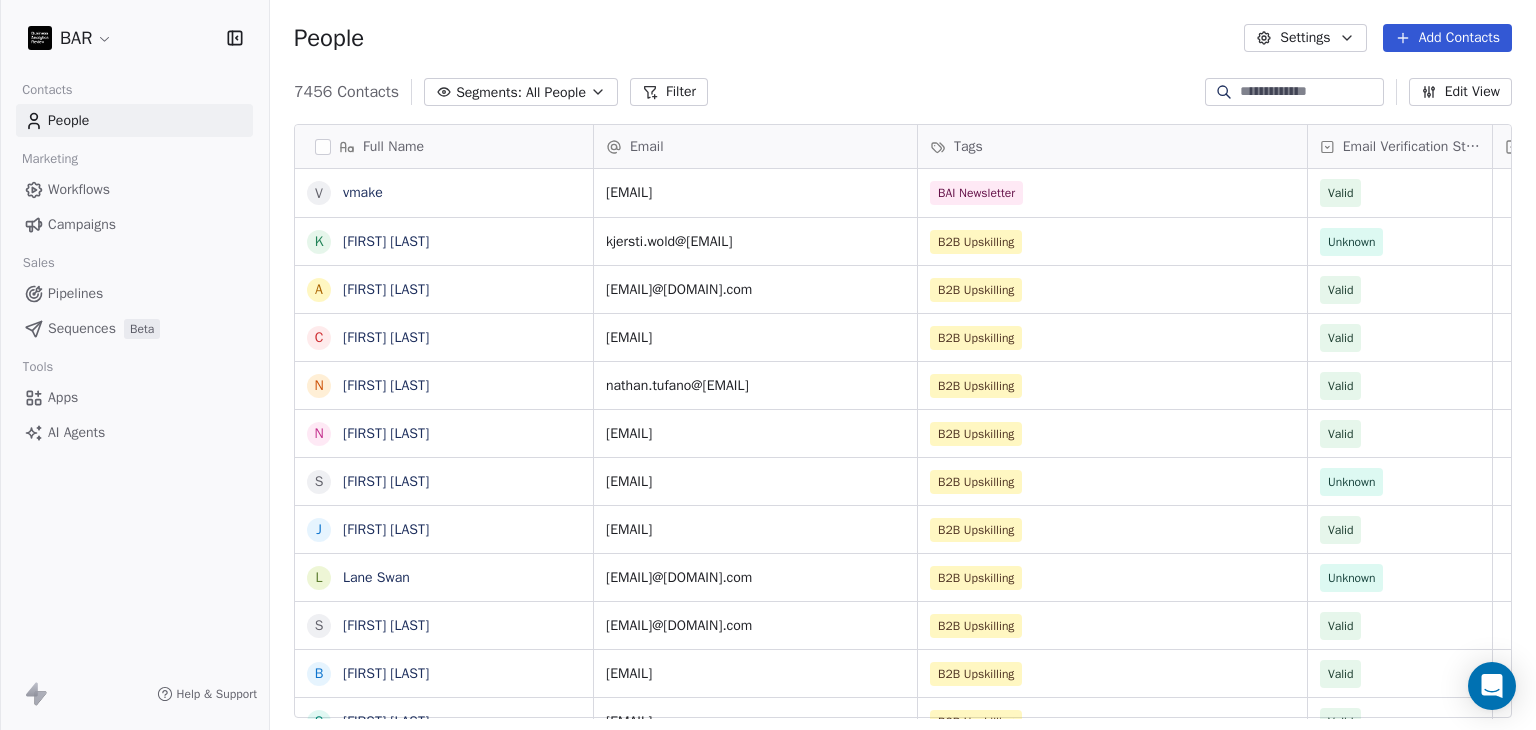 scroll, scrollTop: 16, scrollLeft: 16, axis: both 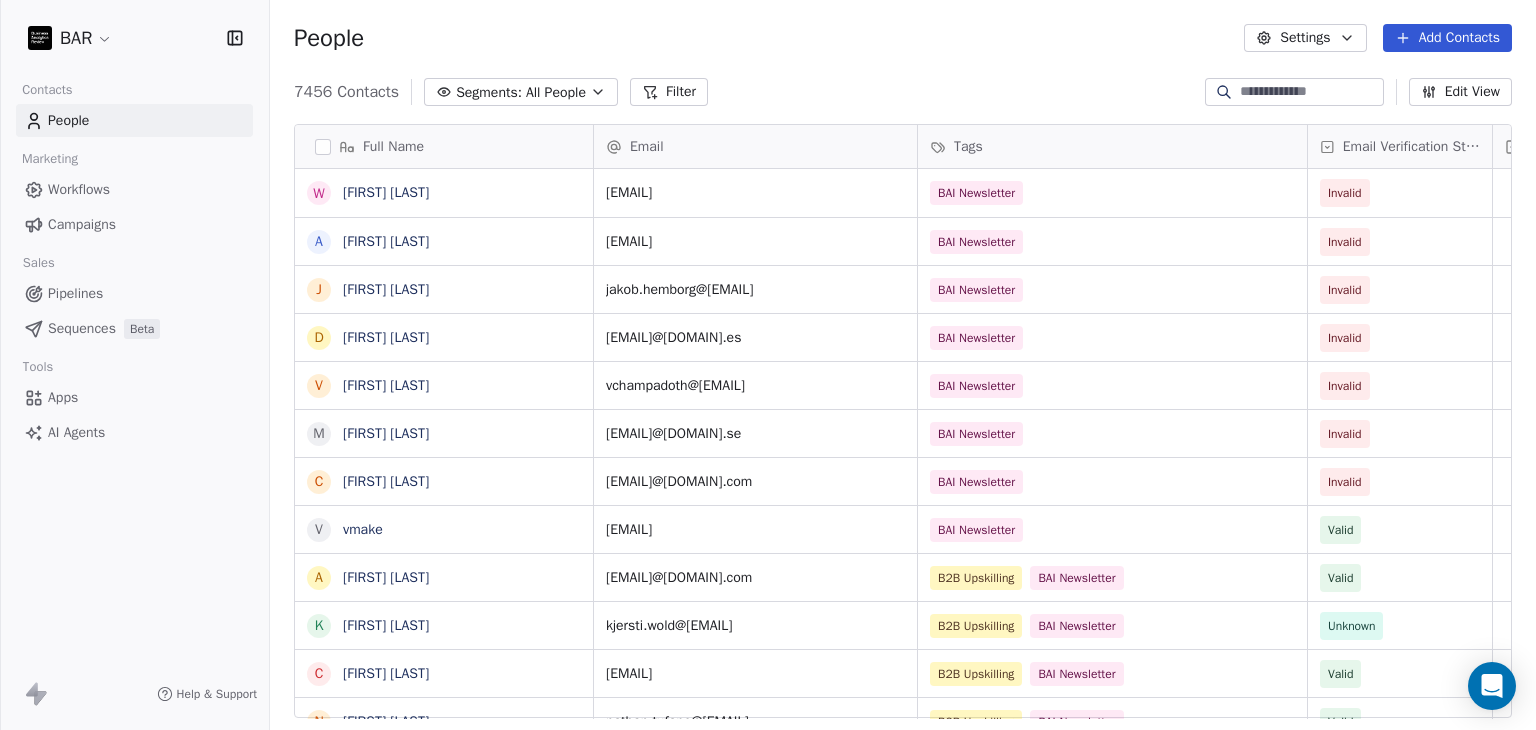 click on "Add Contacts" at bounding box center [1447, 38] 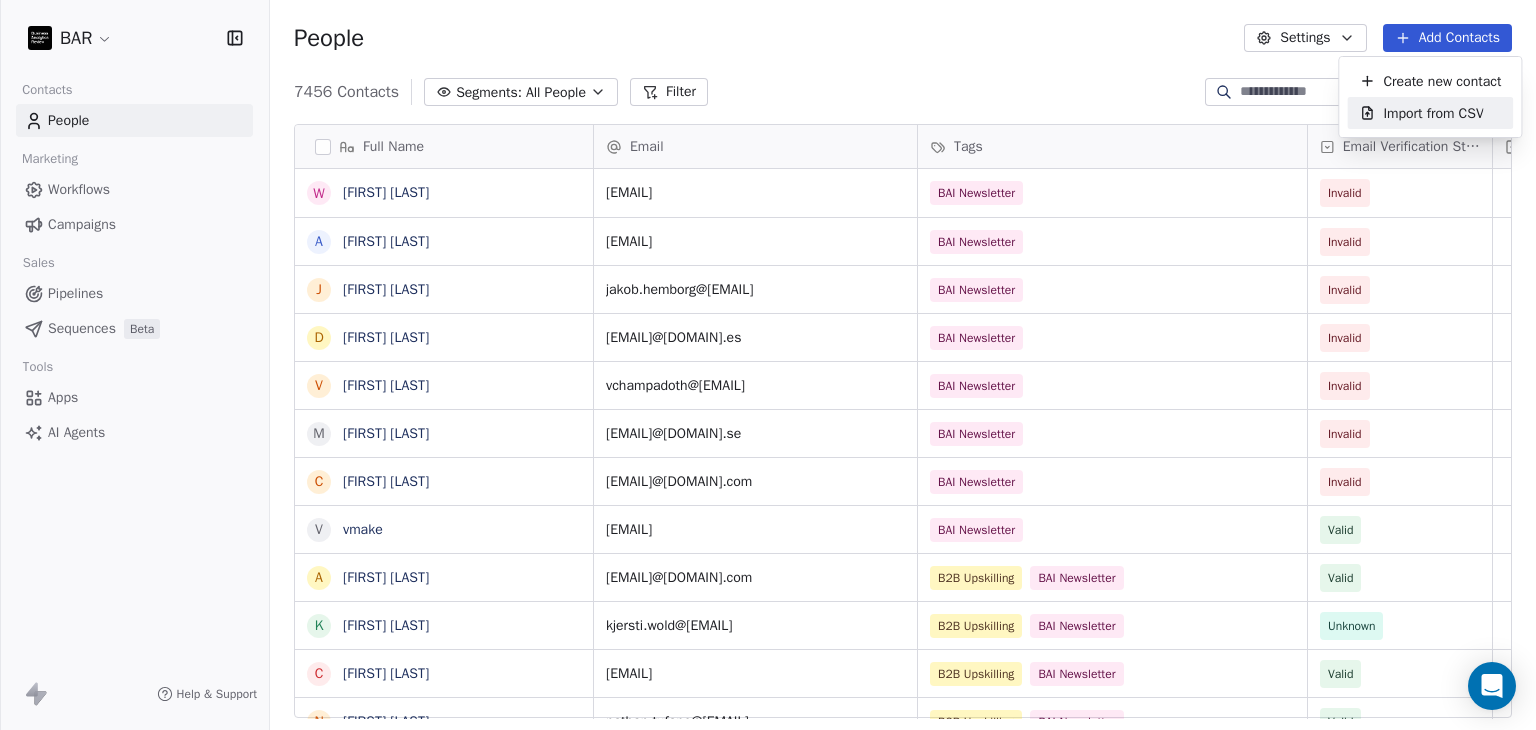 click on "Import from CSV" at bounding box center [1433, 113] 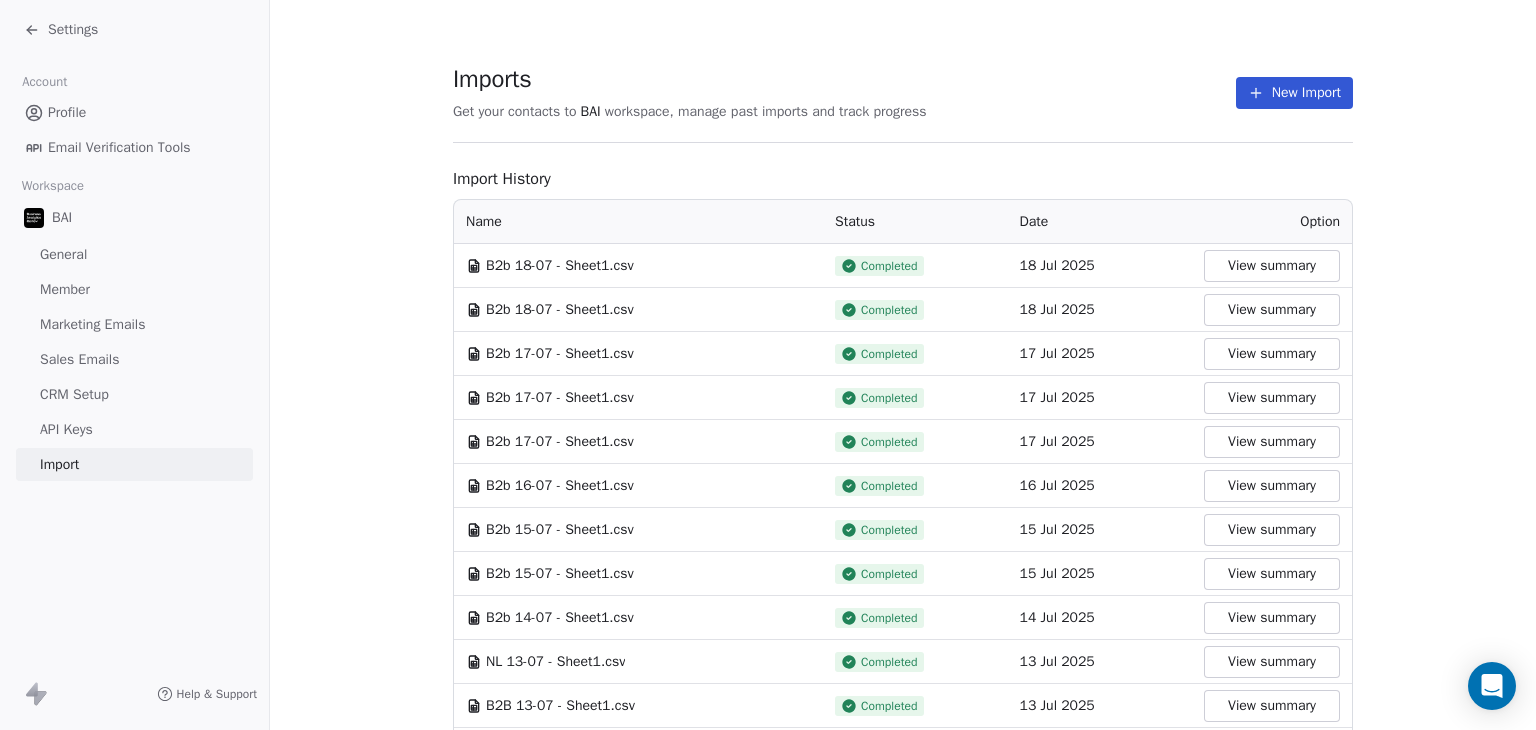 click 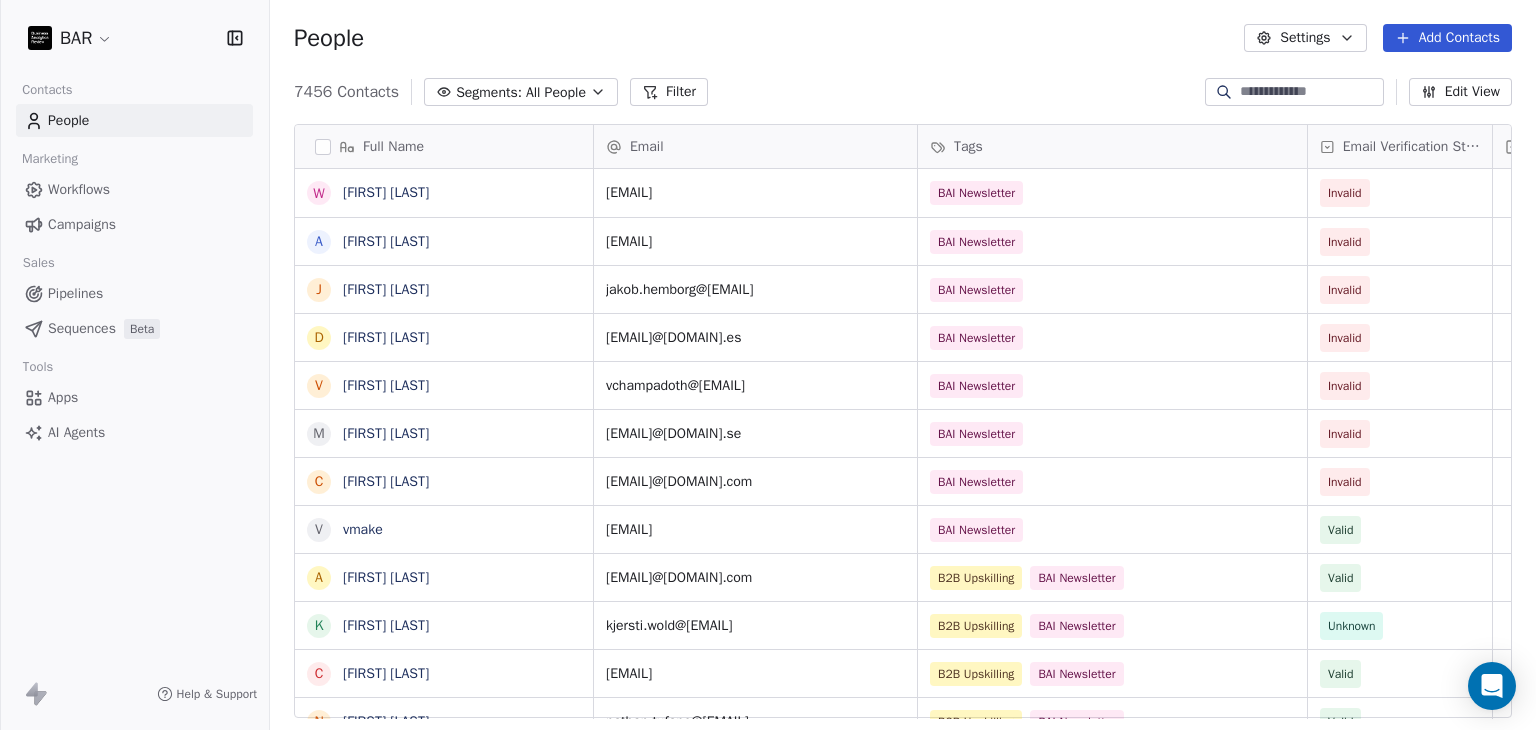click at bounding box center [323, 147] 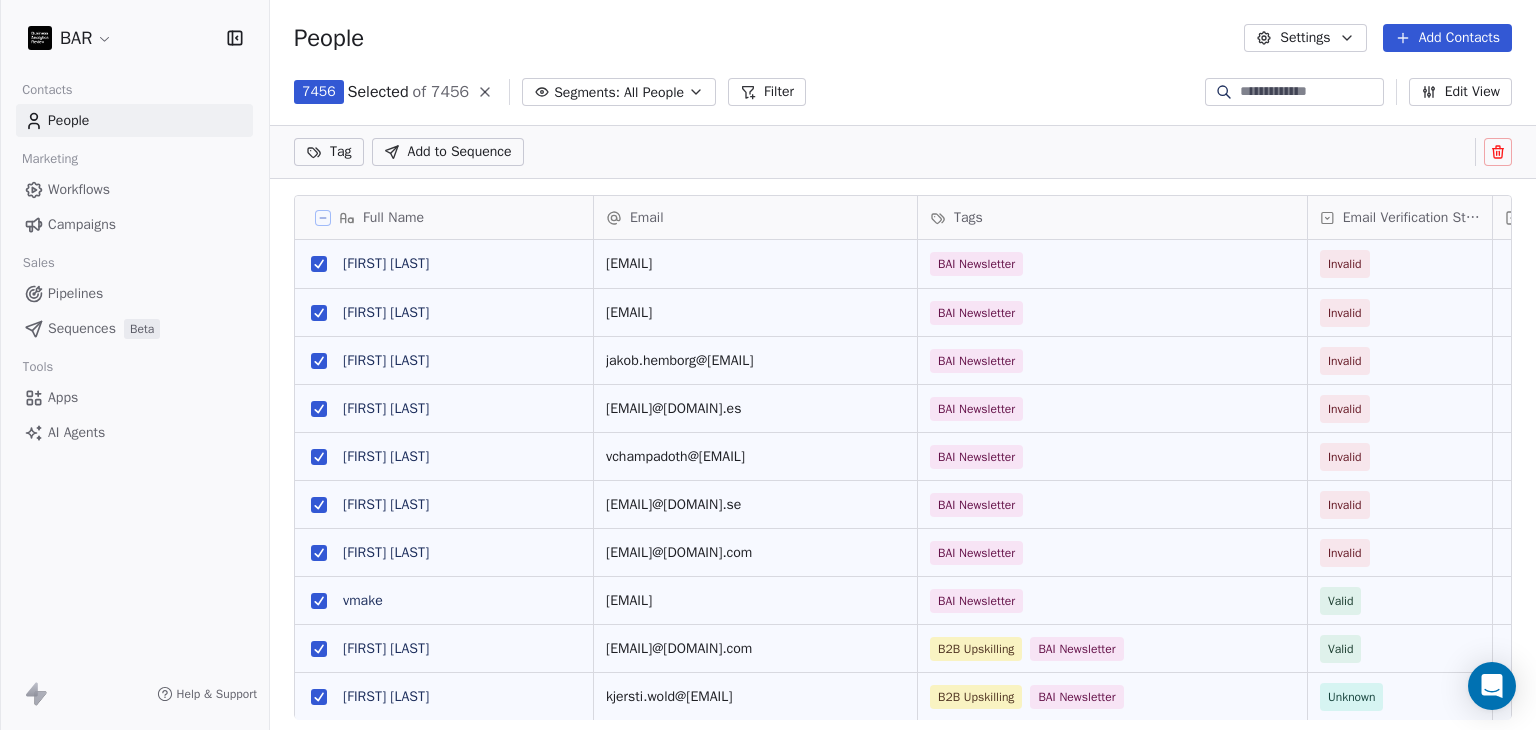 click 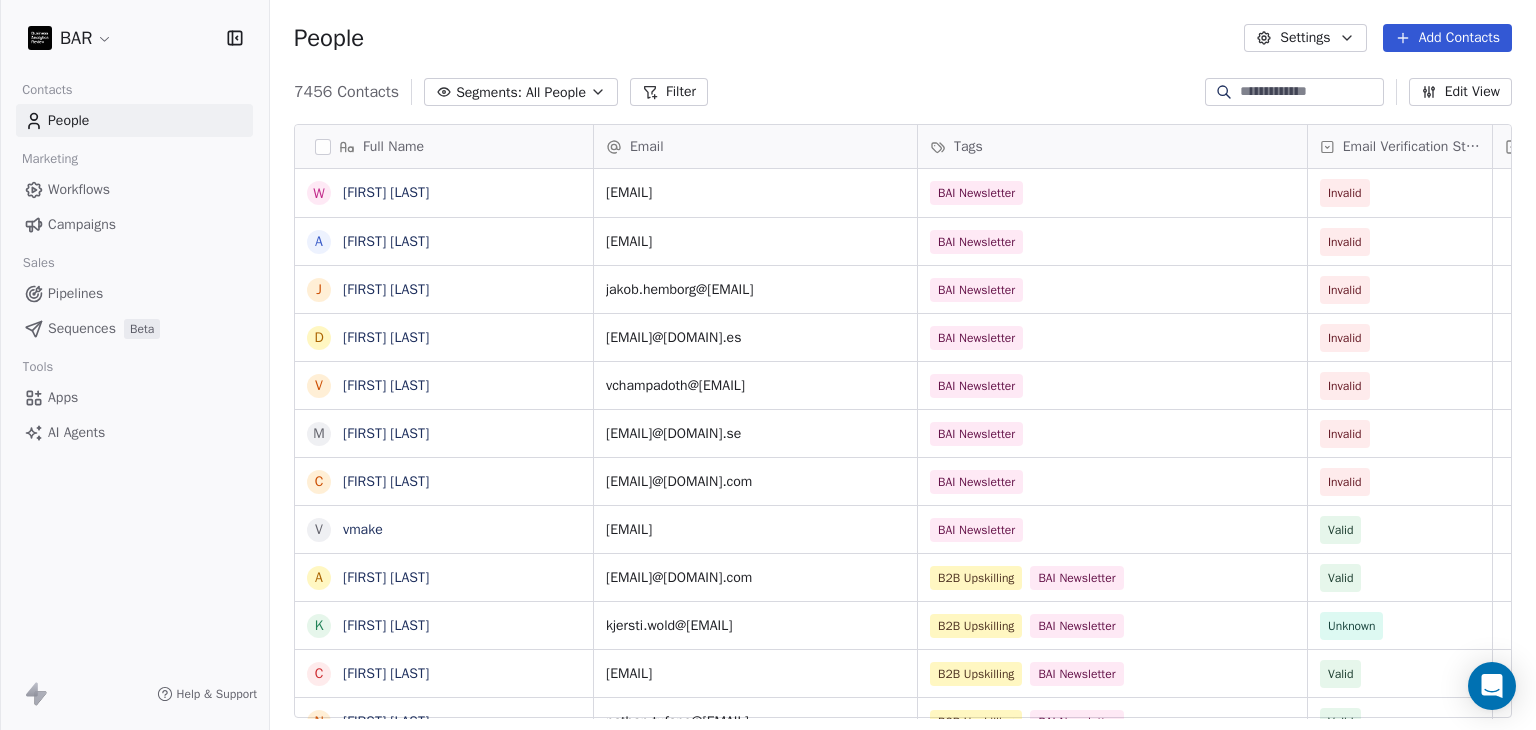 click on "Filter" at bounding box center (669, 92) 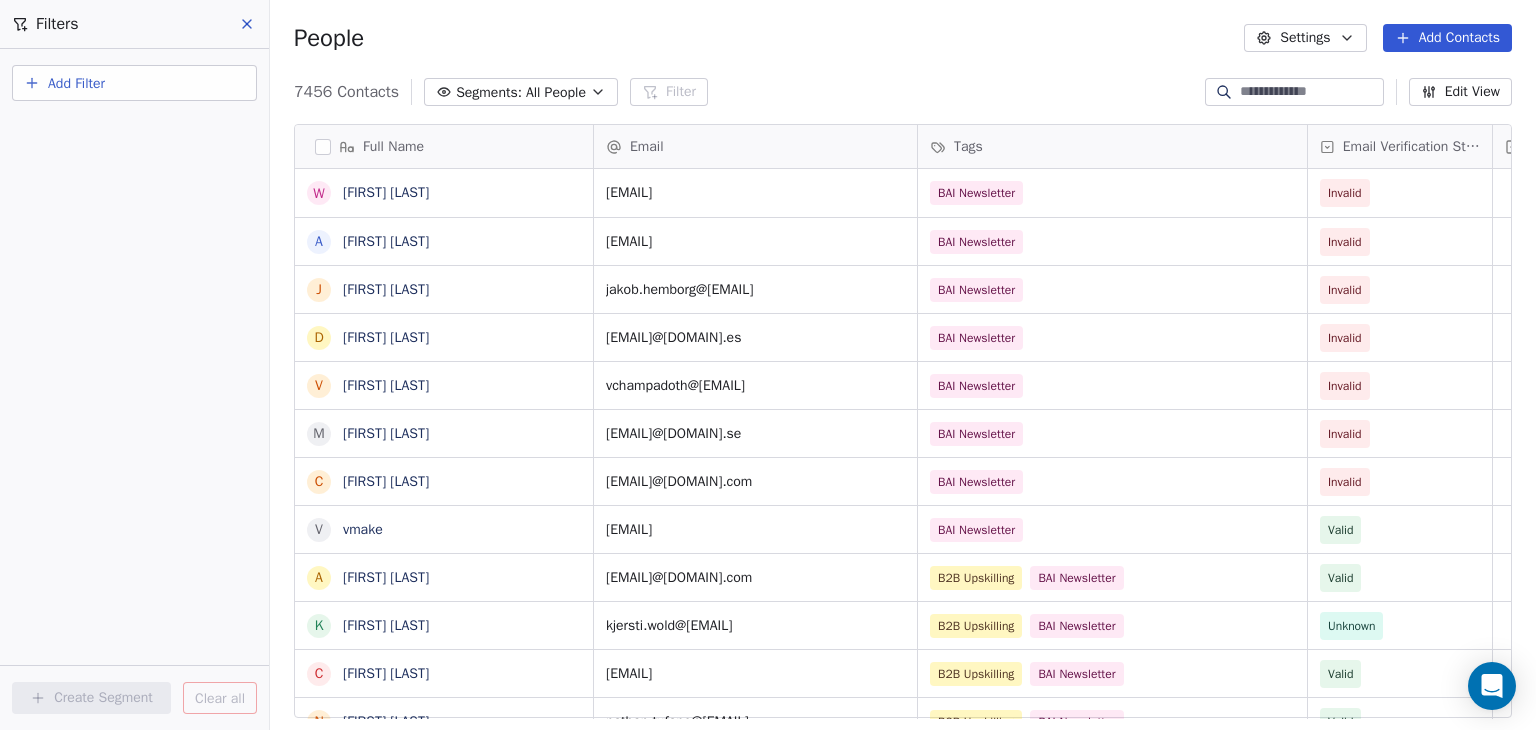 click on "Add Filter" at bounding box center [134, 83] 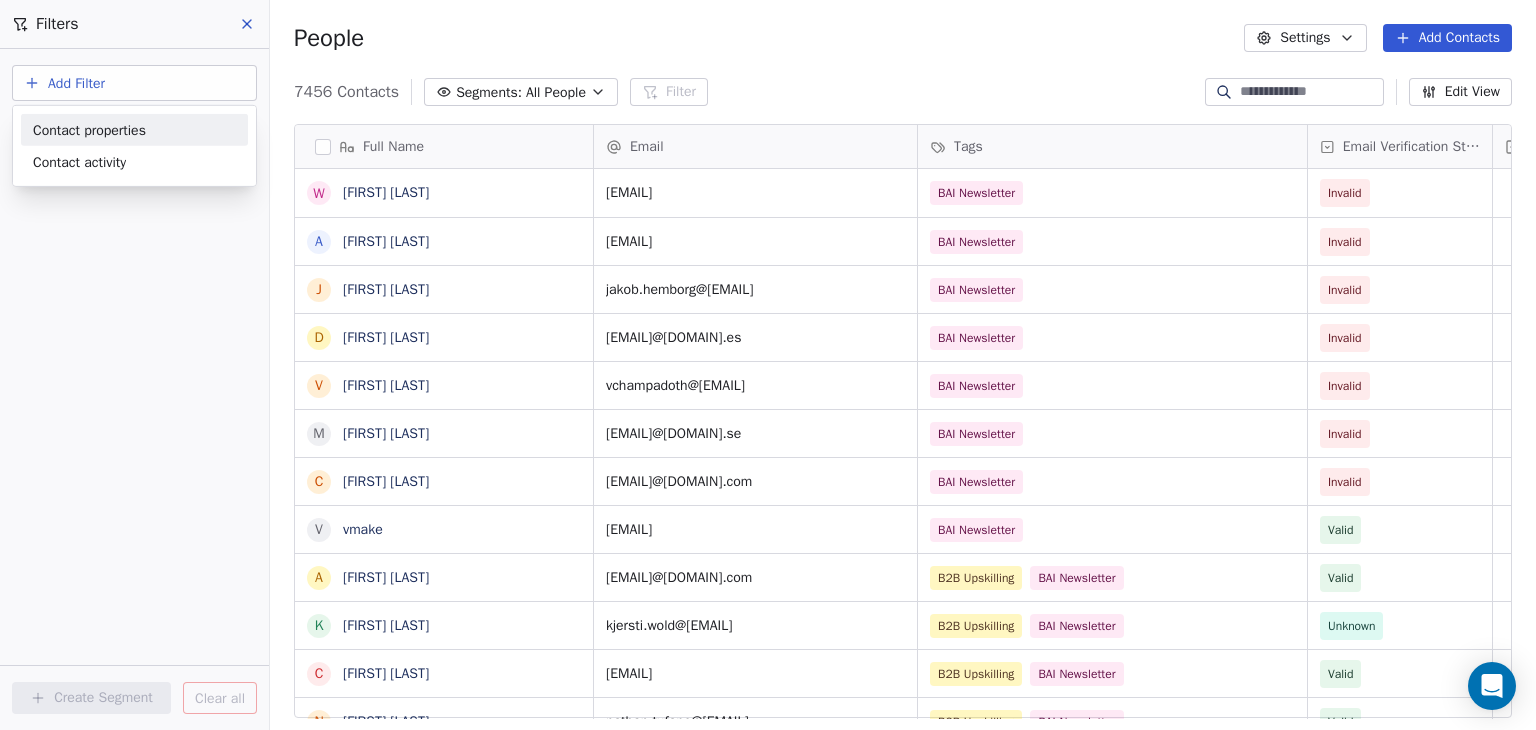 click on "Contact properties" at bounding box center [89, 129] 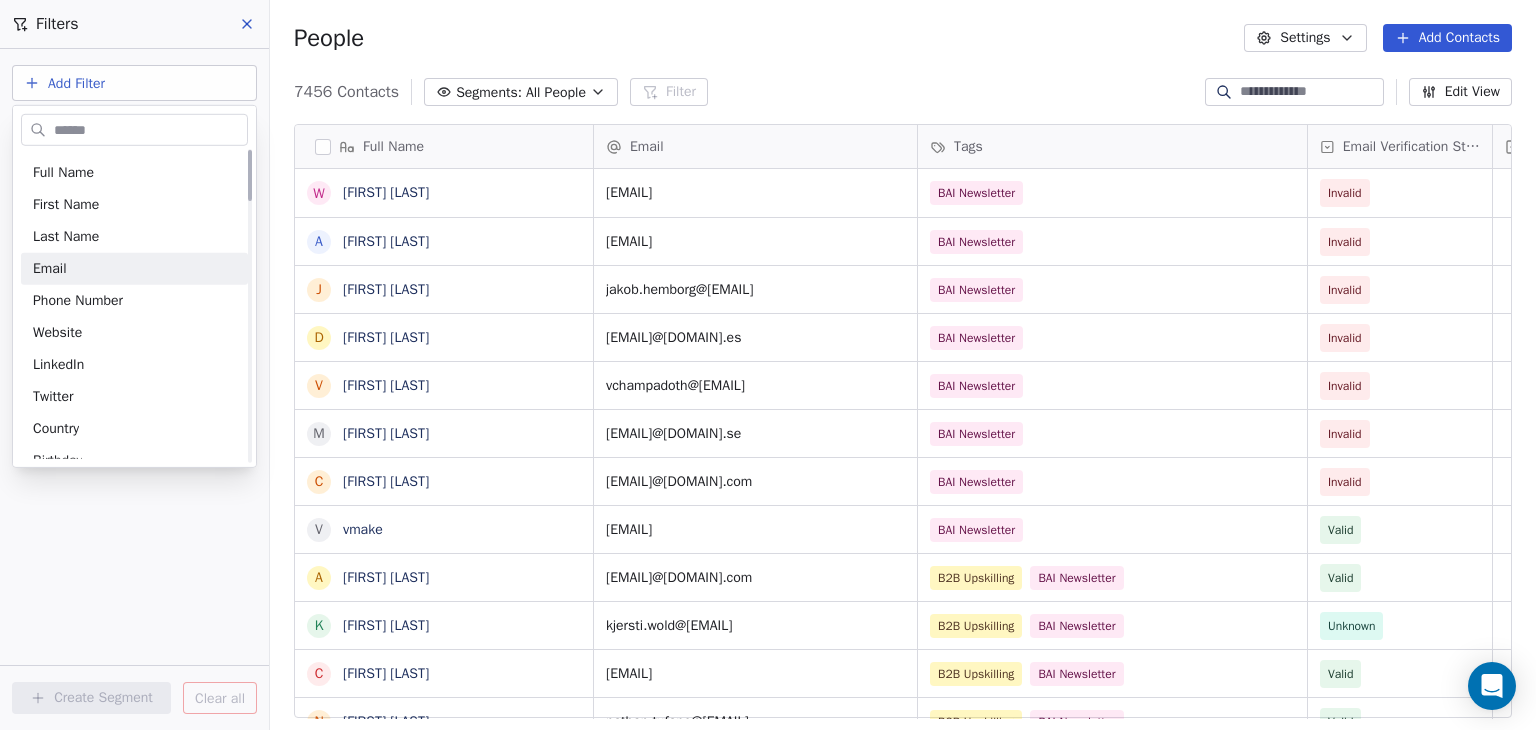 scroll, scrollTop: 0, scrollLeft: 0, axis: both 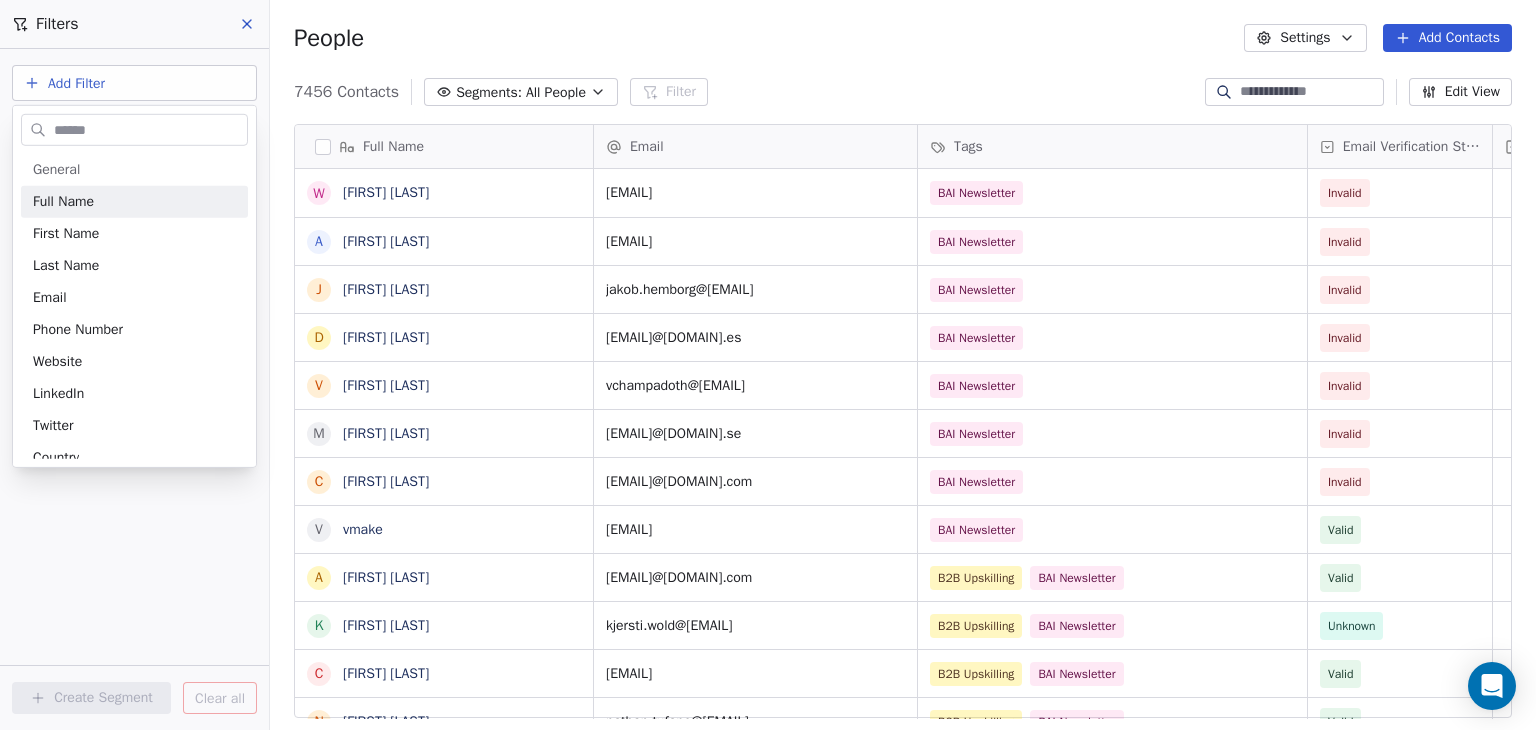 click at bounding box center (148, 129) 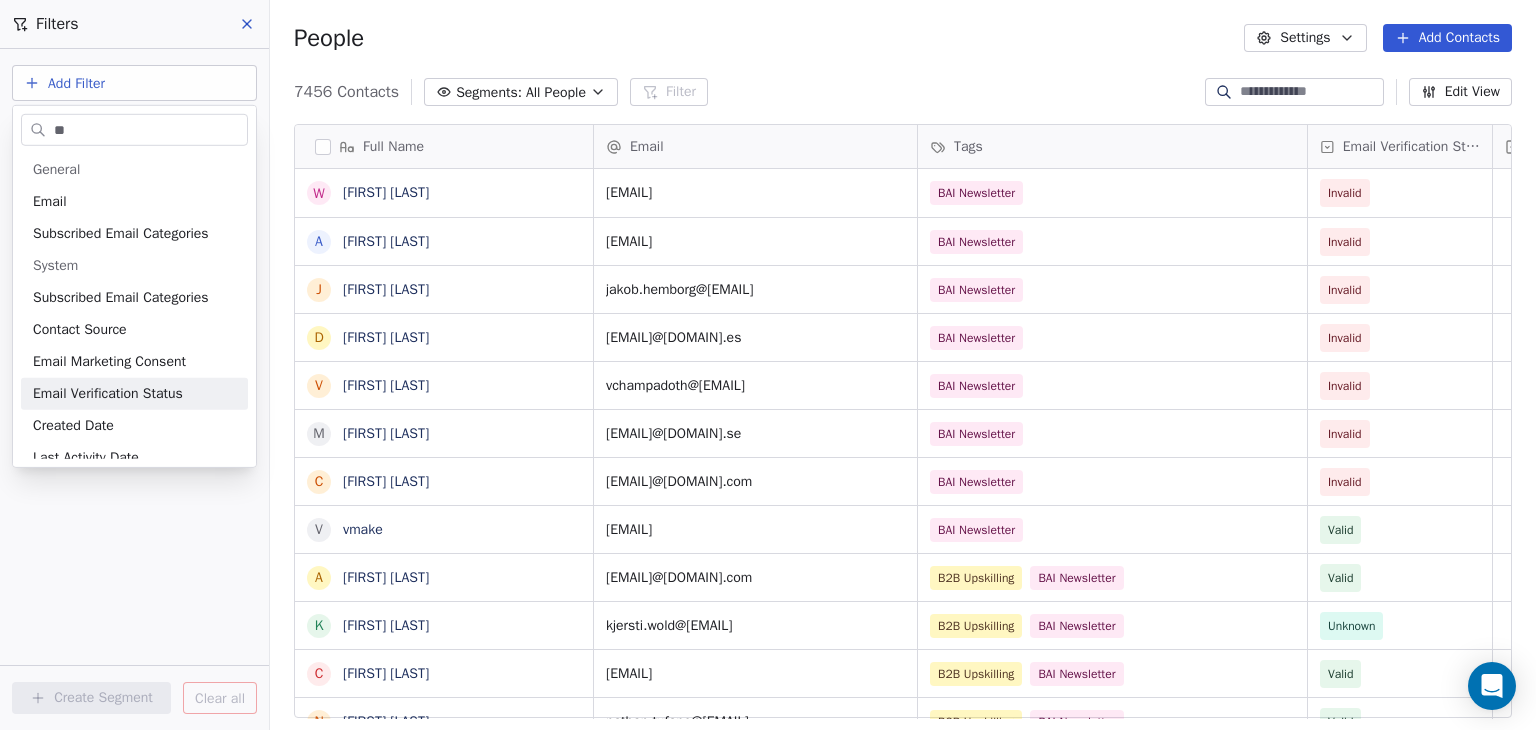 type on "**" 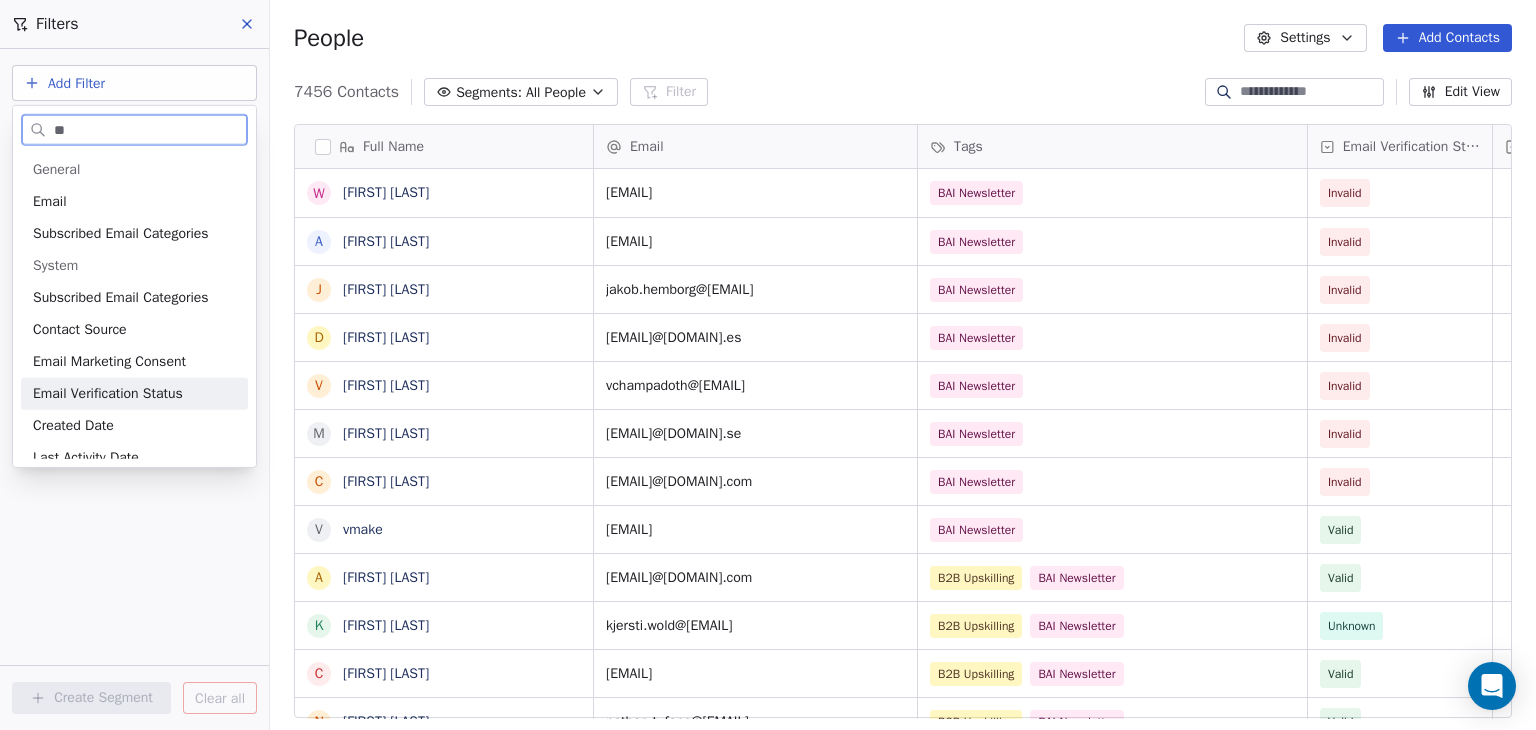 click on "Email Verification Status" at bounding box center (108, 394) 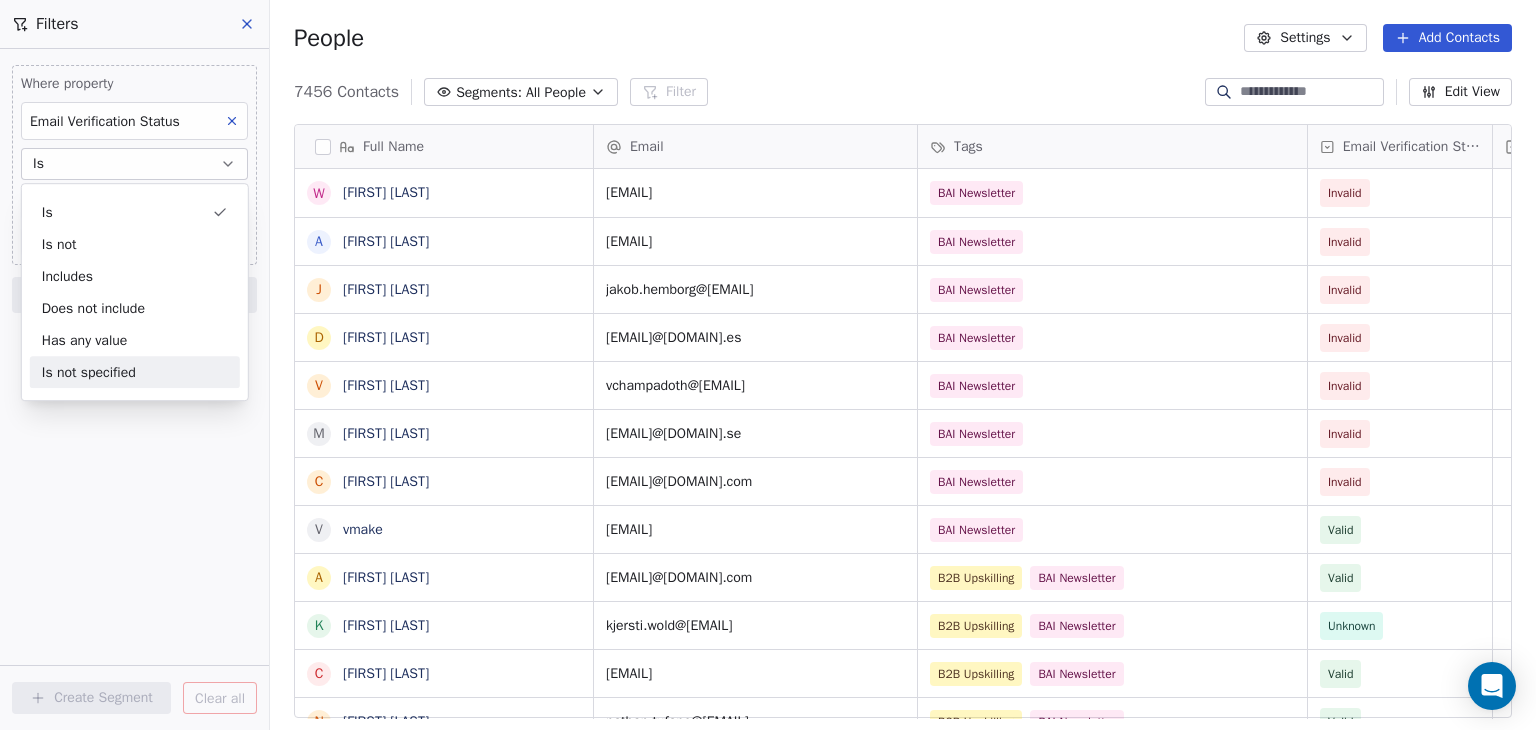 drag, startPoint x: 74, startPoint y: 481, endPoint x: 131, endPoint y: 285, distance: 204.12006 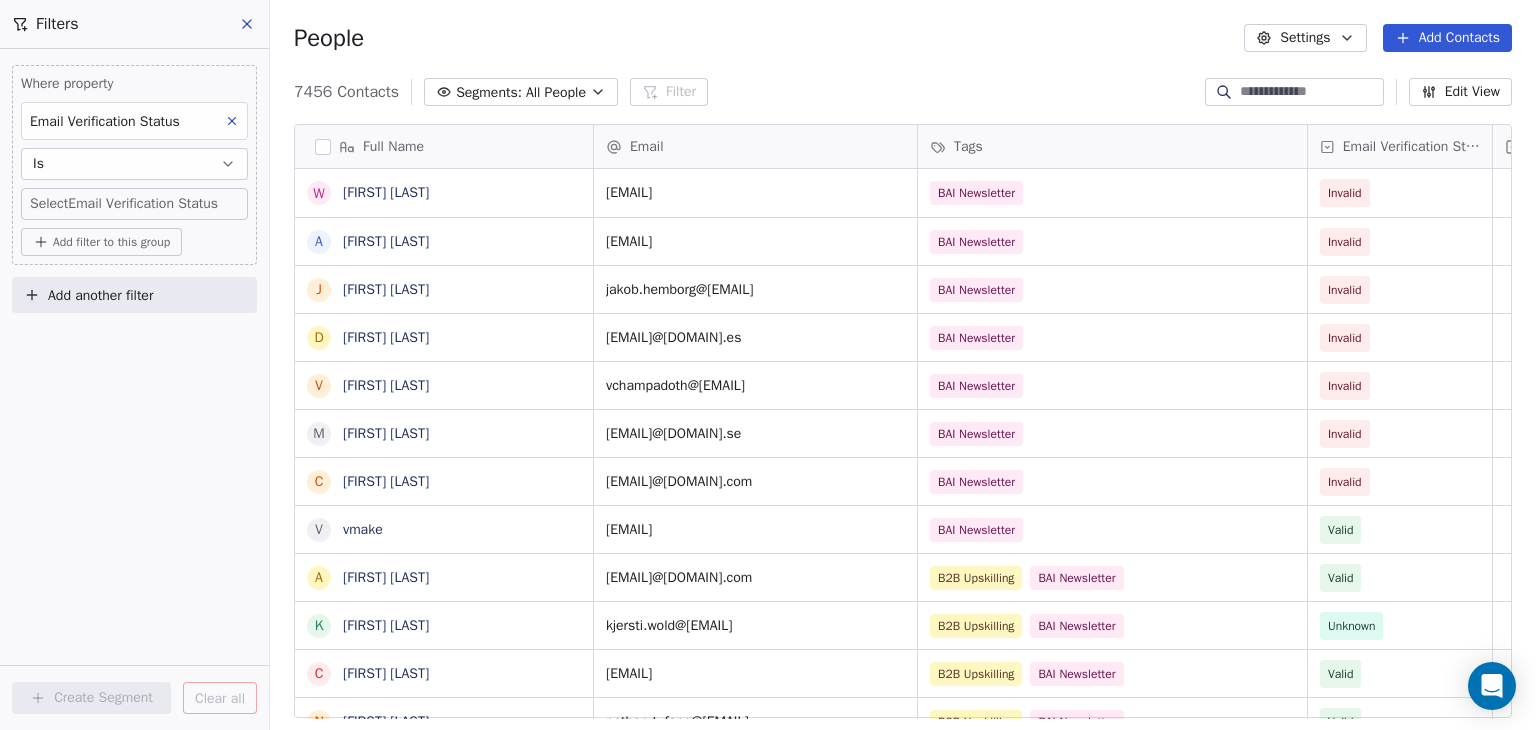 click on "BAR Contacts People Marketing Workflows Campaigns Sales Pipelines Sequences Beta Tools Apps AI Agents Help & Support Filters Where property Email Verification Status Is Select Email Verification Status Add filter to this group Add another filter Create Segment Clear all People Settings Add Contacts 7456 Contacts Segments: All People Filter Edit View Tag Add to Sequence Full Name W [FIRST] [LAST] A [FIRST] [LAST] J [FIRST] [LAST] D [FIRST] [LAST] V [FIRST] [LAST] M [FIRST] [LAST] C [FIRST] [LAST] v vmake A [FIRST] [LAST] K [FIRST] [LAST] C [FIRST] [LAST] N [FIRST] [LAST] S [FIRST] [LAST] N [FIRST] [LAST] S [FIRST] [LAST] L [FIRST] [LAST] J [FIRST] [LAST] B [FIRST] [LAST] S [FIRST] [LAST] P [FIRST] [LAST] S [FIRST] [LAST] A [FIRST] [LAST] R [FIRST] [LAST] I [FIRST] [LAST] J [FIRST] [LAST] J [FIRST] [LAST] S [FIRST] [LAST] T [FIRST] [LAST] J [FIRST] [LAST] W [FIRST] [LAST] S [FIRST] [LAST] P [FIRST] [LAST] G [FIRST] [LAST] C [FIRST] [LAST] T [FIRST] [LAST] J [FIRST] [LAST] A [FIRST] [LAST] T [FIRST] [LAST] M [FIRST] [LAST] Email Tags Email Verification Status Status [EMAIL]" at bounding box center [768, 365] 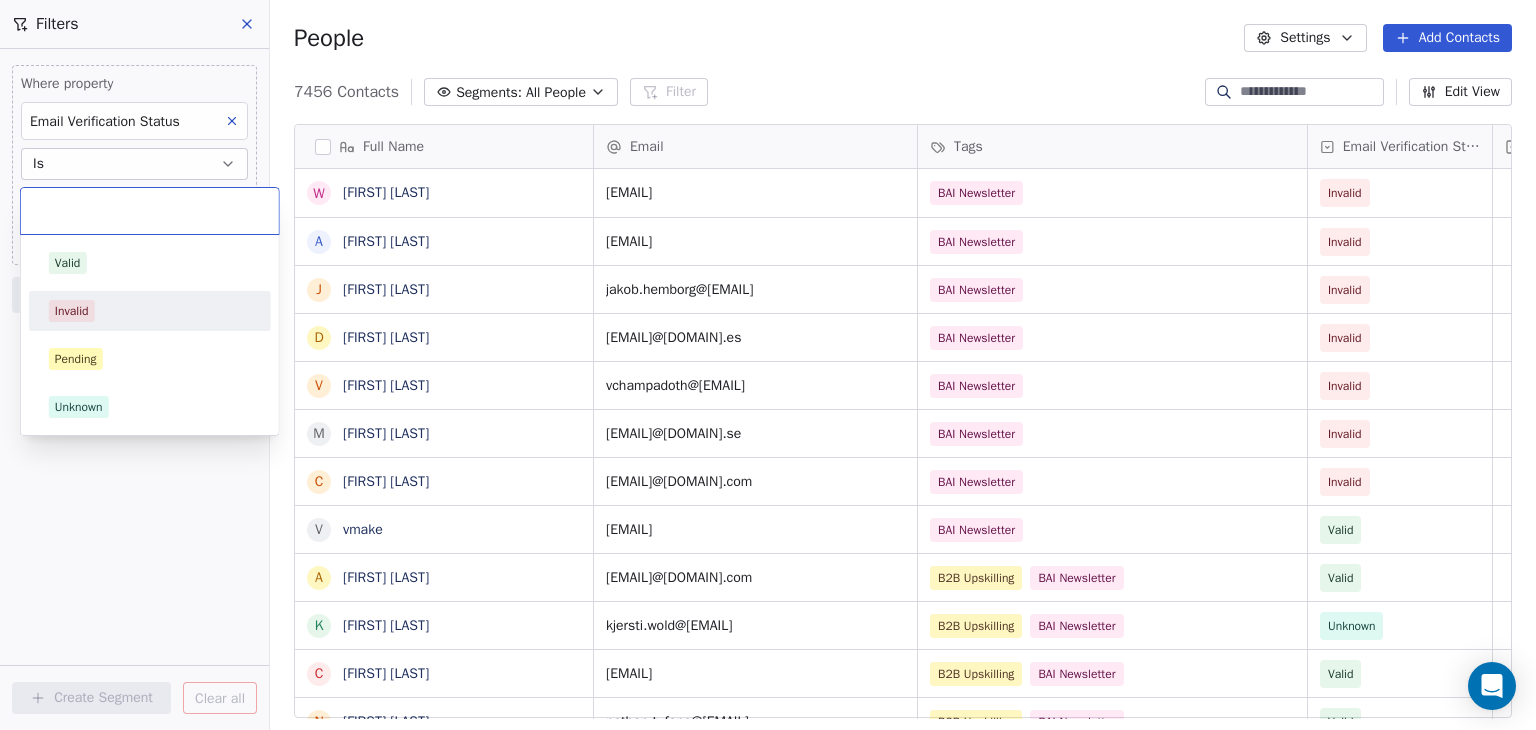 click on "Invalid" at bounding box center [72, 311] 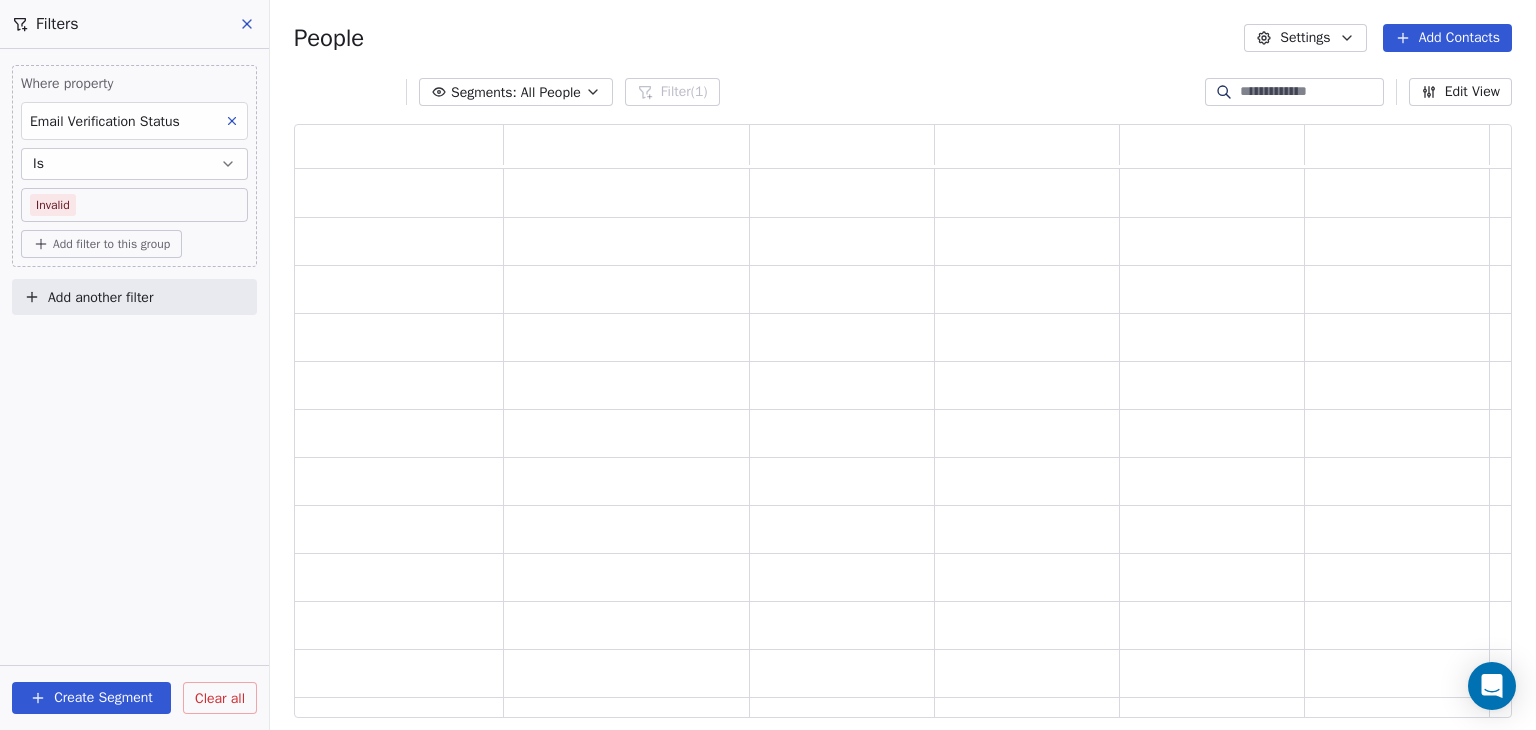 scroll, scrollTop: 16, scrollLeft: 16, axis: both 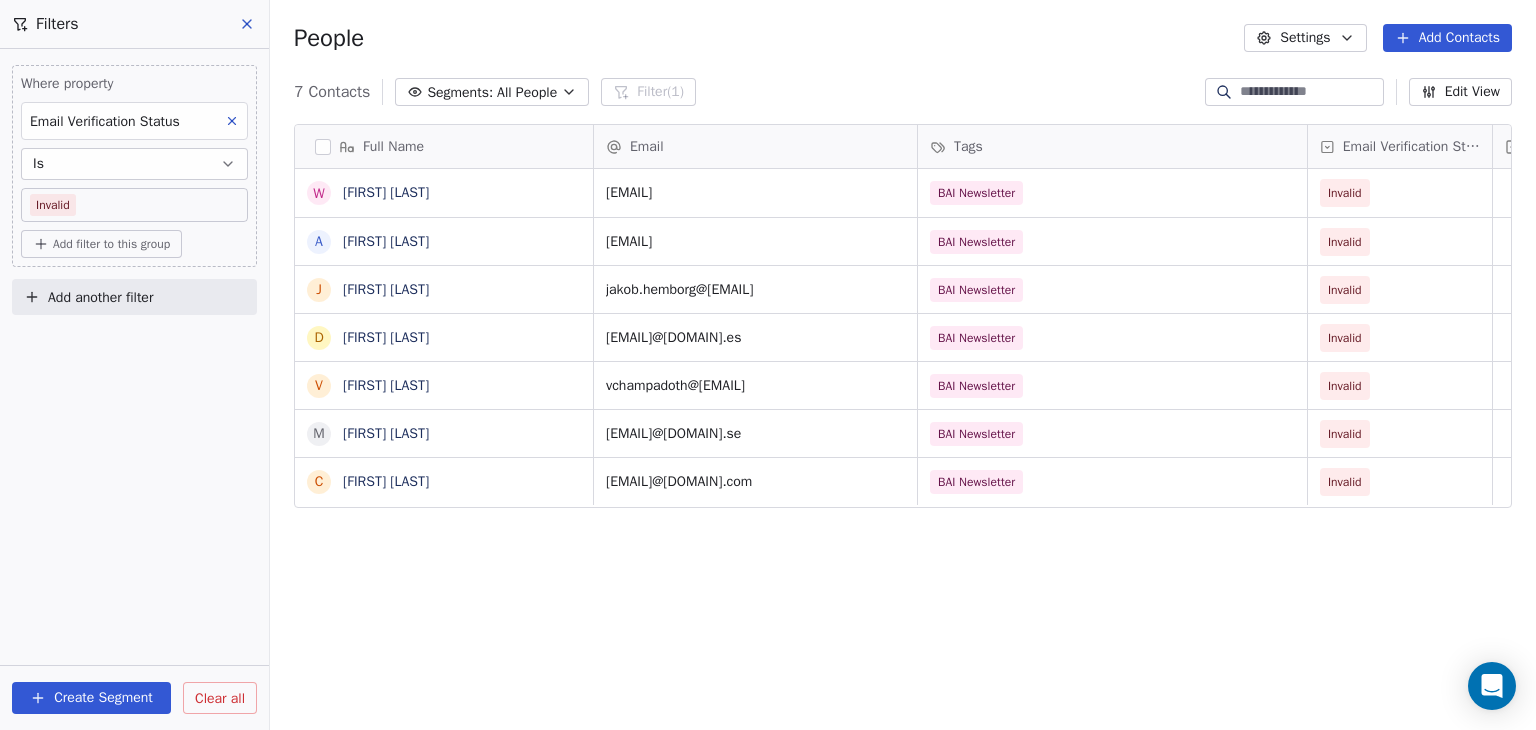 click on "Full Name" at bounding box center (442, 147) 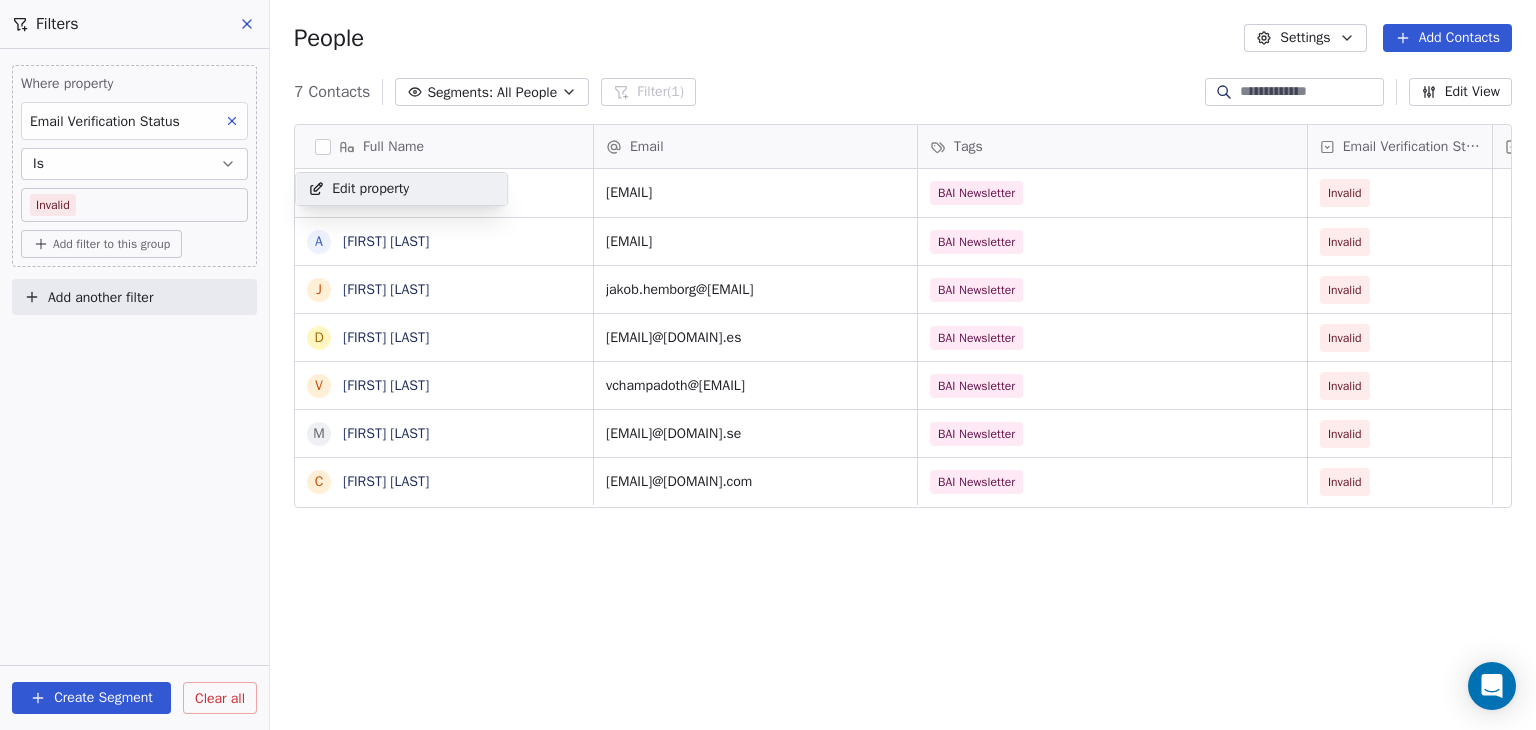 click on "BAR Contacts People Marketing Workflows Campaigns Sales Pipelines Sequences Beta Tools Apps AI Agents Help & Support Filters Where property Email Verification Status Is Invalid Add filter to this group Add another filter Create Segment Clear all People Settings Add Contacts 7 Contacts Segments: All People Filter (1) Edit View Tag Add to Sequence Full Name W [FIRST] [LAST] A [FIRST] [LAST] J [FIRST] [LAST] D [FIRST] [LAST] V [FIRST] [LAST] M [FIRST] [LAST] C [FIRST] [LAST] Email Tags Email Verification Status Status [EMAIL] BAI Newsletter Invalid [EMAIL] BAI Newsletter Invalid [EMAIL] BAI Newsletter Invalid [EMAIL] BAI Newsletter Invalid [EMAIL] BAI Newsletter Invalid [EMAIL] BAI Newsletter Invalid [EMAIL] BAI Newsletter Invalid Edit property" at bounding box center [768, 365] 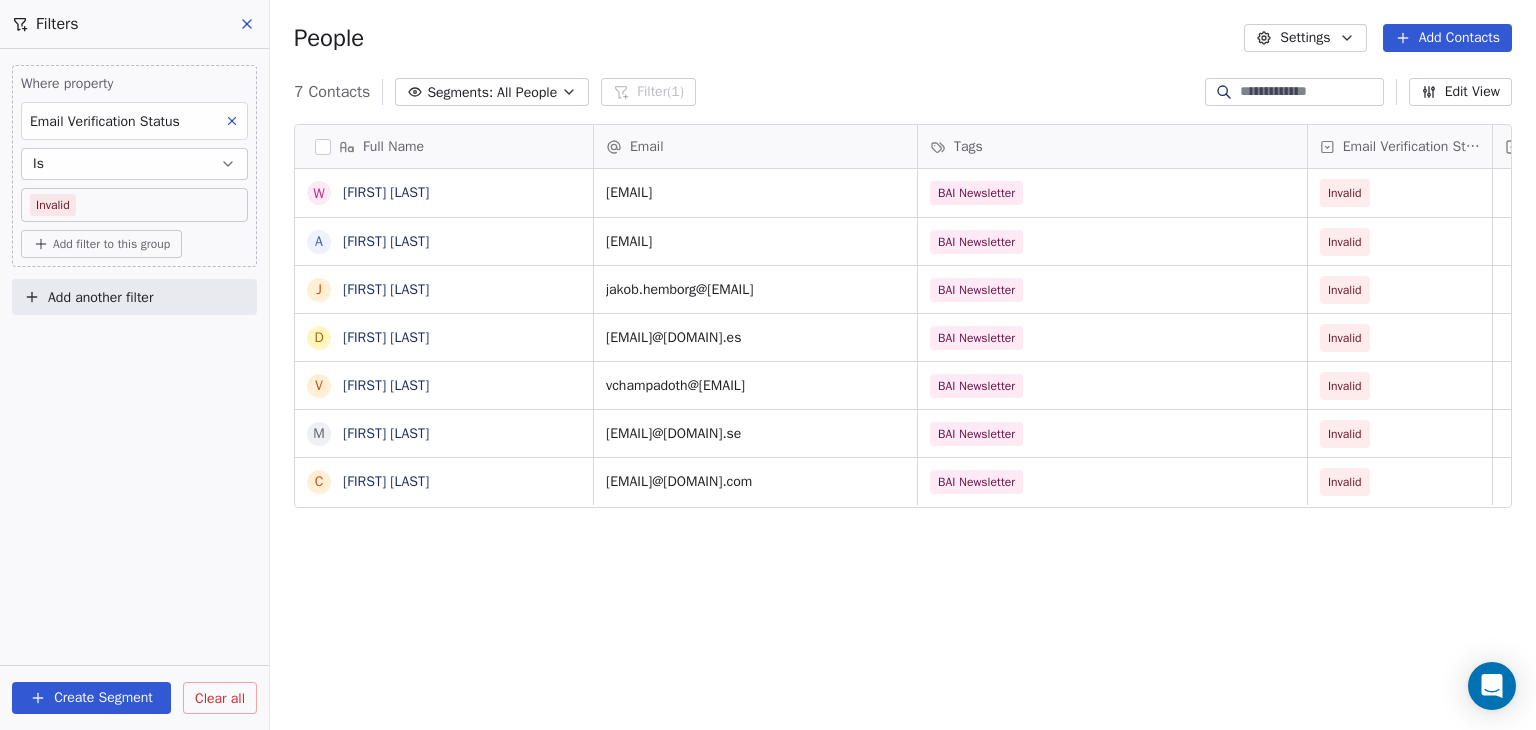 click at bounding box center [323, 147] 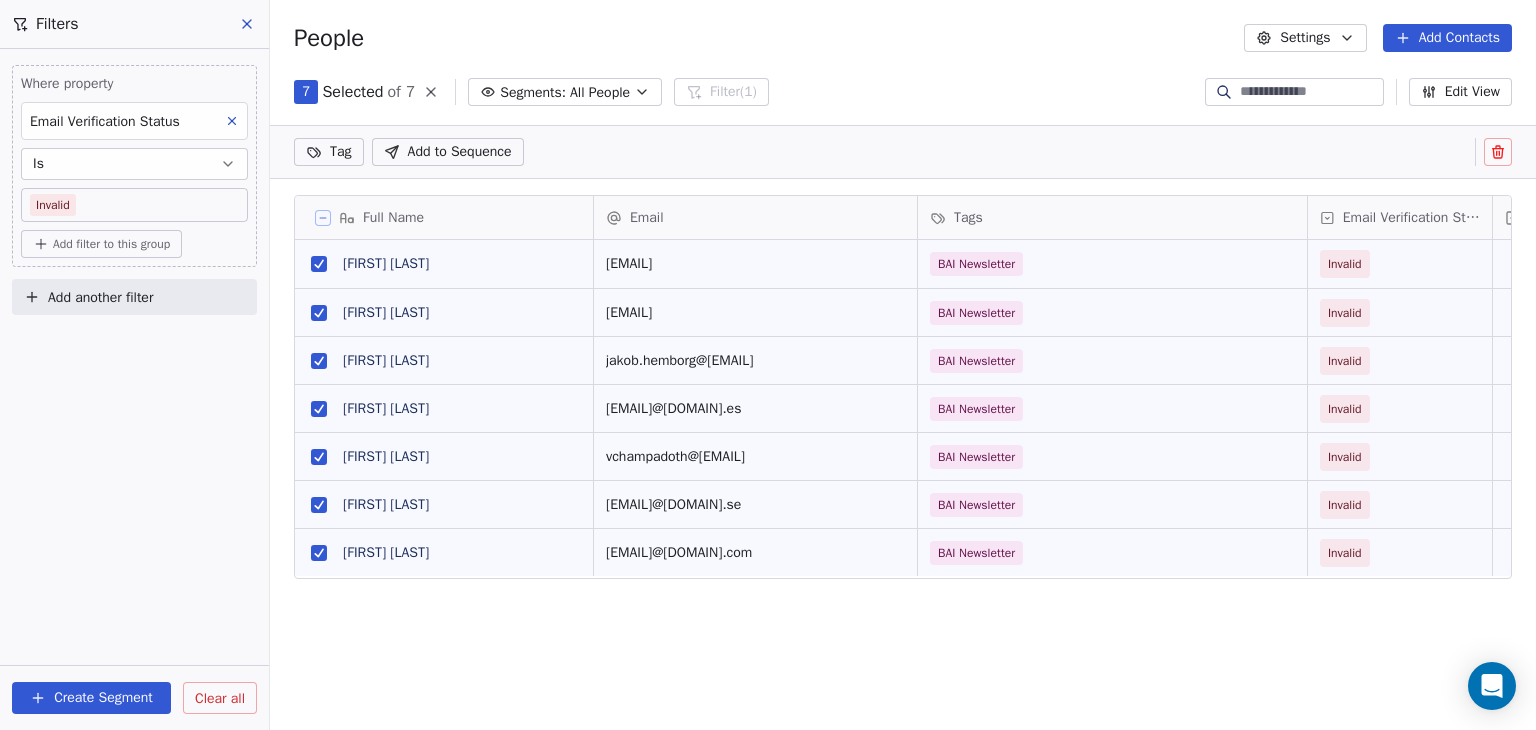 click at bounding box center [1498, 152] 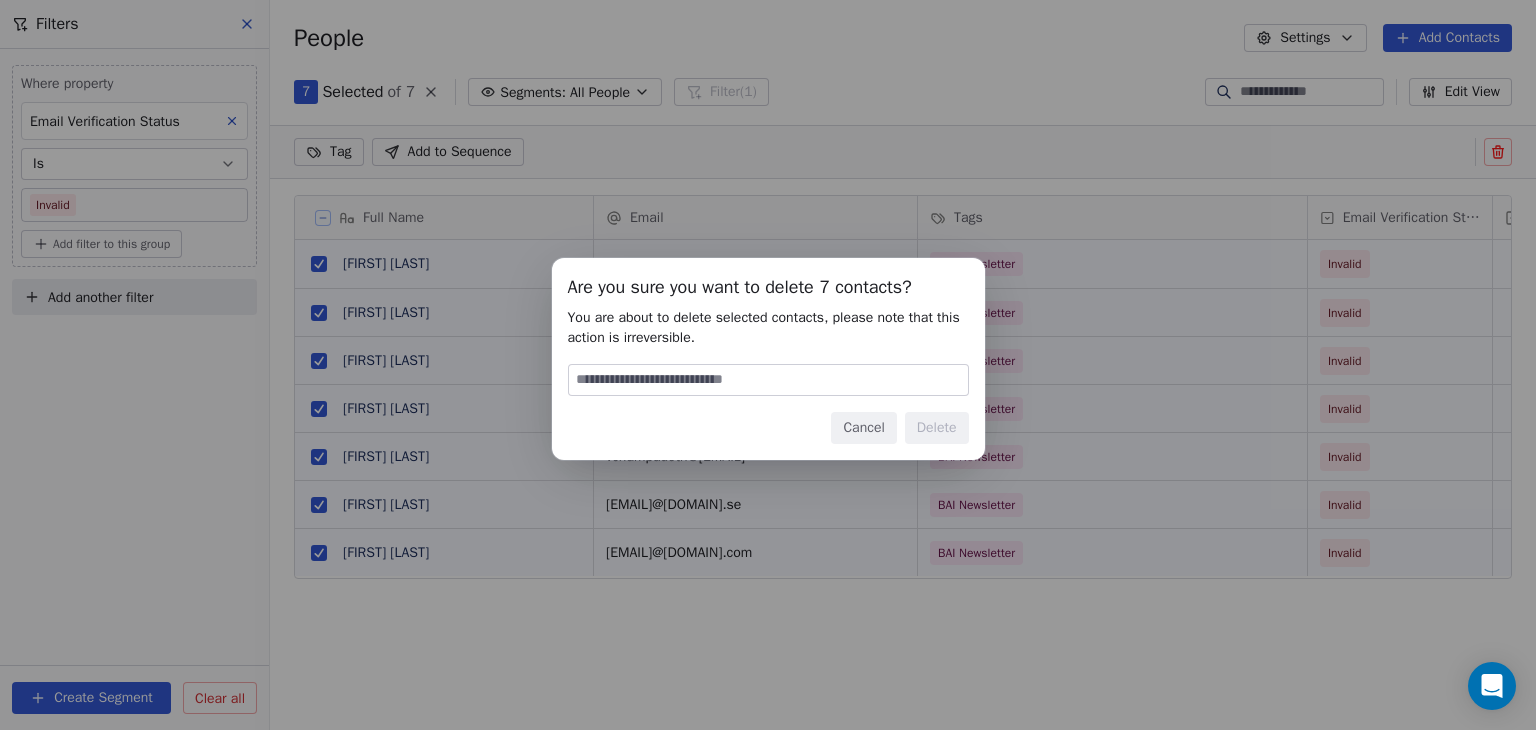 drag, startPoint x: 804, startPoint y: 365, endPoint x: 735, endPoint y: 393, distance: 74.46476 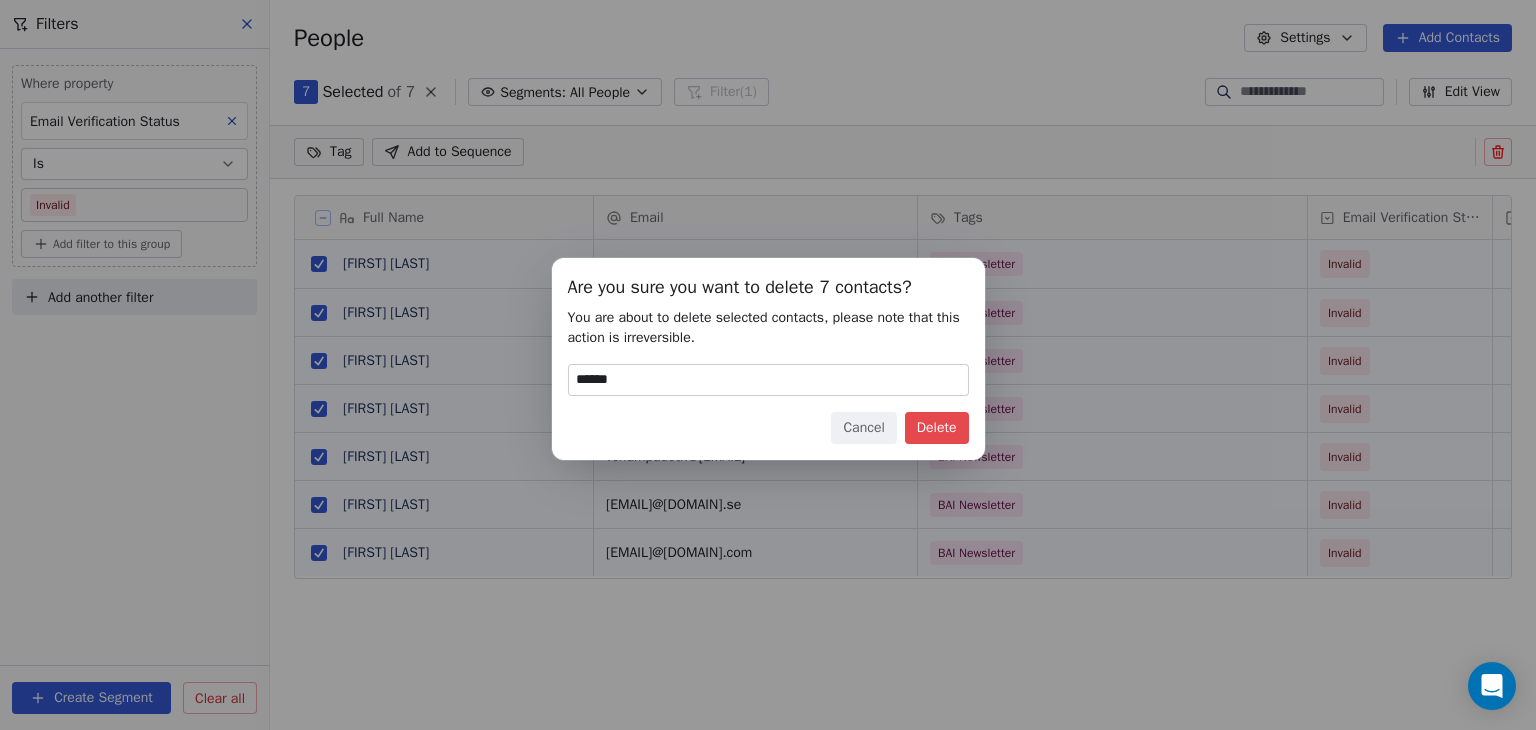 click on "Delete" at bounding box center (937, 428) 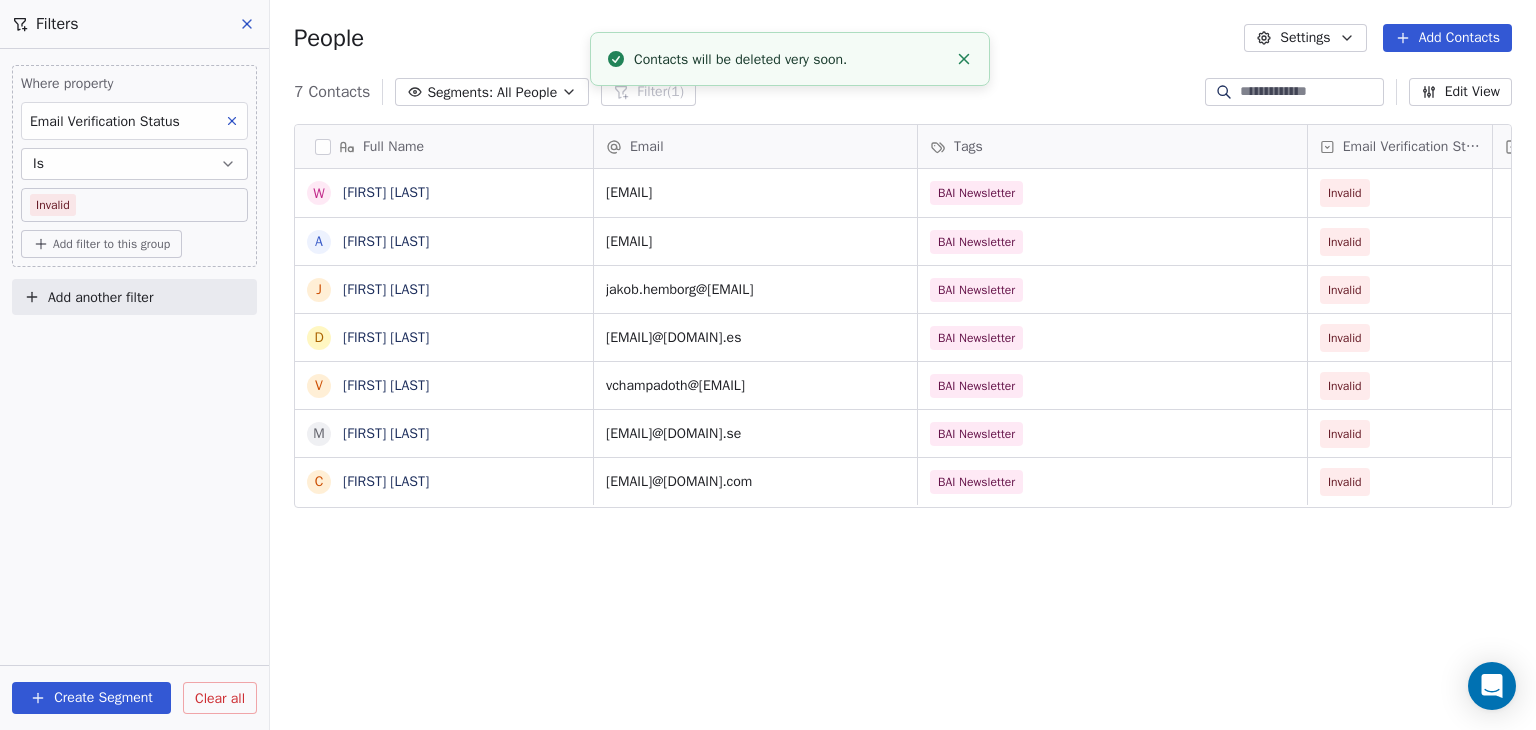 scroll, scrollTop: 16, scrollLeft: 16, axis: both 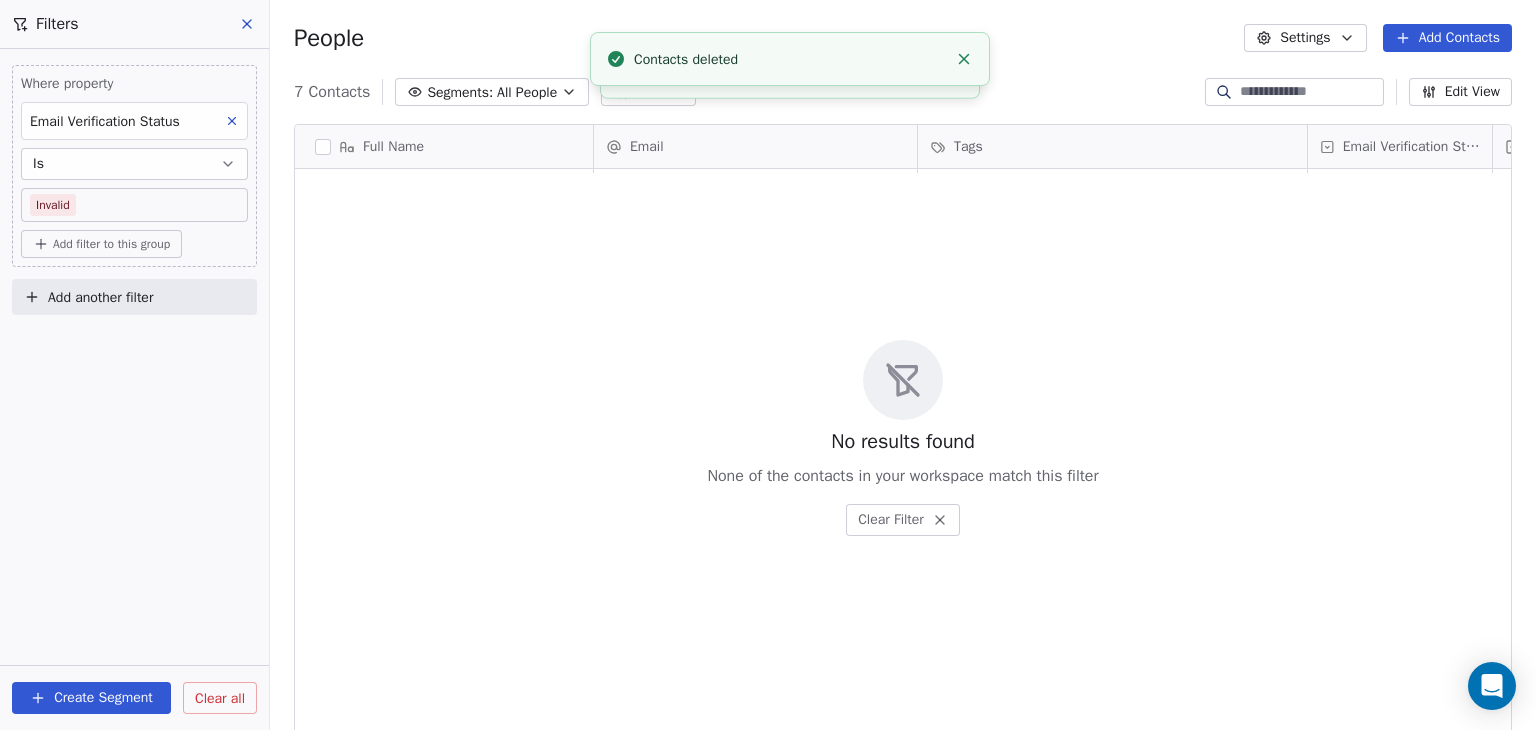 click at bounding box center [232, 121] 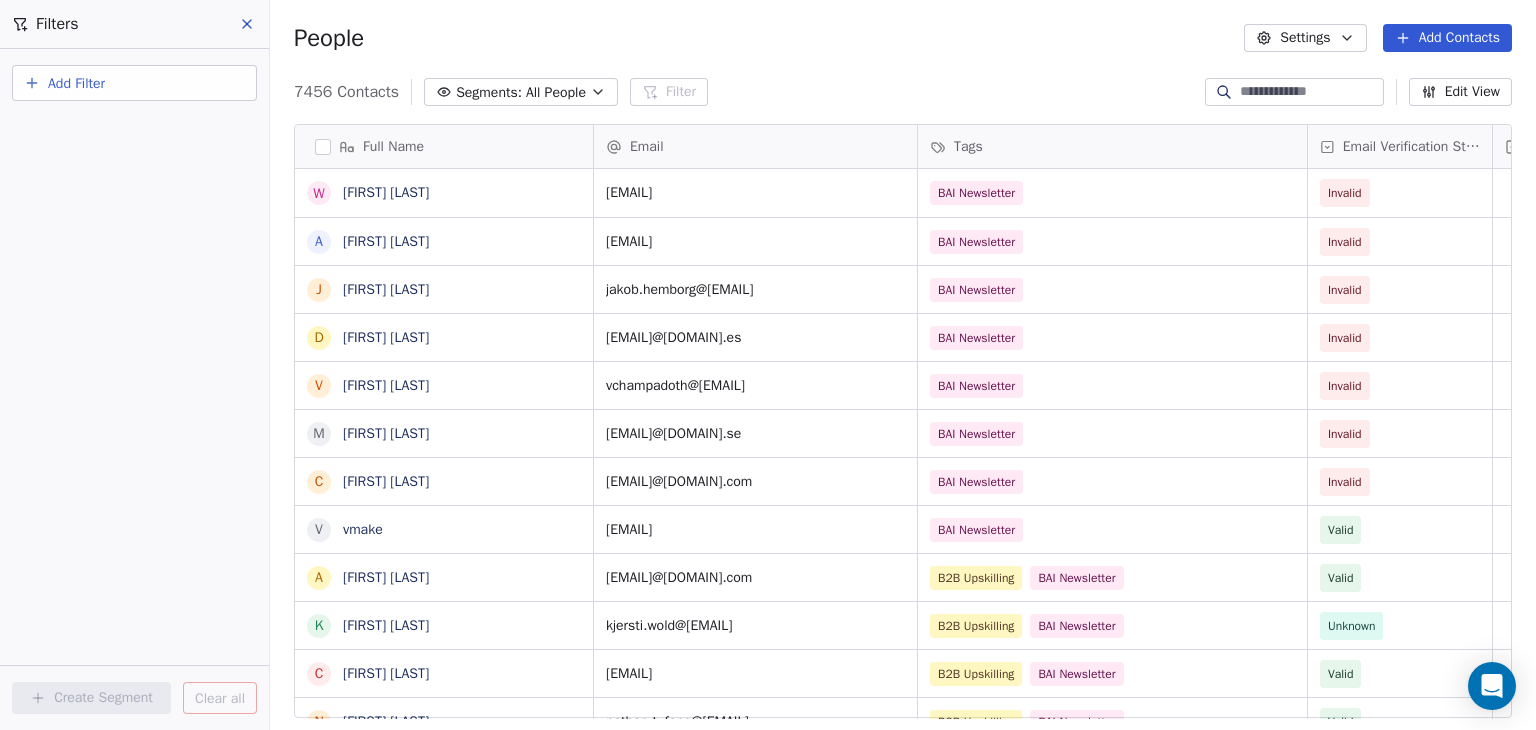click on "Add Filter" at bounding box center (134, 83) 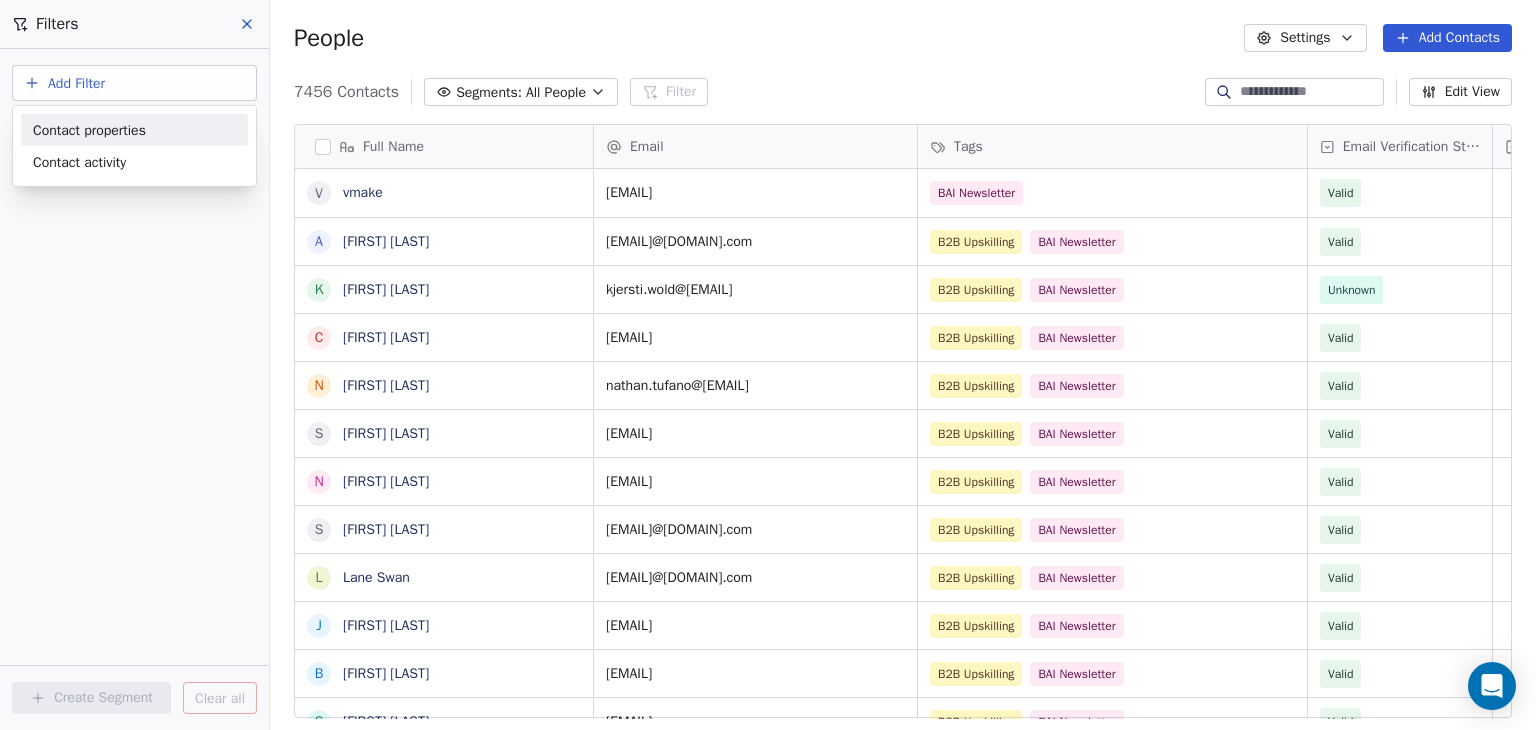 click on "Contact properties" at bounding box center (89, 129) 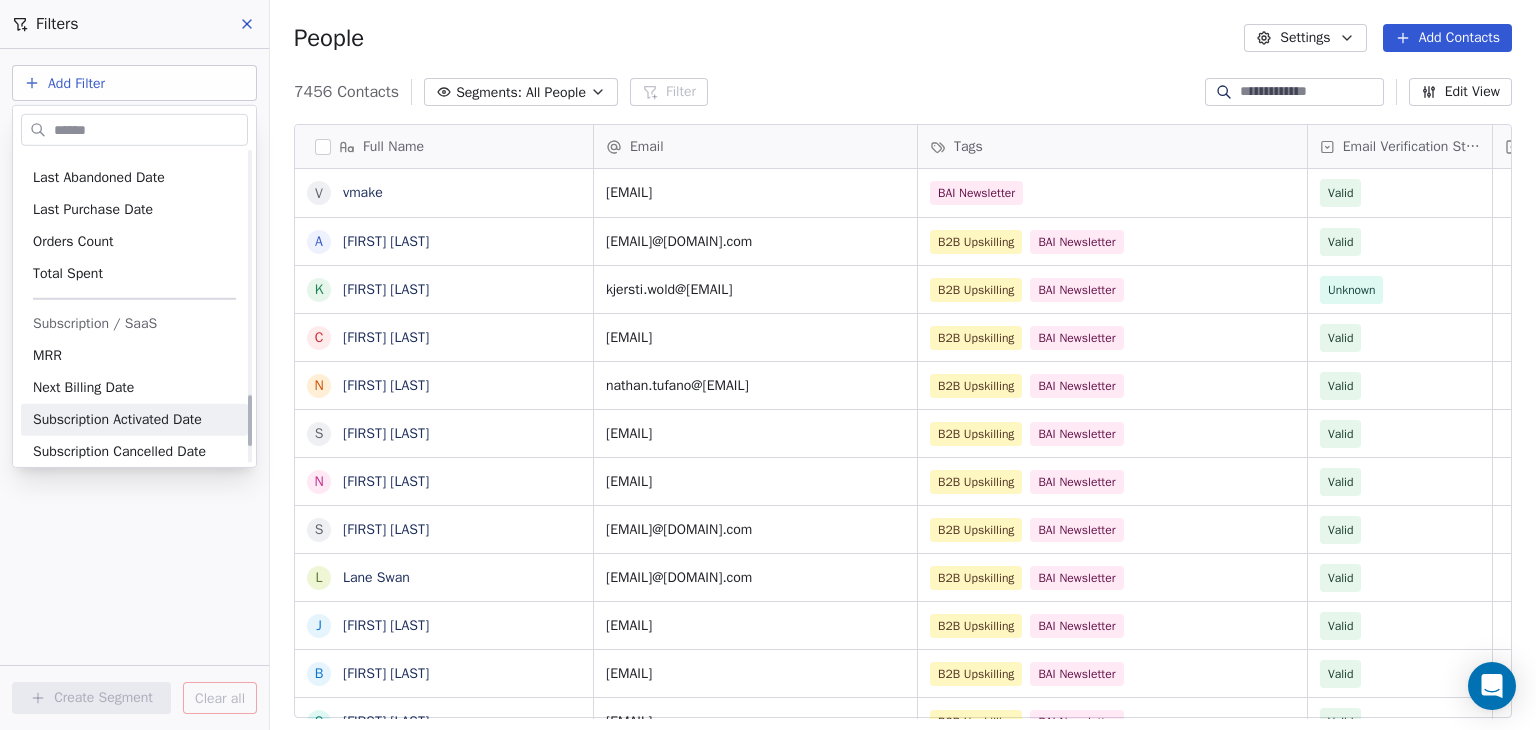 scroll, scrollTop: 1500, scrollLeft: 0, axis: vertical 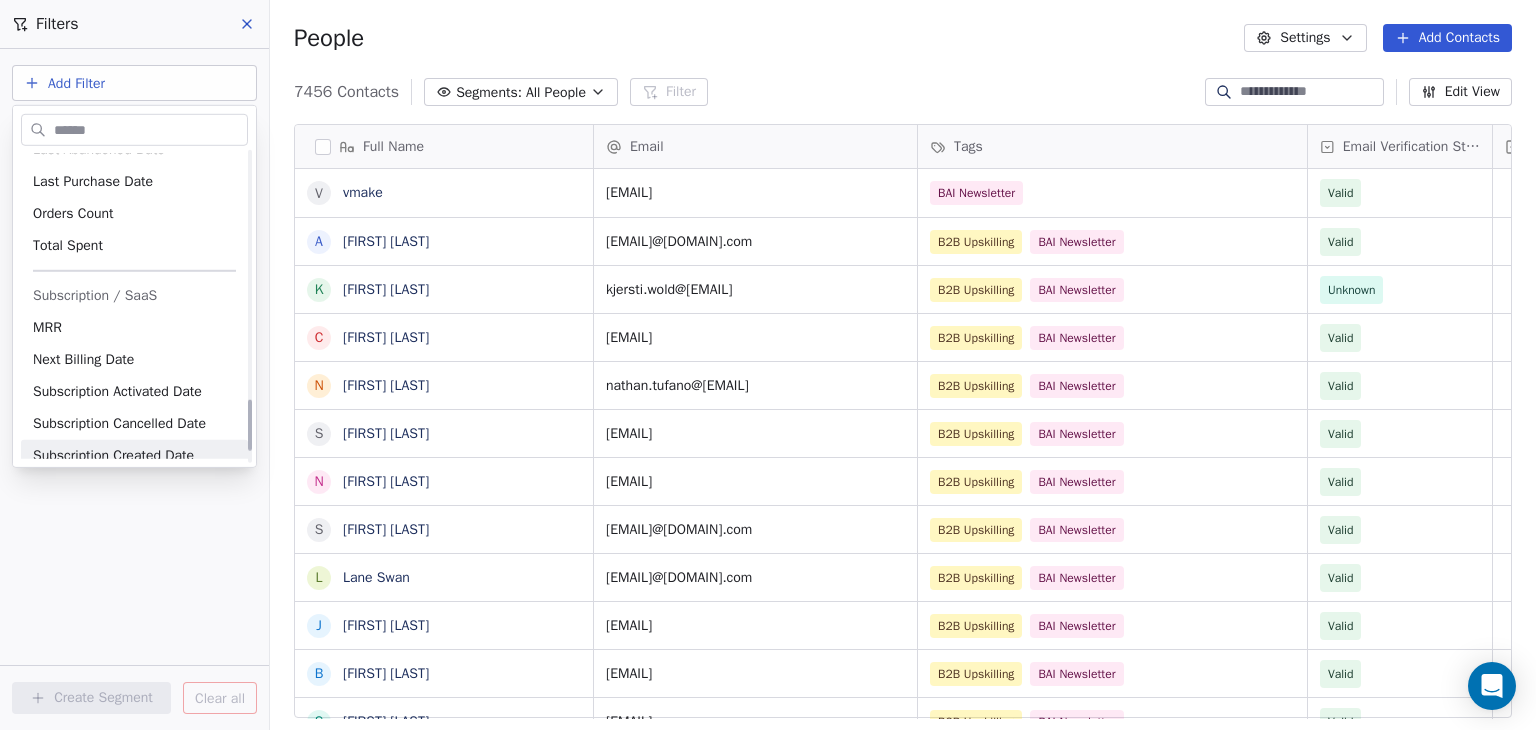 click on "BAR Contacts People Marketing Workflows Campaigns Sales Pipelines Sequences Beta Tools Apps AI Agents Help & Support Filters Add Filter Create Segment Clear all People Settings Add Contacts 7456 Contacts Segments: All People Filter Edit View Tag Add to Sequence Full Name v vmake A [FIRST] [LAST] K [FIRST] [LAST] C [FIRST] [LAST] N [FIRST] [LAST] S [FIRST] [LAST] N [FIRST] [LAST] S [FIRST] [LAST] L [FIRST] [LAST] J [FIRST] [LAST] B [FIRST] [LAST] S [FIRST] [LAST] P [FIRST] [LAST] S [FIRST] [LAST] A [FIRST] [LAST] R [FIRST] [LAST] I [FIRST] [LAST] J [FIRST] [LAST] J [FIRST] [LAST] S [FIRST] [LAST] T [FIRST] [LAST] J [FIRST] [LAST] W [FIRST] [LAST] S [FIRST] [LAST] P [FIRST] [LAST] G [FIRST] [LAST] C [FIRST] [LAST] T [FIRST] [LAST] J [FIRST] [LAST] A [FIRST] [LAST] T [FIRST] [LAST] M [FIRST] [LAST] Email Tags Email Verification Status Status [EMAIL] BAI Newsletter Valid [EMAIL] B2B Upskilling BAI Newsletter Valid [EMAIL] B2B Upskilling BAI Newsletter Unknown" at bounding box center [768, 365] 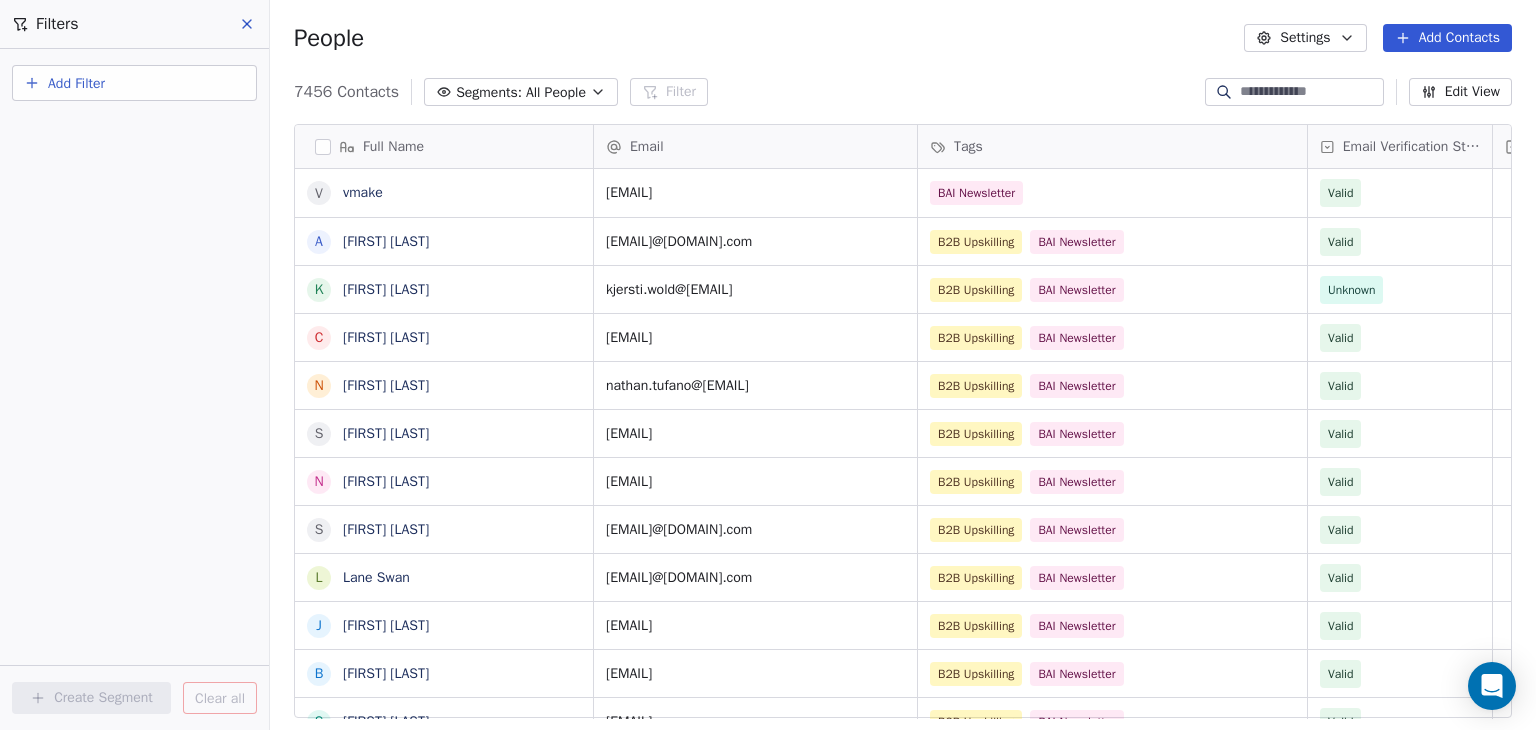 click on "Add Filter" at bounding box center [134, 83] 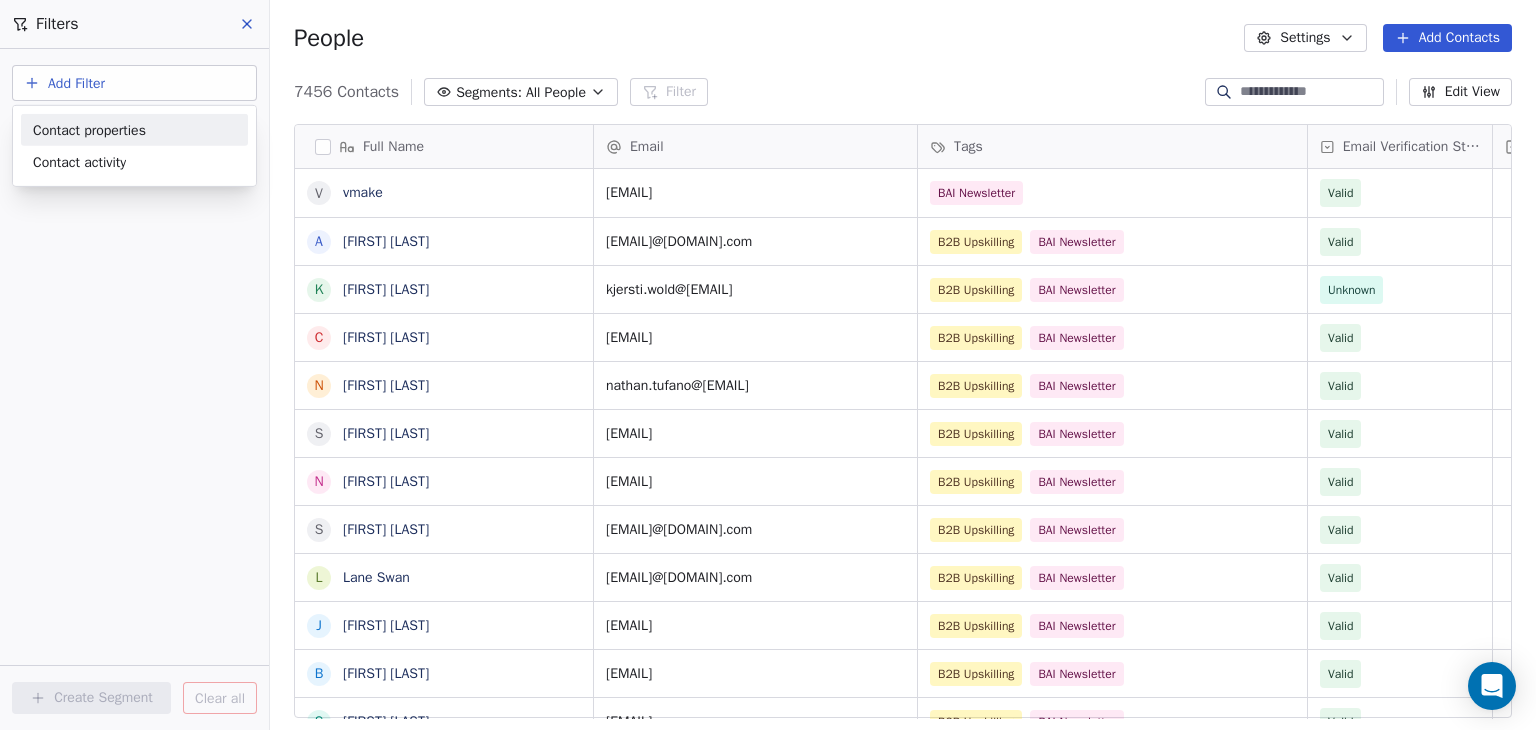 click on "Contact properties" at bounding box center [89, 129] 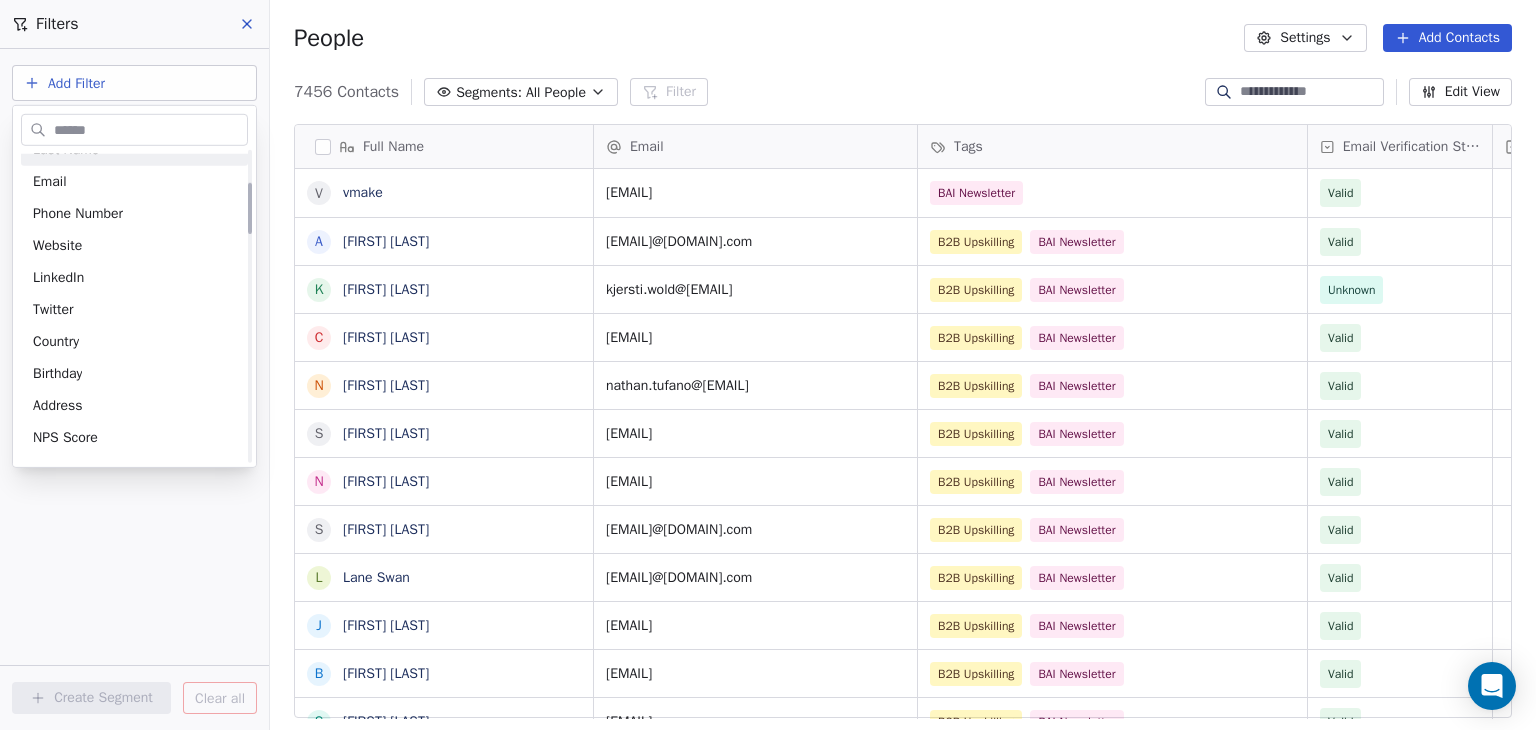 scroll, scrollTop: 200, scrollLeft: 0, axis: vertical 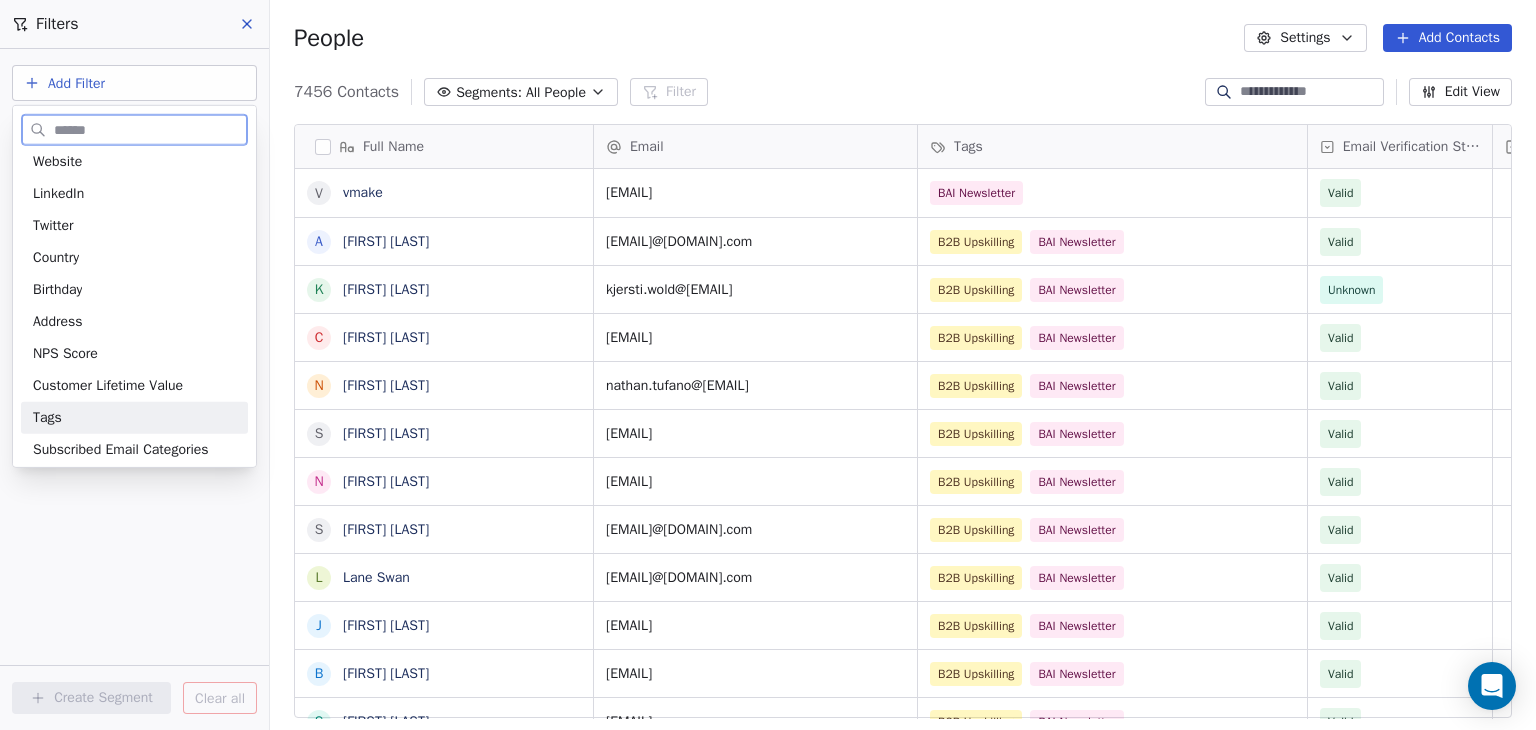 click on "Tags" at bounding box center (47, 418) 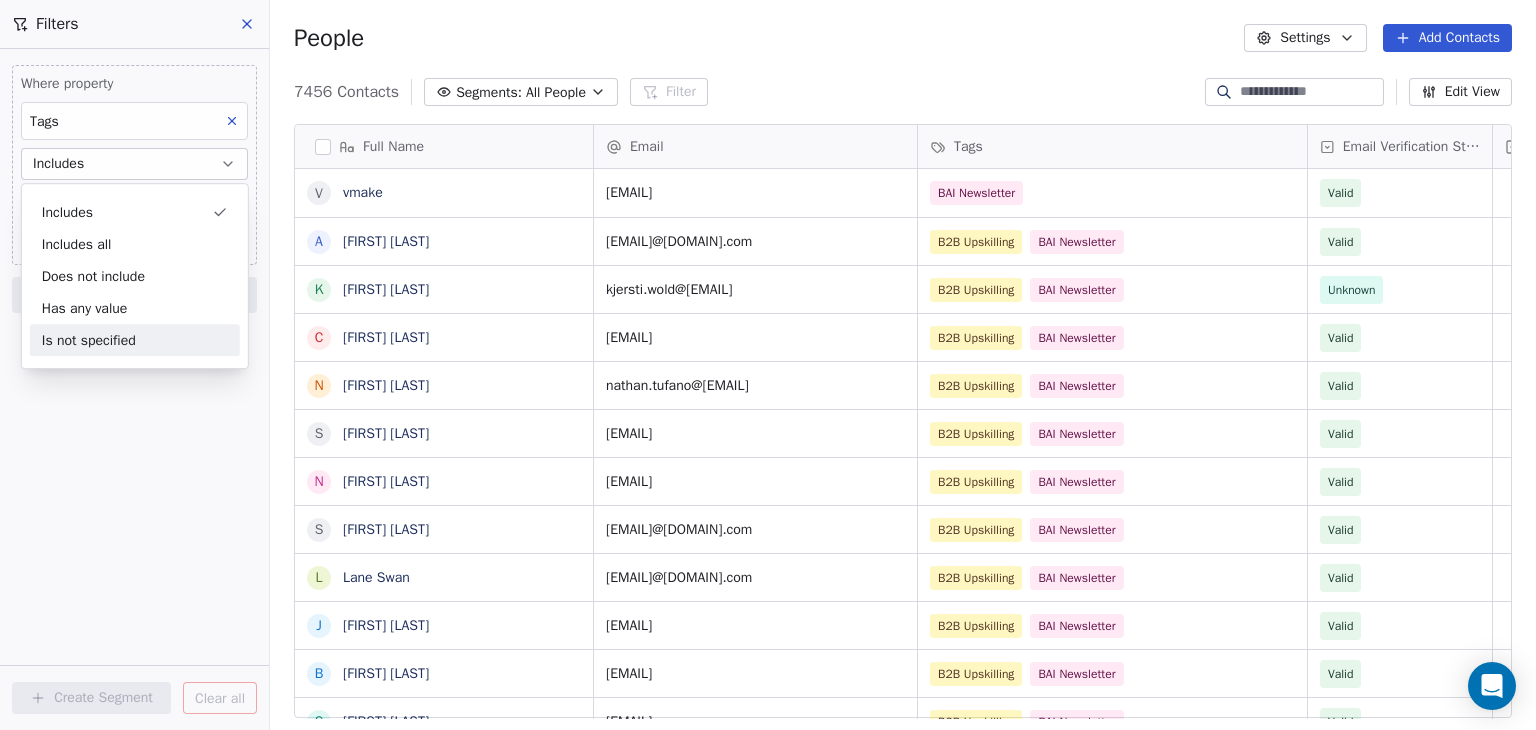 click on "Where property   Tags   Includes Select  Tags Add filter to this group Add another filter  Create Segment Clear all" at bounding box center (134, 389) 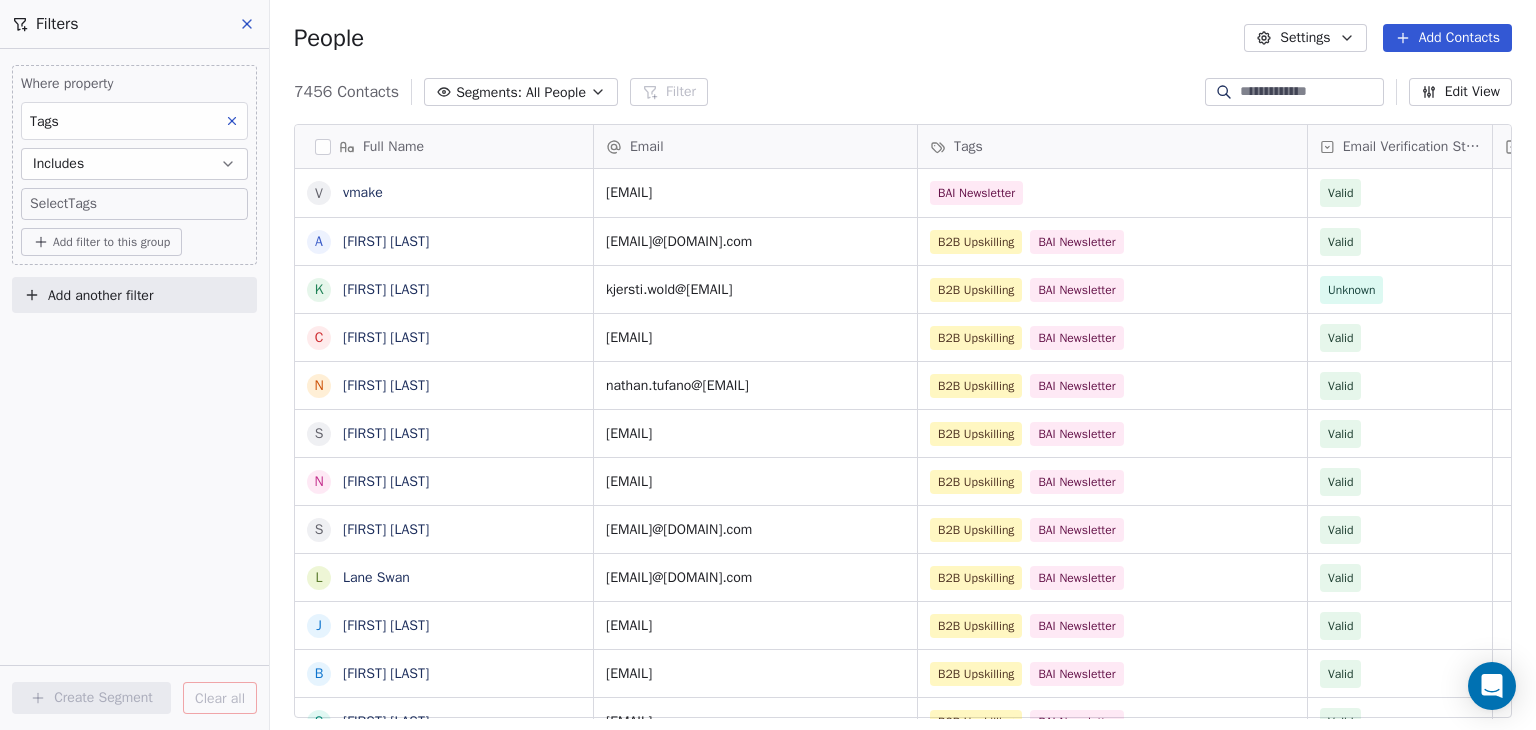 click on "Includes" at bounding box center (134, 164) 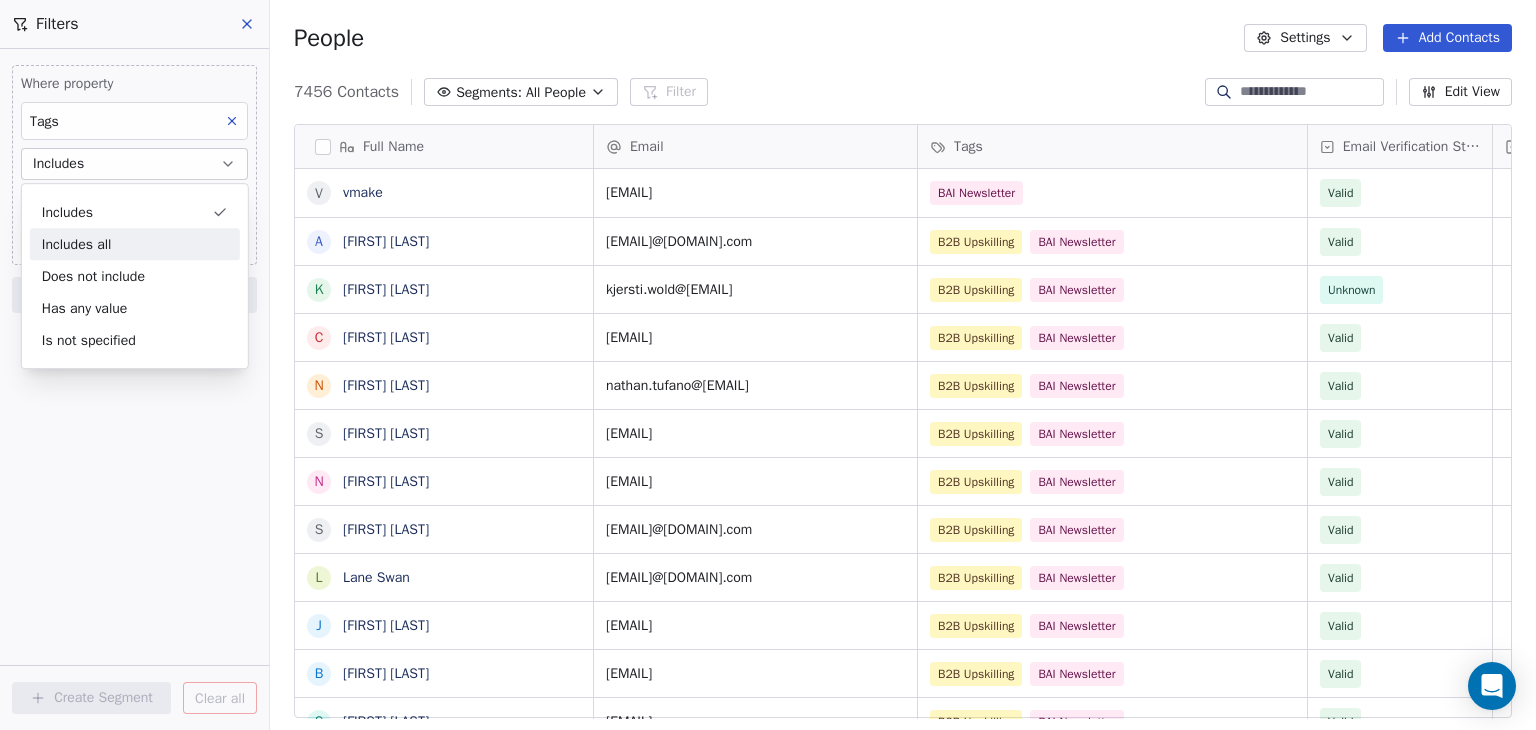 click on "Includes all" at bounding box center [135, 244] 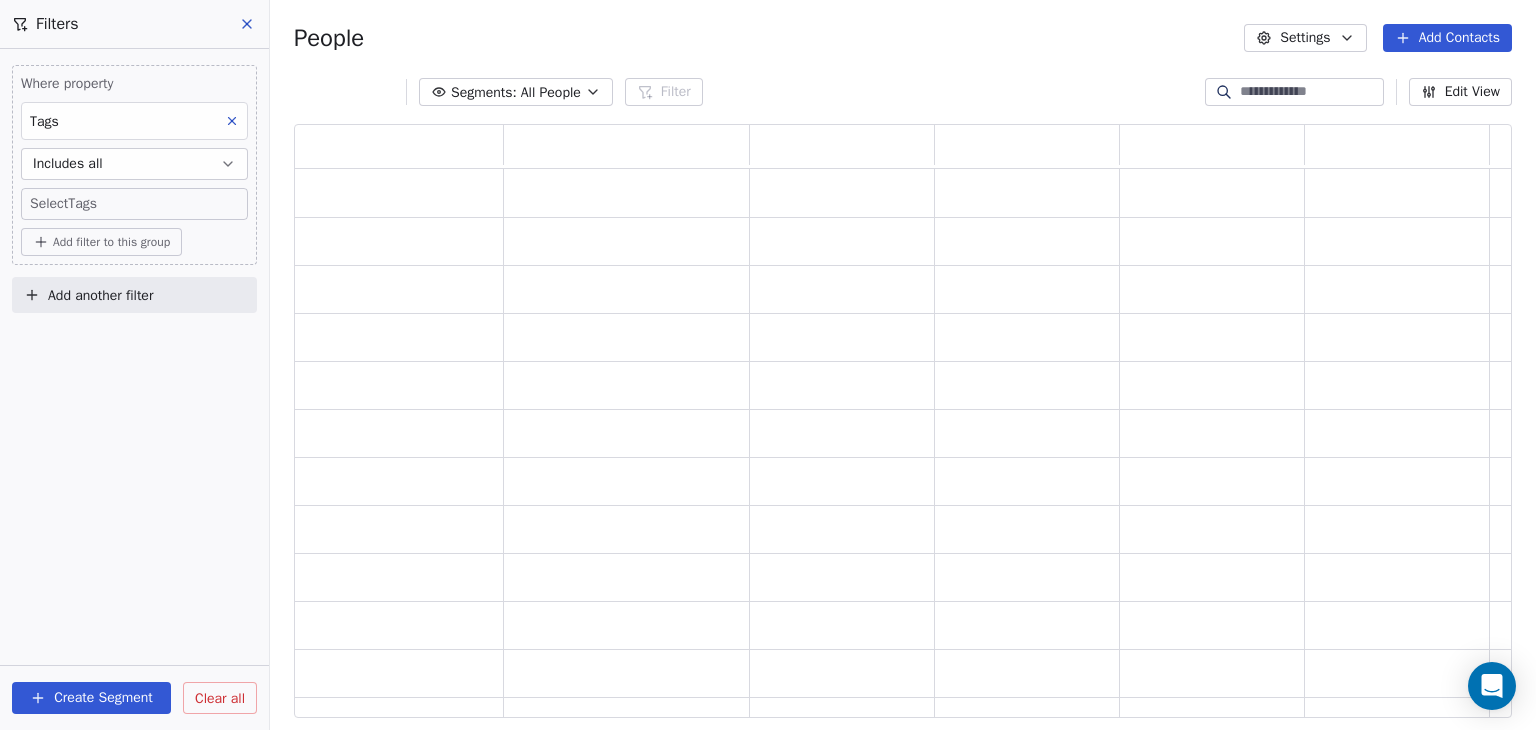 scroll, scrollTop: 16, scrollLeft: 16, axis: both 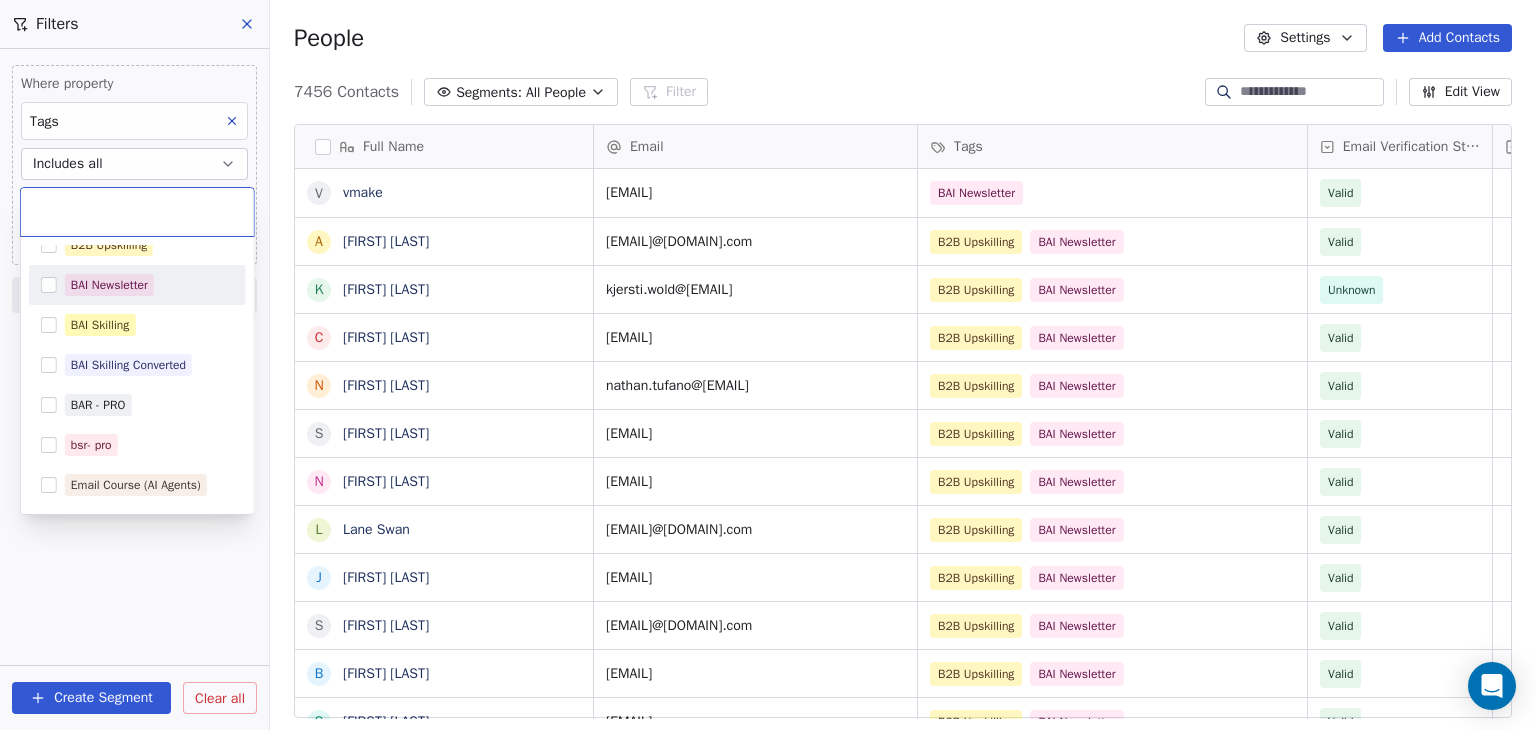 click on "BAI Newsletter" at bounding box center [137, 285] 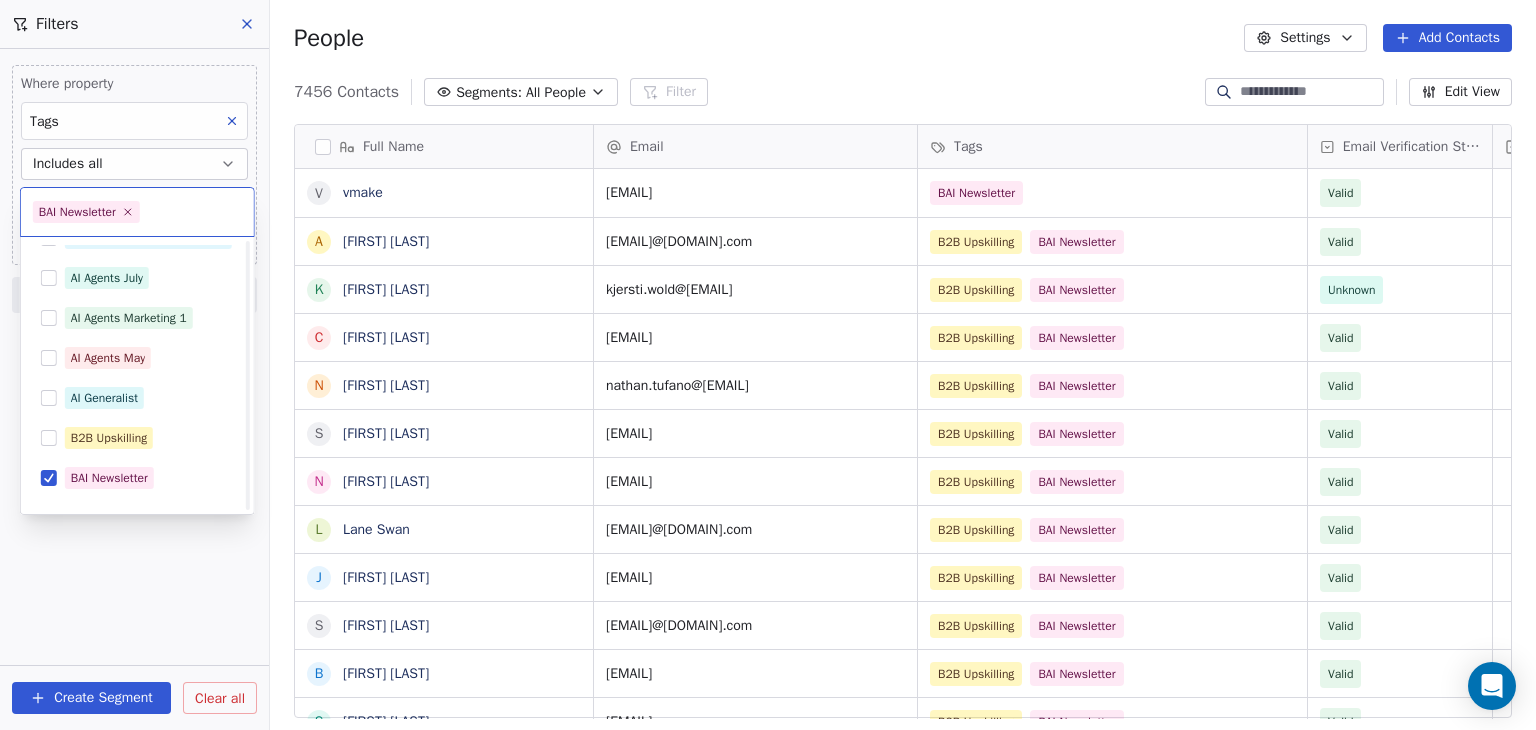 scroll, scrollTop: 100, scrollLeft: 0, axis: vertical 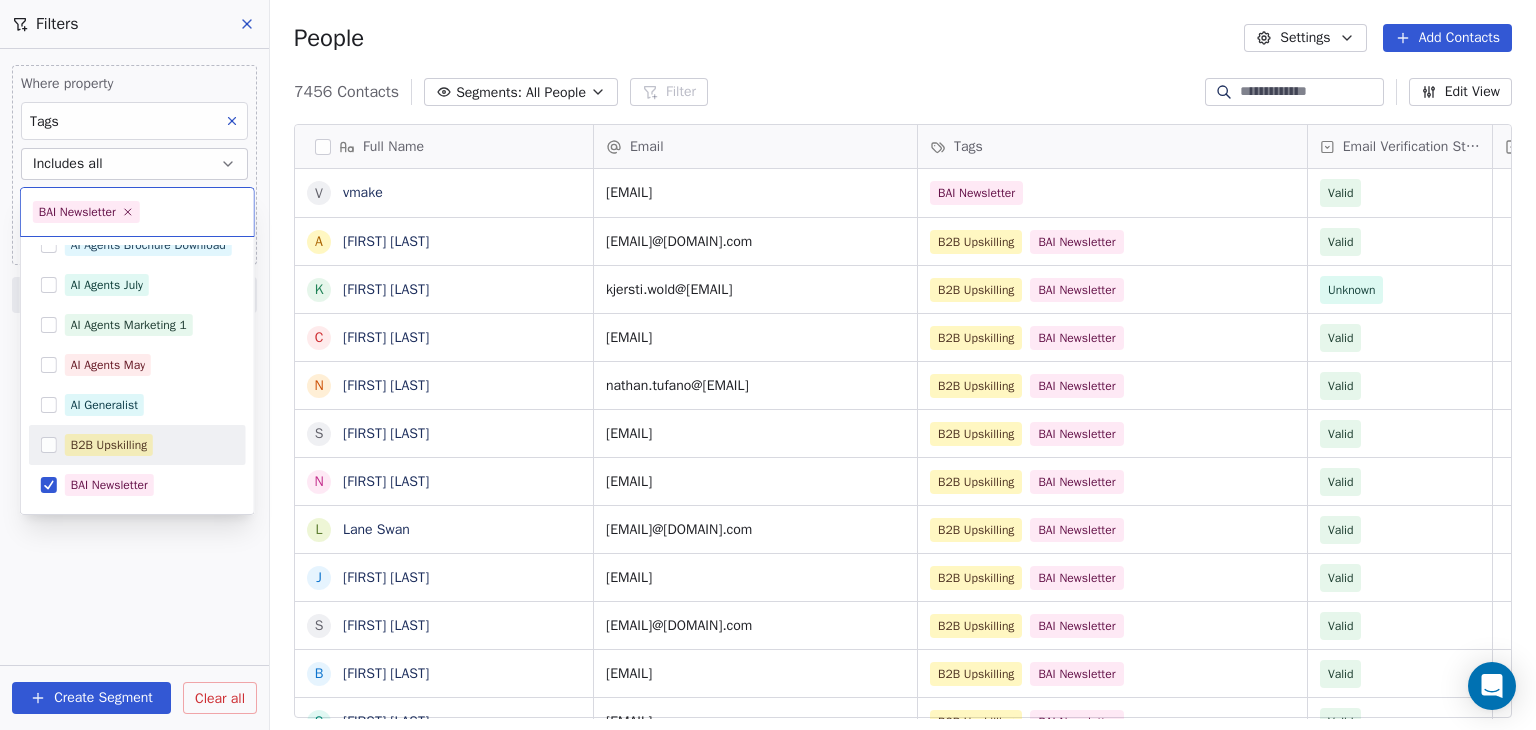 click on "B2B Upskilling" at bounding box center [109, 445] 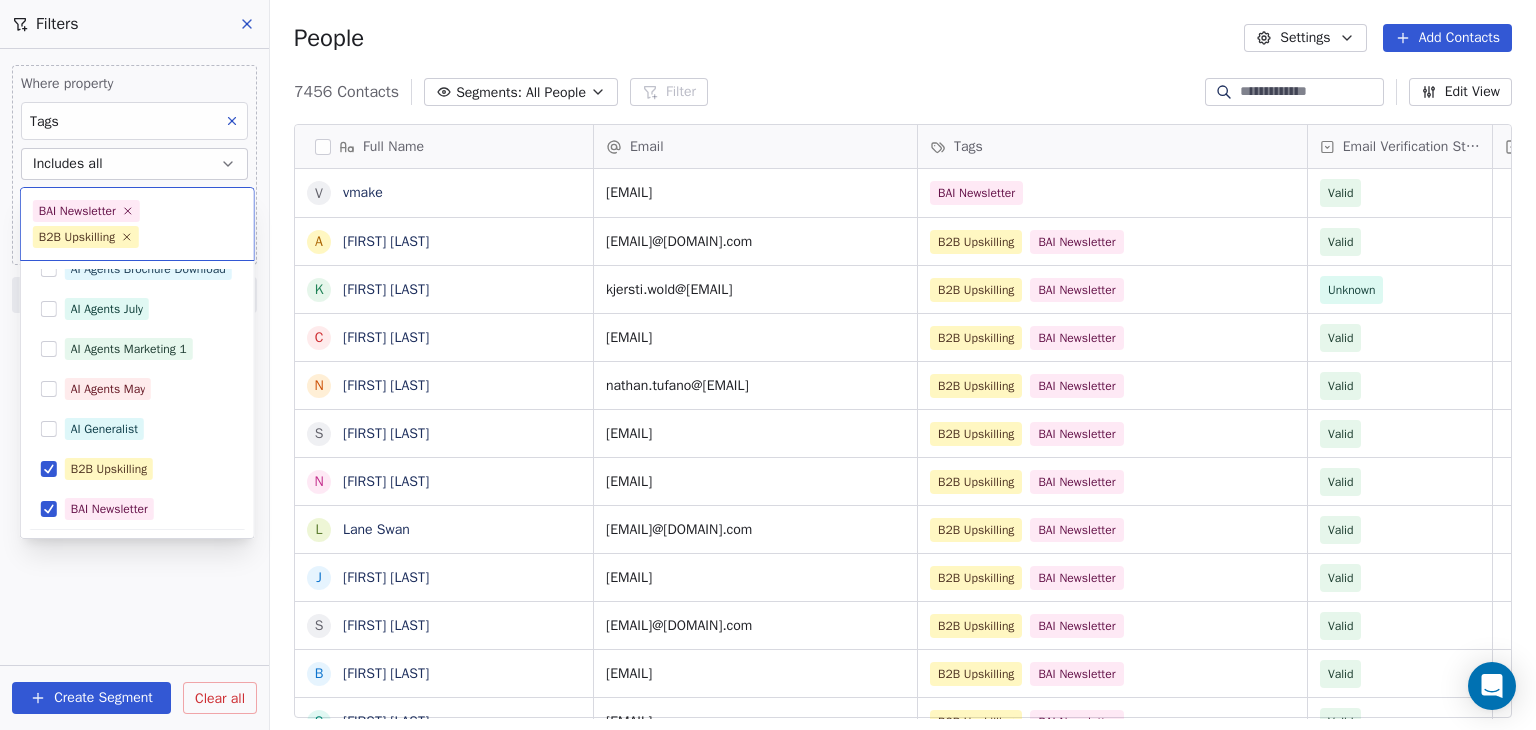 click on "BAR Contacts People Marketing Workflows Campaigns Sales Pipelines Sequences Beta Tools Apps AI Agents Help & Support Filters Where property Tags Includes all Select Tags Add filter to this group Add another filter Create Segment Clear all People Settings Add Contacts 7456 Contacts Segments: All People Filter Edit View Tag Add to Sequence Full Name v vmake A [FIRST] [LAST] K [FIRST] [LAST] C [FIRST] [LAST] N [FIRST] [LAST] S [FIRST] [LAST] N [FIRST] [LAST] L [FIRST] [LAST] J [FIRST] [LAST] S [FIRST] [LAST] B [FIRST] [LAST] S [FIRST] [LAST] P [FIRST] [LAST] S [FIRST] [LAST] G [FIRST] [LAST] A [FIRST] [LAST] I [FIRST] [LAST] R [FIRST] [LAST] J [FIRST] [LAST] J [FIRST] [LAST] S [FIRST] [LAST] T [FIRST] [LAST] J [FIRST] [LAST] W [FIRST] [LAST] S [FIRST] [LAST] P [FIRST] [LAST] G [FIRST] [LAST] C [FIRST] [LAST] T [FIRST] [LAST] J [FIRST] [LAST] A [FIRST] [LAST] T [FIRST] [LAST] T [FIRST] [LAST] M [FIRST] [LAST] J [FIRST] [LAST] Email Tags Email Verification Status Status support@[DOMAIN].ai BAI Newsletter Valid [EMAIL]@[DOMAIN].com B2B Upskilling Valid" at bounding box center (768, 365) 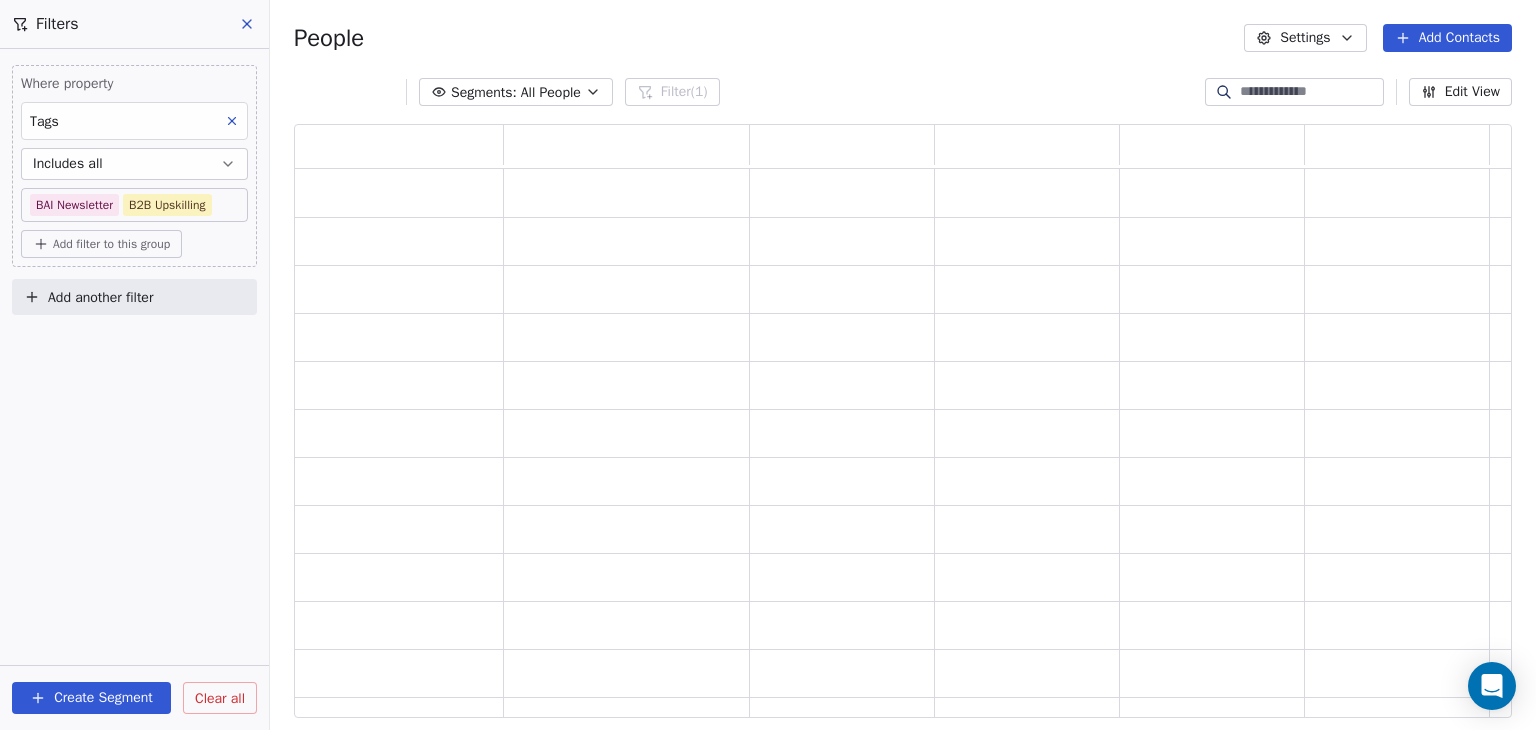 scroll, scrollTop: 16, scrollLeft: 16, axis: both 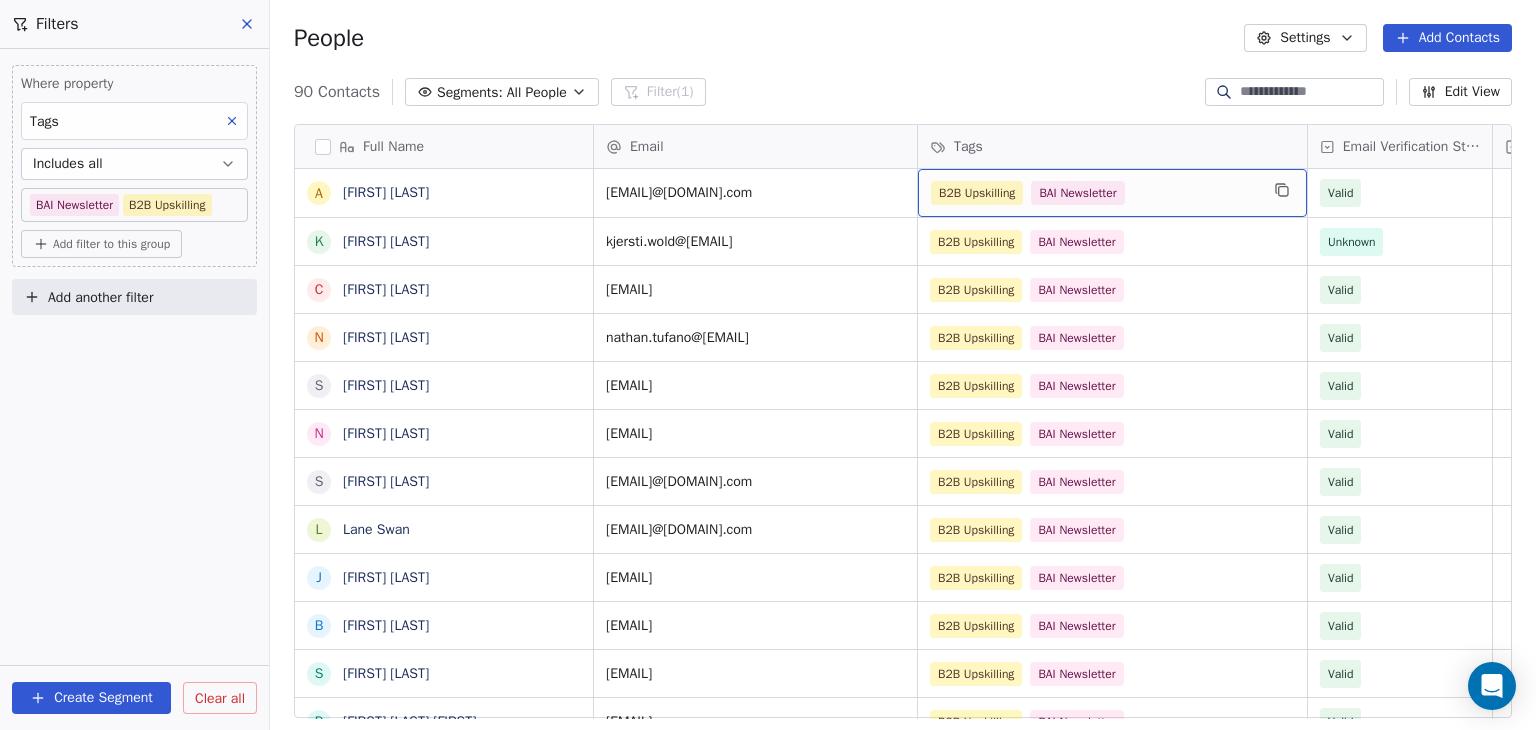 click on "BAI Newsletter" at bounding box center [1077, 193] 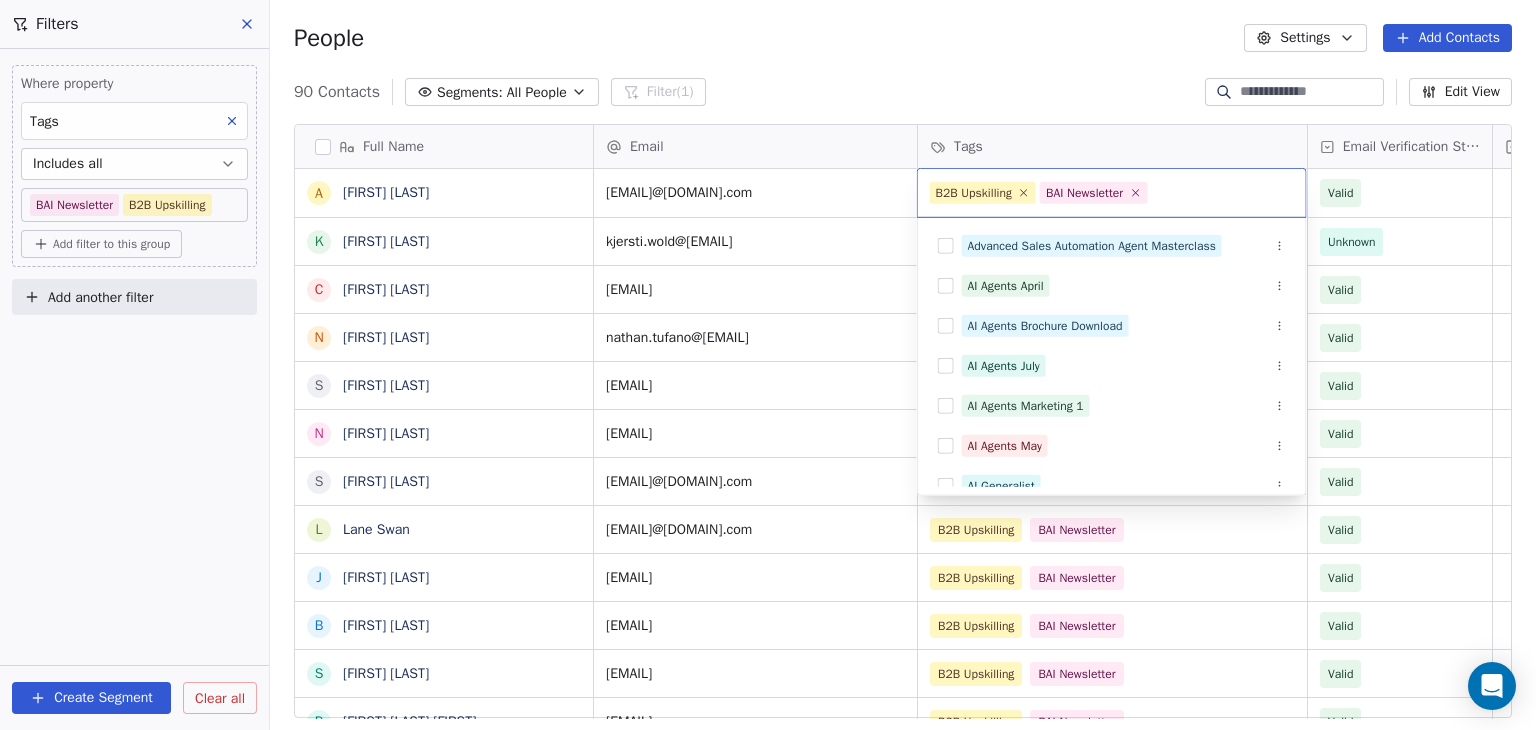 click on "B2B Upskilling BAI Newsletter" at bounding box center (1112, 193) 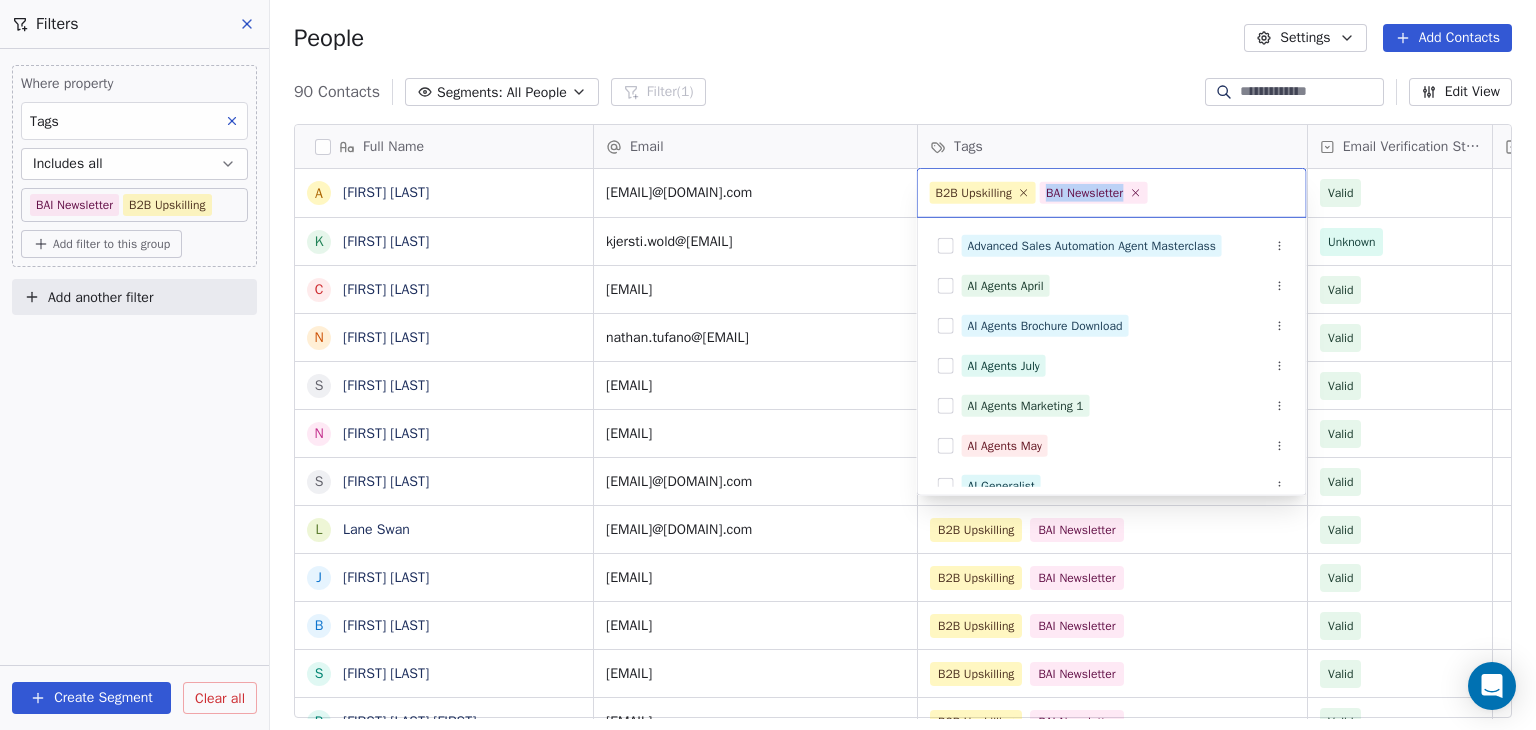 click on "B2B Upskilling BAI Newsletter" at bounding box center [1112, 193] 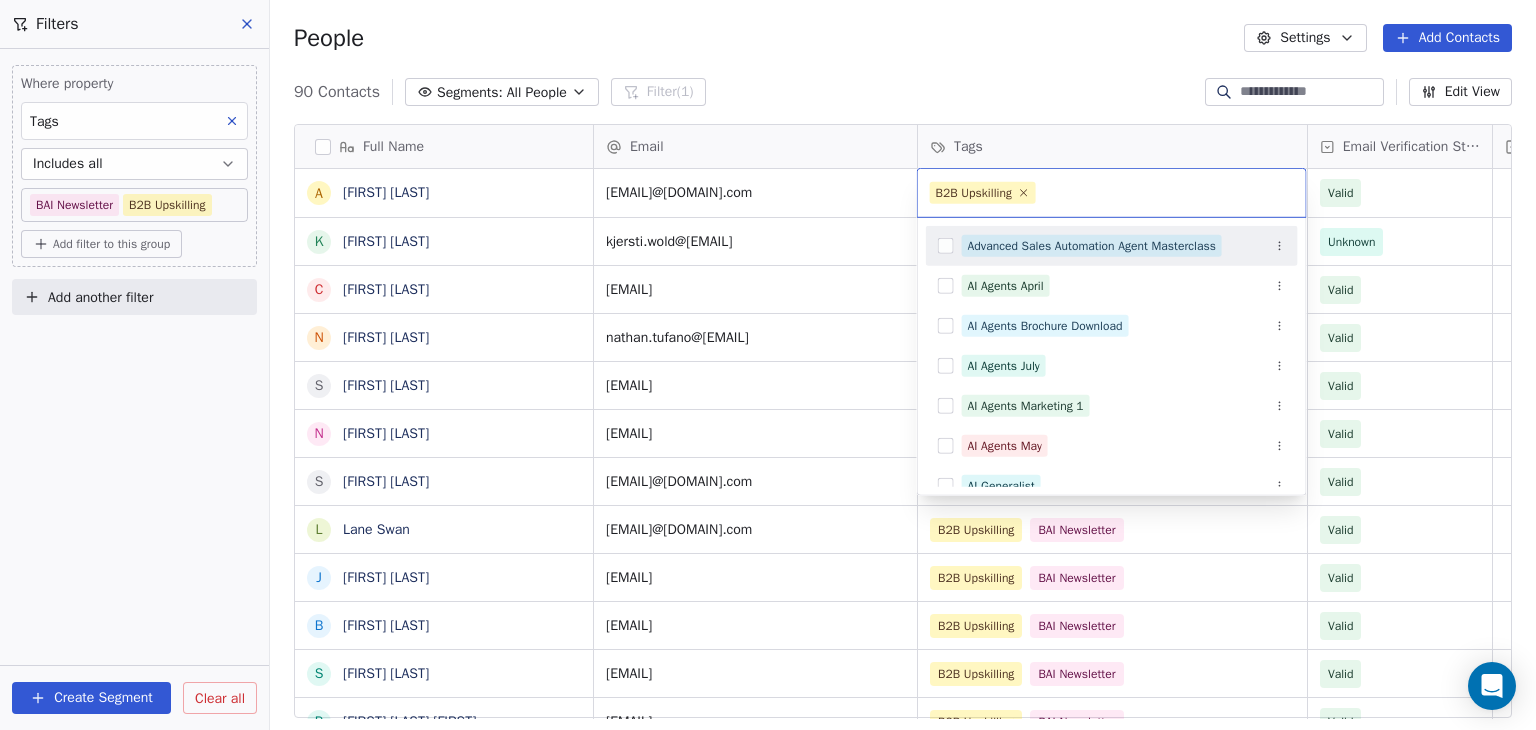 click on "BAR Contacts People Marketing Workflows Campaigns Sales Pipelines Sequences Beta Tools Apps AI Agents Help & Support Filters Where property Tags Includes all BAI Newsletter B2B Upskilling Add filter to this group Add another filter Create Segment Clear all People Settings Add Contacts 90 Contacts Segments: All People Filter (1) Edit View Tag Add to Sequence Full Name A [FIRST] [LAST] K [FIRST] [LAST] C [FIRST] [LAST] N [FIRST] [LAST] S [FIRST] [LAST] N [FIRST] [LAST] S [FIRST] [LAST] L [FIRST] [LAST] J [FIRST] [LAST] B [FIRST] [LAST] S [FIRST] [LAST] P [FIRST] [LAST] S [FIRST] [LAST] A [FIRST] [LAST] R [FIRST] [LAST] I [FIRST] [LAST] J [FIRST] [LAST] J [FIRST] [LAST] S [FIRST] [LAST] T [FIRST] [LAST] J [FIRST] [LAST] W [FIRST] [LAST] S [FIRST] [LAST] P [FIRST] [LAST] G [FIRST] [LAST] C [FIRST] [LAST] T [FIRST] [LAST] J [FIRST] [LAST] A [FIRST] [LAST] T [FIRST] [LAST] M [FIRST] [LAST] Email Tags Email Verification Status Status [EMAIL] B2B Upskilling BAI Newsletter" at bounding box center (768, 365) 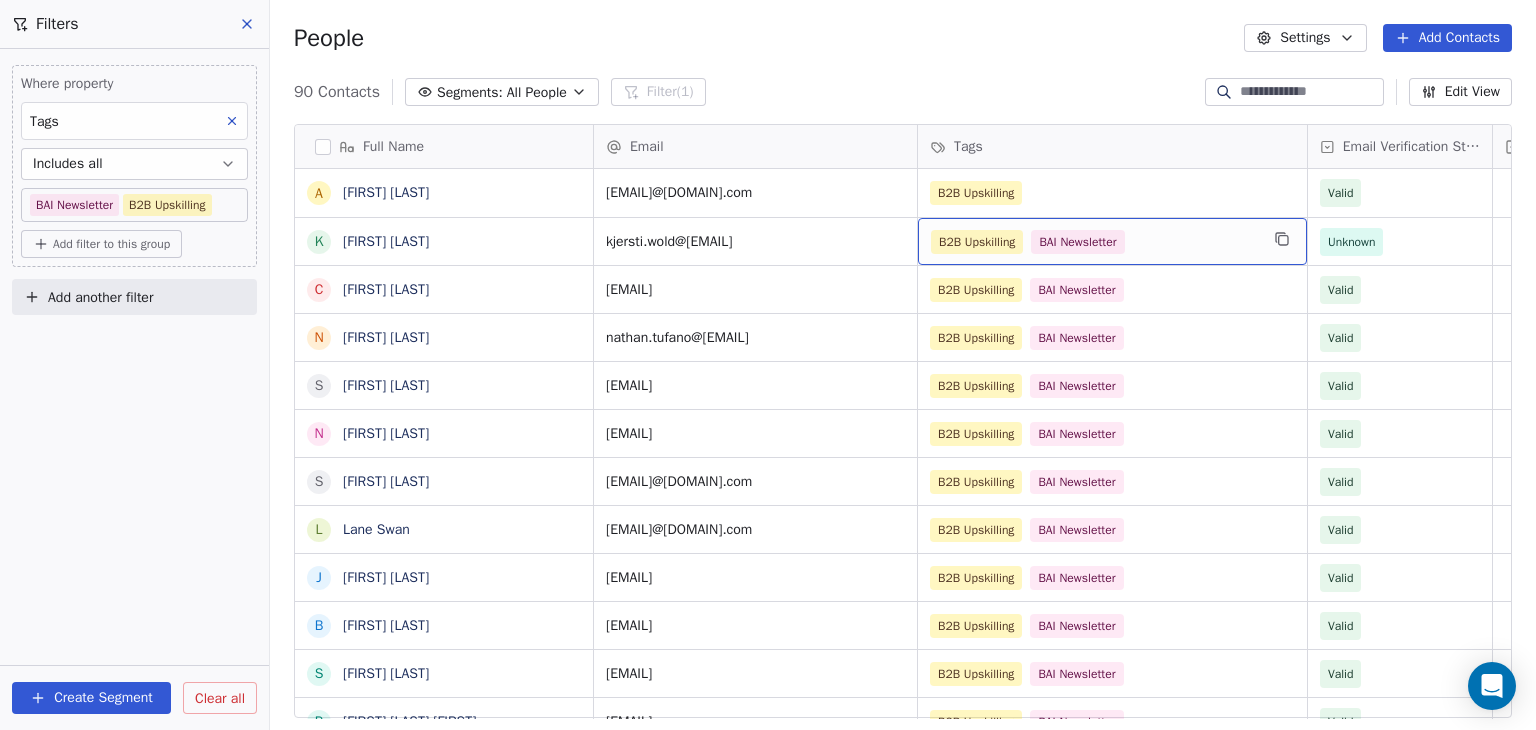 click on "B2B Upskilling BAI Newsletter" at bounding box center (1094, 242) 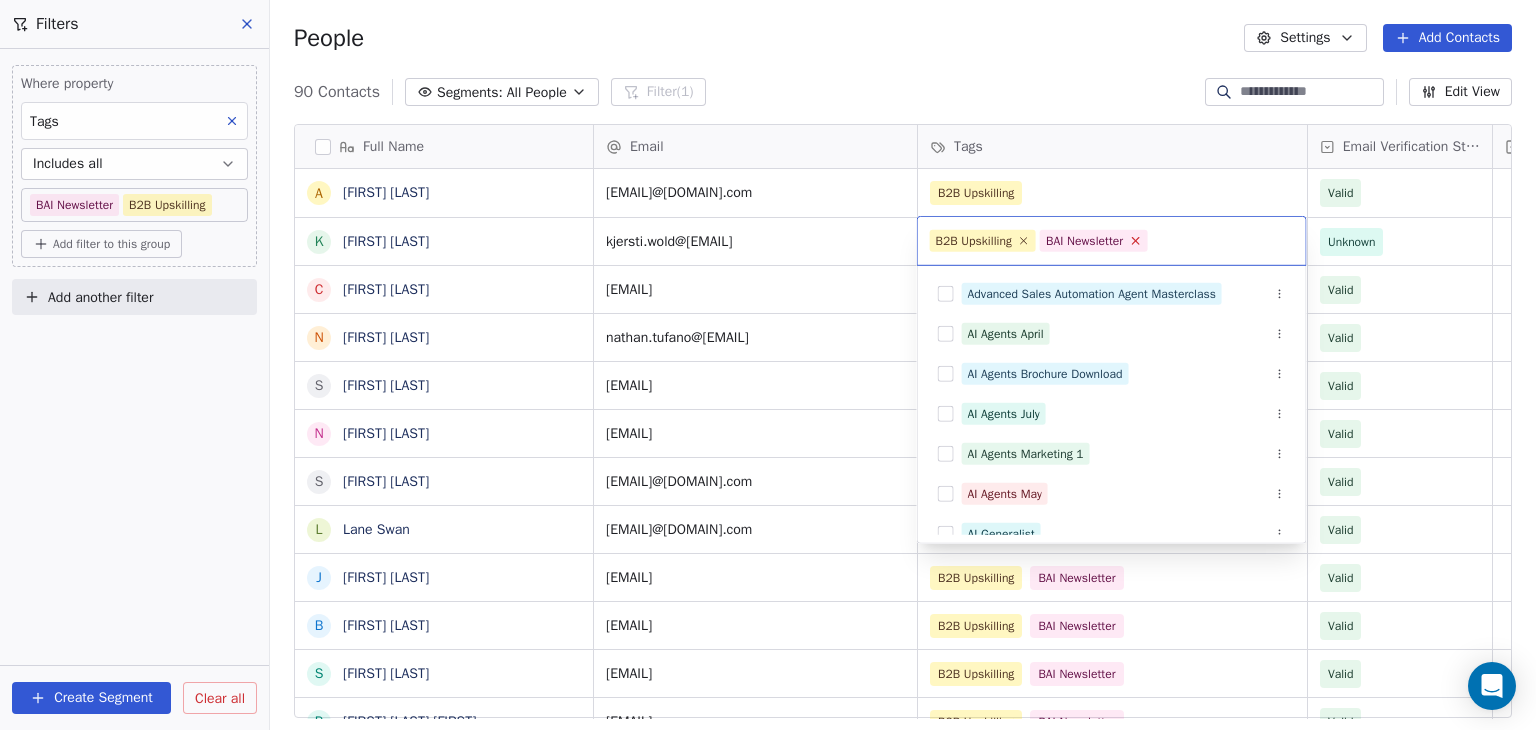 click 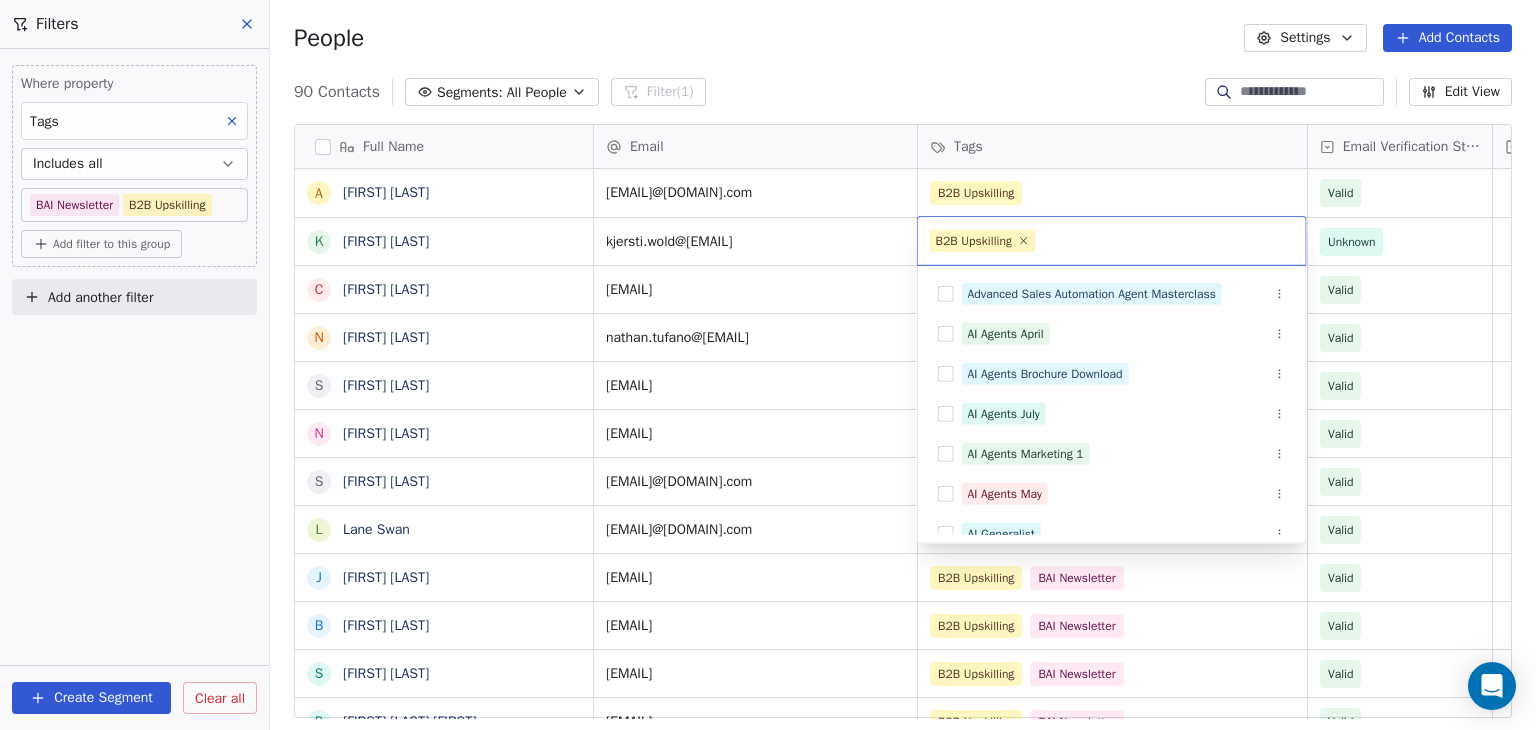 click on "BAR Contacts People Marketing Workflows Campaigns Sales Pipelines Sequences Beta Tools Apps AI Agents Help & Support Filters Where property   Tags   Includes all BAI Newsletter B2B Upskilling Add filter to this group Add another filter  Create Segment Clear all People Settings  Add Contacts 90 Contacts Segments: All People Filter  (1) Edit View Tag Add to Sequence Full Name A [FIRST] [LAST] K [FIRST] [LAST] C [FIRST] [LAST] N [FIRST] [LAST] S [FIRST] [LAST] N [FIRST] [LAST] S [FIRST] [LAST] J [FIRST] [LAST] B [FIRST] [LAST] S [FIRST] [LAST] P [FIRST] [LAST] S [FIRST] [LAST] G [FIRST] [LAST] A [FIRST] [LAST] R [FIRST] [LAST] I [FIRST] [LAST] J [FIRST] [LAST] J [FIRST] [LAST] S [FIRST] [LAST] T [FIRST] [LAST] J [FIRST] [LAST] W [FIRST] [LAST] S [FIRST] [LAST] P [FIRST] [LAST] G [FIRST] [LAST] C [FIRST] [LAST] T [FIRST] [LAST] J [FIRST] [LAST] A [FIRST] [LAST] T [FIRST] [LAST] M [FIRST] [LAST] J [FIRST] [LAST] R [FIRST] [LAST] Email Tags Email Verification Status Status [EMAIL] B2B Upskilling Valid Unknown" at bounding box center (768, 365) 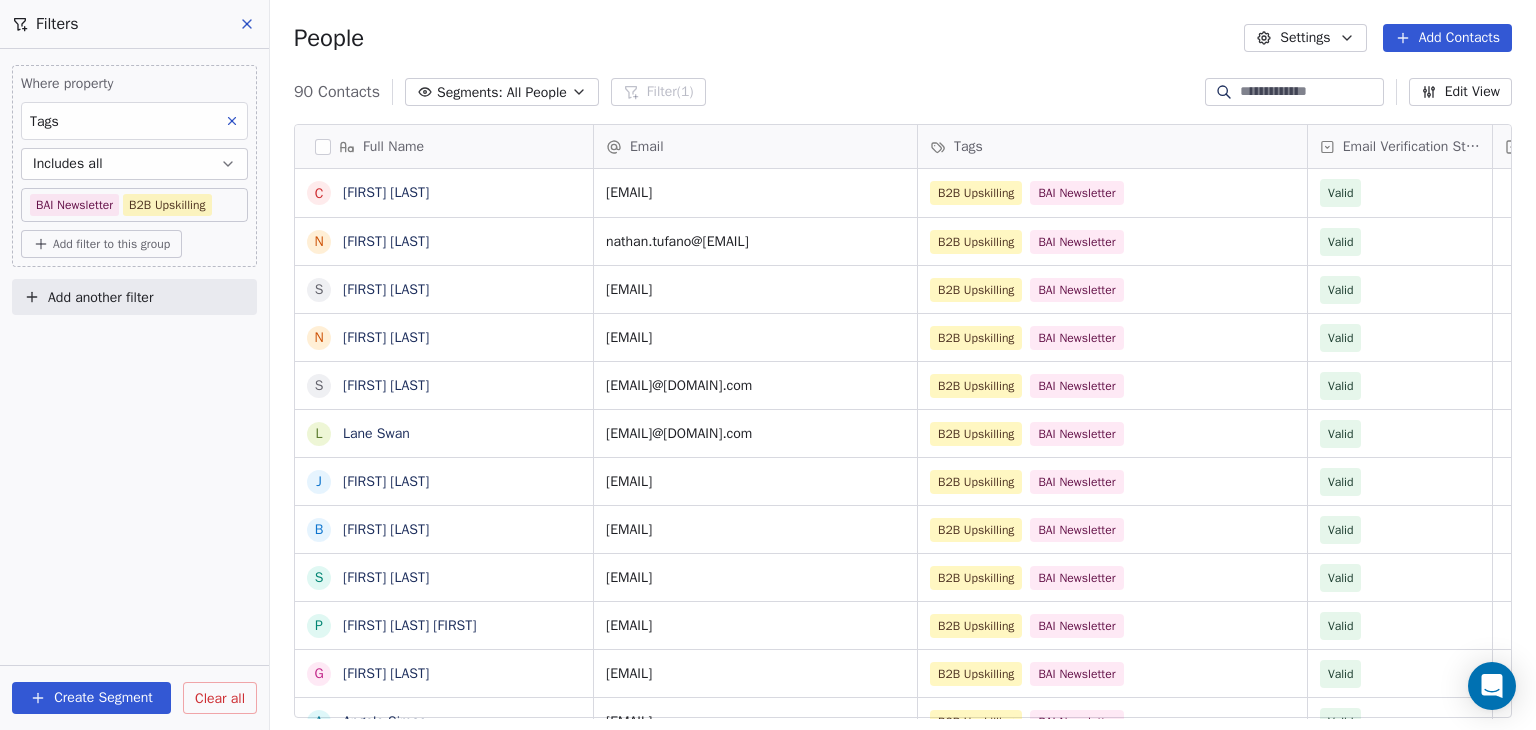 click on "Add filter to this group" at bounding box center (111, 244) 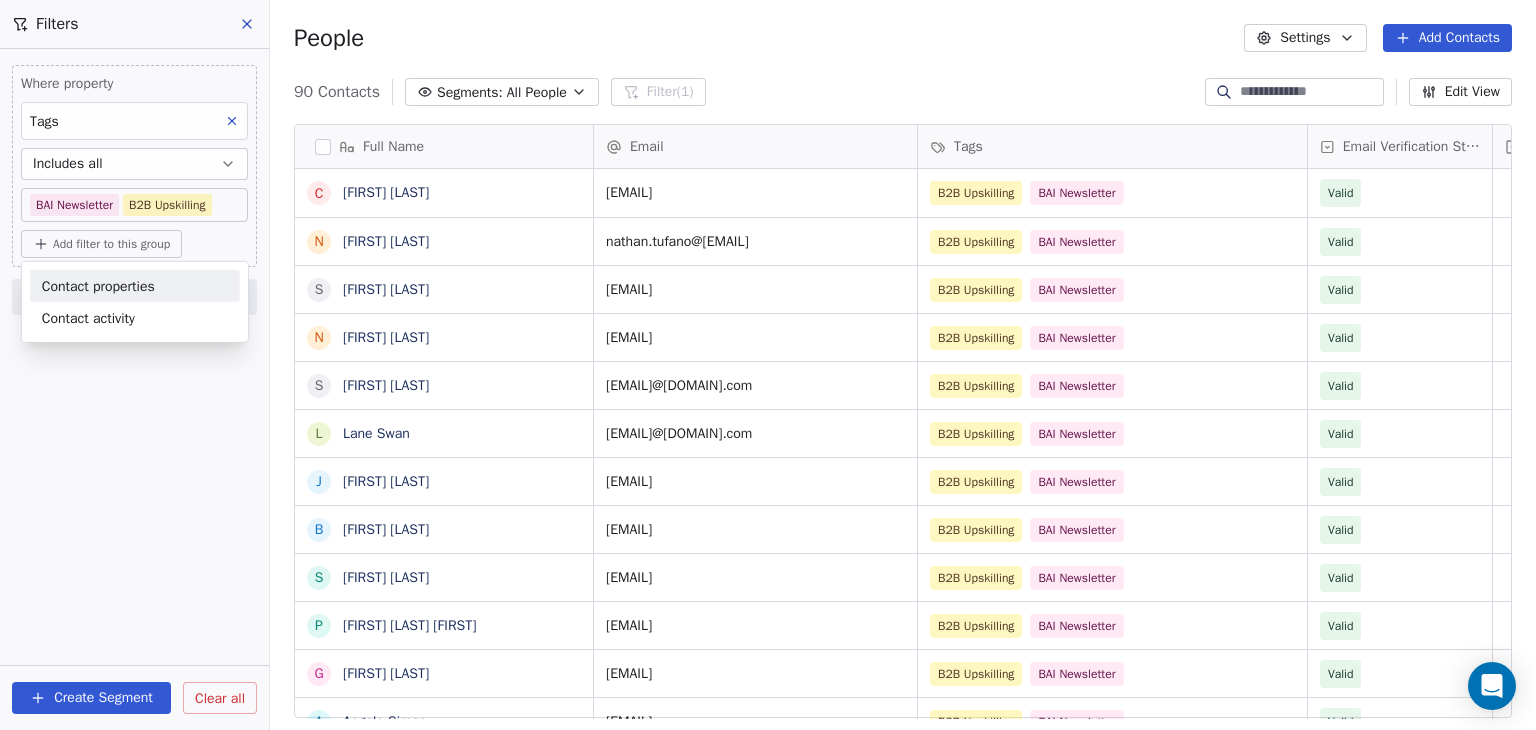 click on "Contact properties" at bounding box center (98, 285) 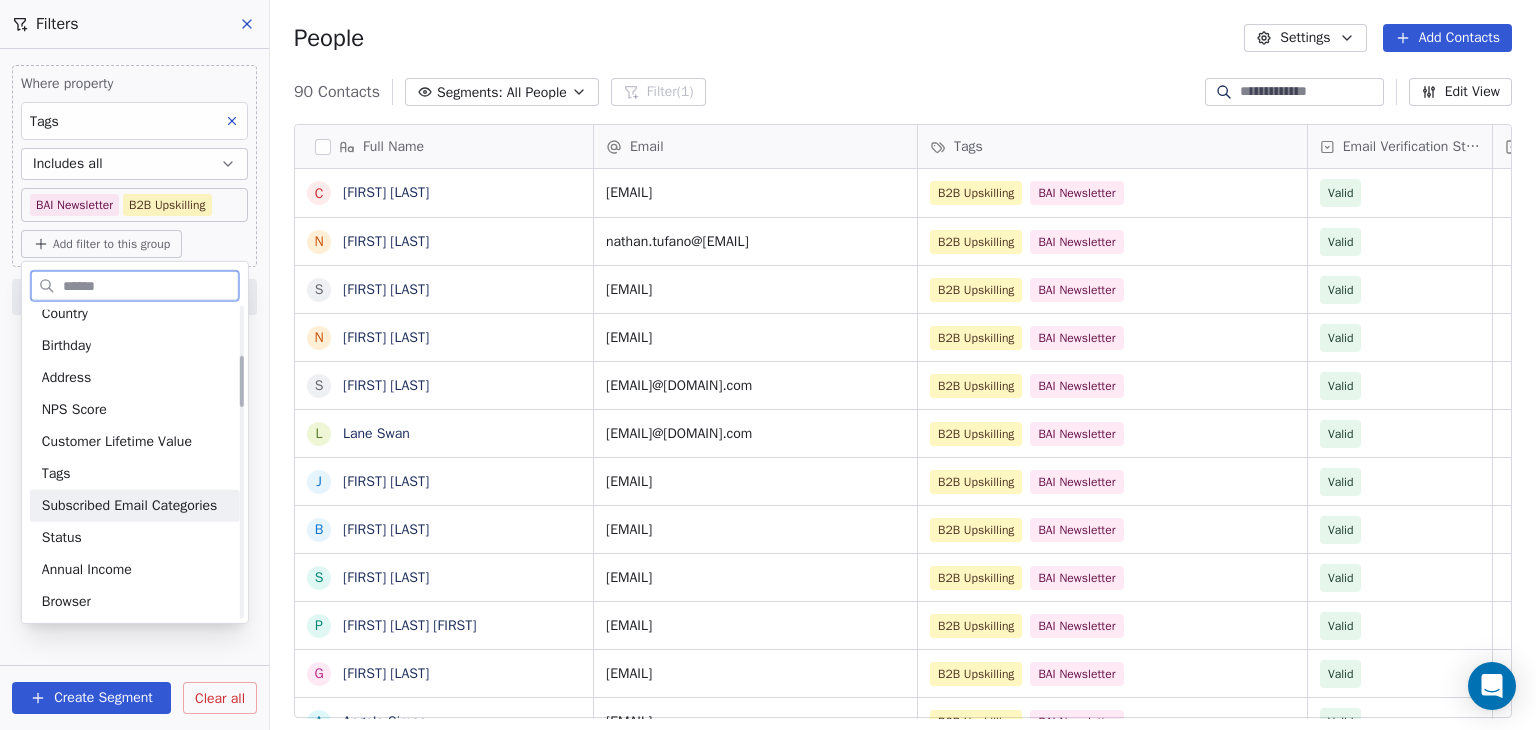 click on "Subscribed Email Categories" at bounding box center [135, 506] 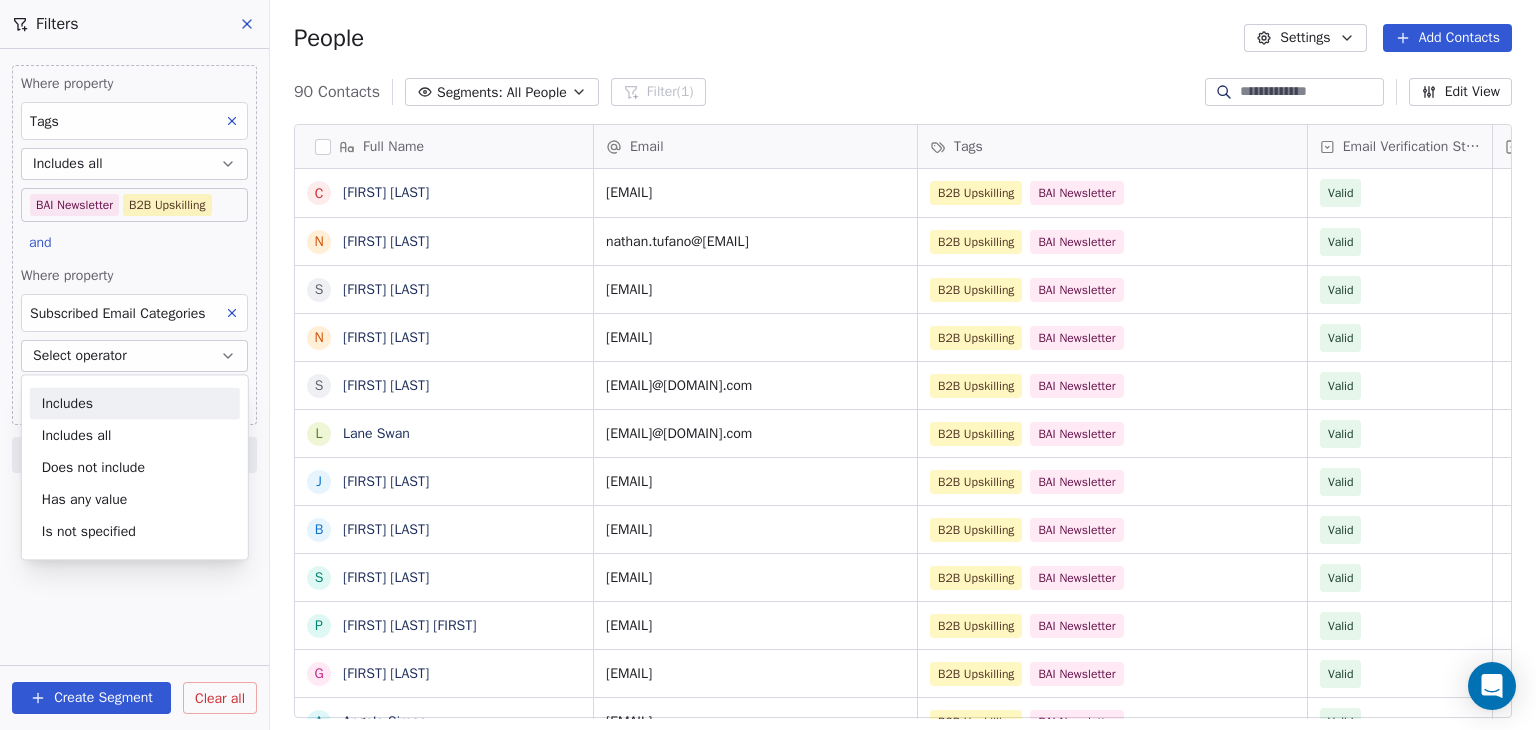 click 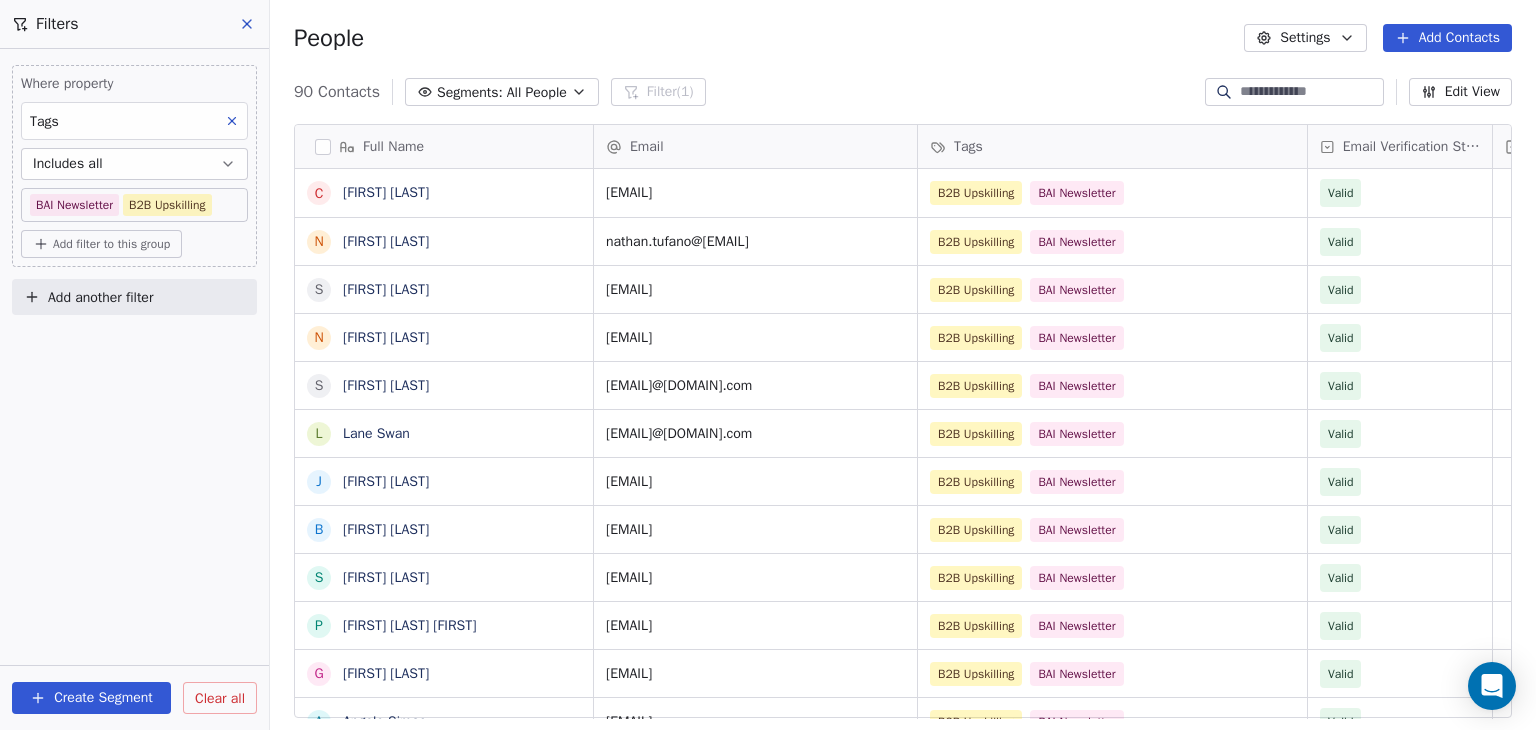 click on "Add filter to this group" at bounding box center [101, 244] 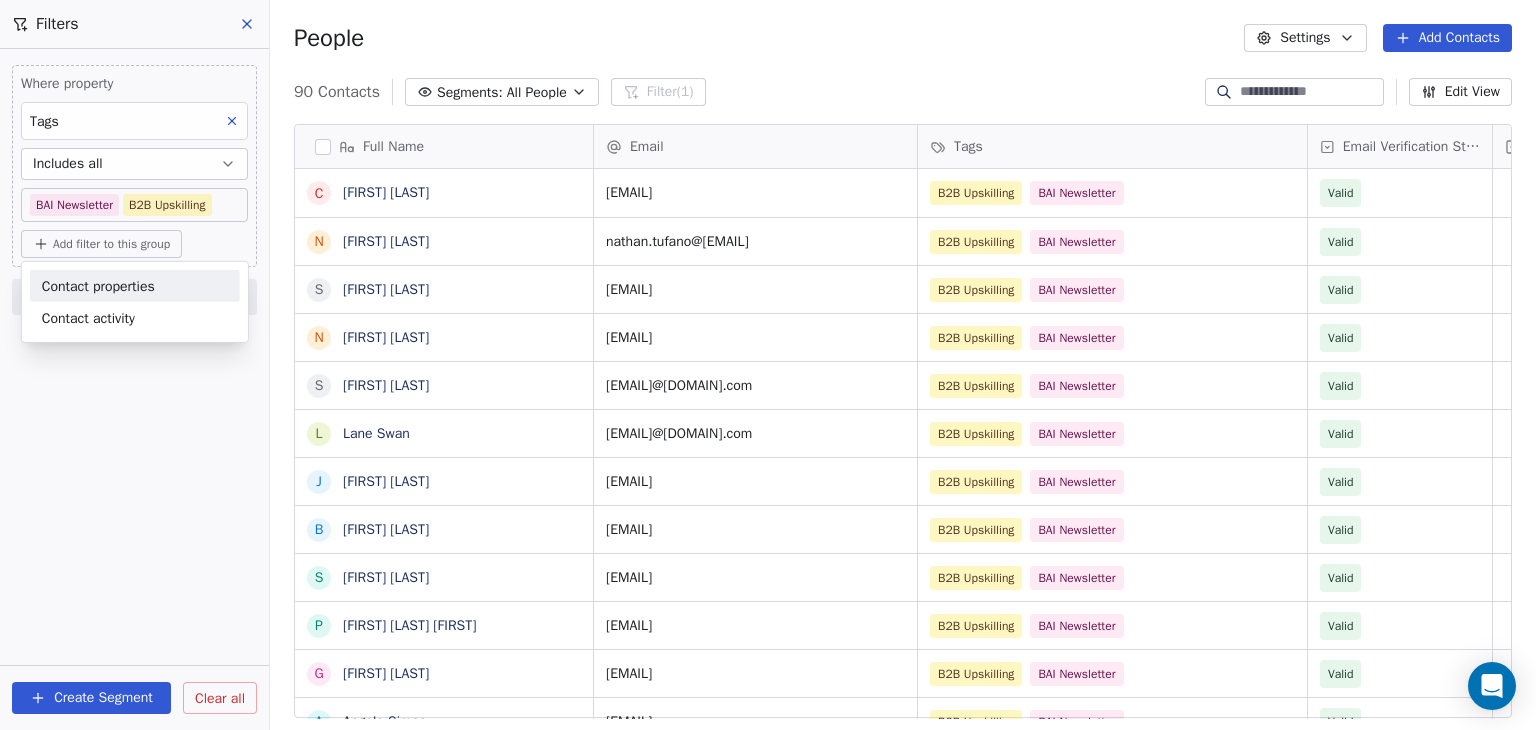 click on "Contact properties" at bounding box center (98, 285) 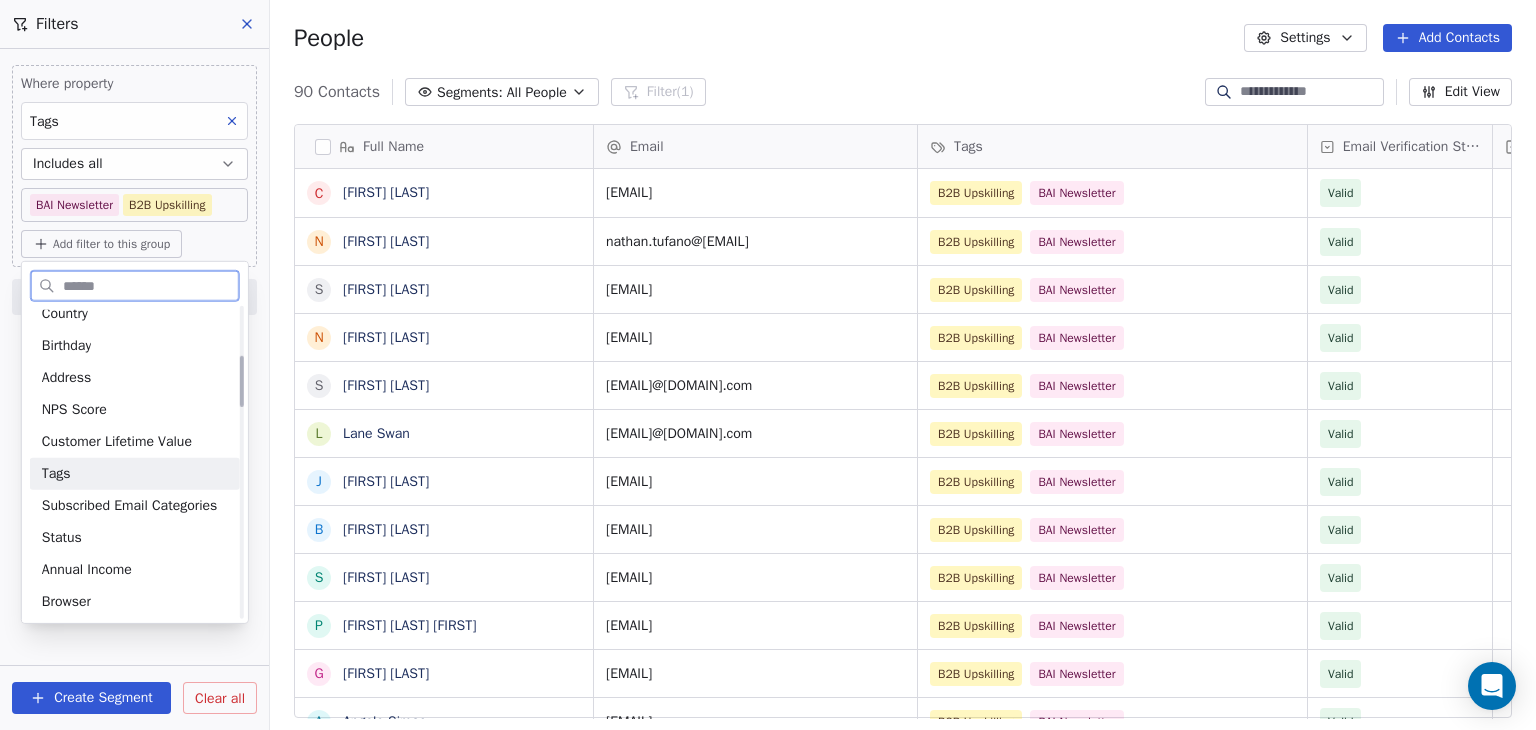 click on "Tags" at bounding box center (135, 474) 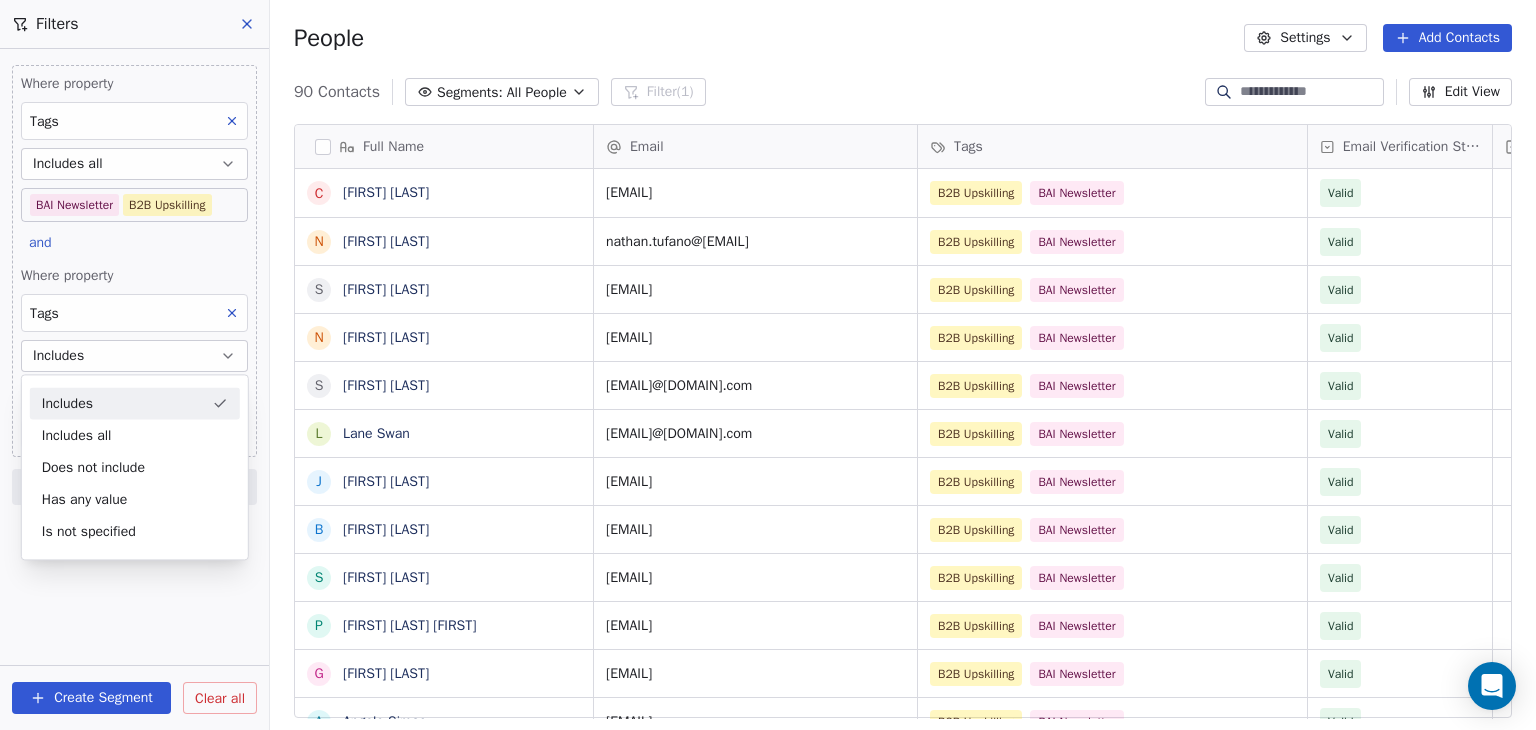 click on "Where property Tags Includes all BAI Newsletter B2B Upskilling and Where property Tags Includes Select Tags Add filter to this group Add another filter Create Segment Clear all" at bounding box center [134, 389] 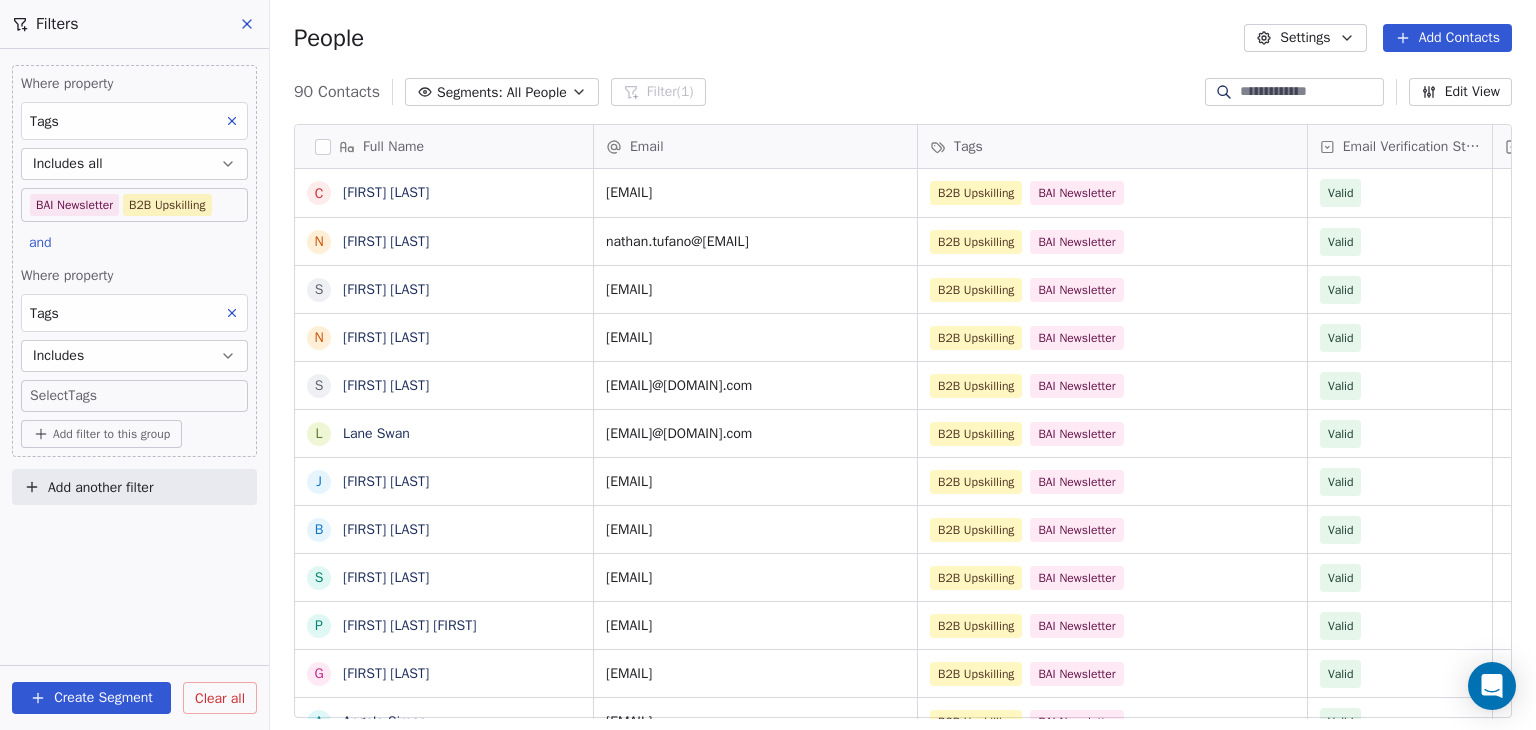 click on "BAR Contacts People Marketing Workflows Campaigns Sales Pipelines Sequences Beta Tools Apps AI Agents Help & Support Filters Where property Tags Includes all BAI Newsletter B2B Upskilling and Where property Tags Includes Select Tags Add filter to this group Add another filter Create Segment Clear all People Settings Add Contacts 90 Contacts Segments: All People Filter (1) Edit View Tag Add to Sequence Full Name C [FIRST] [LAST] N [FIRST] [LAST] S [FIRST] [LAST] N [FIRST] [LAST] S [FIRST] [LAST] L [FIRST] [LAST] J [FIRST] [LAST] B [FIRST] [LAST] S [FIRST] [LAST] P [FIRST] [LAST] S [FIRST] [LAST] G [FIRST] [LAST] A [FIRST] [LAST] I [FIRST] [LAST] R [FIRST] [LAST] J [FIRST] [LAST] J [FIRST] [LAST] S [FIRST] [LAST] T [FIRST] [LAST] B [FIRST] [LAST] S [FIRST] [LAST] P [FIRST] [LAST] W [FIRST] [LAST] G [FIRST] [LAST] C [FIRST] [LAST] T [FIRST] [LAST] J [FIRST] [LAST] A [FIRST] [LAST] T [FIRST] [LAST] T [FIRST] [LAST] M [FIRST] [LAST] J [FIRST] [LAST] M [FIRST] [LAST] R [FIRST] [LAST] D [FIRST] [LAST] E [FIRST] [LAST] Email Tags Email Verification Status Status Valid Valid" at bounding box center (768, 365) 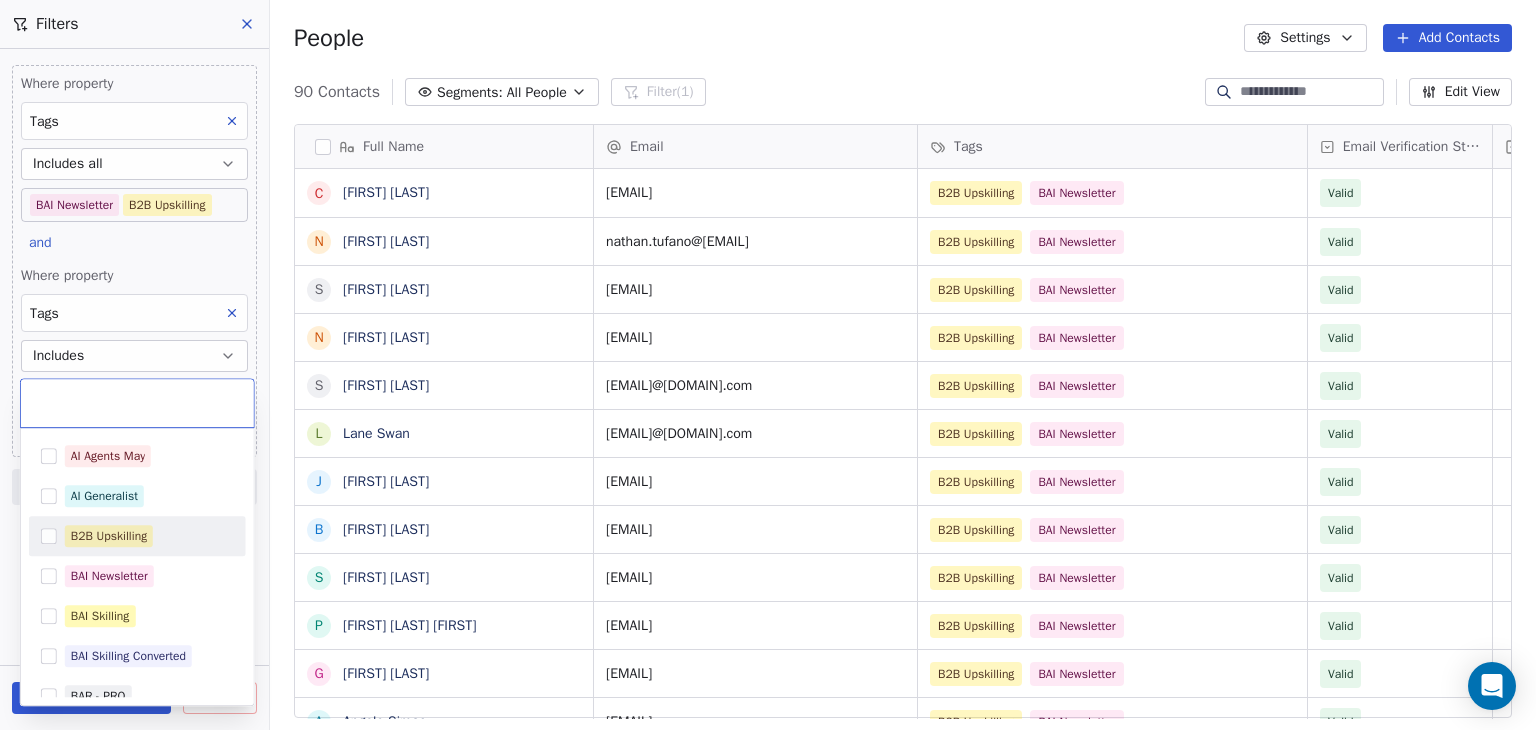 click on "B2B Upskilling" at bounding box center (109, 536) 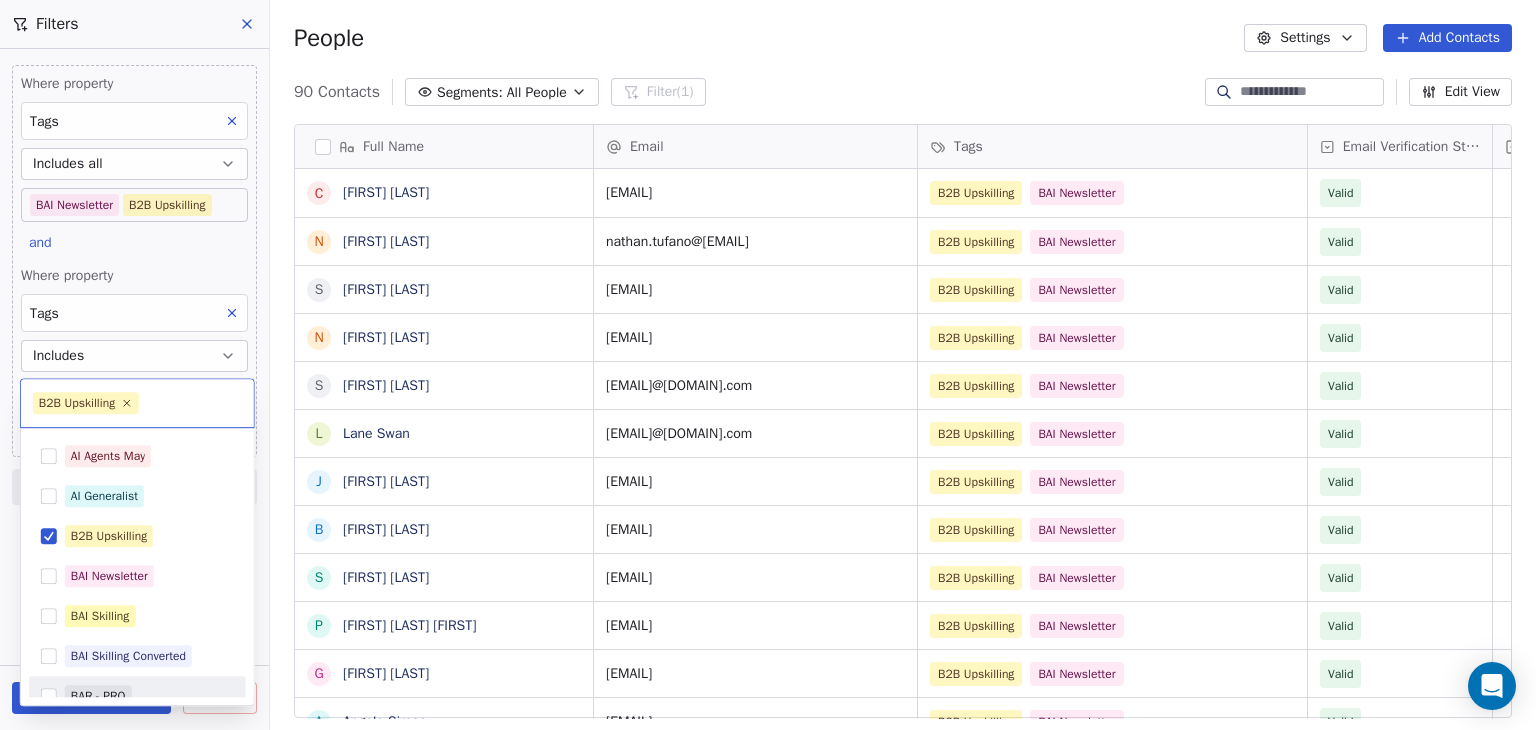 click on "BAR Contacts People Marketing Workflows Campaigns Sales Pipelines Sequences Beta Tools Apps AI Agents Help & Support Filters Where property Tags Includes all BAI Newsletter B2B Upskilling and Where property Tags Includes Select Tags Add filter to this group Add another filter Create Segment Clear all People Settings Add Contacts 90 Contacts Segments: All People Filter (1) Edit View Tag Add to Sequence Full Name C [FIRST] [LAST] N [FIRST] [LAST] S [FIRST] [LAST] N [FIRST] [LAST] S [FIRST] [LAST] L [FIRST] [LAST] J [FIRST] [LAST] B [FIRST] [LAST] S [FIRST] [LAST] P [FIRST] [LAST] S [FIRST] [LAST] G [FIRST] [LAST] A [FIRST] [LAST] I [FIRST] [LAST] R [FIRST] [LAST] J [FIRST] [LAST] J [FIRST] [LAST] S [FIRST] [LAST] T [FIRST] [LAST] B [FIRST] [LAST] S [FIRST] [LAST] P [FIRST] [LAST] W [FIRST] [LAST] G [FIRST] [LAST] C [FIRST] [LAST] T [FIRST] [LAST] J [FIRST] [LAST] A [FIRST] [LAST] T [FIRST] [LAST] T [FIRST] [LAST] M [FIRST] [LAST] J [FIRST] [LAST] M [FIRST] [LAST] R [FIRST] [LAST] D [FIRST] [LAST] E [FIRST] [LAST] Email Tags Email Verification Status Status Valid Valid" at bounding box center (768, 365) 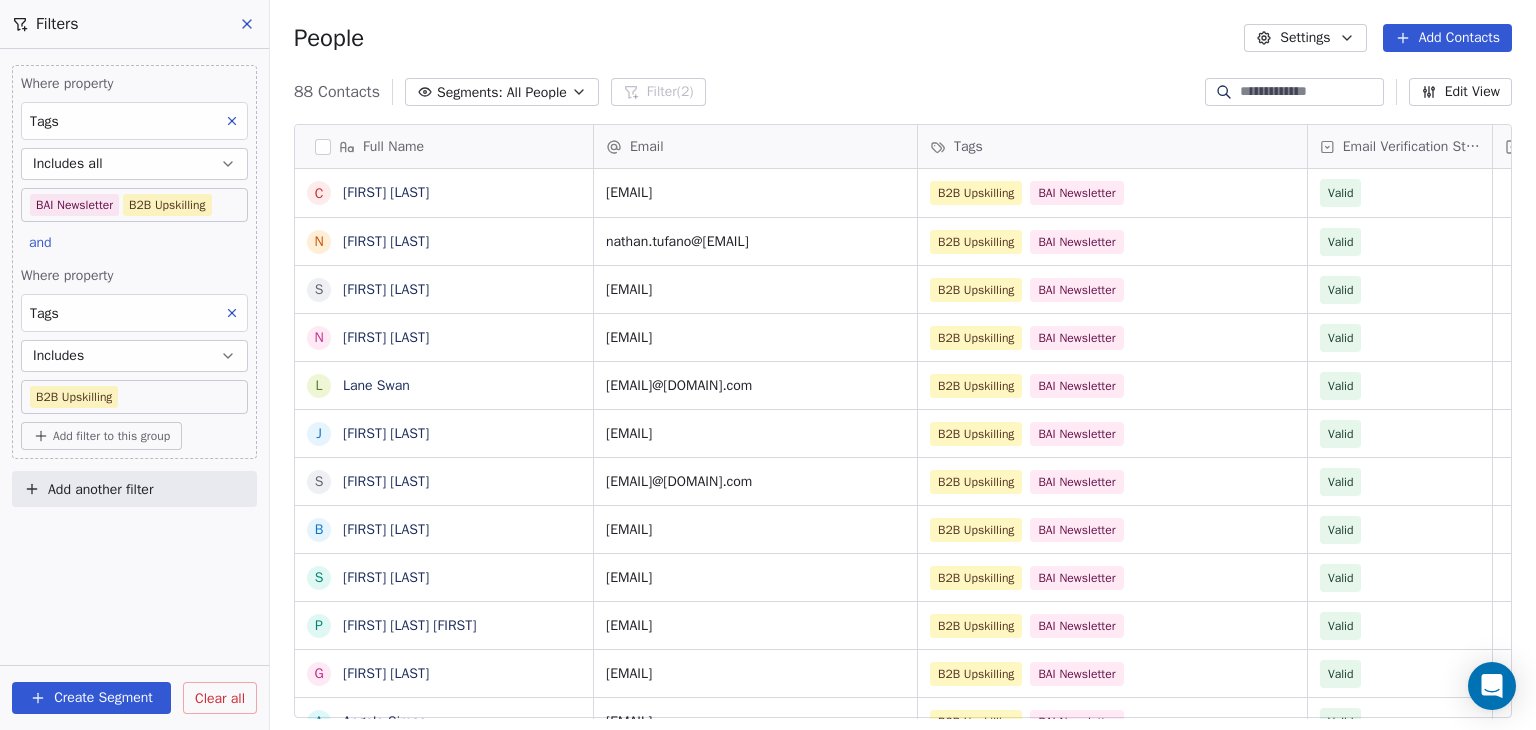 click on "Add filter to this group" at bounding box center (111, 436) 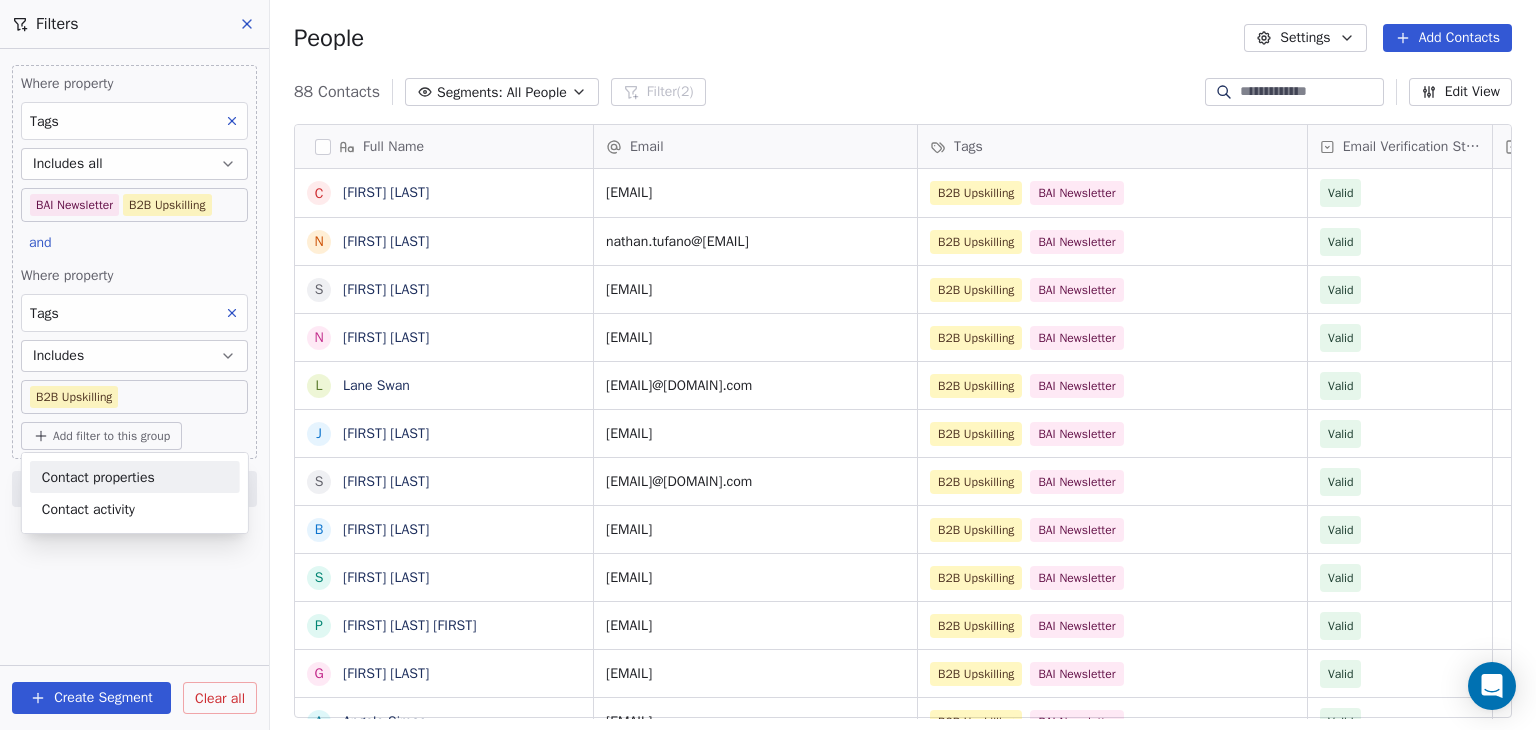click on "BAR Contacts People Marketing Workflows Campaigns Sales Pipelines Sequences Beta Tools Apps AI Agents Help & Support Filters Where property Tags Includes all BAI Newsletter B2B Upskilling and Where property Tags Includes B2B Upskilling Add filter to this group Add another filter Create Segment Clear all People Settings Add Contacts 88 Contacts Segments: All People Filter (2) Edit View Tag Add to Sequence Full Name C Chris Trenchard N Nathan Tufano S Stephen Trella N Nathalie Tietze L Lane Swan J Joshua Thrash S Sean Thomas B Brandon Stricklen S Steven Stewart P Pragatheesan Duraiswamy Sreenivasan G Greg Smith A Angelo Simao I Ingrid Schbeler R Ron Schneider J Janaina Santos J Jessica Sarria S Steve Rousseau J Joseph Robinson T Thijs Roozen S Sean Norris P Pablo Naranjo Pelayo W Whitney Ramos G Gian O'Neill C Chris Nabors T Tyler Mullis J Jasper Nimtz A Ashley Mullen T Tina Morse J James Moore M Manuel Molina R Rich Mobley E Eoin McCrossan Email Tags Email Verification Status Status B2B Upskilling" at bounding box center (768, 365) 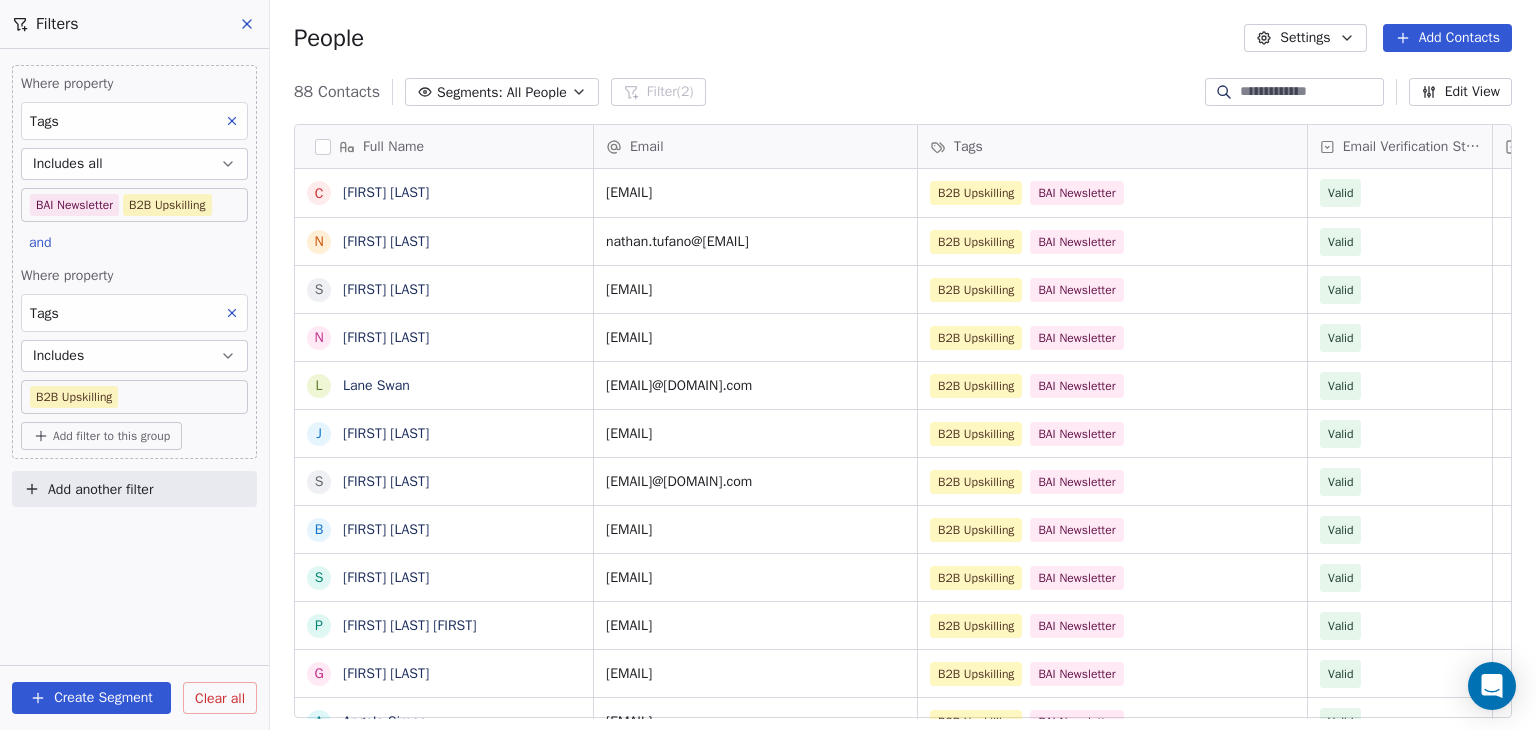 click 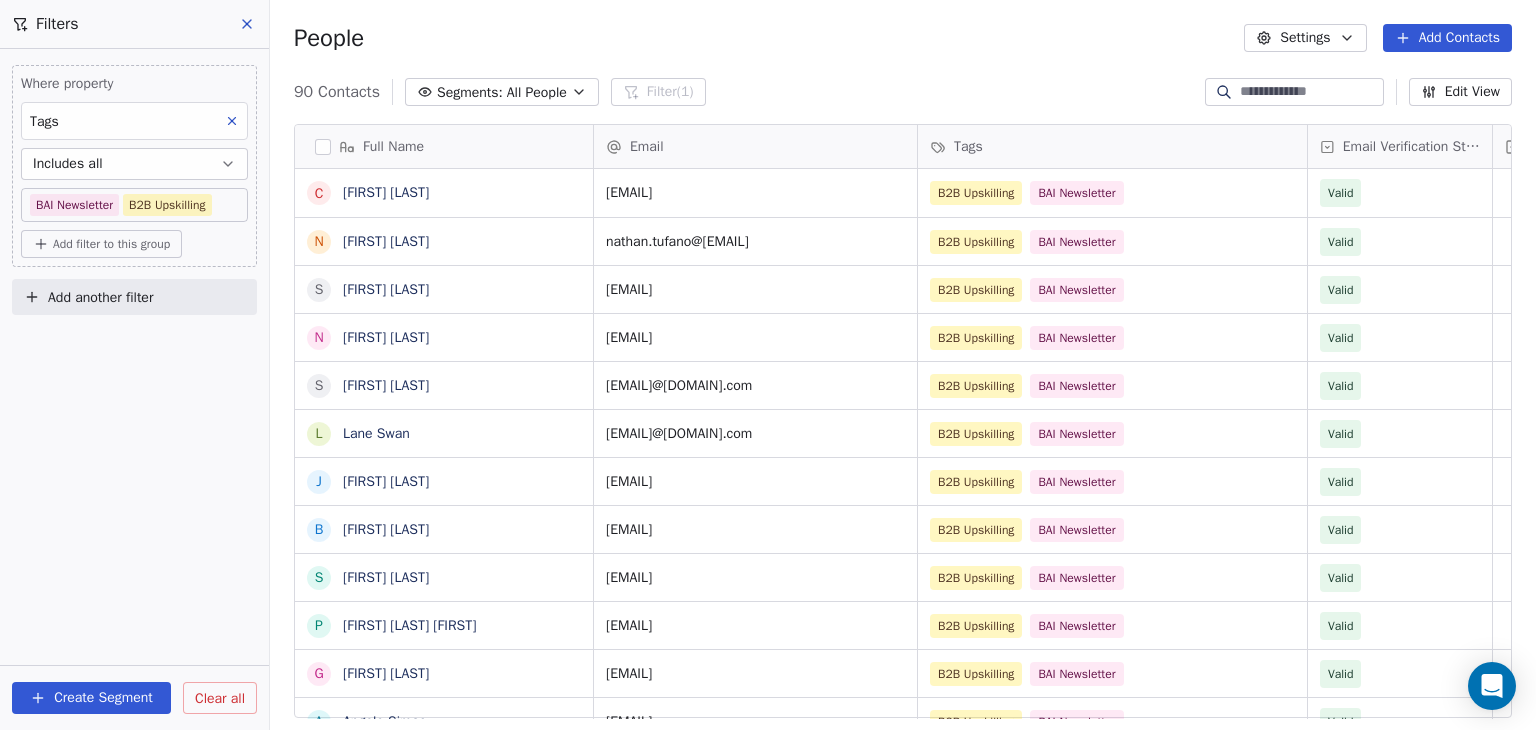 click on "BAR Contacts People Marketing Workflows Campaigns Sales Pipelines Sequences Beta Tools Apps AI Agents Help & Support Filters Where property Tags Includes all BAI Newsletter B2B Upskilling Add filter to this group Add another filter Create Segment Clear all People Settings Add Contacts 90 Contacts Segments: All People Filter (1) Edit View Tag Add to Sequence Full Name C Chris Trenchard N Nathan Tufano S Stephen Trella N Nathalie Tietze S Sean Thomas B Brandon Stricklen S Steven Stewart P Pragatheesan Duraiswamy Sreenivasan G Greg Smith A Angelo Simao R Ron Schneider I Ingrid Schbeler J Janaina Santos J Jessica Sarria S Steve Rousseau J Joseph Robinson T Thijs Roozen S Sean Norris P Pablo Naranjo Pelayo W Whitney Ramos G Gian O'Neill C Chris Nabors T Tyler Mullis J Jasper Nimtz A Ashley Mullen T Tina Morse J James Moore M Manuel Molina R Rich Mobley D Darya Mastsianitsa Email Tags Email Verification Status Status ctrenchard@[EMAIL] B2B Upskilling BAI Newsletter Valid Valid" at bounding box center (768, 365) 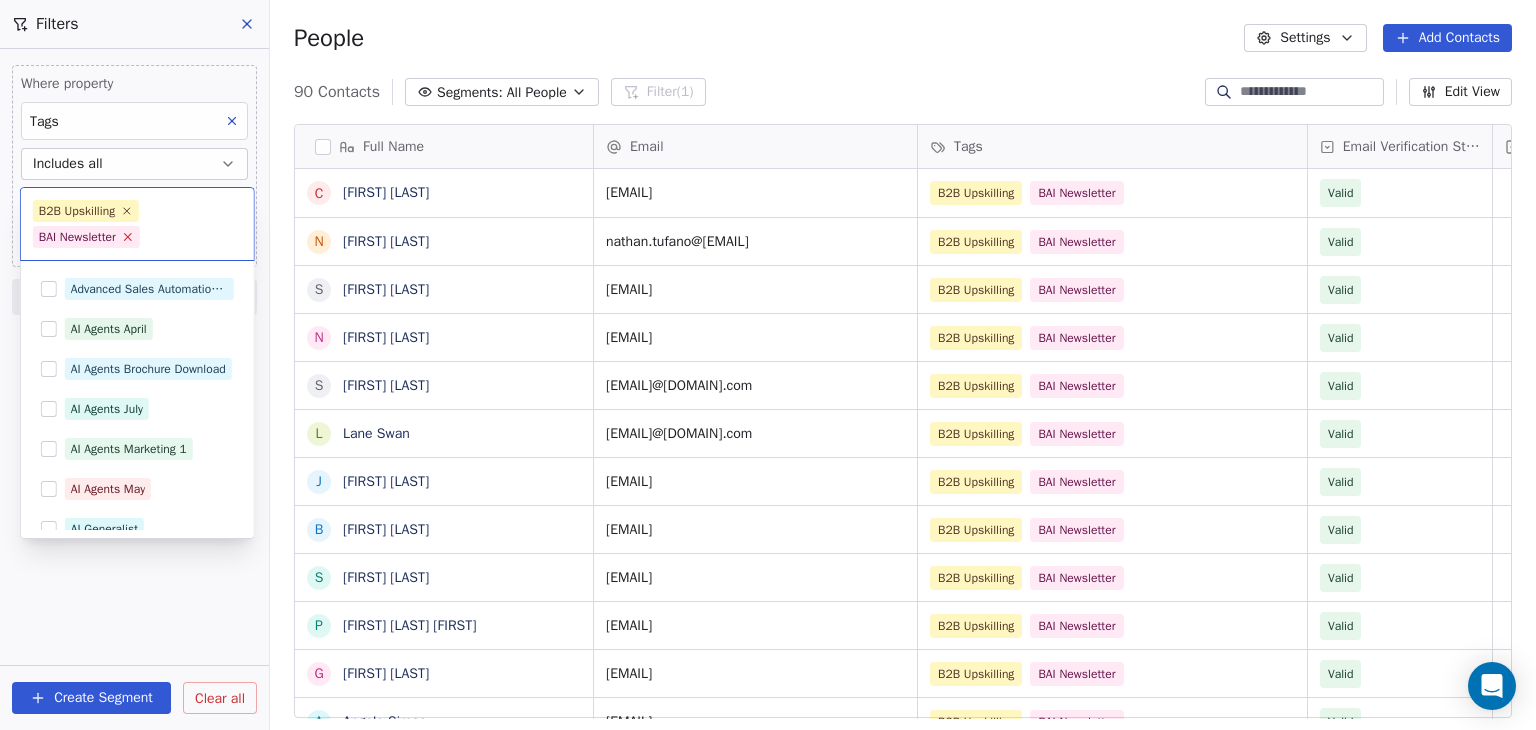 click 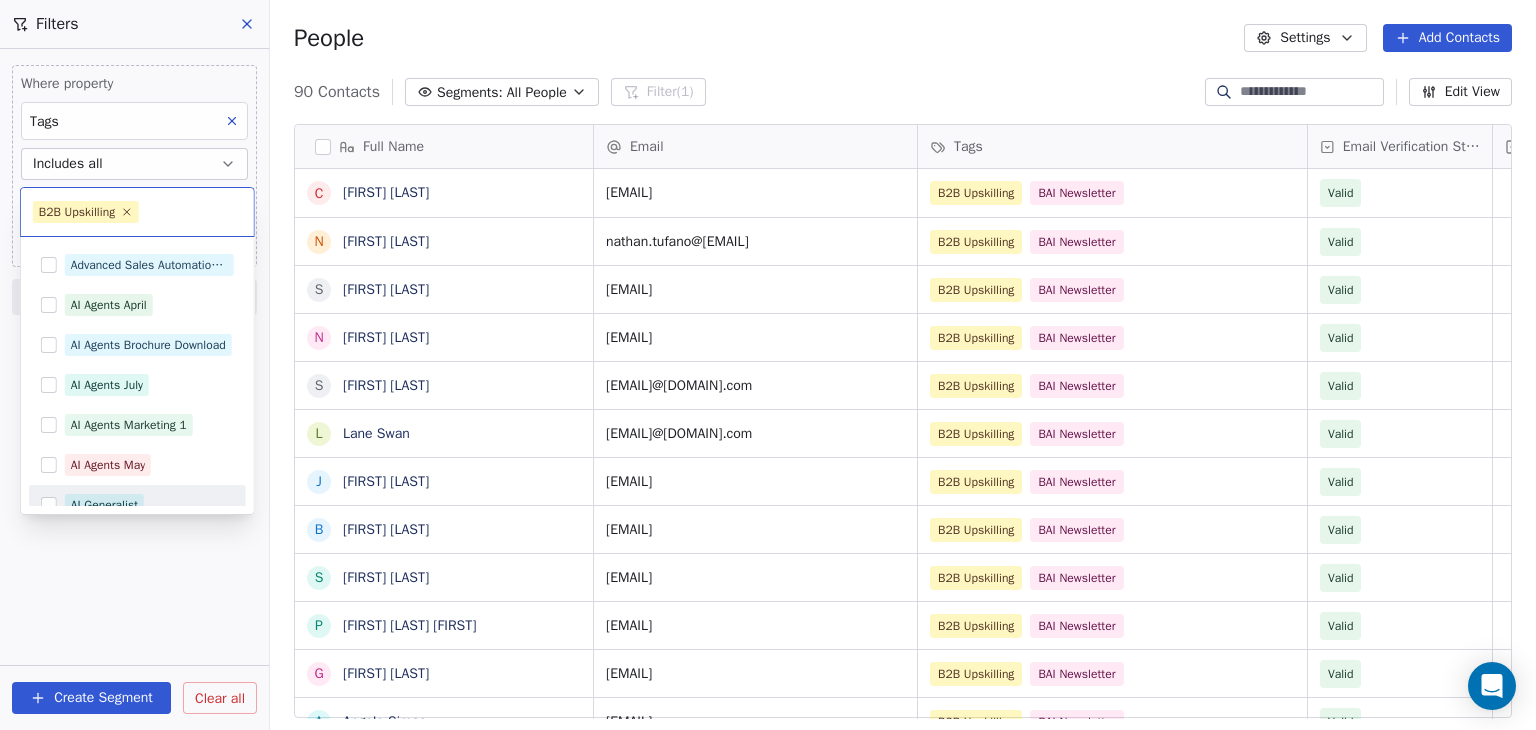 click on "BAR Contacts People Marketing Workflows Campaigns Sales Pipelines Sequences Beta Tools Apps AI Agents Help & Support Filters Where property Tags Includes all BAI Newsletter B2B Upskilling Add filter to this group Add another filter Create Segment Clear all People Settings Add Contacts 90 Contacts Segments: All People Filter (1) Edit View Tag Add to Sequence Full Name C Chris Trenchard N Nathan Tufano S Stephen Trella N Nathalie Tietze S Sean Thomas B Brandon Stricklen S Steven Stewart P Pragatheesan Duraiswamy Sreenivasan G Greg Smith A Angelo Simao R Ron Schneider I Ingrid Schbeler J Janaina Santos J Jessica Sarria S Steve Rousseau J Joseph Robinson T Thijs Roozen S Sean Norris P Pablo Naranjo Pelayo W Whitney Ramos G Gian O'Neill C Chris Nabors T Tyler Mullis J Jasper Nimtz A Ashley Mullen T Tina Morse J James Moore M Manuel Molina R Rich Mobley D Darya Mastsianitsa Email Tags Email Verification Status Status ctrenchard@[EMAIL] B2B Upskilling BAI Newsletter Valid Valid" at bounding box center (768, 365) 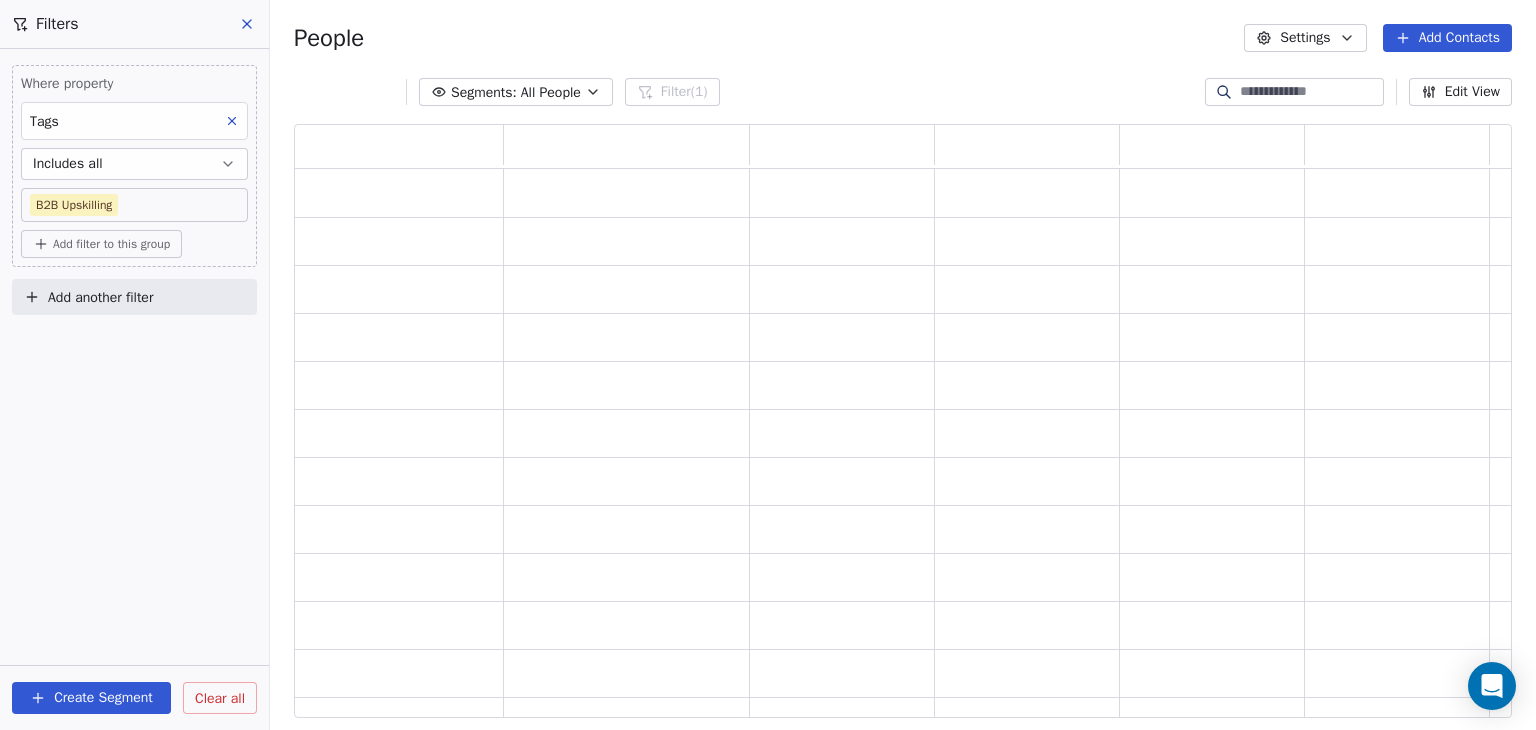 scroll, scrollTop: 16, scrollLeft: 16, axis: both 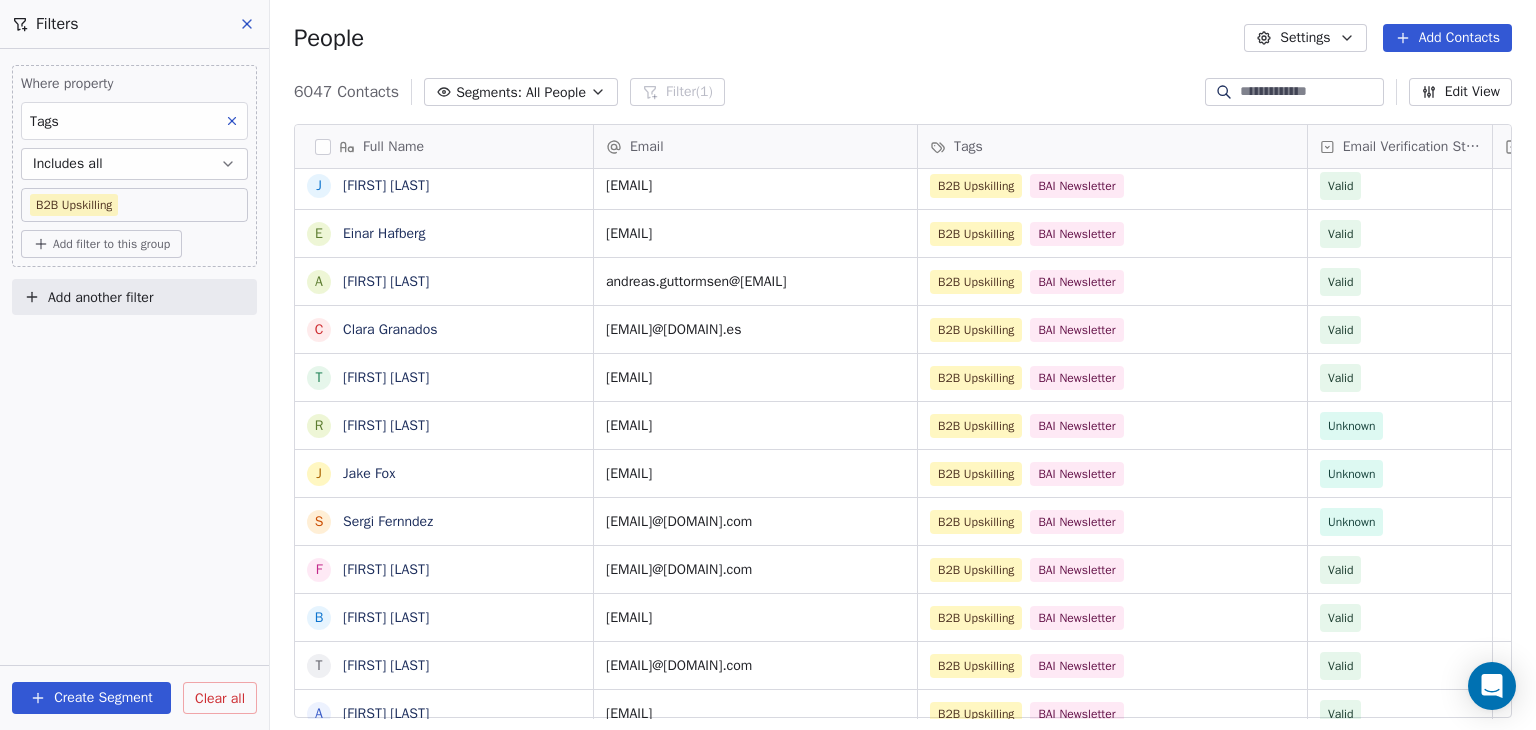 click on "BAR Contacts People Marketing Workflows Campaigns Sales Pipelines Sequences Beta Tools Apps AI Agents Help & Support Filters Where property Tags Includes all B2B Upskilling Add filter to this group Add another filter Create Segment Clear all People Settings Add Contacts 6047 Contacts Segments: All People Filter (1) Edit View Tag Add to Sequence Full Name D [FIRST] [LAST] D [FIRST] [LAST] C [FIRST] [LAST] K [FIRST] [LAST] J [FIRST] [LAST] C [FIRST] [LAST] M [FIRST] [LAST] J [FIRST] [LAST] T [FIRST] [LAST] M [FIRST] [LAST] E [FIRST] [LAST] R [FIRST] [LAST] C [FIRST] [LAST] C [FIRST] [LAST] S [FIRST] [LAST] J [FIRST] [LAST] H [FIRST] [LAST] B [FIRST] [LAST] R [FIRST] [LAST] K [FIRST] [LAST] D [FIRST] [LAST] J [FIRST] [LAST] E [FIRST] [LAST] A [FIRST] [LAST] C [FIRST] [LAST] T [FIRST] [LAST] R [FIRST] [LAST] J [FIRST] [LAST] S [FIRST] [LAST] F [FIRST] [LAST] B [FIRST] [LAST] T [FIRST] [LAST] A [FIRST] [LAST] Y [FIRST] [LAST] J [FIRST] [LAST] M [FIRST] [LAST] J [FIRST] [LAST] J [FIRST] [LAST] S [FIRST] [LAST] C [FIRST] [LAST] K [FIRST] [LAST]" at bounding box center [768, 365] 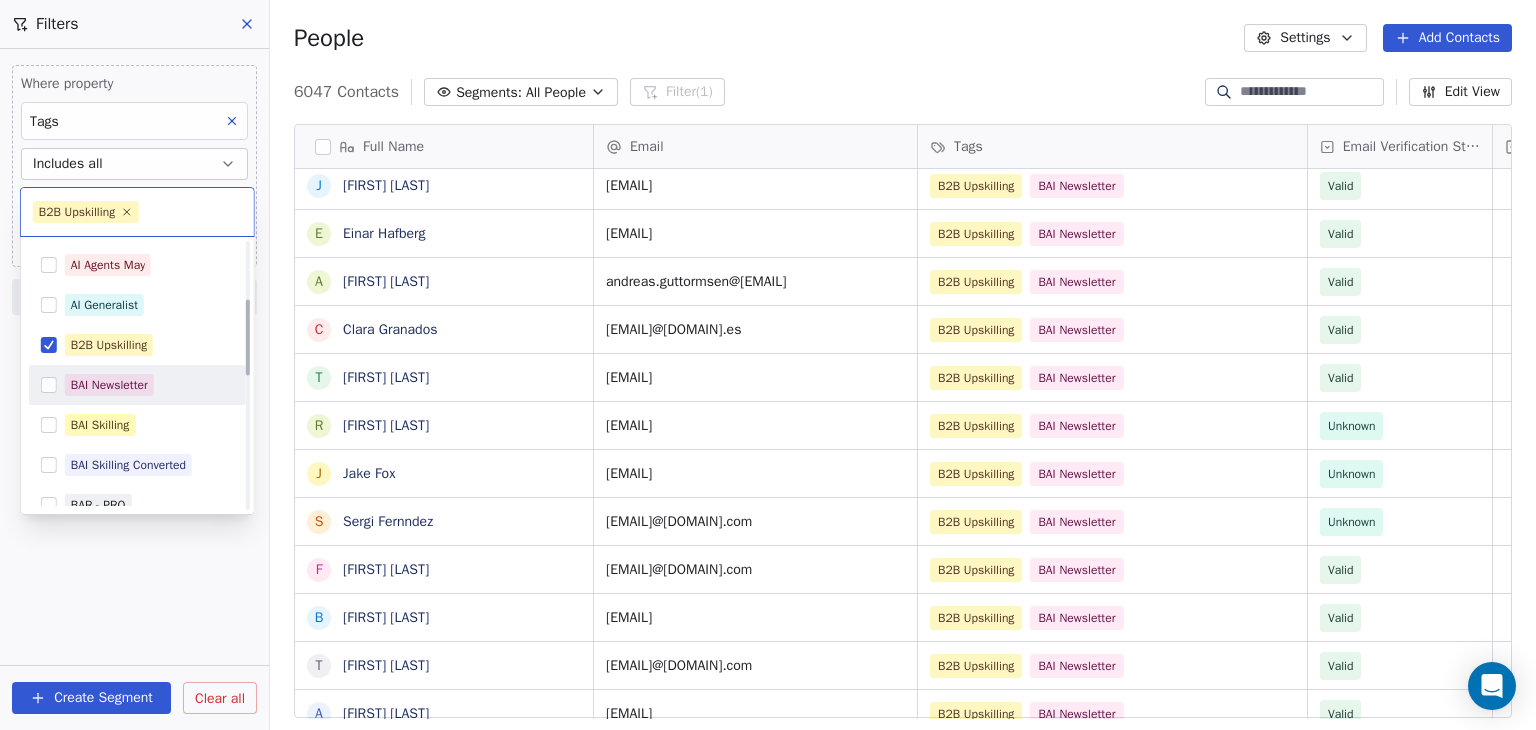 click at bounding box center [49, 385] 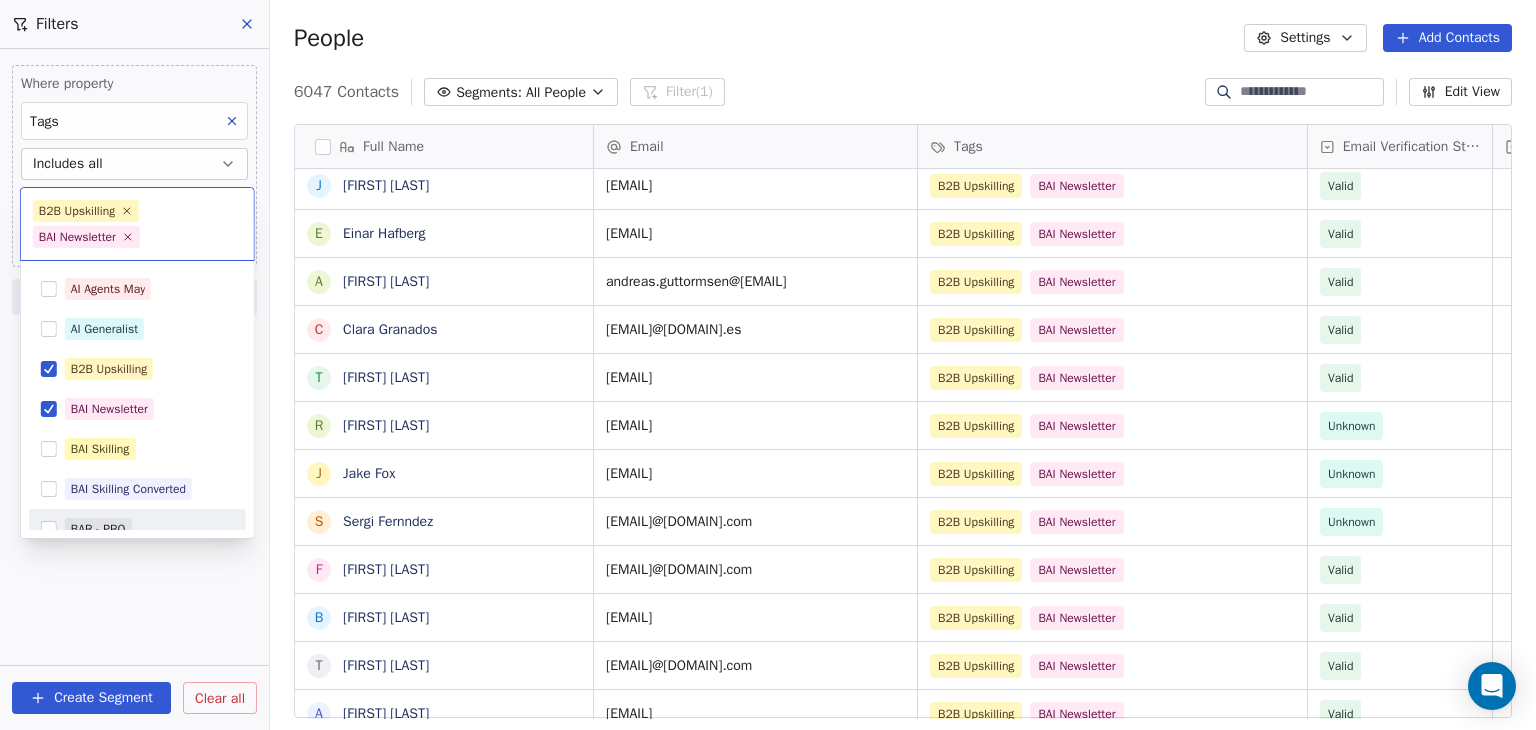 click on "BAR Contacts People Marketing Workflows Campaigns Sales Pipelines Sequences Beta Tools Apps AI Agents Help & Support Filters Where property Tags Includes all B2B Upskilling Add filter to this group Add another filter Create Segment Clear all People Settings Add Contacts 6047 Contacts Segments: All People Filter (1) Edit View Tag Add to Sequence Full Name D [FIRST] [LAST] D [FIRST] [LAST] C [FIRST] [LAST] K [FIRST] [LAST] J [FIRST] [LAST] C [FIRST] [LAST] M [FIRST] [LAST] J [FIRST] [LAST] T [FIRST] [LAST] M [FIRST] [LAST] E [FIRST] [LAST] R [FIRST] [LAST] C [FIRST] [LAST] C [FIRST] [LAST] S [FIRST] [LAST] J [FIRST] [LAST] H [FIRST] [LAST] B [FIRST] [LAST] R [FIRST] [LAST] K [FIRST] [LAST] D [FIRST] [LAST] J [FIRST] [LAST] E [FIRST] [LAST] A [FIRST] [LAST] C [FIRST] [LAST] T [FIRST] [LAST] R [FIRST] [LAST] J [FIRST] [LAST] S [FIRST] [LAST] F [FIRST] [LAST] B [FIRST] [LAST] T [FIRST] [LAST] A [FIRST] [LAST] Y [FIRST] [LAST] J [FIRST] [LAST] M [FIRST] [LAST] J [FIRST] [LAST] J [FIRST] [LAST] S [FIRST] [LAST] C [FIRST] [LAST] K [FIRST] [LAST]" at bounding box center (768, 365) 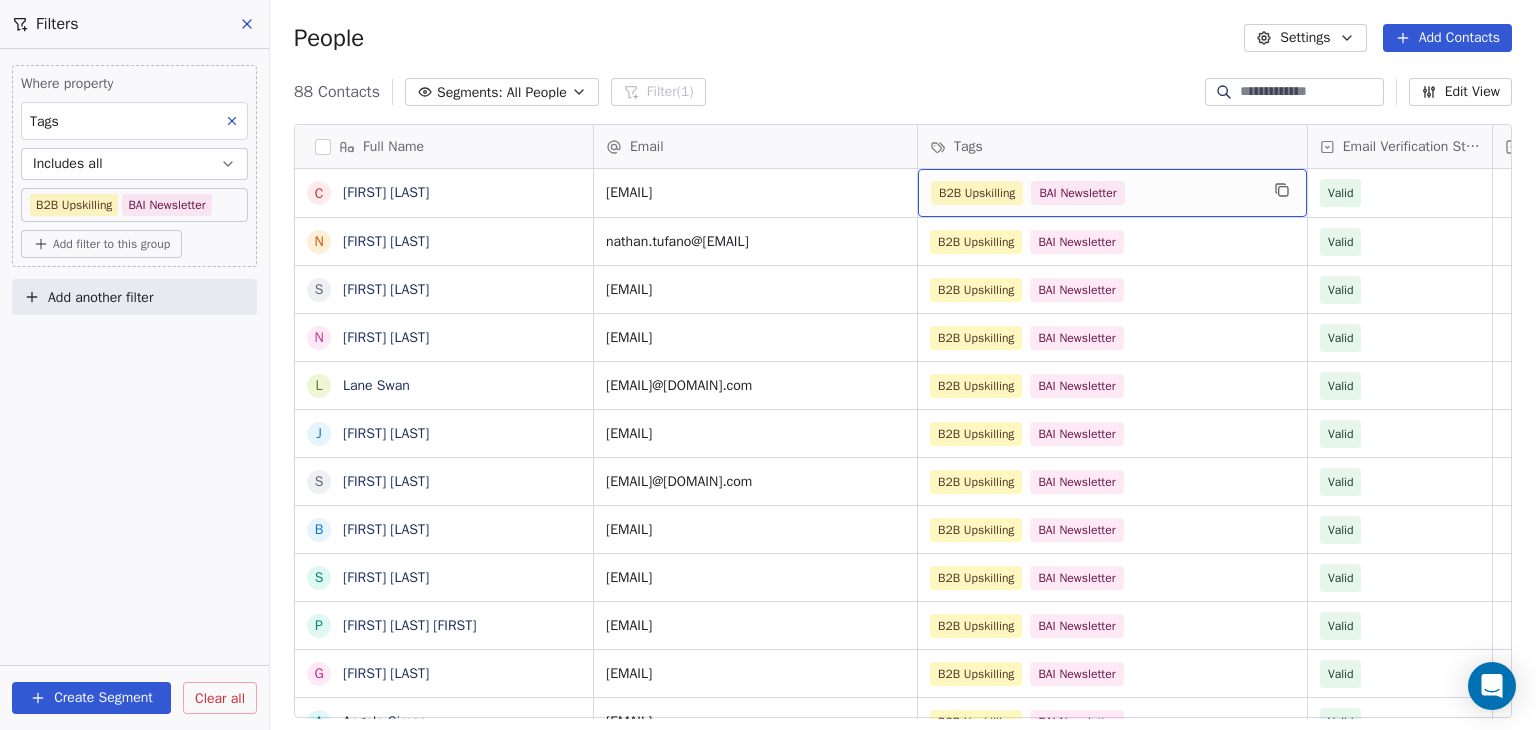 click on "B2B Upskilling BAI Newsletter" at bounding box center (1094, 193) 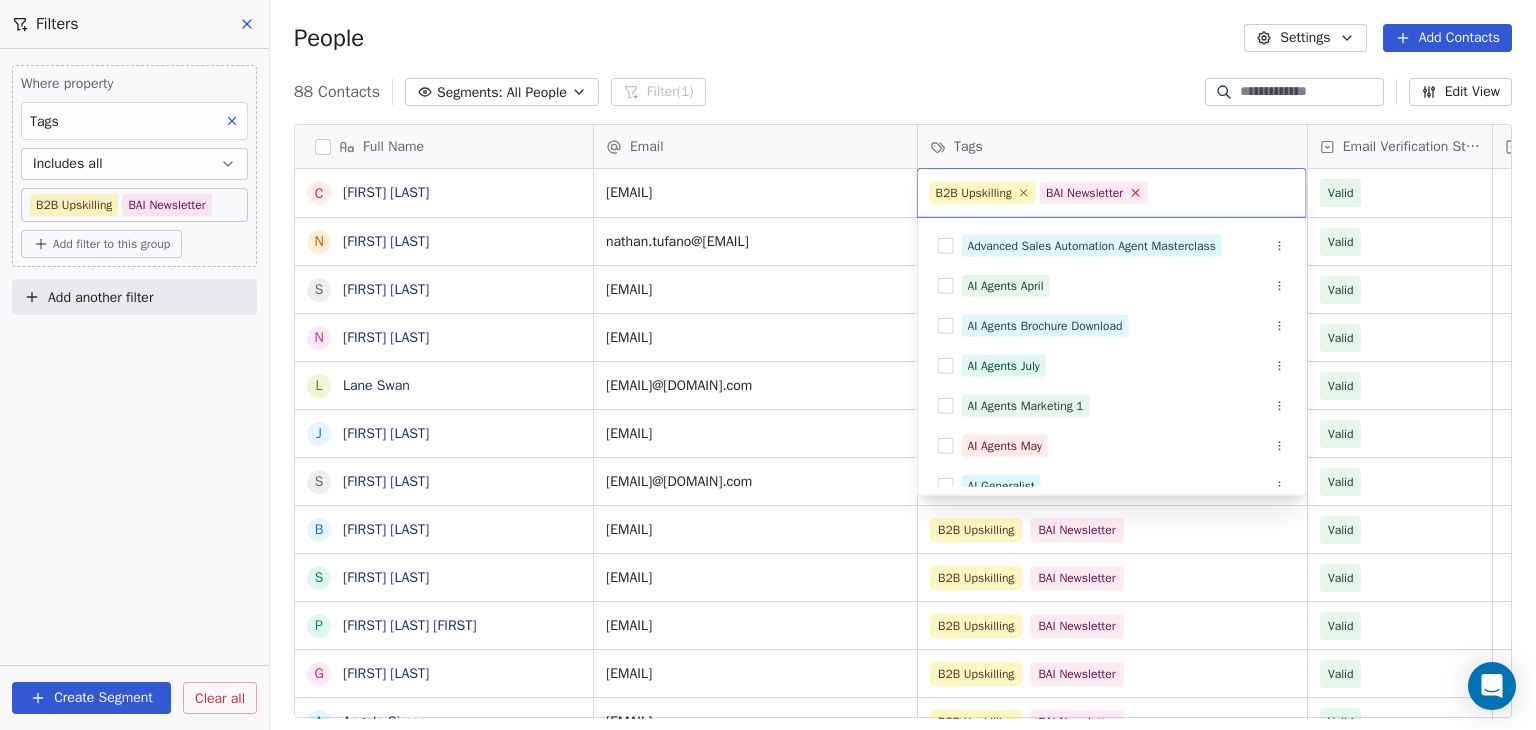 click 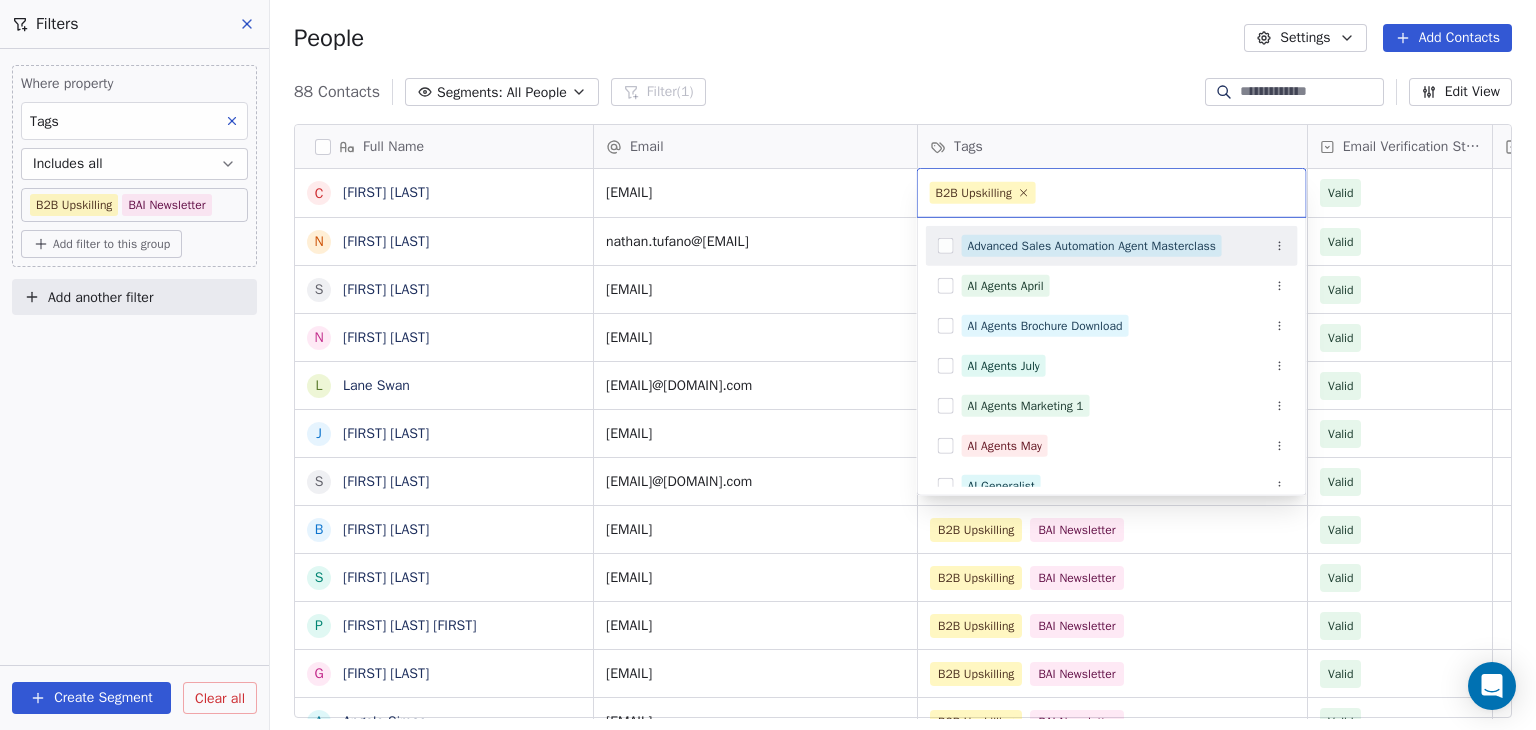 click on "BAR Contacts People Marketing Workflows Campaigns Sales Pipelines Sequences Beta Tools Apps AI Agents Help & Support Filters Where property Tags Includes all B2B Upskilling BAI Newsletter Add filter to this group Add another filter Create Segment Clear all People Settings Add Contacts 88 Contacts Segments: All People Filter (1) Edit View Tag Add to Sequence Full Name C Chris Trenchard N Nathan Tufano S Stephen Trella N Nathalie Tietze L Lane Swan J Joshua Thrash S Sean Thomas B Brandon Stricklen S Steven Stewart P Pragatheesan Duraiswamy Sreenivasan G Greg Smith A Angelo Simao I Ingrid Schbeler R Ron Schneider J Janaina Santos J Jessica Sarria S Steve Rousseau J Joseph Robinson T Thijs Roozen S Sean Norris P Pablo Naranjo Pelayo W Whitney Ramos G Gian O'Neill C Chris Nabors T Tyler Mullis J Jasper Nimtz A Ashley Mullen T Tina Morse J James Moore M Manuel Molina R Rich Mobley E Eoin McCrossan Email Tags Email Verification Status Status ctrenchard@[EMAIL] B2B Upskilling BAI Newsletter Valid Valid" at bounding box center [768, 365] 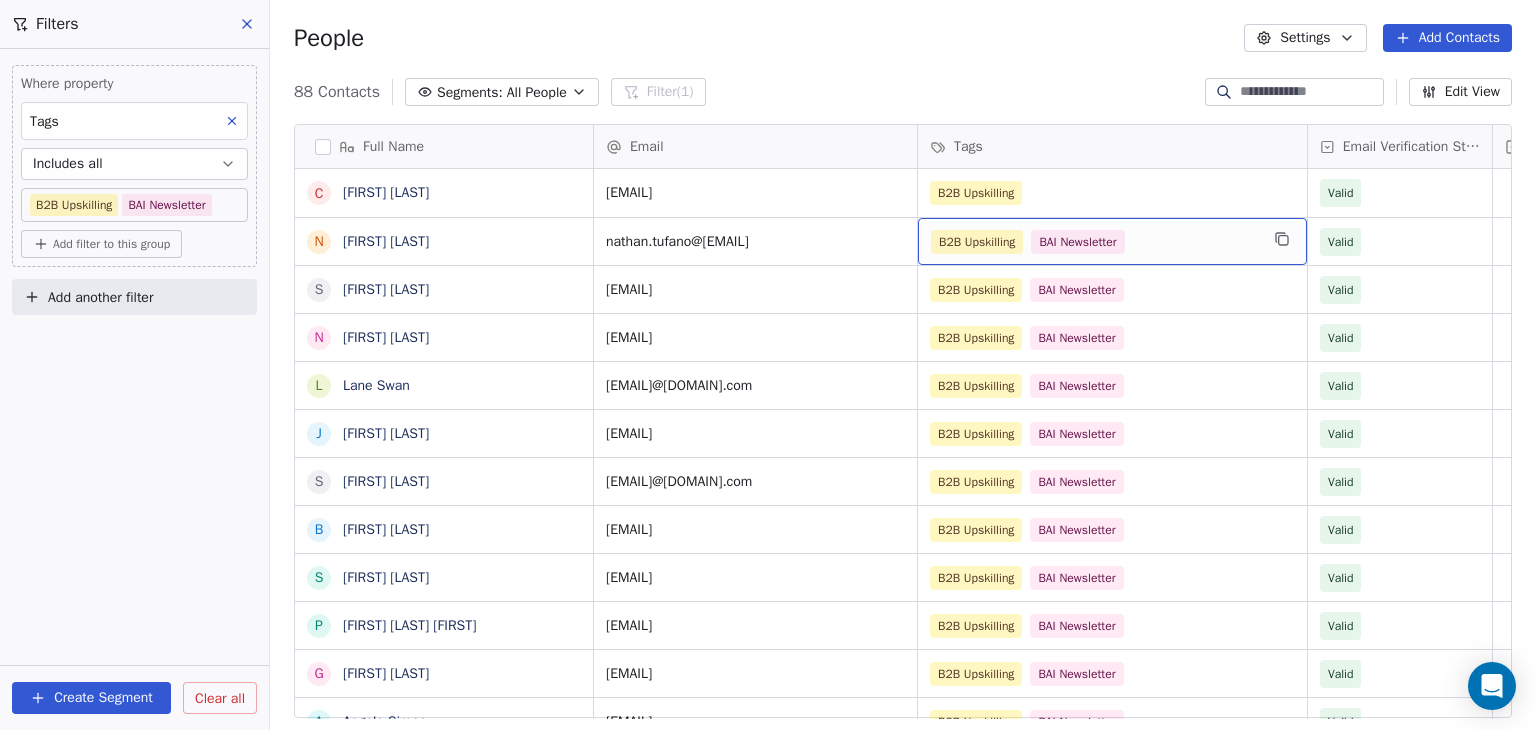 click on "B2B Upskilling BAI Newsletter" at bounding box center (1094, 242) 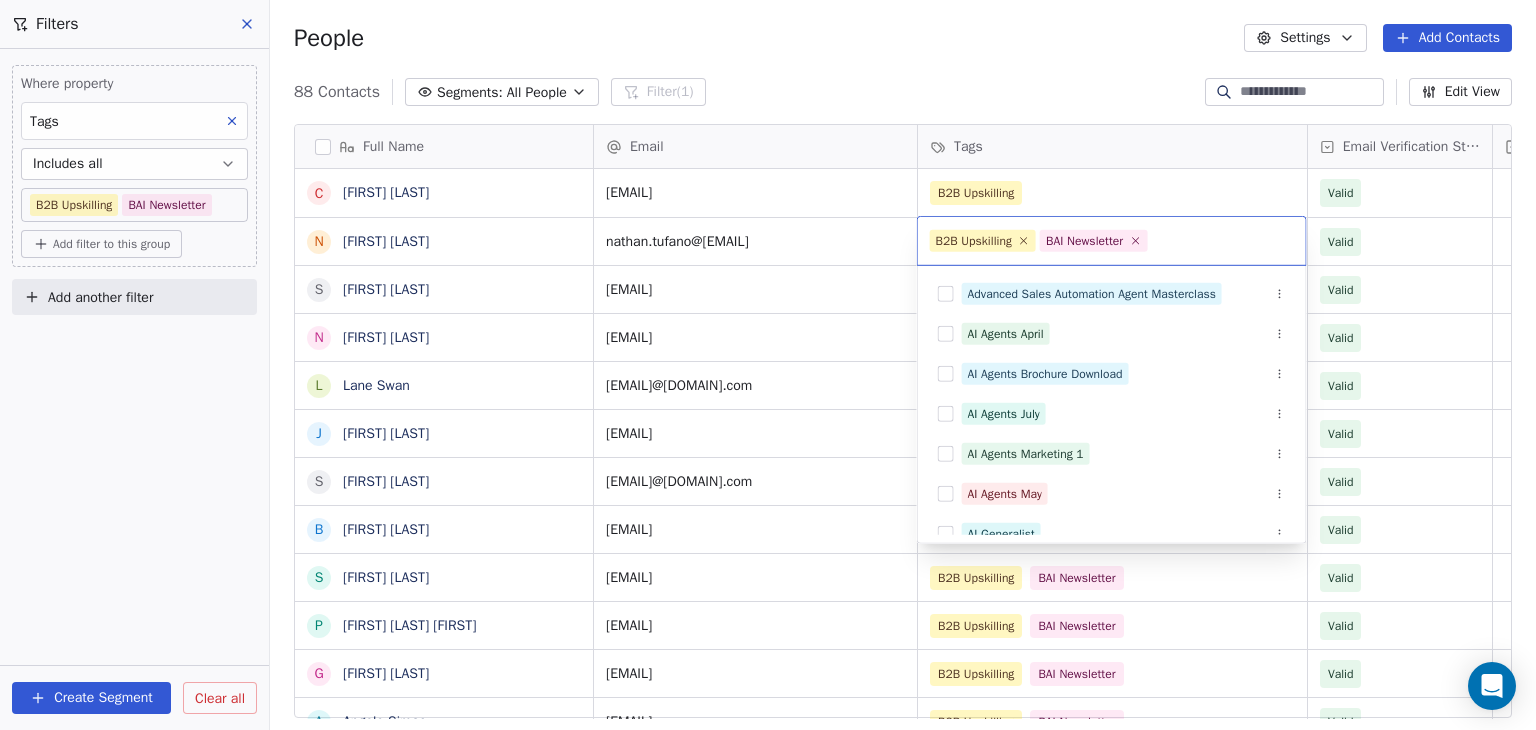 click 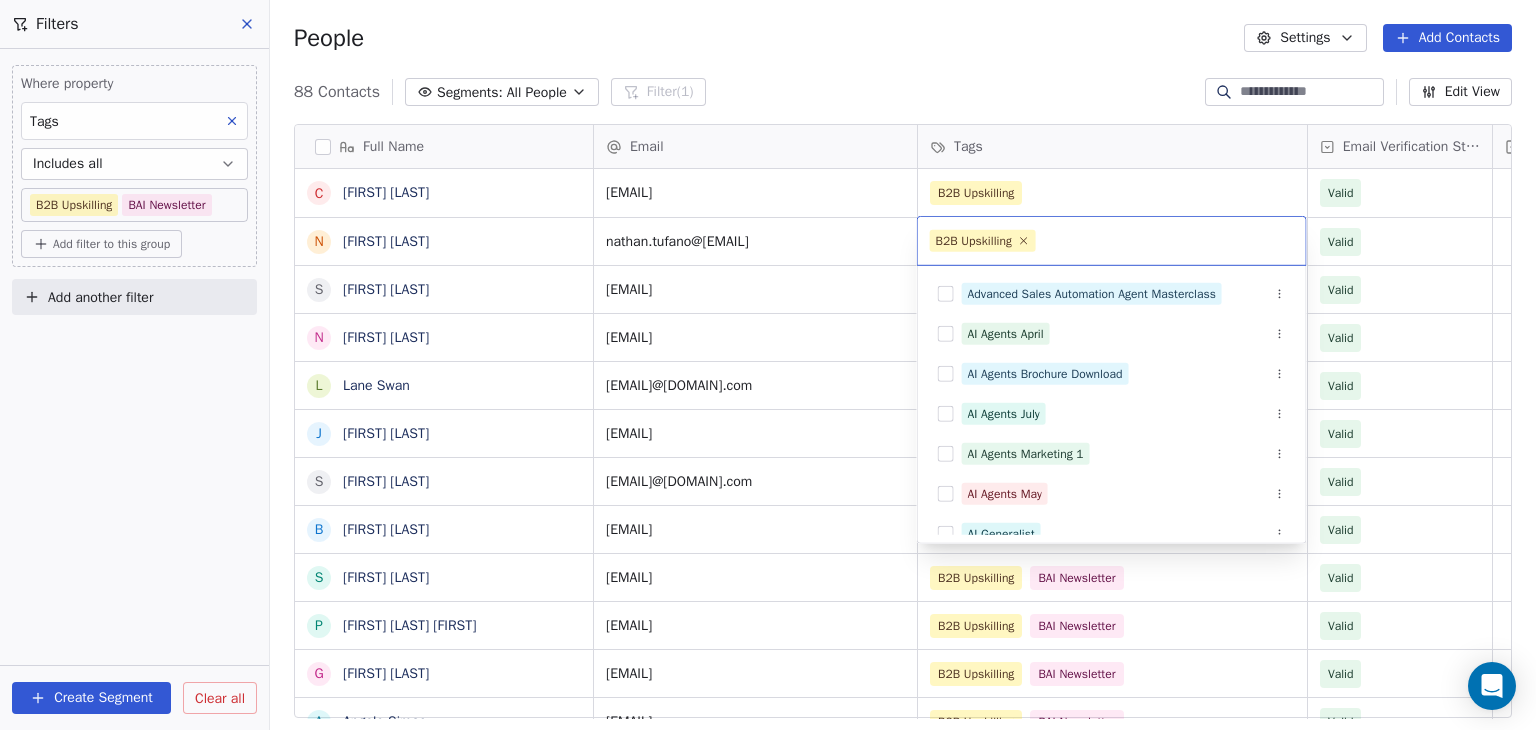 click on "BAR Contacts People Marketing Workflows Campaigns Sales Pipelines Sequences Beta Tools Apps AI Agents Help & Support Filters Where property   Tags   Includes all B2B Upskilling BAI Newsletter Add filter to this group Add another filter  Create Segment Clear all People Settings  Add Contacts 88 Contacts Segments: All People Filter  (1) Edit View Tag Add to Sequence Full Name C [FIRST] [LAST] N [FIRST] [LAST] S [FIRST] [LAST] N [FIRST] [LAST] L [FIRST] [LAST] J [FIRST] [LAST] S [FIRST] [LAST] B [FIRST] [LAST] S [FIRST] [LAST] P [FIRST] [LAST] S [FIRST] [LAST] G [FIRST] [LAST] A [FIRST] [LAST] I [FIRST] [LAST] R [FIRST] [LAST] J [FIRST] [LAST] J [FIRST] [LAST] S [FIRST] [LAST] J [FIRST] [LAST] T [FIRST] [LAST] S [FIRST] [LAST] P [FIRST] [LAST] W [FIRST] [LAST] G [FIRST] [LAST] C [FIRST] [LAST] T [FIRST] [LAST] J [FIRST] [LAST] A [FIRST] [LAST] T [FIRST] [LAST] J [FIRST] [LAST] M [FIRST] [LAST] R [FIRST] [LAST] E [FIRST] [LAST] Email Tags Email Verification Status Status [EMAIL] B2B Upskilling Valid B2B Upskilling Valid" at bounding box center [768, 365] 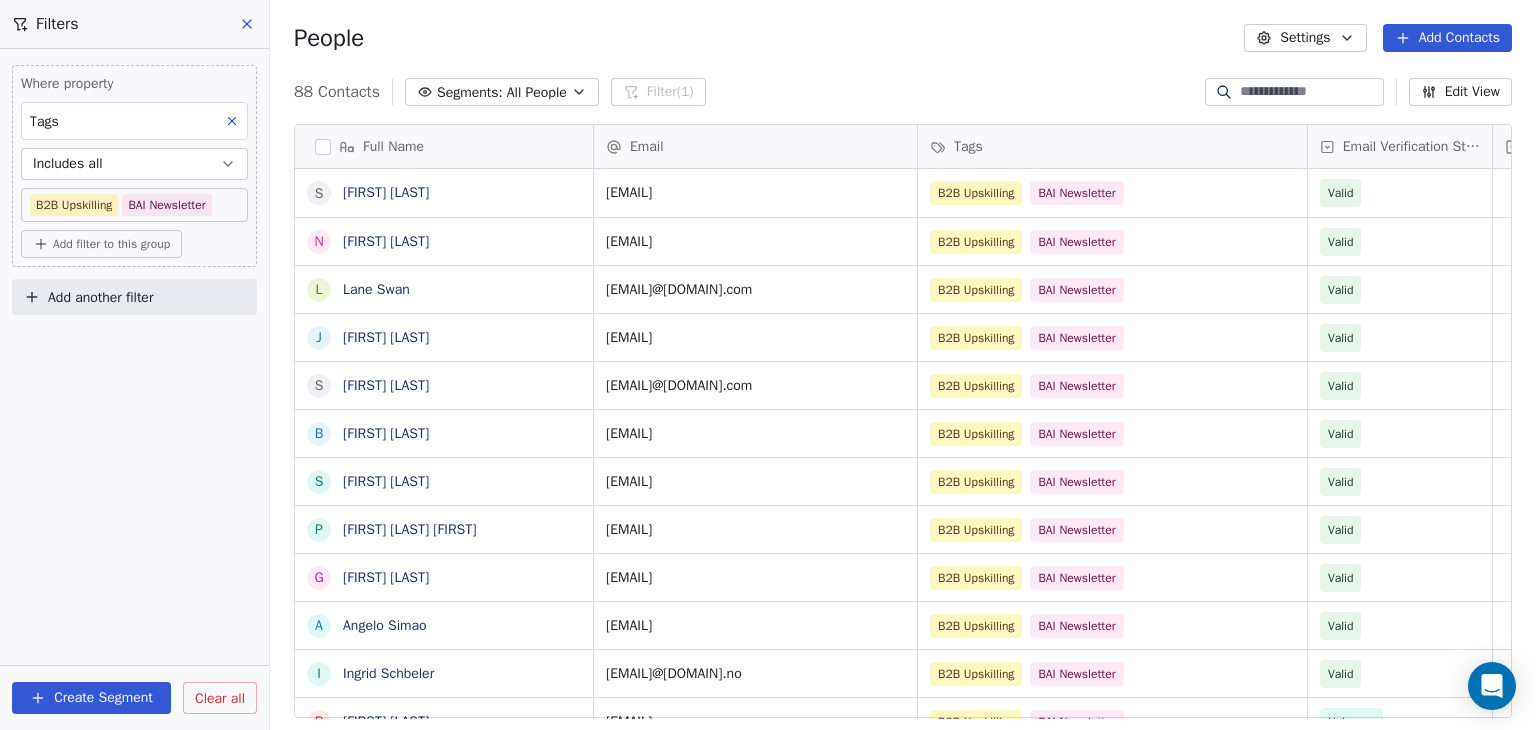 click at bounding box center [323, 147] 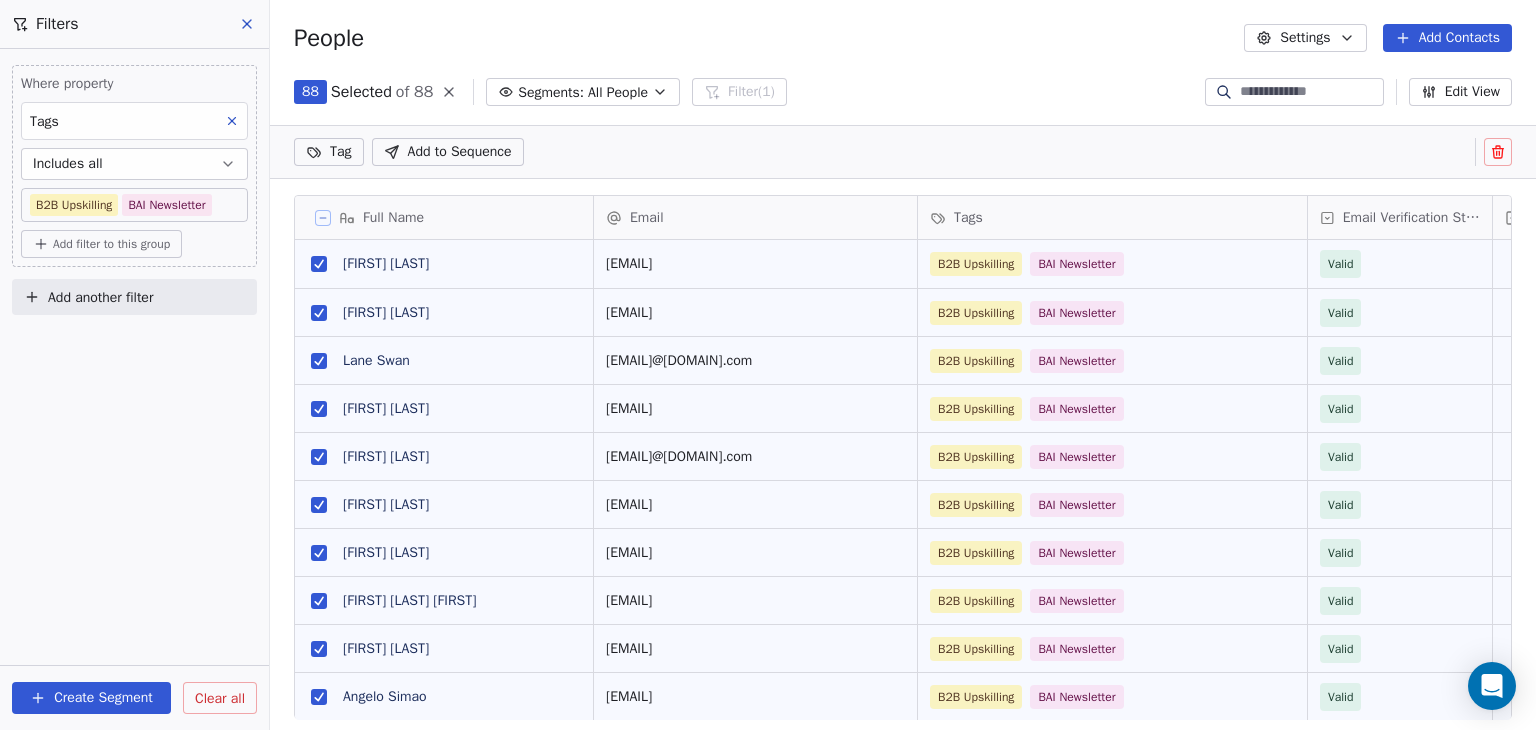 click on "People Settings  Add Contacts" at bounding box center [903, 38] 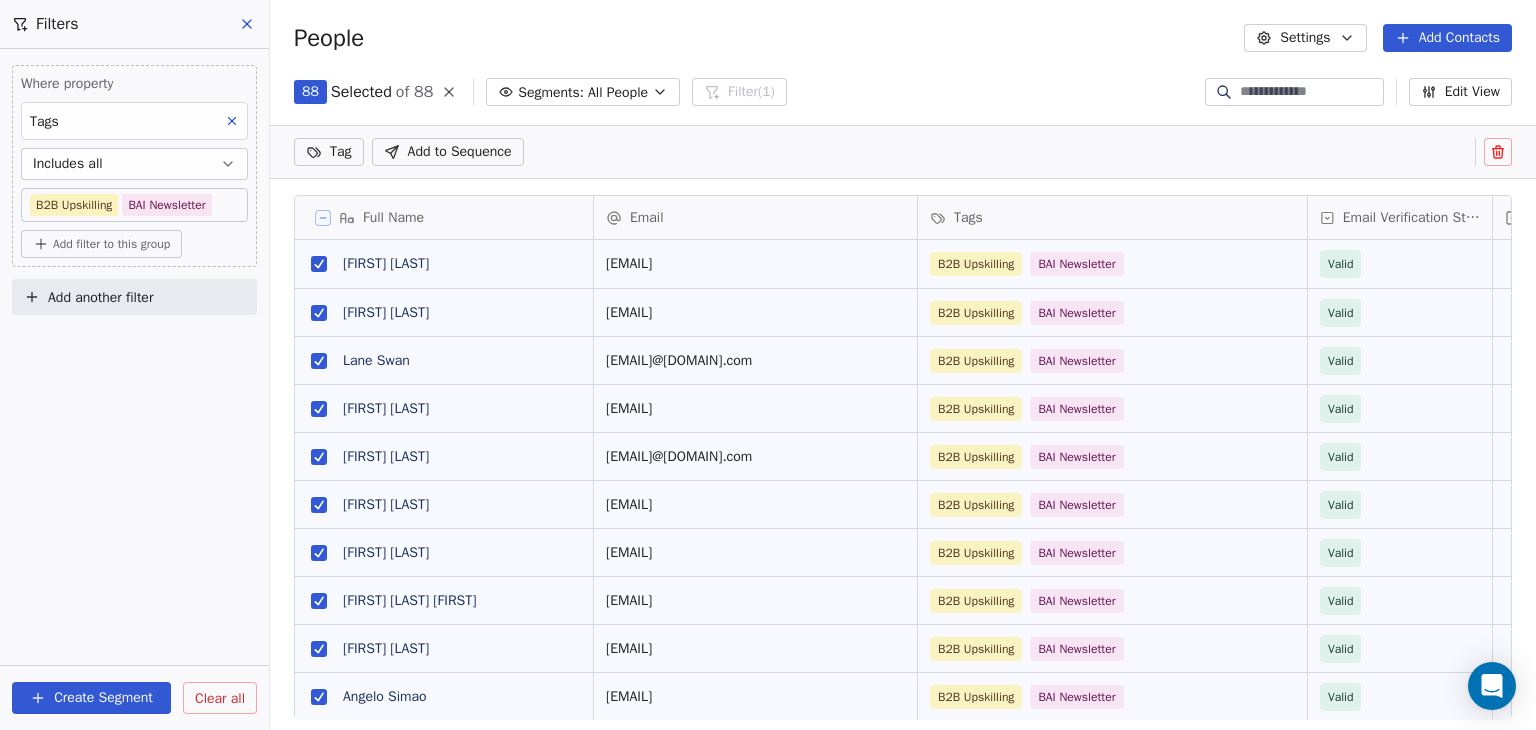 click at bounding box center (449, 92) 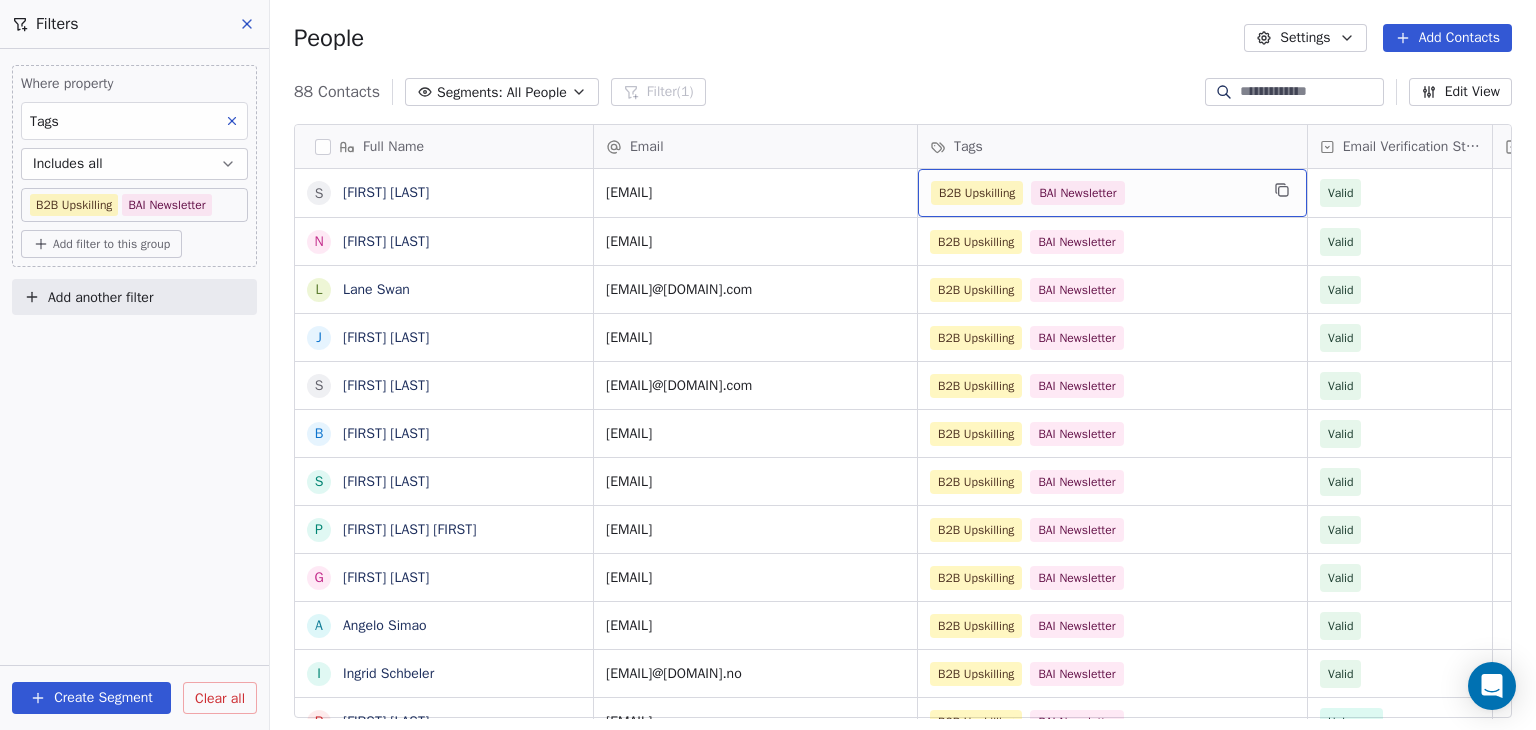 click on "B2B Upskilling BAI Newsletter" at bounding box center (1094, 193) 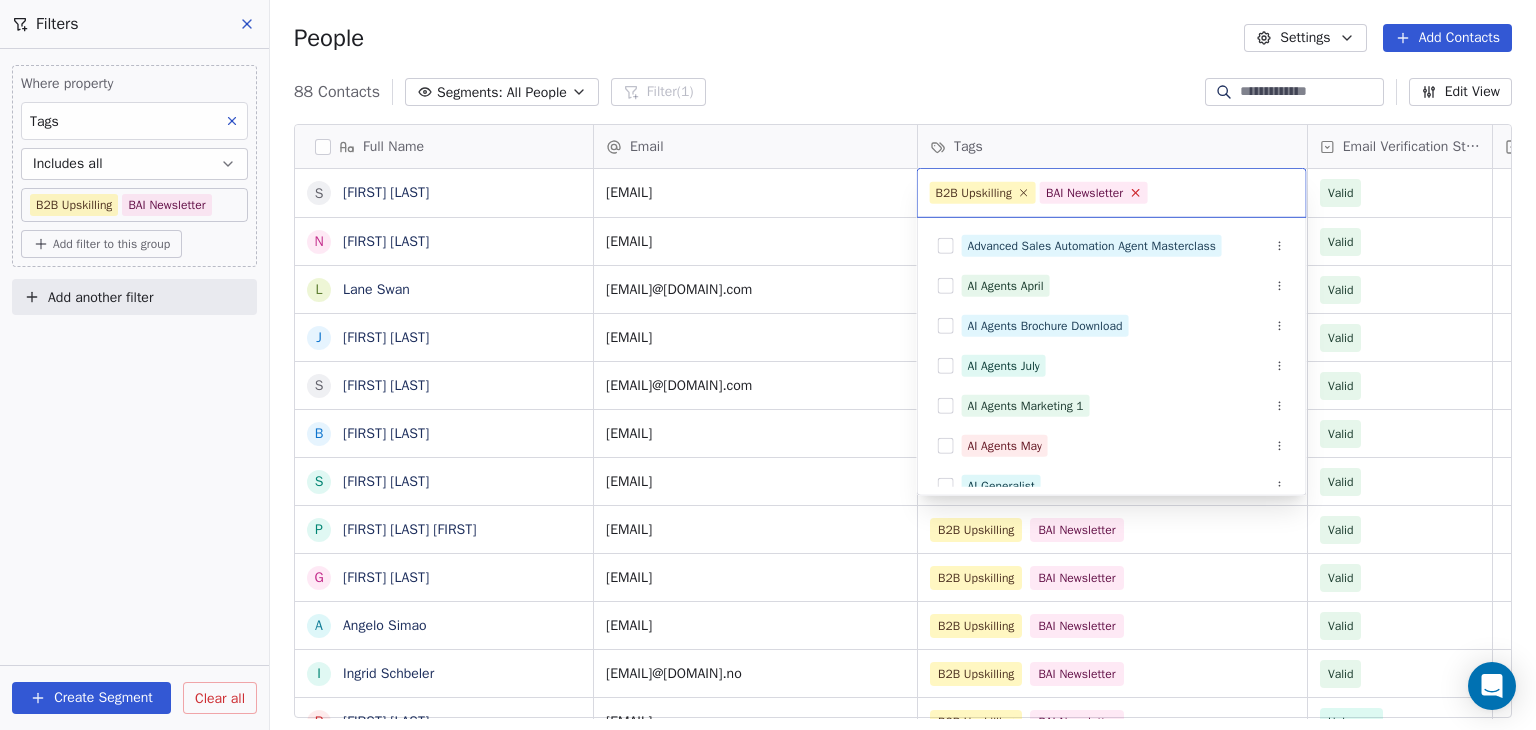 click 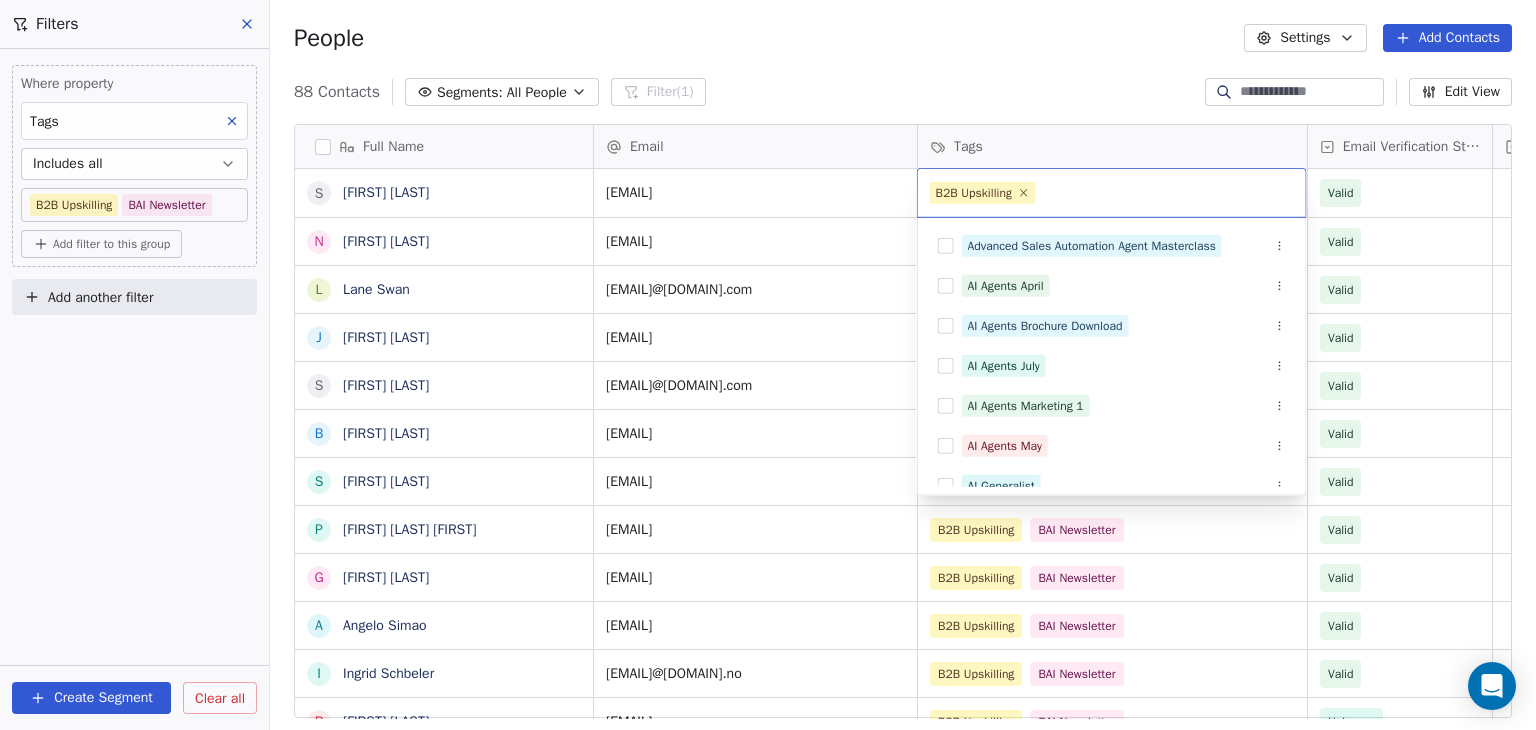 click on "BAR Contacts People Marketing Workflows Campaigns Sales Pipelines Sequences Beta Tools Apps AI Agents Help & Support Filters Where property Tags Includes all B2B Upskilling BAI Newsletter Add filter to this group Add another filter Create Segment Clear all People Settings Add Contacts 88 Contacts Segments: All People Filter (1) Edit View Tag Add to Sequence Full Name S [FIRST] [LAST] N [FIRST] [LAST] L [FIRST] [LAST] J [FIRST] [LAST] S [FIRST] [LAST] B [FIRST] [LAST] S [FIRST] [LAST] P [FIRST] [LAST] S [FIRST] [LAST] G [FIRST] [LAST] A [FIRST] [LAST] I [FIRST] [LAST] R [FIRST] [LAST] J [FIRST] [LAST] J [FIRST] [LAST] S [FIRST] [LAST] T [FIRST] [LAST] J [FIRST] [LAST] W [FIRST] [LAST] S [FIRST] [LAST] P [FIRST] [LAST] G [FIRST] [LAST] C [FIRST] [LAST] T [FIRST] [LAST] J [FIRST] [LAST] A [FIRST] [LAST] T [FIRST] [LAST] T [FIRST] [LAST] M [FIRST] [LAST] J [FIRST] [LAST] M [FIRST] [LAST] R [FIRST] [LAST] D [FIRST] [LAST] D [FIRST] [LAST] E [FIRST] [LAST] C [FIRST] [LAST] K [FIRST] [LAST] J [FIRST] [LAST] C [FIRST] [LAST] M [FIRST] [LAST] J [FIRST] [LAST] T [FIRST] [LAST] M [FIRST] [LAST] E [FIRST] [LAST] R [FIRST] [LAST] C [FIRST] [LAST] Email Tags Email Verification Status Status [EMAIL]@[DOMAIN].com B2B Upskilling BAI Newsletter Valid" at bounding box center (768, 365) 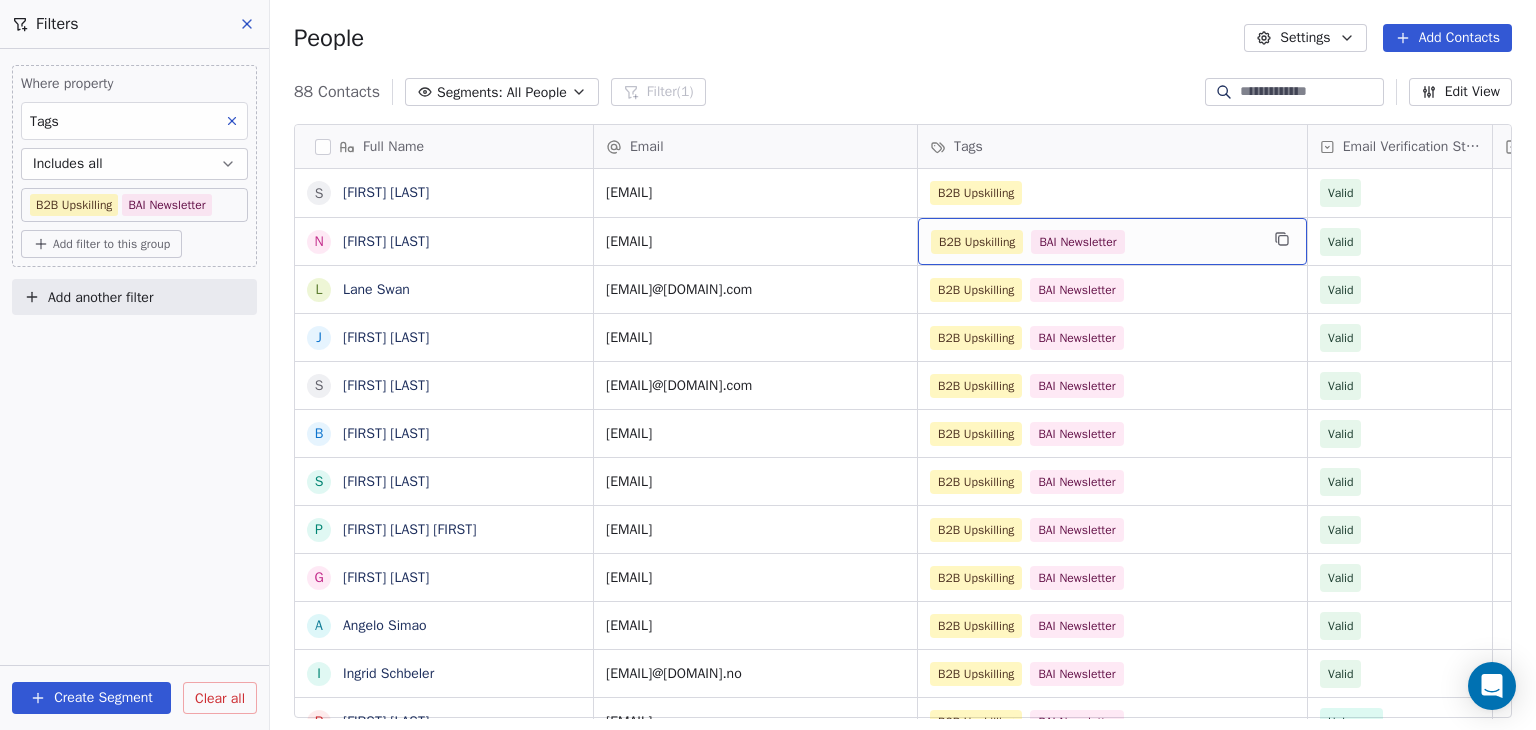 click on "B2B Upskilling BAI Newsletter" at bounding box center (1094, 242) 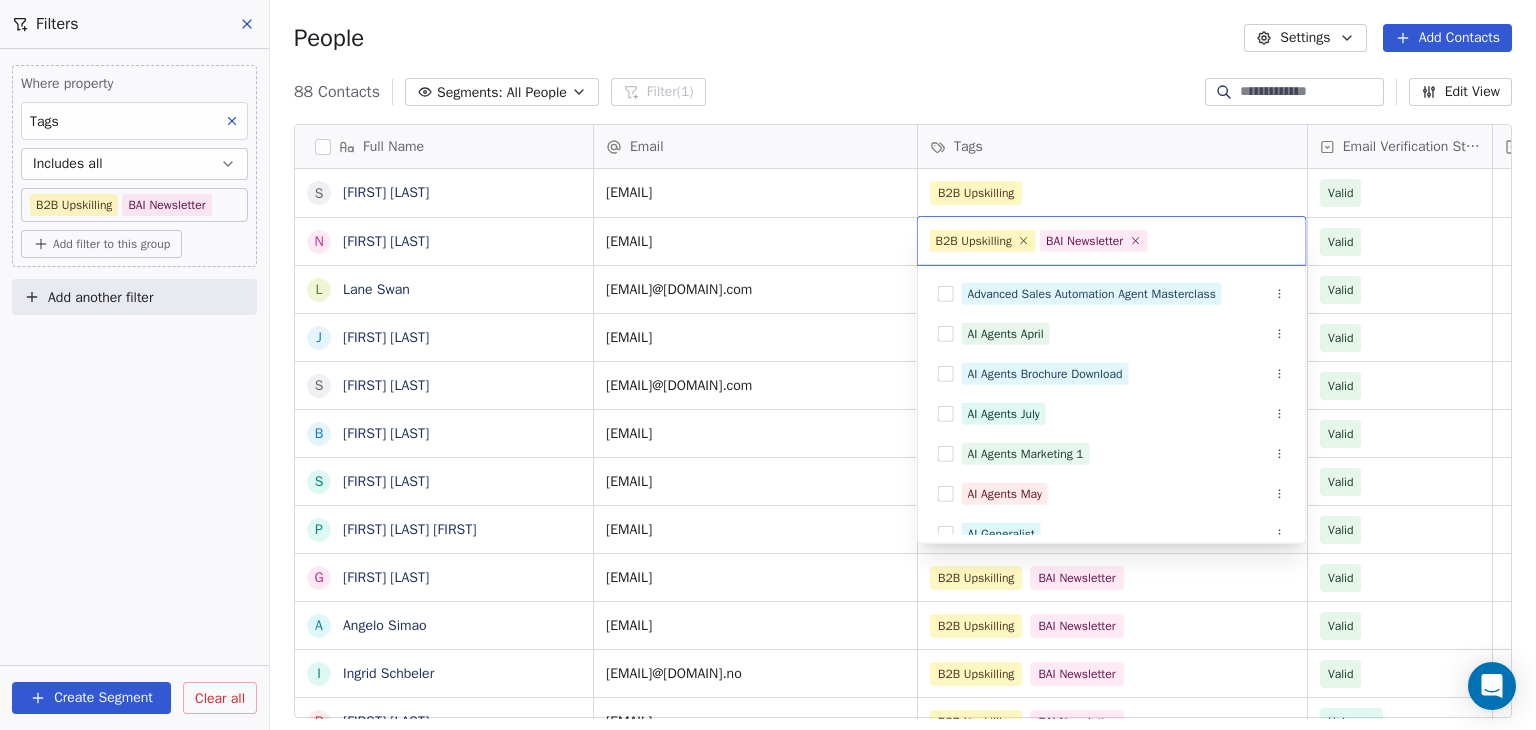 drag, startPoint x: 1145, startPoint y: 241, endPoint x: 1148, endPoint y: 227, distance: 14.3178215 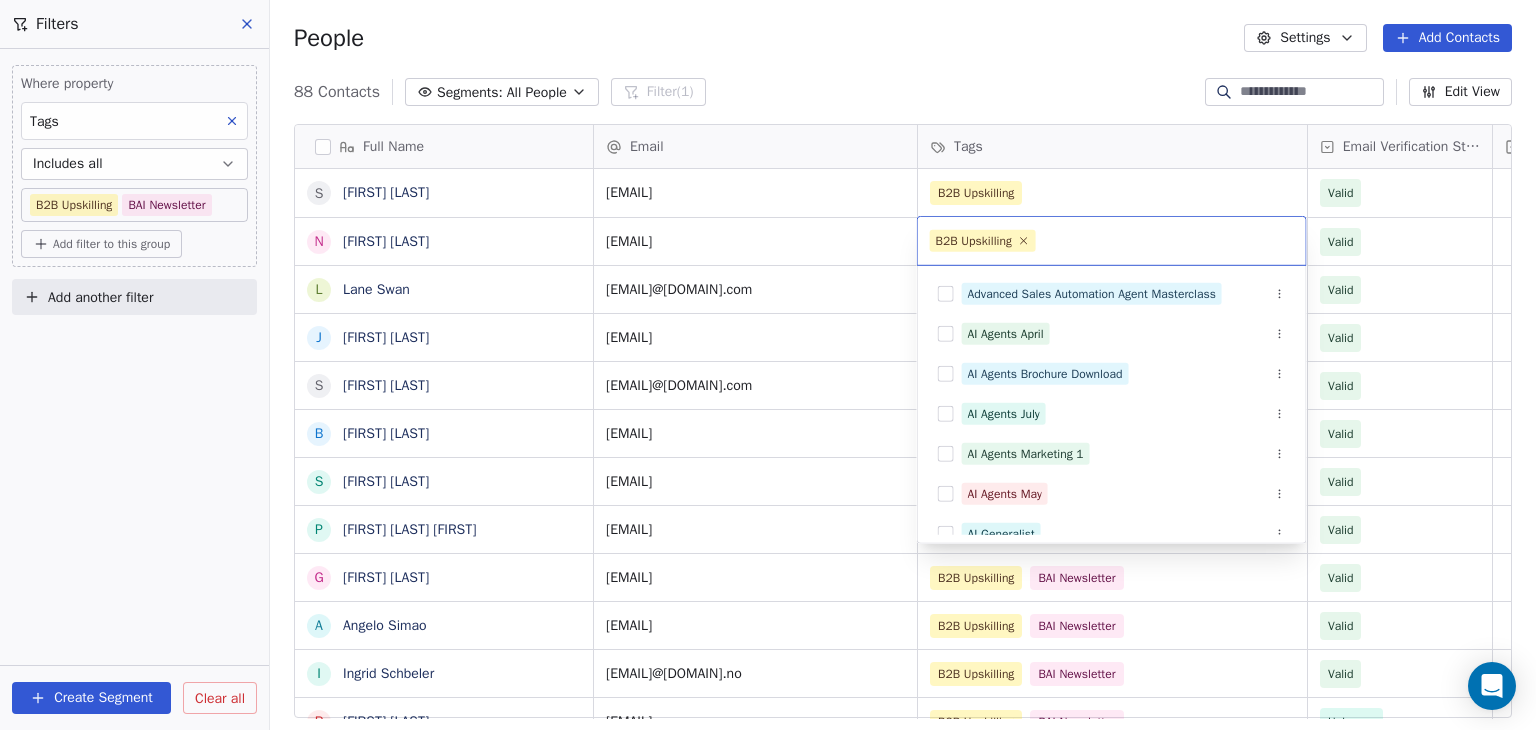 drag, startPoint x: 1128, startPoint y: 117, endPoint x: 1085, endPoint y: 200, distance: 93.47727 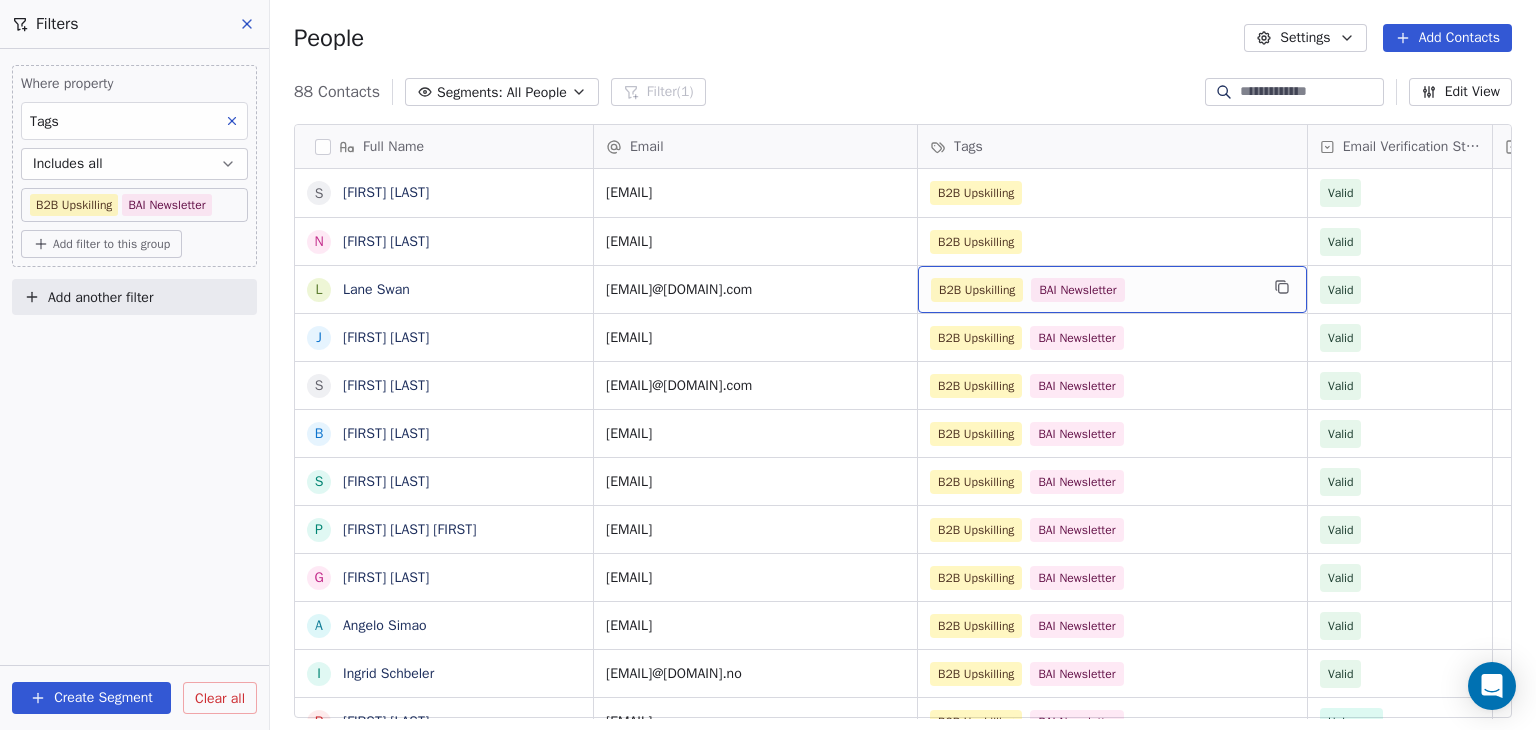 click on "B2B Upskilling BAI Newsletter" at bounding box center (1094, 290) 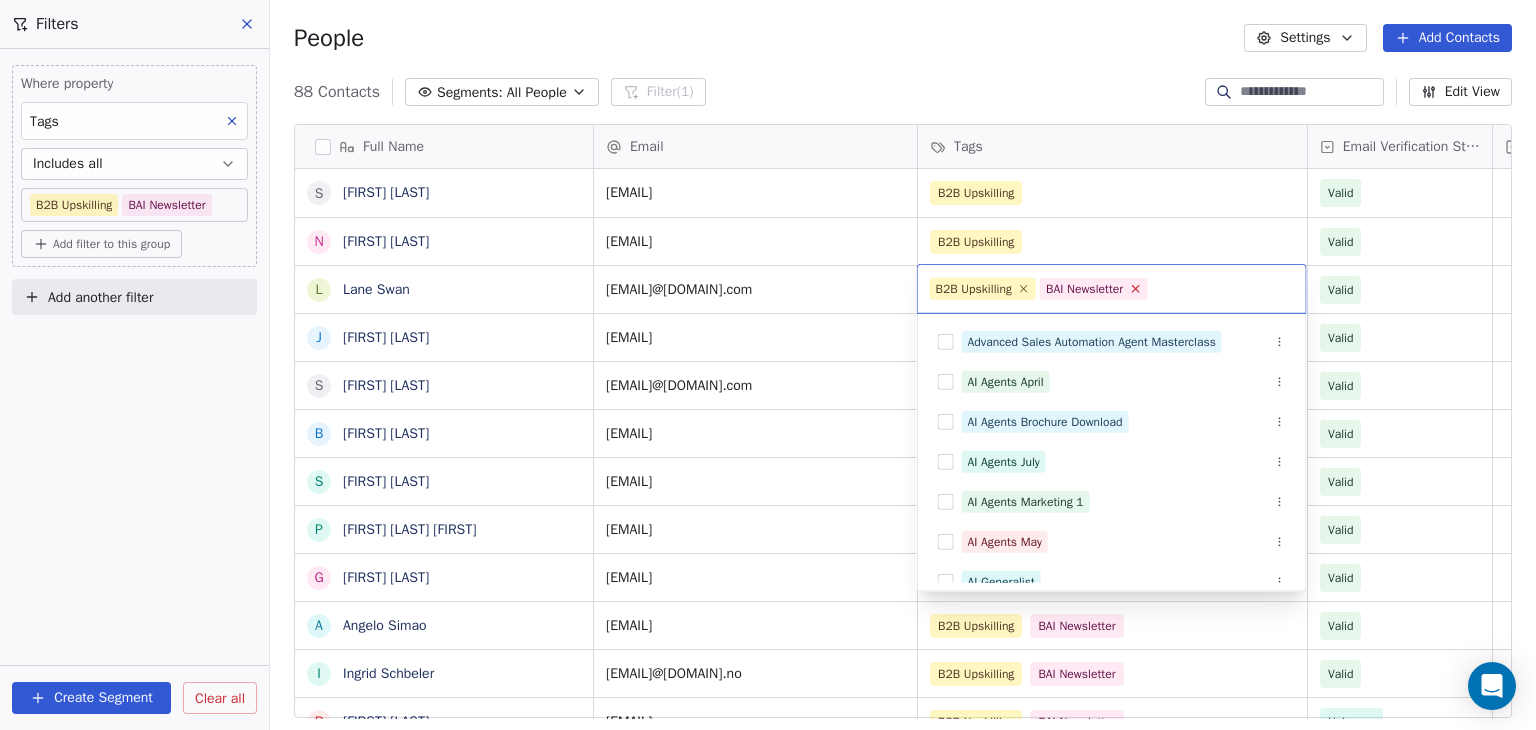 click 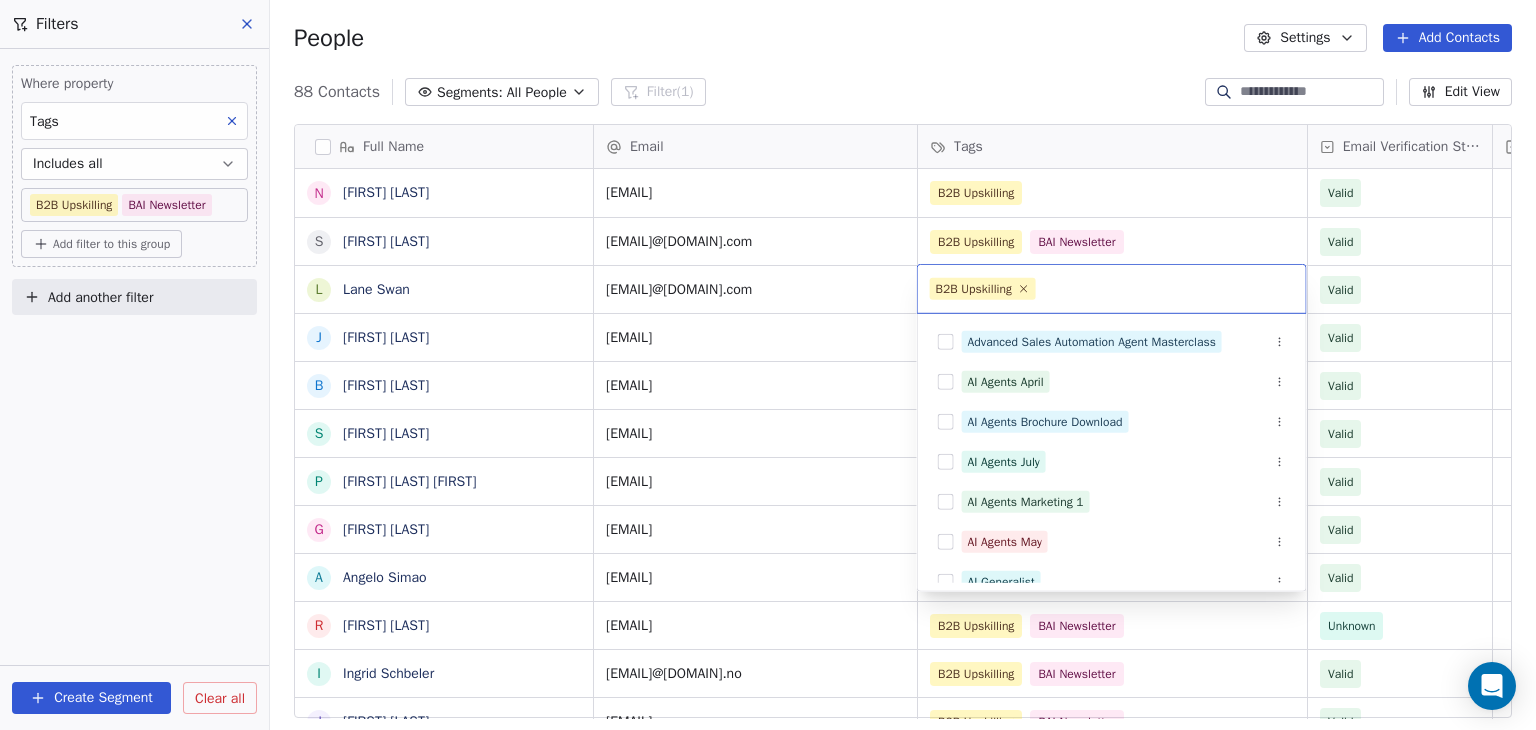 click on "BAR Contacts People Marketing Workflows Campaigns Sales Pipelines Sequences Beta Tools Apps AI Agents Help & Support Filters Where property Tags Includes all B2B Upskilling BAI Newsletter Add filter to this group Add another filter Create Segment Clear all People Settings Add Contacts 88 Contacts Segments: All People Filter (1) Edit View Tag Add to Sequence Full Name N [FIRST] [LAST] S [FIRST] [LAST] L [FIRST] [LAST] J [FIRST] [LAST] B [FIRST] [LAST] S [FIRST] [LAST] P [FIRST] [LAST] S [FIRST] [LAST] G [FIRST] [LAST] A [FIRST] [LAST] R [FIRST] [LAST] I [FIRST] [LAST] J [FIRST] [LAST] J [FIRST] [LAST] S [FIRST] [LAST] T [FIRST] [LAST] J [FIRST] [LAST] W [FIRST] [LAST] S [FIRST] [LAST] P [FIRST] [LAST] G [FIRST] [LAST] C [FIRST] [LAST] T [FIRST] [LAST] J [FIRST] [LAST] A [FIRST] [LAST] T [FIRST] [LAST] T [FIRST] [LAST] M [FIRST] [LAST] J [FIRST] [LAST] R [FIRST] [LAST] D [FIRST] [LAST] D [FIRST] [LAST] E [FIRST] [LAST] C [FIRST] [LAST] Email Tags Email Verification Status Status [EMAIL]@[DOMAIN].eu B2B Upskilling Valid [EMAIL]@[DOMAIN].com Valid" at bounding box center (768, 365) 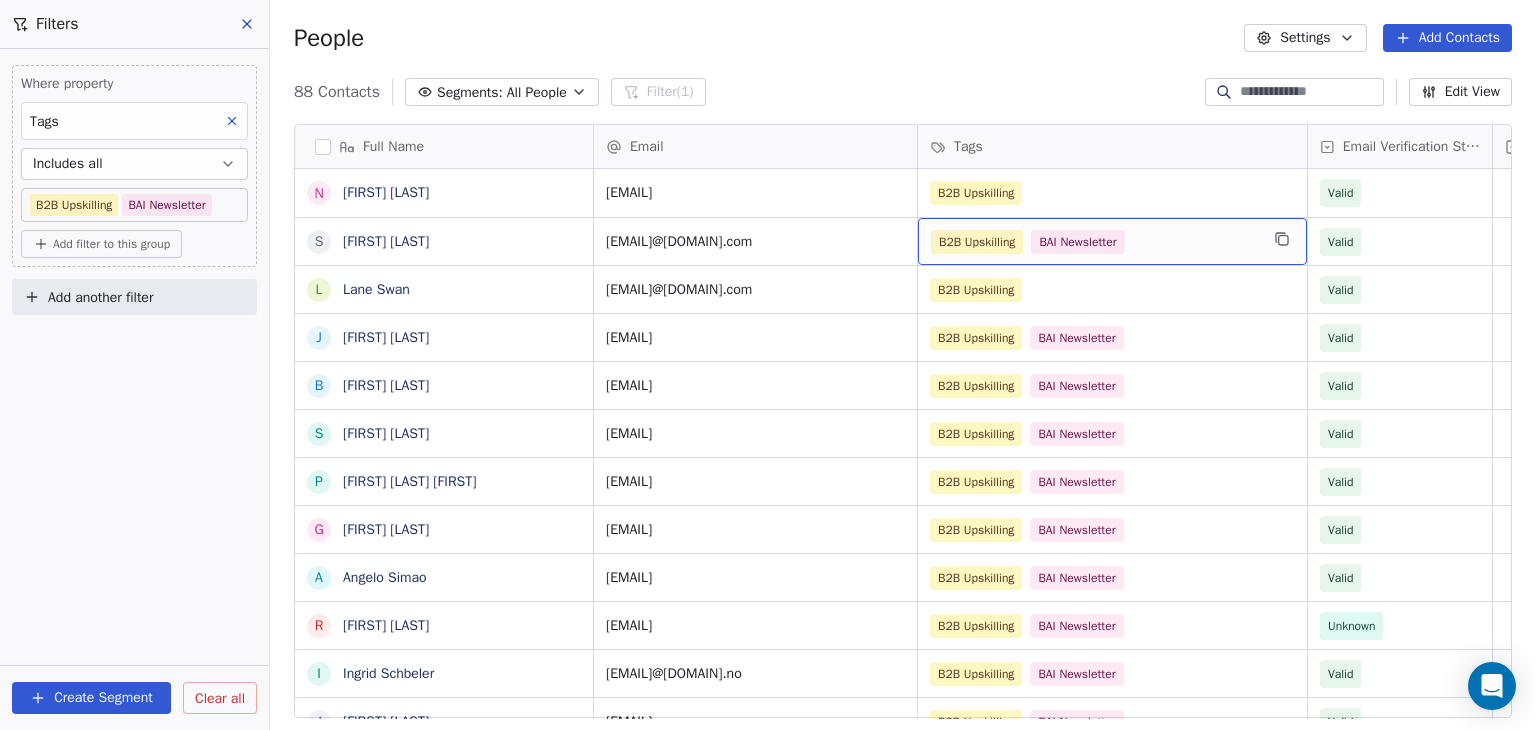click on "B2B Upskilling BAI Newsletter" at bounding box center [1094, 242] 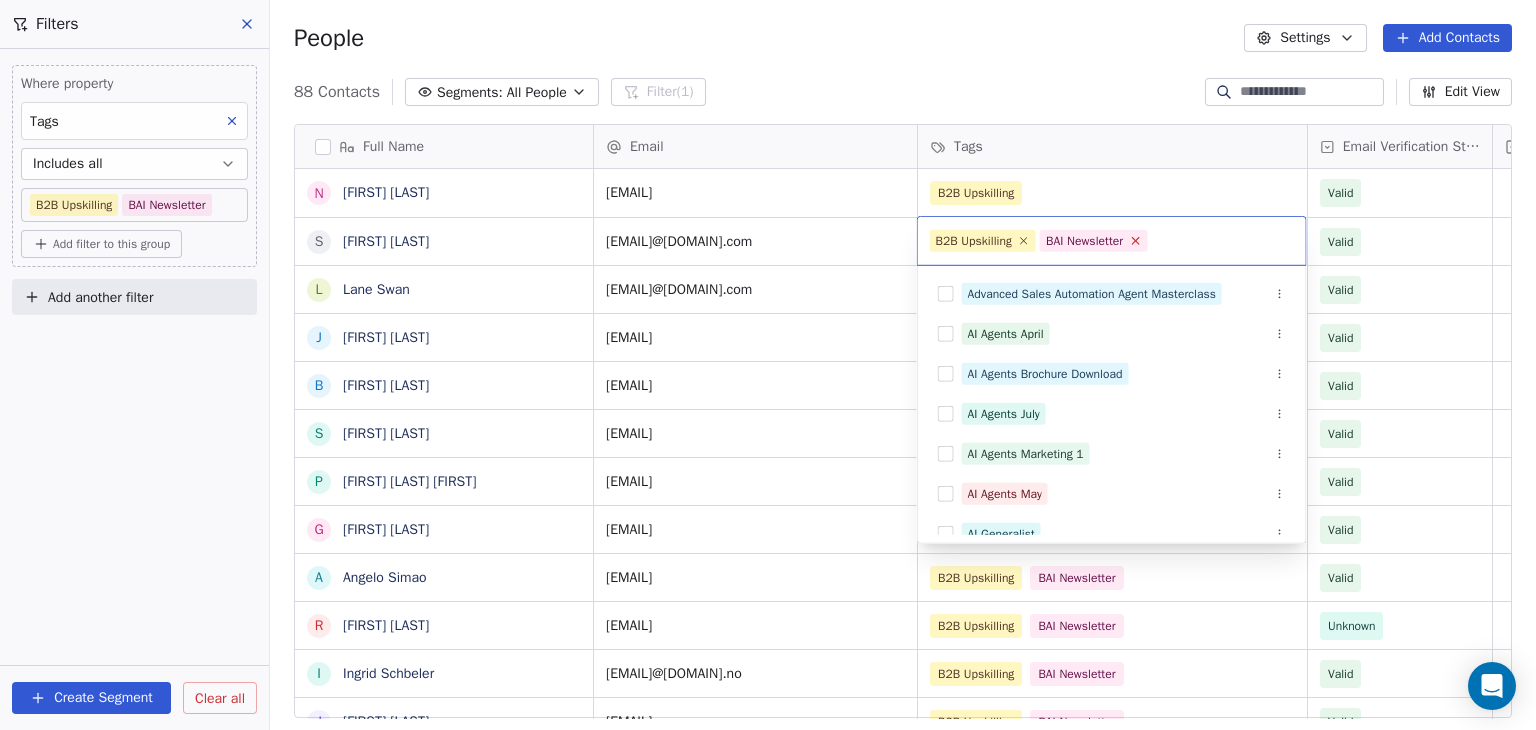 click 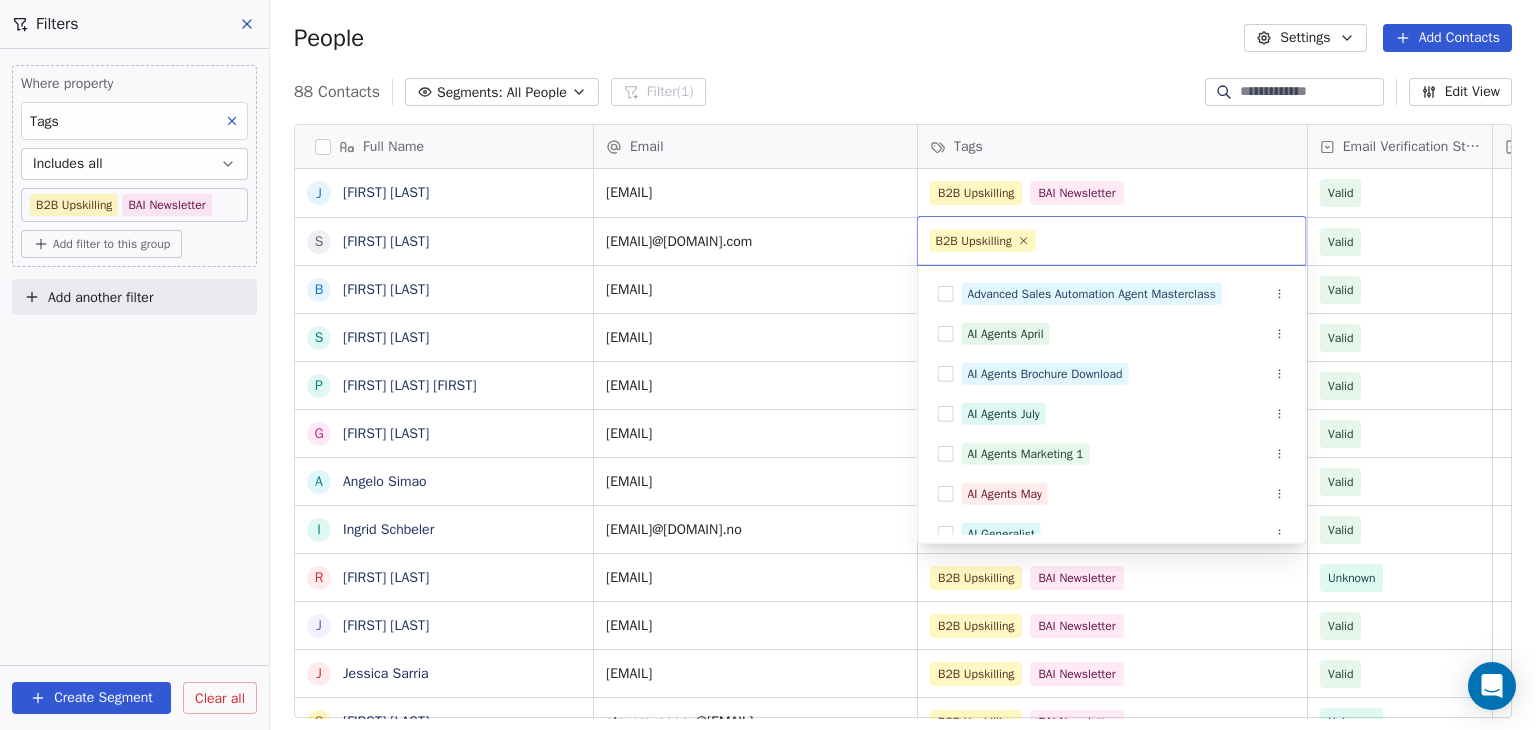 click on "BAR Contacts People Marketing Workflows Campaigns Sales Pipelines Sequences Beta Tools Apps AI Agents Help & Support Filters Where property Tags Includes all B2B Upskilling BAI Newsletter Add filter to this group Add another filter Create Segment Clear all People Settings Add Contacts 88 Contacts Segments: All People Filter (1) Edit View Tag Add to Sequence Full Name J [FIRST] [LAST] S [FIRST] [LAST] B [FIRST] [LAST] S [FIRST] [LAST] P [FIRST] [LAST] S [FIRST] [LAST] A [FIRST] [LAST] I [FIRST] [LAST] R [FIRST] [LAST] J [FIRST] [LAST] J [FIRST] [LAST] S [FIRST] [LAST] J [FIRST] [LAST] T [FIRST] [LAST] S [FIRST] [LAST] P [FIRST] [LAST] W [FIRST] [LAST] G [FIRST] [LAST] C [FIRST] [LAST] T [FIRST] [LAST] J [FIRST] [LAST] A [FIRST] [LAST] T [FIRST] [LAST] J [FIRST] [LAST] M [FIRST] [LAST] R [FIRST] [LAST] E [FIRST] [LAST] D [FIRST] [LAST] D [FIRST] [LAST] C [FIRST] [LAST] K [FIRST] [LAST] J [FIRST] [LAST] Email Tags Email Verification Status Status [EMAIL] B2B Upskilling BAI Newsletter Valid" at bounding box center (768, 365) 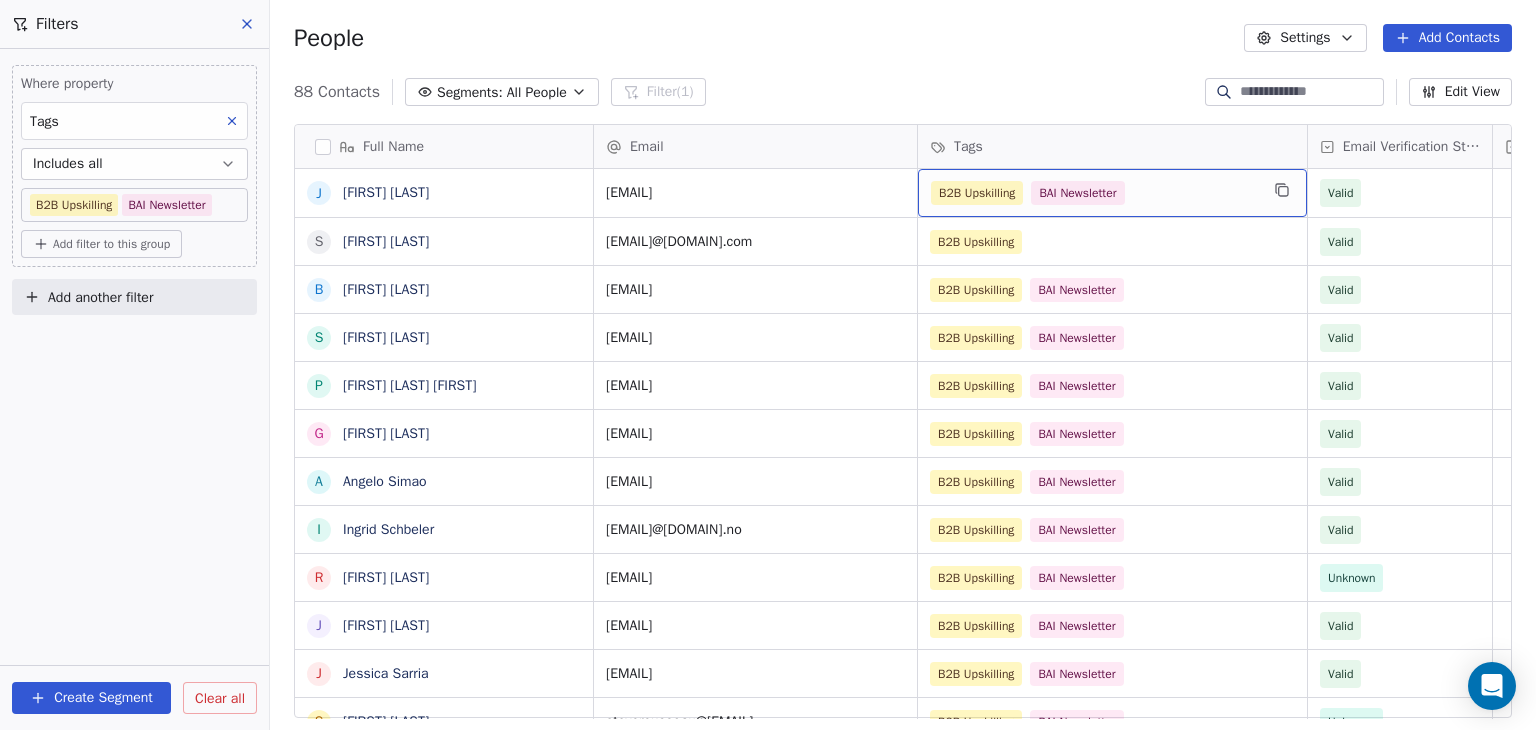 click on "B2B Upskilling BAI Newsletter" at bounding box center [1094, 193] 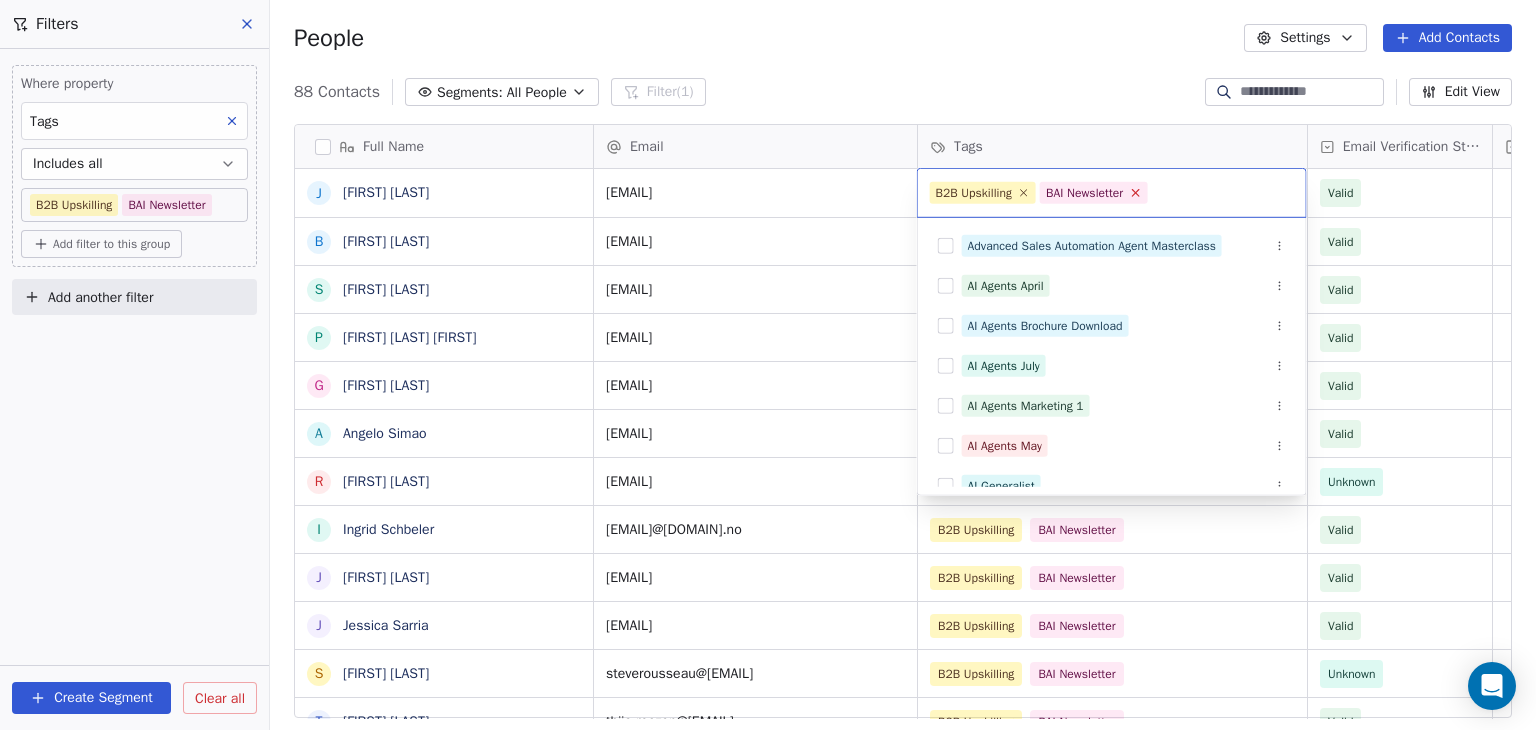 click 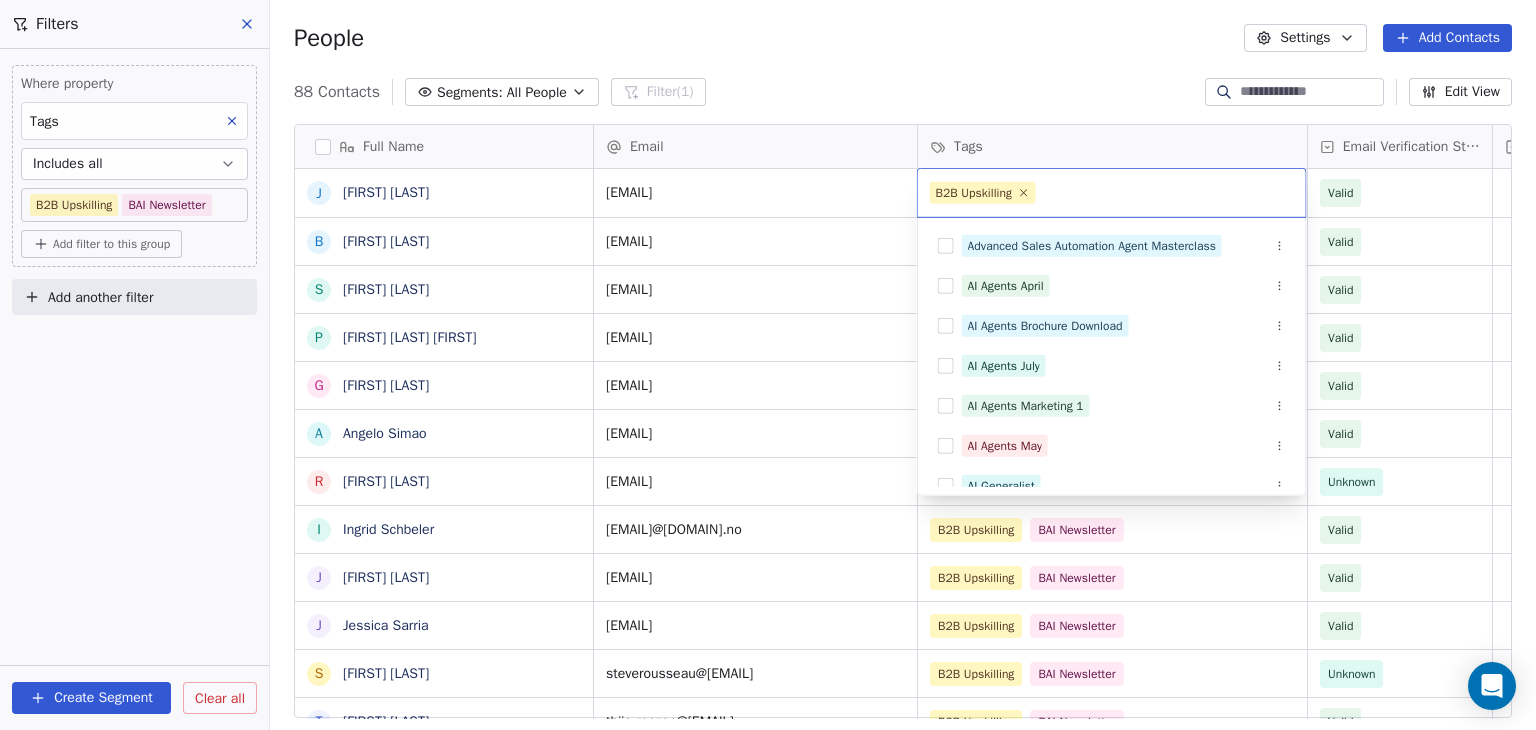 click on "BAR Contacts People Marketing Workflows Campaigns Sales Pipelines Sequences Beta Tools Apps AI Agents Help & Support Filters Where property   Tags   Includes all B2B Upskilling BAI Newsletter Add filter to this group Add another filter  Create Segment Clear all People Settings  Add Contacts 88 Contacts Segments: All People Filter  (1) Edit View Tag Add to Sequence Full Name J [FIRST] [LAST] B [FIRST] [LAST] S [FIRST] [LAST] P [FIRST] [LAST] S [FIRST] [LAST] G [FIRST] [LAST] A [FIRST] [LAST] R [FIRST] [LAST] I [FIRST] [LAST] J [FIRST] [LAST] J [FIRST] [LAST] S [FIRST] [LAST] T [FIRST] [LAST] J [FIRST] [LAST] W [FIRST] [LAST] S [FIRST] [LAST] P [FIRST] [LAST] G [FIRST] [LAST] C [FIRST] [LAST] T [FIRST] [LAST] J [FIRST] [LAST] A [FIRST] [LAST] T [FIRST] [LAST] J [FIRST] [LAST] M [FIRST] [LAST] R [FIRST] [LAST] D [FIRST] [LAST] E [FIRST] [LAST] D [FIRST] [LAST] C [FIRST] [LAST] K [FIRST] [LAST] J [FIRST] [LAST] C [FIRST] [LAST] Email Tags Email Verification Status Status [EMAIL] B2B Upskilling BAI Newsletter" at bounding box center (768, 365) 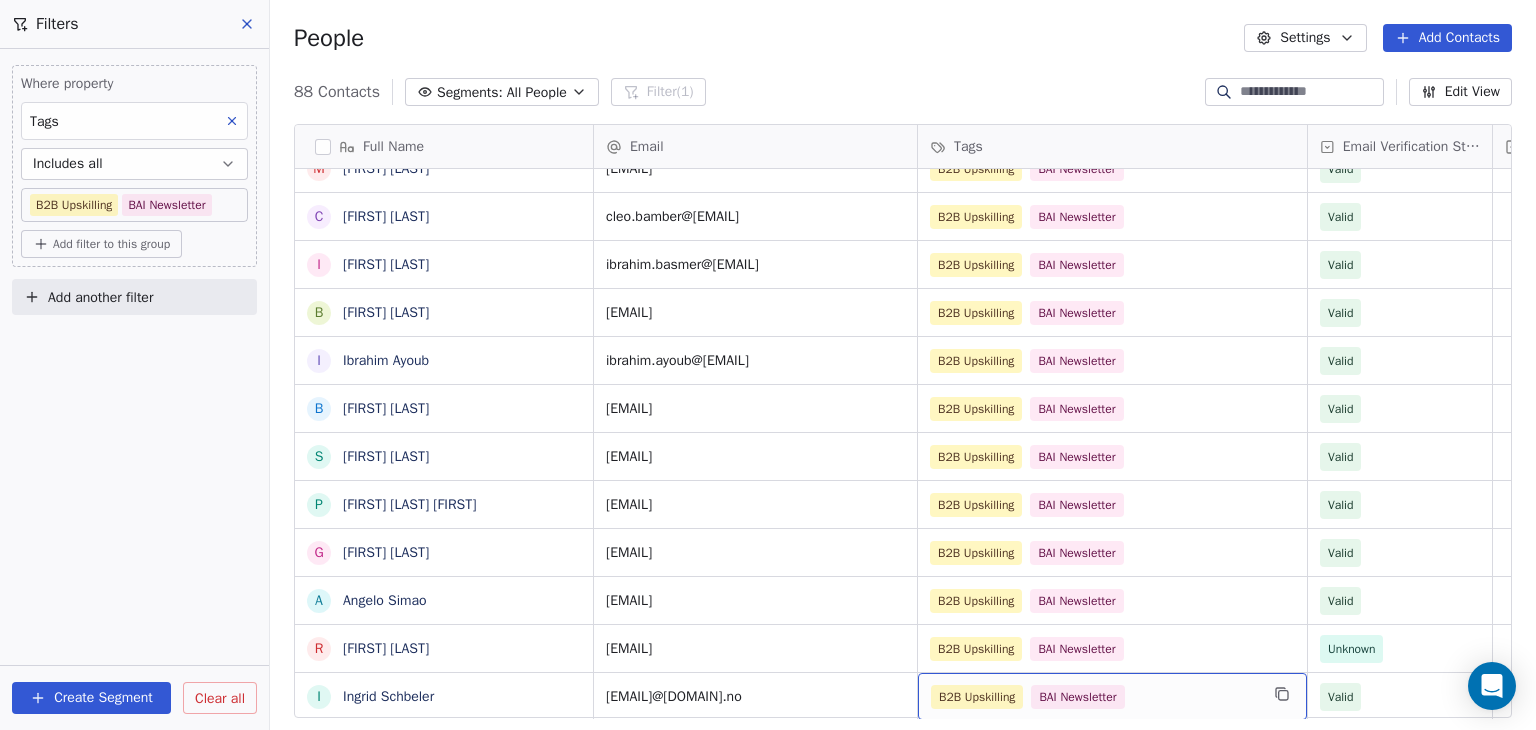 click on "B2B Upskilling BAI Newsletter" at bounding box center [1094, 697] 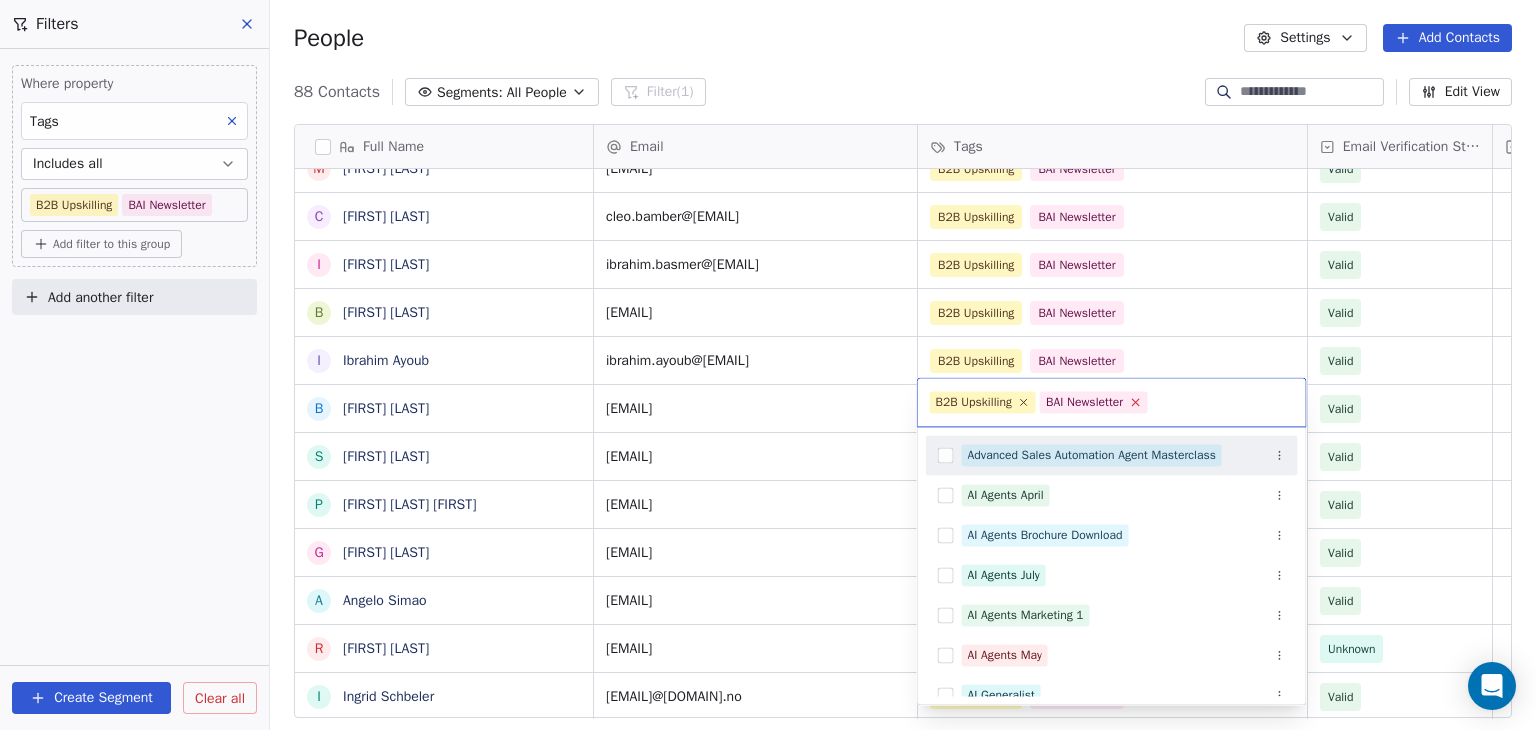 click 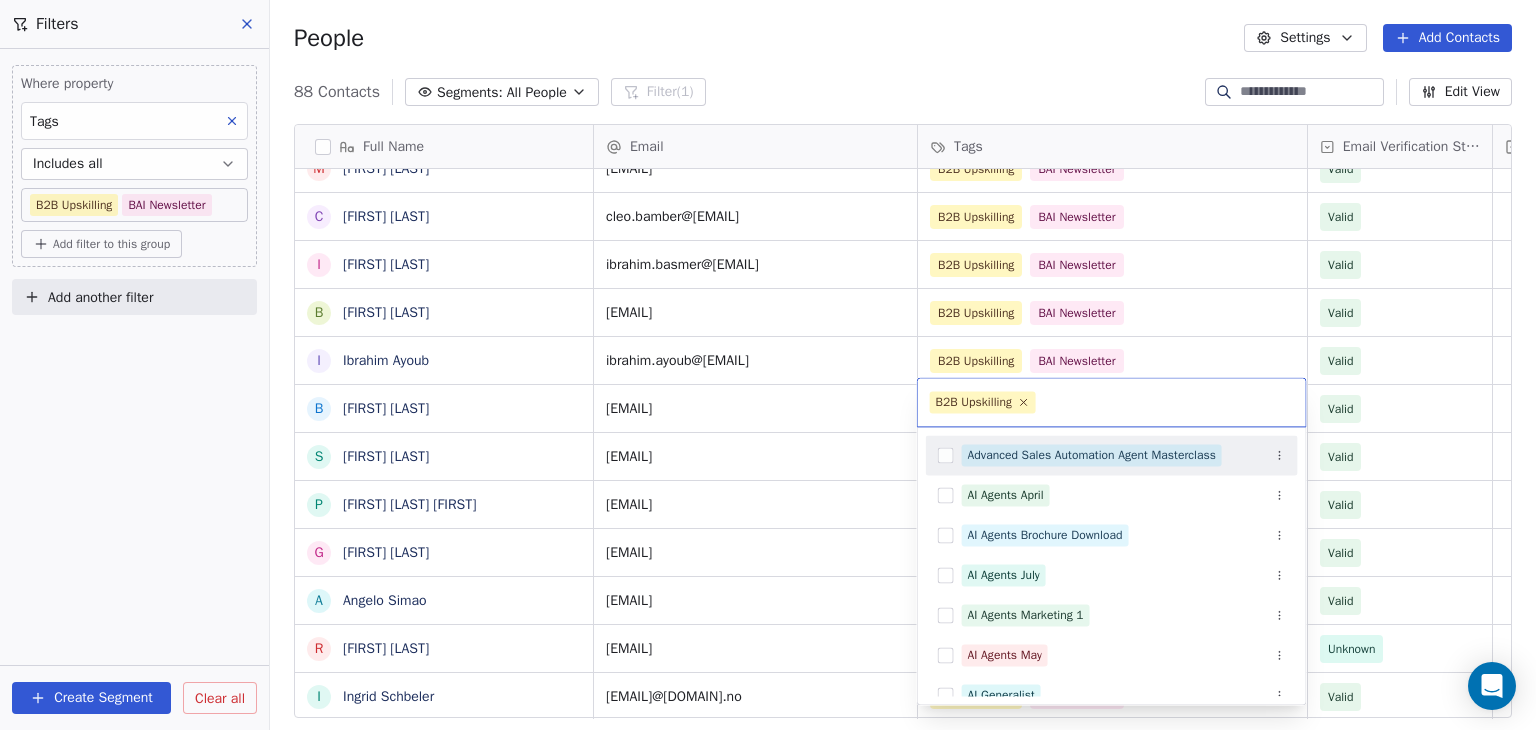 click on "BAR Contacts People Marketing Workflows Campaigns Sales Pipelines Sequences Beta Tools Apps AI Agents Help & Support Filters Where property   Tags   Includes all B2B Upskilling BAI Newsletter Add filter to this group Add another filter  Create Segment Clear all People Settings  Add Contacts 88 Contacts Segments: All People Filter  (1) Edit View Tag Add to Sequence Full Name Y [FIRST] [LAST] J [FIRST] [LAST] S [FIRST] [LAST] M [FIRST] [LAST] J [FIRST] [LAST] S [FIRST] [LAST] J [FIRST] [LAST] K [FIRST] [LAST] C [FIRST] [LAST] O [FIRST] [LAST] W [FIRST] [LAST] J [FIRST] [LAST] D [FIRST] [LAST] G [FIRST] [LAST] S [FIRST] [LAST] K [FIRST] [LAST] B [FIRST] [LAST] E [FIRST] [LAST] H [FIRST] [LAST] M [FIRST] [LAST] C [FIRST] [LAST] I [FIRST] [LAST] B [FIRST] [LAST] I [FIRST] [LAST] A B [FIRST] [LAST] S [FIRST] [LAST] P [FIRST] [LAST] S [FIRST] [LAST] G [FIRST] [LAST] A [FIRST] [LAST] R [FIRST] [LAST] I [FIRST] [LAST] Email Tags Email Verification Status Status [EMAIL] B2B Upskilling BAI Newsletter Valid Valid" at bounding box center (768, 365) 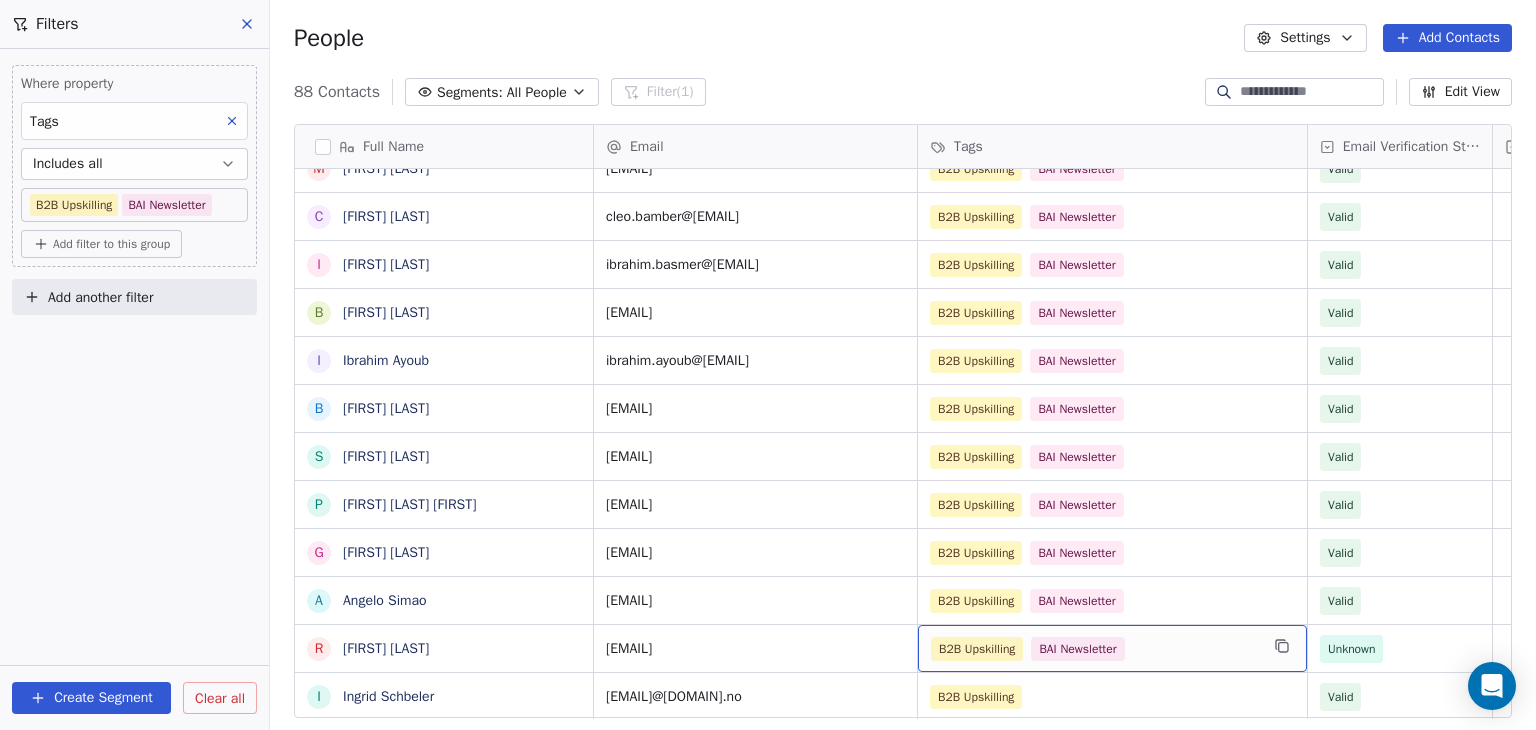 click on "B2B Upskilling BAI Newsletter" at bounding box center (1094, 649) 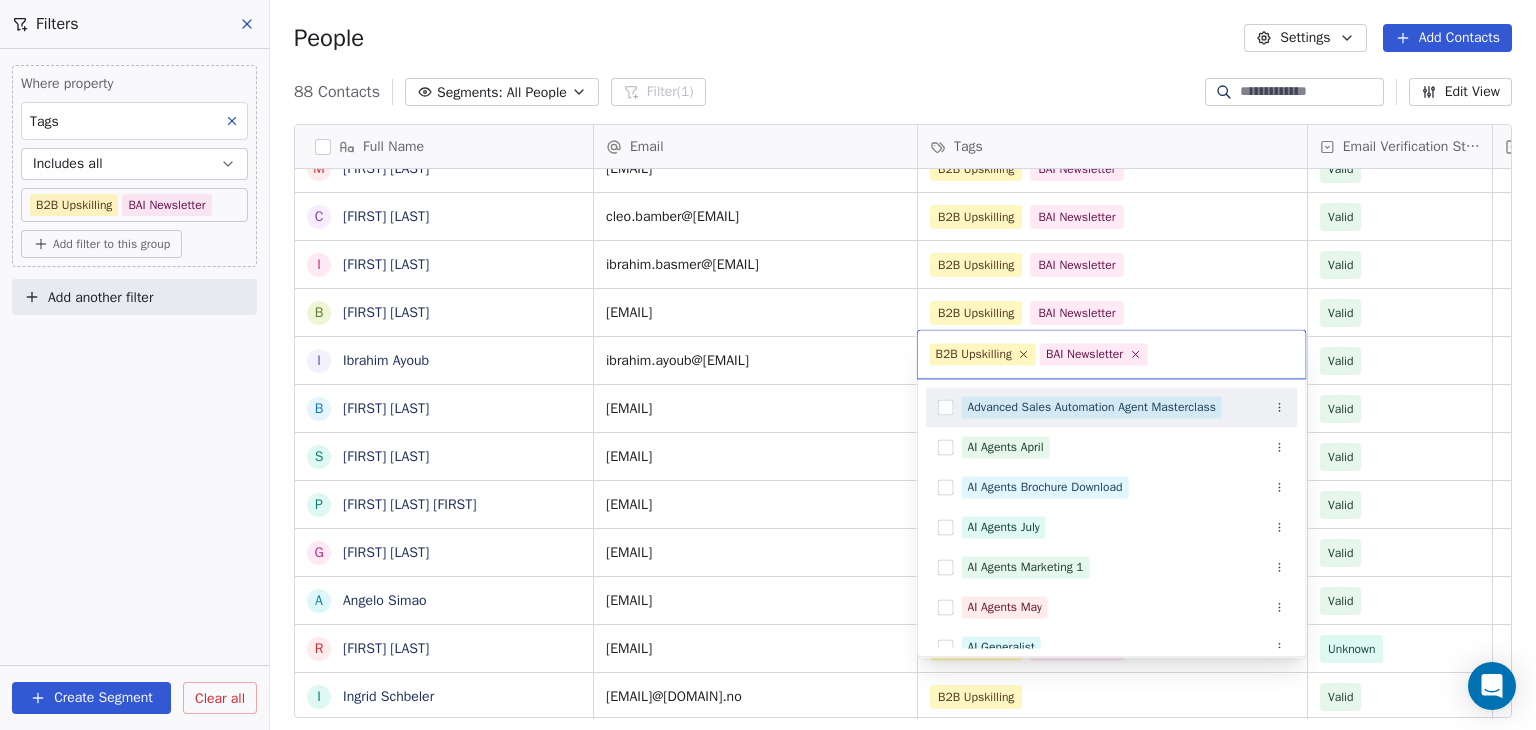 click on "BAI Newsletter" at bounding box center (1093, 354) 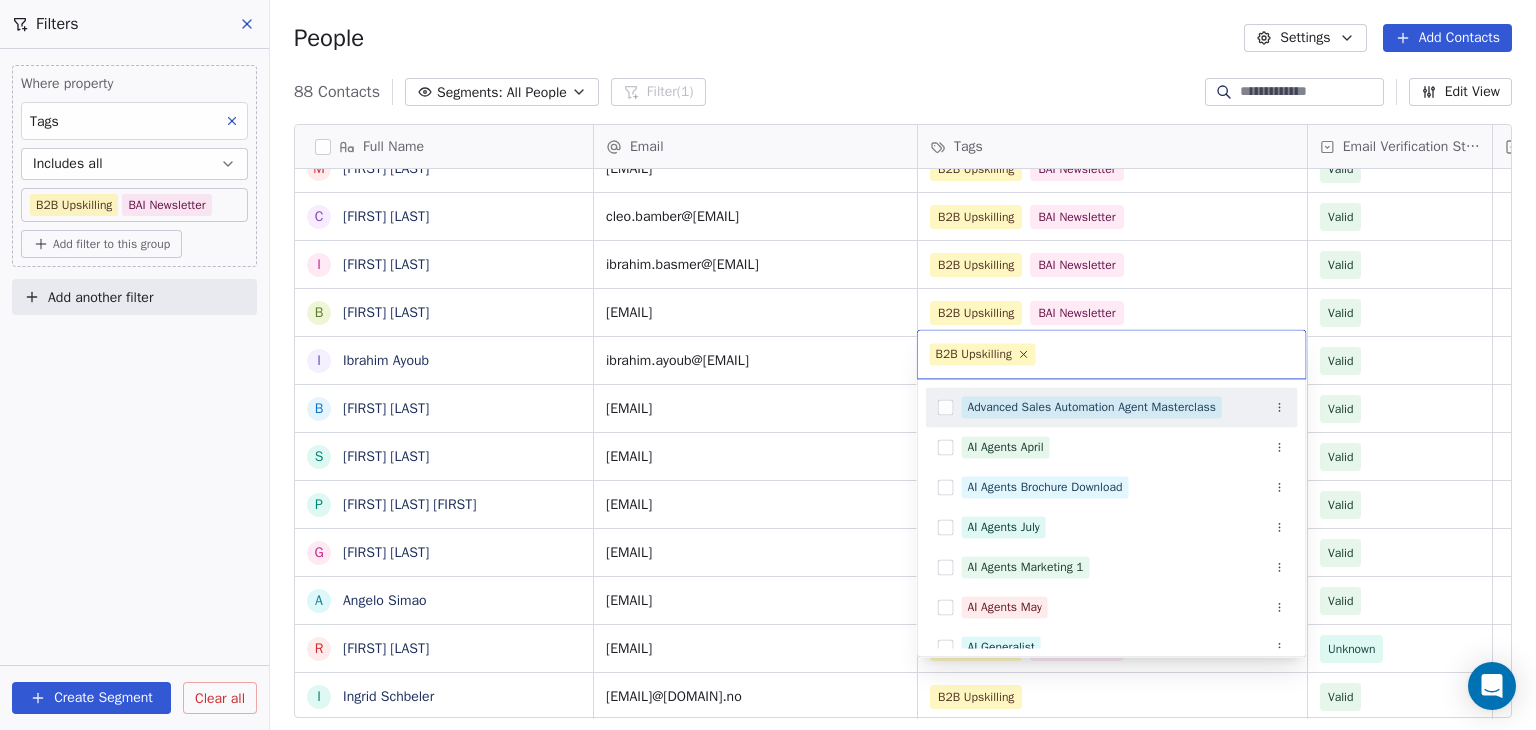 click on "BAR Contacts People Marketing Workflows Campaigns Sales Pipelines Sequences Beta Tools Apps AI Agents Help & Support Filters Where property   Tags   Includes all B2B Upskilling BAI Newsletter Add filter to this group Add another filter  Create Segment Clear all People Settings  Add Contacts 88 Contacts Segments: All People Filter  (1) Edit View Tag Add to Sequence Full Name Y [FIRST] [LAST] J [FIRST] [LAST] S [FIRST] [LAST] M [FIRST] [LAST] J [FIRST] [LAST] S [FIRST] [LAST] J [FIRST] [LAST] K [FIRST] [LAST] C [FIRST] [LAST] O [FIRST] [LAST] W [FIRST] [LAST] J [FIRST] [LAST] D [FIRST] [LAST] G [FIRST] [LAST] S [FIRST] [LAST] K [FIRST] [LAST] B [FIRST] [LAST] E [FIRST] [LAST] H [FIRST] [LAST] M [FIRST] [LAST] C [FIRST] [LAST] I [FIRST] [LAST] B [FIRST] [LAST] I [FIRST] [LAST] A B [FIRST] [LAST] S [FIRST] [LAST] P [FIRST] [LAST] S [FIRST] [LAST] G [FIRST] [LAST] A [FIRST] [LAST] R [FIRST] [LAST] I [FIRST] [LAST] Email Tags Email Verification Status Status [EMAIL] B2B Upskilling BAI Newsletter Valid Valid" at bounding box center [768, 365] 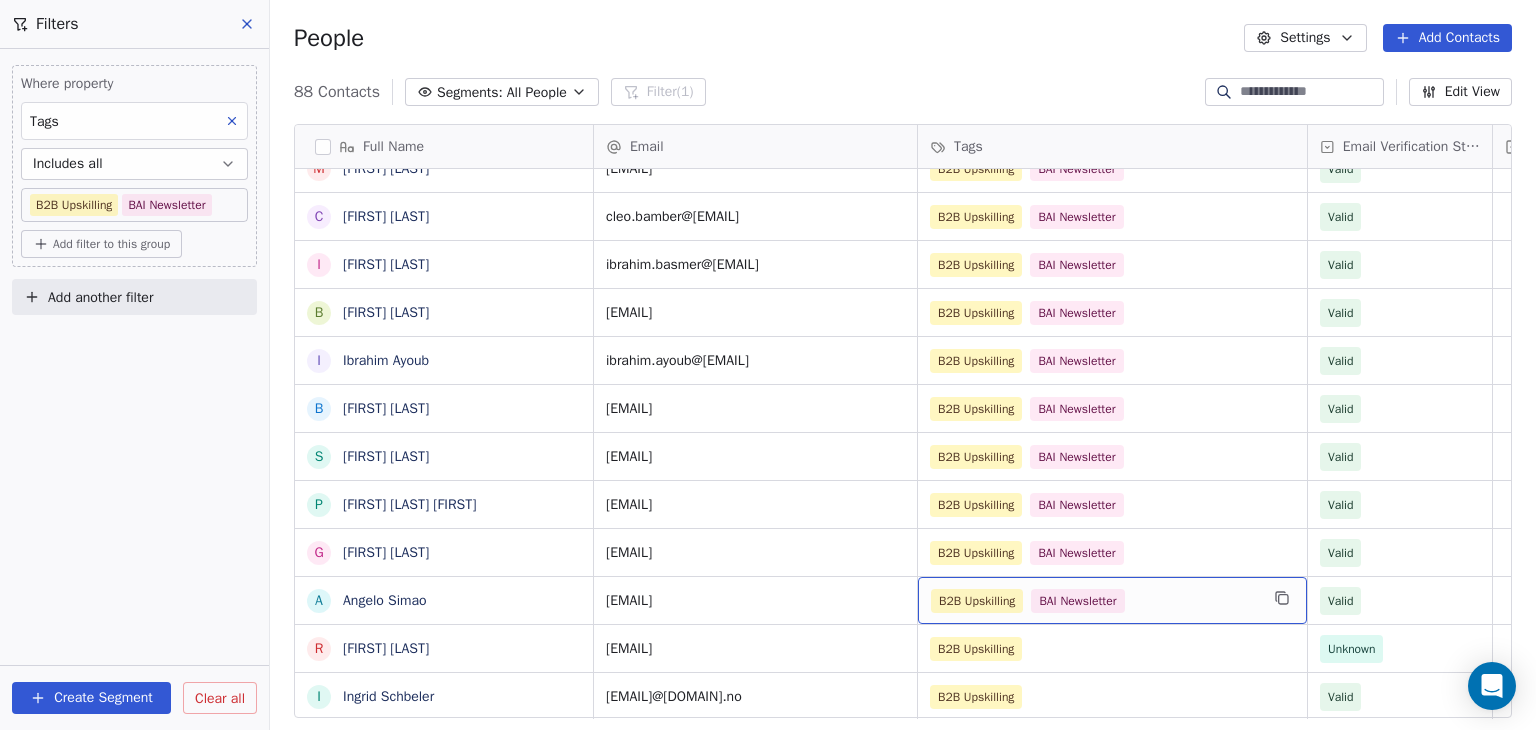 click on "B2B Upskilling BAI Newsletter" at bounding box center (1094, 601) 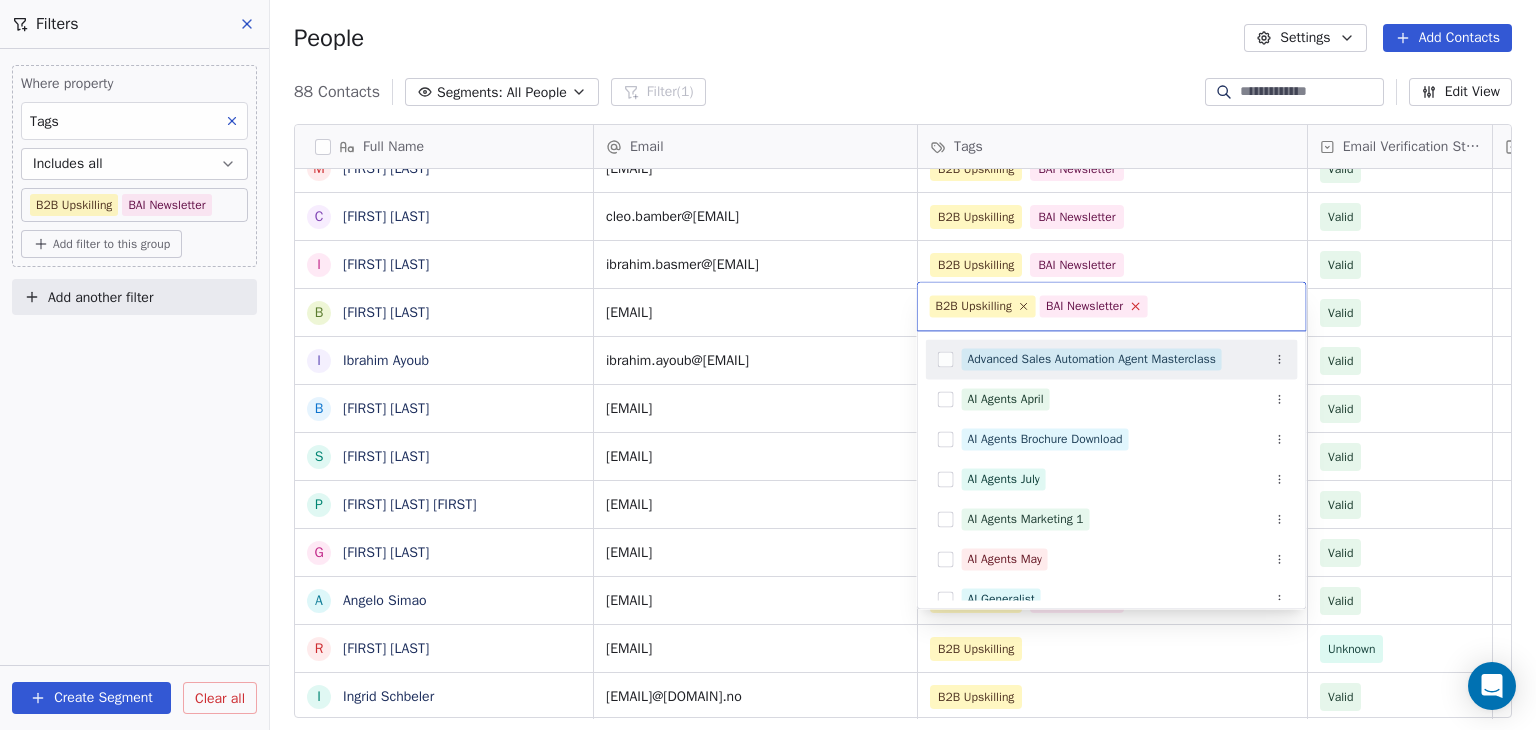 click 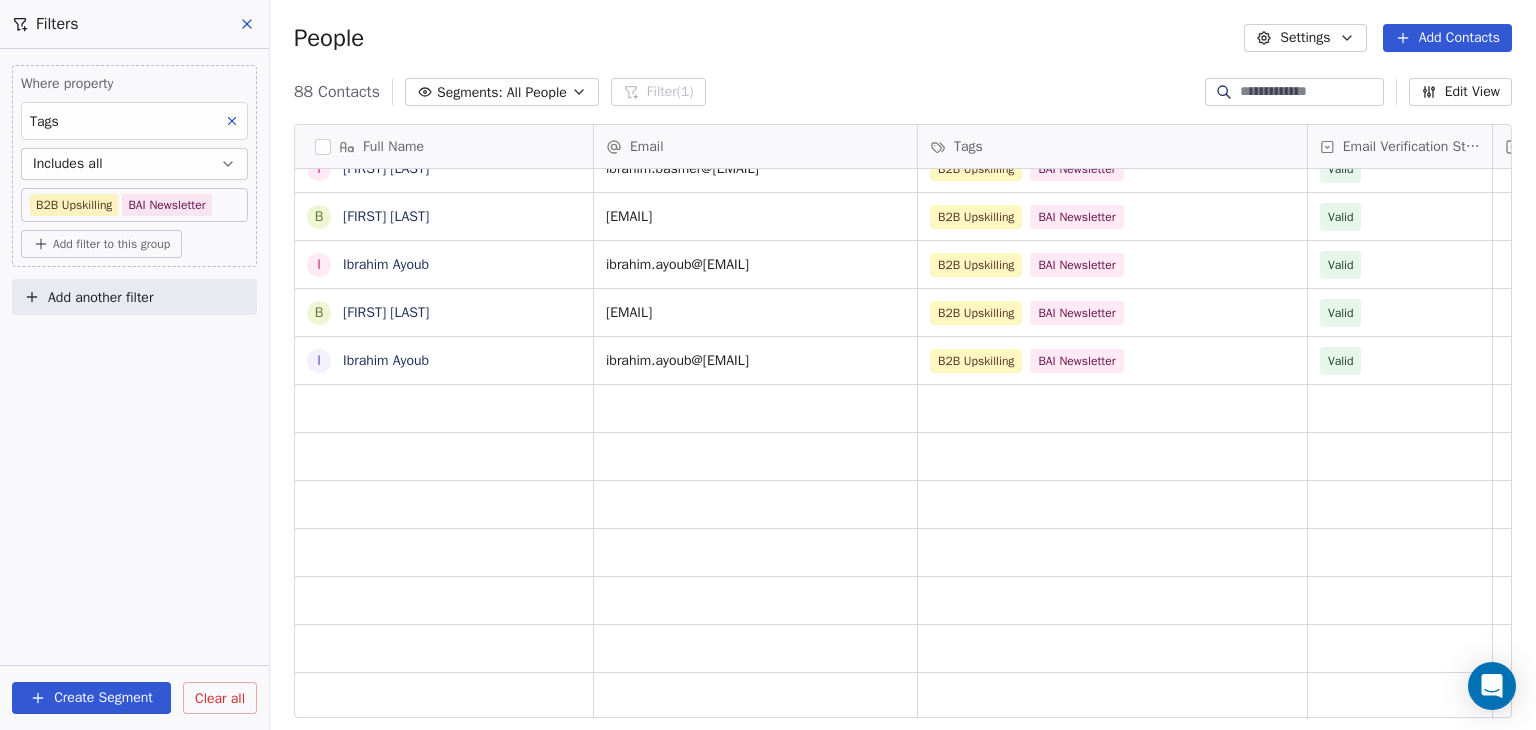 click on "88 Contacts Segments: All People Filter (1) Edit View" at bounding box center (903, 92) 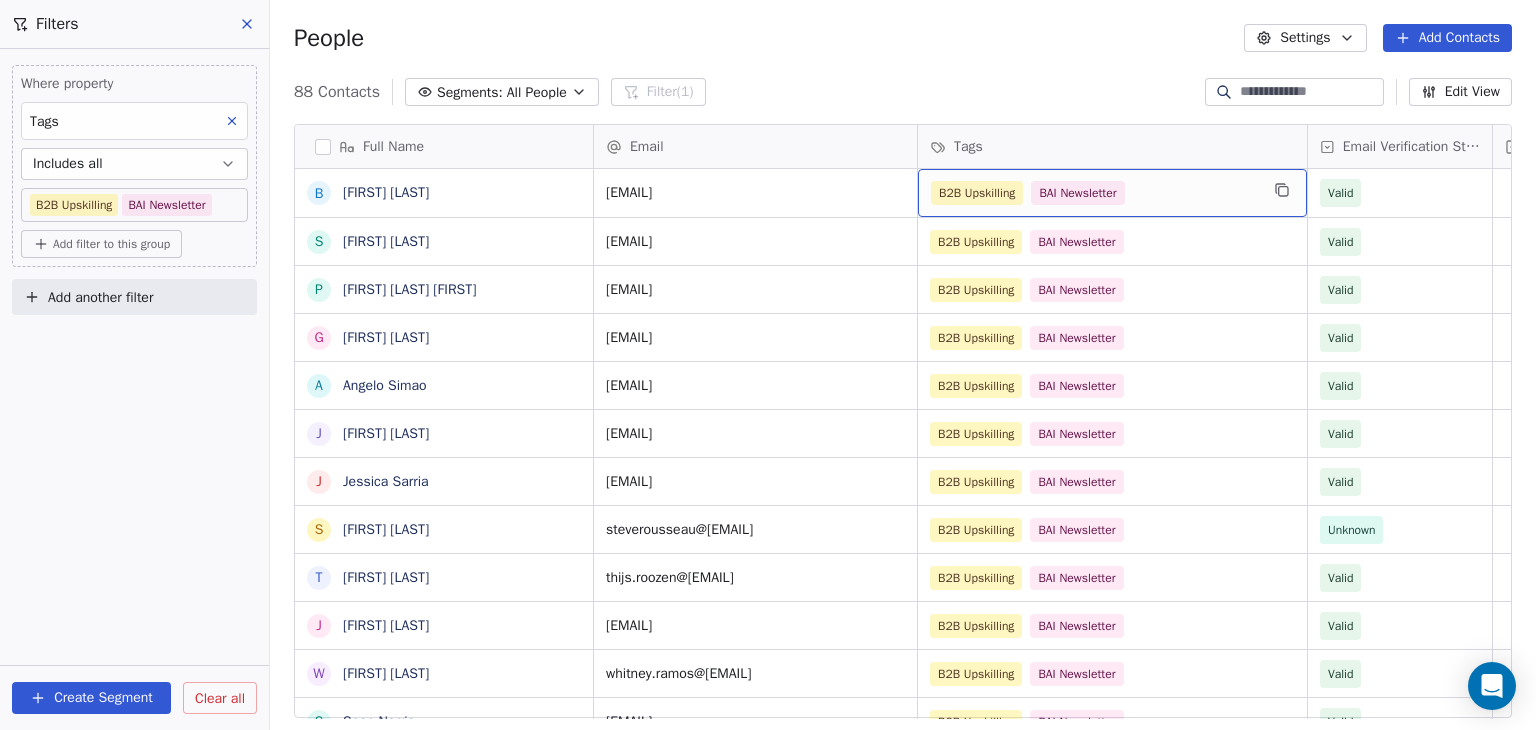 click on "B2B Upskilling BAI Newsletter" at bounding box center (1094, 193) 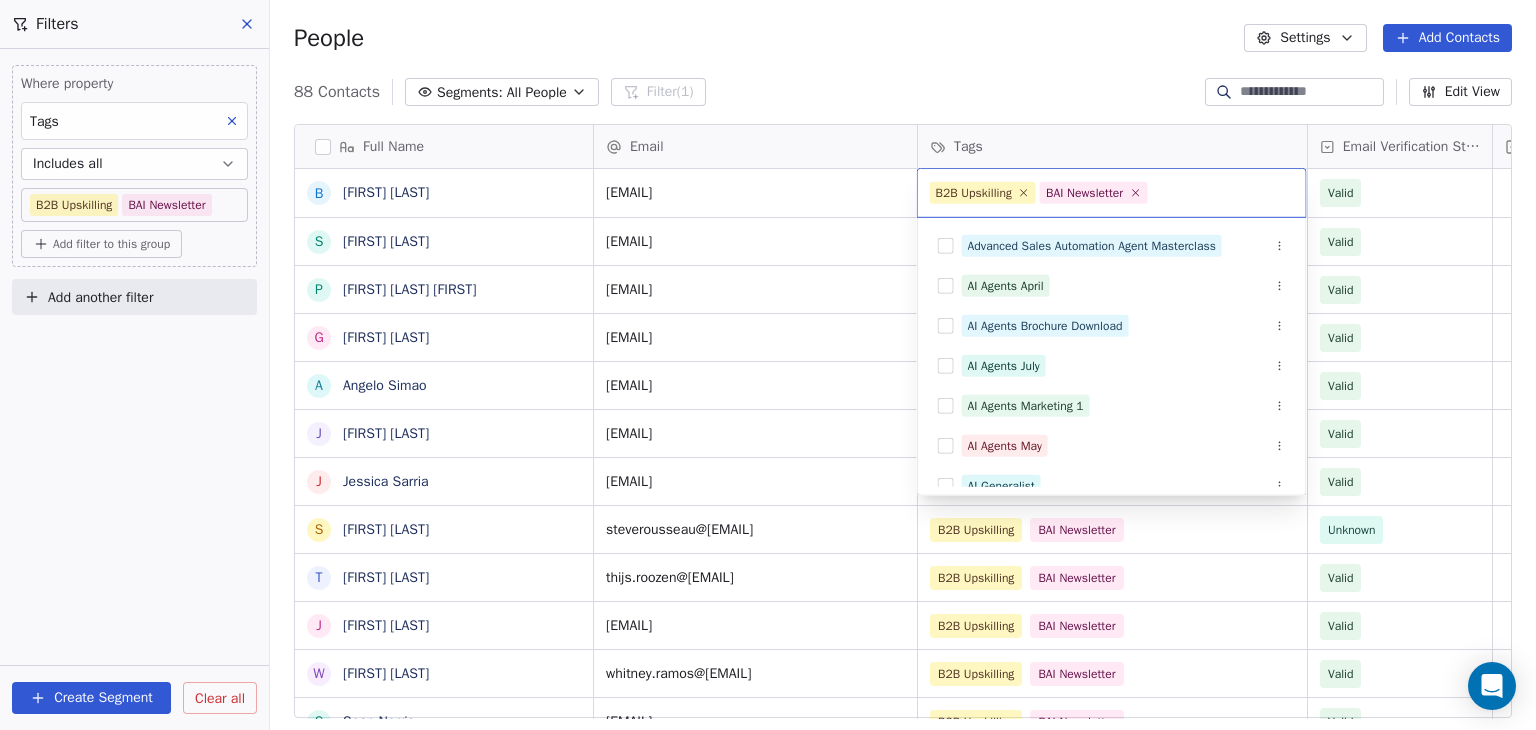 drag, startPoint x: 1150, startPoint y: 188, endPoint x: 1152, endPoint y: 209, distance: 21.095022 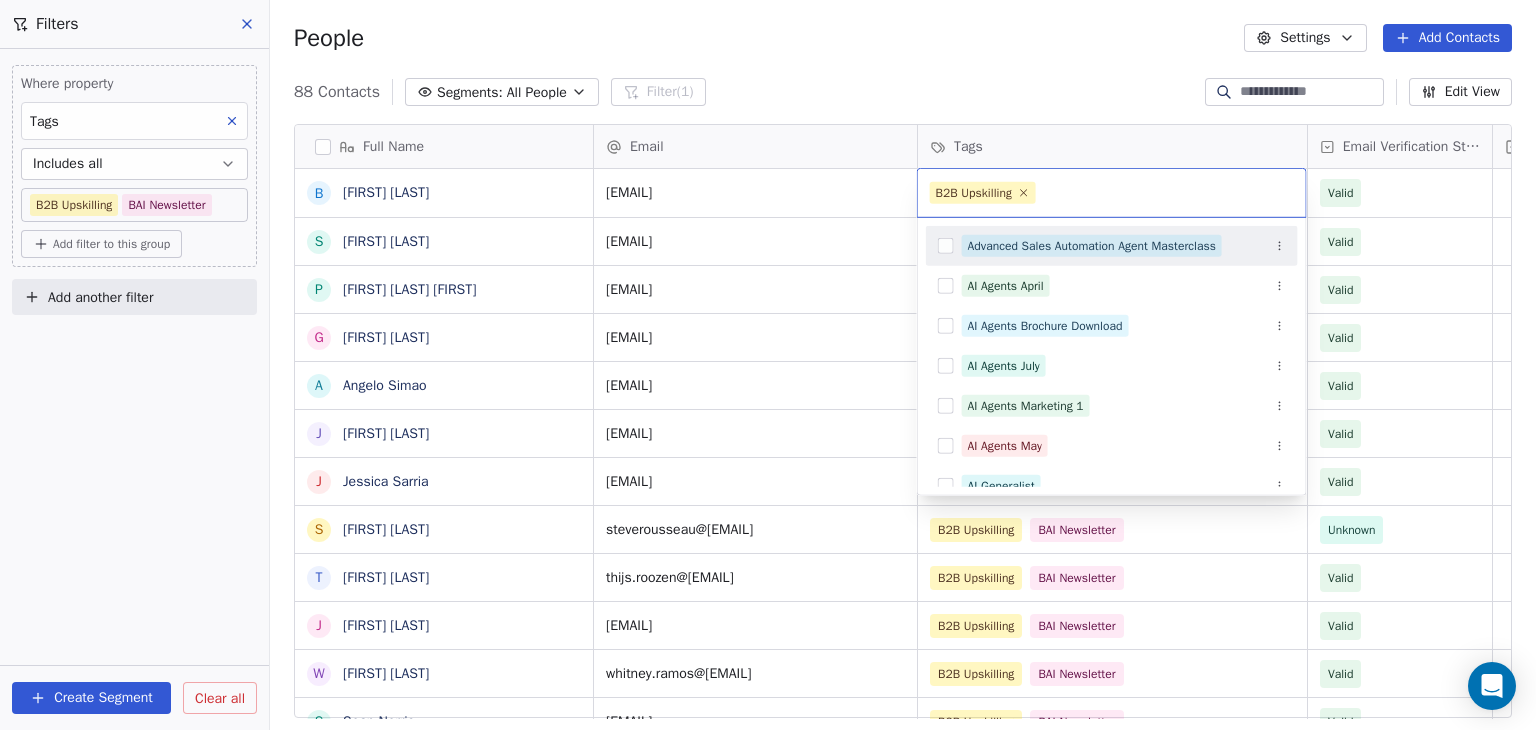 click on "BAR Contacts People Marketing Workflows Campaigns Sales Pipelines Sequences Beta Tools Apps AI Agents Help & Support Filters Where property Tags Includes all B2B Upskilling BAI Newsletter Add filter to this group Add another filter Create Segment Clear all People Settings Add Contacts 88 Contacts Segments: All People Filter (1) Edit View Tag Add to Sequence Full Name B [FIRST] [LAST] S [FIRST] [LAST] P [FIRST] [LAST] S [FIRST] [LAST] A [FIRST] [LAST] J [FIRST] [LAST] J [FIRST] [LAST] S [FIRST] [LAST] T [FIRST] [LAST] J [FIRST] [LAST] W [FIRST] [LAST] S [FIRST] [LAST] P [FIRST] [LAST] G [FIRST] [LAST] C [FIRST] [LAST] T [FIRST] [LAST] J [FIRST] [LAST] A [FIRST] [LAST] T [FIRST] [LAST] M [FIRST] [LAST] R [FIRST] [LAST] D [FIRST] [LAST] E [FIRST] [LAST] D [FIRST] [LAST] C [FIRST] [LAST] K [FIRST] [LAST] J [FIRST] [LAST] C [FIRST] [LAST] J [FIRST] [LAST] M [FIRST] [LAST] T [FIRST] [LAST] Email Tags Email Verification Status Status [EMAIL] B2B Upskilling BAI Newsletter Valid" at bounding box center [768, 365] 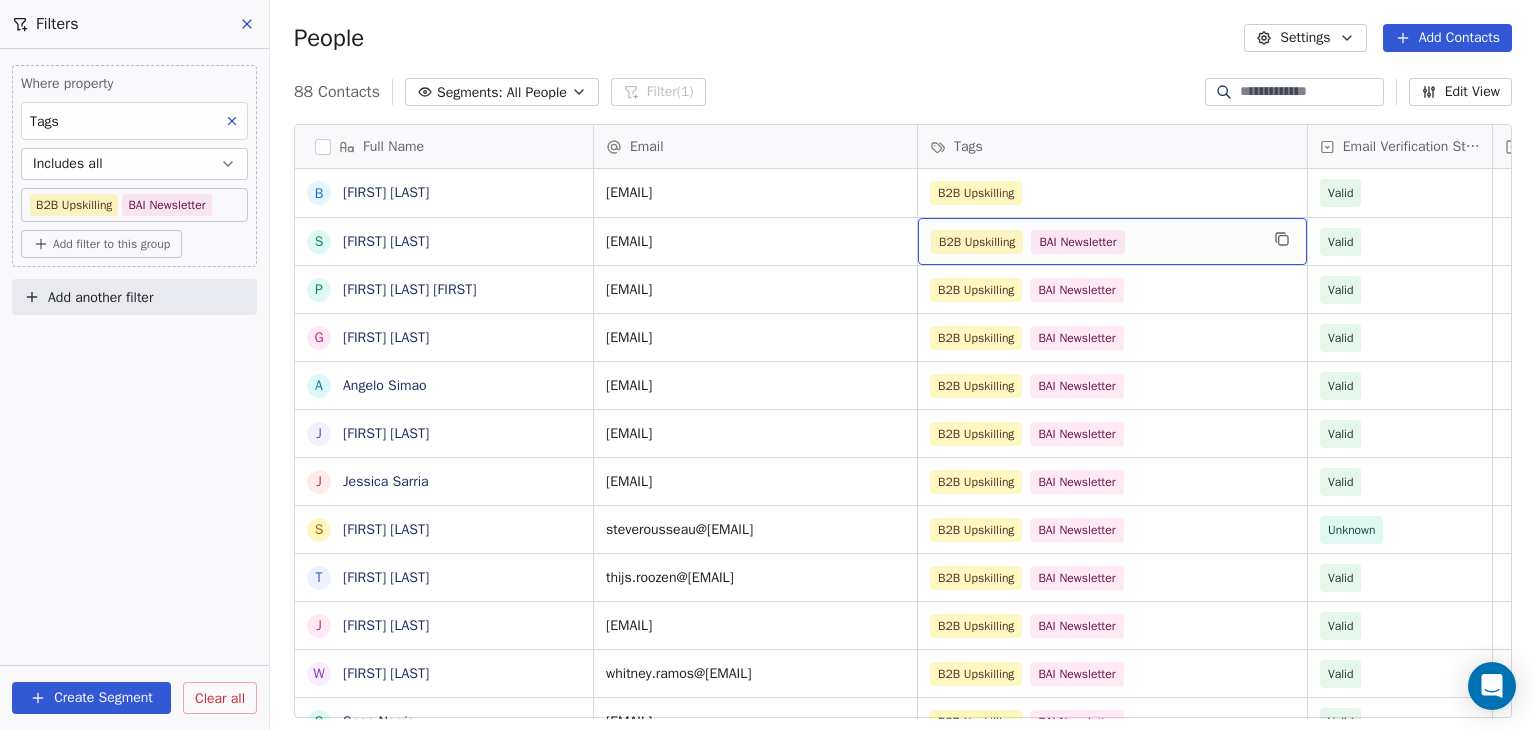 click on "B2B Upskilling BAI Newsletter" at bounding box center [1094, 242] 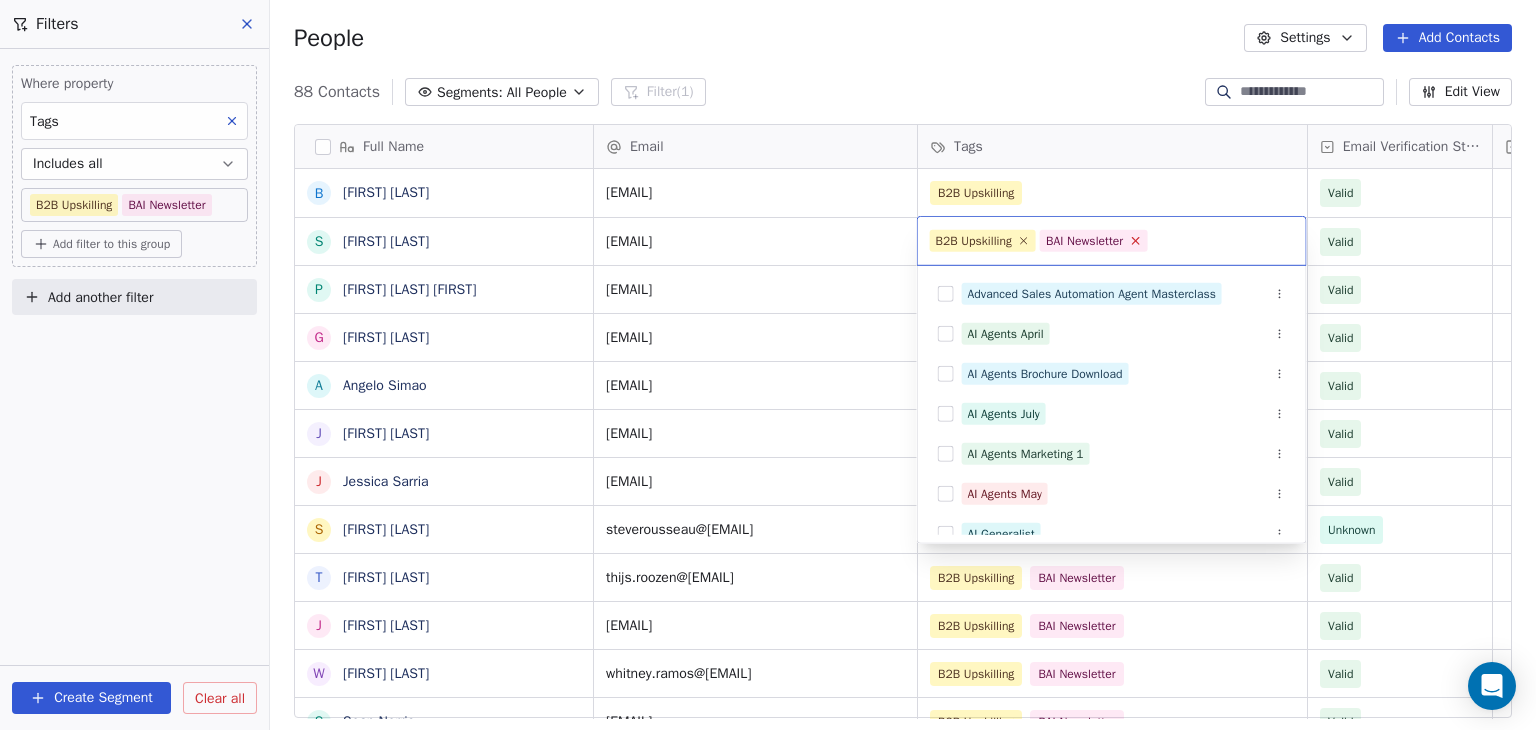 click 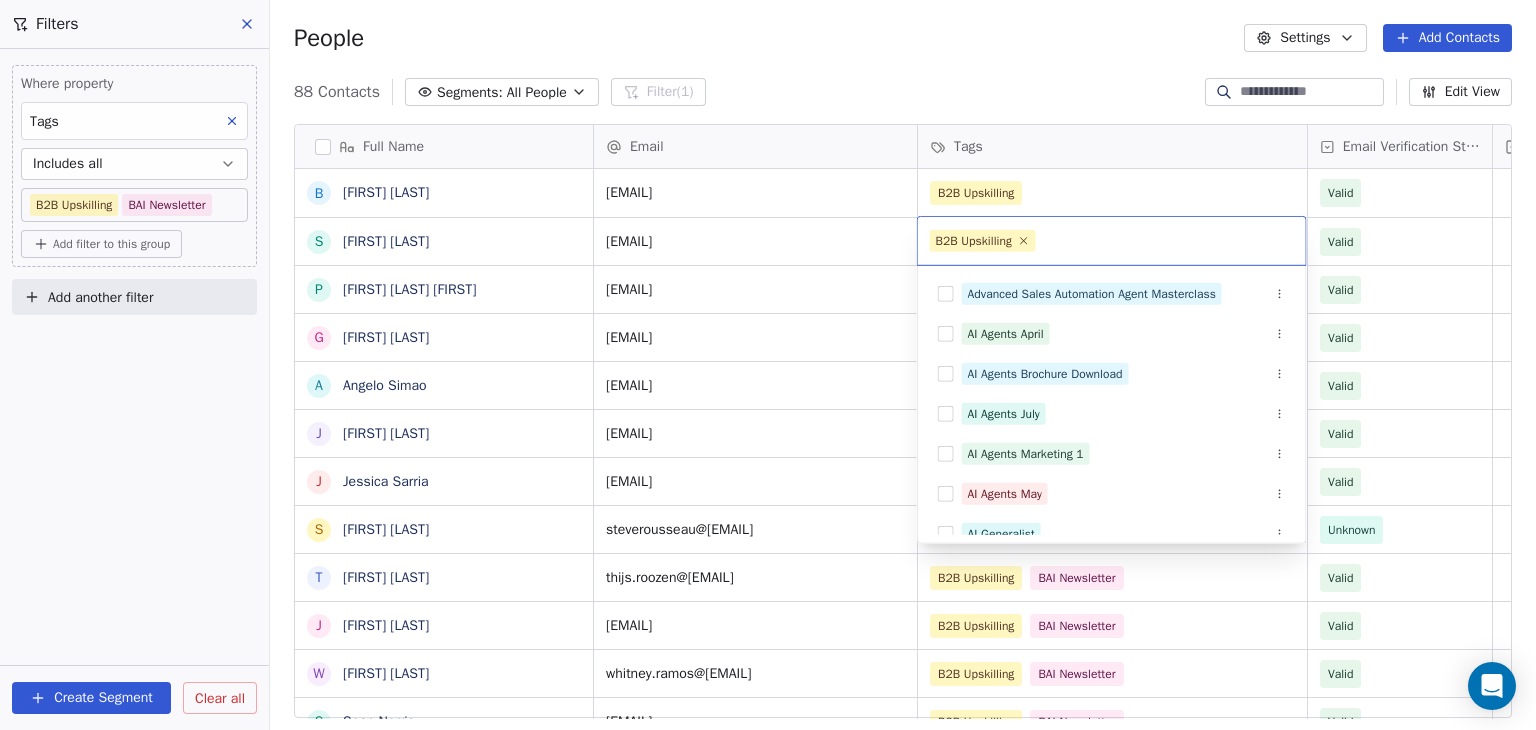 click on "BAR Contacts People Marketing Workflows Campaigns Sales Pipelines Sequences Beta Tools Apps AI Agents Help & Support Filters Where property Tags Includes all B2B Upskilling BAI Newsletter Add filter to this group Add another filter Create Segment Clear all People Settings Add Contacts 88 Contacts Segments: All People Filter (1) Edit View Tag Add to Sequence Full Name B [FIRST] [LAST] S [FIRST] [LAST] P [FIRST] [LAST] S [FIRST] [LAST] A [FIRST] [LAST] J [FIRST] [LAST] J [FIRST] [LAST] S [FIRST] [LAST] T [FIRST] [LAST] J [FIRST] [LAST] W [FIRST] [LAST] S [FIRST] [LAST] P [FIRST] [LAST] G [FIRST] [LAST] C [FIRST] [LAST] T [FIRST] [LAST] J [FIRST] [LAST] A [FIRST] [LAST] T [FIRST] [LAST] M [FIRST] [LAST] R [FIRST] [LAST] D [FIRST] [LAST] E [FIRST] [LAST] D [FIRST] [LAST] C [FIRST] [LAST] K [FIRST] [LAST] J [FIRST] [LAST] C [FIRST] [LAST] J [FIRST] [LAST] M [FIRST] [LAST] T [FIRST] [LAST] Email Tags Email Verification Status Status [EMAIL] B2B Upskilling Valid B2B Upskilling" at bounding box center (768, 365) 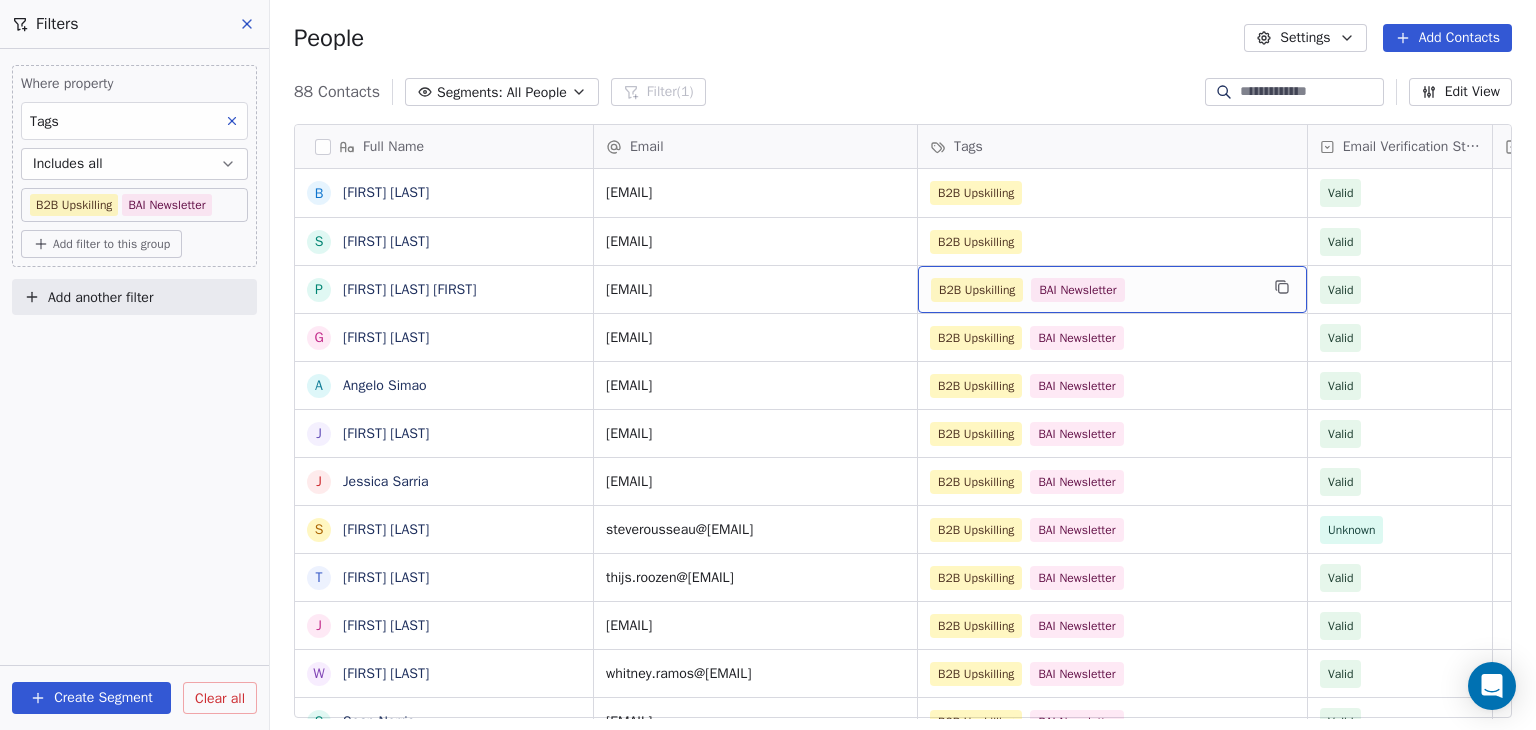click on "B2B Upskilling BAI Newsletter" at bounding box center (1094, 290) 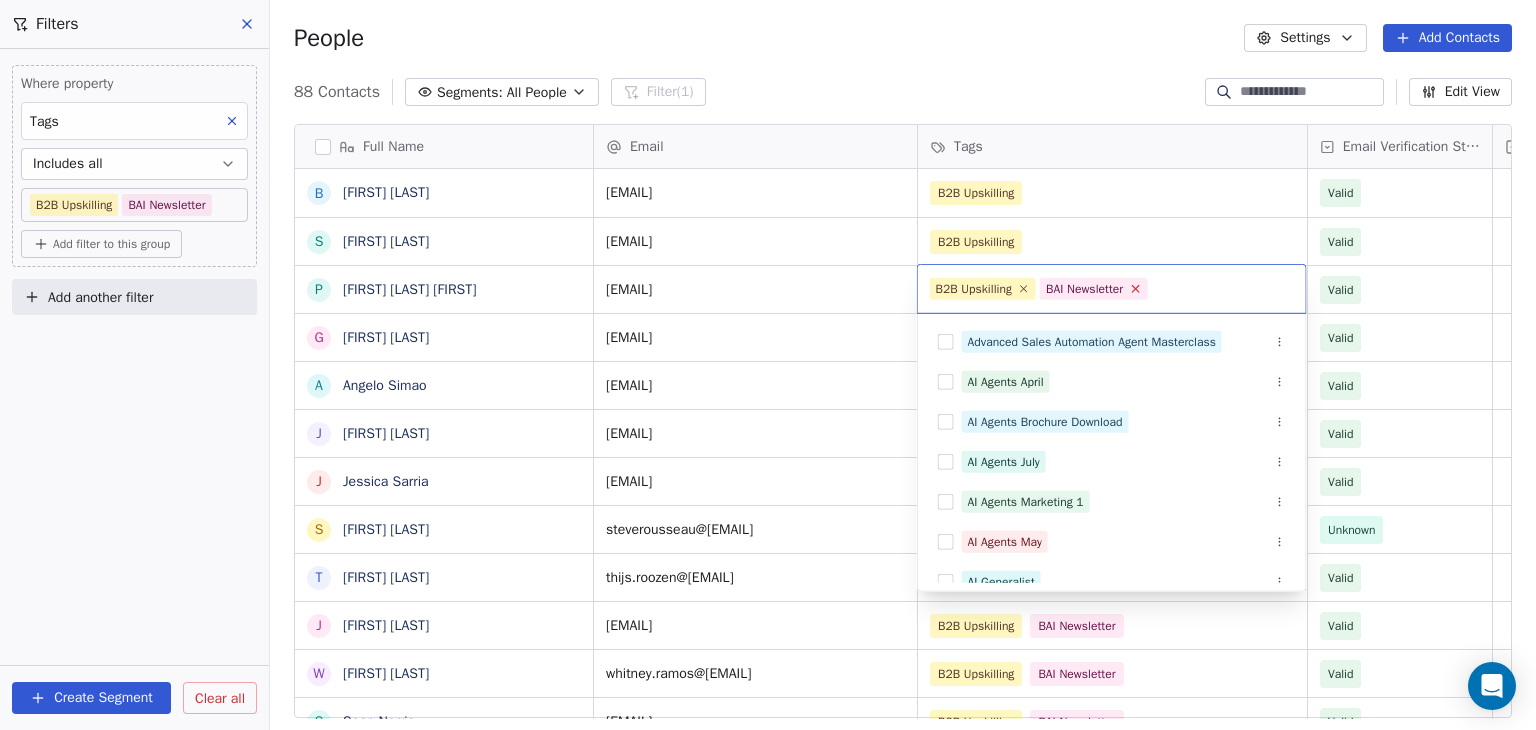 click 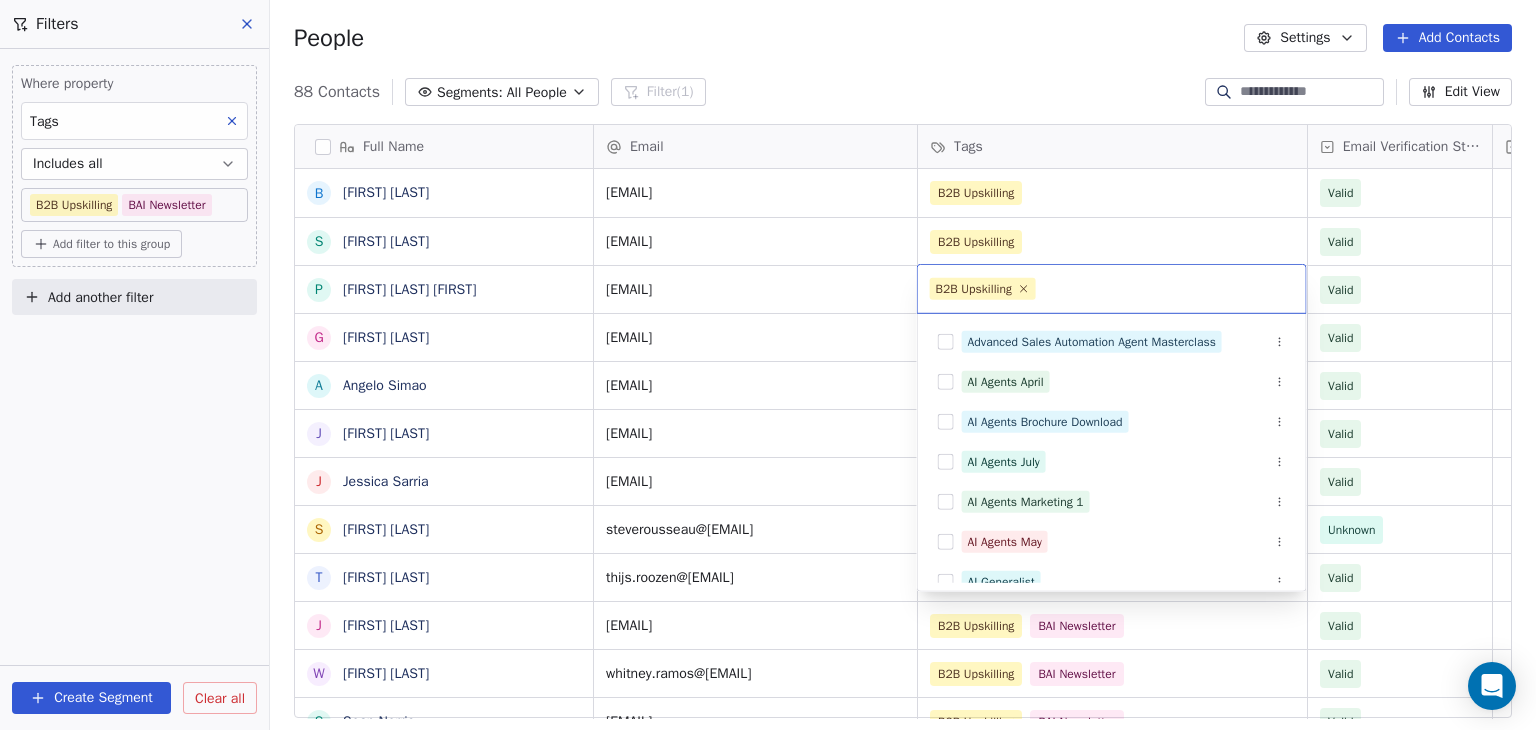 click on "BAR Contacts People Marketing Workflows Campaigns Sales Pipelines Sequences Beta Tools Apps AI Agents Help & Support Filters Where property Tags Includes all B2B Upskilling BAI Newsletter Add filter to this group Add another filter Create Segment Clear all People Settings Add Contacts 88 Contacts Segments: All People Filter (1) Edit View Tag Add to Sequence Full Name B [FIRST] [LAST] S [FIRST] [LAST] P [FIRST] [LAST] S [FIRST] [LAST] A [FIRST] [LAST] J [FIRST] [LAST] J [FIRST] [LAST] S [FIRST] [LAST] T [FIRST] [LAST] J [FIRST] [LAST] W [FIRST] [LAST] S [FIRST] [LAST] P [FIRST] [LAST] G [FIRST] [LAST] C [FIRST] [LAST] T [FIRST] [LAST] J [FIRST] [LAST] A [FIRST] [LAST] T [FIRST] [LAST] M [FIRST] [LAST] R [FIRST] [LAST] D [FIRST] [LAST] E [FIRST] [LAST] D [FIRST] [LAST] C [FIRST] [LAST] K [FIRST] [LAST] J [FIRST] [LAST] C [FIRST] [LAST] J [FIRST] [LAST] M [FIRST] [LAST] T [FIRST] [LAST] Email Tags Email Verification Status Status [EMAIL] B2B Upskilling Valid B2B Upskilling" at bounding box center [768, 365] 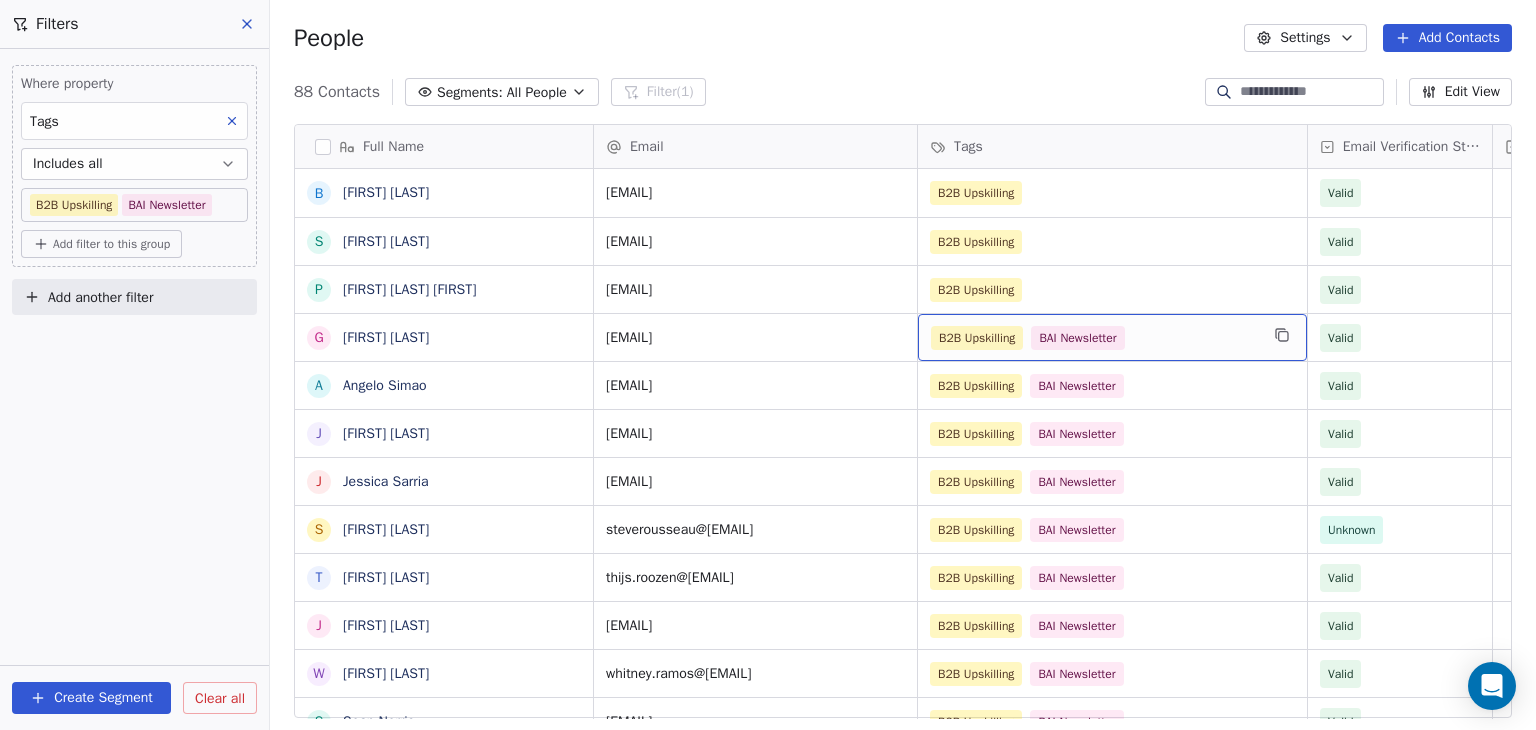 click on "B2B Upskilling BAI Newsletter" at bounding box center [1094, 338] 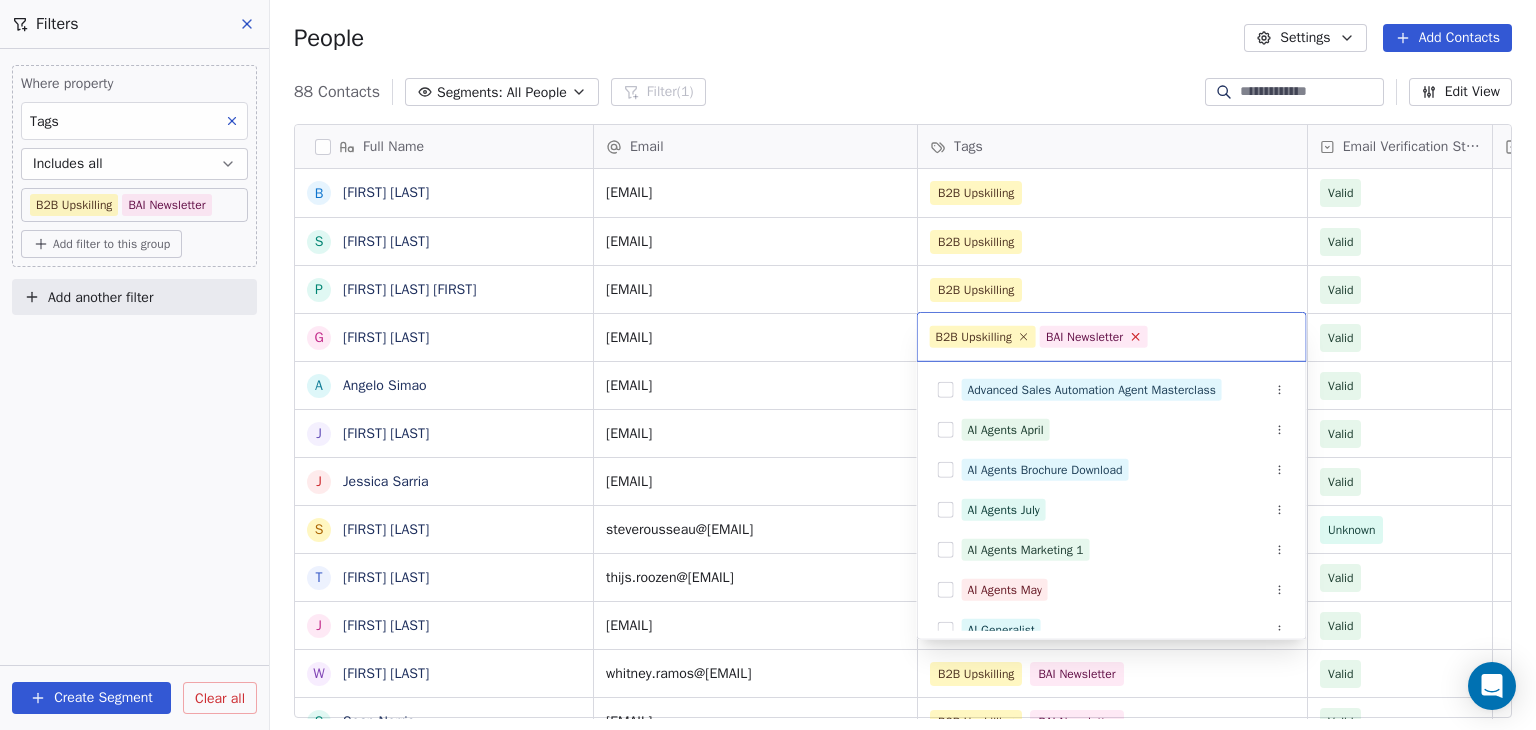 click 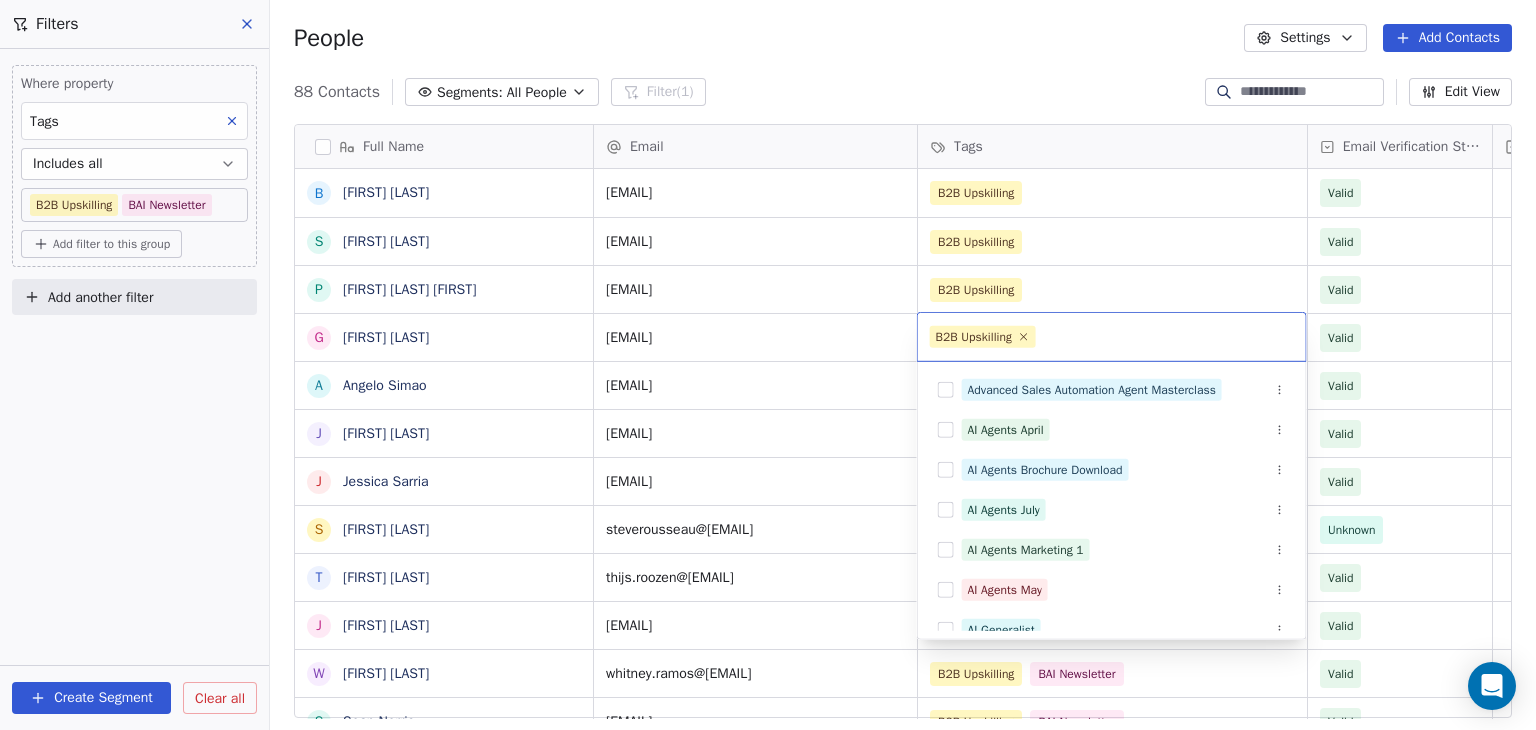 click on "BAR Contacts People Marketing Workflows Campaigns Sales Pipelines Sequences Beta Tools Apps AI Agents Help & Support Filters Where property Tags Includes all B2B Upskilling BAI Newsletter Add filter to this group Add another filter Create Segment Clear all People Settings Add Contacts 88 Contacts Segments: All People Filter (1) Edit View Tag Add to Sequence Full Name B [FIRST] [LAST] S [FIRST] [LAST] P [FIRST] [LAST] S [FIRST] [LAST] A [FIRST] [LAST] J [FIRST] [LAST] J [FIRST] [LAST] S [FIRST] [LAST] T [FIRST] [LAST] J [FIRST] [LAST] W [FIRST] [LAST] S [FIRST] [LAST] P [FIRST] [LAST] G [FIRST] [LAST] C [FIRST] [LAST] T [FIRST] [LAST] J [FIRST] [LAST] A [FIRST] [LAST] T [FIRST] [LAST] M [FIRST] [LAST] R [FIRST] [LAST] D [FIRST] [LAST] E [FIRST] [LAST] D [FIRST] [LAST] C [FIRST] [LAST] K [FIRST] [LAST] J [FIRST] [LAST] C [FIRST] [LAST] J [FIRST] [LAST] M [FIRST] [LAST] T [FIRST] [LAST] Email Tags Email Verification Status Status [EMAIL] B2B Upskilling Valid B2B Upskilling" at bounding box center (768, 365) 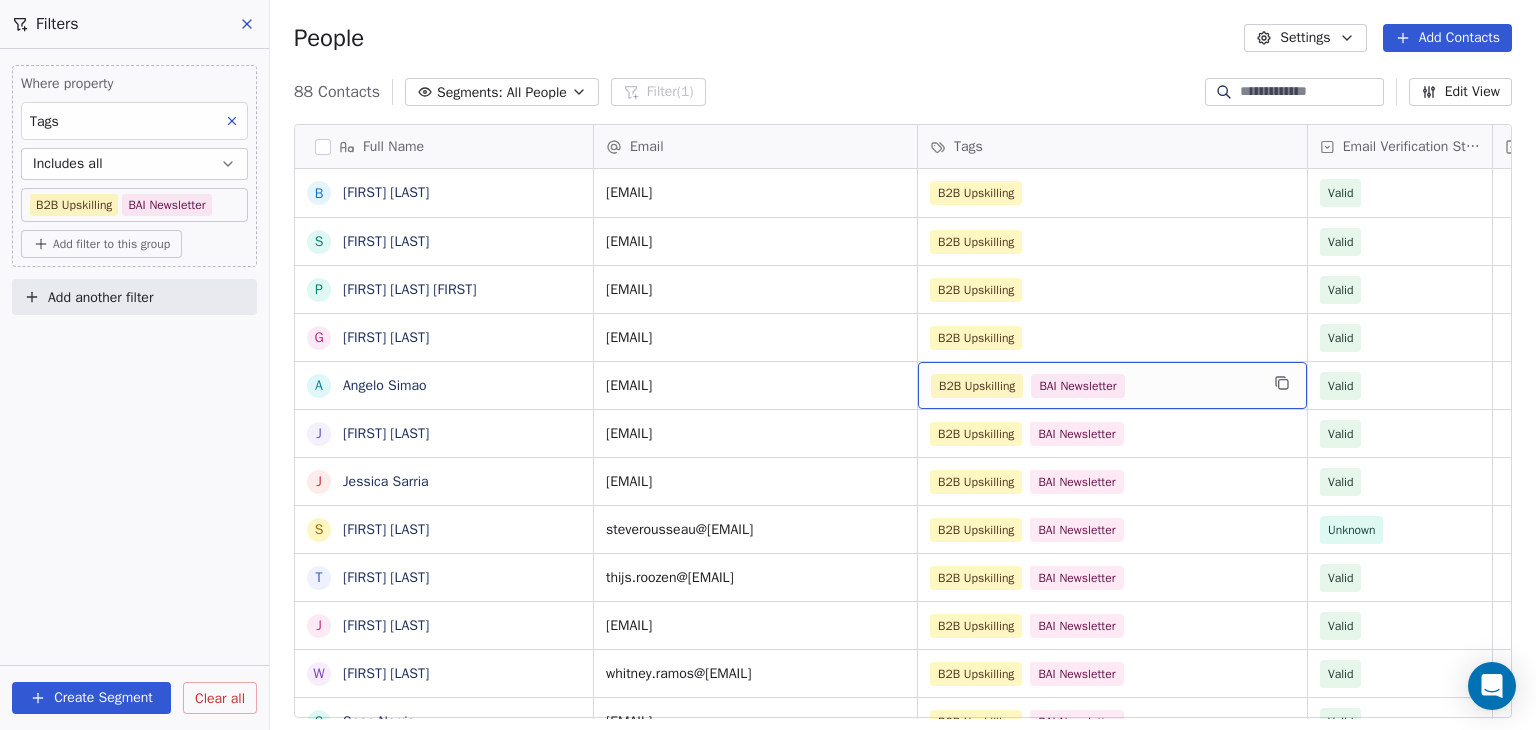 click on "B2B Upskilling BAI Newsletter" at bounding box center (1112, 385) 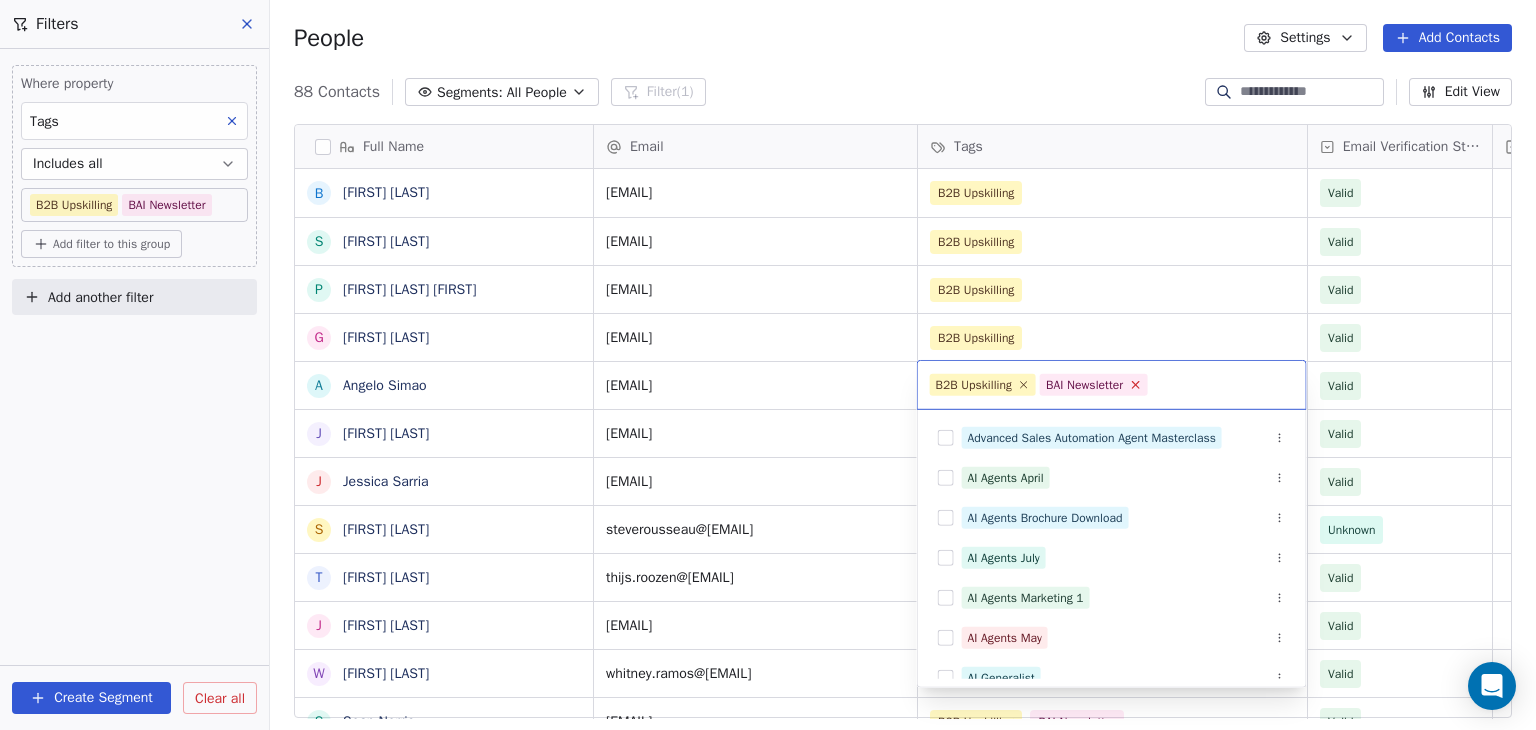 click 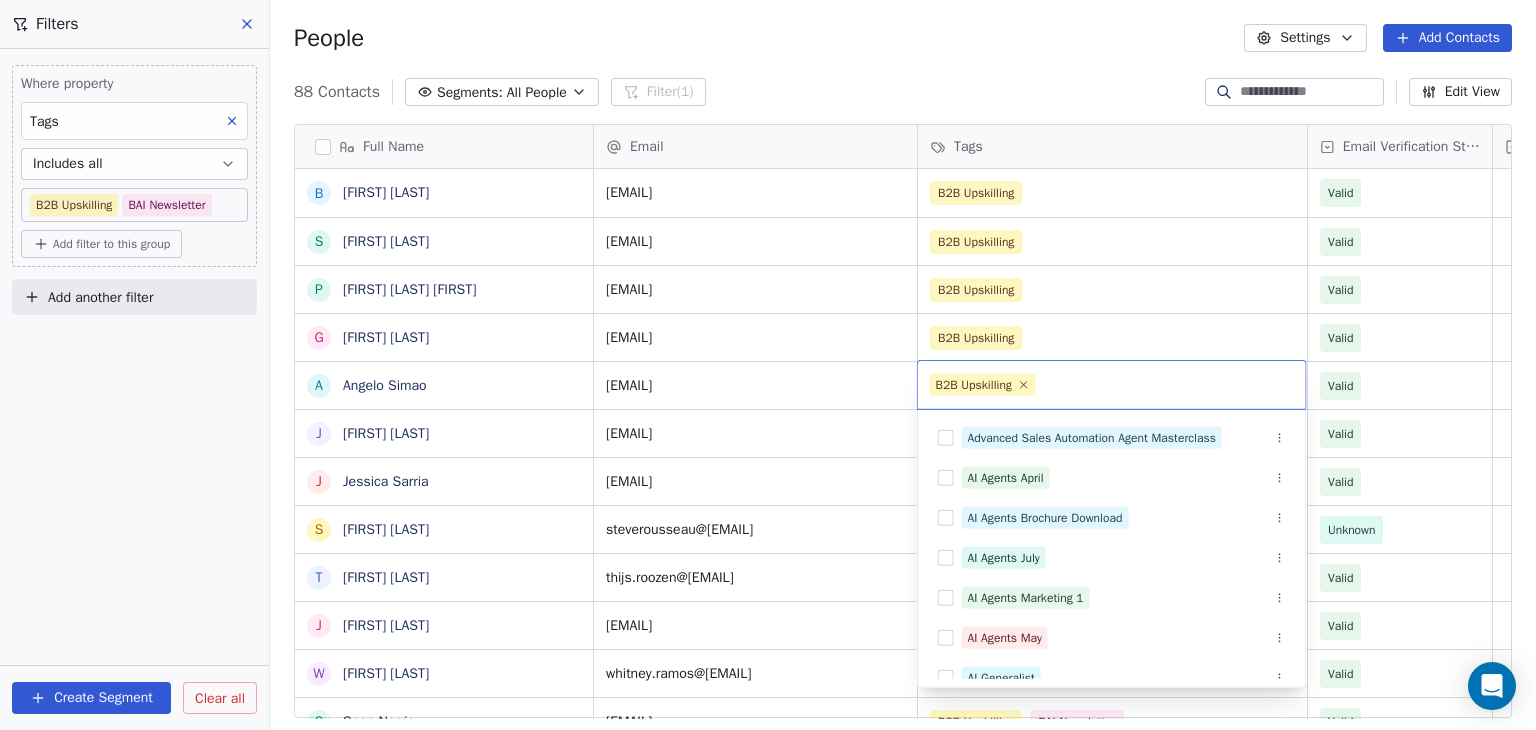 click on "BAR Contacts People Marketing Workflows Campaigns Sales Pipelines Sequences Beta Tools Apps AI Agents Help & Support Filters Where property Tags Includes all B2B Upskilling BAI Newsletter Add filter to this group Add another filter Create Segment Clear all People Settings Add Contacts 88 Contacts Segments: All People Filter (1) Edit View Tag Add to Sequence Full Name B [FIRST] [LAST] S [FIRST] [LAST] P [FIRST] [LAST] S [FIRST] [LAST] A [FIRST] [LAST] J [FIRST] [LAST] J [FIRST] [LAST] S [FIRST] [LAST] T [FIRST] [LAST] J [FIRST] [LAST] W [FIRST] [LAST] S [FIRST] [LAST] P [FIRST] [LAST] G [FIRST] [LAST] C [FIRST] [LAST] T [FIRST] [LAST] J [FIRST] [LAST] A [FIRST] [LAST] T [FIRST] [LAST] M [FIRST] [LAST] R [FIRST] [LAST] D [FIRST] [LAST] E [FIRST] [LAST] D [FIRST] [LAST] C [FIRST] [LAST] K [FIRST] [LAST] J [FIRST] [LAST] C [FIRST] [LAST] J [FIRST] [LAST] M [FIRST] [LAST] T [FIRST] [LAST] Email Tags Email Verification Status Status [EMAIL] B2B Upskilling Valid B2B Upskilling" at bounding box center [768, 365] 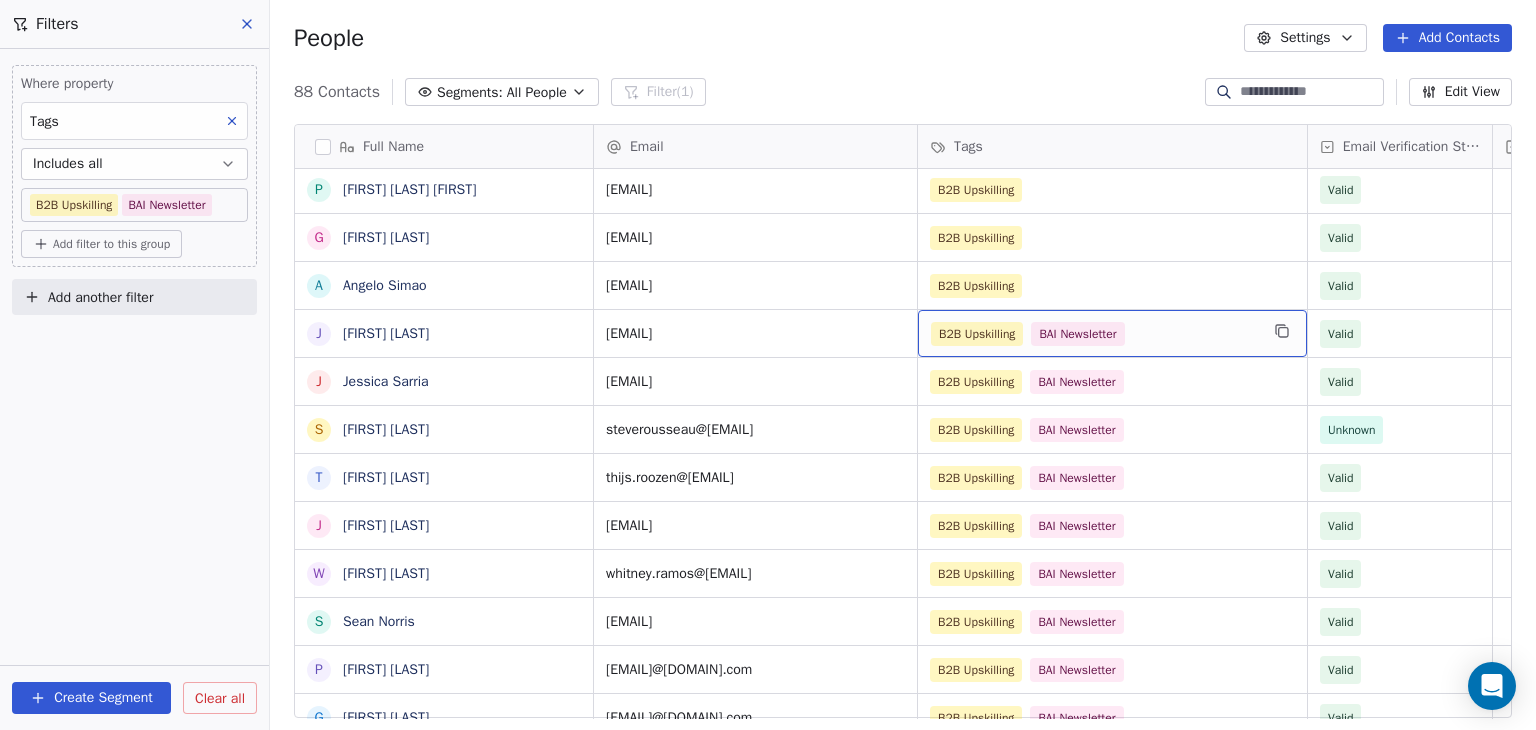 click on "B2B Upskilling BAI Newsletter" at bounding box center (1094, 334) 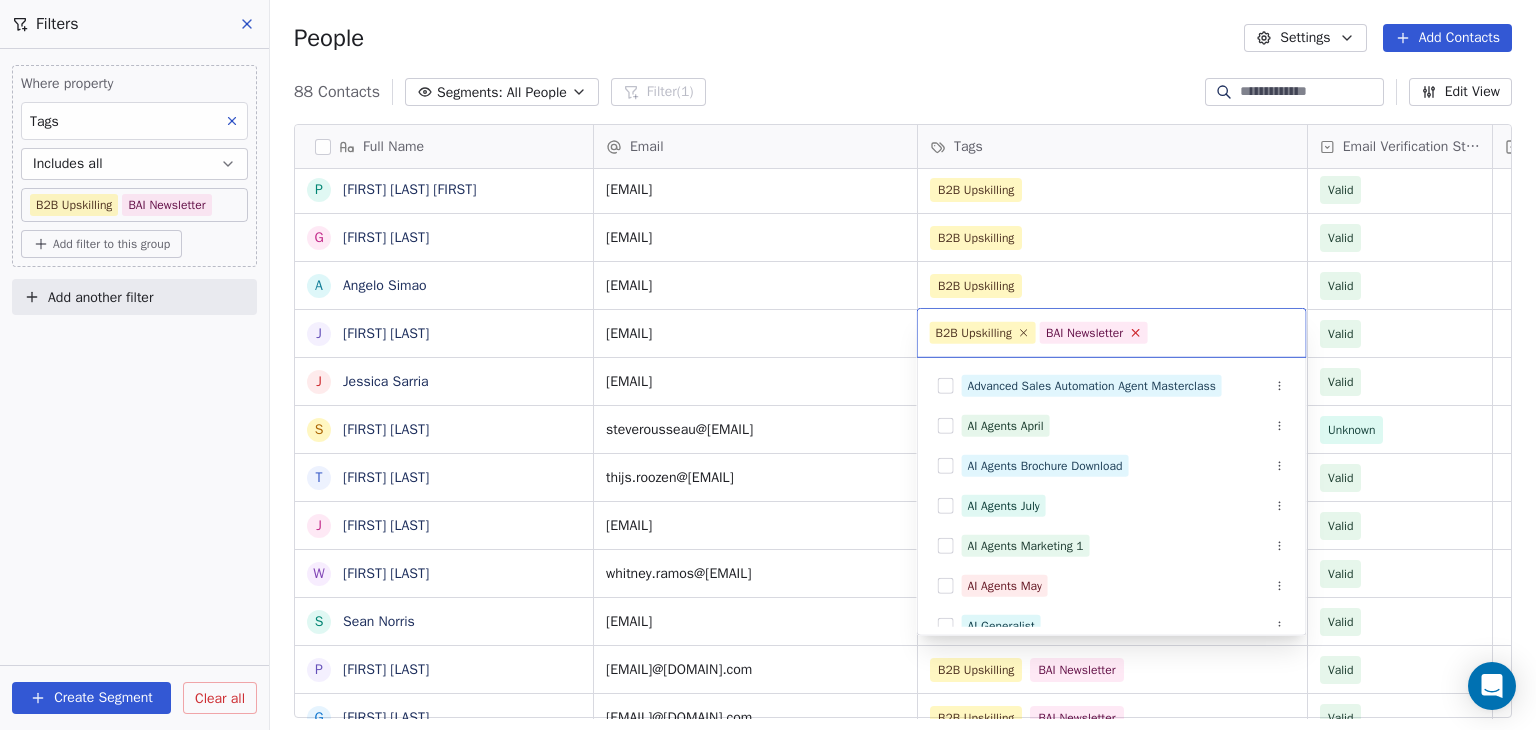 click 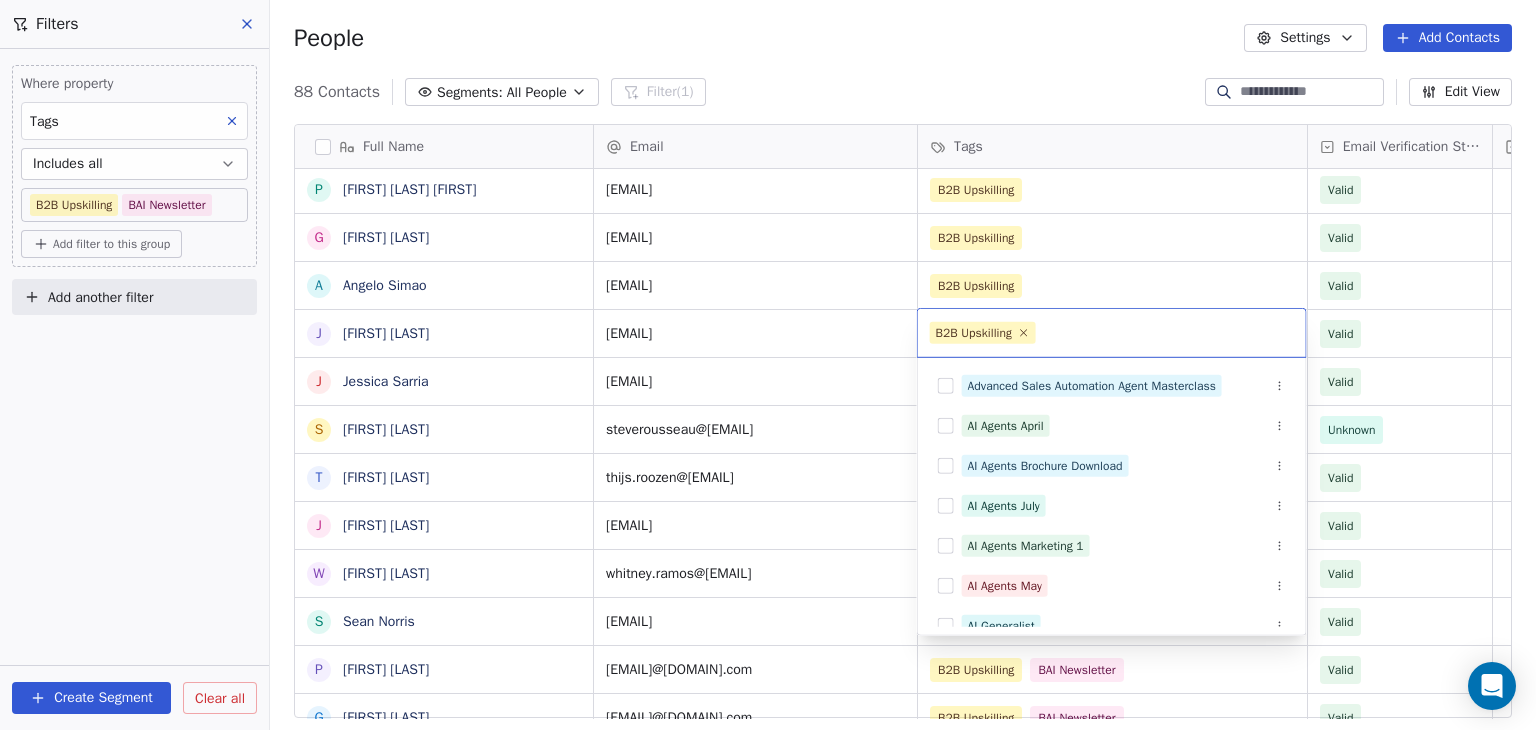 click on "BAR Contacts People Marketing Workflows Campaigns Sales Pipelines Sequences Beta Tools Apps AI Agents Help & Support Filters Where property Tags Includes all B2B Upskilling BAI Newsletter Add filter to this group Add another filter Create Segment Clear all People Settings Add Contacts 88 Contacts Segments: All People Filter (1) Edit View Tag Add to Sequence Full Name B Brandon Stricklen S Steven Stewart P Pragatheesan Duraiswamy Sreenivasan G Greg Smith A Angelo Simao J Janaina Santos J Jessica Sarria S Steve Rousseau T Thijs Roozen J Joseph Robinson W Whitney Ramos S Sean Norris P Pablo Naranjo Pelayo G Gian O'Neill C Chris Nabors T Tyler Mullis J Jasper Nimtz A Ashley Mullen T Tina Morse M Manuel Molina J James Moore R Rich Mobley D Darya Mastsianitsa E Eoin McCrossan D David Matz C Chris Lieber K Kenan Mammadov J James Lovick C Cameron Laird J Jared Lampal M Michael Lee T Tim Killalea E Emrys Jones M Martin Ivanov S Starice Houston C Cai Hu R Roxana Ionescu J Joanna Horoszko H Hkon Hommerstad-Tveit B Binh Hoang R Ryan Hetherington K Keith Herron D David Hernndez J Jennifer Hansen E Einar Hafberg A Andreas Jahnsen Guttormsen C Clara Granados T Terri Gloeckler R Ranita Ghosh J Jake Fox S Sergi Fernndez F Fan Feng B Bret Ellis T Tanya Embertson A Airashi Dutta Y Yassine El Ghamry Email Tags Email Verification Status Status brandon.stricklen@[EMAIL] B2B Upskilling Valid" at bounding box center [768, 365] 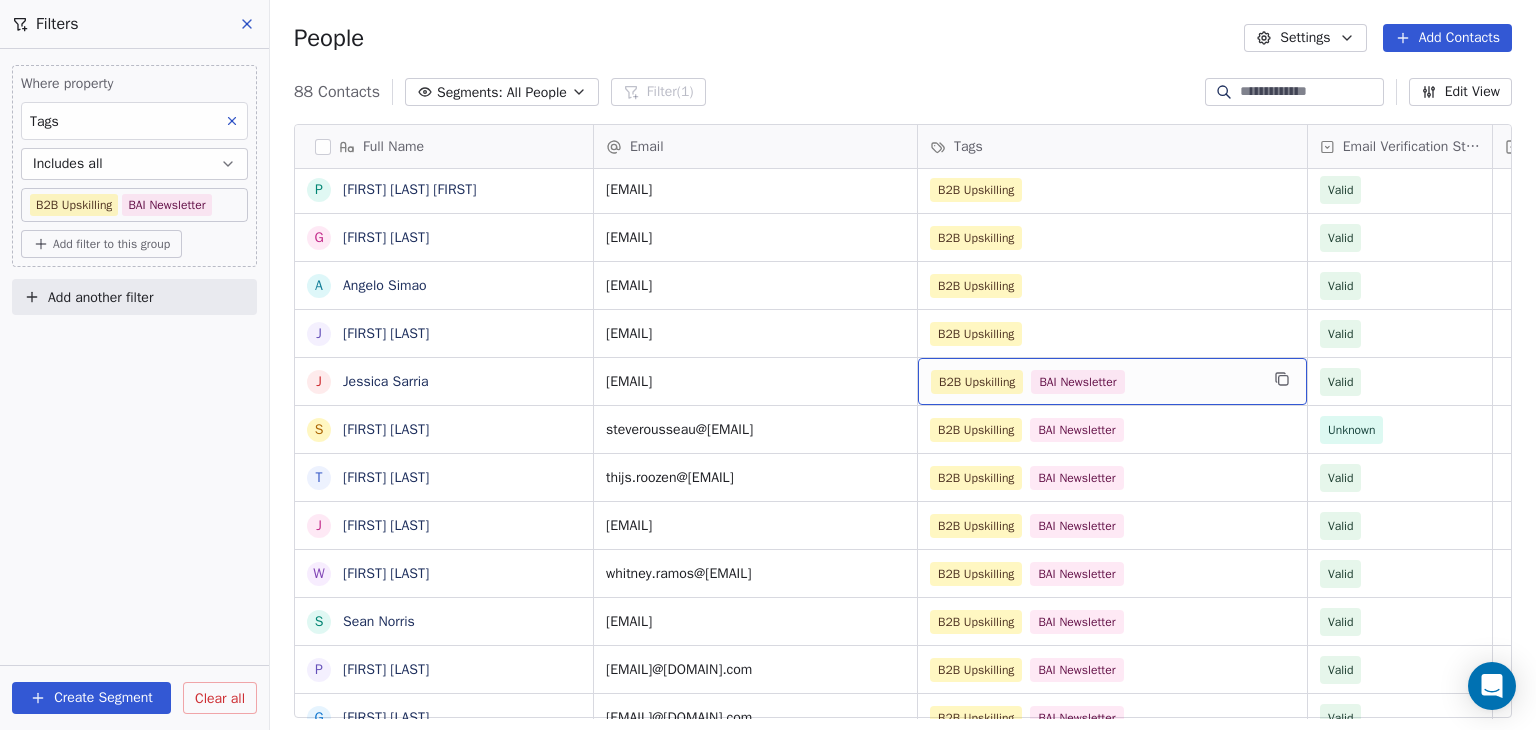 click on "B2B Upskilling BAI Newsletter" at bounding box center [1094, 382] 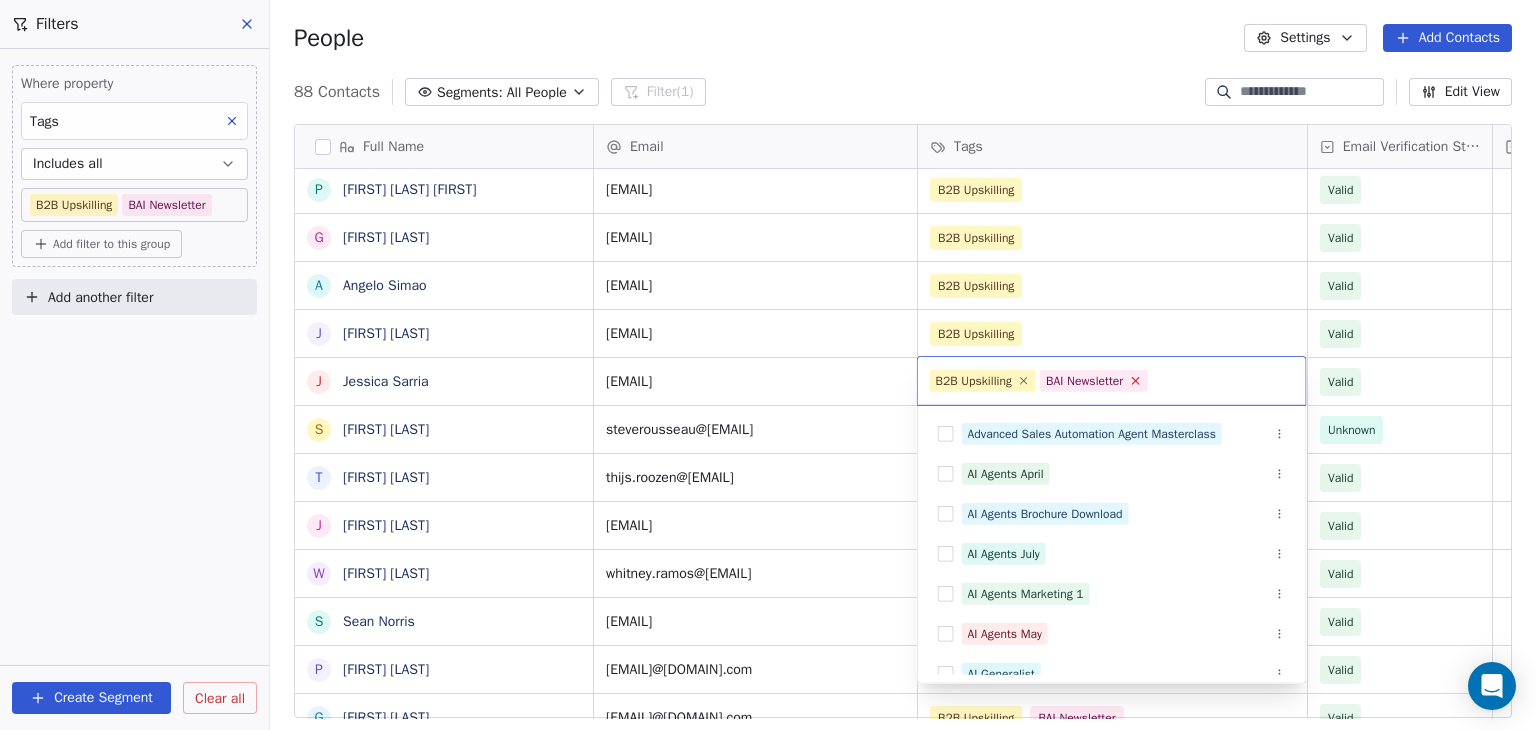 click 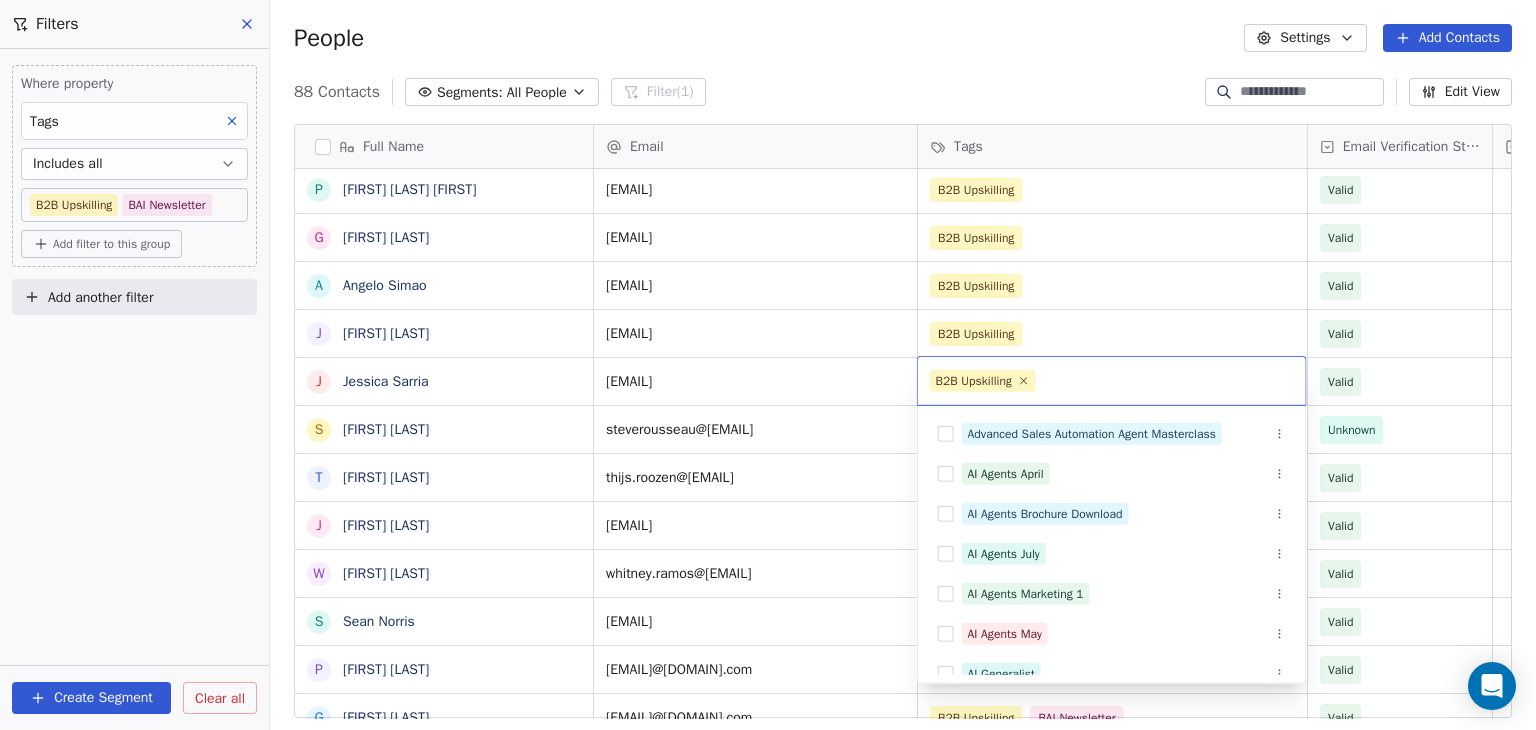 click on "BAR Contacts People Marketing Workflows Campaigns Sales Pipelines Sequences Beta Tools Apps AI Agents Help & Support Filters Where property Tags Includes all B2B Upskilling BAI Newsletter Add filter to this group Add another filter Create Segment Clear all People Settings Add Contacts 88 Contacts Segments: All People Filter (1) Edit View Tag Add to Sequence Full Name B Brandon Stricklen S Steven Stewart P Pragatheesan Duraiswamy Sreenivasan G Greg Smith A Angelo Simao J Janaina Santos J Jessica Sarria S Steve Rousseau T Thijs Roozen J Joseph Robinson W Whitney Ramos S Sean Norris P Pablo Naranjo Pelayo G Gian O'Neill C Chris Nabors T Tyler Mullis J Jasper Nimtz A Ashley Mullen T Tina Morse M Manuel Molina J James Moore R Rich Mobley D Darya Mastsianitsa E Eoin McCrossan D David Matz C Chris Lieber K Kenan Mammadov J James Lovick C Cameron Laird J Jared Lampal M Michael Lee T Tim Killalea E Emrys Jones M Martin Ivanov S Starice Houston C Cai Hu R Roxana Ionescu J Joanna Horoszko H Hkon Hommerstad-Tveit B Binh Hoang R Ryan Hetherington K Keith Herron D David Hernndez J Jennifer Hansen E Einar Hafberg A Andreas Jahnsen Guttormsen C Clara Granados T Terri Gloeckler R Ranita Ghosh J Jake Fox S Sergi Fernndez F Fan Feng B Bret Ellis T Tanya Embertson A Airashi Dutta Y Yassine El Ghamry Email Tags Email Verification Status Status brandon.stricklen@[EMAIL] B2B Upskilling Valid" at bounding box center [768, 365] 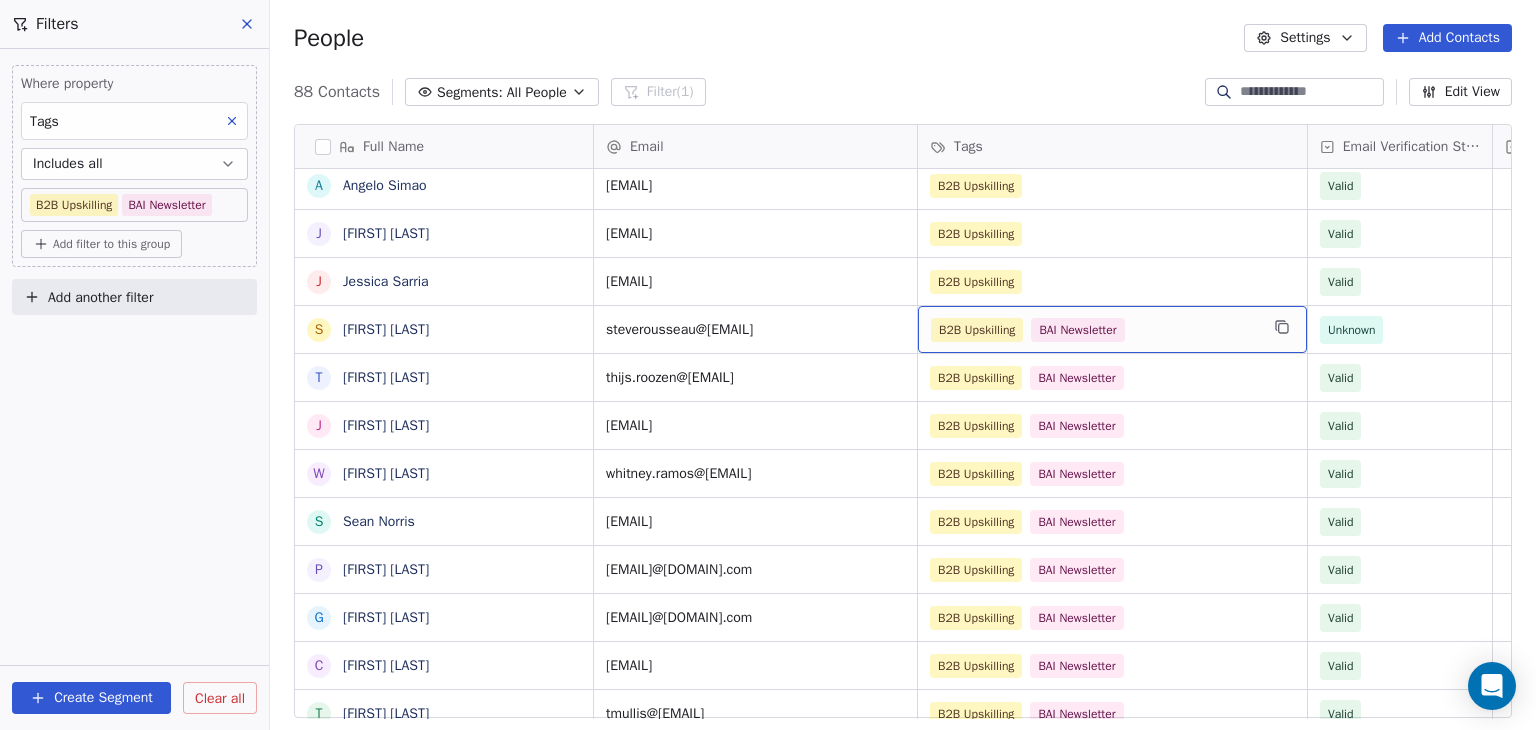 click on "B2B Upskilling BAI Newsletter" at bounding box center (1094, 330) 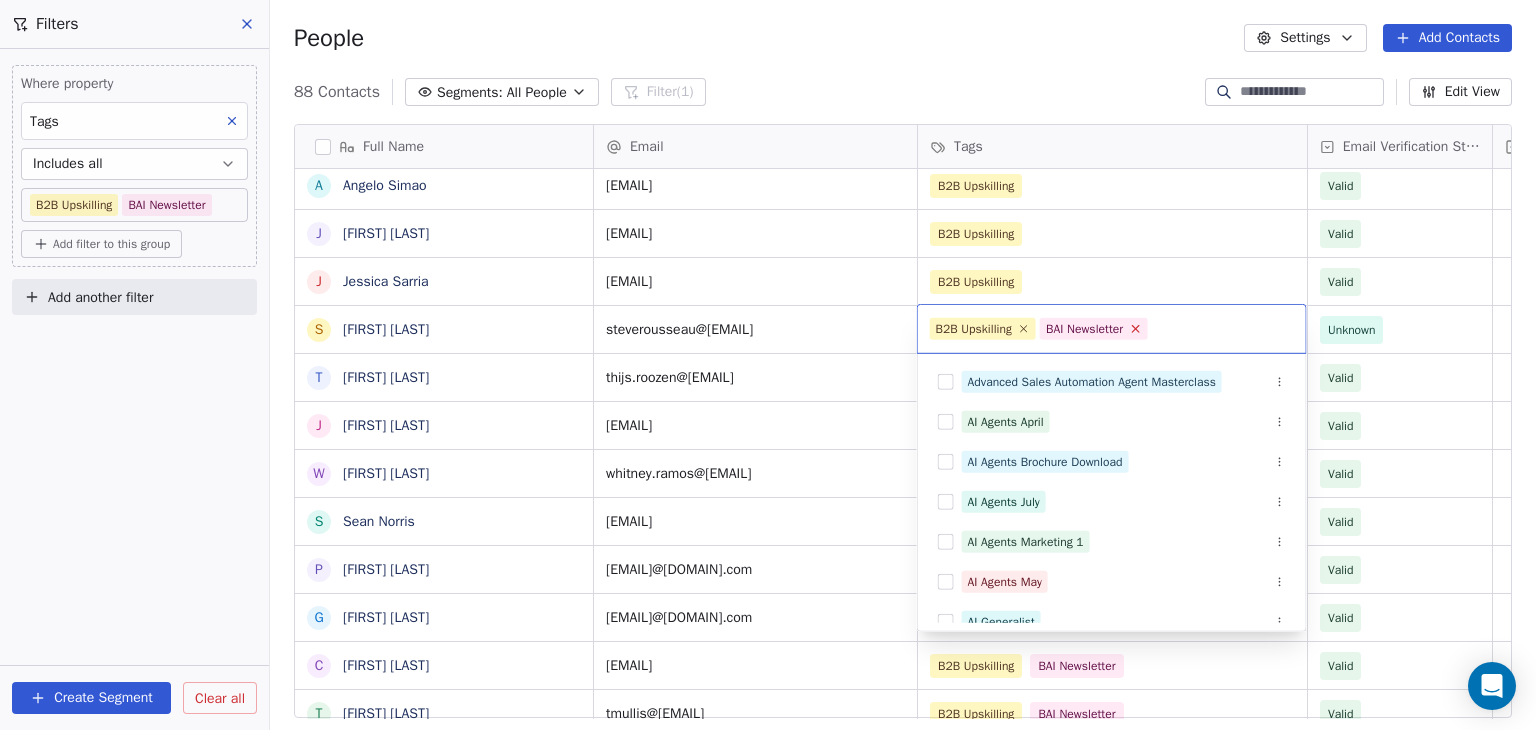 click 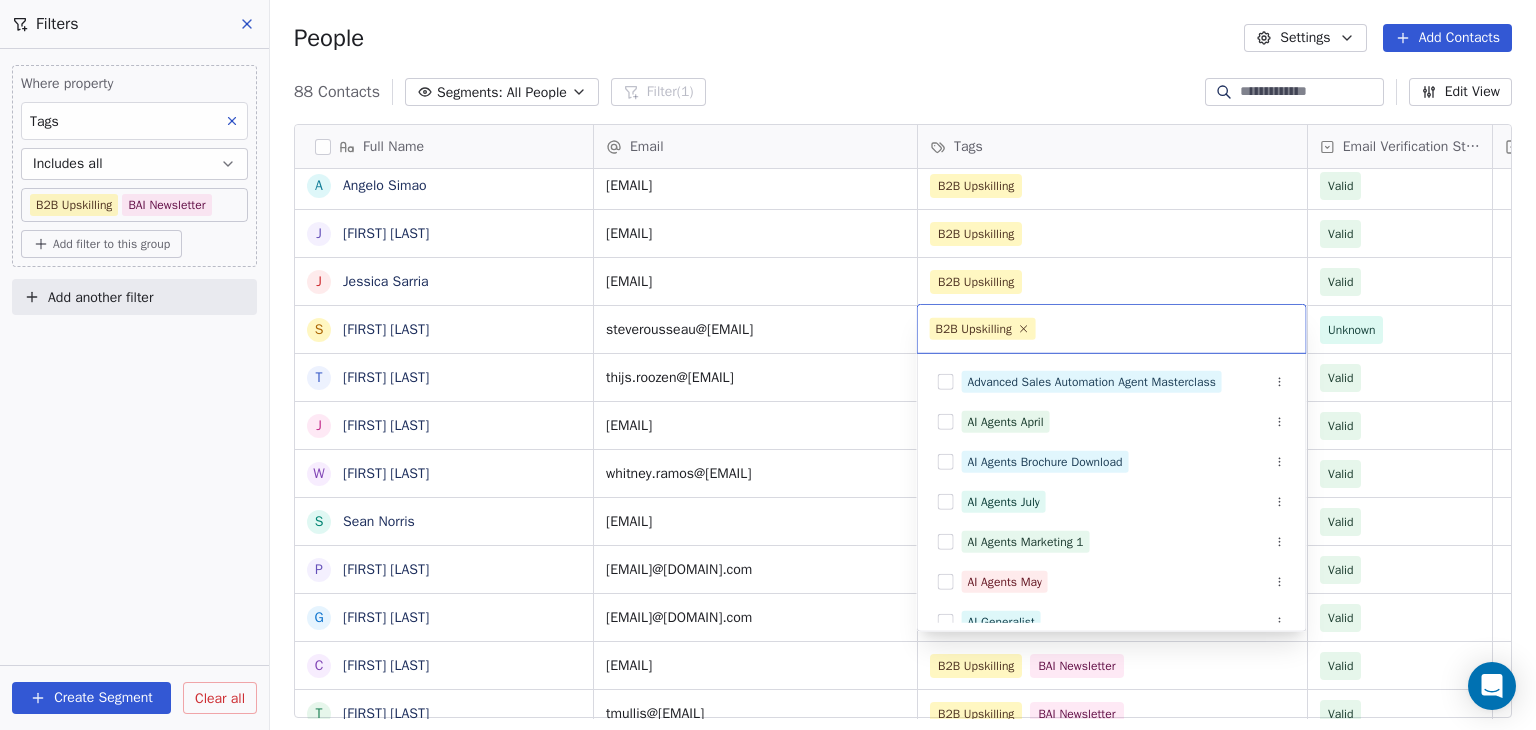 click on "BAR Contacts People Marketing Workflows Campaigns Sales Pipelines Sequences Beta Tools Apps AI Agents Help & Support Filters Where property Tags Includes all B2B Upskilling BAI Newsletter Add filter to this group Add another filter Create Segment Clear all People Settings Add Contacts 88 Contacts Segments: All People Filter (1) Edit View Tag Add to Sequence Full Name B [FIRST] [LAST] S [FIRST] [LAST] P [FIRST] [LAST] S [FIRST] [LAST] G [FIRST] [LAST] J [FIRST] [LAST] J [FIRST] [LAST] S [FIRST] [LAST] T [FIRST] [LAST] J [FIRST] [LAST] W [FIRST] [LAST] S [FIRST] [LAST] P [FIRST] [LAST] G [FIRST] [LAST] C [FIRST] [LAST] T [FIRST] [LAST] J [FIRST] [LAST] A [FIRST] [LAST] T [FIRST] [LAST] T [FIRST] [LAST] M [FIRST] [LAST] J [FIRST] [LAST] R [FIRST] [LAST] D [FIRST] [LAST] D [FIRST] [LAST] E [FIRST] [LAST] C [FIRST] [LAST] K [FIRST] [LAST] J [FIRST] [LAST] C [FIRST] [LAST] M [FIRST] [LAST] J [FIRST] [LAST] T [FIRST] [LAST] E [FIRST] [LAST] Email Tags Email Verification Status Status Valid Valid" at bounding box center [768, 365] 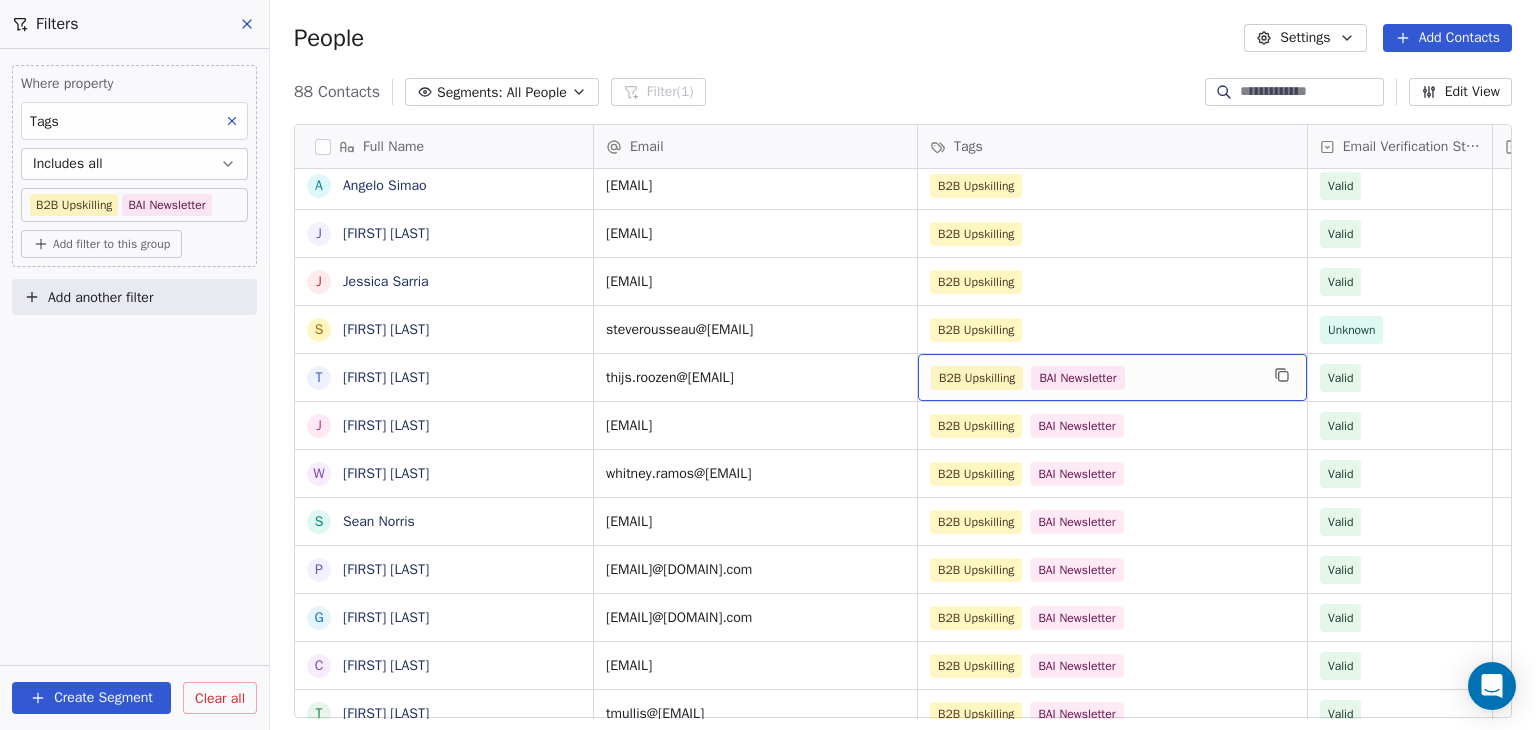 click on "B2B Upskilling BAI Newsletter" at bounding box center (1094, 378) 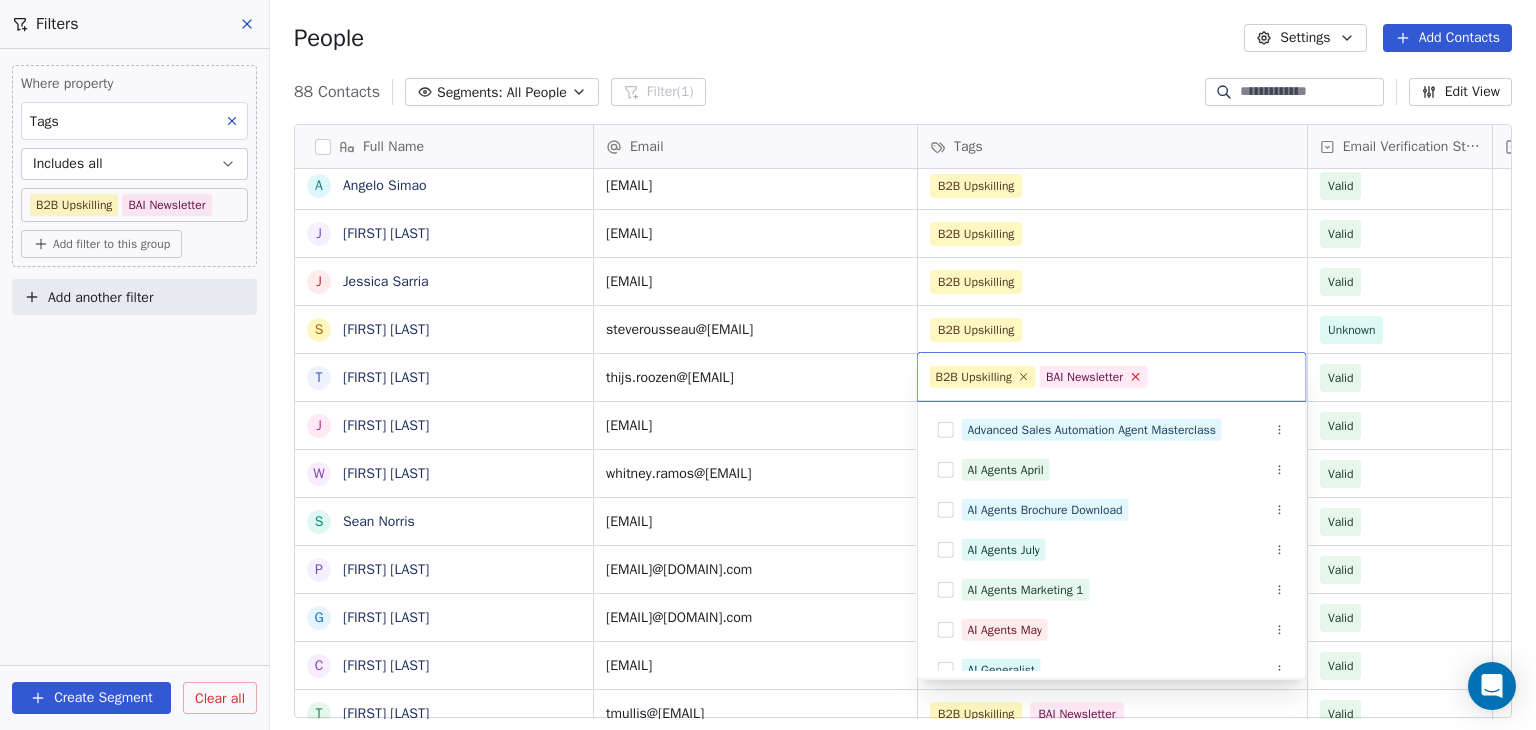 click 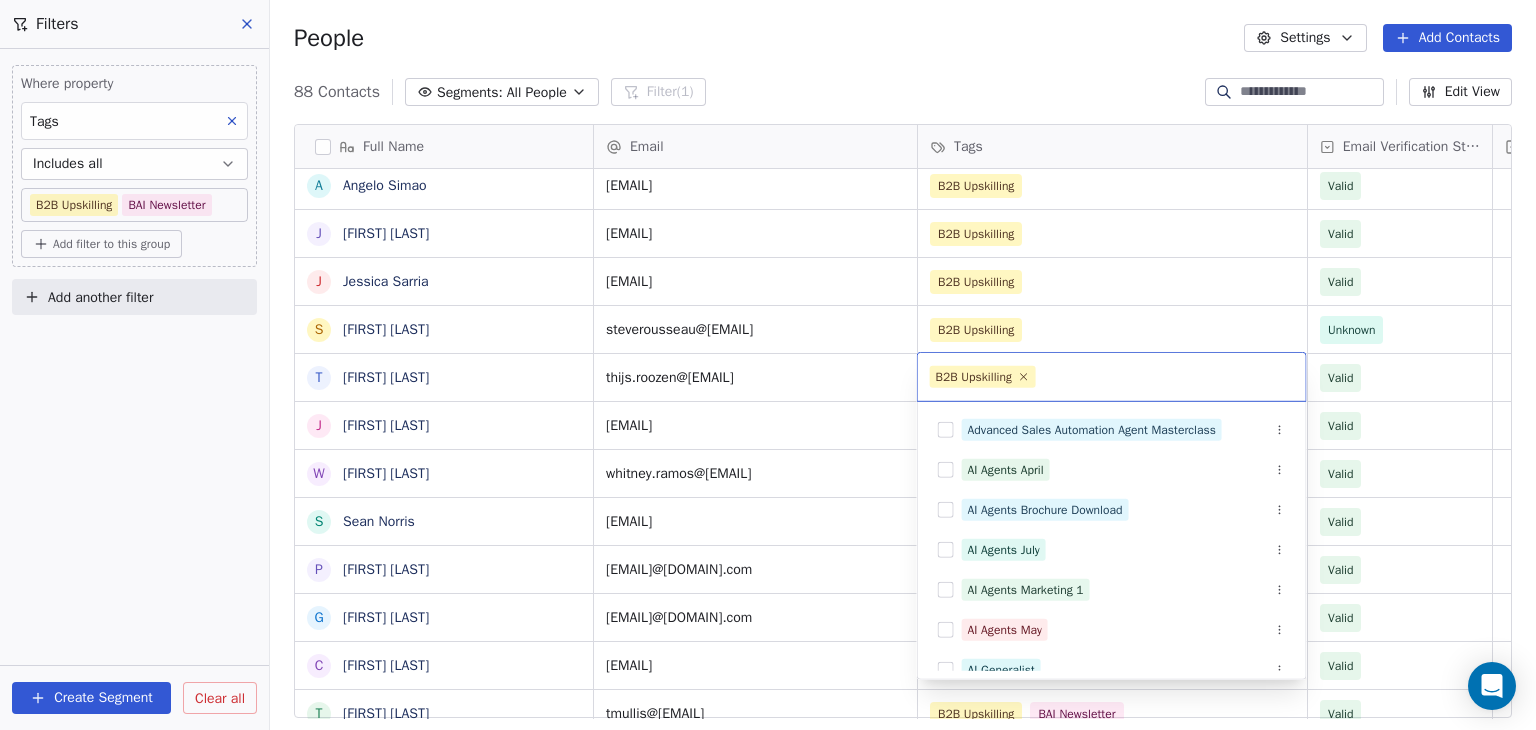 click on "BAR Contacts People Marketing Workflows Campaigns Sales Pipelines Sequences Beta Tools Apps AI Agents Help & Support Filters Where property Tags Includes all B2B Upskilling BAI Newsletter Add filter to this group Add another filter Create Segment Clear all People Settings Add Contacts 88 Contacts Segments: All People Filter (1) Edit View Tag Add to Sequence Full Name B [FIRST] [LAST] S [FIRST] [LAST] P [FIRST] [LAST] S [FIRST] [LAST] G [FIRST] [LAST] J [FIRST] [LAST] J [FIRST] [LAST] S [FIRST] [LAST] T [FIRST] [LAST] J [FIRST] [LAST] W [FIRST] [LAST] S [FIRST] [LAST] P [FIRST] [LAST] G [FIRST] [LAST] C [FIRST] [LAST] T [FIRST] [LAST] J [FIRST] [LAST] A [FIRST] [LAST] T [FIRST] [LAST] T [FIRST] [LAST] M [FIRST] [LAST] J [FIRST] [LAST] R [FIRST] [LAST] D [FIRST] [LAST] D [FIRST] [LAST] E [FIRST] [LAST] C [FIRST] [LAST] K [FIRST] [LAST] J [FIRST] [LAST] C [FIRST] [LAST] M [FIRST] [LAST] J [FIRST] [LAST] T [FIRST] [LAST] E [FIRST] [LAST] Email Tags Email Verification Status Status Valid Valid" at bounding box center (768, 365) 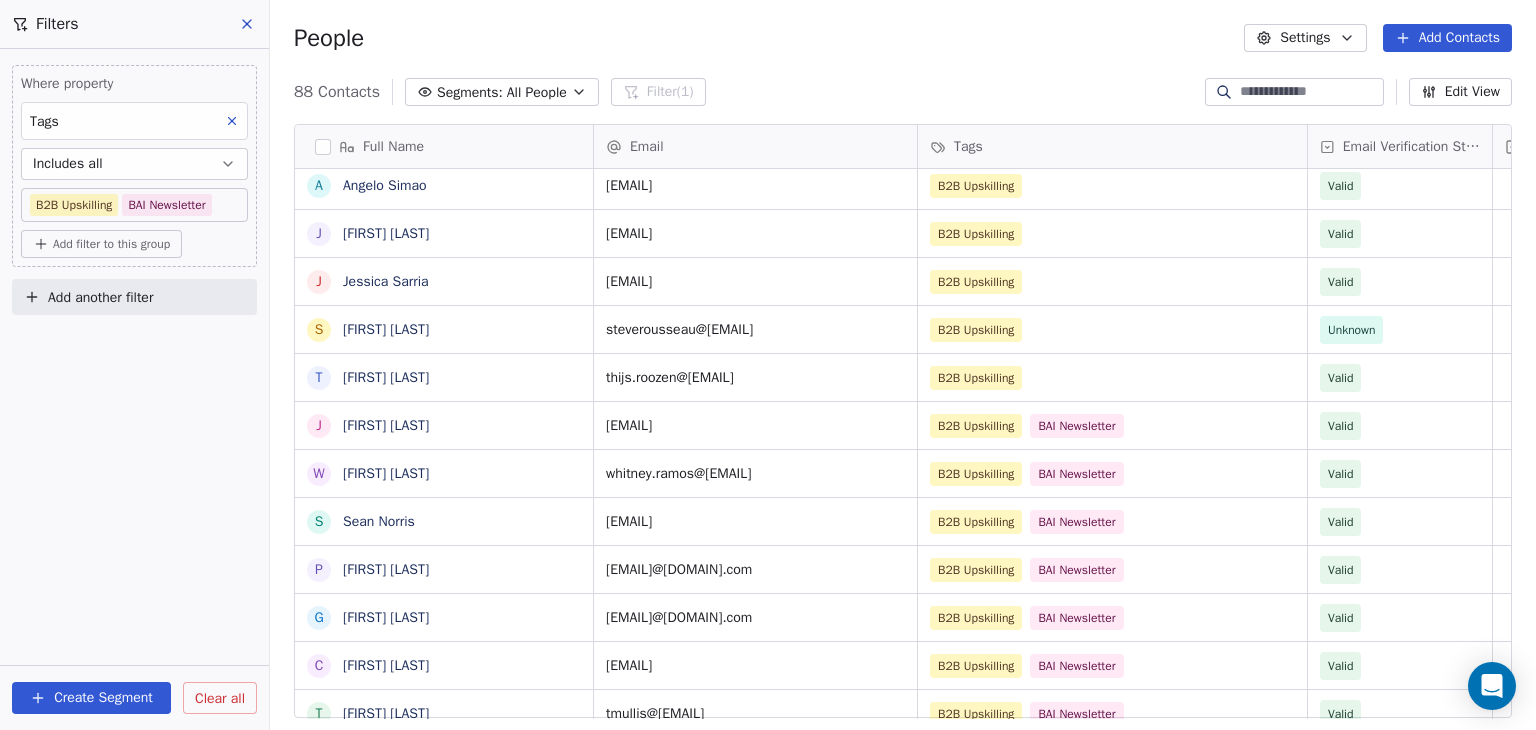 click on "Full Name B [FIRST] [LAST] S [FIRST] [LAST] P [FIRST] [LAST] S [FIRST] [LAST] G [FIRST] [LAST] A [FIRST] [LAST] J [FIRST] [LAST] J [FIRST] [LAST] S [FIRST] [LAST] T [FIRST] [LAST] J [FIRST] [LAST] W [FIRST] [LAST] S [FIRST] [LAST] P [FIRST] [LAST] G [FIRST] [LAST] C [FIRST] [LAST] T [FIRST] [LAST] J [FIRST] [LAST] A [FIRST] [LAST] T [FIRST] [LAST] M [FIRST] [LAST] J [FIRST] [LAST] R [FIRST] [LAST] D [FIRST] [LAST] E [FIRST] [LAST] D [FIRST] [LAST] C [FIRST] [LAST] K [FIRST] [LAST] J [FIRST] [LAST] C [FIRST] [LAST] M [FIRST] [LAST] J [FIRST] [LAST] T [FIRST] [LAST] M [FIRST] [LAST] E [FIRST] [LAST] R [FIRST] [LAST] C [FIRST] [LAST] S [FIRST] [LAST] J [FIRST] [LAST] H [FIRST] [LAST] B [FIRST] [LAST] R [FIRST] [LAST] K [FIRST] [LAST] D [FIRST] [LAST] J [FIRST] [LAST] E [FIRST] [LAST] A [FIRST] [LAST] Email Tags Email Verification Status Status [EMAIL] B2B Upskilling Valid [EMAIL] B2B Upskilling Valid [EMAIL] B2B Upskilling Valid [EMAIL] B2B Upskilling Valid [EMAIL] B2B Upskilling Valid [EMAIL] B2B Upskilling Valid [EMAIL] B2B Upskilling Valid [EMAIL] B2B Upskilling Valid [EMAIL] B2B Upskilling Valid" at bounding box center (903, 429) 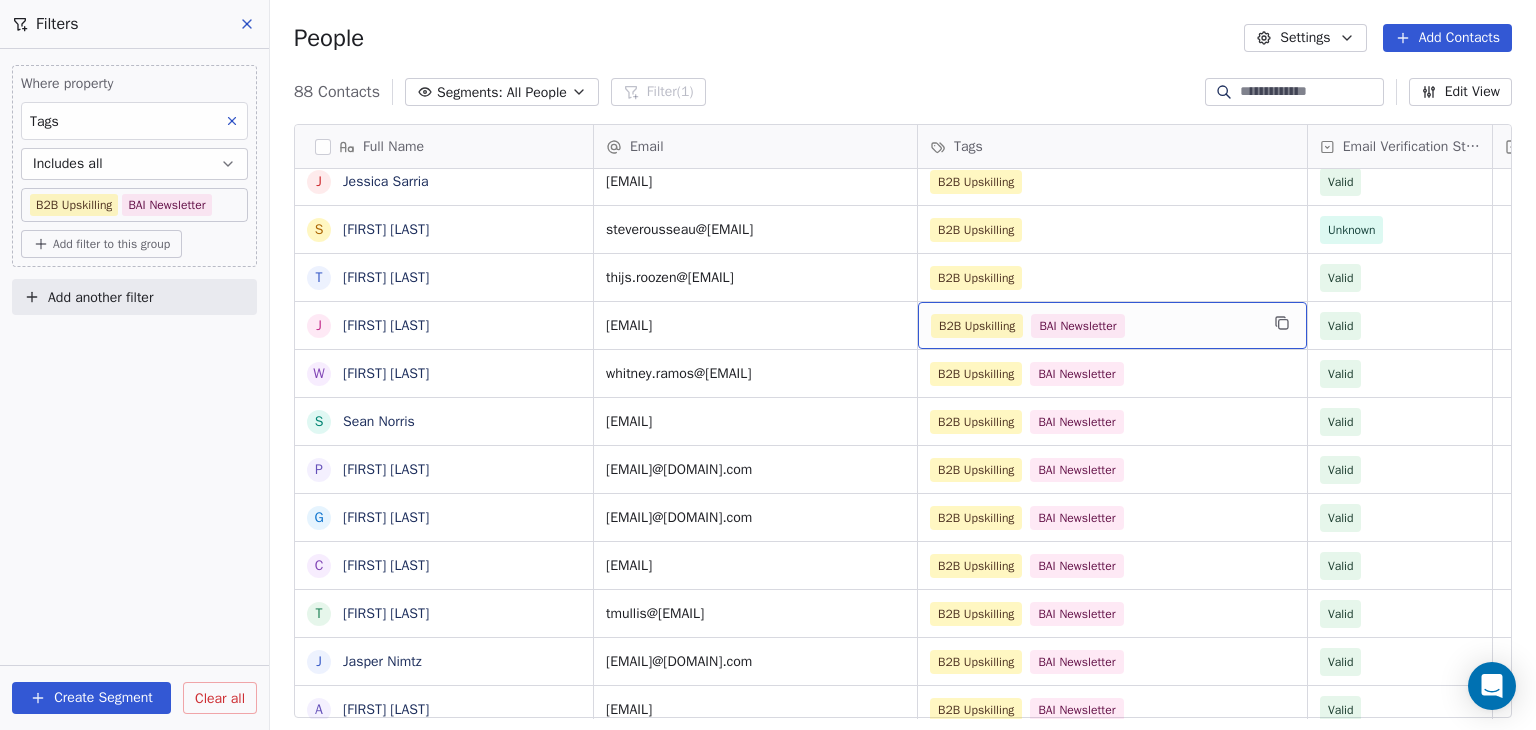 click on "B2B Upskilling BAI Newsletter" at bounding box center (1094, 326) 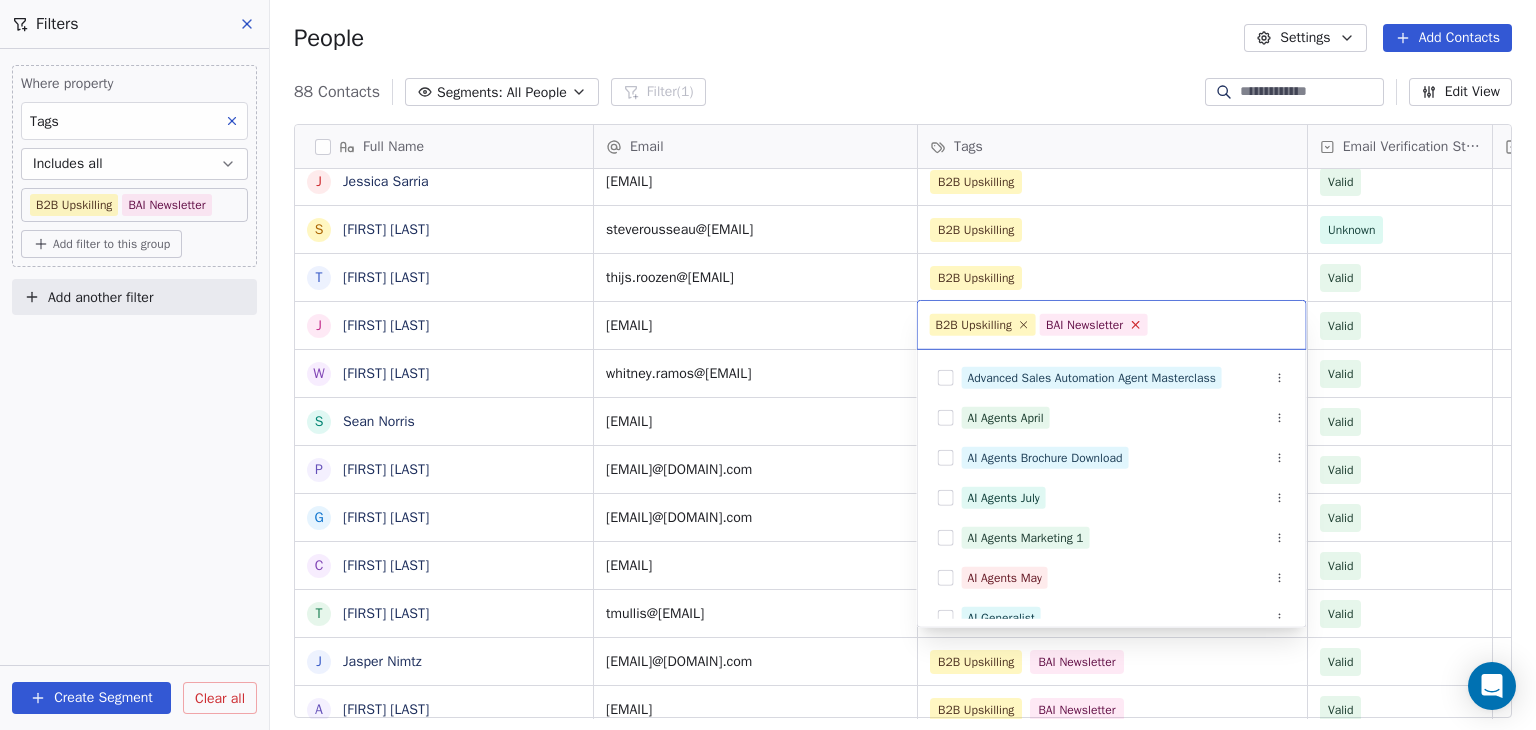drag, startPoint x: 1143, startPoint y: 323, endPoint x: 1145, endPoint y: 299, distance: 24.083189 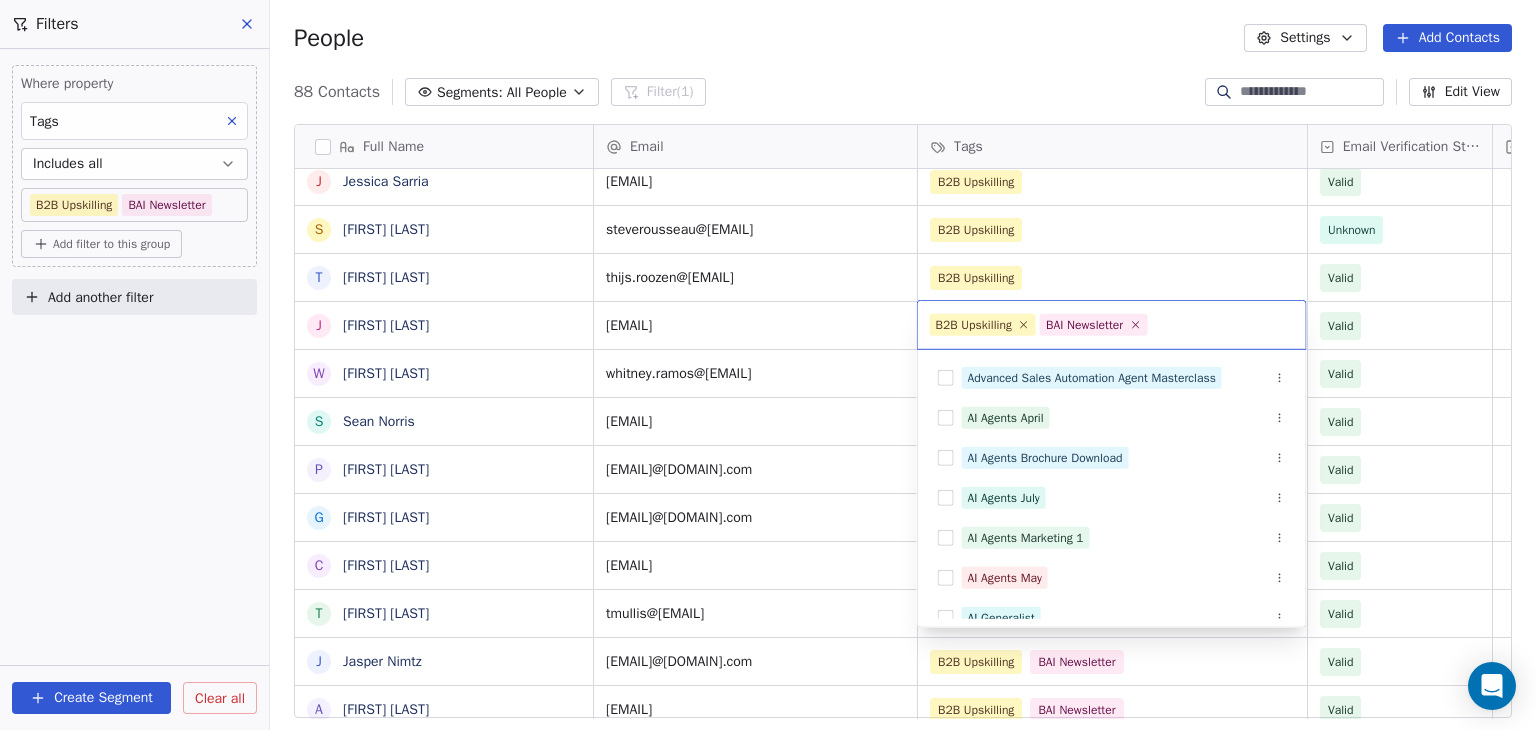 click 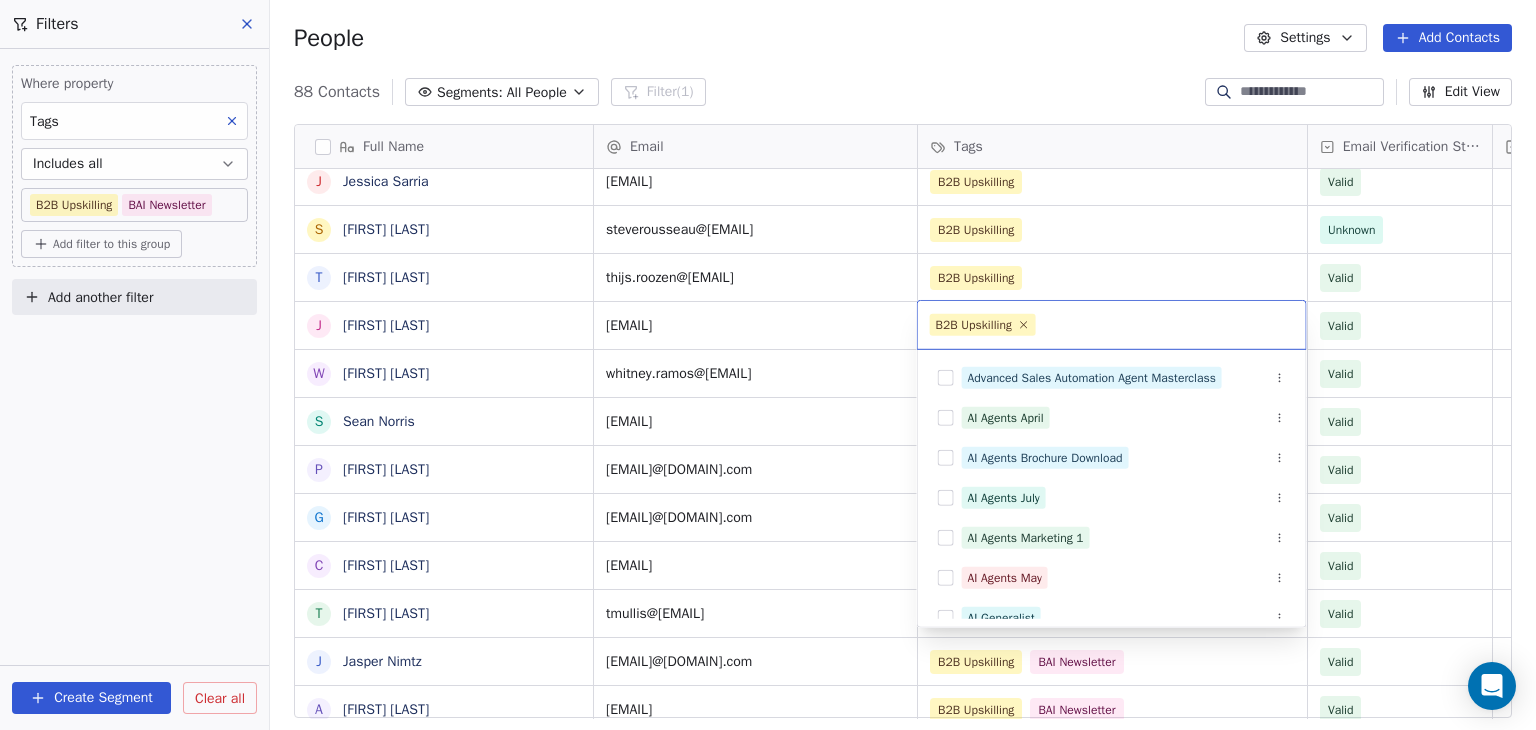 click on "BAR Contacts People Marketing Workflows Campaigns Sales Pipelines Sequences Beta Tools Apps AI Agents Help & Support Filters Where property Tags Includes all B2B Upskilling BAI Newsletter Add filter to this group Add another filter Create Segment Clear all People Settings Add Contacts 88 Contacts Segments: All People Filter (1) Edit View Tag Add to Sequence Full Name B Brandon Stricklen S Steven Stewart P Pragatheesan Duraiswamy Sreenivasan G Greg Smith A Angelo Simao J Janaina Santos J Jessica Sarria S Steve Rousseau T Thijs Roozen J Joseph Robinson W Whitney Ramos S Sean Norris P Pablo Naranjo Pelayo G Gian O'Neill C Chris Nabors T Tyler Mullis J Jasper Nimtz A Ashley Mullen T Tina Morse M Manuel Molina J James Moore R Rich Mobley D Darya Mastsianitsa E Eoin McCrossan D David Matz C Chris Lieber K Kenan Mammadov J James Lovick C Cameron Laird J Jared Lampal M Michael Lee T Tim Killalea E Emrys Jones M Martin Ivanov S Starice Houston C Cai Hu R Roxana Ionescu J Joanna Horoszko Email Tags Status" at bounding box center (768, 365) 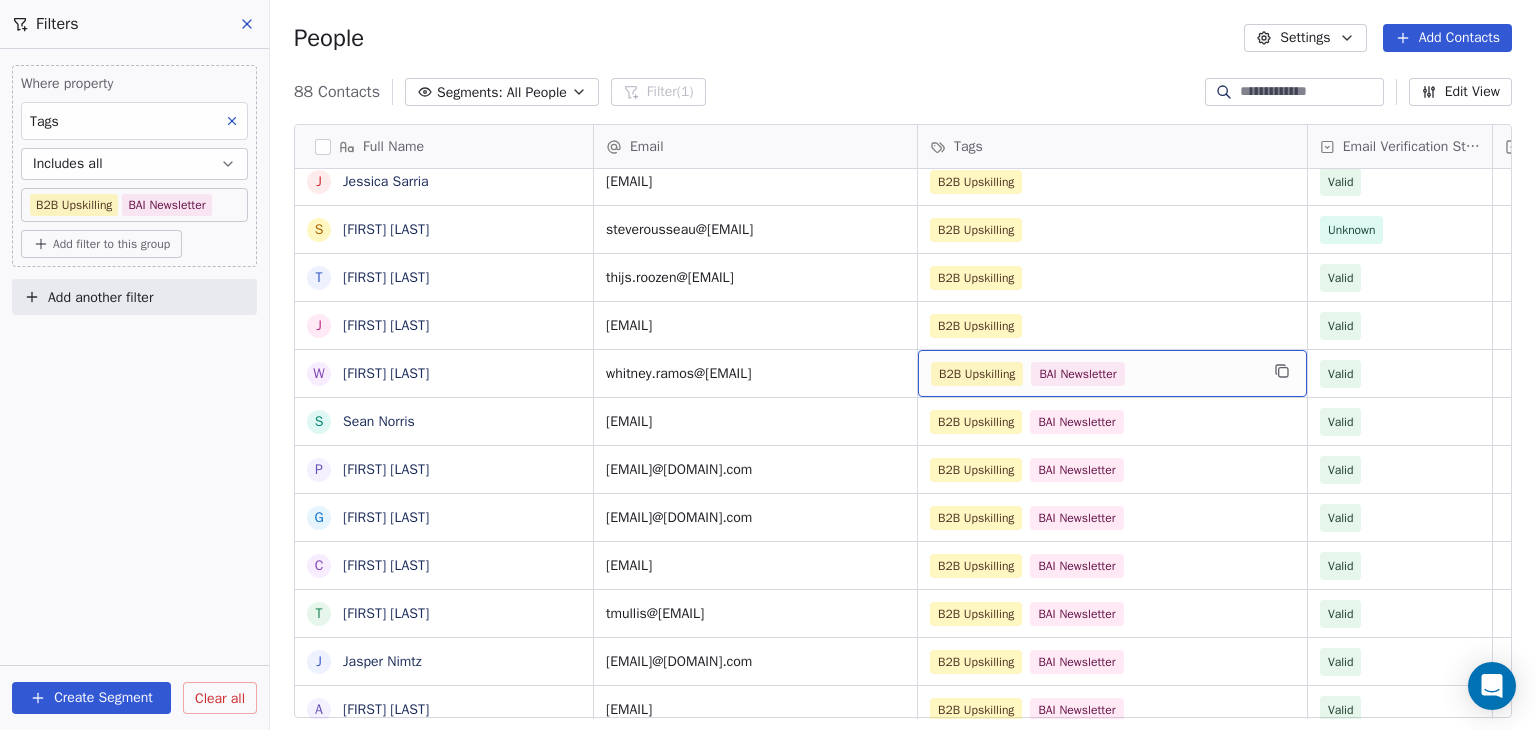 click on "B2B Upskilling BAI Newsletter" at bounding box center (1094, 374) 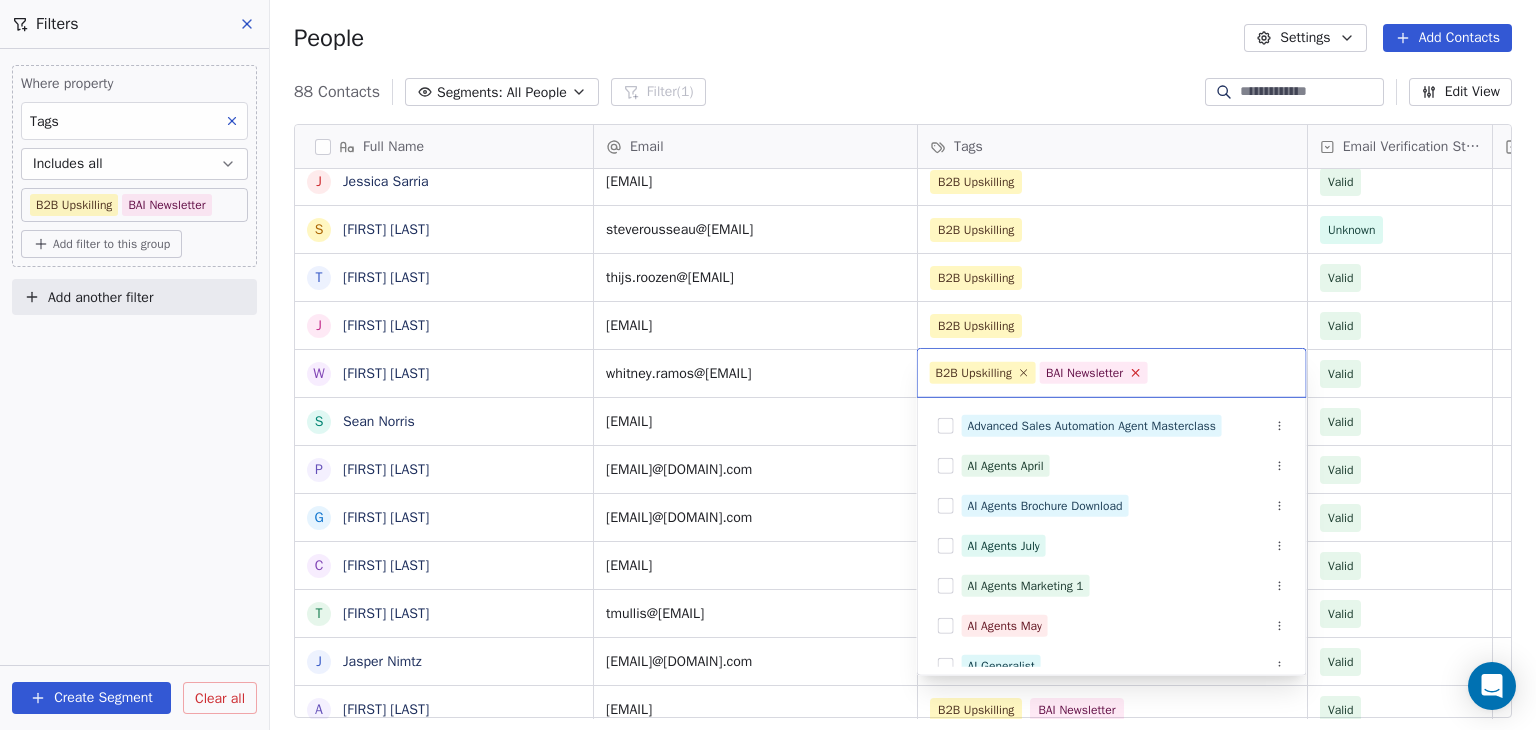 click 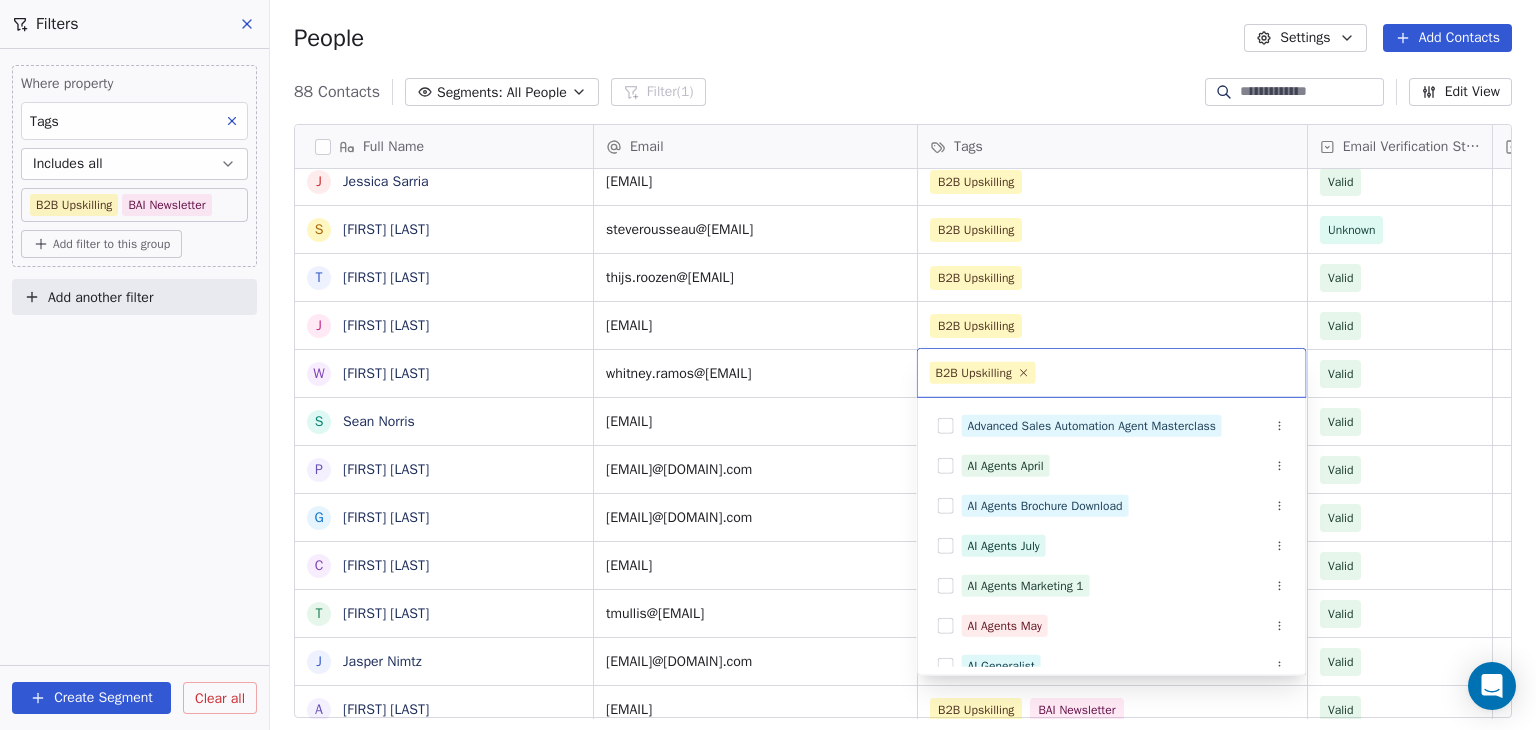 click on "BAR Contacts People Marketing Workflows Campaigns Sales Pipelines Sequences Beta Tools Apps AI Agents Help & Support Filters Where property Tags Includes all B2B Upskilling BAI Newsletter Add filter to this group Add another filter Create Segment Clear all People Settings Add Contacts 88 Contacts Segments: All People Filter (1) Edit View Tag Add to Sequence Full Name B Brandon Stricklen S Steven Stewart P Pragatheesan Duraiswamy Sreenivasan G Greg Smith A Angelo Simao J Janaina Santos J Jessica Sarria S Steve Rousseau T Thijs Roozen J Joseph Robinson W Whitney Ramos S Sean Norris P Pablo Naranjo Pelayo G Gian O'Neill C Chris Nabors T Tyler Mullis J Jasper Nimtz A Ashley Mullen T Tina Morse M Manuel Molina J James Moore R Rich Mobley D Darya Mastsianitsa E Eoin McCrossan D David Matz C Chris Lieber K Kenan Mammadov J James Lovick C Cameron Laird J Jared Lampal M Michael Lee T Tim Killalea E Emrys Jones M Martin Ivanov S Starice Houston C Cai Hu R Roxana Ionescu J Joanna Horoszko Email Tags Status" at bounding box center [768, 365] 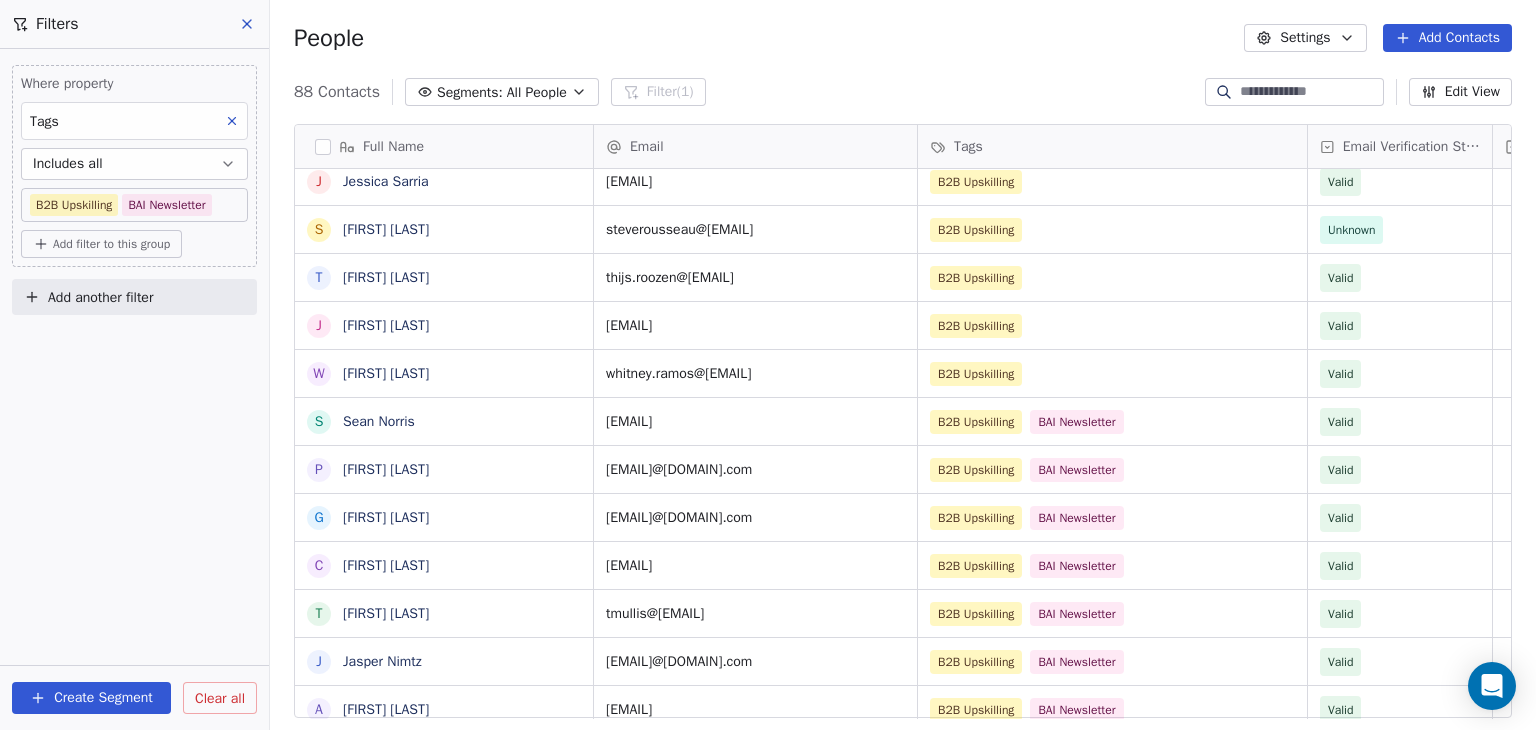 click on "Full Name B Brandon Stricklen S Steven Stewart P Pragatheesan Duraiswamy Sreenivasan G Greg Smith A Angelo Simao J Janaina Santos J Jessica Sarria S Steve Rousseau T Thijs Roozen J Joseph Robinson W Whitney Ramos S Sean Norris P Pablo Naranjo Pelayo G Gian O'Neill C Chris Nabors T Tyler Mullis J Jasper Nimtz A Ashley Mullen T Tina Morse M Manuel Molina J James Moore R Rich Mobley D Darya Mastsianitsa E Eoin McCrossan D David Matz C Chris Lieber K Kenan Mammadov J James Lovick C Cameron Laird J Jared Lampal M Michael Lee T Tim Killalea E Emrys Jones M Martin Ivanov S Starice Houston C Cai Hu R Roxana Ionescu J Joanna Horoszko Email Tags Email Verification Status Status brandon.stricklen@[EMAIL] B2B Upskilling Valid steven.stewart@[EMAIL] B2B Upskilling Valid psreenivasan@[EMAIL] B2B Upskilling Valid gregsmith@[EMAIL] B2B Upskilling Valid angelo.simao@[EMAIL] B2B Upskilling Valid jsantos@[EMAIL] B2B Upskilling Valid jgonzalez@[EMAIL] B2B Upskilling Valid" at bounding box center (903, 429) 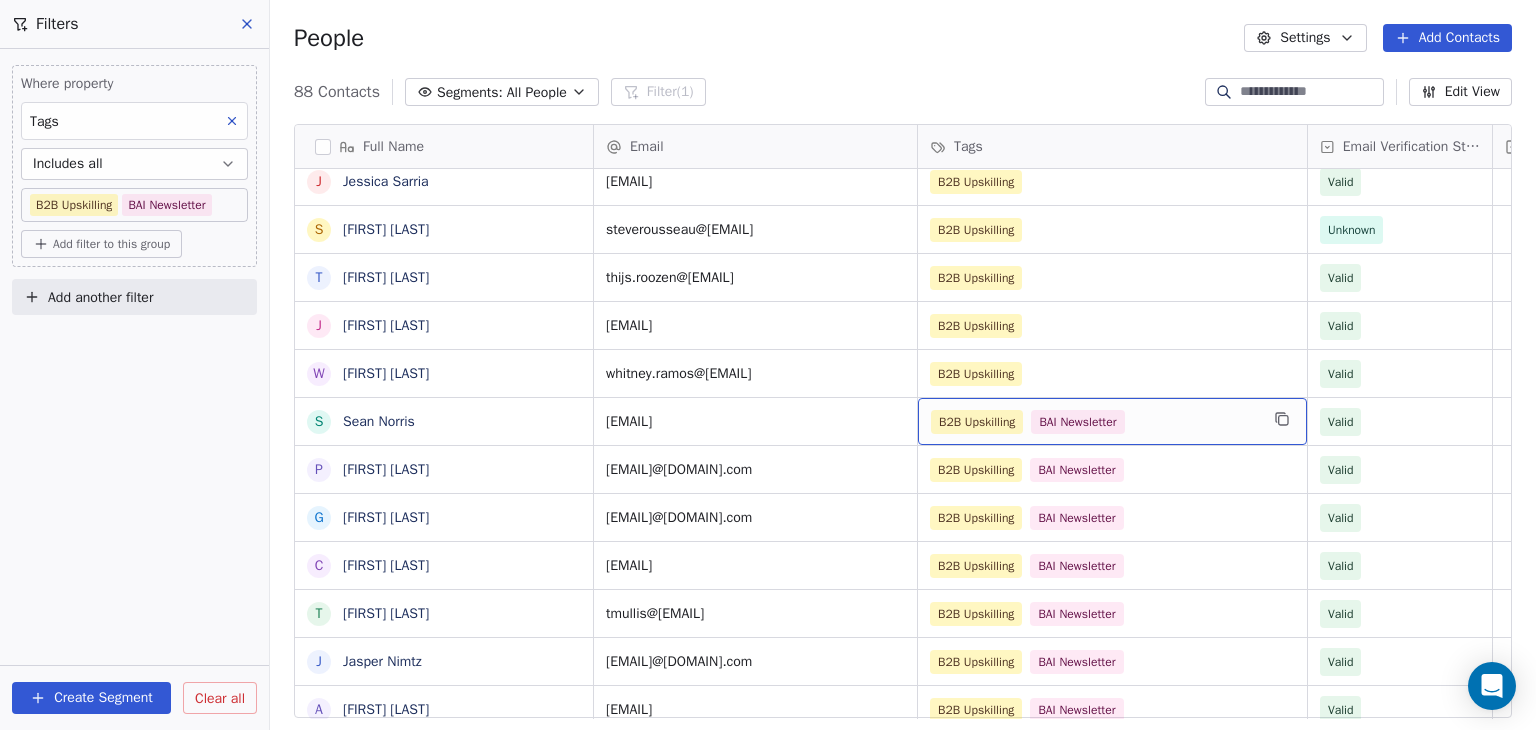 click on "B2B Upskilling BAI Newsletter" at bounding box center [1112, 421] 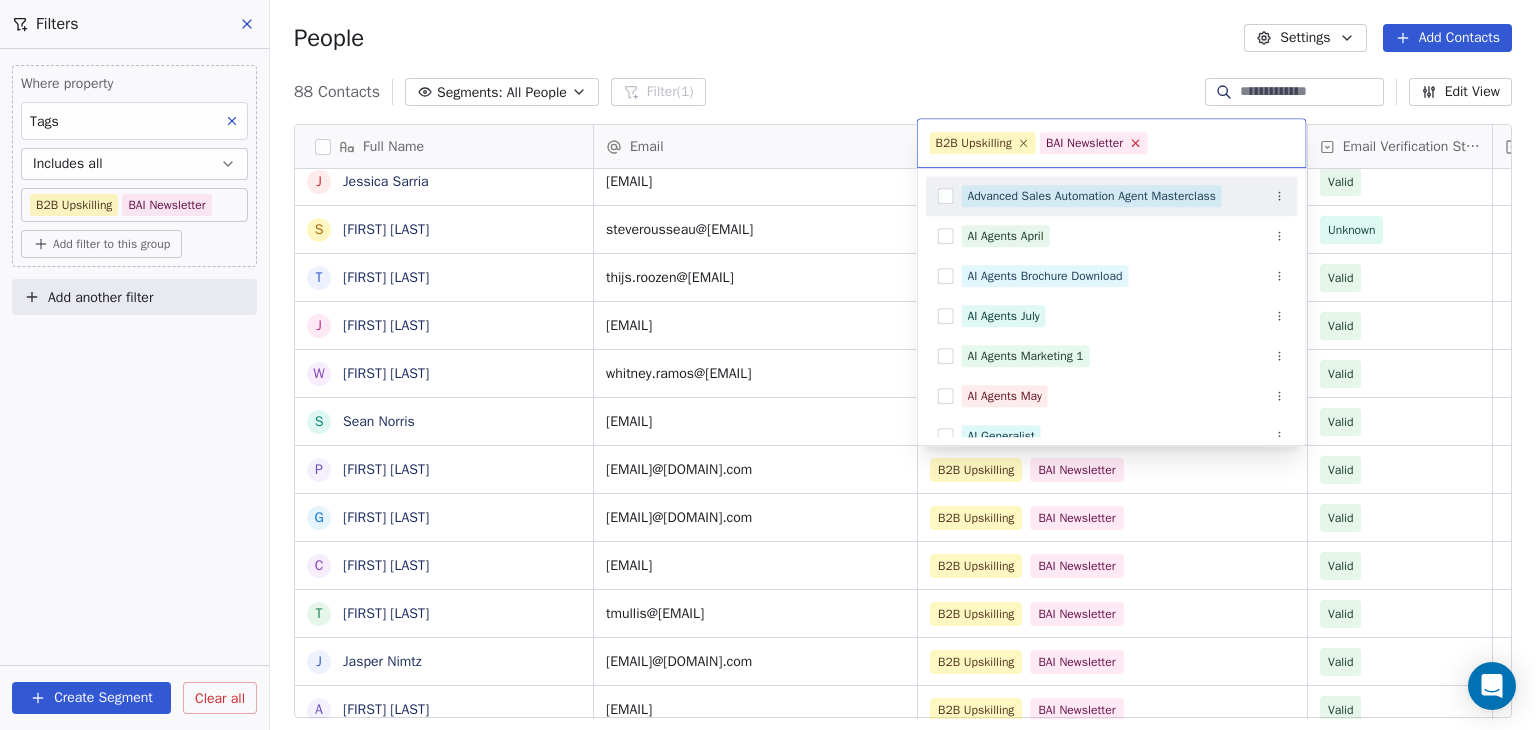 click 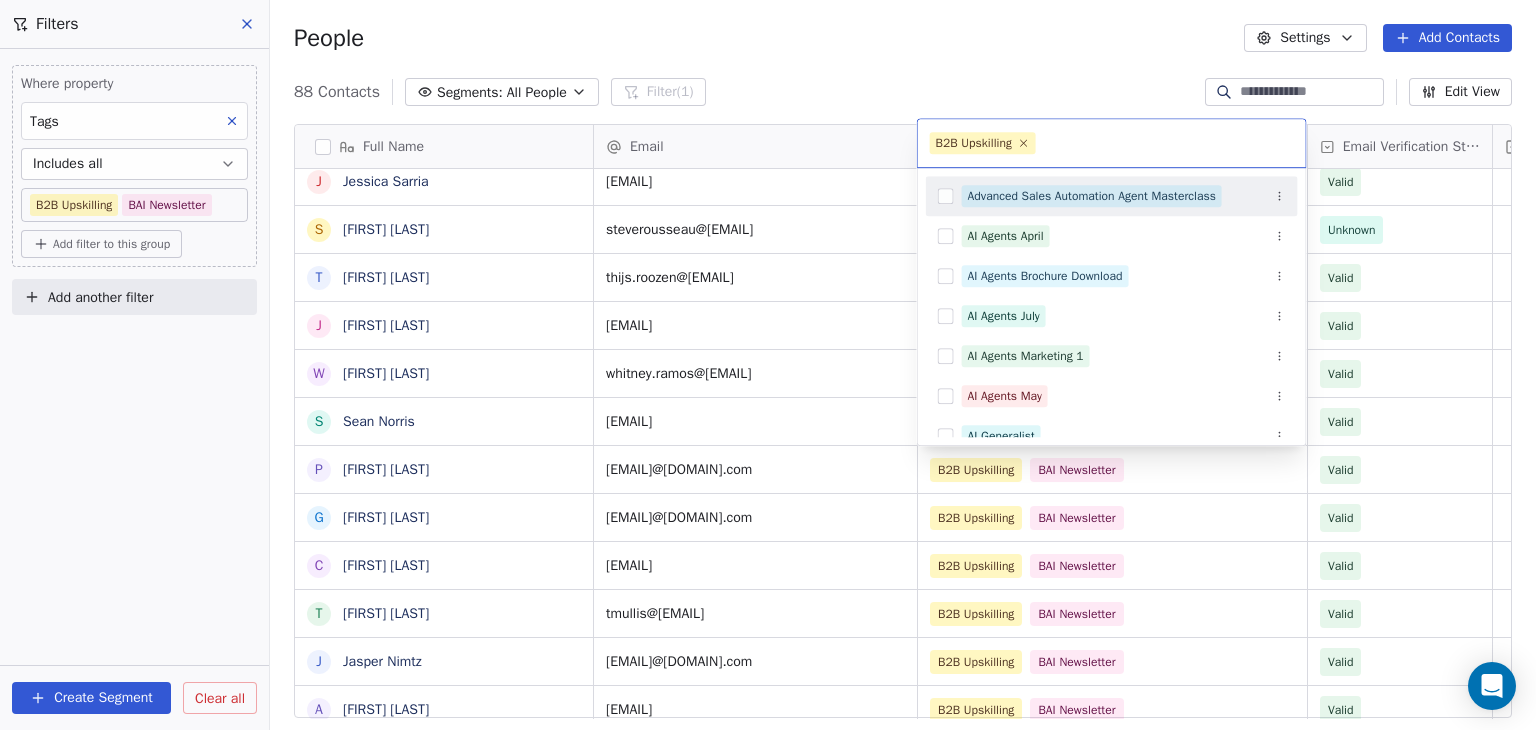 click on "BAR Contacts People Marketing Workflows Campaigns Sales Pipelines Sequences Beta Tools Apps AI Agents Help & Support Filters Where property Tags Includes all B2B Upskilling BAI Newsletter Add filter to this group Add another filter Create Segment Clear all People Settings Add Contacts 88 Contacts Segments: All People Filter (1) Edit View Tag Add to Sequence Full Name B Brandon Stricklen S Steven Stewart P Pragatheesan Duraiswamy Sreenivasan G Greg Smith A Angelo Simao J Janaina Santos J Jessica Sarria S Steve Rousseau T Thijs Roozen J Joseph Robinson W Whitney Ramos S Sean Norris P Pablo Naranjo Pelayo G Gian O'Neill C Chris Nabors T Tyler Mullis J Jasper Nimtz A Ashley Mullen T Tina Morse M Manuel Molina J James Moore R Rich Mobley D Darya Mastsianitsa E Eoin McCrossan D David Matz C Chris Lieber K Kenan Mammadov J James Lovick C Cameron Laird J Jared Lampal M Michael Lee T Tim Killalea E Emrys Jones M Martin Ivanov S Starice Houston C Cai Hu R Roxana Ionescu J Joanna Horoszko Email Tags Status" at bounding box center (768, 365) 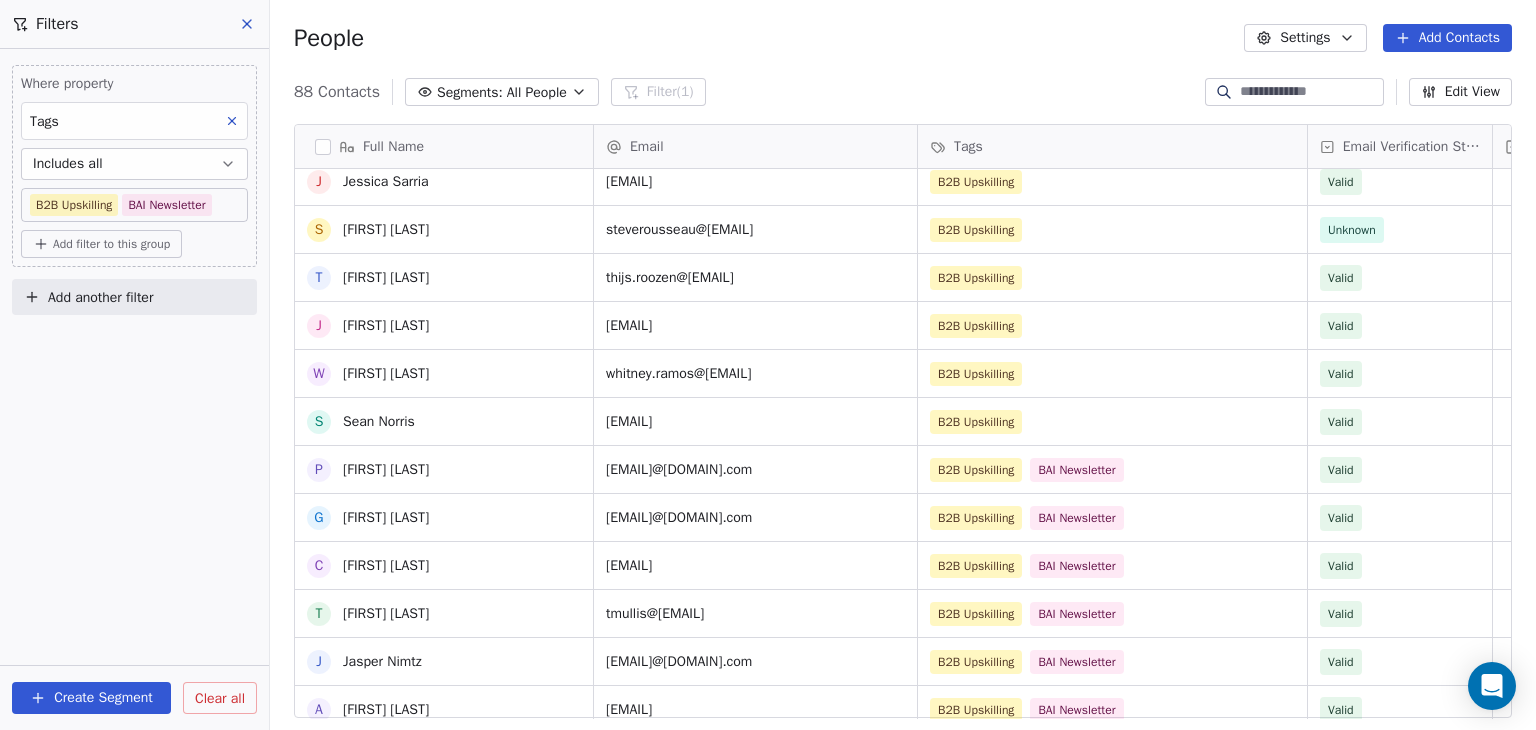 scroll, scrollTop: 400, scrollLeft: 0, axis: vertical 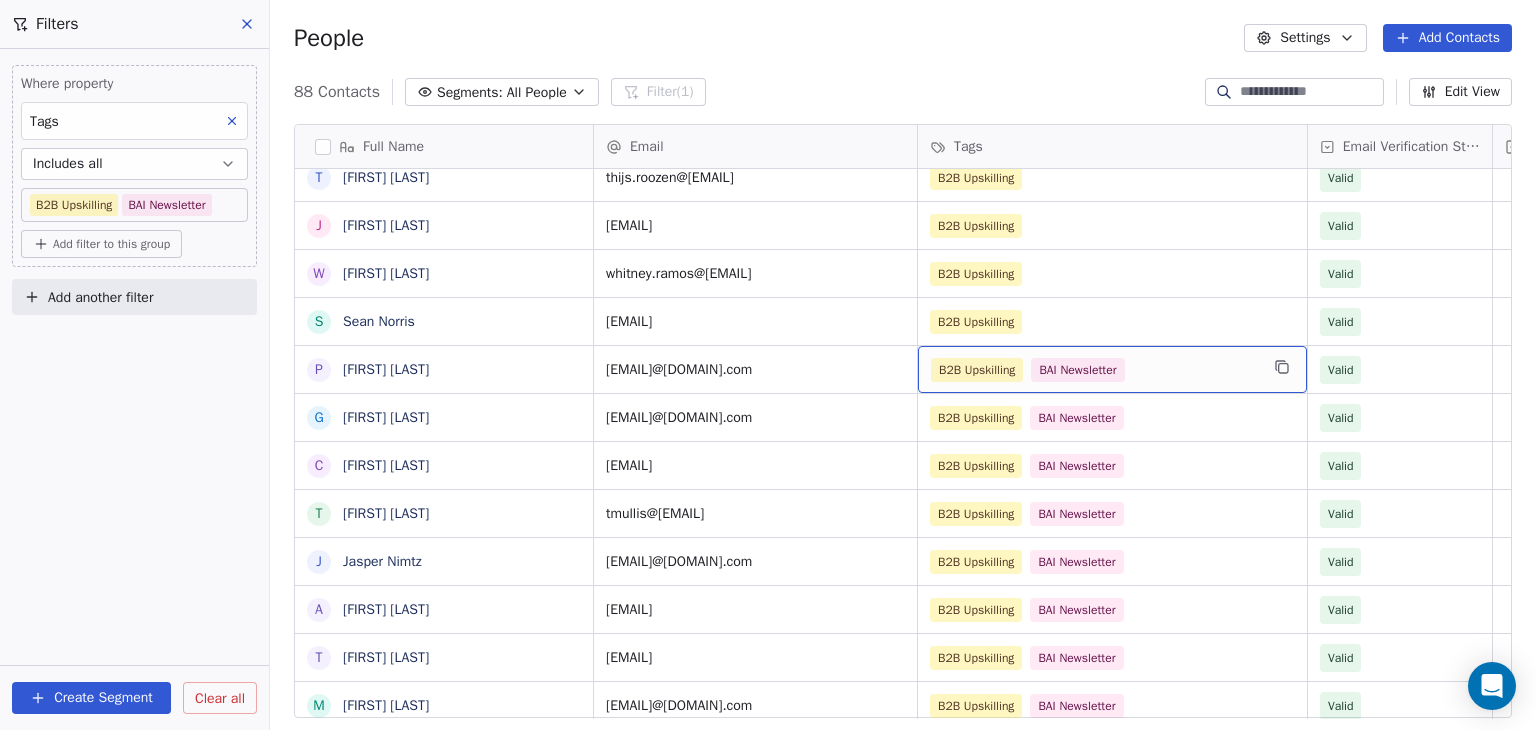 click on "B2B Upskilling BAI Newsletter" at bounding box center [1094, 370] 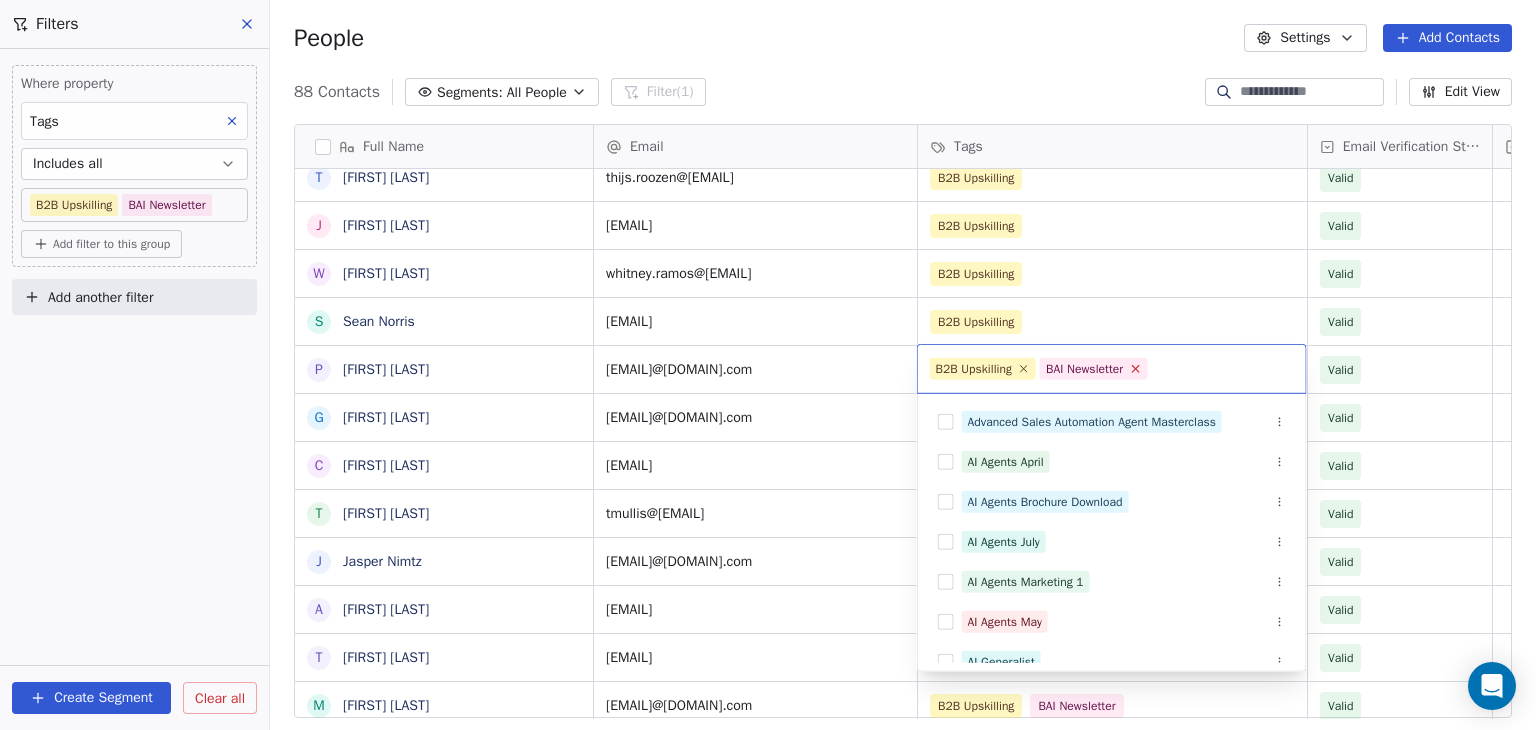 click 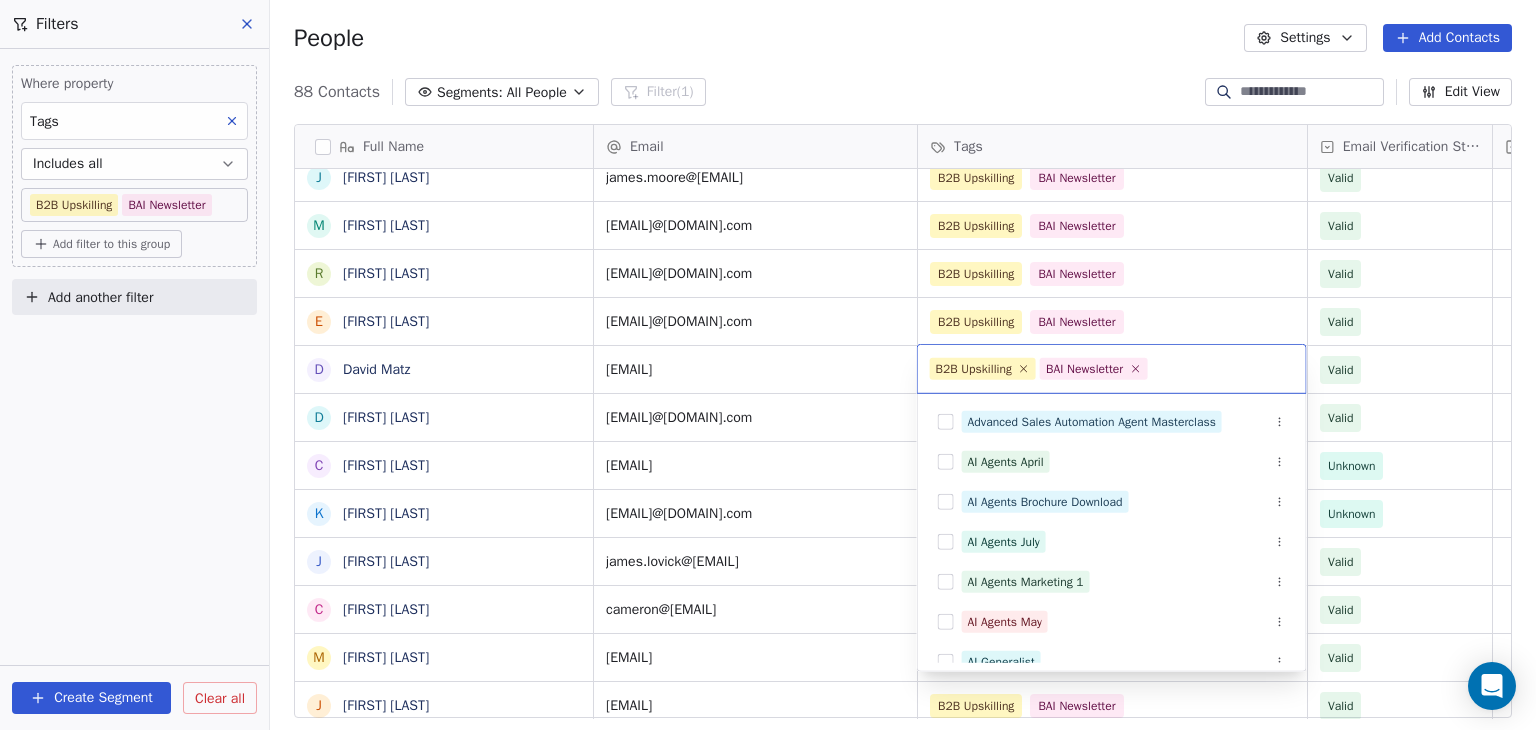 scroll, scrollTop: 58, scrollLeft: 0, axis: vertical 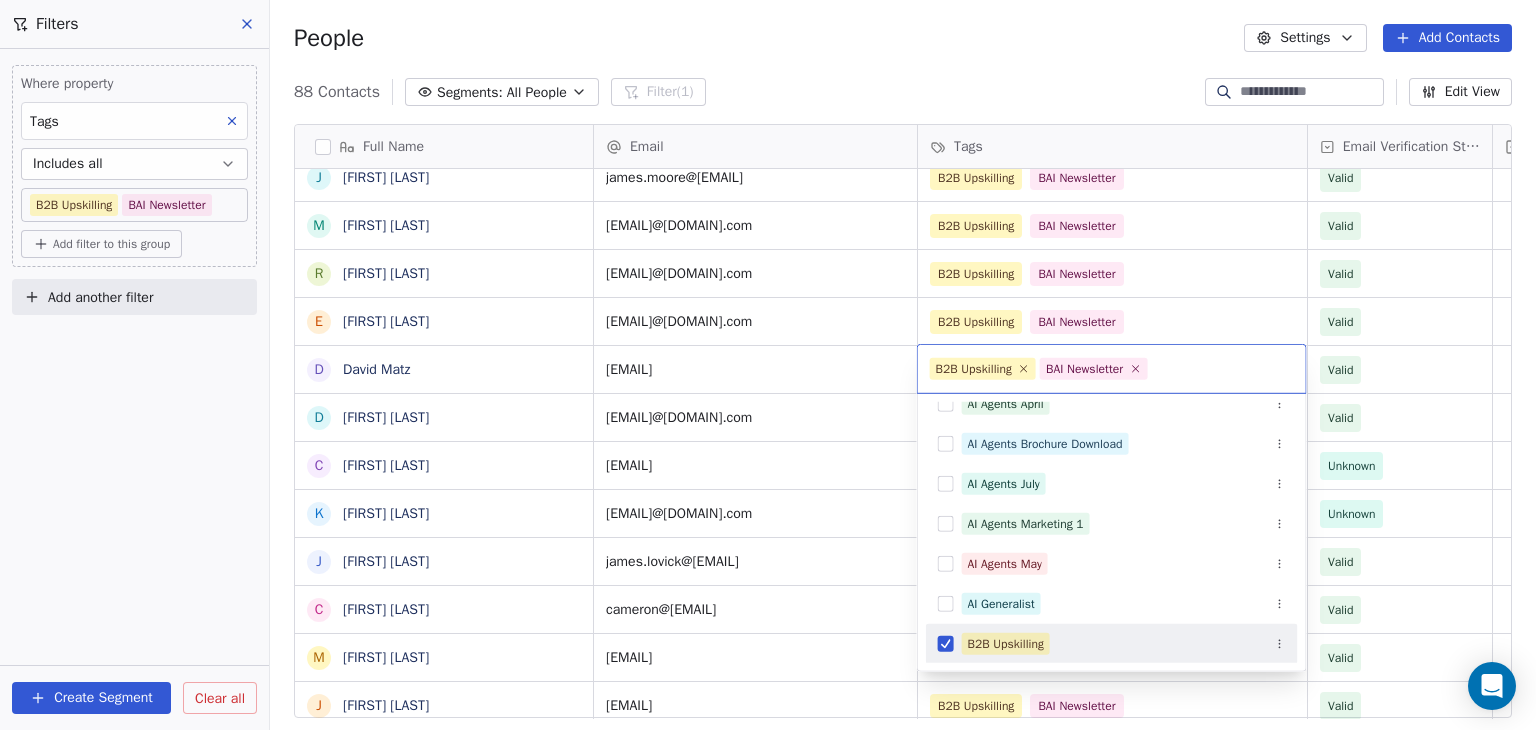 click on "BAR Contacts People Marketing Workflows Campaigns Sales Pipelines Sequences Beta Tools Apps AI Agents Help & Support Filters Where property   Tags   Includes all B2B Upskilling BAI Newsletter Add filter to this group Add another filter  Create Segment Clear all People Settings  Add Contacts 88 Contacts Segments: All People Filter  (1) Edit View Tag Add to Sequence Full Name S [FIRST] [LAST] P [FIRST] [LAST] G [FIRST] [LAST] C [FIRST] [LAST] T [FIRST] [LAST] J [FIRST] [LAST] A [FIRST] [LAST] T [FIRST] [LAST] J [FIRST] [LAST] M [FIRST] [LAST] R [FIRST] [LAST] E [FIRST] [LAST] D [FIRST] [LAST] D [FIRST] [LAST] C [FIRST] [LAST] K [FIRST] [LAST] J [FIRST] [LAST] C [FIRST] [LAST] M [FIRST] [LAST] J [FIRST] [LAST] T [FIRST] [LAST] M [FIRST] [LAST] E [FIRST] [LAST] R [FIRST] [LAST] C [FIRST] [LAST] S [FIRST] [LAST] J [FIRST] [LAST] H [FIRST] [LAST] B [FIRST] [LAST] R [FIRST] [LAST] K [FIRST] [LAST] D [FIRST] [LAST] J [FIRST] [LAST] E [FIRST] [LAST] A [FIRST] [LAST] Email Tags" at bounding box center [768, 365] 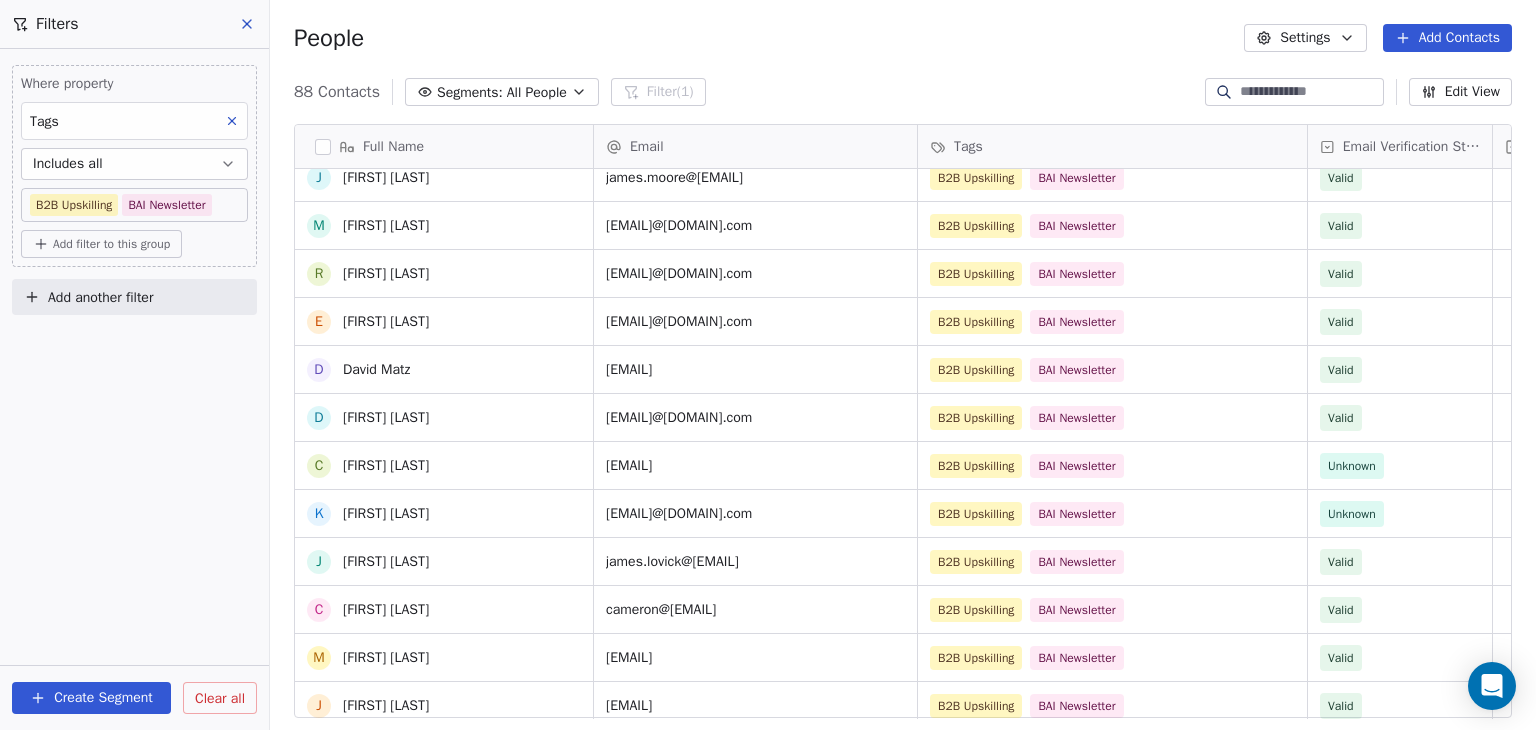 scroll, scrollTop: 0, scrollLeft: 0, axis: both 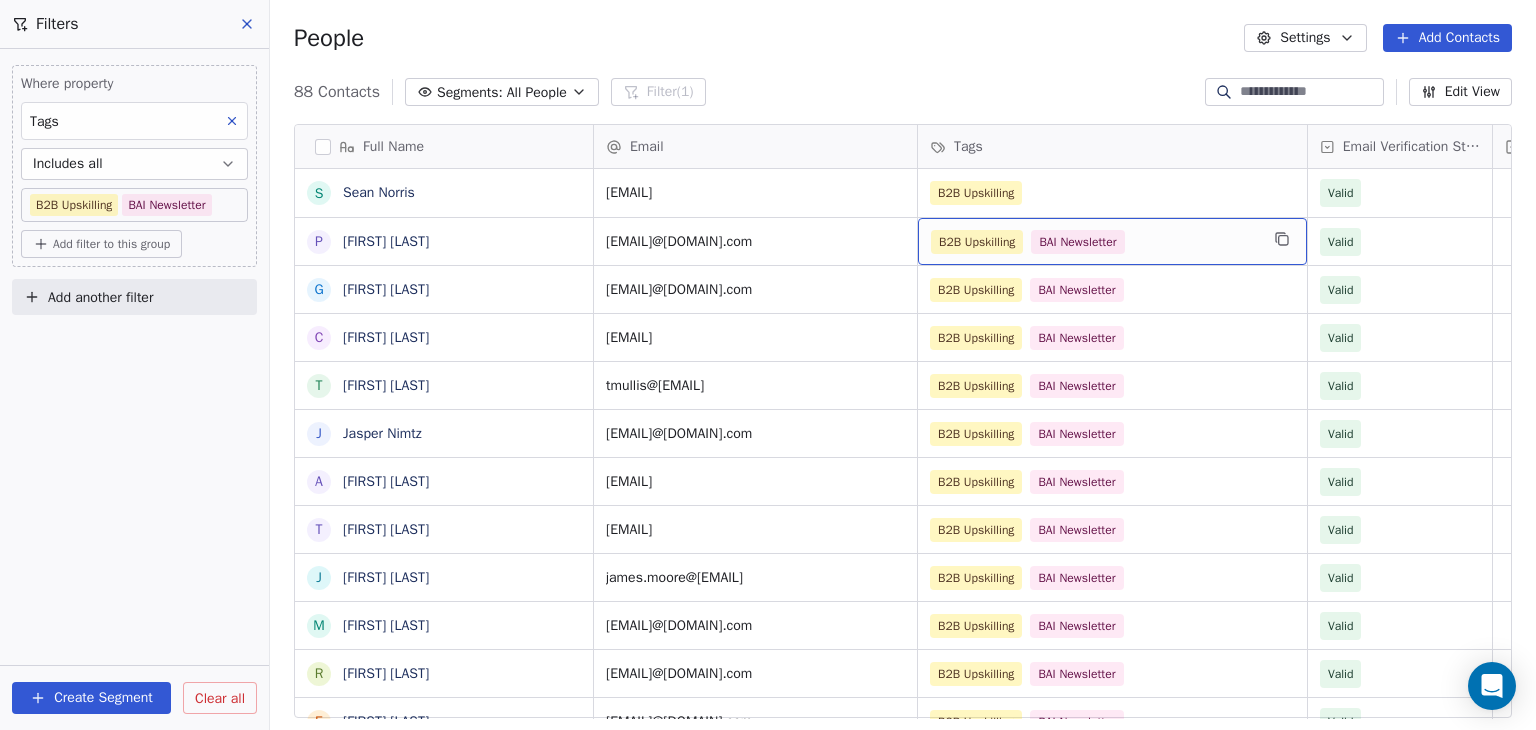 click on "B2B Upskilling BAI Newsletter" at bounding box center (1094, 242) 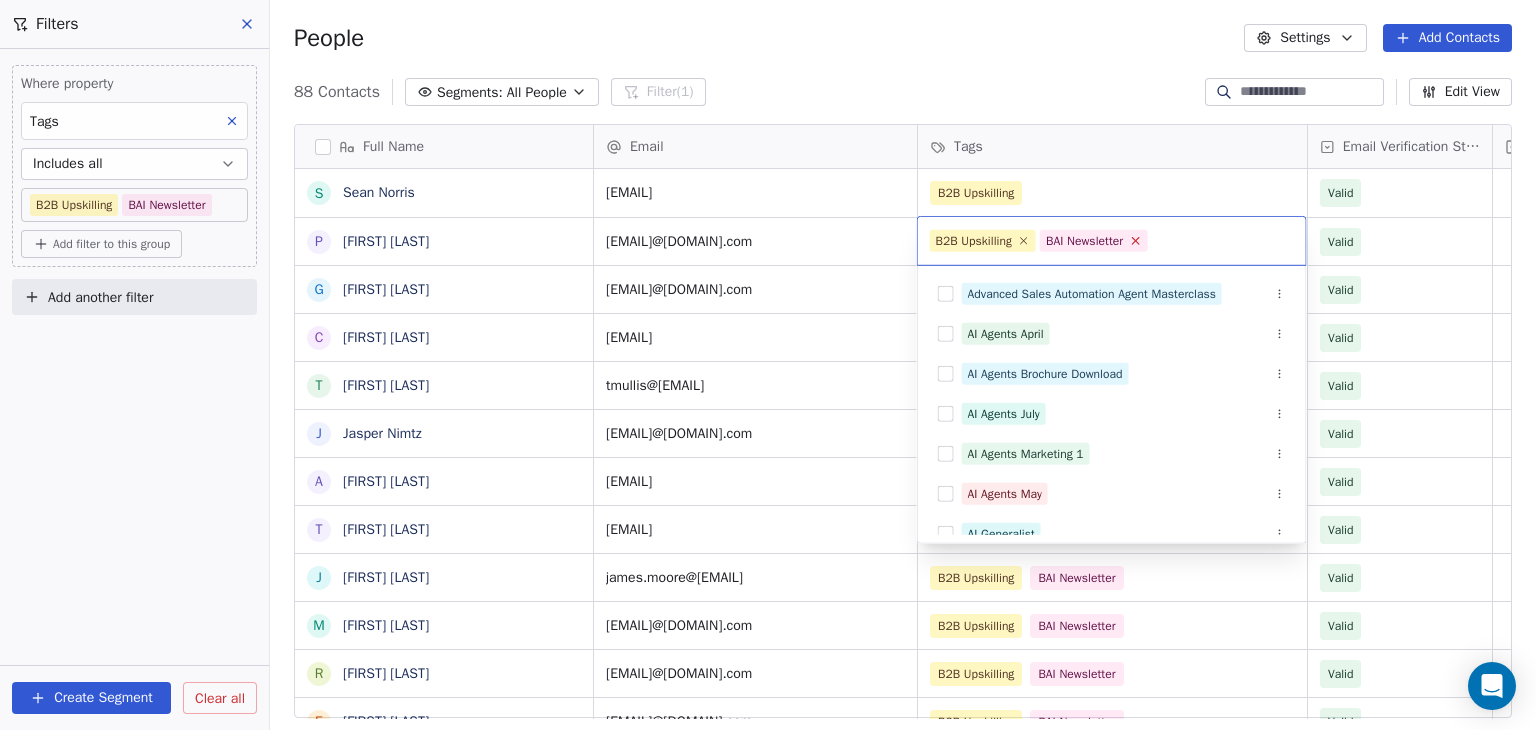 click 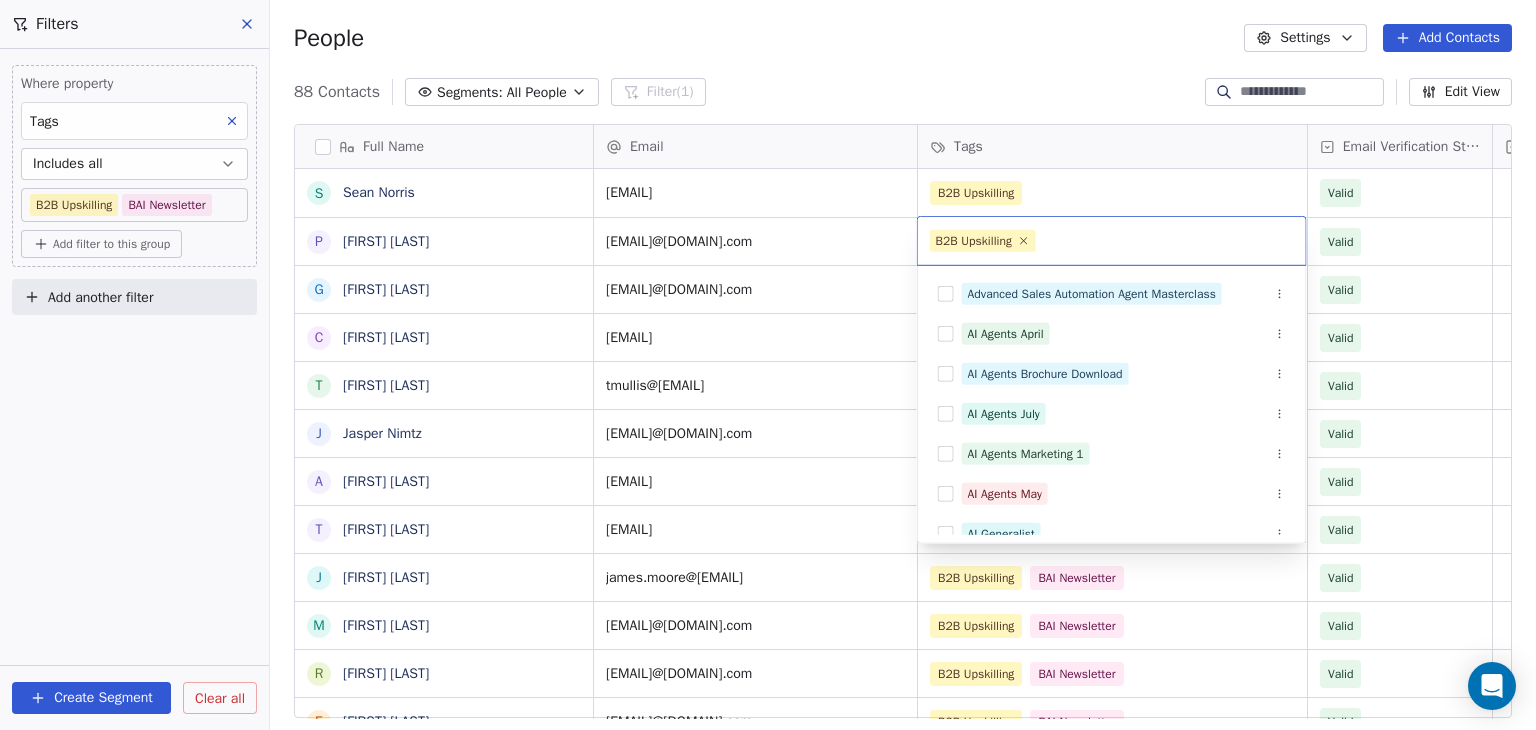 click on "BAR Contacts People Marketing Workflows Campaigns Sales Pipelines Sequences Beta Tools Apps AI Agents Help & Support Filters Where property   Tags   Includes all B2B Upskilling BAI Newsletter Add filter to this group Add another filter  Create Segment Clear all People Settings  Add Contacts 88 Contacts Segments: All People Filter  (1) Edit View Tag Add to Sequence Full Name S [FIRST] [LAST] P [FIRST] [LAST] G [FIRST] [LAST] C [FIRST] [LAST] T [FIRST] [LAST] J [FIRST] [LAST] A [FIRST] [LAST] T [FIRST] [LAST] J [FIRST] [LAST] M [FIRST] [LAST] R [FIRST] [LAST] E [FIRST] [LAST] D [FIRST] [LAST] D [FIRST] [LAST] C [FIRST] [LAST] K [FIRST] [LAST] J [FIRST] [LAST] C [FIRST] [LAST] M [FIRST] [LAST] J [FIRST] [LAST] T [FIRST] [LAST] M [FIRST] [LAST] E [FIRST] [LAST] R [FIRST] [LAST] C [FIRST] [LAST] S [FIRST] [LAST] J [FIRST] [LAST] H [FIRST] [LAST] B [FIRST] [LAST] R [FIRST] [LAST] K [FIRST] [LAST] D [FIRST] [LAST] J [FIRST] [LAST] E [FIRST] [LAST] A [FIRST] [LAST] Email Tags Email Verification Status Status [EMAIL] B2B Upskilling Valid [EMAIL] B2B Upskilling" at bounding box center [768, 365] 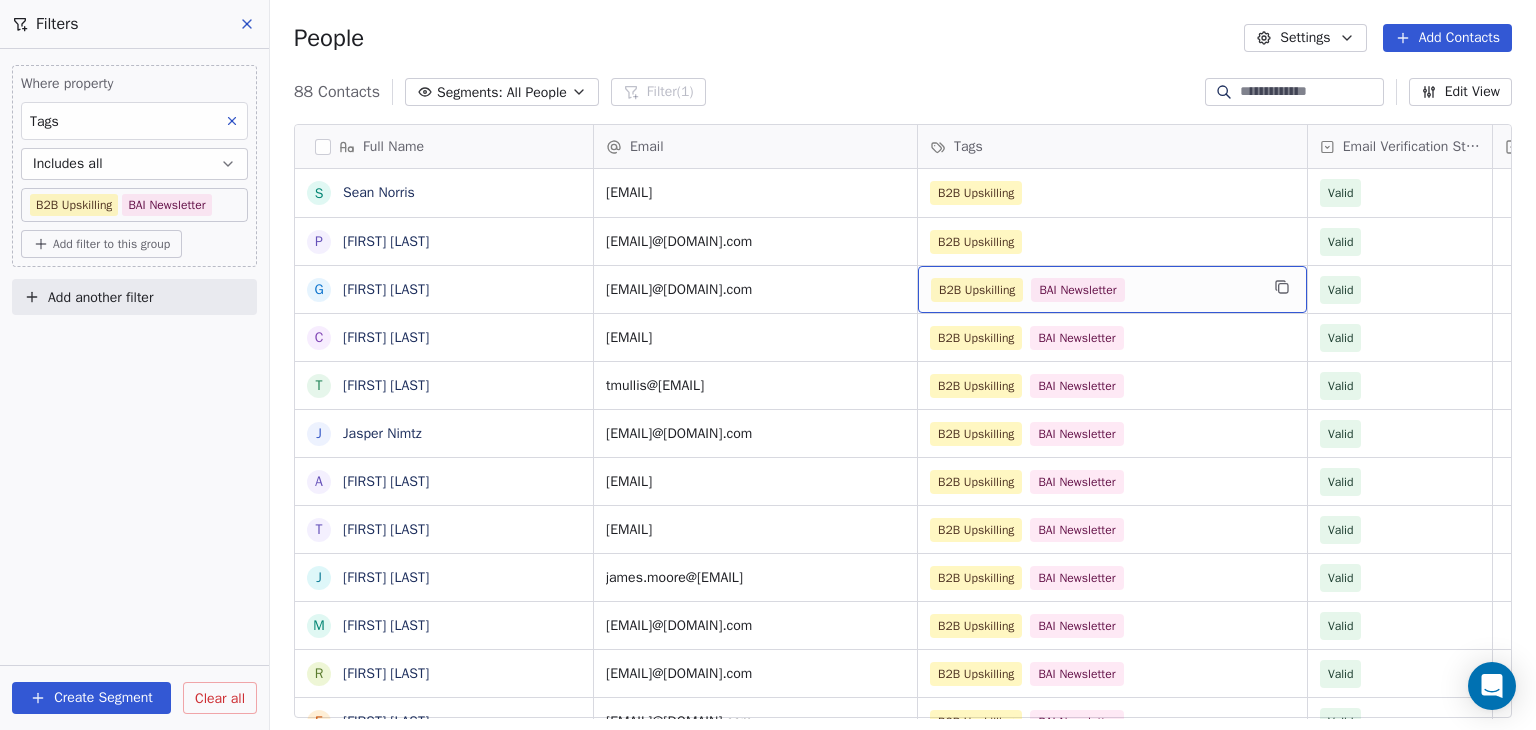 click on "B2B Upskilling BAI Newsletter" at bounding box center (1094, 290) 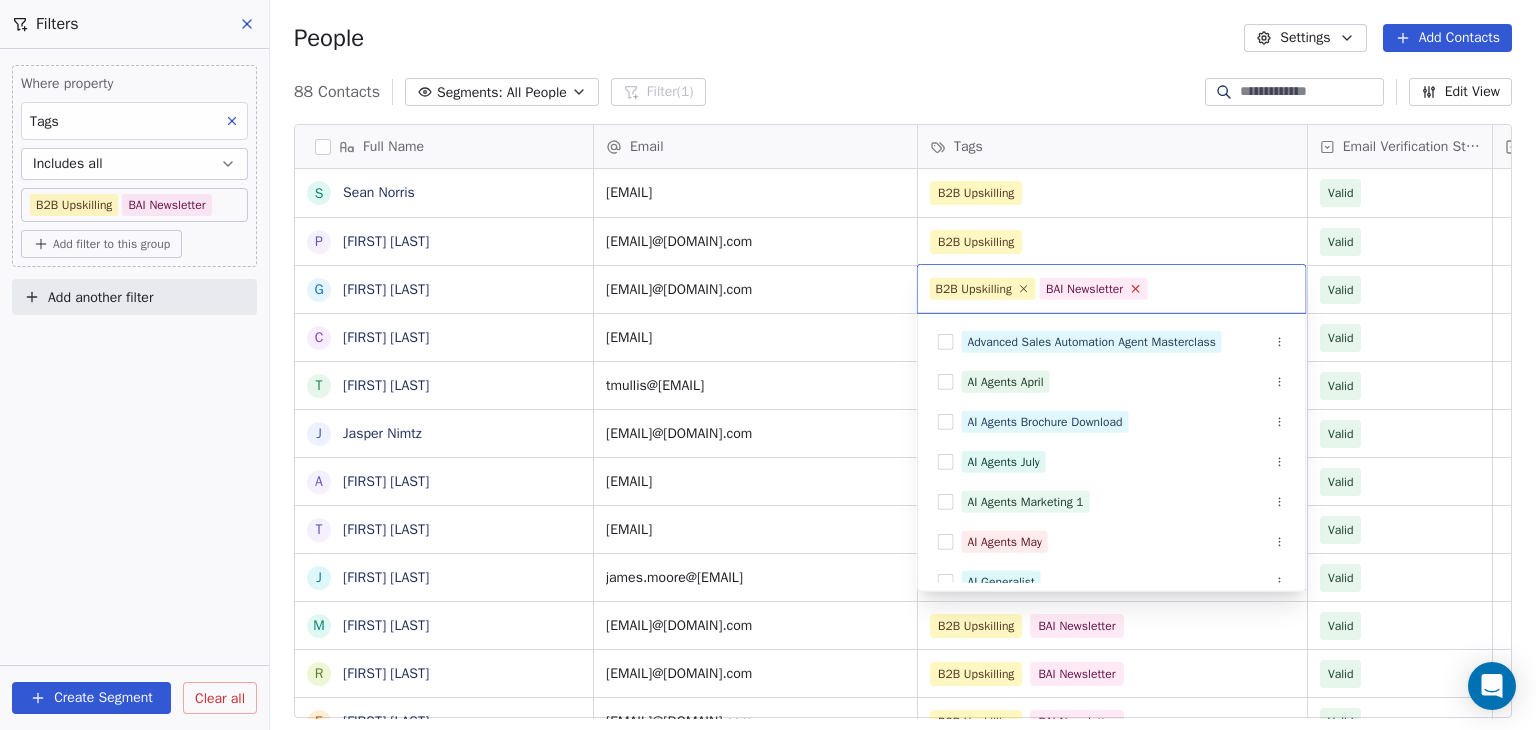 click 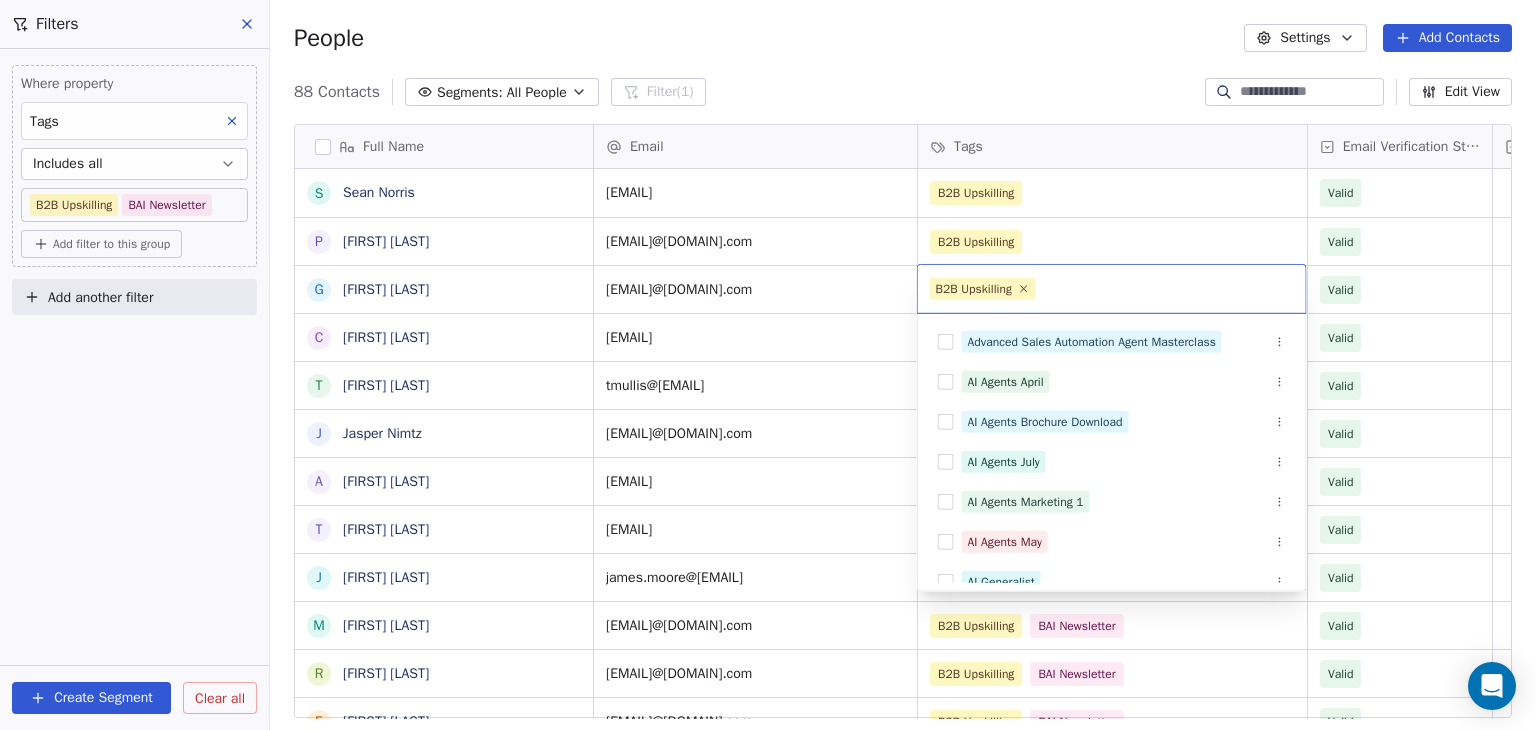 click on "BAR Contacts People Marketing Workflows Campaigns Sales Pipelines Sequences Beta Tools Apps AI Agents Help & Support Filters Where property   Tags   Includes all B2B Upskilling BAI Newsletter Add filter to this group Add another filter  Create Segment Clear all People Settings  Add Contacts 88 Contacts Segments: All People Filter  (1) Edit View Tag Add to Sequence Full Name S [FIRST] [LAST] P [FIRST] [LAST] G [FIRST] [LAST] C [FIRST] [LAST] T [FIRST] [LAST] J [FIRST] [LAST] A [FIRST] [LAST] T [FIRST] [LAST] J [FIRST] [LAST] M [FIRST] [LAST] R [FIRST] [LAST] E [FIRST] [LAST] D [FIRST] [LAST] D [FIRST] [LAST] C [FIRST] [LAST] K [FIRST] [LAST] J [FIRST] [LAST] C [FIRST] [LAST] M [FIRST] [LAST] J [FIRST] [LAST] T [FIRST] [LAST] M [FIRST] [LAST] E [FIRST] [LAST] R [FIRST] [LAST] C [FIRST] [LAST] S [FIRST] [LAST] J [FIRST] [LAST] H [FIRST] [LAST] B [FIRST] [LAST] R [FIRST] [LAST] K [FIRST] [LAST] D [FIRST] [LAST] J [FIRST] [LAST] E [FIRST] [LAST] A [FIRST] [LAST] Email Tags Email Verification Status Status [EMAIL] B2B Upskilling Valid [EMAIL] B2B Upskilling" at bounding box center (768, 365) 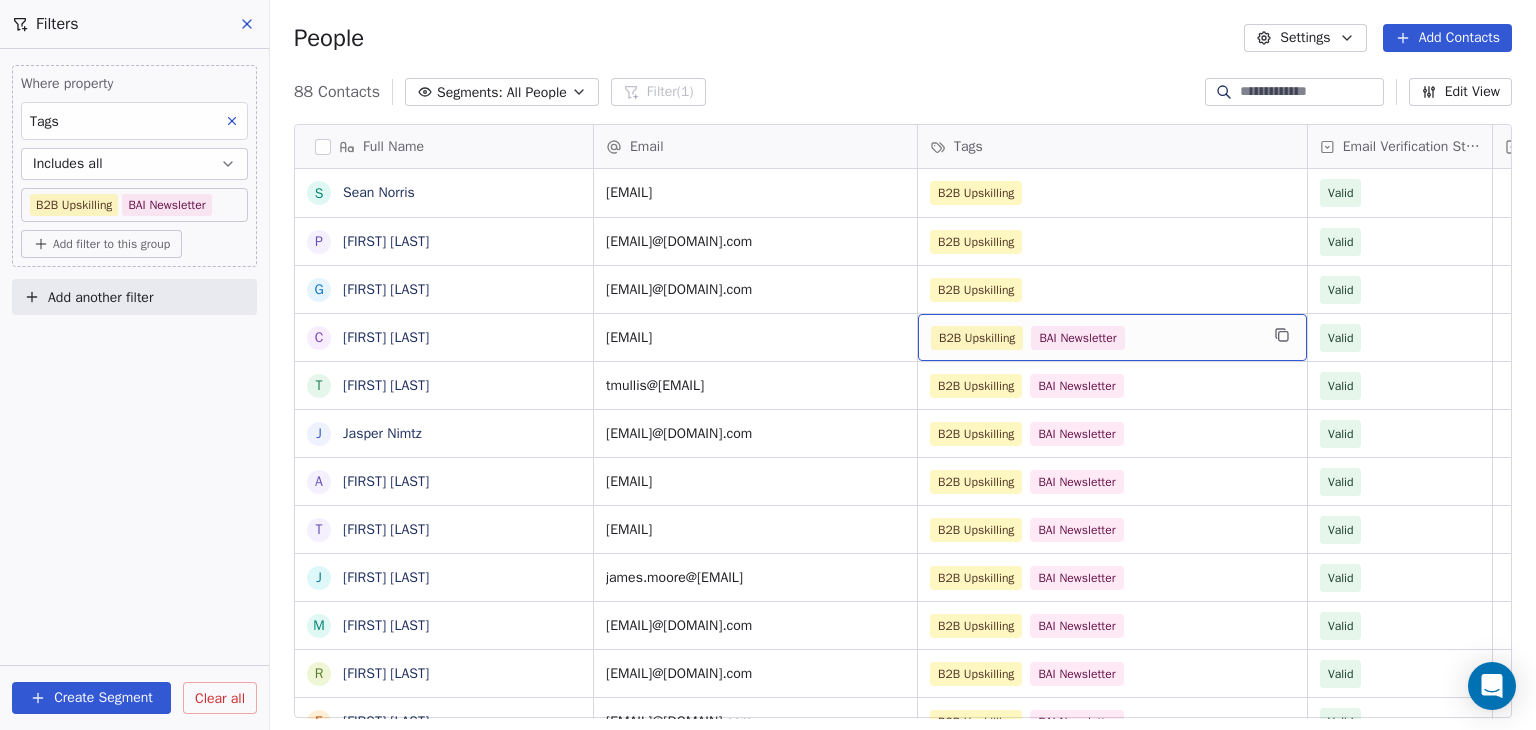 click on "B2B Upskilling BAI Newsletter" at bounding box center (1094, 338) 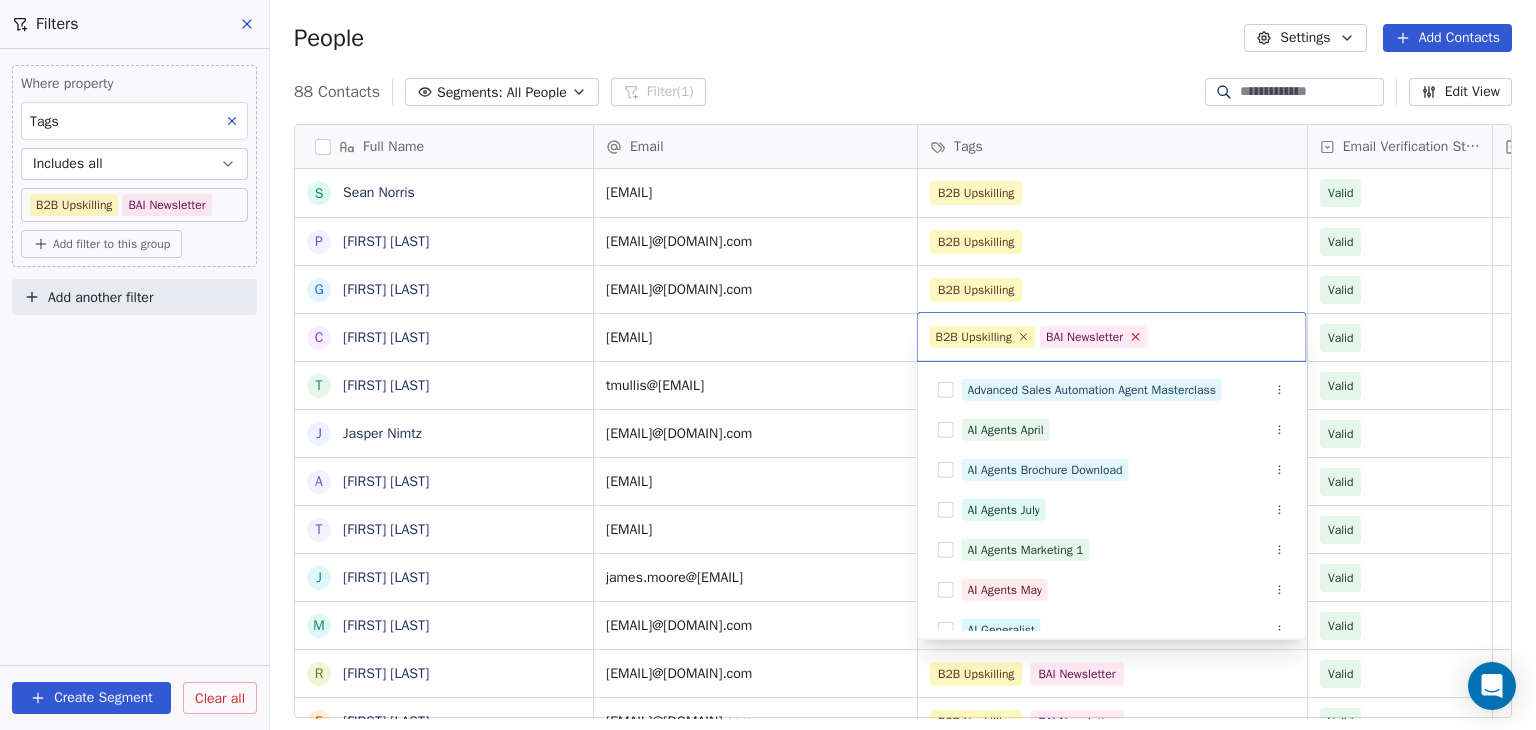 click 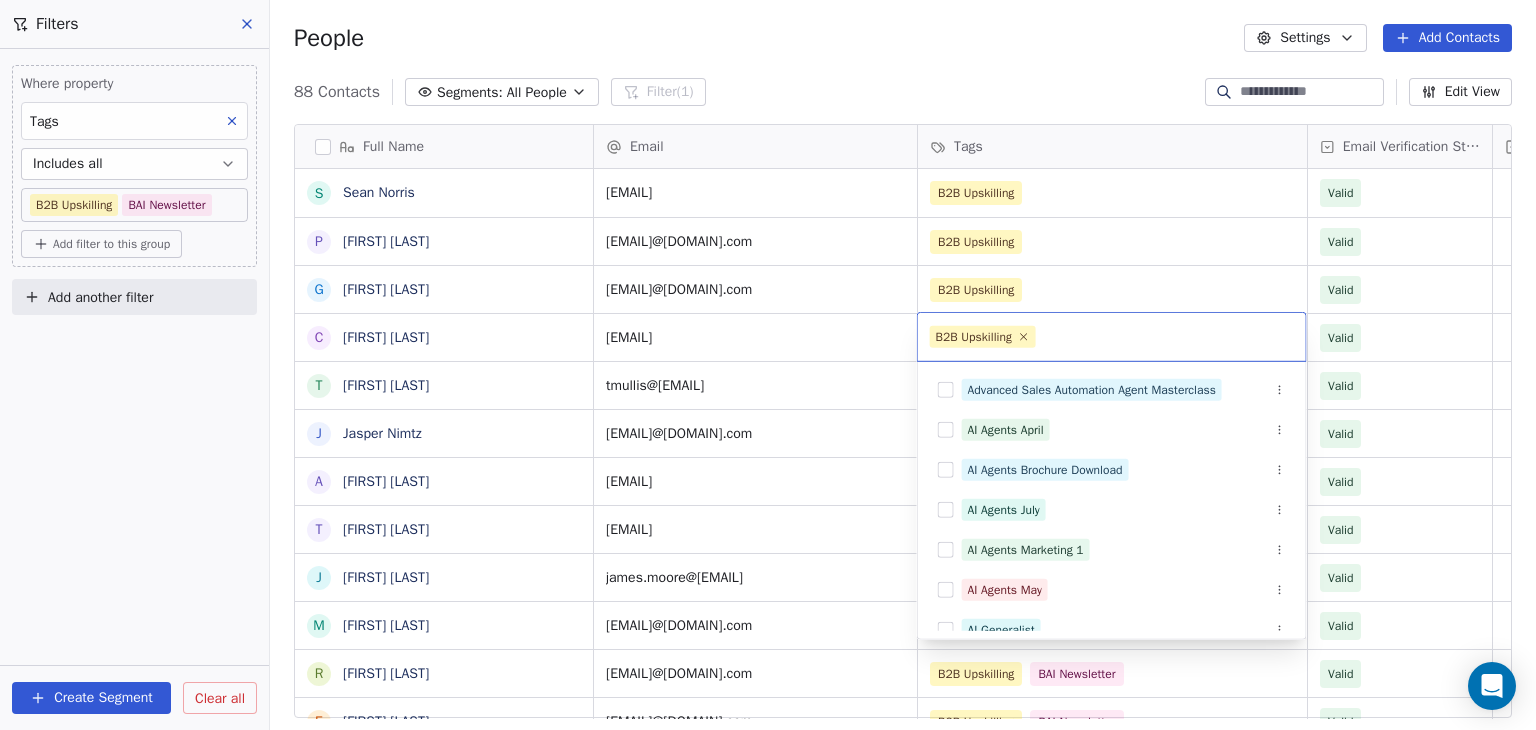 click on "BAR Contacts People Marketing Workflows Campaigns Sales Pipelines Sequences Beta Tools Apps AI Agents Help & Support Filters Where property   Tags   Includes all B2B Upskilling BAI Newsletter Add filter to this group Add another filter  Create Segment Clear all People Settings  Add Contacts 88 Contacts Segments: All People Filter  (1) Edit View Tag Add to Sequence Full Name S [FIRST] [LAST] P [FIRST] [LAST] G [FIRST] [LAST] C [FIRST] [LAST] T [FIRST] [LAST] J [FIRST] [LAST] A [FIRST] [LAST] T [FIRST] [LAST] J [FIRST] [LAST] M [FIRST] [LAST] R [FIRST] [LAST] E [FIRST] [LAST] D [FIRST] [LAST] D [FIRST] [LAST] C [FIRST] [LAST] K [FIRST] [LAST] J [FIRST] [LAST] C [FIRST] [LAST] M [FIRST] [LAST] J [FIRST] [LAST] T [FIRST] [LAST] M [FIRST] [LAST] E [FIRST] [LAST] R [FIRST] [LAST] C [FIRST] [LAST] S [FIRST] [LAST] J [FIRST] [LAST] H [FIRST] [LAST] B [FIRST] [LAST] R [FIRST] [LAST] K [FIRST] [LAST] D [FIRST] [LAST] J [FIRST] [LAST] E [FIRST] [LAST] A [FIRST] [LAST] Email Tags Email Verification Status Status [EMAIL] B2B Upskilling Valid [EMAIL] B2B Upskilling" at bounding box center [768, 365] 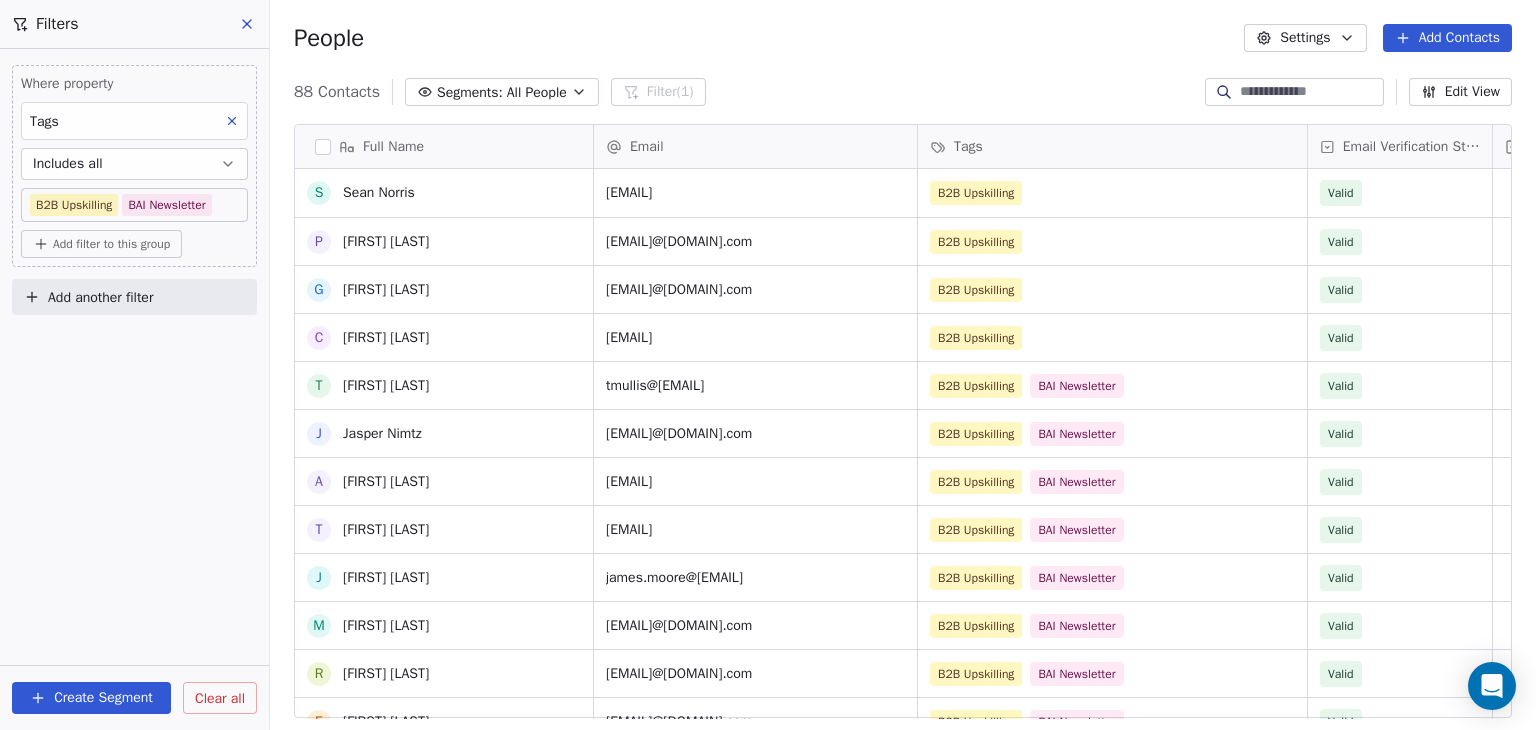 scroll, scrollTop: 100, scrollLeft: 0, axis: vertical 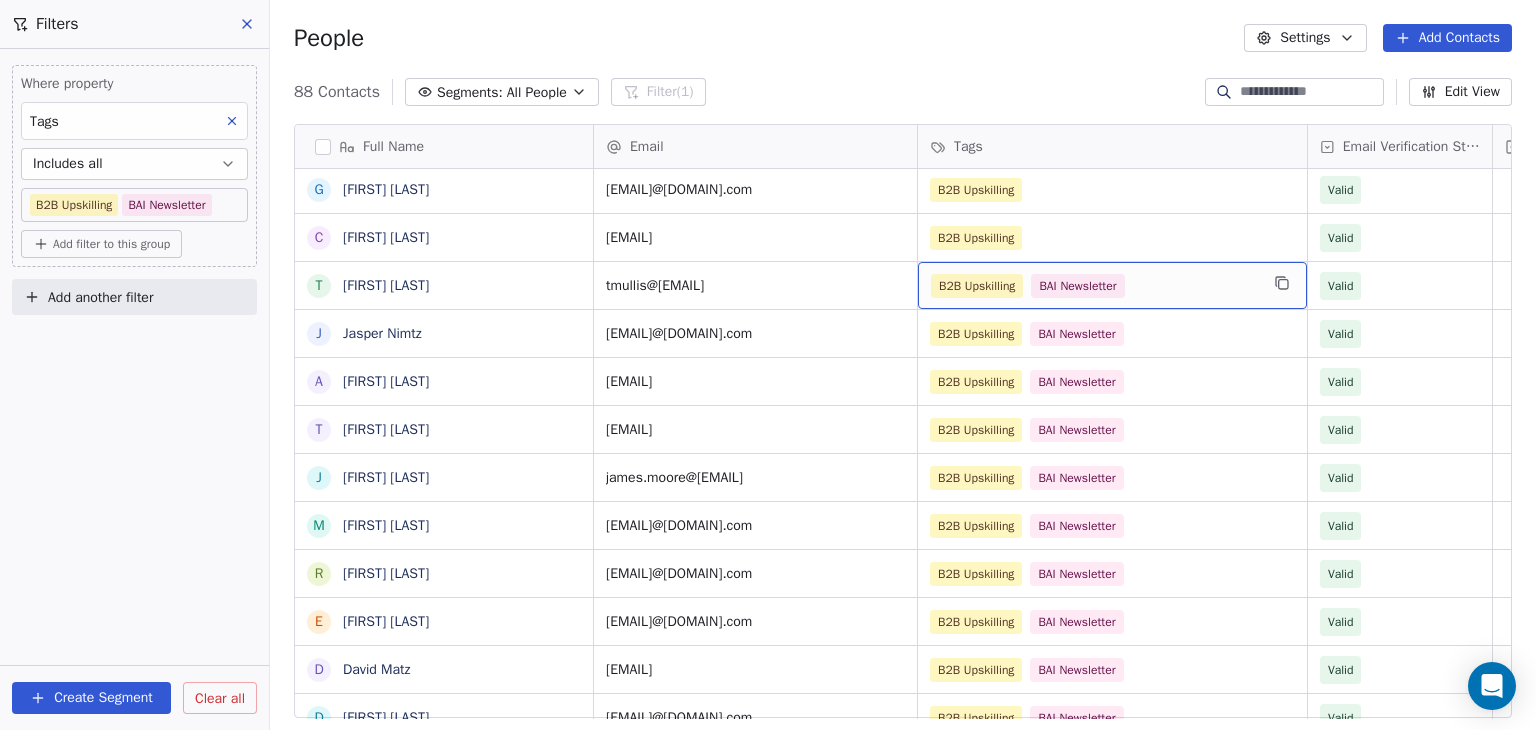 click on "B2B Upskilling BAI Newsletter" at bounding box center (1094, 286) 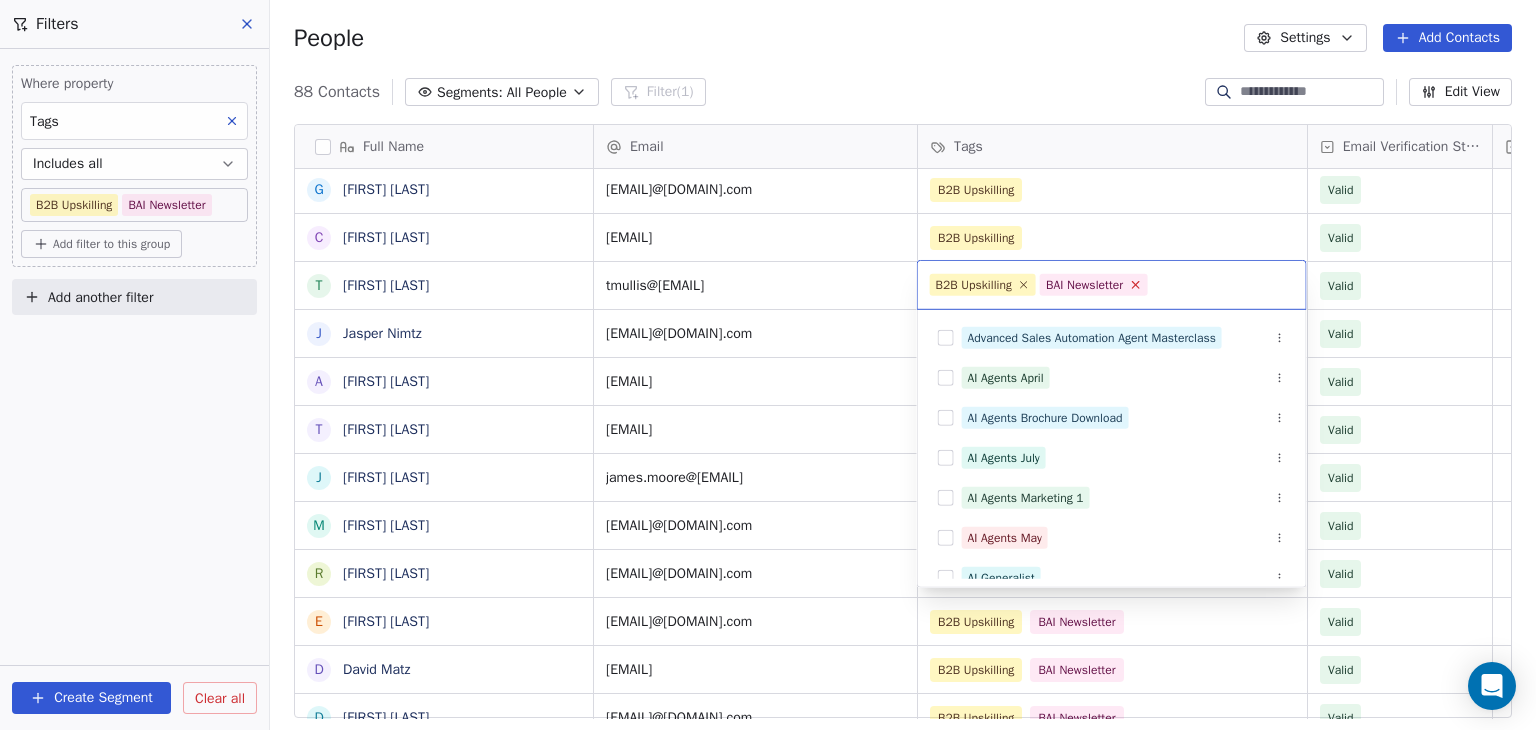 click 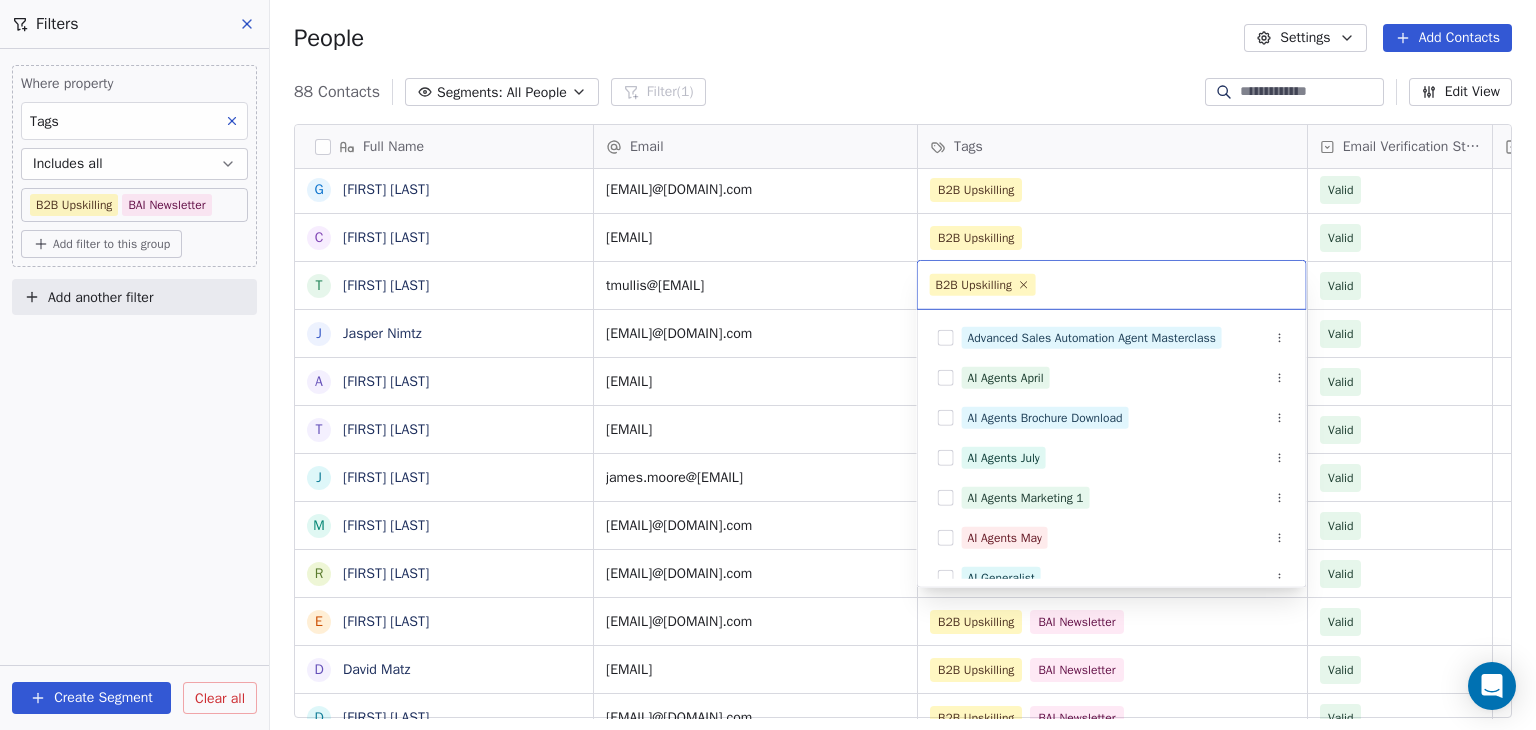 click on "BAR Contacts People Marketing Workflows Campaigns Sales Pipelines Sequences Beta Tools Apps AI Agents Help & Support Filters Where property   Tags   Includes all B2B Upskilling BAI Newsletter Add filter to this group Add another filter  Create Segment Clear all People Settings  Add Contacts 88 Contacts Segments: All People Filter  (1) Edit View Tag Add to Sequence Full Name S [FIRST] [LAST] P [FIRST] [LAST] G [FIRST] [LAST] C [FIRST] [LAST] T [FIRST] [LAST] J [FIRST] [LAST] A [FIRST] [LAST] T [FIRST] [LAST] J [FIRST] [LAST] M [FIRST] [LAST] R [FIRST] [LAST] E [FIRST] [LAST] D [FIRST] [LAST] D [FIRST] [LAST] C [FIRST] [LAST] K [FIRST] [LAST] J [FIRST] [LAST] C [FIRST] [LAST] M [FIRST] [LAST] J [FIRST] [LAST] T [FIRST] [LAST] M [FIRST] [LAST] E [FIRST] [LAST] R [FIRST] [LAST] C [FIRST] [LAST] S [FIRST] [LAST] J [FIRST] [LAST] H [FIRST] [LAST] B [FIRST] [LAST] R [FIRST] [LAST] K [FIRST] [LAST] D [FIRST] [LAST] J [FIRST] [LAST] E [FIRST] [LAST] A [FIRST] [LAST] Email Tags Email Verification Status Status [EMAIL] B2B Upskilling Valid" at bounding box center (768, 365) 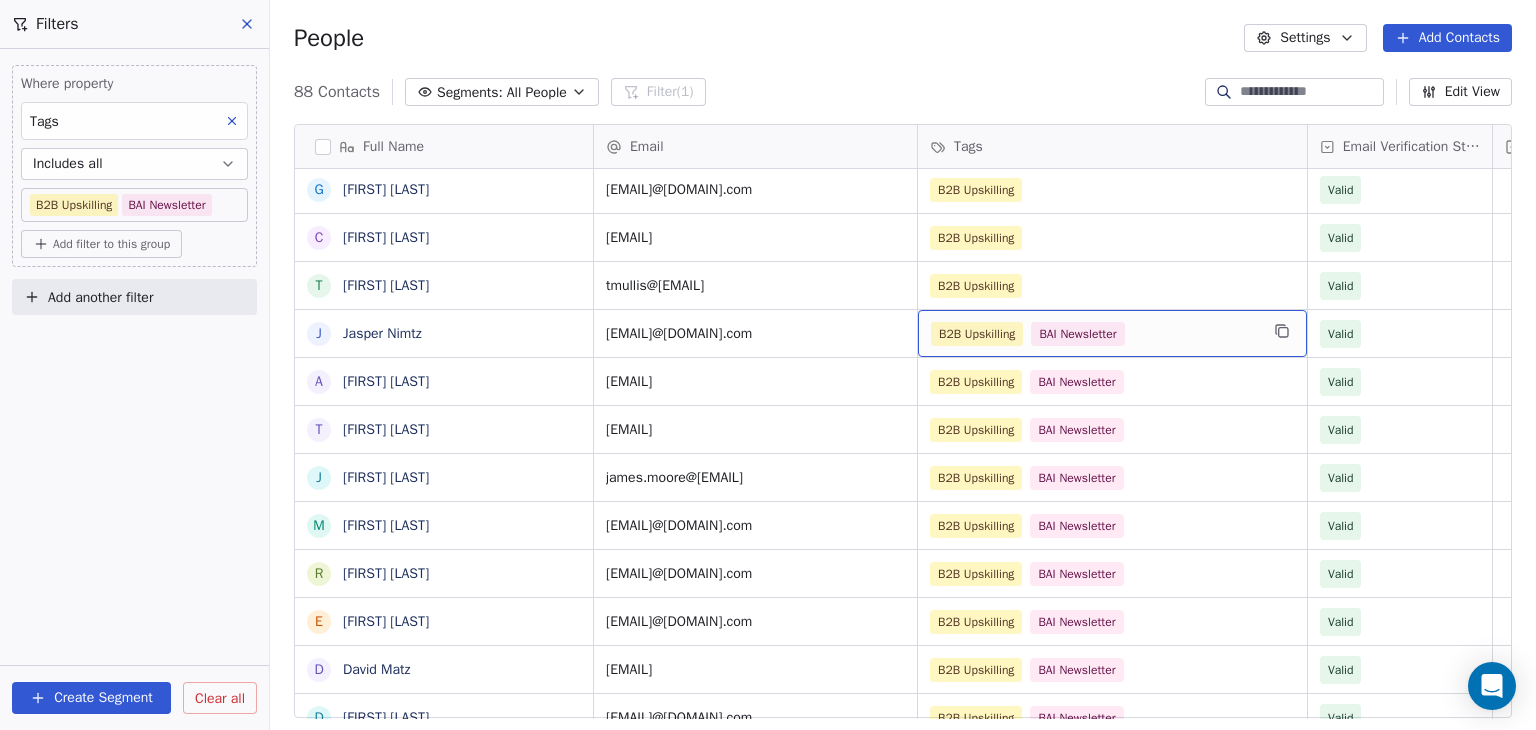 click on "B2B Upskilling BAI Newsletter" at bounding box center [1094, 334] 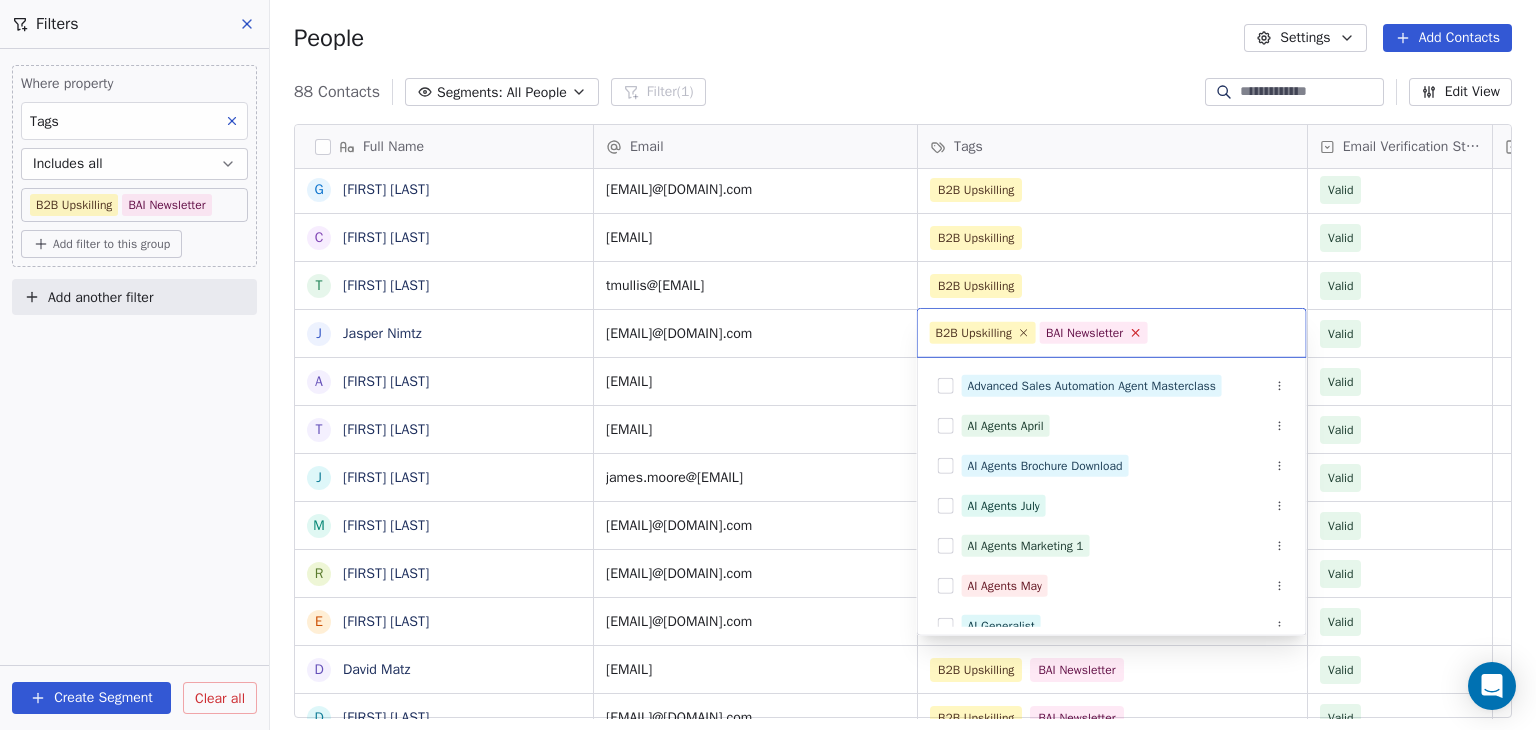 click 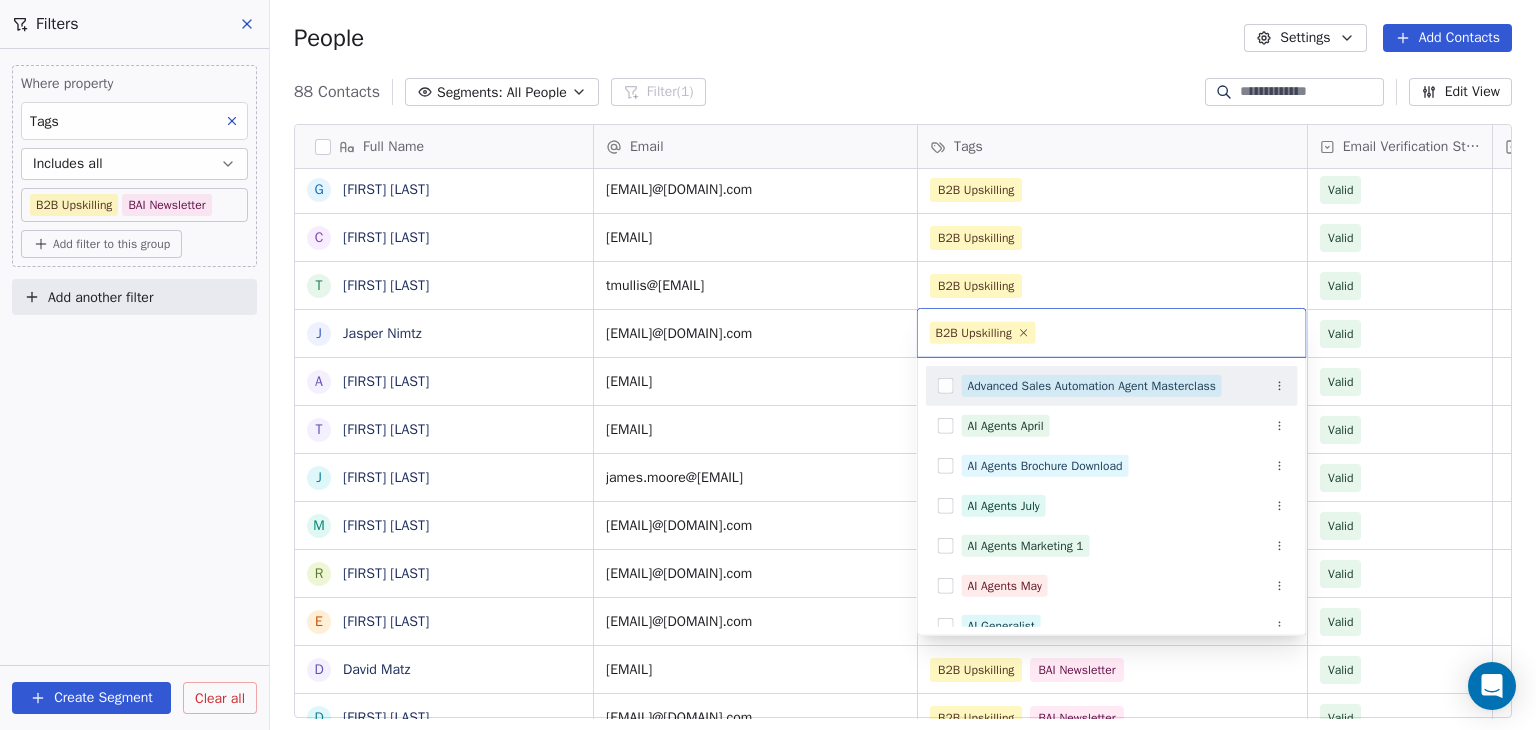 click on "BAR Contacts People Marketing Workflows Campaigns Sales Pipelines Sequences Beta Tools Apps AI Agents Help & Support Filters Where property   Tags   Includes all B2B Upskilling BAI Newsletter Add filter to this group Add another filter  Create Segment Clear all People Settings  Add Contacts 88 Contacts Segments: All People Filter  (1) Edit View Tag Add to Sequence Full Name S [FIRST] [LAST] P [FIRST] [LAST] G [FIRST] [LAST] C [FIRST] [LAST] T [FIRST] [LAST] J [FIRST] [LAST] A [FIRST] [LAST] T [FIRST] [LAST] J [FIRST] [LAST] M [FIRST] [LAST] R [FIRST] [LAST] E [FIRST] [LAST] D [FIRST] [LAST] D [FIRST] [LAST] C [FIRST] [LAST] K [FIRST] [LAST] J [FIRST] [LAST] C [FIRST] [LAST] M [FIRST] [LAST] J [FIRST] [LAST] T [FIRST] [LAST] M [FIRST] [LAST] E [FIRST] [LAST] R [FIRST] [LAST] C [FIRST] [LAST] S [FIRST] [LAST] J [FIRST] [LAST] H [FIRST] [LAST] B [FIRST] [LAST] R [FIRST] [LAST] K [FIRST] [LAST] D [FIRST] [LAST] J [FIRST] [LAST] E [FIRST] [LAST] A [FIRST] [LAST] Email Tags Email Verification Status Status [EMAIL] B2B Upskilling Valid" at bounding box center (768, 365) 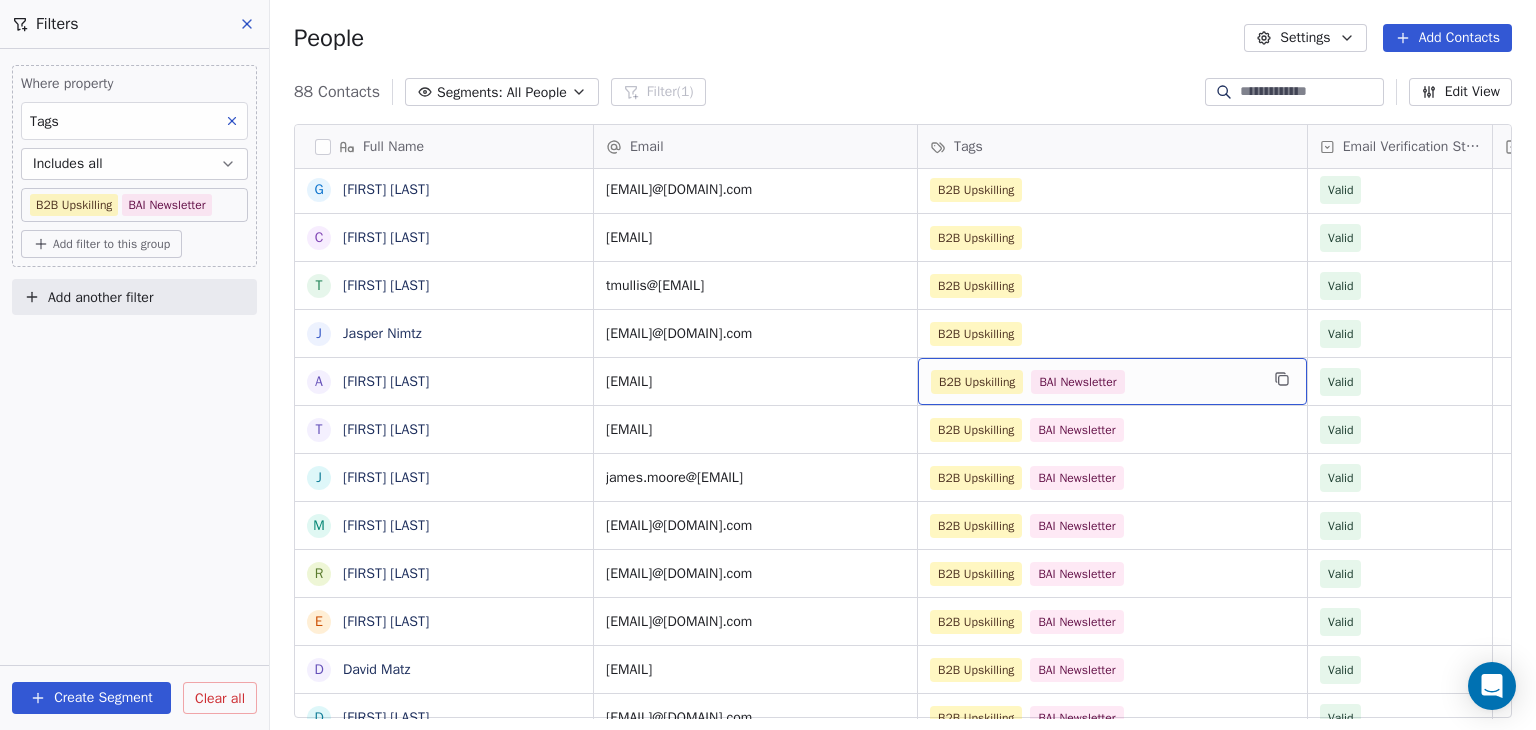 click on "B2B Upskilling BAI Newsletter" at bounding box center [1094, 382] 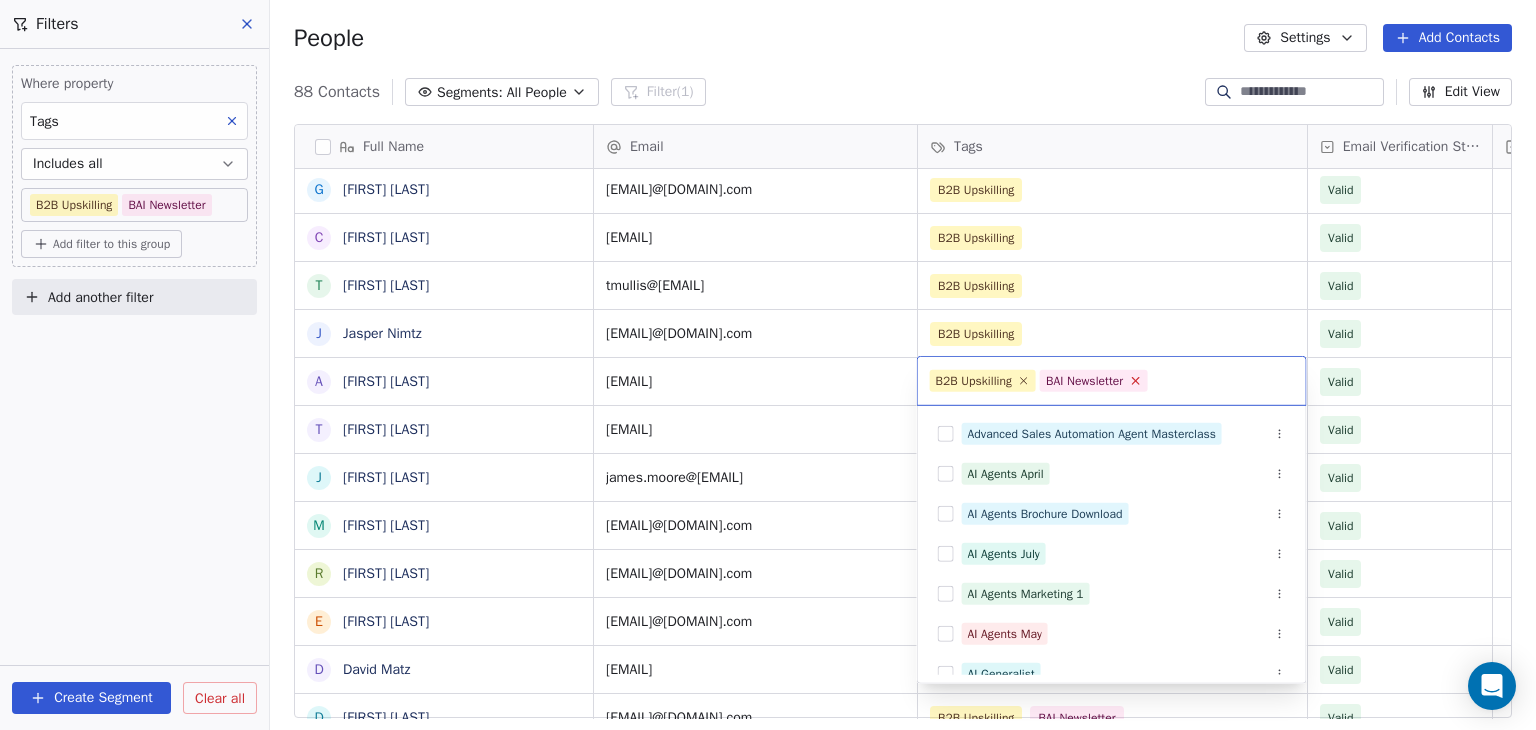 click 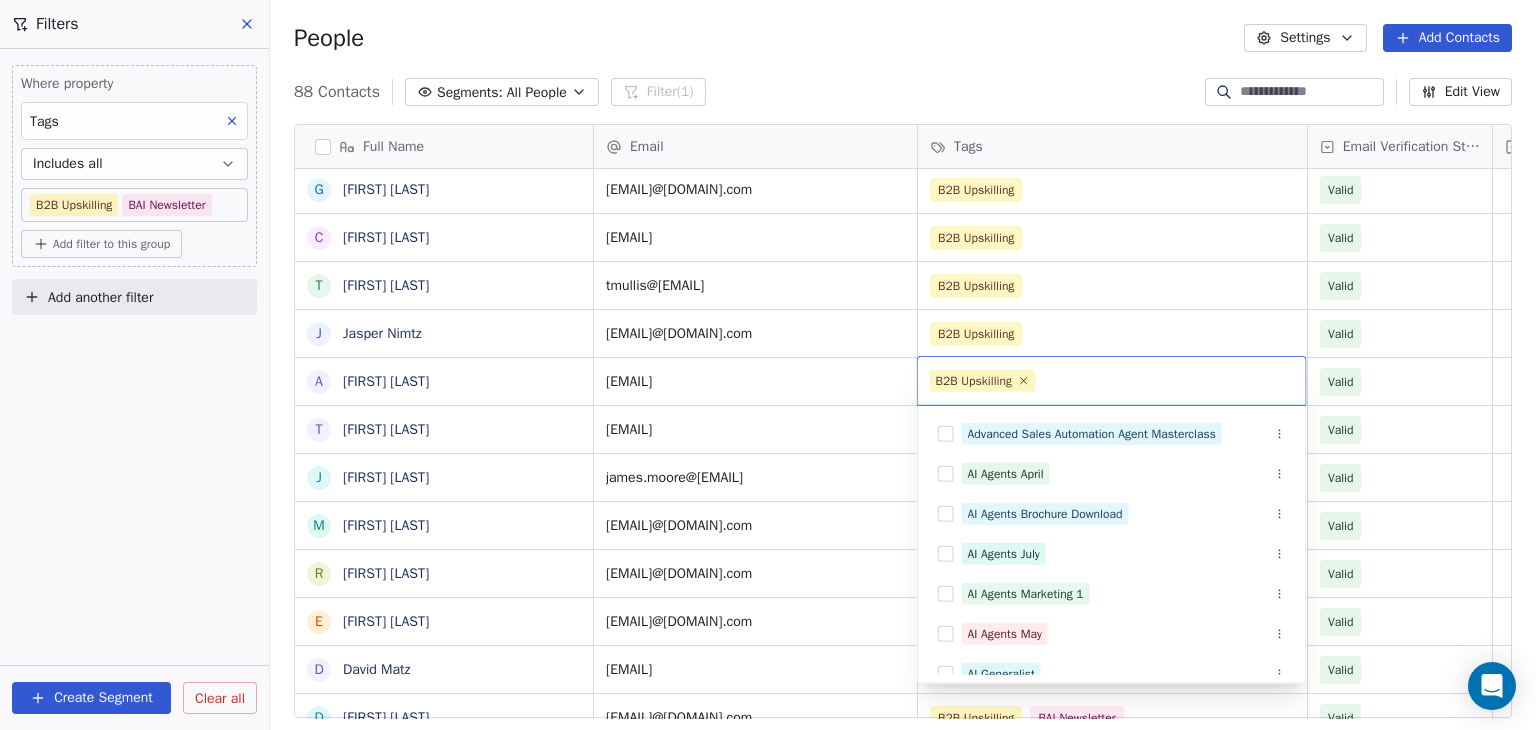 click on "BAR Contacts People Marketing Workflows Campaigns Sales Pipelines Sequences Beta Tools Apps AI Agents Help & Support Filters Where property   Tags   Includes all B2B Upskilling BAI Newsletter Add filter to this group Add another filter  Create Segment Clear all People Settings  Add Contacts 88 Contacts Segments: All People Filter  (1) Edit View Tag Add to Sequence Full Name S [FIRST] [LAST] P [FIRST] [LAST] G [FIRST] [LAST] C [FIRST] [LAST] T [FIRST] [LAST] J [FIRST] [LAST] A [FIRST] [LAST] T [FIRST] [LAST] J [FIRST] [LAST] M [FIRST] [LAST] R [FIRST] [LAST] E [FIRST] [LAST] D [FIRST] [LAST] D [FIRST] [LAST] C [FIRST] [LAST] K [FIRST] [LAST] J [FIRST] [LAST] C [FIRST] [LAST] M [FIRST] [LAST] J [FIRST] [LAST] T [FIRST] [LAST] M [FIRST] [LAST] E [FIRST] [LAST] R [FIRST] [LAST] C [FIRST] [LAST] S [FIRST] [LAST] J [FIRST] [LAST] H [FIRST] [LAST] B [FIRST] [LAST] R [FIRST] [LAST] K [FIRST] [LAST] D [FIRST] [LAST] J [FIRST] [LAST] E [FIRST] [LAST] A [FIRST] [LAST] Email Tags Email Verification Status Status [EMAIL] B2B Upskilling Valid" at bounding box center [768, 365] 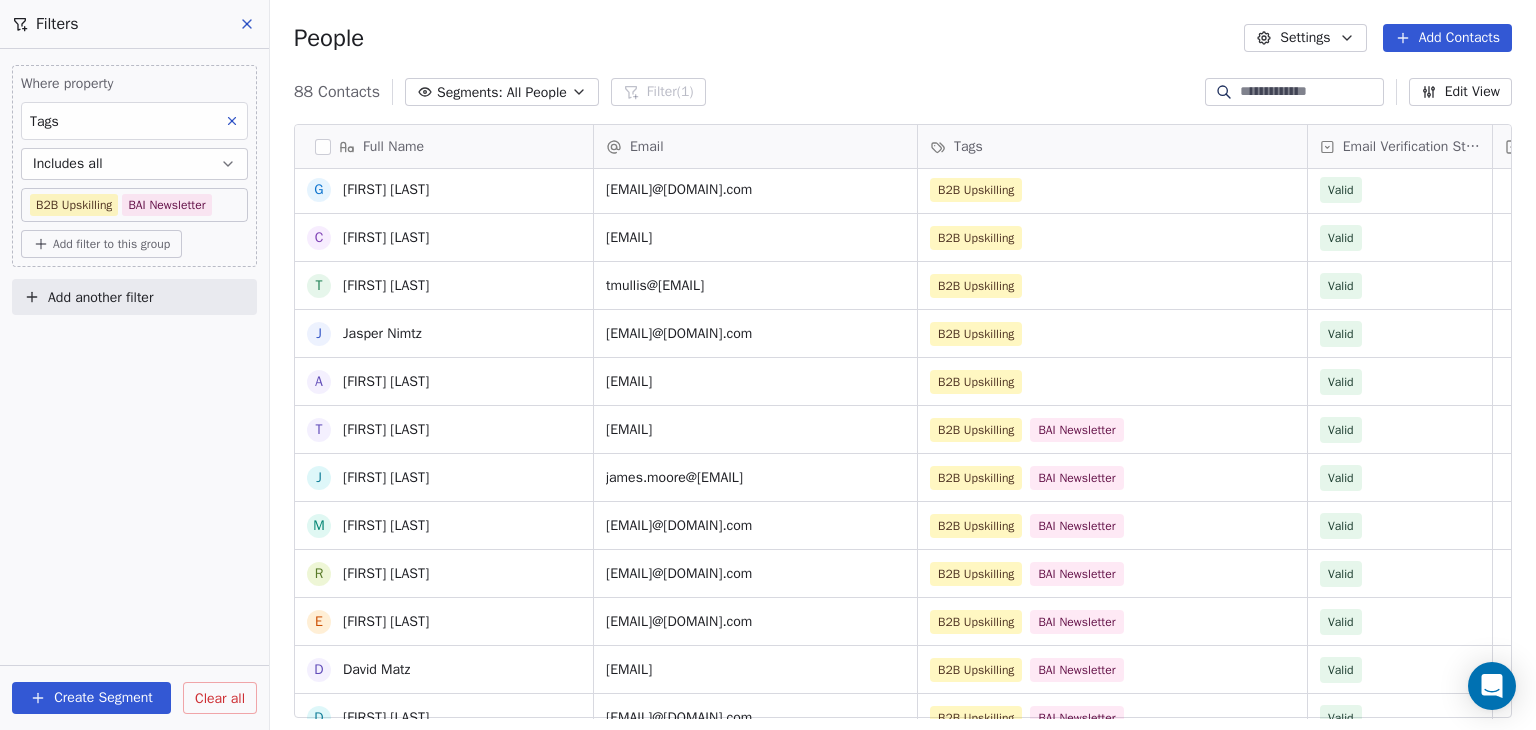 scroll, scrollTop: 200, scrollLeft: 0, axis: vertical 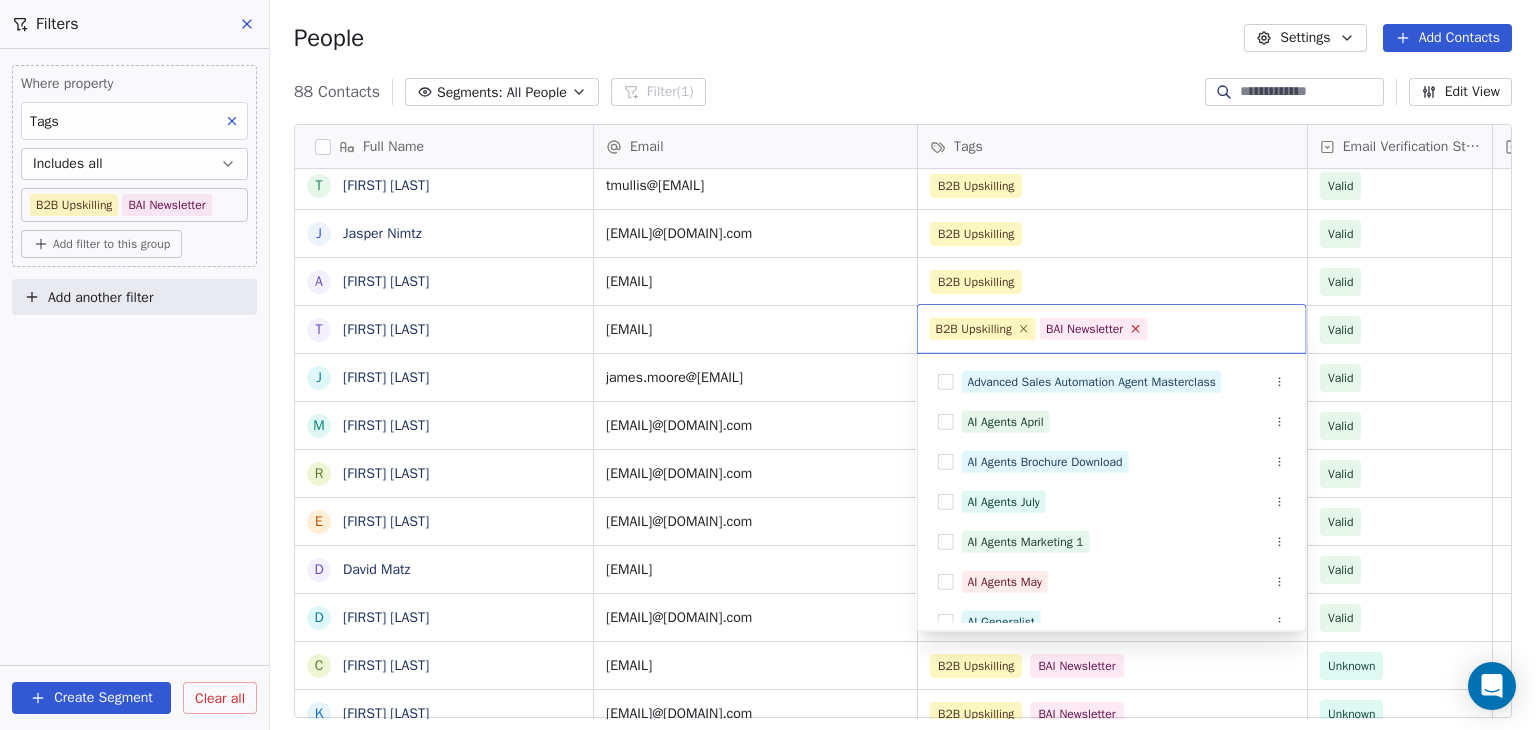 click 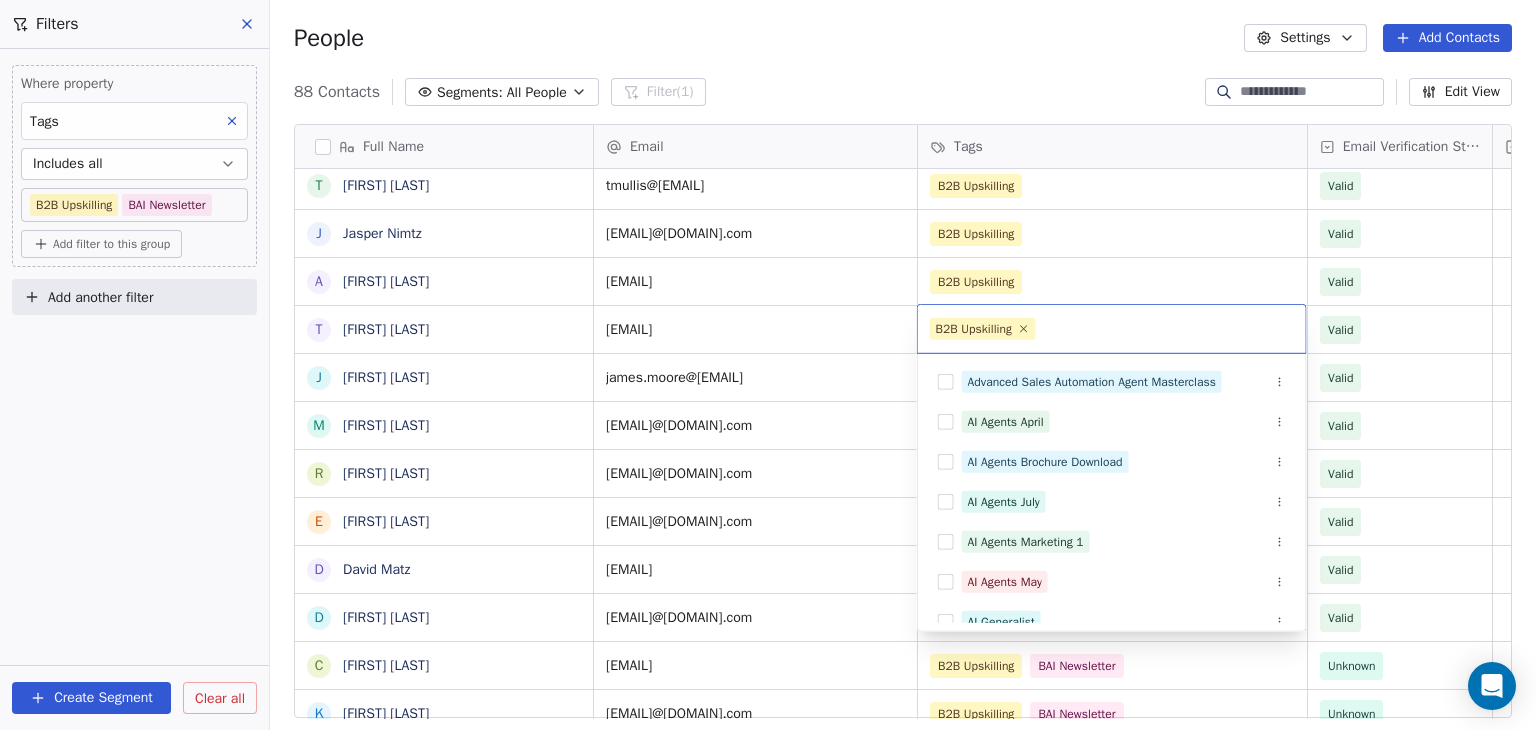 click on "BAR Contacts People Marketing Workflows Campaigns Sales Pipelines Sequences Beta Tools Apps AI Agents Help & Support Filters Where property Tags Includes all B2B Upskilling BAI Newsletter Add filter to this group Add another filter Create Segment Clear all People Settings Add Contacts 88 Contacts Segments: All People Filter (1) Edit View Tag Add to Sequence Full Name S Sean Norris P Pablo Naranjo Pelayo G Gian O'Neill C Chris Nabors T Tyler Mullis J Jasper Nimtz A Ashley Mullen T Tina Morse J James Moore M Manuel Molina R Rich Mobley E Eoin McCrossan D David Matz D Darya Mastsianitsa C Chris Lieber K Kenan Mammadov J James Lovick C Cameron Laird M Michael Lee J Jared Lampal T Tim Killalea M Martin Ivanov E Emrys Jones R Roxana Ionescu C Cai Hu S Starice Houston J Joanna Horoszko H Hkon Hommerstad-Tveit B Binh Hoang R Ryan Hetherington K Keith Herron D David Hernndez J Jennifer Hansen E Einar Hafberg A Andreas Jahnsen Guttormsen C Clara Granados Email Tags Email Verification Status Status Valid Valid" at bounding box center [768, 365] 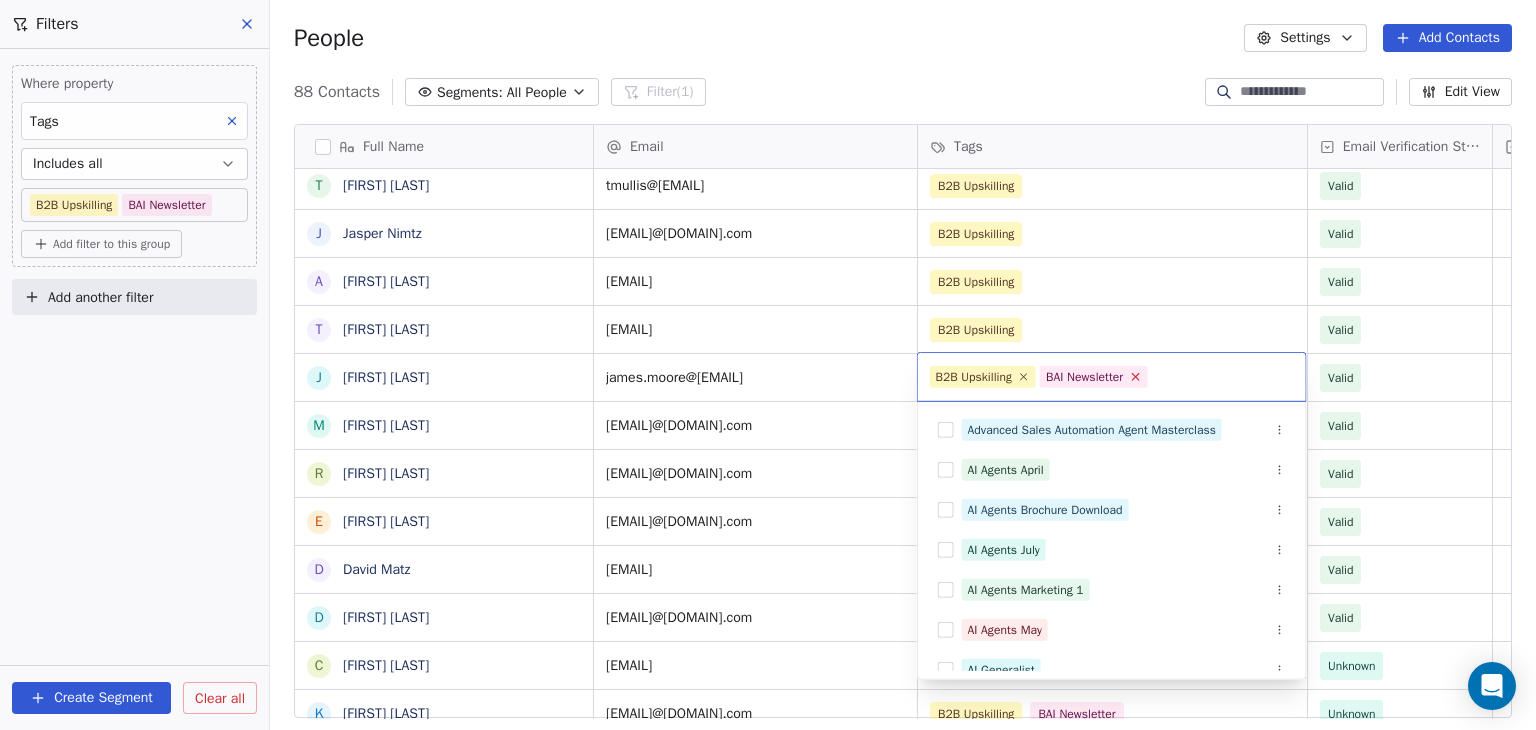 click 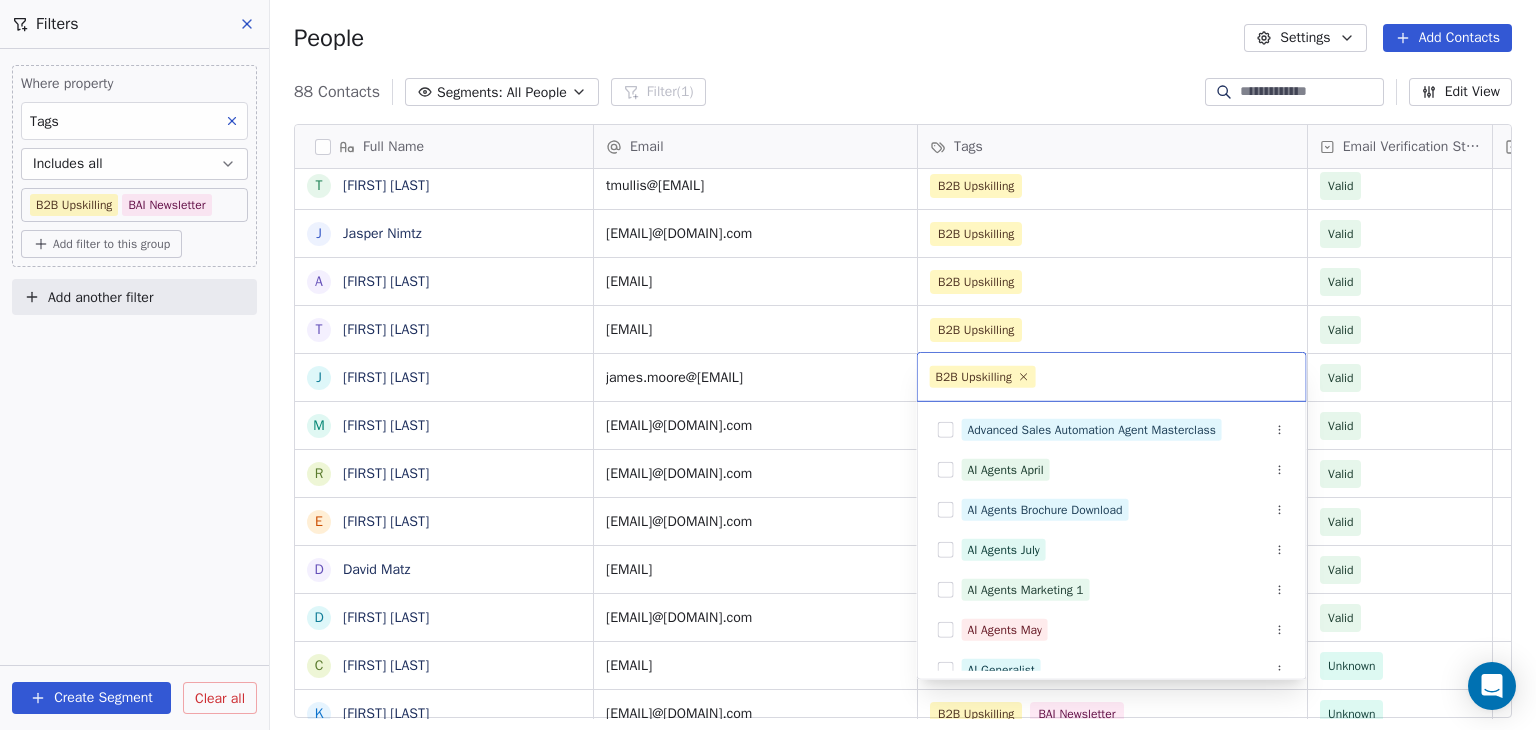 click on "BAR Contacts People Marketing Workflows Campaigns Sales Pipelines Sequences Beta Tools Apps AI Agents Help & Support Filters Where property Tags Includes all B2B Upskilling BAI Newsletter Add filter to this group Add another filter Create Segment Clear all People Settings Add Contacts 88 Contacts Segments: All People Filter (1) Edit View Tag Add to Sequence Full Name S Sean Norris P Pablo Naranjo Pelayo G Gian O'Neill C Chris Nabors T Tyler Mullis J Jasper Nimtz A Ashley Mullen T Tina Morse J James Moore M Manuel Molina R Rich Mobley E Eoin McCrossan D David Matz D Darya Mastsianitsa C Chris Lieber K Kenan Mammadov J James Lovick C Cameron Laird M Michael Lee J Jared Lampal T Tim Killalea M Martin Ivanov E Emrys Jones R Roxana Ionescu C Cai Hu S Starice Houston J Joanna Horoszko H Hkon Hommerstad-Tveit B Binh Hoang R Ryan Hetherington K Keith Herron D David Hernndez J Jennifer Hansen E Einar Hafberg A Andreas Jahnsen Guttormsen C Clara Granados Email Tags Email Verification Status Status Valid Valid" at bounding box center [768, 365] 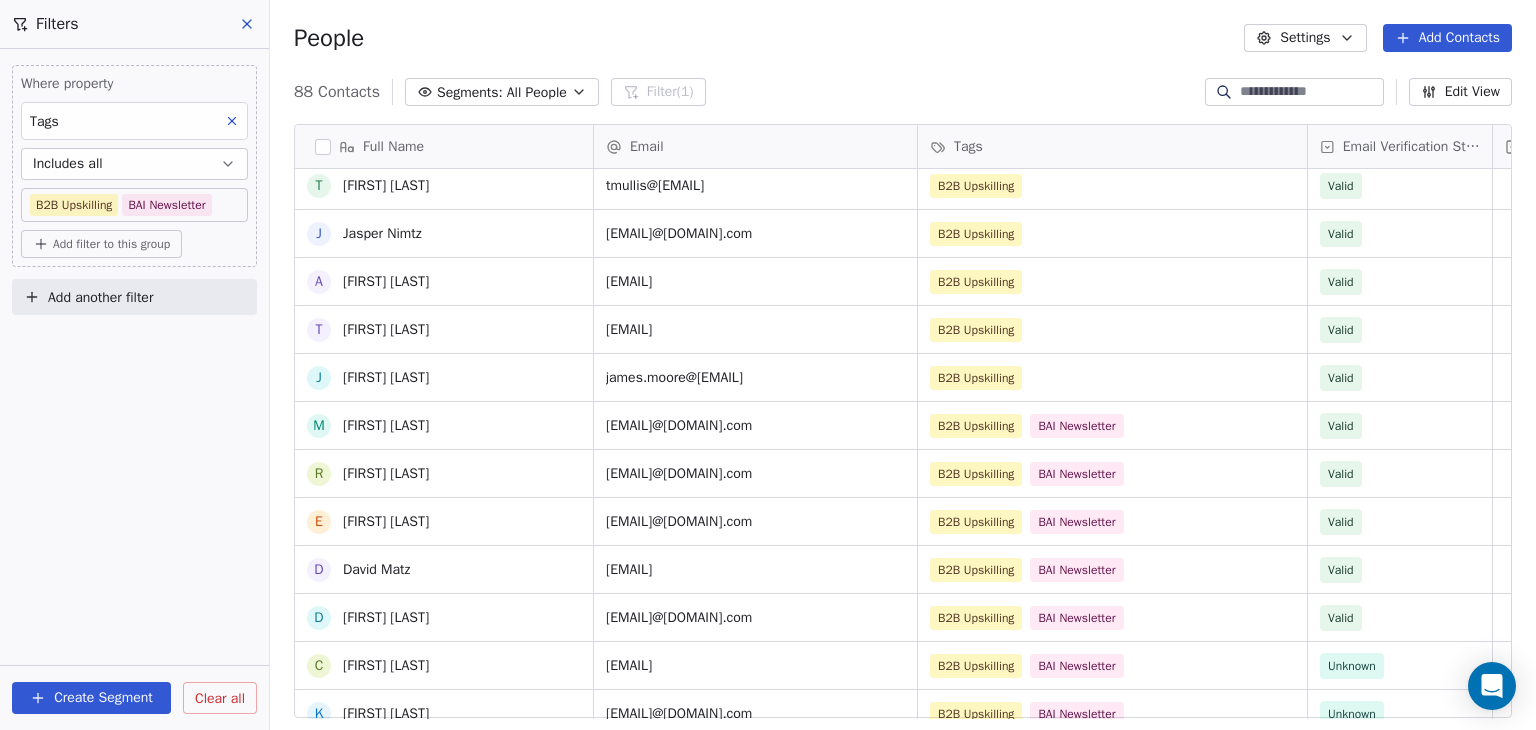 scroll, scrollTop: 300, scrollLeft: 0, axis: vertical 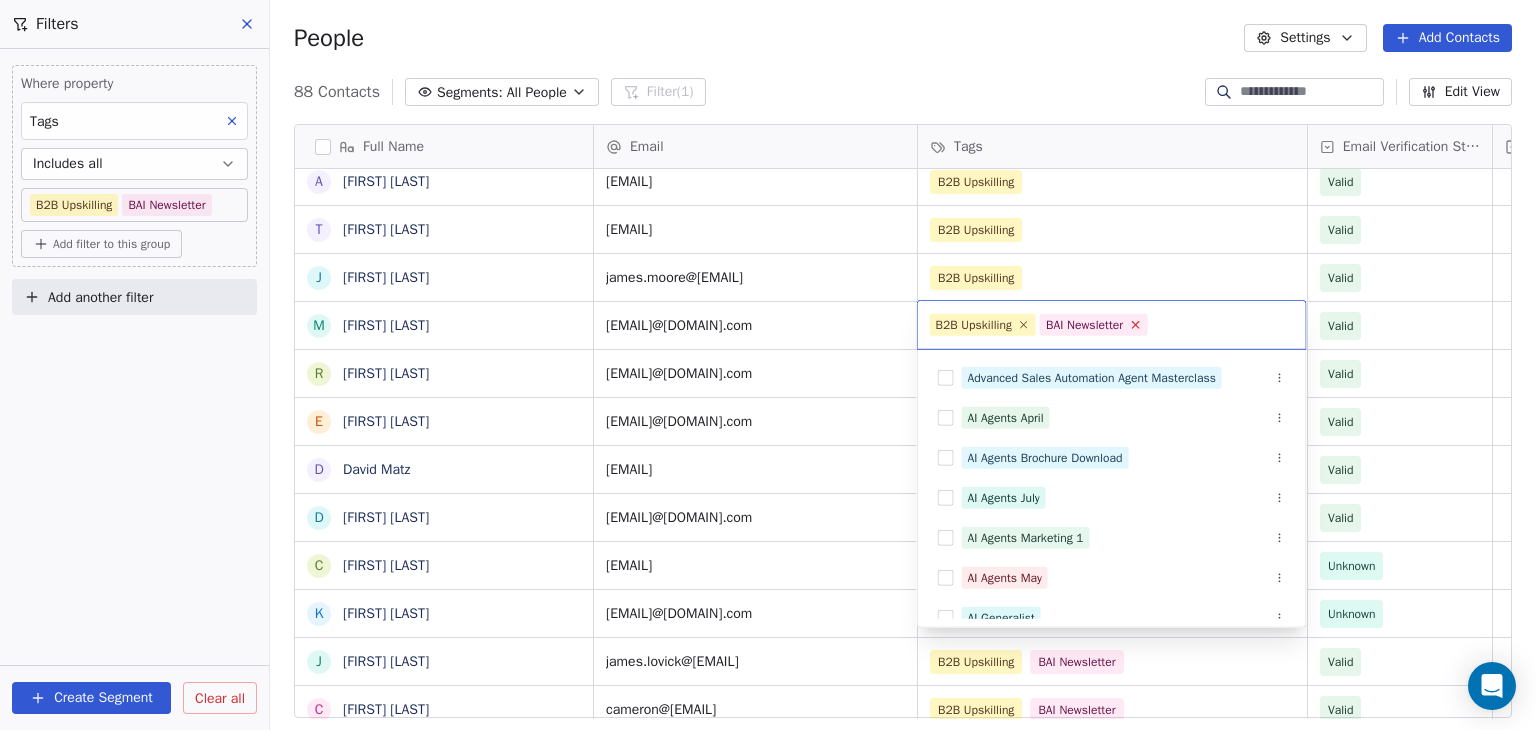 click 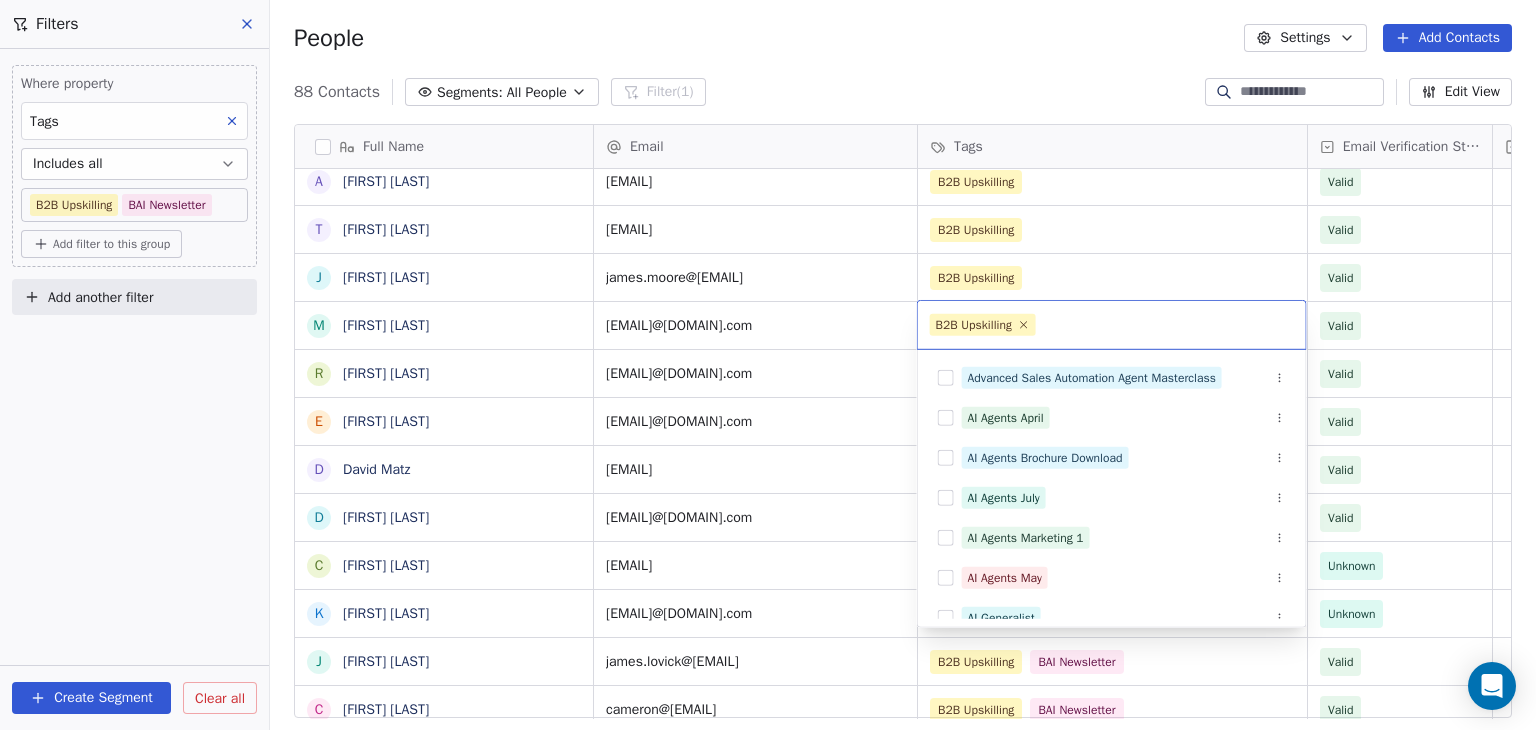 click on "BAR Contacts People Marketing Workflows Campaigns Sales Pipelines Sequences Beta Tools Apps AI Agents Help & Support Filters Where property   Tags   Includes all B2B Upskilling BAI Newsletter Add filter to this group Add another filter  Create Segment Clear all People Settings  Add Contacts 88 Contacts Segments: All People Filter  (1) Edit View Tag Add to Sequence Full Name S [FIRST] [LAST] P [FIRST] [LAST] G [FIRST] [LAST] C [FIRST] [LAST] T [FIRST] [LAST] J [FIRST] [LAST] A [FIRST] [LAST] T [FIRST] [LAST] J [FIRST] [LAST] M [FIRST] [LAST] R [FIRST] [LAST] E [FIRST] [LAST] D [FIRST] [LAST] D [FIRST] [LAST] C [FIRST] [LAST] K [FIRST] [LAST] J [FIRST] [LAST] C [FIRST] [LAST] M [FIRST] [LAST] J [FIRST] [LAST] T [FIRST] [LAST] M [FIRST] [LAST] E [FIRST] [LAST] R [FIRST] [LAST] C [FIRST] [LAST] S [FIRST] [LAST] J [FIRST] [LAST] H [FIRST] [LAST] B [FIRST] [LAST] R [FIRST] [LAST] K [FIRST] [LAST] D [FIRST] [LAST] J [FIRST] [LAST] E [FIRST] [LAST] A [FIRST] [LAST] T [FIRST] [LAST] C [FIRST] [LAST] R [FIRST] [LAST] Email Tags Status Valid" at bounding box center (768, 365) 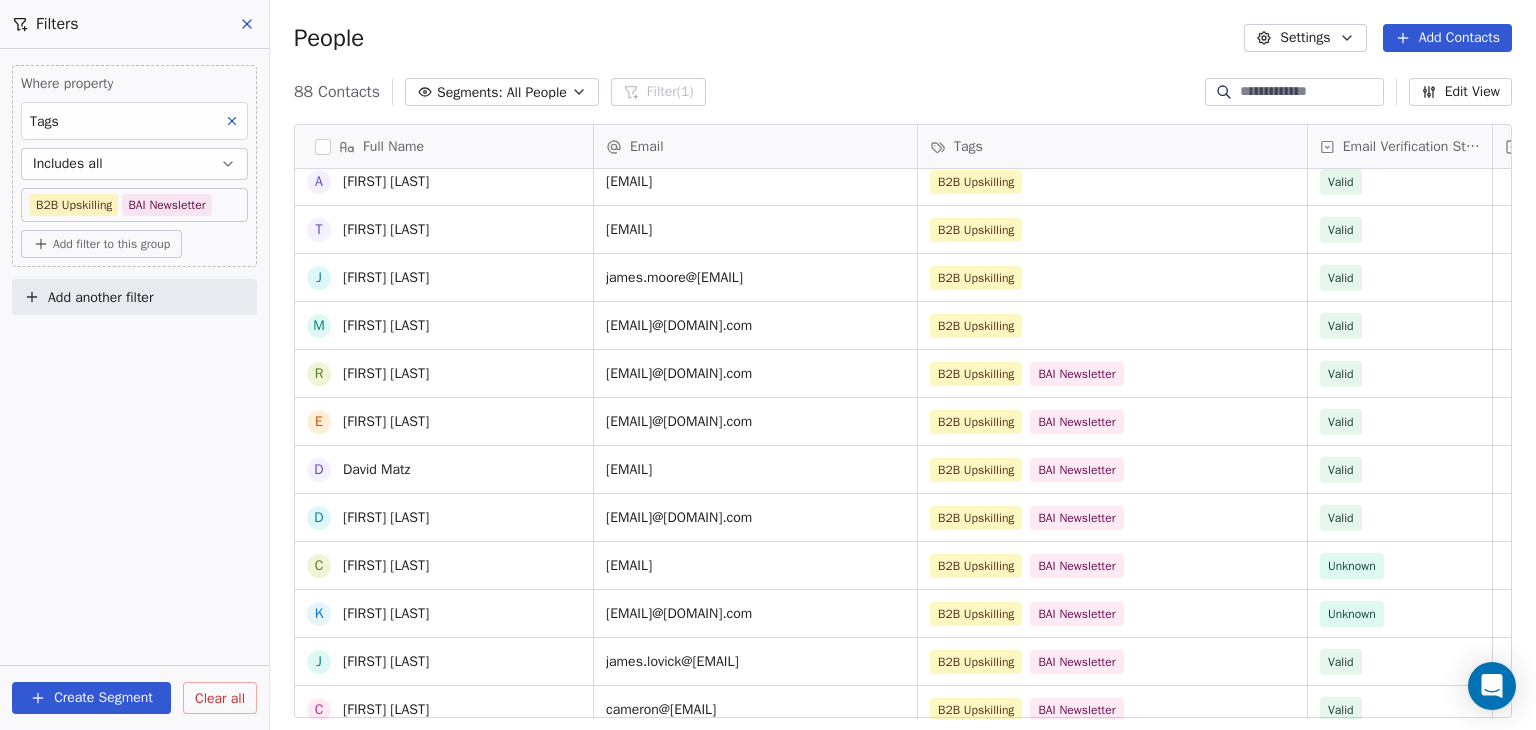 scroll, scrollTop: 400, scrollLeft: 0, axis: vertical 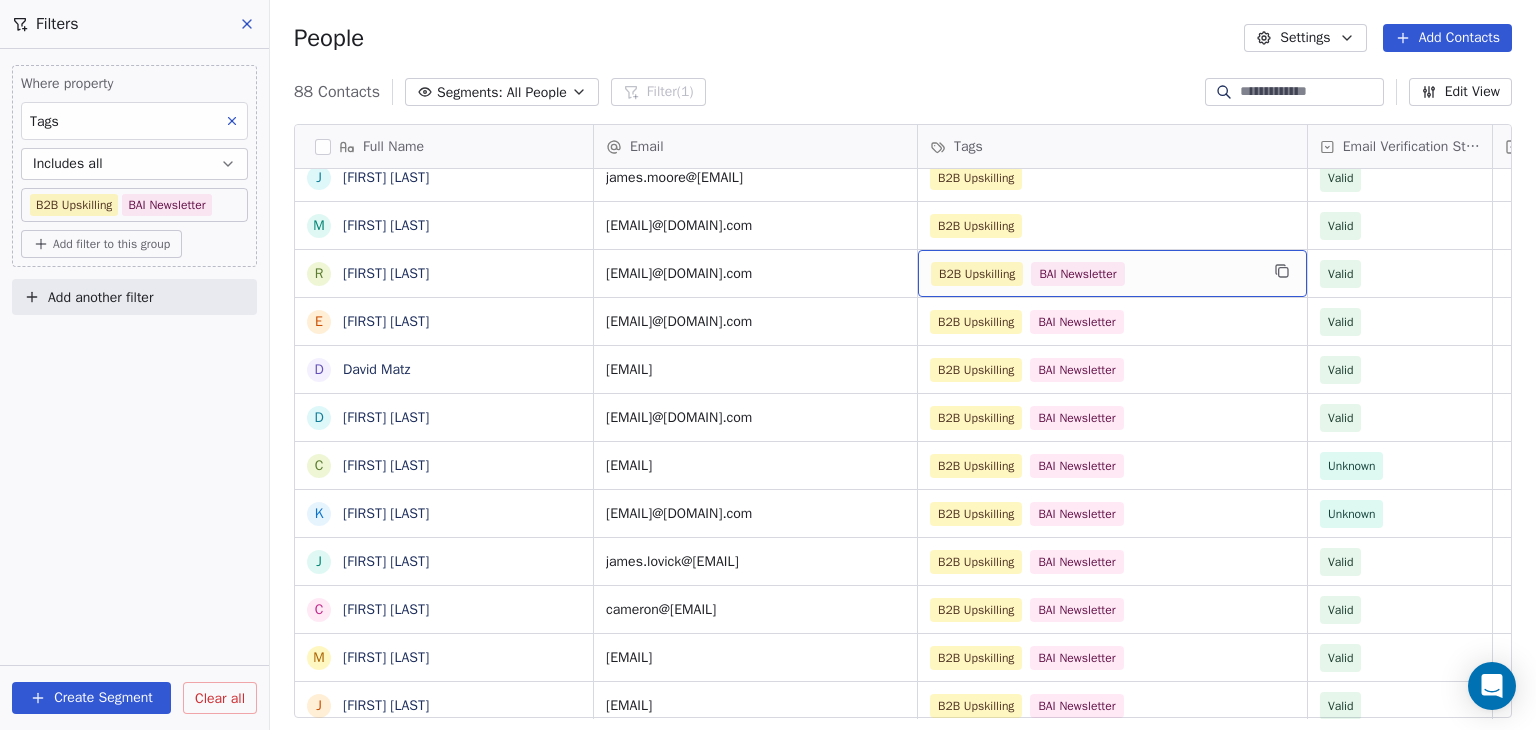 click on "B2B Upskilling BAI Newsletter" at bounding box center (1094, 274) 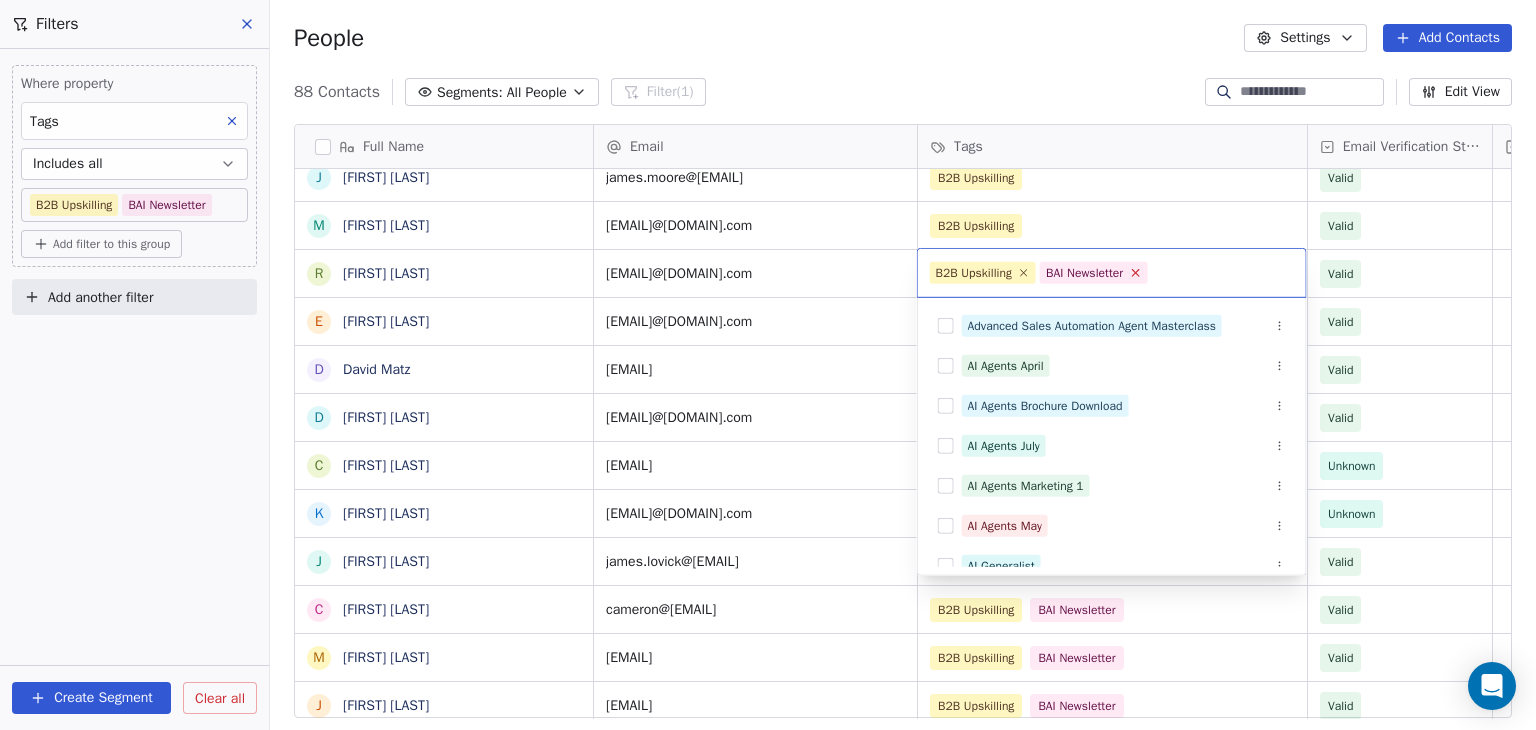 click 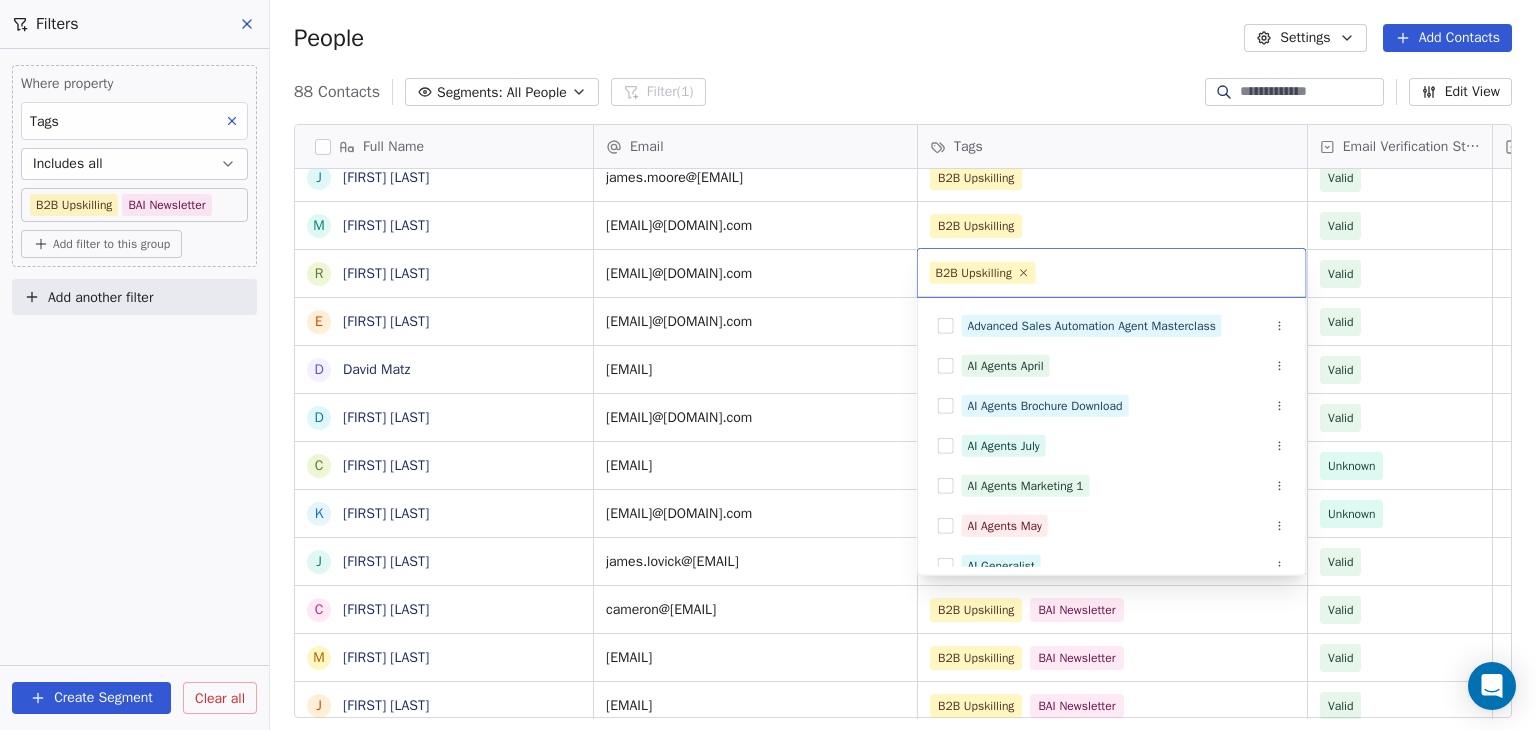click on "BAR Contacts People Marketing Workflows Campaigns Sales Pipelines Sequences Beta Tools Apps AI Agents Help & Support Filters Where property   Tags   Includes all B2B Upskilling BAI Newsletter Add filter to this group Add another filter  Create Segment Clear all People Settings  Add Contacts 88 Contacts Segments: All People Filter  (1) Edit View Tag Add to Sequence Full Name S [FIRST] [LAST] P [FIRST] [LAST] G [FIRST] [LAST] C [FIRST] [LAST] T [FIRST] [LAST] J [FIRST] [LAST] A [FIRST] [LAST] T [FIRST] [LAST] J [FIRST] [LAST] M [FIRST] [LAST] R [FIRST] [LAST] E [FIRST] [LAST] D [FIRST] [LAST] D [FIRST] [LAST] C [FIRST] [LAST] K [FIRST] [LAST] J [FIRST] [LAST] C [FIRST] [LAST] M [FIRST] [LAST] J [FIRST] [LAST] T [FIRST] [LAST] M [FIRST] [LAST] E [FIRST] [LAST] R [FIRST] [LAST] C [FIRST] [LAST] S [FIRST] [LAST] J [FIRST] [LAST] H [FIRST] [LAST] B [FIRST] [LAST] R [FIRST] [LAST] K [FIRST] [LAST] D [FIRST] [LAST] J [FIRST] [LAST] E [FIRST] [LAST] A [FIRST] [LAST] Email Tags" at bounding box center [768, 365] 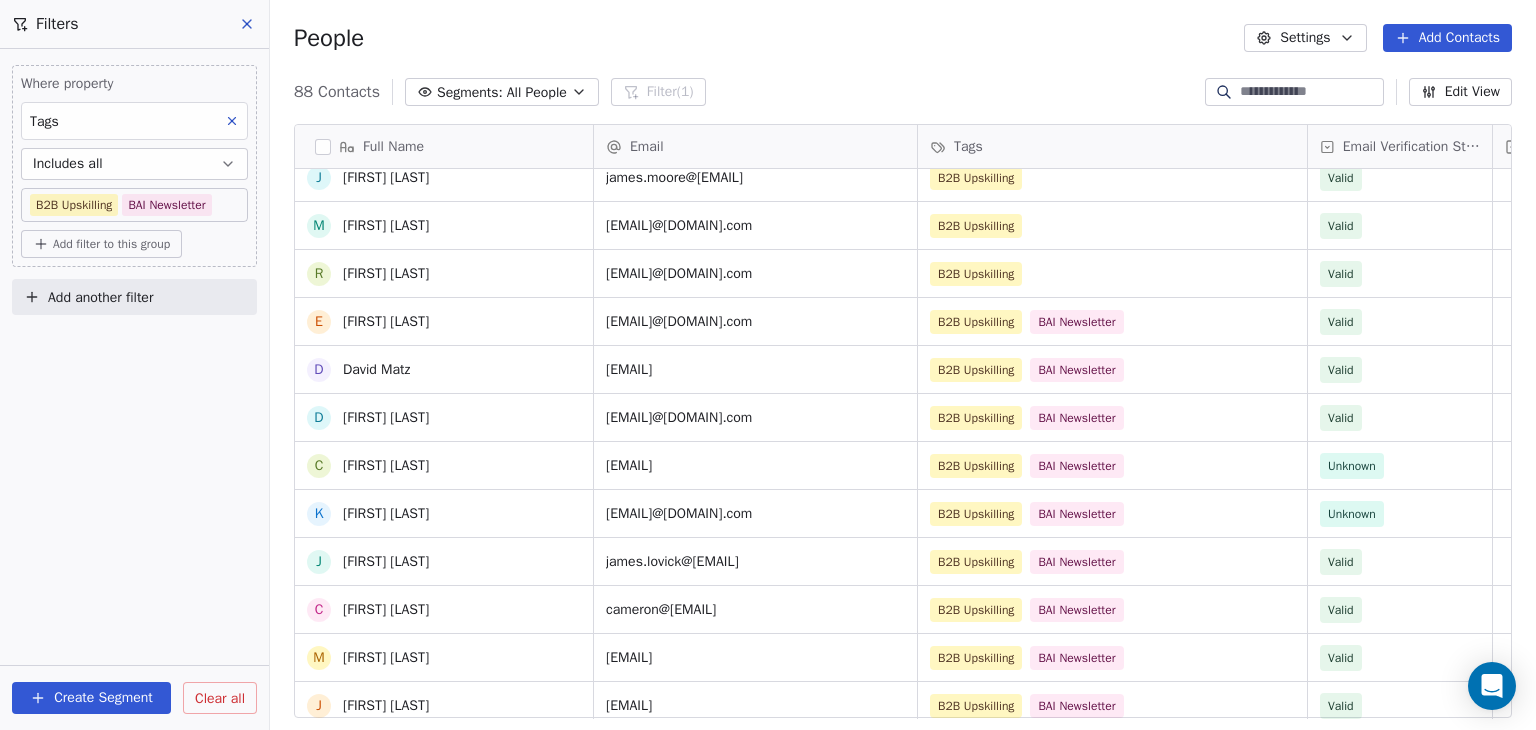 scroll, scrollTop: 500, scrollLeft: 0, axis: vertical 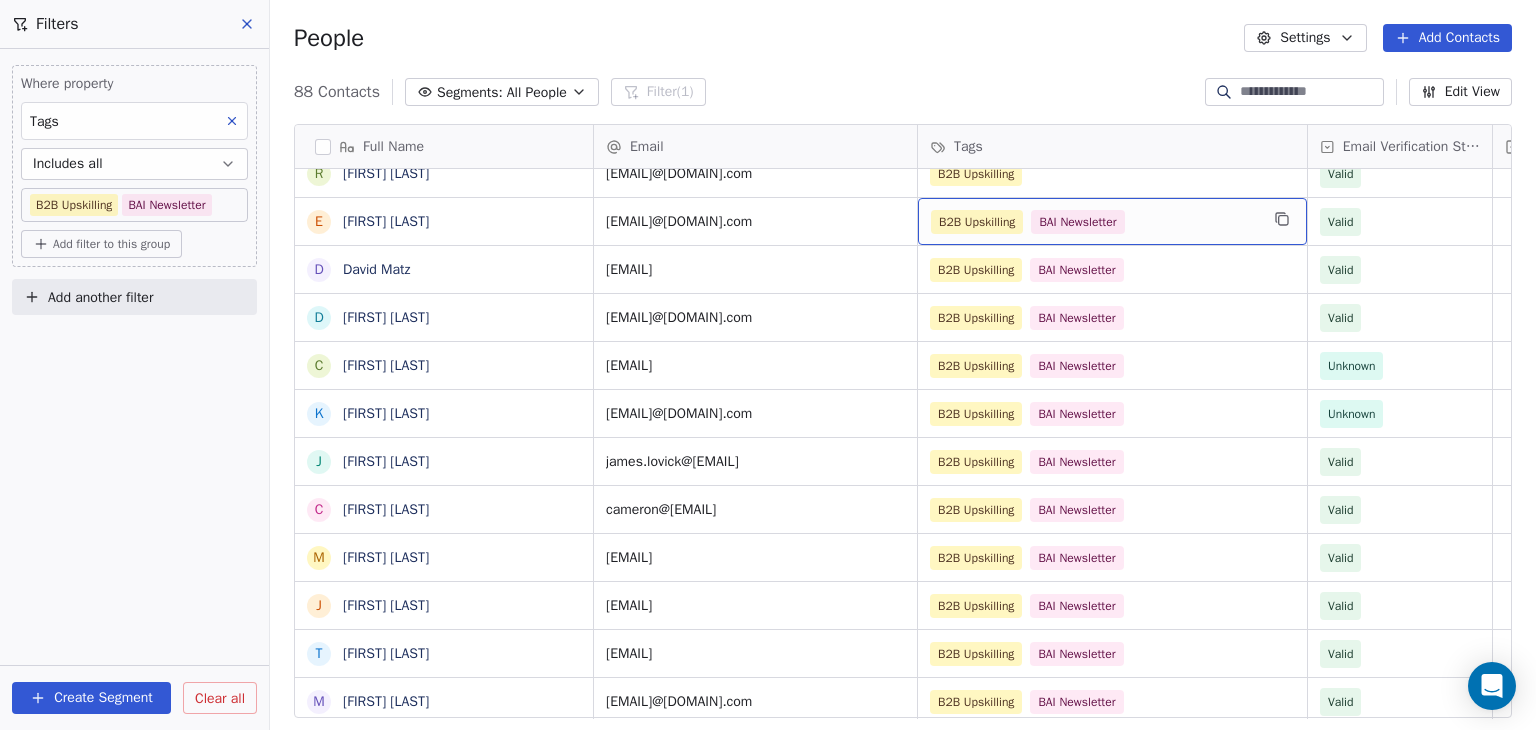 click on "B2B Upskilling BAI Newsletter" at bounding box center (1094, 222) 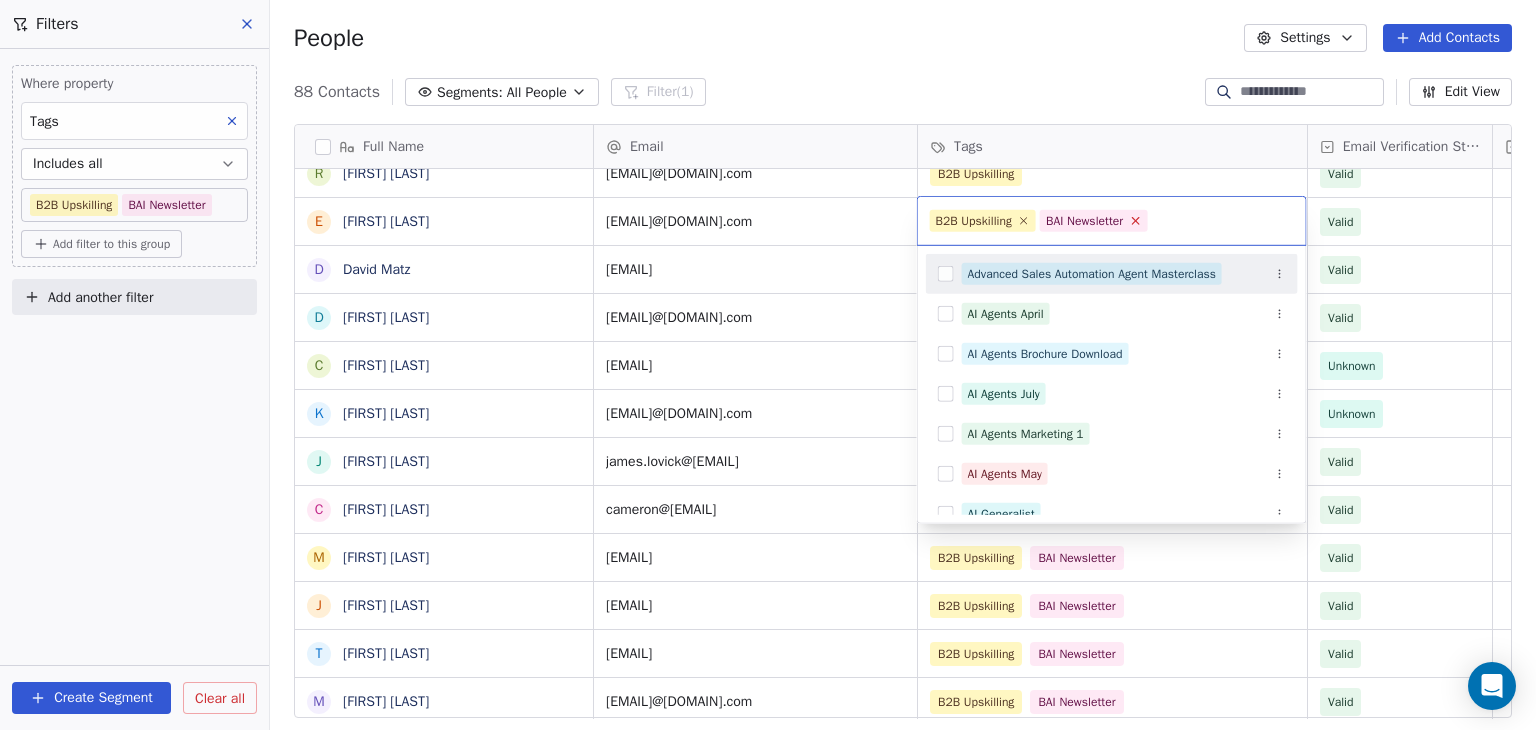 click 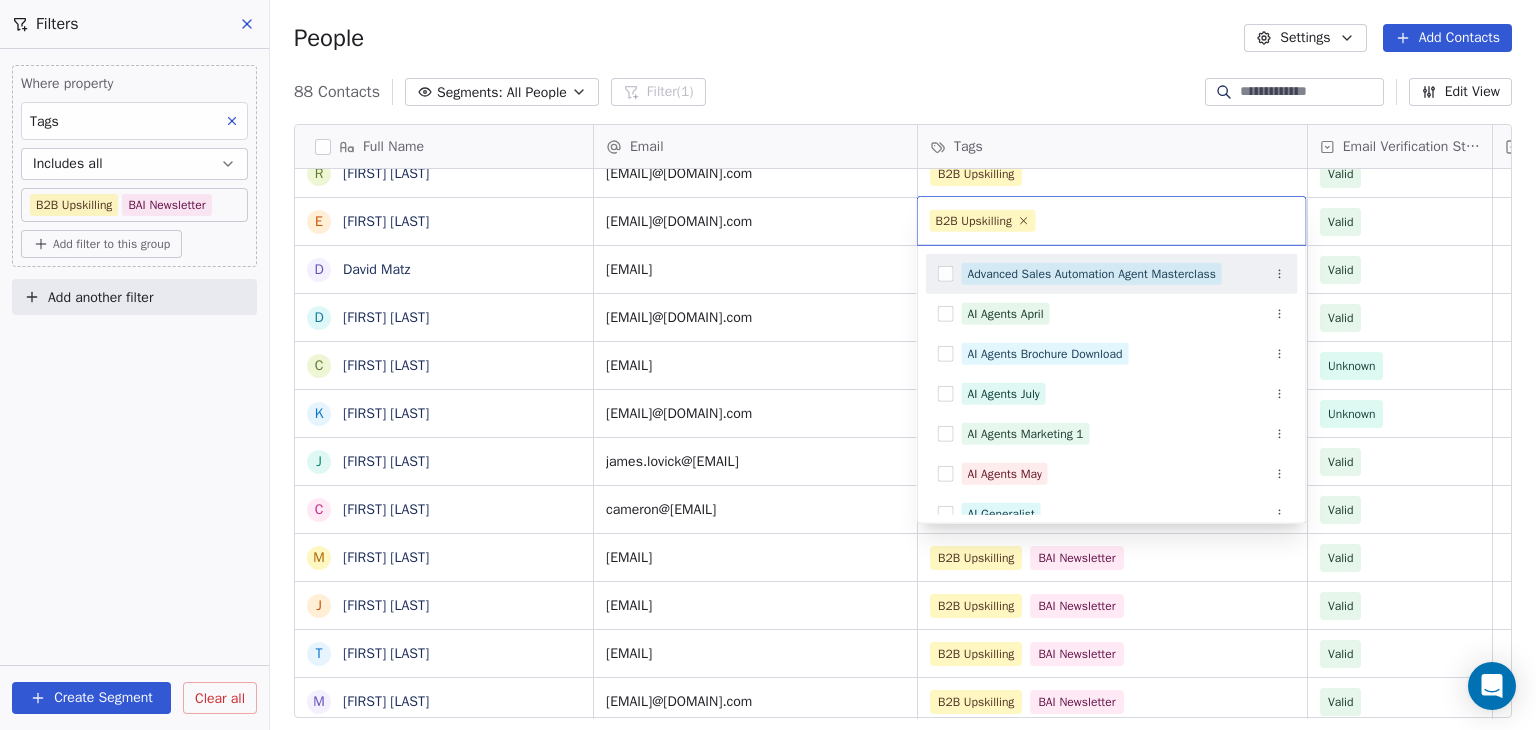 click on "BAR Contacts People Marketing Workflows Campaigns Sales Pipelines Sequences Beta Tools Apps AI Agents Help & Support Filters Where property Tags Includes all B2B Upskilling BAI Newsletter Add filter to this group Add another filter Create Segment Clear all People Settings Add Contacts 88 Contacts Segments: All People Filter (1) Edit View Tag Add to Sequence Full Name S Sean Norris P Pablo Naranjo Pelayo G Gian O'Neill C Chris Nabors T Tyler Mullis J Jasper Nimtz A Ashley Mullen T Tina Morse J James Moore M Manuel Molina R Rich Mobley E Eoin McCrossan D David Matz D Darya Mastsianitsa C Chris Lieber K Kenan Mammadov J James Lovick C Cameron Laird M Michael Lee J Jared Lampal T Tim Killalea M Martin Ivanov E Emrys Jones R Roxana Ionescu C Cai Hu S Starice Houston J Joanna Horoszko H Hkon Hommerstad-Tveit B Binh Hoang R Ryan Hetherington K Keith Herron D David Hernndez J Jennifer Hansen E Einar Hafberg A Andreas Jahnsen Guttormsen C Clara Granados T Terri Gloeckler R Ranita Ghosh J Jake Fox S F Fan Feng" at bounding box center [768, 365] 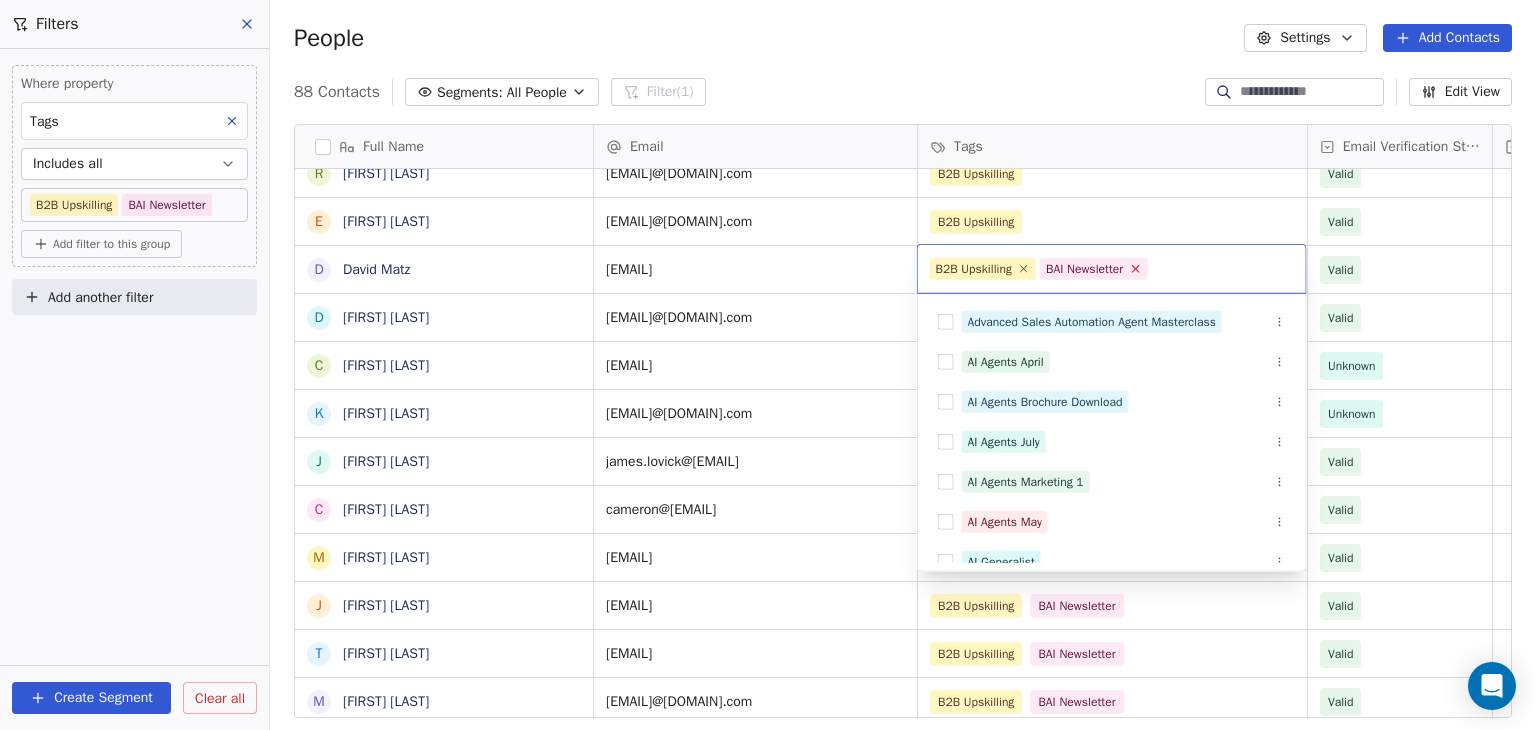 click 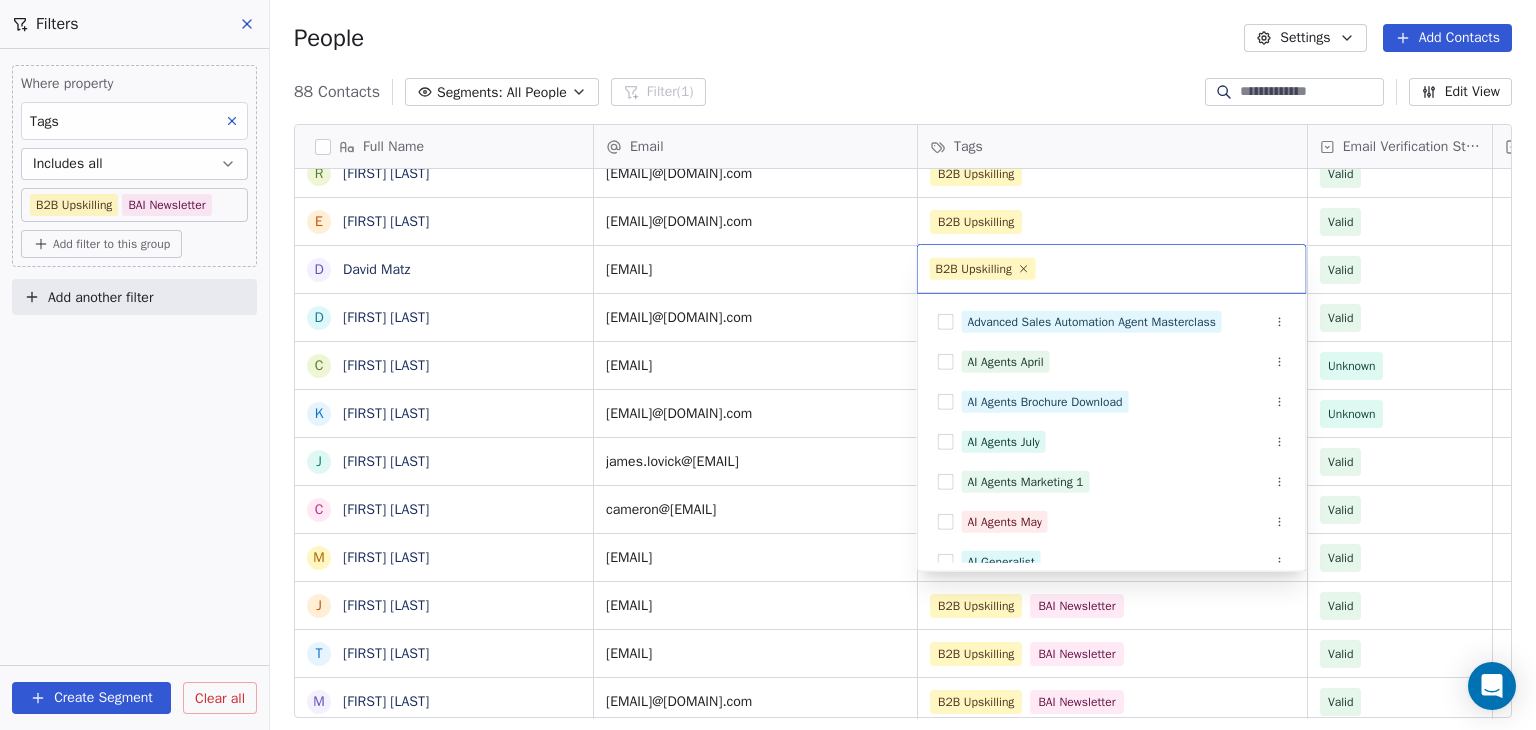 click on "BAR Contacts People Marketing Workflows Campaigns Sales Pipelines Sequences Beta Tools Apps AI Agents Help & Support Filters Where property Tags Includes all B2B Upskilling BAI Newsletter Add filter to this group Add another filter Create Segment Clear all People Settings Add Contacts 88 Contacts Segments: All People Filter (1) Edit View Tag Add to Sequence Full Name S Sean Norris P Pablo Naranjo Pelayo G Gian O'Neill C Chris Nabors T Tyler Mullis J Jasper Nimtz A Ashley Mullen T Tina Morse J James Moore M Manuel Molina R Rich Mobley E Eoin McCrossan D David Matz D Darya Mastsianitsa C Chris Lieber K Kenan Mammadov J James Lovick C Cameron Laird M Michael Lee J Jared Lampal T Tim Killalea M Martin Ivanov E Emrys Jones R Roxana Ionescu C Cai Hu S Starice Houston J Joanna Horoszko H Hkon Hommerstad-Tveit B Binh Hoang R Ryan Hetherington K Keith Herron D David Hernndez J Jennifer Hansen E Einar Hafberg A Andreas Jahnsen Guttormsen C Clara Granados T Terri Gloeckler R Ranita Ghosh J Jake Fox S F Fan Feng" at bounding box center (768, 365) 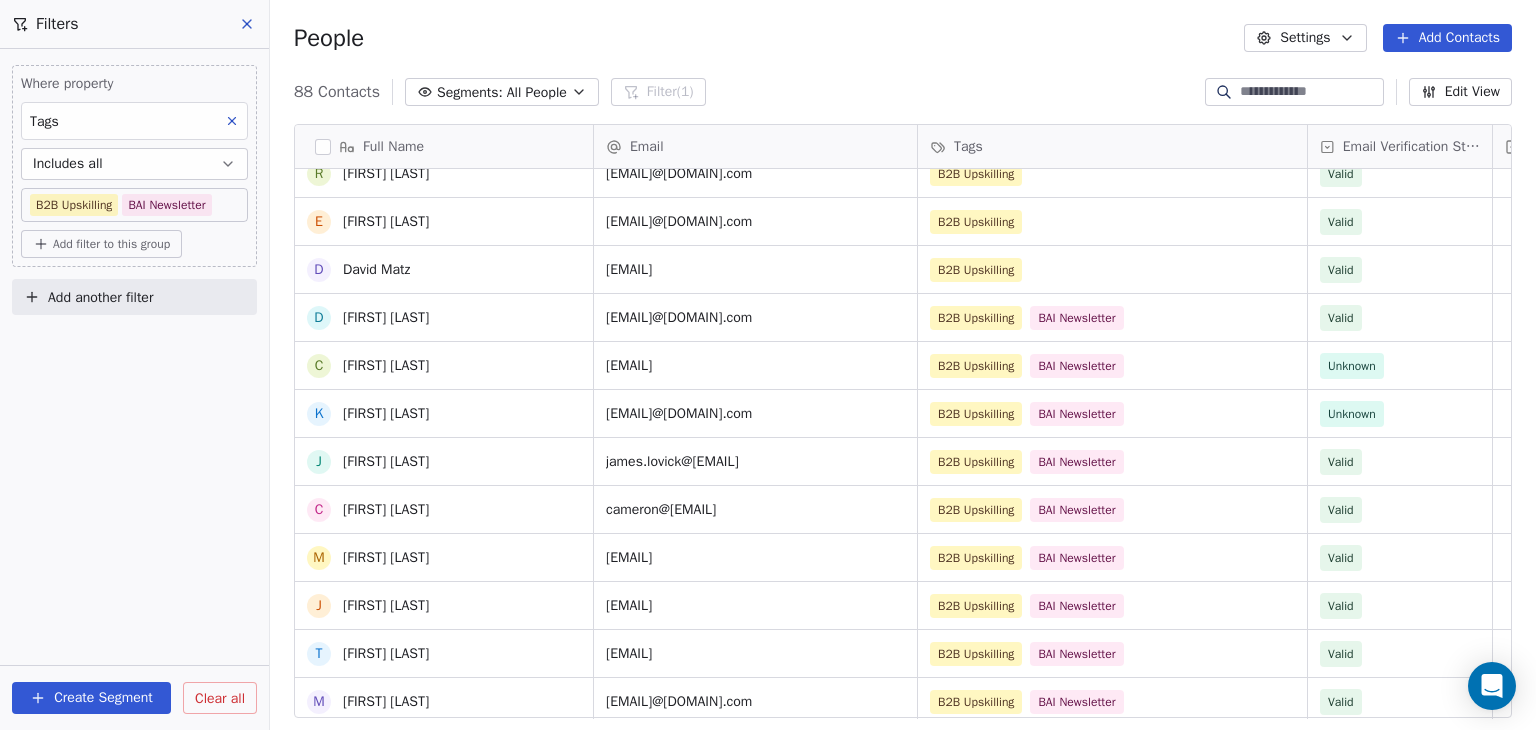 scroll, scrollTop: 600, scrollLeft: 0, axis: vertical 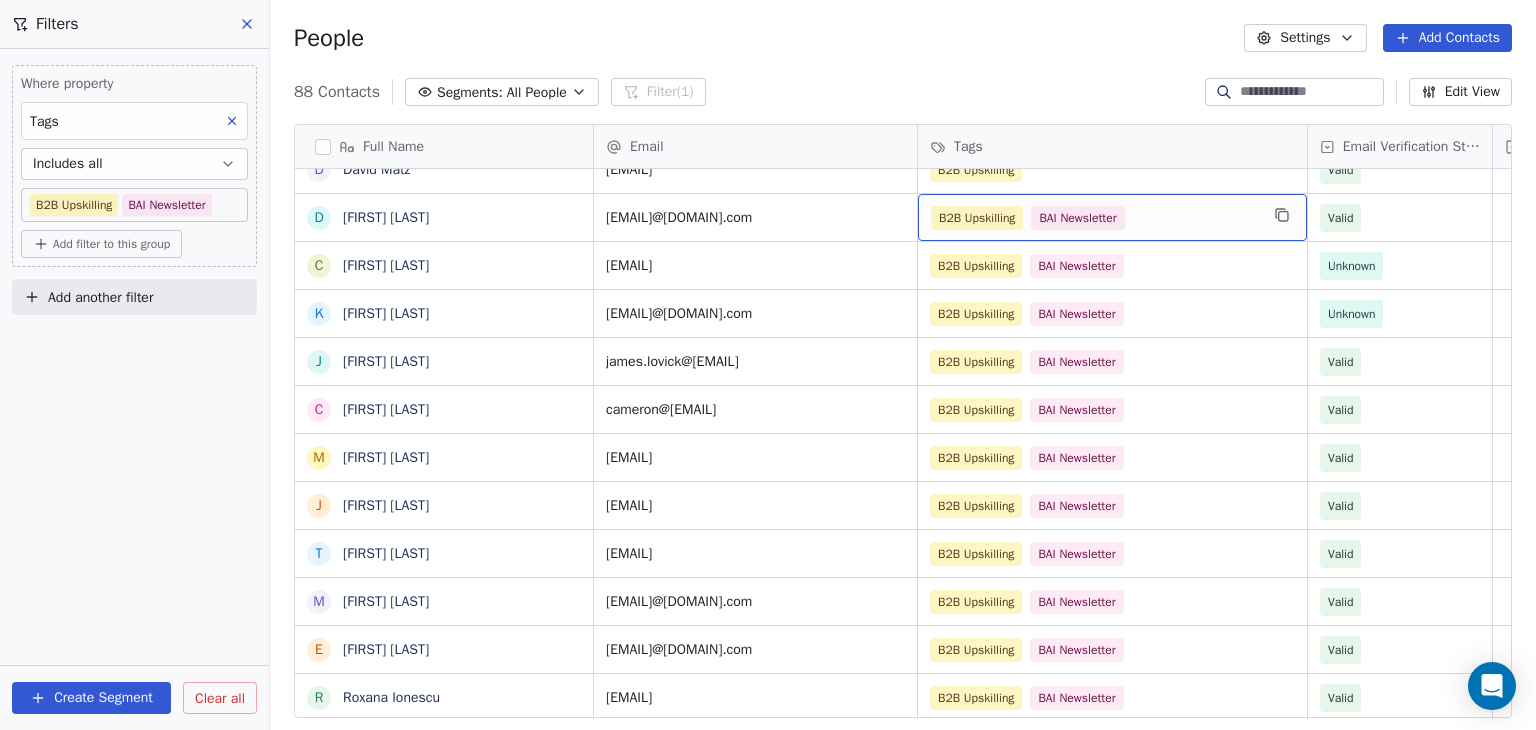 click on "B2B Upskilling BAI Newsletter" at bounding box center [1112, 217] 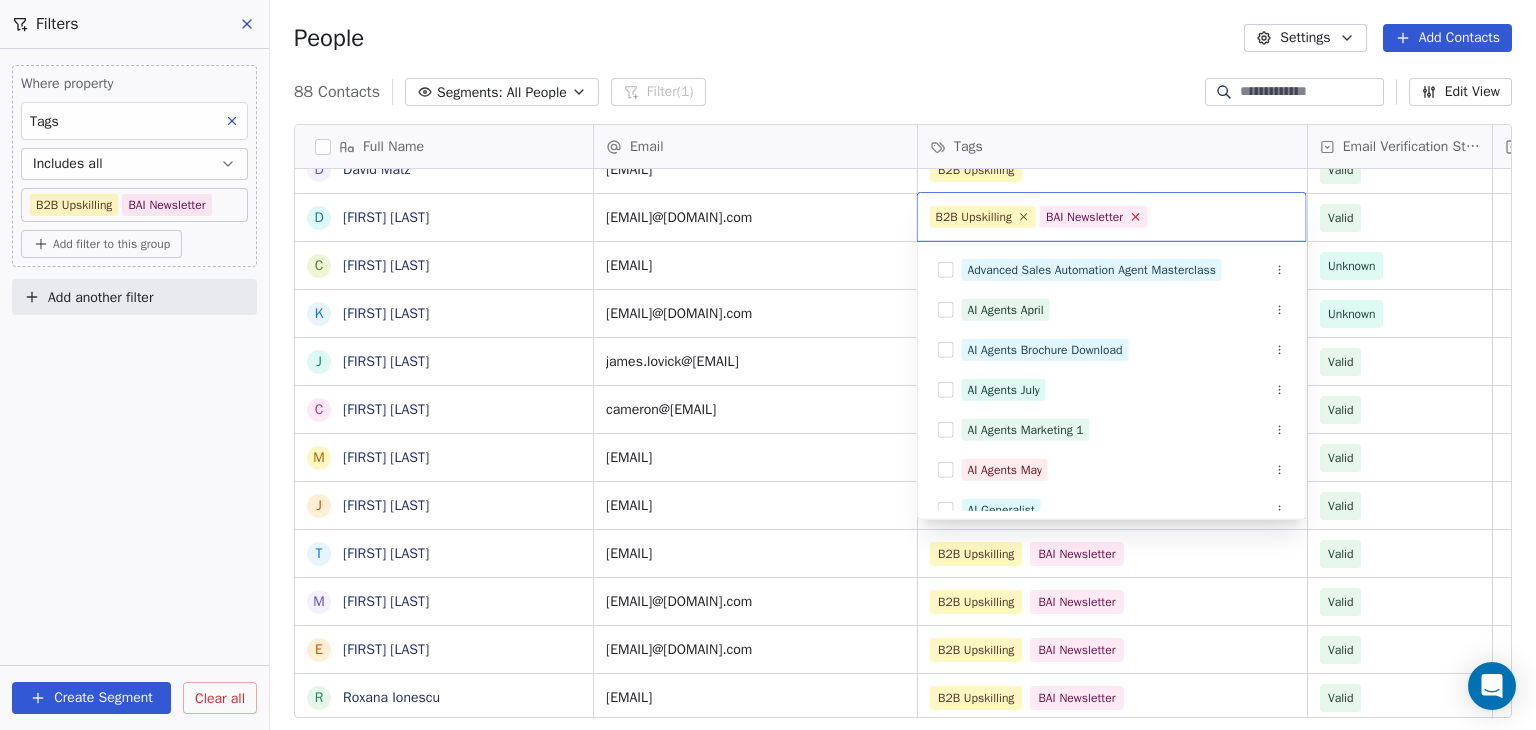 click 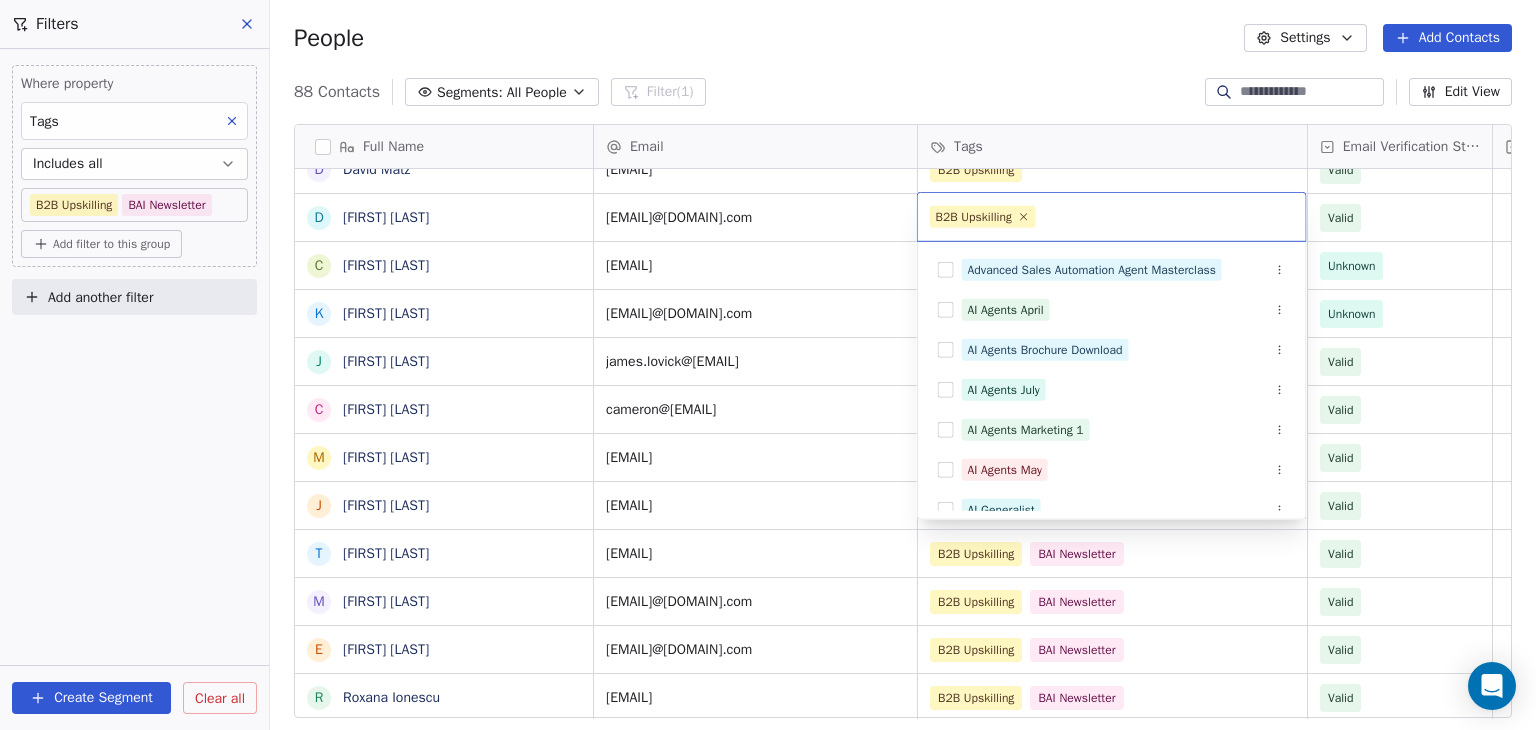 click on "BAR Contacts People Marketing Workflows Campaigns Sales Pipelines Sequences Beta Tools Apps AI Agents Help & Support Filters Where property Tags Includes all B2B Upskilling BAI Newsletter Add filter to this group Add another filter Create Segment Clear all People Settings Add Contacts 88 Contacts Segments: All People Filter (1) Edit View Tag Add to Sequence Full Name S Sean Norris P Pablo Naranjo Pelayo G Gian O'Neill C Chris Nabors T Tyler Mullis J Jasper Nimtz A Ashley Mullen T Tina Morse J James Moore M Manuel Molina R Rich Mobley E Eoin McCrossan D David Matz D Darya Mastsianitsa C Chris Lieber K Kenan Mammadov J James Lovick C Cameron Laird M Michael Lee J Jared Lampal T Tim Killalea M Martin Ivanov E Emrys Jones R Roxana Ionescu C Cai Hu S Starice Houston J Joanna Horoszko H Hkon Hommerstad-Tveit B Binh Hoang R Ryan Hetherington K Keith Herron D David Hernndez J Jennifer Hansen E Einar Hafberg A Andreas Jahnsen Guttormsen C Clara Granados T Terri Gloeckler R Ranita Ghosh J Jake Fox S F Fan Feng" at bounding box center [768, 365] 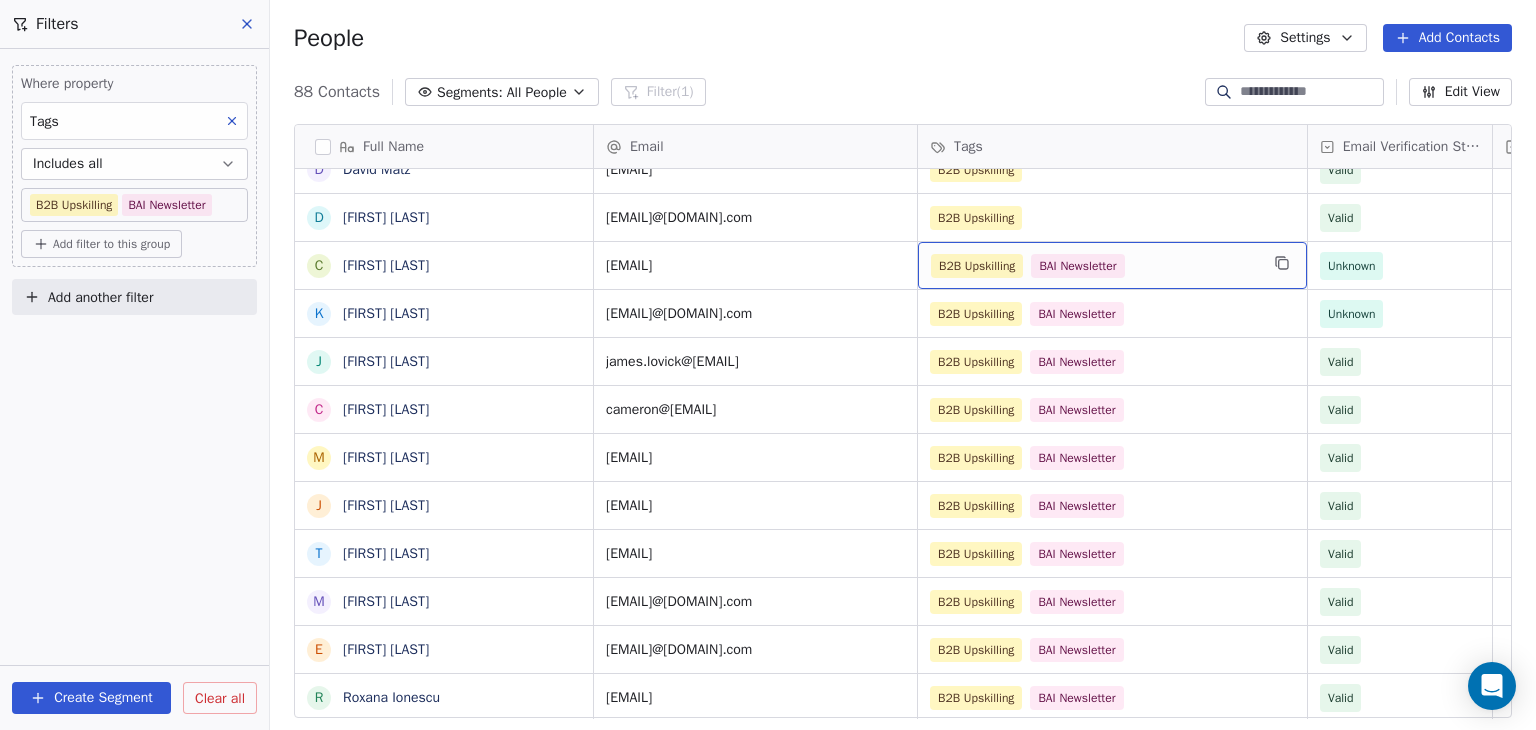 click on "B2B Upskilling BAI Newsletter" at bounding box center [1094, 266] 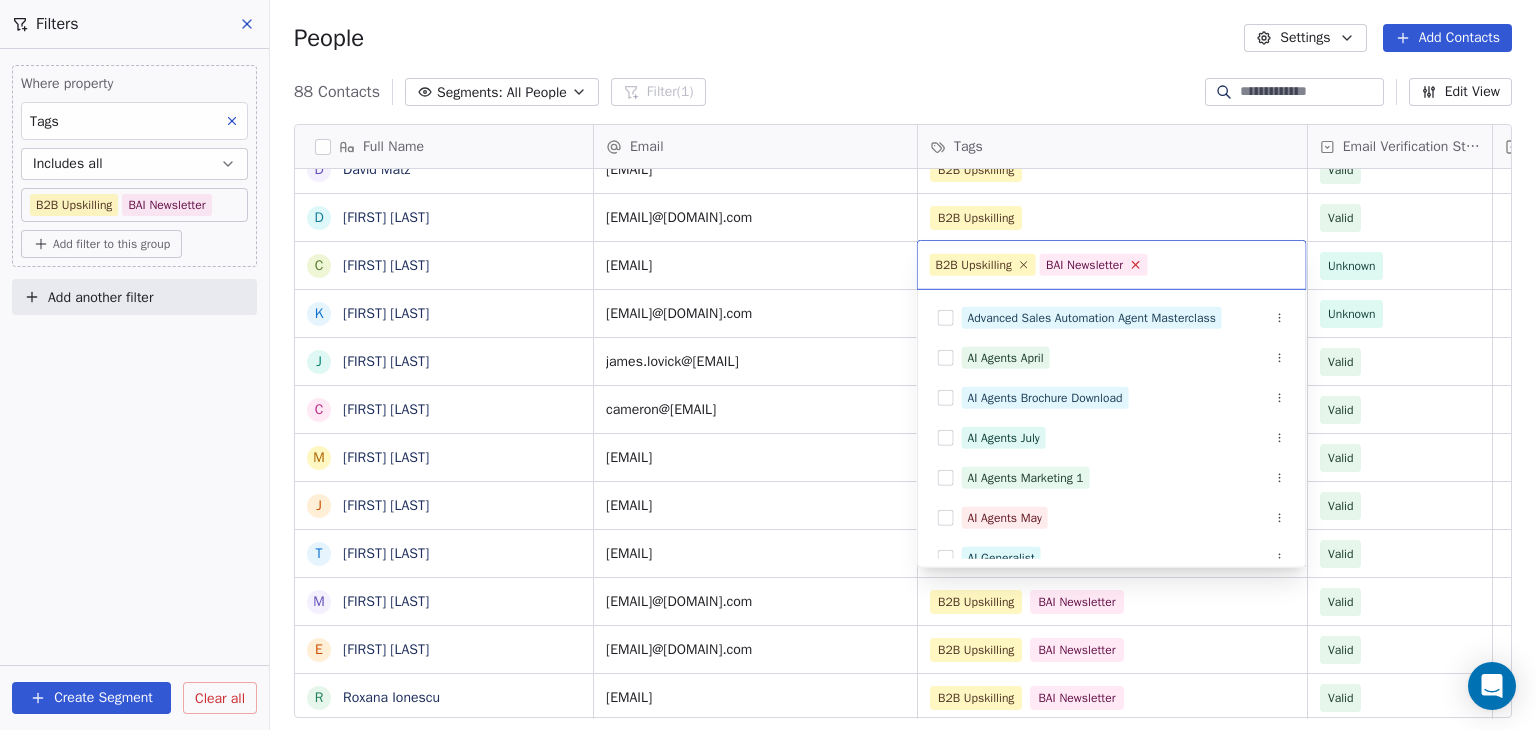 click 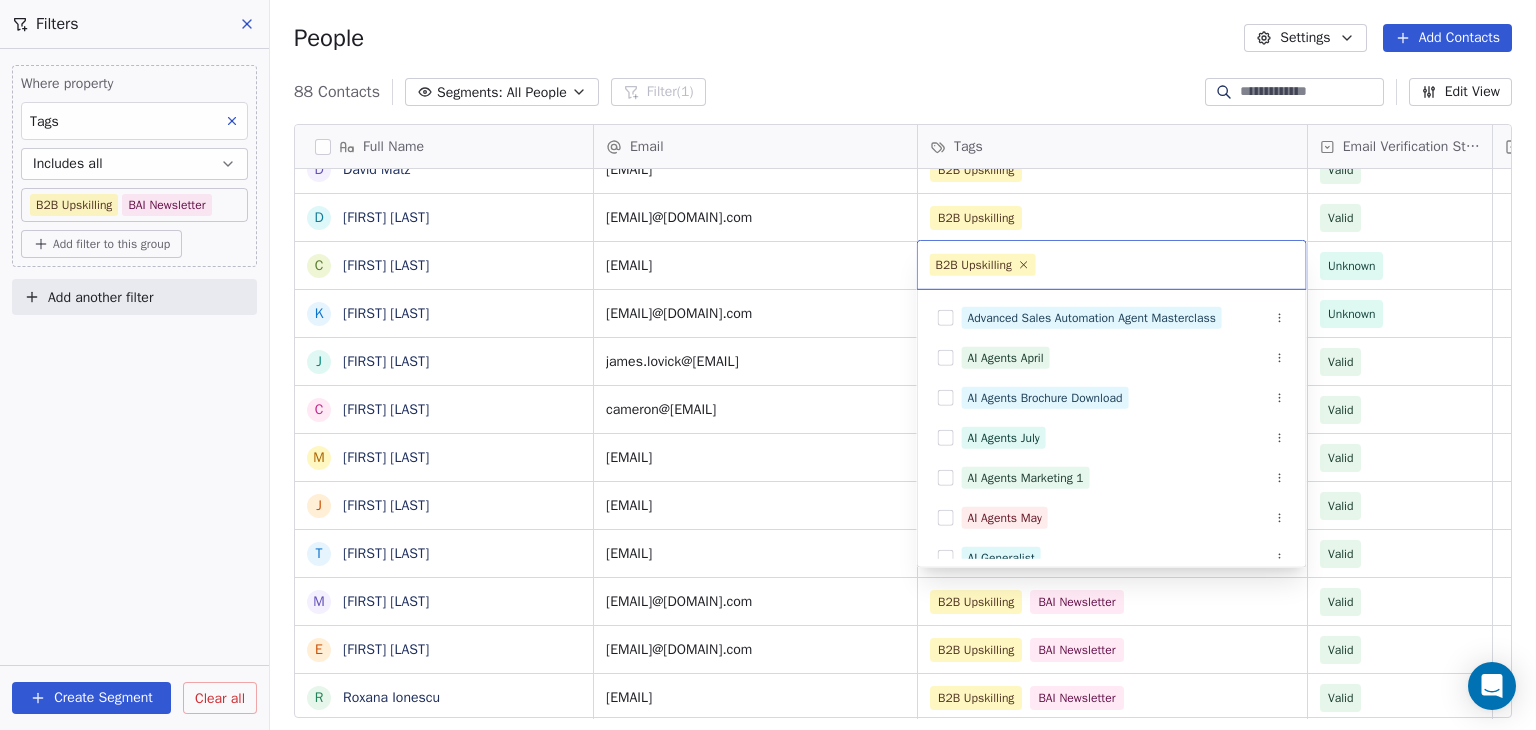 click on "BAR Contacts People Marketing Workflows Campaigns Sales Pipelines Sequences Beta Tools Apps AI Agents Help & Support Filters Where property Tags Includes all B2B Upskilling BAI Newsletter Add filter to this group Add another filter Create Segment Clear all People Settings Add Contacts 88 Contacts Segments: All People Filter (1) Edit View Tag Add to Sequence Full Name S Sean Norris P Pablo Naranjo Pelayo G Gian O'Neill C Chris Nabors T Tyler Mullis J Jasper Nimtz A Ashley Mullen T Tina Morse J James Moore M Manuel Molina R Rich Mobley E Eoin McCrossan D David Matz D Darya Mastsianitsa C Chris Lieber K Kenan Mammadov J James Lovick C Cameron Laird M Michael Lee J Jared Lampal T Tim Killalea M Martin Ivanov E Emrys Jones R Roxana Ionescu C Cai Hu S Starice Houston J Joanna Horoszko H Hkon Hommerstad-Tveit B Binh Hoang R Ryan Hetherington K Keith Herron D David Hernndez J Jennifer Hansen E Einar Hafberg A Andreas Jahnsen Guttormsen C Clara Granados T Terri Gloeckler R Ranita Ghosh J Jake Fox S F Fan Feng" at bounding box center [768, 365] 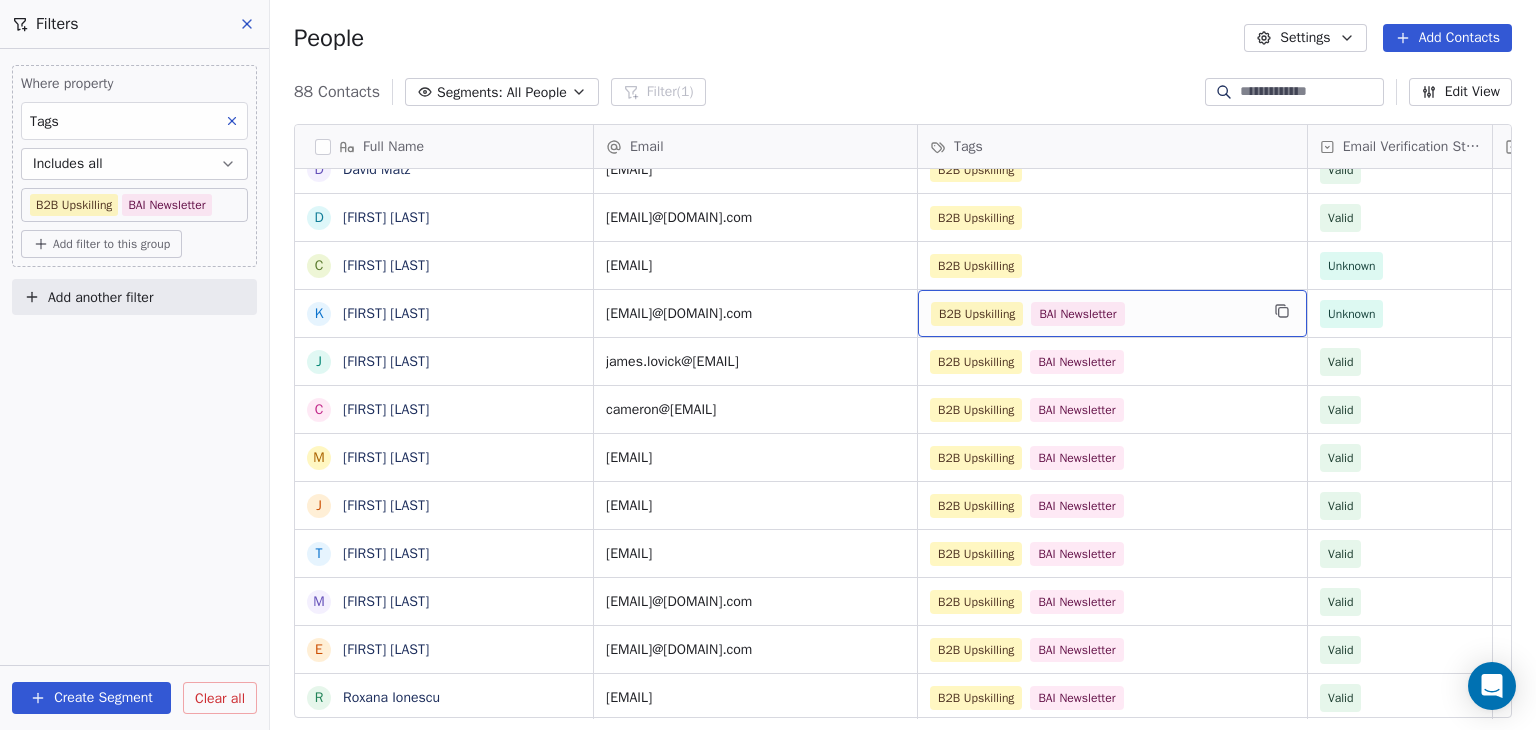 click on "B2B Upskilling BAI Newsletter" at bounding box center [1094, 314] 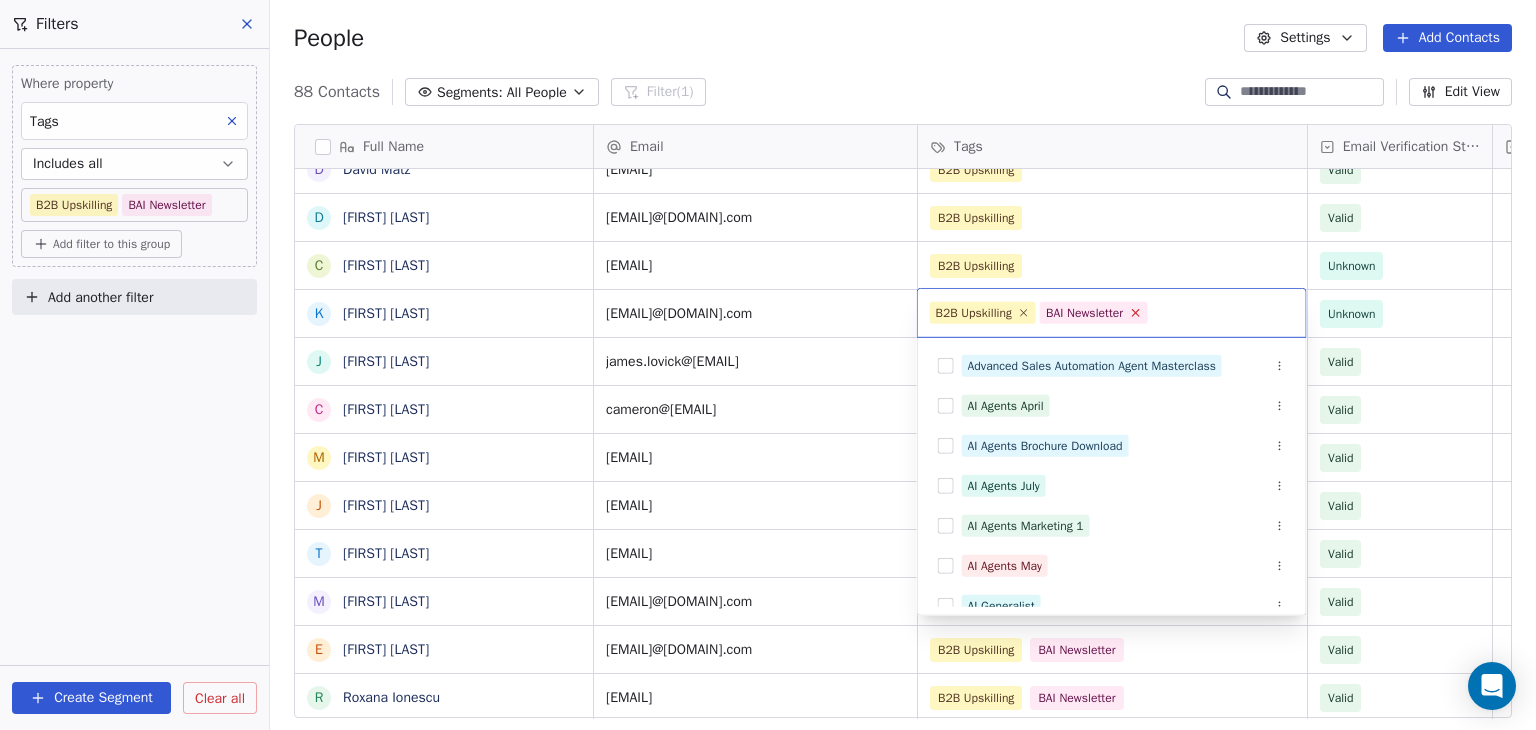 click 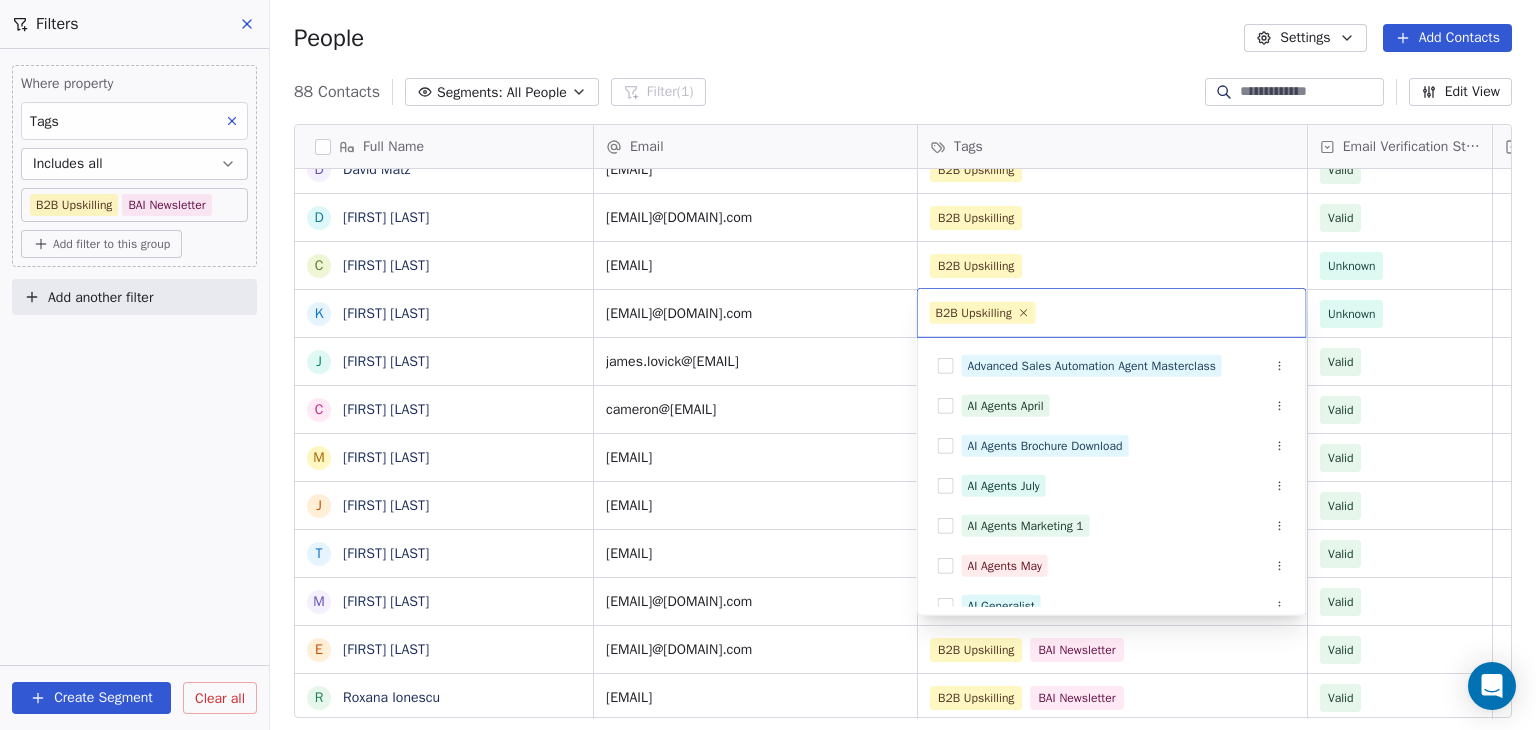 click on "BAR Contacts People Marketing Workflows Campaigns Sales Pipelines Sequences Beta Tools Apps AI Agents Help & Support Filters Where property Tags Includes all B2B Upskilling BAI Newsletter Add filter to this group Add another filter Create Segment Clear all People Settings Add Contacts 88 Contacts Segments: All People Filter (1) Edit View Tag Add to Sequence Full Name S Sean Norris P Pablo Naranjo Pelayo G Gian O'Neill C Chris Nabors T Tyler Mullis J Jasper Nimtz A Ashley Mullen T Tina Morse J James Moore M Manuel Molina R Rich Mobley E Eoin McCrossan D David Matz D Darya Mastsianitsa C Chris Lieber K Kenan Mammadov J James Lovick C Cameron Laird M Michael Lee J Jared Lampal T Tim Killalea M Martin Ivanov E Emrys Jones R Roxana Ionescu C Cai Hu S Starice Houston J Joanna Horoszko H Hkon Hommerstad-Tveit B Binh Hoang R Ryan Hetherington K Keith Herron D David Hernndez J Jennifer Hansen E Einar Hafberg A Andreas Jahnsen Guttormsen C Clara Granados T Terri Gloeckler R Ranita Ghosh J Jake Fox S F Fan Feng" at bounding box center (768, 365) 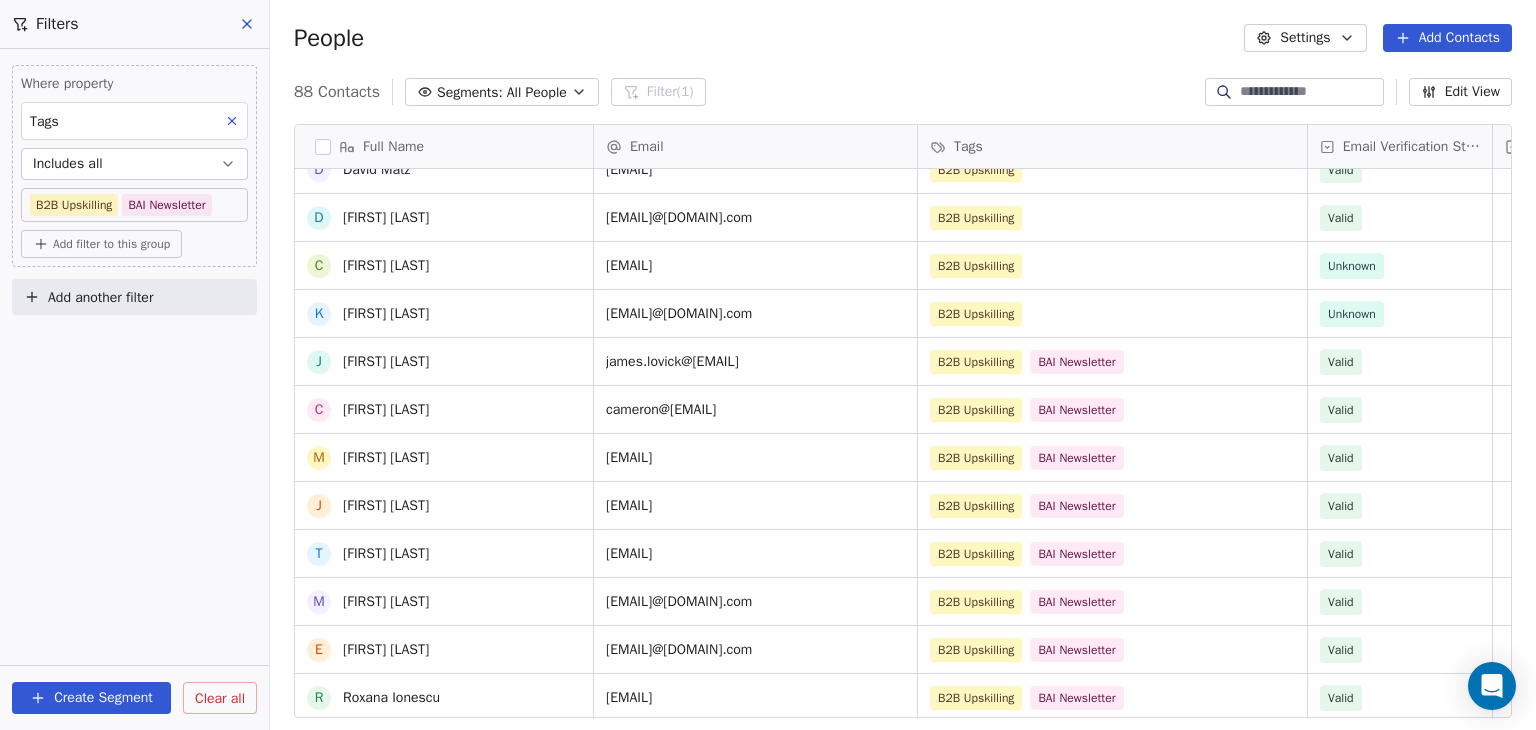 scroll, scrollTop: 700, scrollLeft: 0, axis: vertical 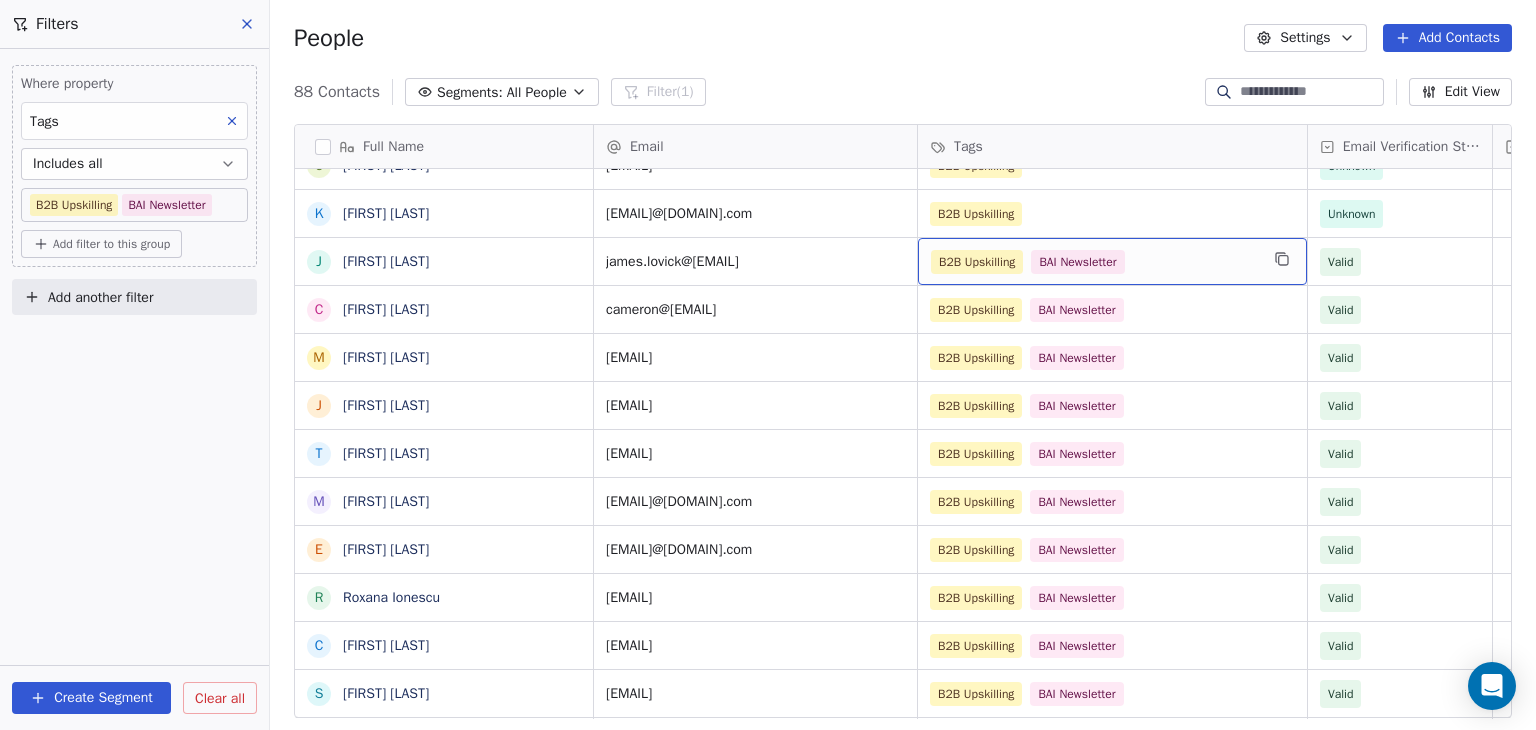 click on "B2B Upskilling BAI Newsletter" at bounding box center (1094, 262) 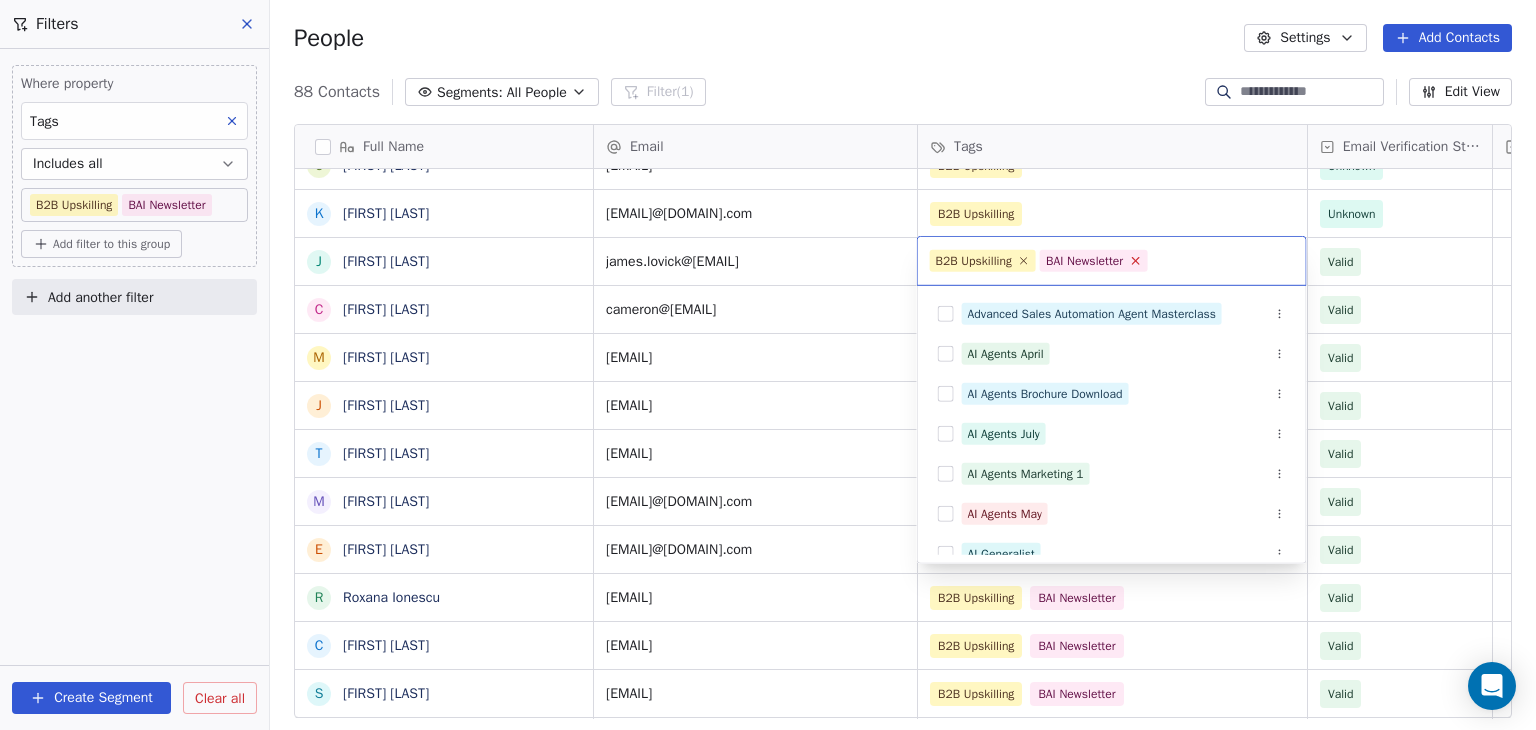 click 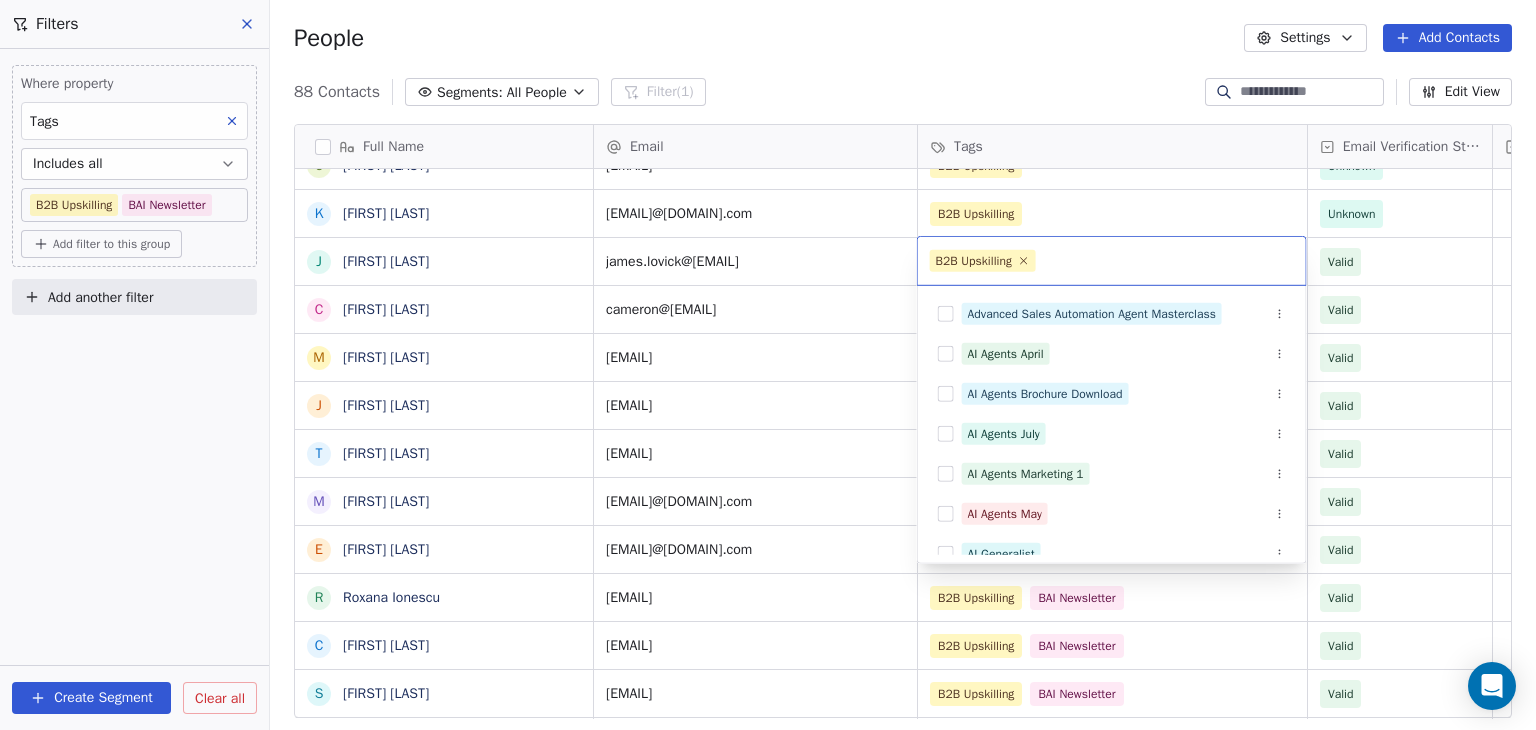 click on "BAR Contacts People Marketing Workflows Campaigns Sales Pipelines Sequences Beta Tools Apps AI Agents Help & Support Filters Where property Tags Includes all B2B Upskilling BAI Newsletter Add filter to this group Add another filter Create Segment Clear all People Settings Add Contacts 88 Contacts Segments: All People Filter (1) Edit View Tag Add to Sequence Full Name S Sean Norris P Pablo Naranjo Pelayo G Gian O'Neill C Chris Nabors T Tyler Mullis J Jasper Nimtz A Ashley Mullen T Tina Morse J James Moore M Manuel Molina R Rich Mobley E Eoin McCrossan D David Matz D Darya Mastsianitsa C Chris Lieber K Kenan Mammadov J James Lovick C Cameron Laird M Michael Lee J Jared Lampal T Tim Killalea M Martin Ivanov E Emrys Jones R Roxana Ionescu C Cai Hu S Starice Houston J Joanna Horoszko H Hkon Hommerstad-Tveit B Binh Hoang R Ryan Hetherington K Keith Herron D David Hernndez J Jennifer Hansen E Einar Hafberg A Andreas Jahnsen Guttormsen C Clara Granados T Terri Gloeckler R Ranita Ghosh J Jake Fox S F Fan Feng" at bounding box center (768, 365) 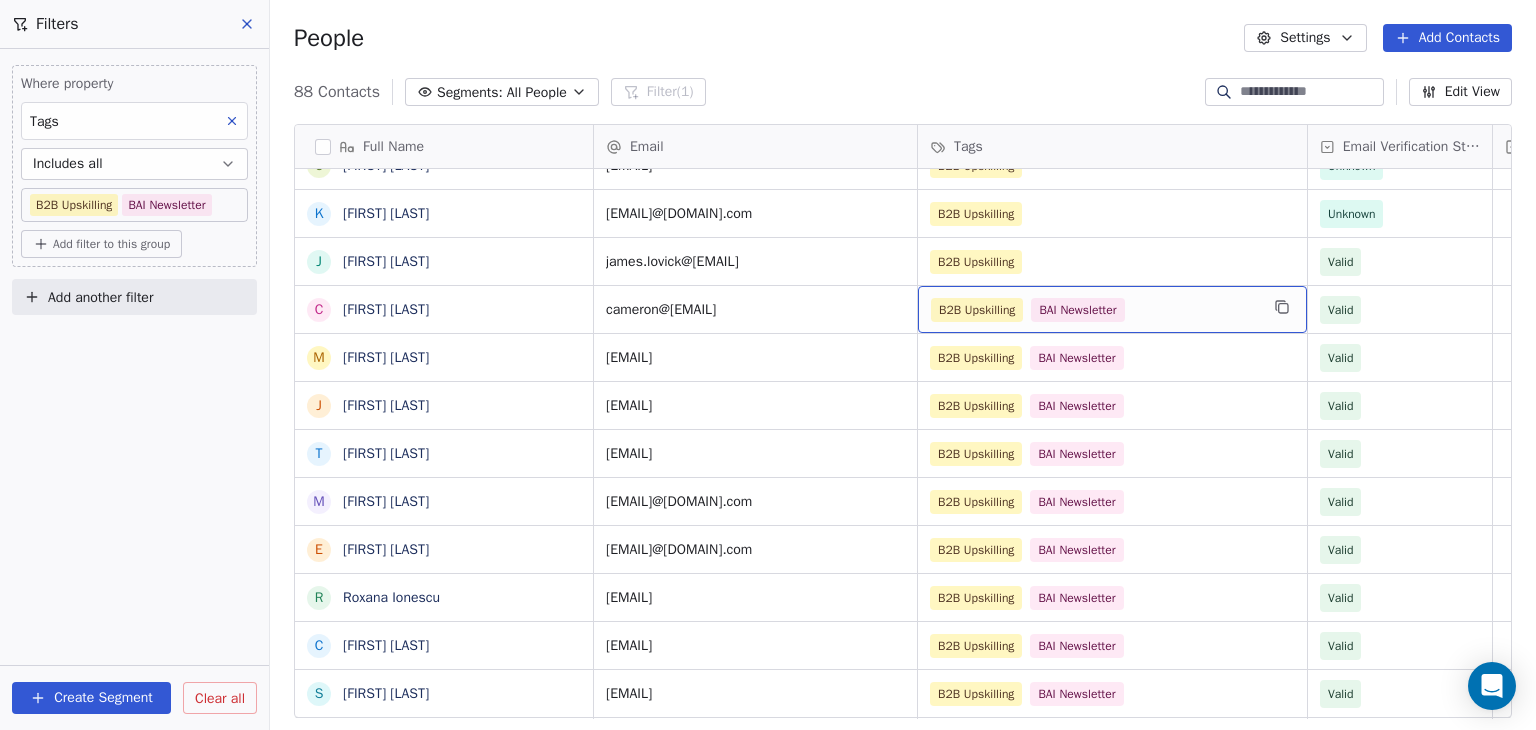 click on "B2B Upskilling BAI Newsletter" at bounding box center [1094, 310] 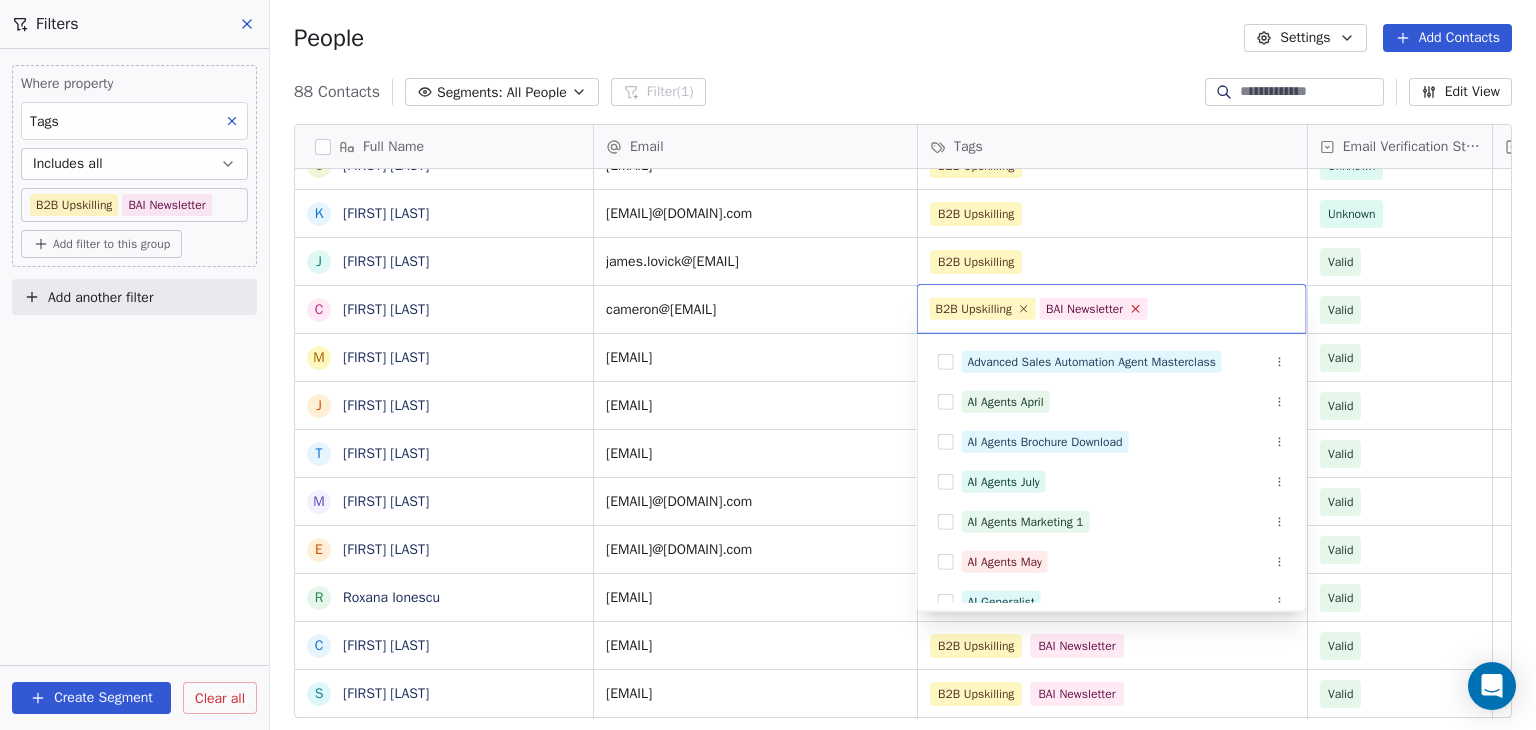 click 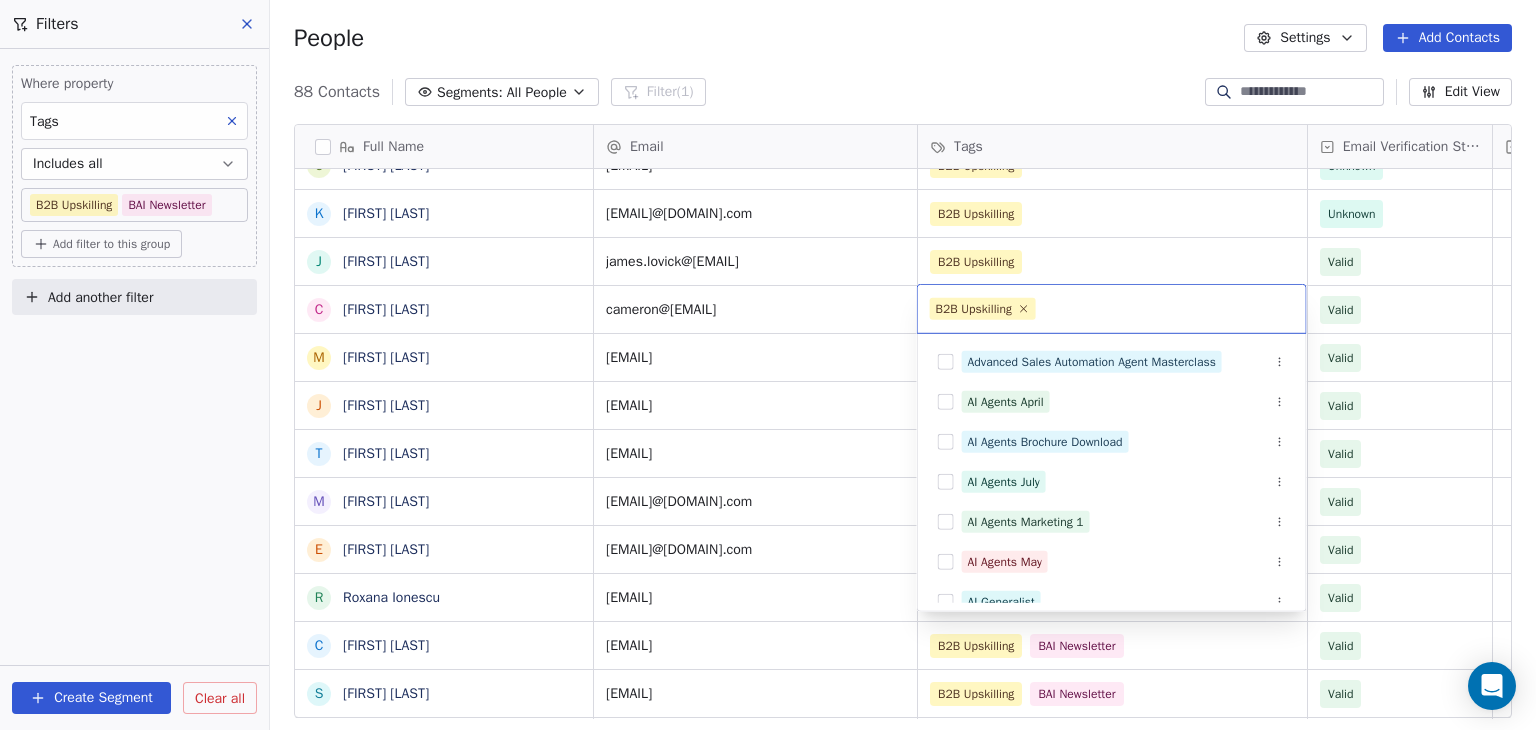 click on "BAR Contacts People Marketing Workflows Campaigns Sales Pipelines Sequences Beta Tools Apps AI Agents Help & Support Filters Where property Tags Includes all B2B Upskilling BAI Newsletter Add filter to this group Add another filter Create Segment Clear all People Settings Add Contacts 88 Contacts Segments: All People Filter (1) Edit View Tag Add to Sequence Full Name S Sean Norris P Pablo Naranjo Pelayo G Gian O'Neill C Chris Nabors T Tyler Mullis J Jasper Nimtz A Ashley Mullen T Tina Morse J James Moore M Manuel Molina R Rich Mobley E Eoin McCrossan D David Matz D Darya Mastsianitsa C Chris Lieber K Kenan Mammadov J James Lovick C Cameron Laird M Michael Lee J Jared Lampal T Tim Killalea M Martin Ivanov E Emrys Jones R Roxana Ionescu C Cai Hu S Starice Houston J Joanna Horoszko H Hkon Hommerstad-Tveit B Binh Hoang R Ryan Hetherington K Keith Herron D David Hernndez J Jennifer Hansen E Einar Hafberg A Andreas Jahnsen Guttormsen C Clara Granados T Terri Gloeckler R Ranita Ghosh J Jake Fox S F Fan Feng" at bounding box center (768, 365) 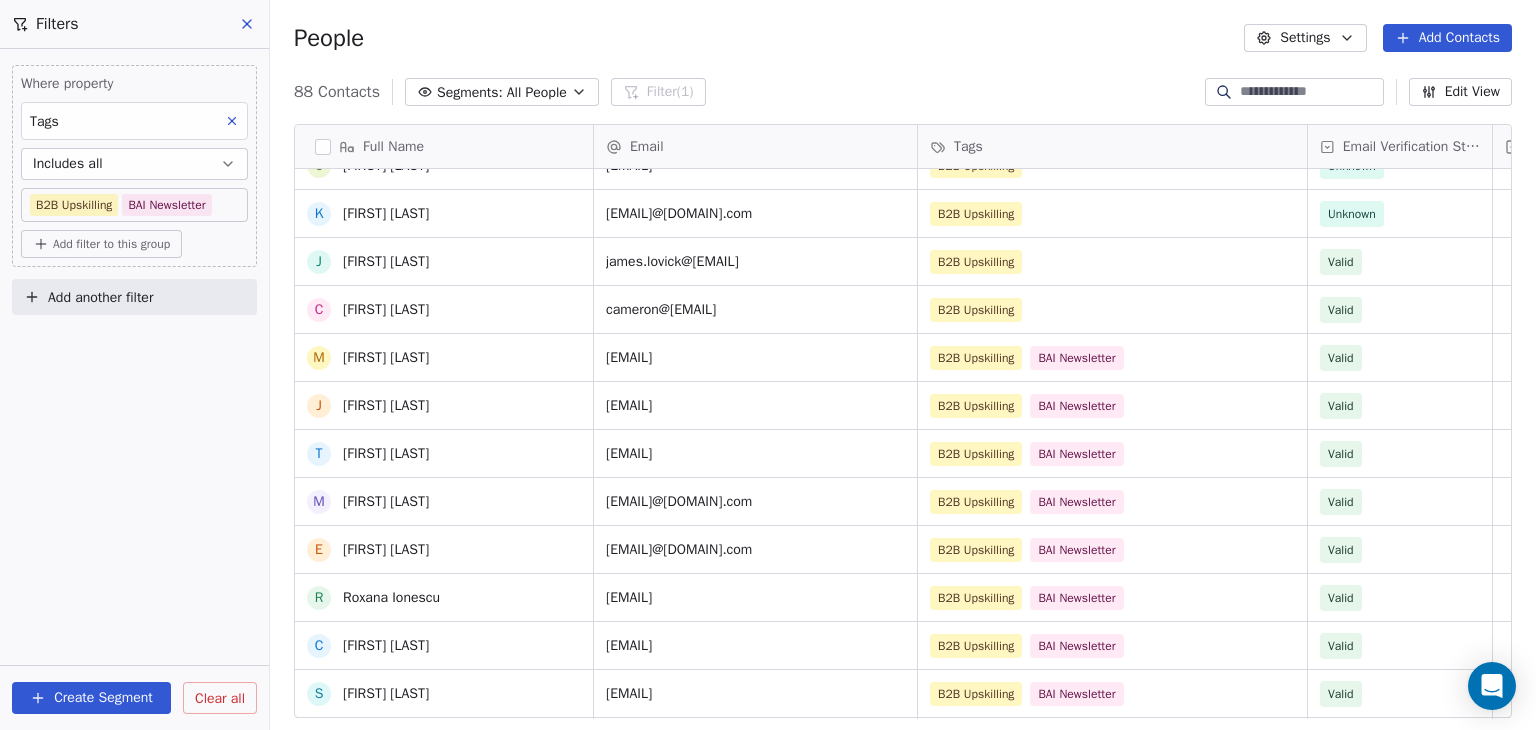 scroll, scrollTop: 800, scrollLeft: 0, axis: vertical 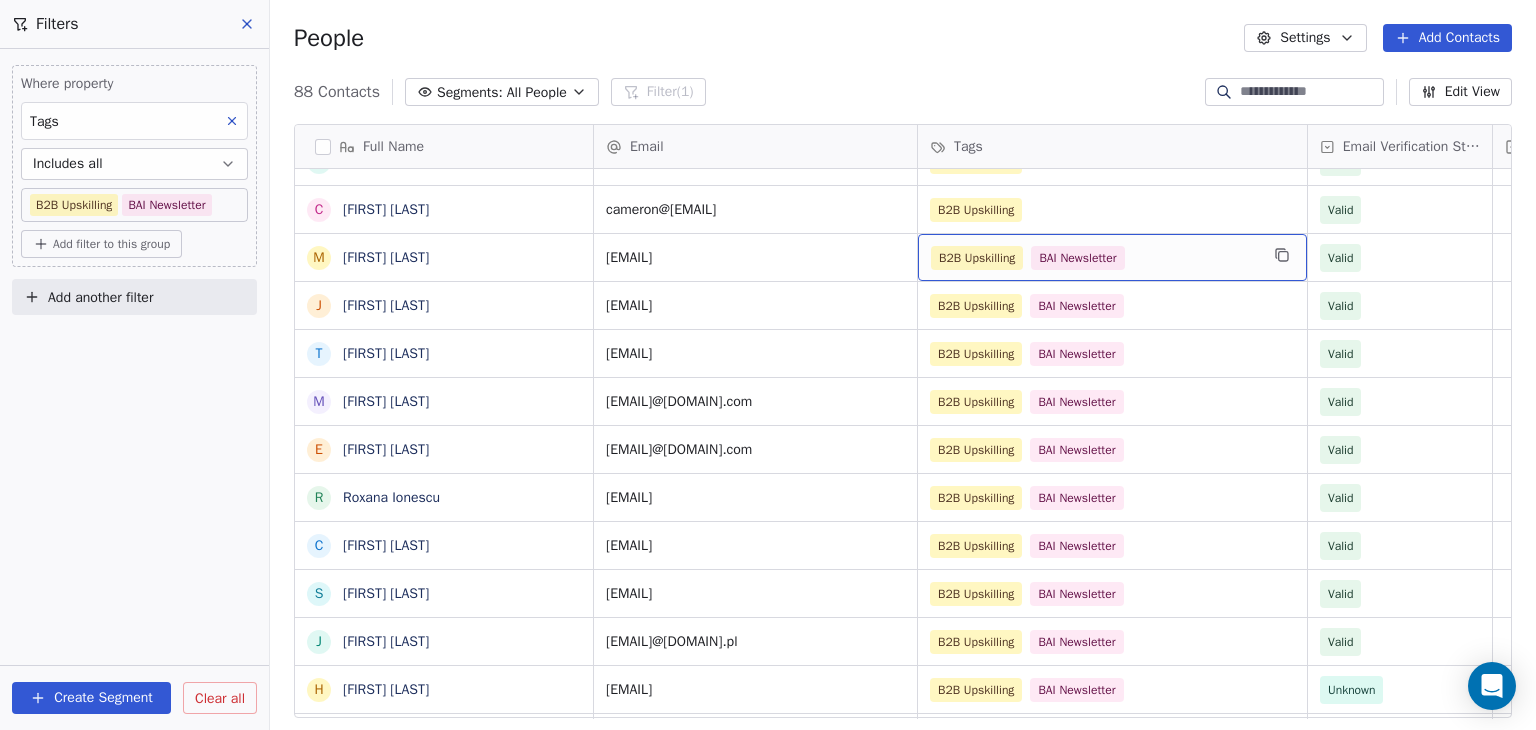 click on "B2B Upskilling BAI Newsletter" at bounding box center [1112, 257] 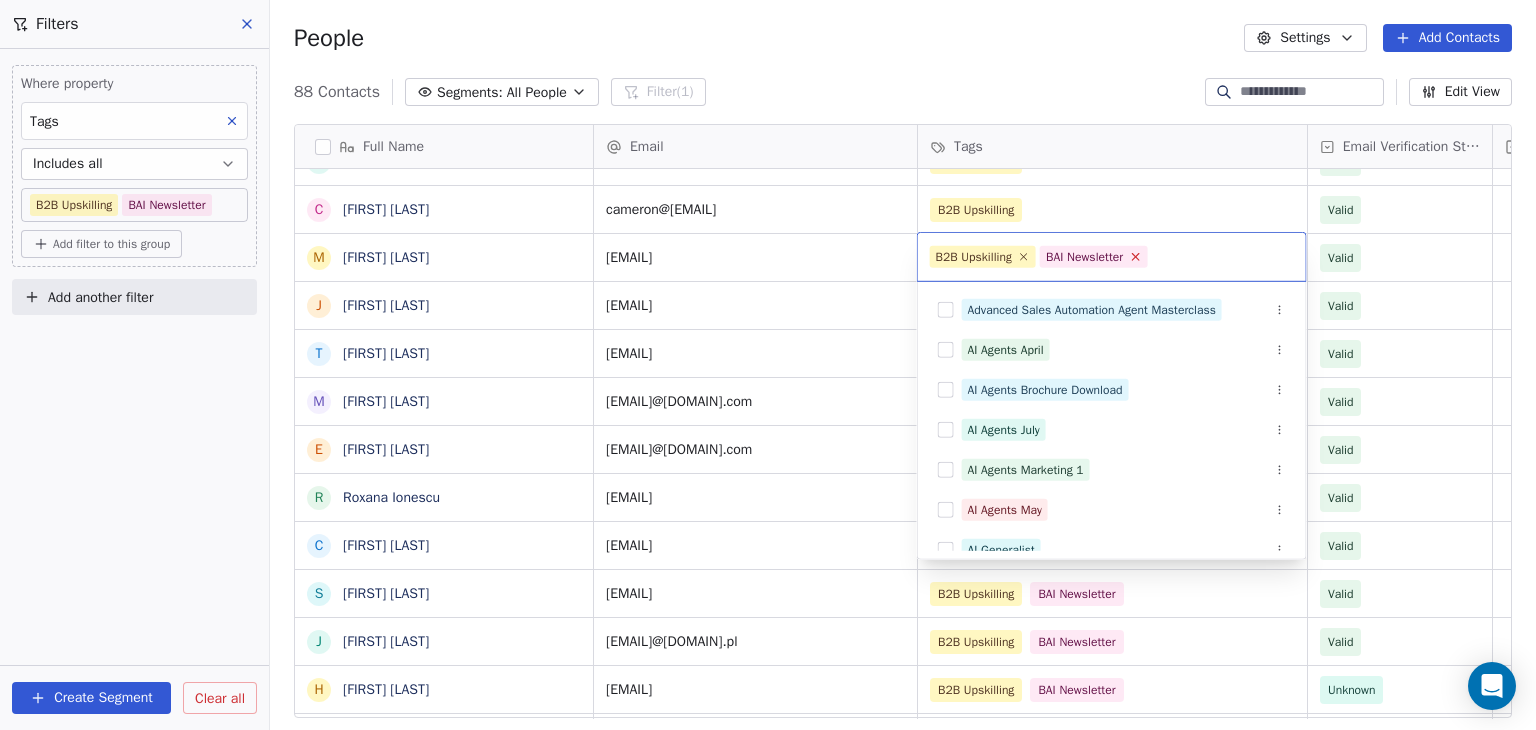 click 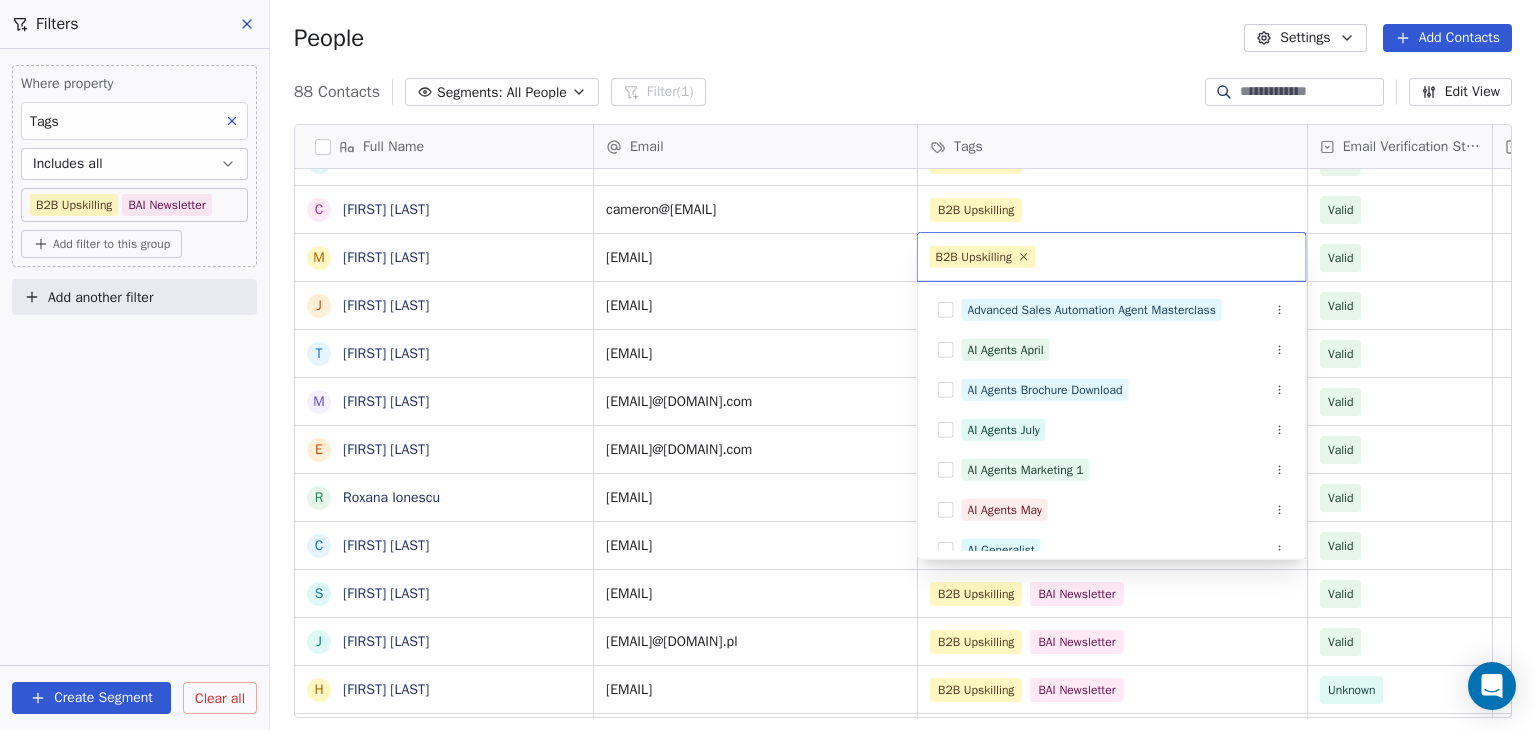 click on "BAR Contacts People Marketing Workflows Campaigns Sales Pipelines Sequences Beta Tools Apps AI Agents Help & Support Filters Where property Tags Includes all B2B Upskilling BAI Newsletter Add filter to this group Add another filter Create Segment Clear all People Settings Add Contacts 88 Contacts Segments: All People Filter (1) Edit View Tag Add to Sequence Full Name S Sean Norris P Pablo Naranjo Pelayo G Gian O'Neill C Chris Nabors T Tyler Mullis J Jasper Nimtz A Ashley Mullen T Tina Morse J James Moore M Manuel Molina R Rich Mobley E Eoin McCrossan D David Matz D Darya Mastsianitsa C Chris Lieber K Kenan Mammadov J James Lovick C Cameron Laird M Michael Lee J Jared Lampal T Tim Killalea M Martin Ivanov E Emrys Jones R Roxana Ionescu C Cai Hu S Starice Houston J Joanna Horoszko H Hkon Hommerstad-Tveit B Binh Hoang R Ryan Hetherington K Keith Herron D David Hernndez J Jennifer Hansen E Einar Hafberg A Andreas Jahnsen Guttormsen C Clara Granados T Terri Gloeckler R Ranita Ghosh J Jake Fox S F Fan Feng" at bounding box center (768, 365) 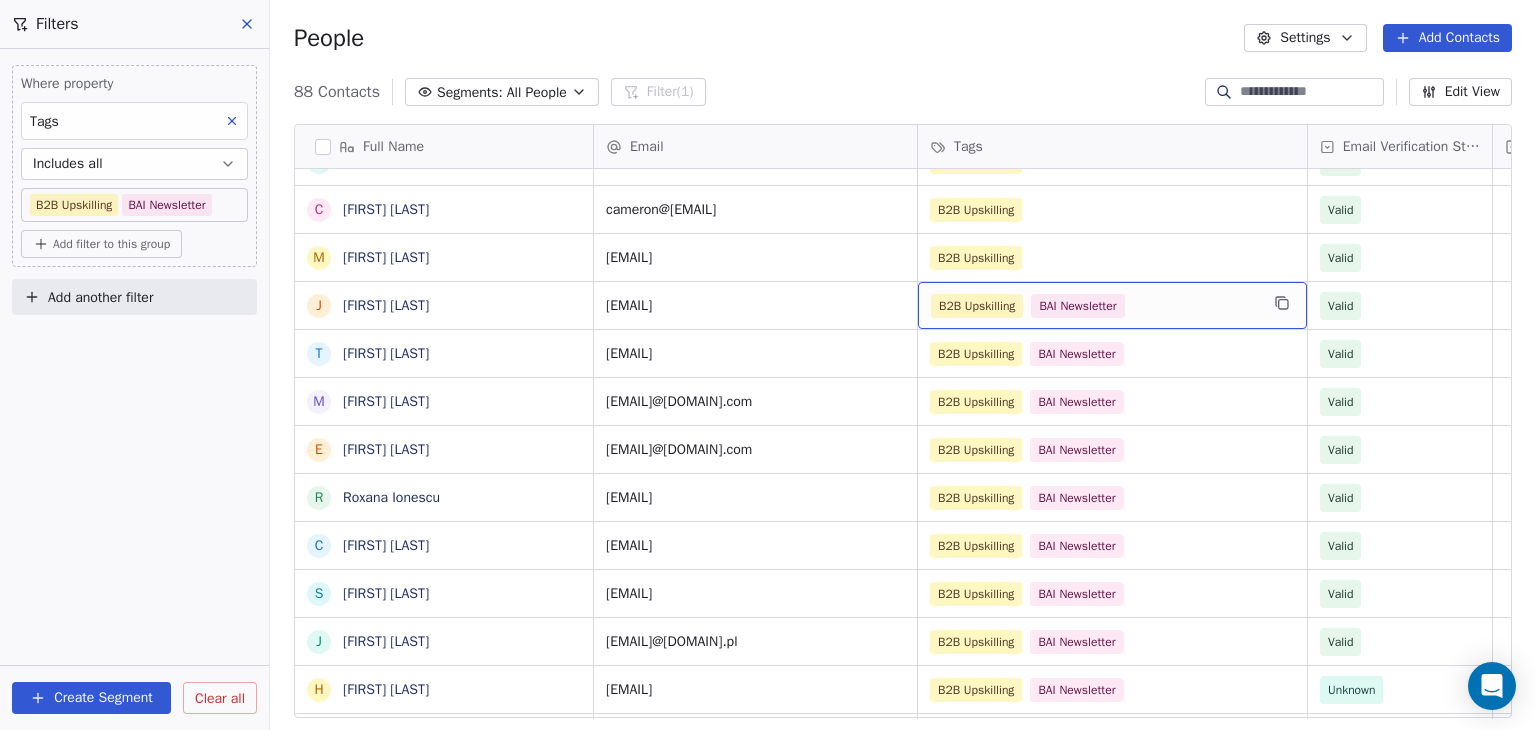 click on "B2B Upskilling BAI Newsletter" at bounding box center [1094, 306] 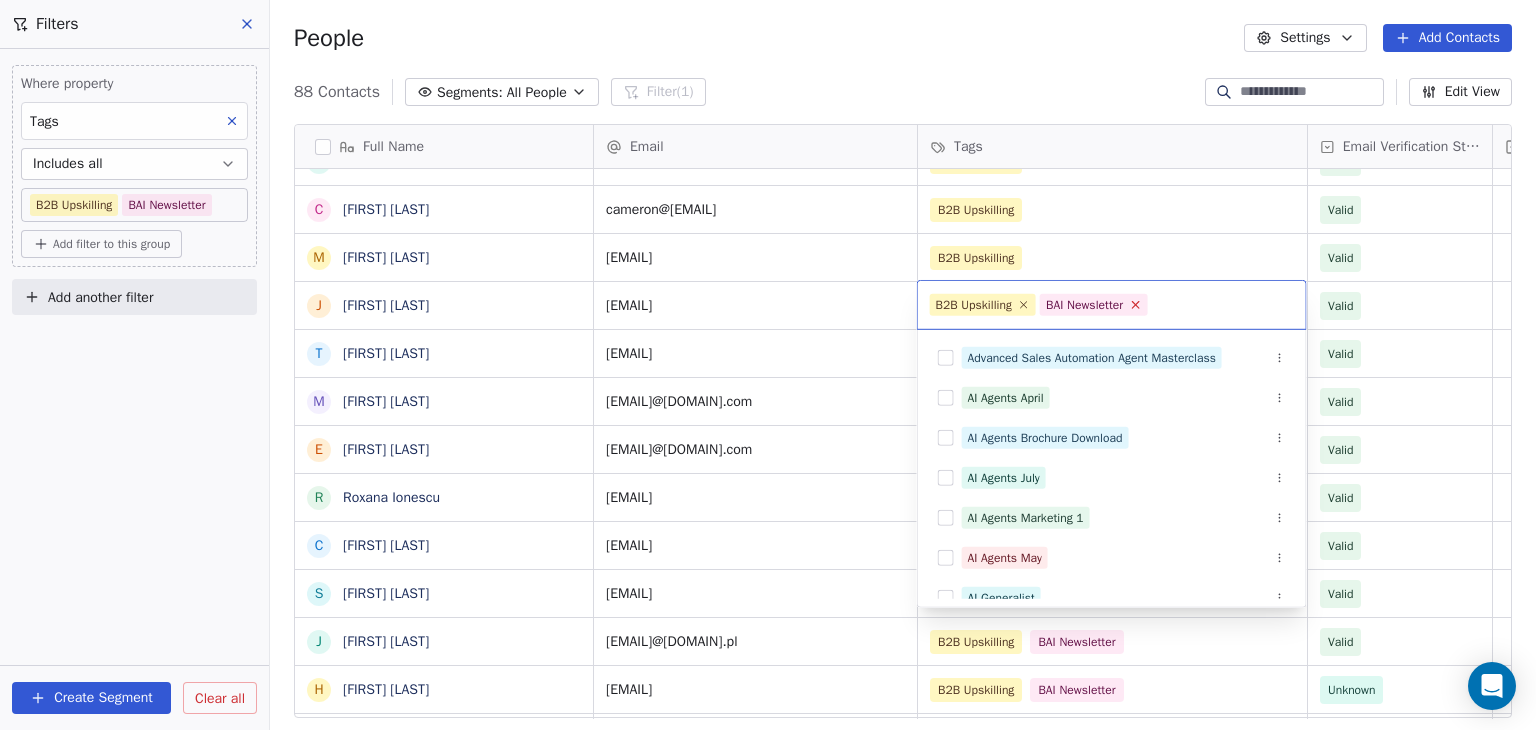 click 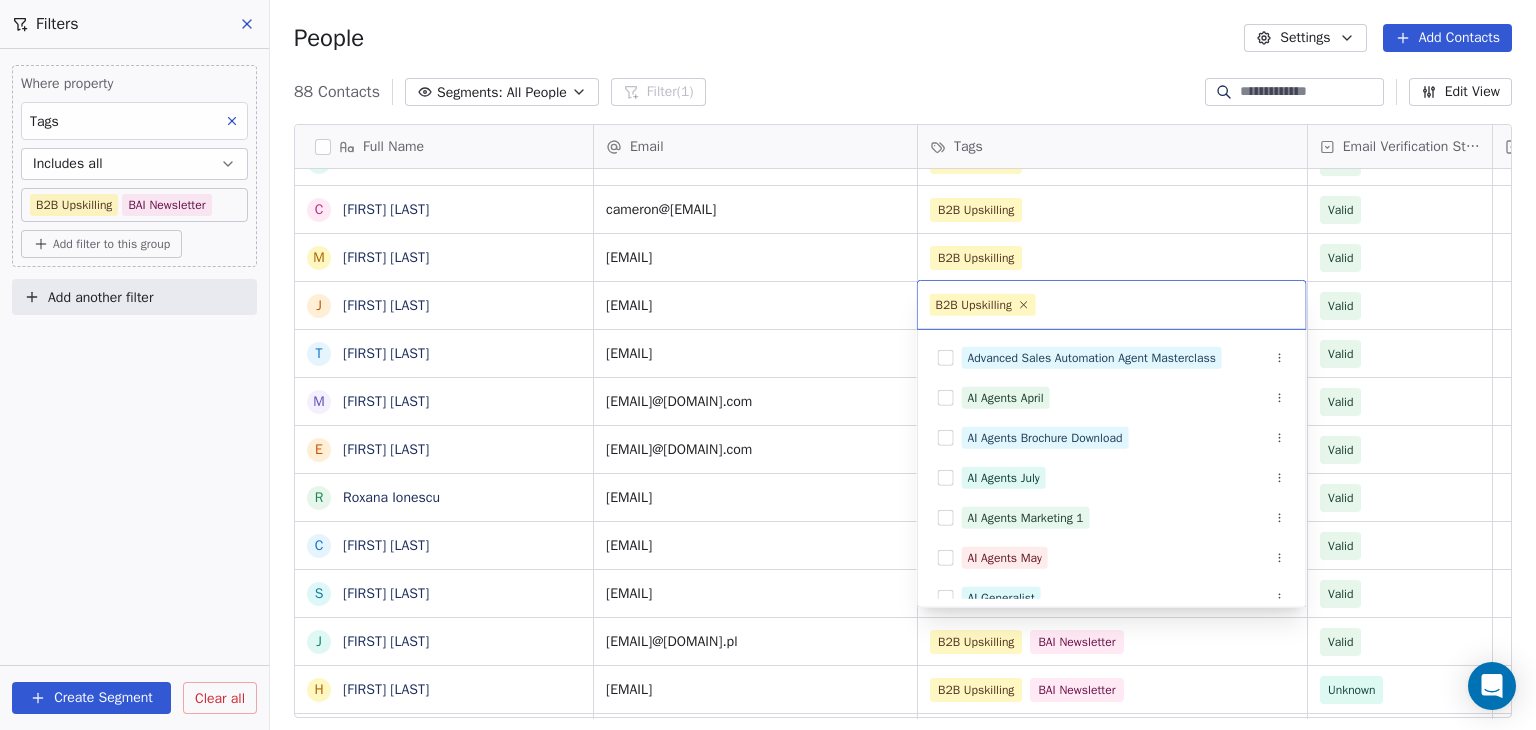 click on "BAR Contacts People Marketing Workflows Campaigns Sales Pipelines Sequences Beta Tools Apps AI Agents Help & Support Filters Where property Tags Includes all B2B Upskilling BAI Newsletter Add filter to this group Add another filter Create Segment Clear all People Settings Add Contacts 88 Contacts Segments: All People Filter (1) Edit View Tag Add to Sequence Full Name S Sean Norris P Pablo Naranjo Pelayo G Gian O'Neill C Chris Nabors T Tyler Mullis J Jasper Nimtz A Ashley Mullen T Tina Morse J James Moore M Manuel Molina R Rich Mobley E Eoin McCrossan D David Matz D Darya Mastsianitsa C Chris Lieber K Kenan Mammadov J James Lovick C Cameron Laird M Michael Lee J Jared Lampal T Tim Killalea M Martin Ivanov E Emrys Jones R Roxana Ionescu C Cai Hu S Starice Houston J Joanna Horoszko H Hkon Hommerstad-Tveit B Binh Hoang R Ryan Hetherington K Keith Herron D David Hernndez J Jennifer Hansen E Einar Hafberg A Andreas Jahnsen Guttormsen C Clara Granados T Terri Gloeckler R Ranita Ghosh J Jake Fox S F Fan Feng" at bounding box center (768, 365) 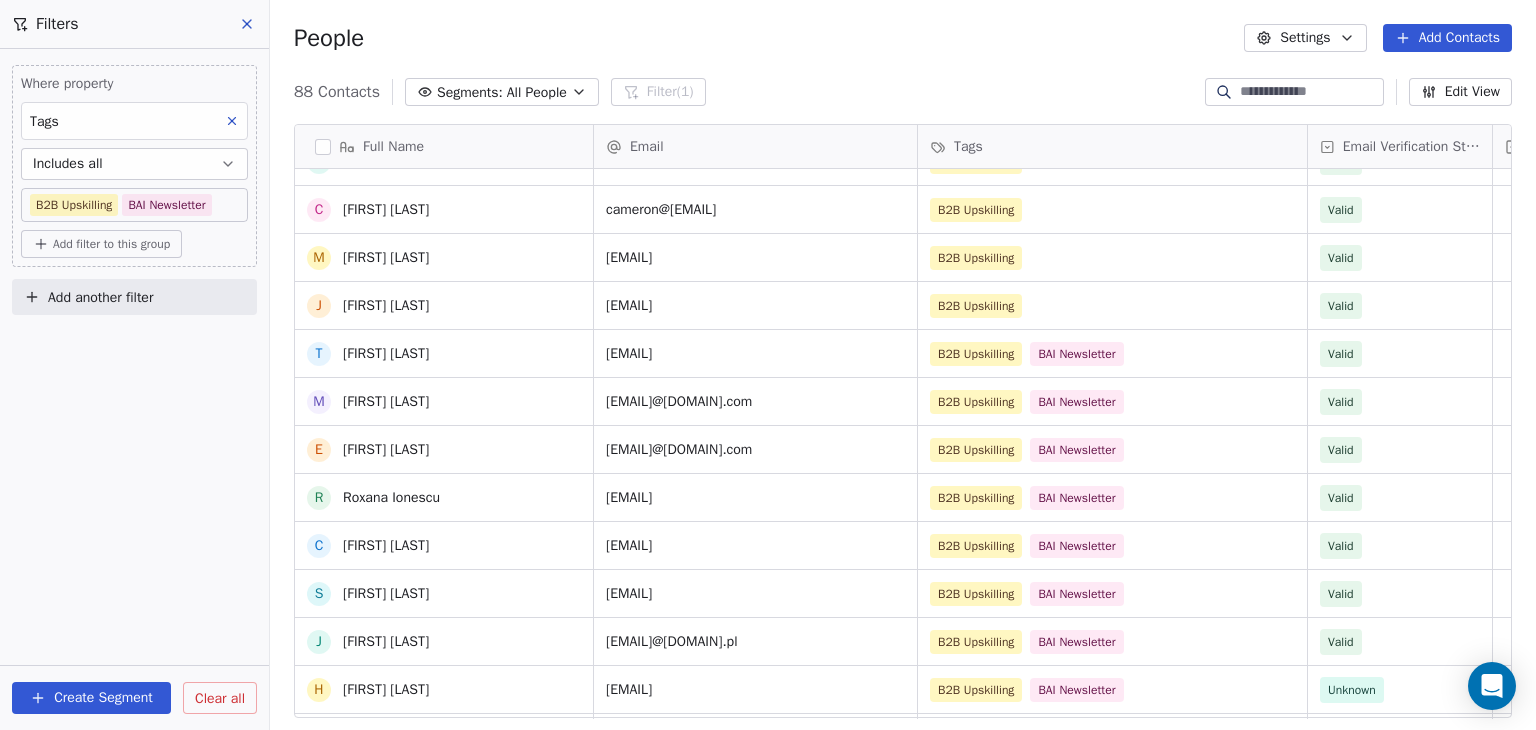scroll, scrollTop: 1000, scrollLeft: 0, axis: vertical 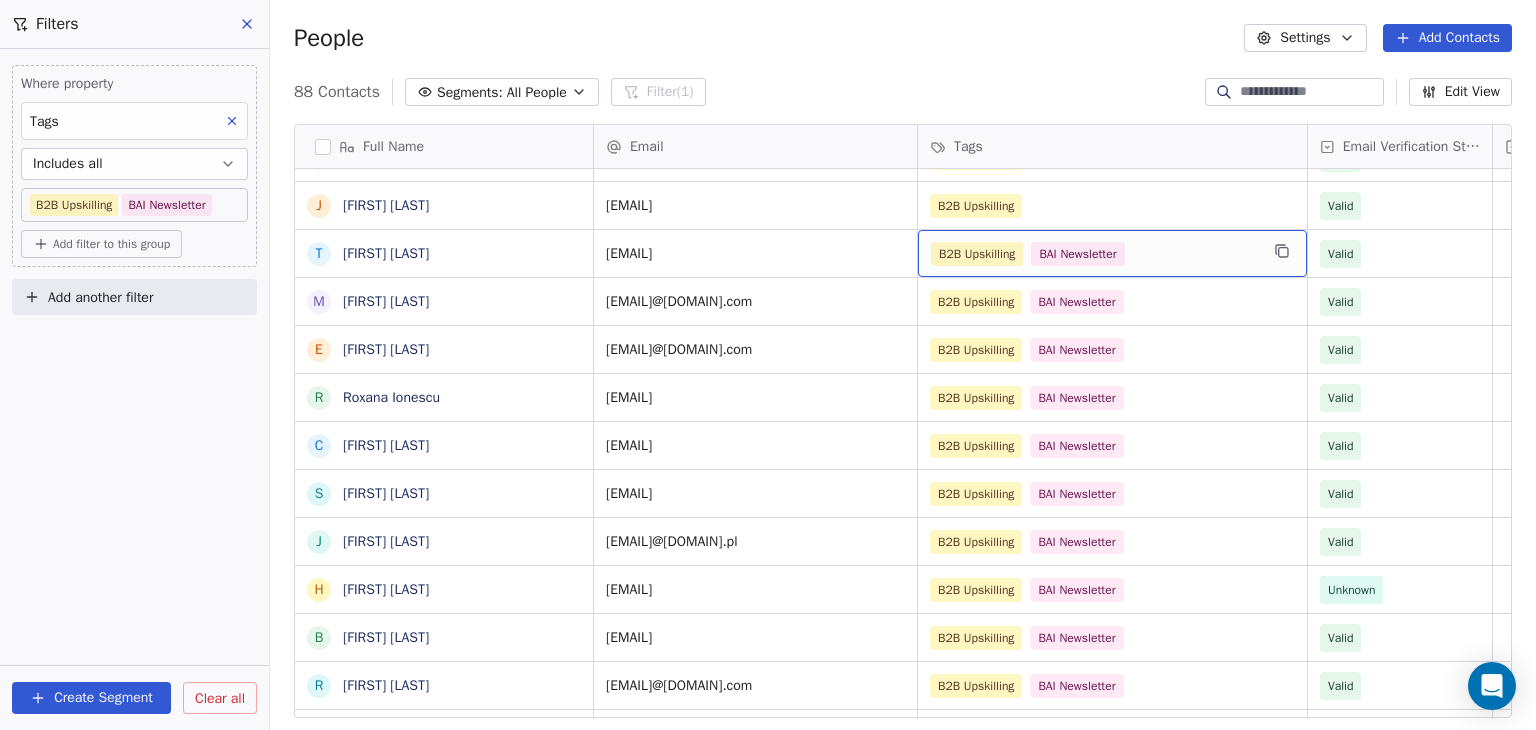 click on "B2B Upskilling BAI Newsletter" at bounding box center [1094, 254] 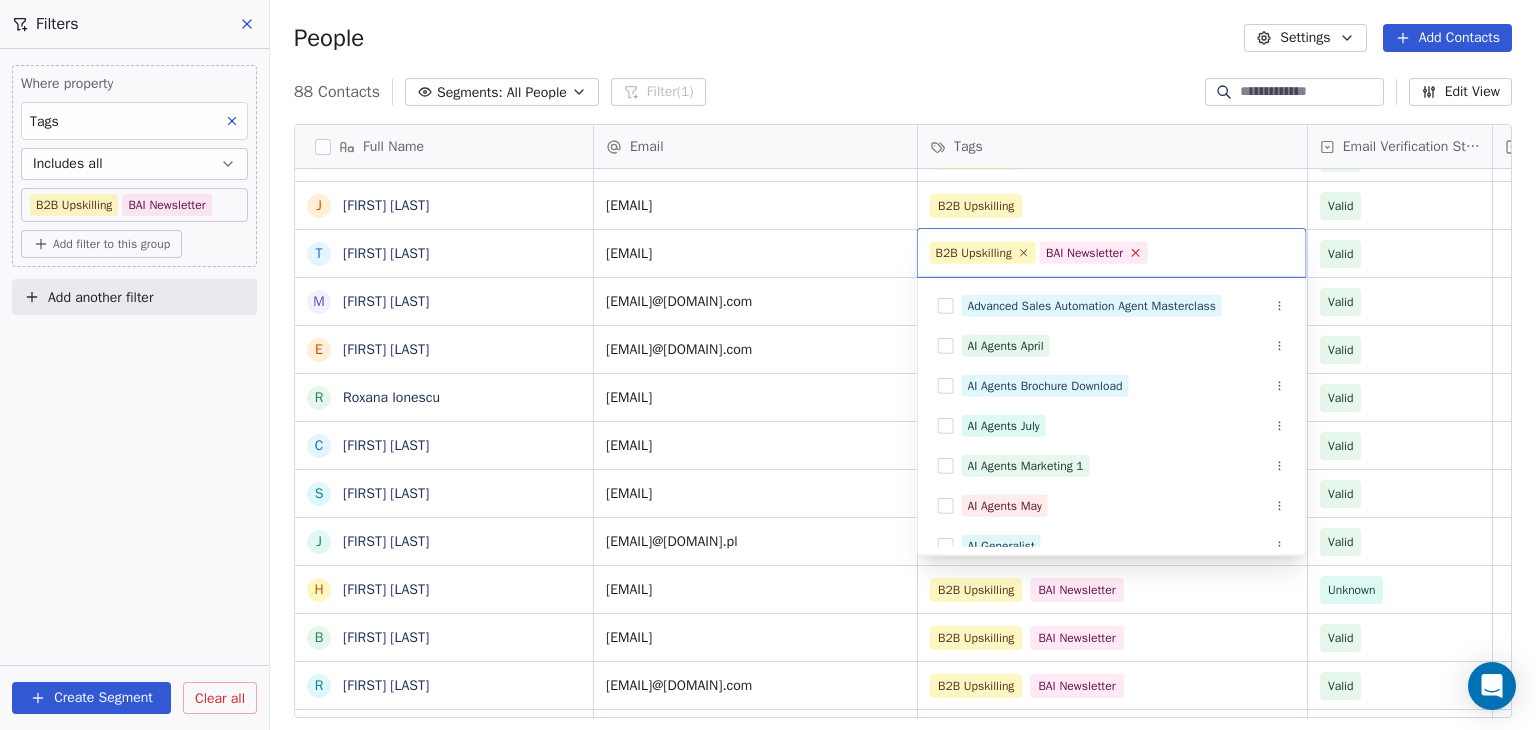 click 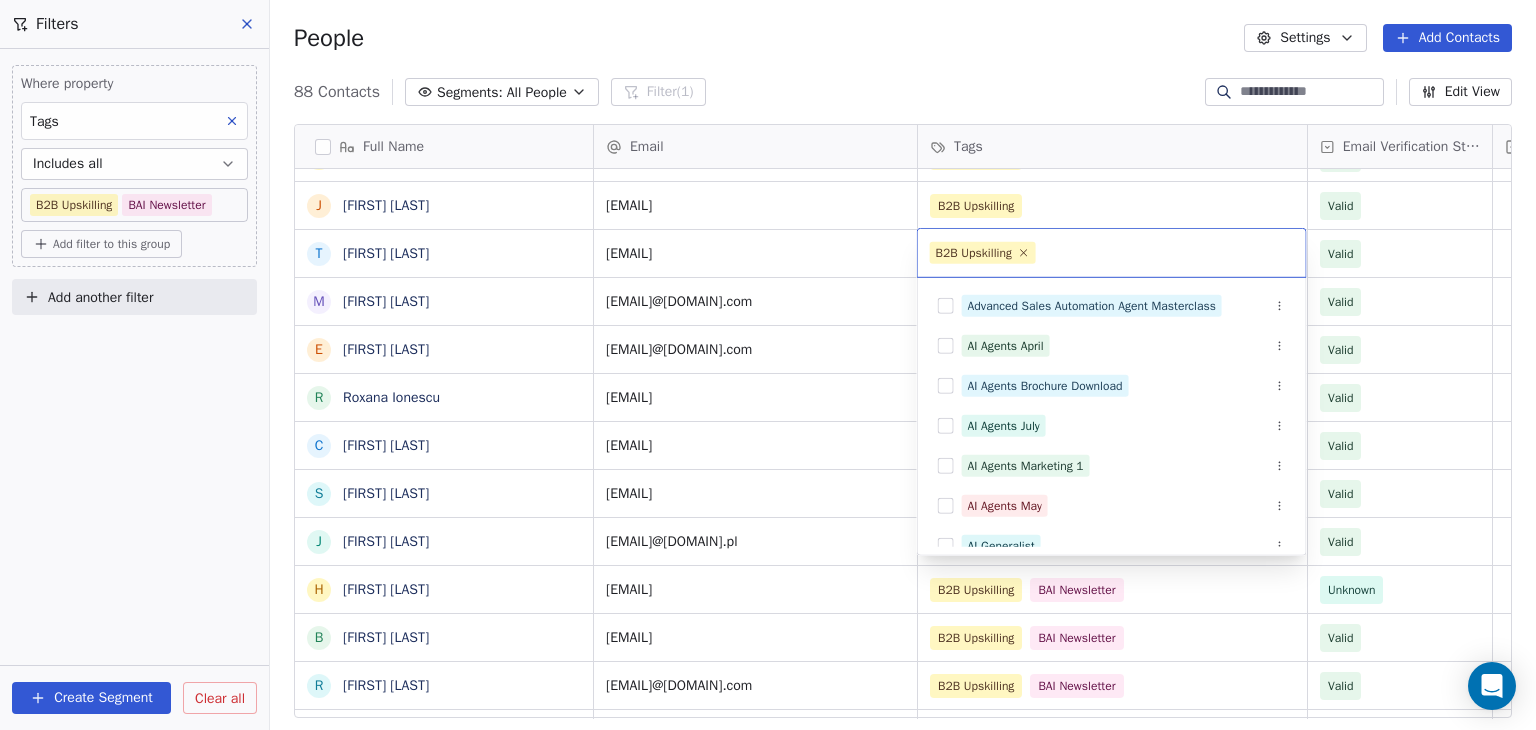 click on "BAR Contacts People Marketing Workflows Campaigns Sales Pipelines Sequences Beta Tools Apps AI Agents Help & Support Filters Where property Tags Includes all B2B Upskilling BAI Newsletter Add filter to this group Add another filter Create Segment Clear all People Settings Add Contacts 88 Contacts Segments: All People Filter (1) Edit View Tag Add to Sequence Full Name S Sean Norris P Pablo Naranjo Pelayo G Gian O'Neill C Chris Nabors T Tyler Mullis J Jasper Nimtz A Ashley Mullen T Tina Morse J James Moore M Manuel Molina R Rich Mobley E Eoin McCrossan D David Matz D Darya Mastsianitsa C Chris Lieber K Kenan Mammadov J James Lovick C Cameron Laird M Michael Lee J Jared Lampal T Tim Killalea M Martin Ivanov E Emrys Jones R Roxana Ionescu C Cai Hu S Starice Houston J Joanna Horoszko H Hkon Hommerstad-Tveit B Binh Hoang R Ryan Hetherington K Keith Herron D David Hernndez J Jennifer Hansen E Einar Hafberg A Andreas Jahnsen Guttormsen C Clara Granados T Terri Gloeckler R Ranita Ghosh J Jake Fox S F Fan Feng" at bounding box center [768, 365] 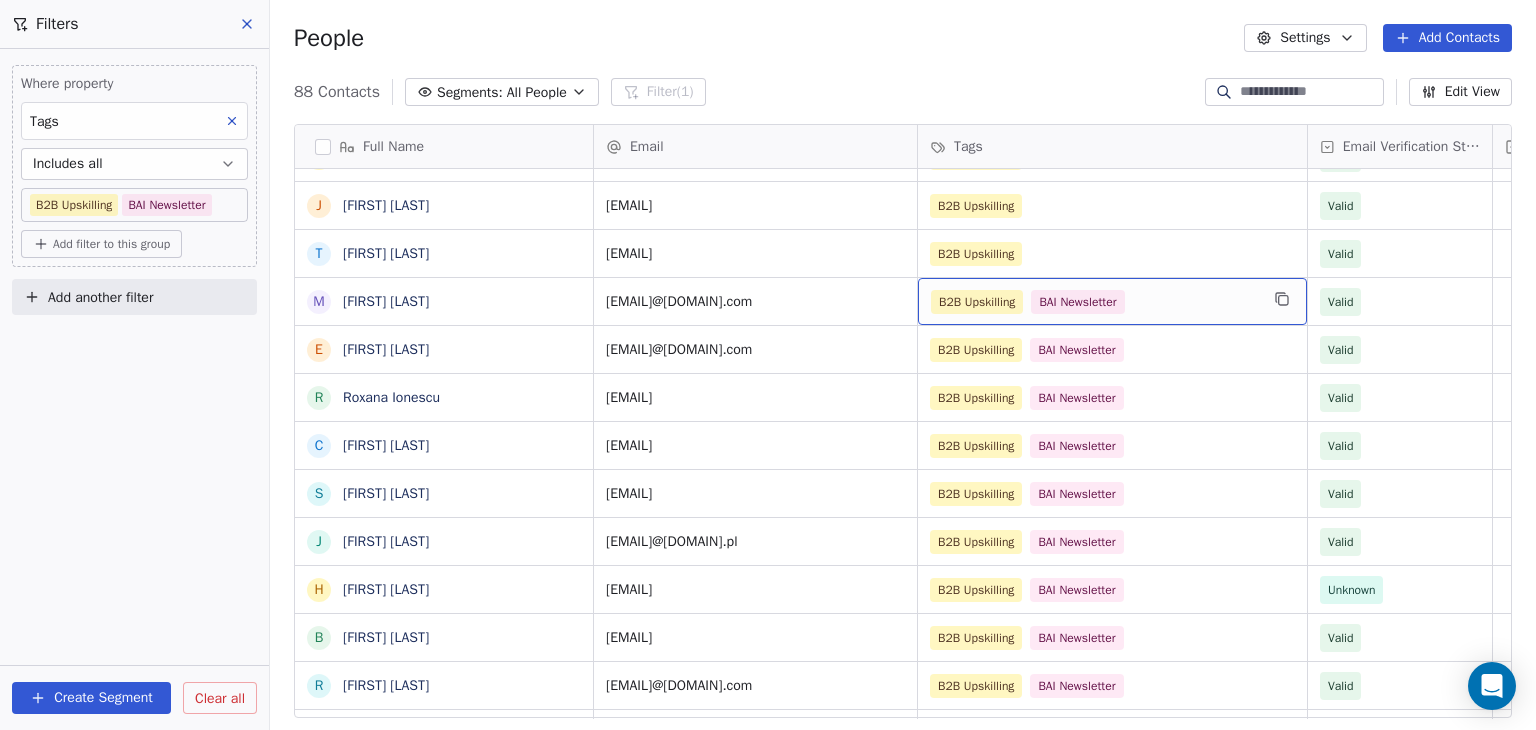 click on "B2B Upskilling BAI Newsletter" at bounding box center [1094, 302] 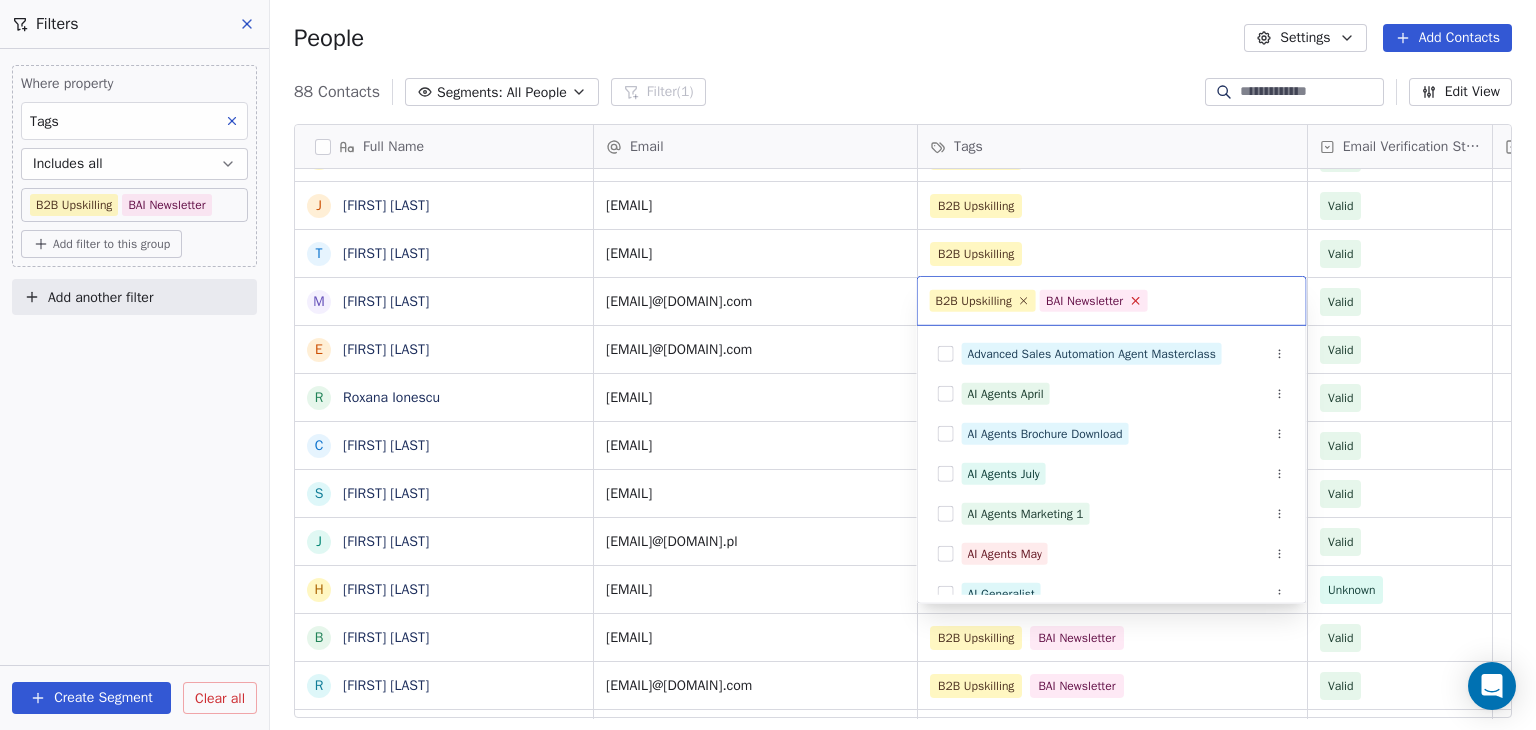 click 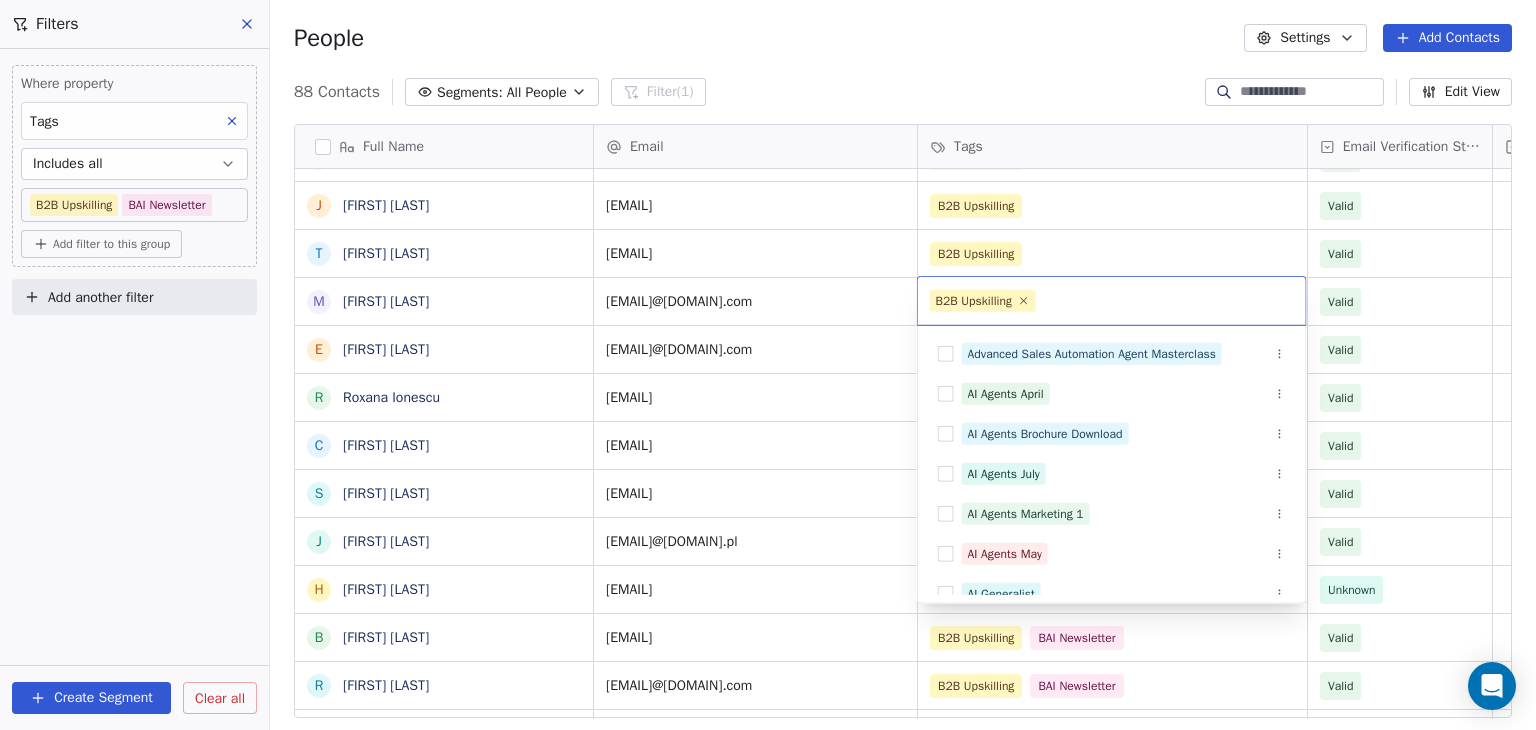 drag, startPoint x: 1073, startPoint y: 128, endPoint x: 1114, endPoint y: 255, distance: 133.45412 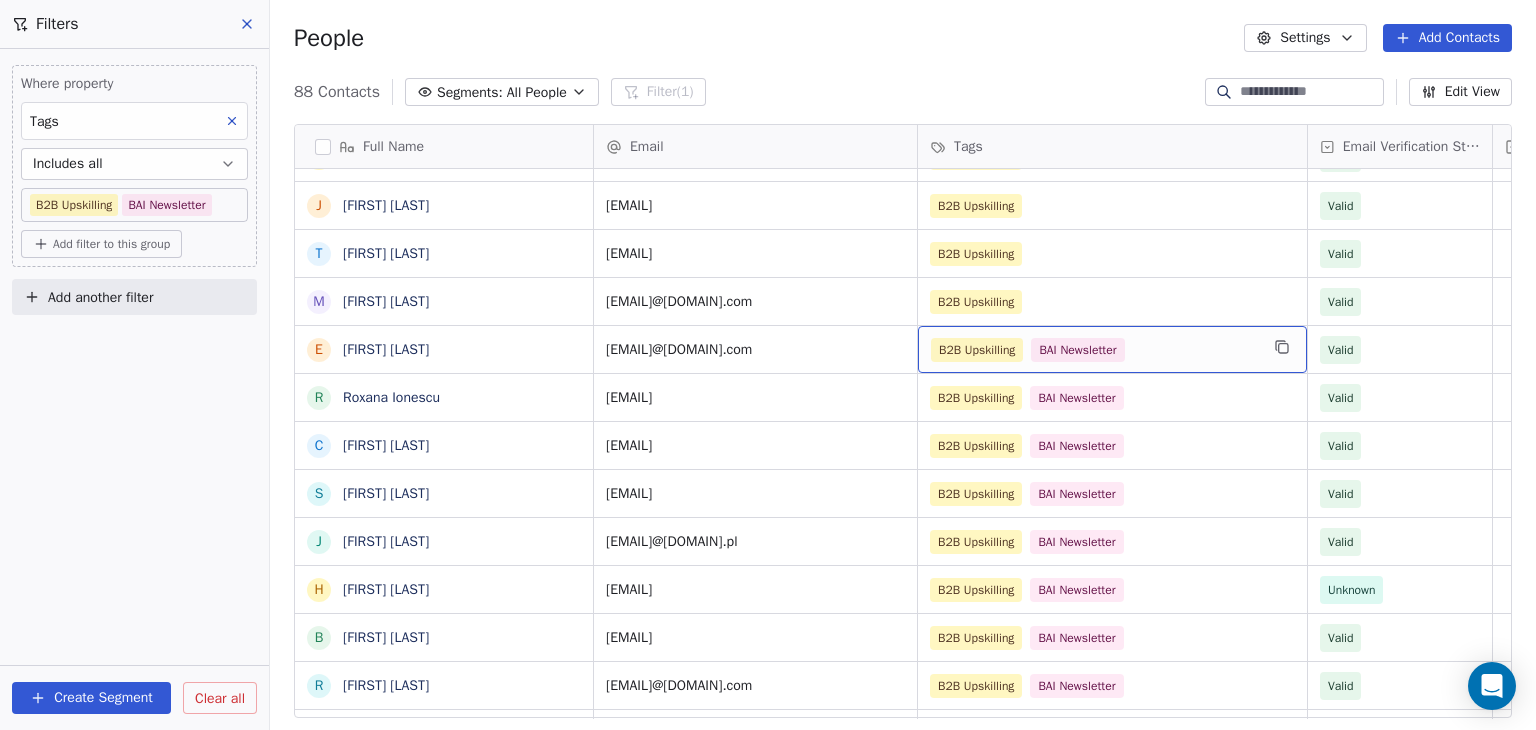 click on "B2B Upskilling BAI Newsletter" at bounding box center (1094, 350) 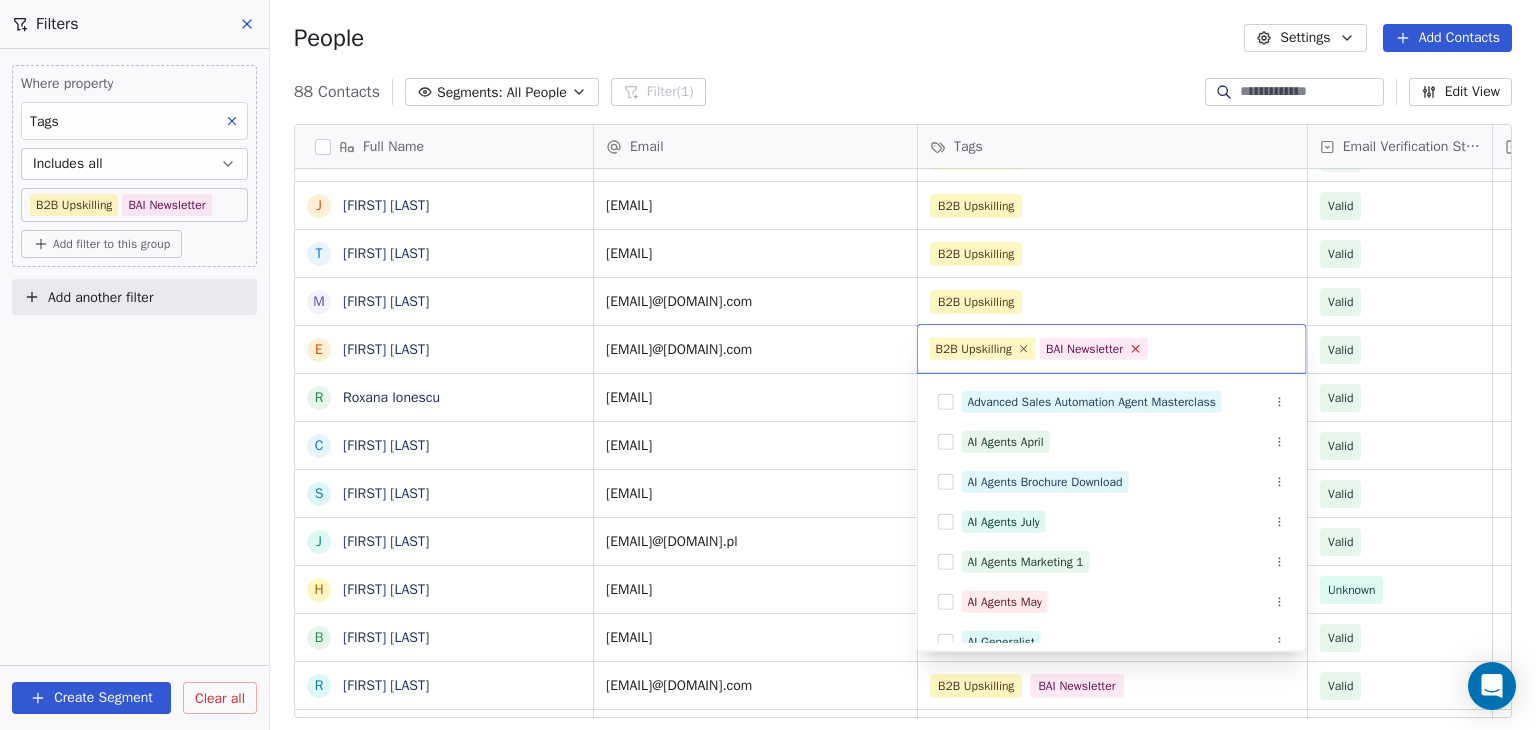 click 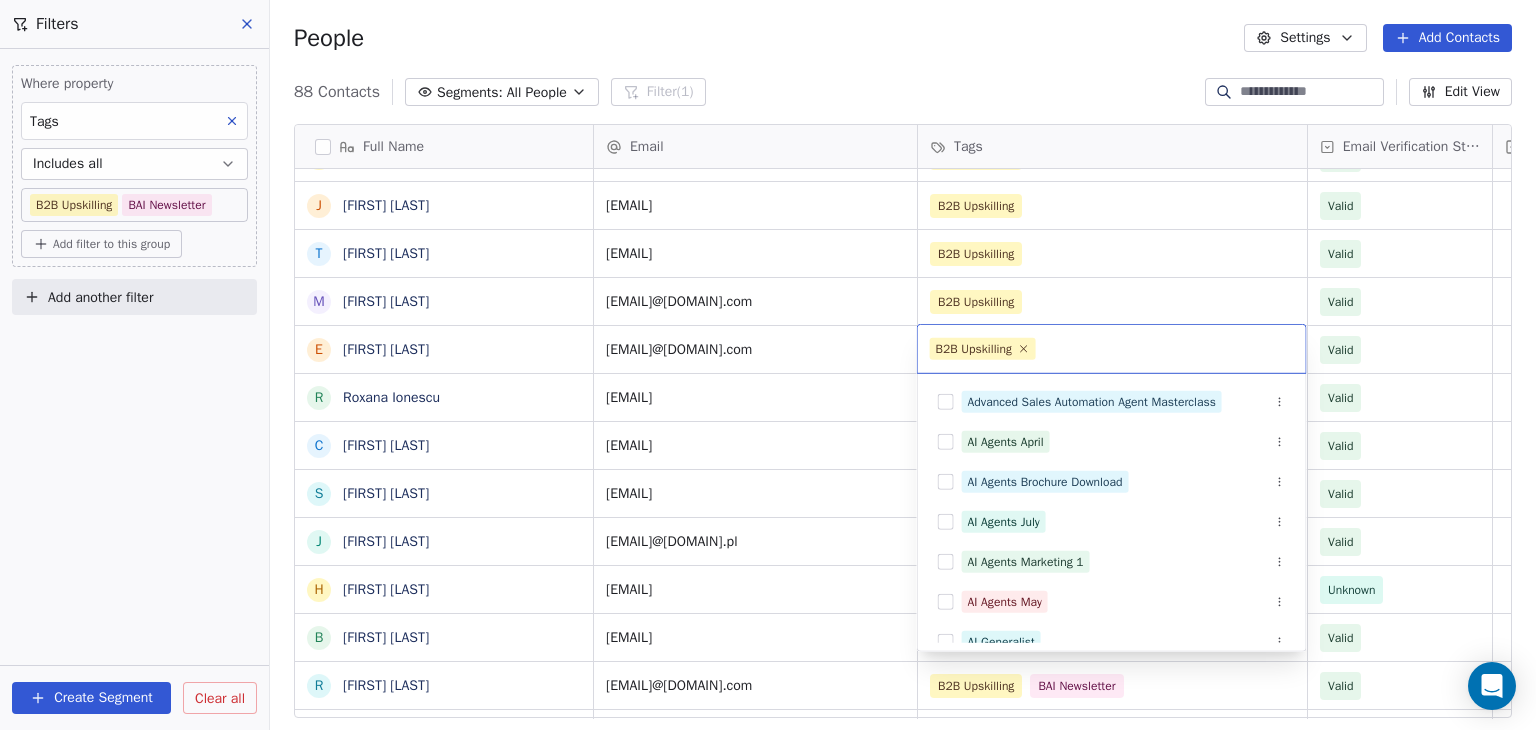 click on "BAR Contacts People Marketing Workflows Campaigns Sales Pipelines Sequences Beta Tools Apps AI Agents Help & Support Filters Where property Tags Includes all B2B Upskilling BAI Newsletter Add filter to this group Add another filter Create Segment Clear all People Settings Add Contacts 88 Contacts Segments: All People Filter (1) Edit View Tag Add to Sequence Full Name S Sean Norris P Pablo Naranjo Pelayo G Gian O'Neill C Chris Nabors T Tyler Mullis J Jasper Nimtz A Ashley Mullen T Tina Morse J James Moore M Manuel Molina R Rich Mobley E Eoin McCrossan D David Matz D Darya Mastsianitsa C Chris Lieber K Kenan Mammadov J James Lovick C Cameron Laird M Michael Lee J Jared Lampal T Tim Killalea M Martin Ivanov E Emrys Jones R Roxana Ionescu C Cai Hu S Starice Houston J Joanna Horoszko H Hkon Hommerstad-Tveit B Binh Hoang R Ryan Hetherington K Keith Herron D David Hernndez J Jennifer Hansen E Einar Hafberg A Andreas Jahnsen Guttormsen C Clara Granados T Terri Gloeckler R Ranita Ghosh J Jake Fox S F Fan Feng" at bounding box center [768, 365] 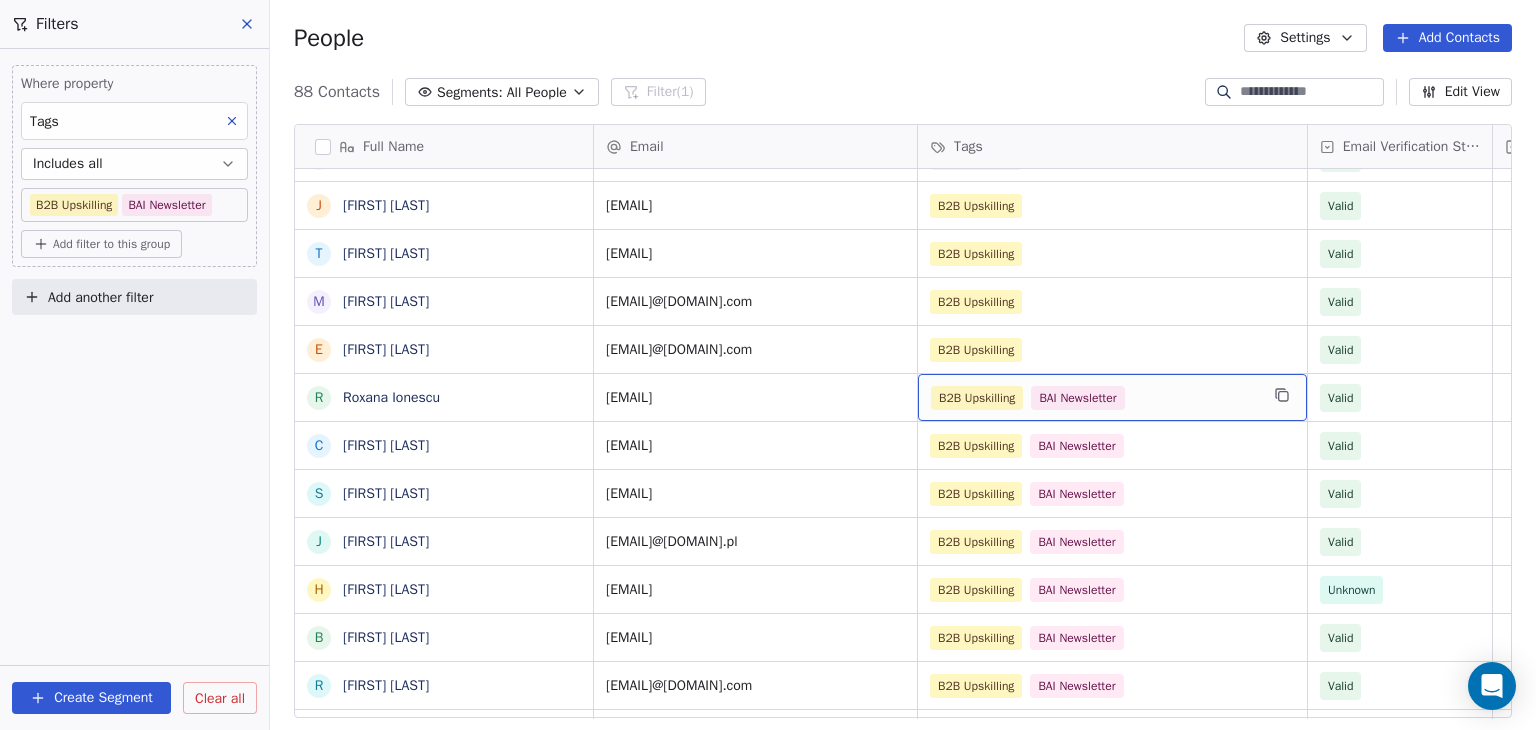 click on "B2B Upskilling BAI Newsletter" at bounding box center [1094, 398] 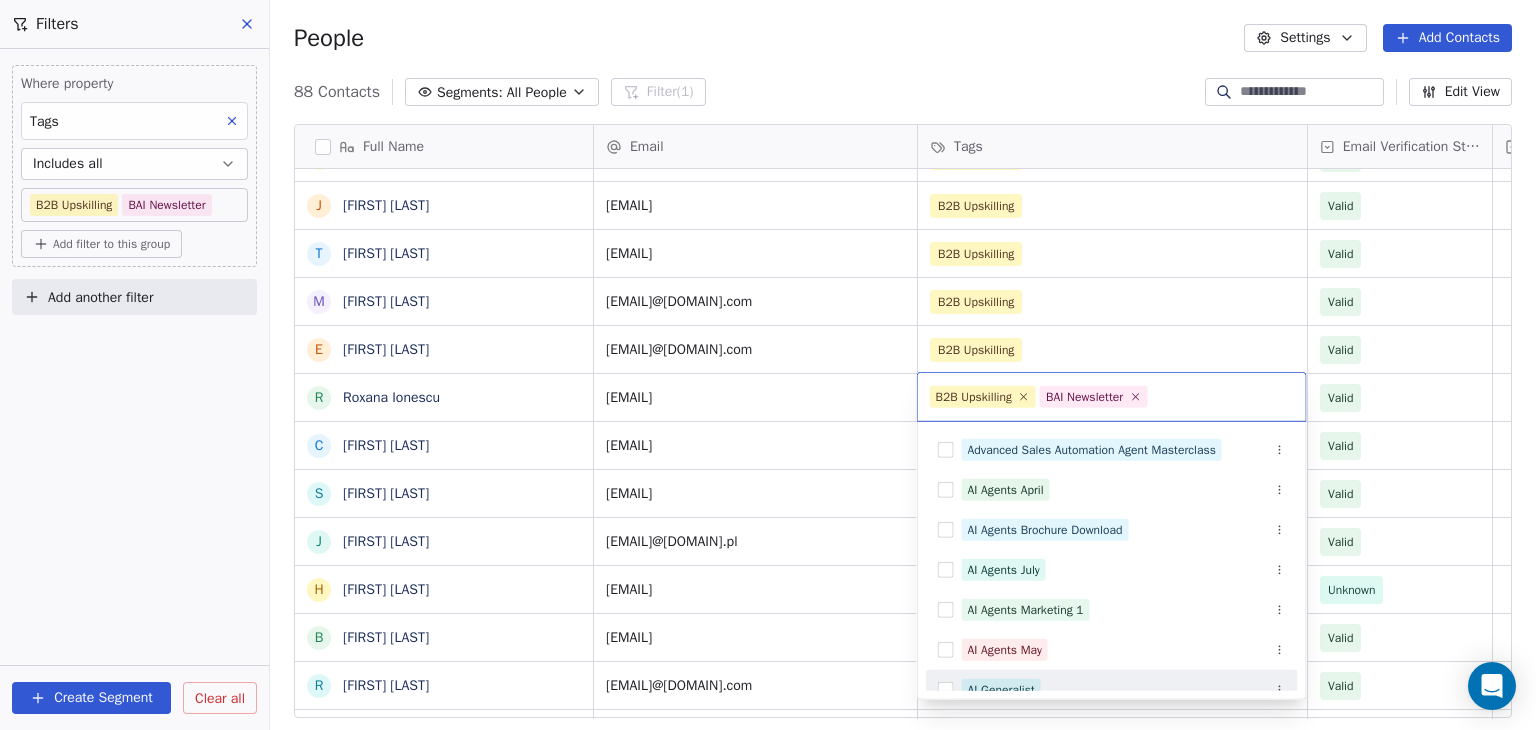 click 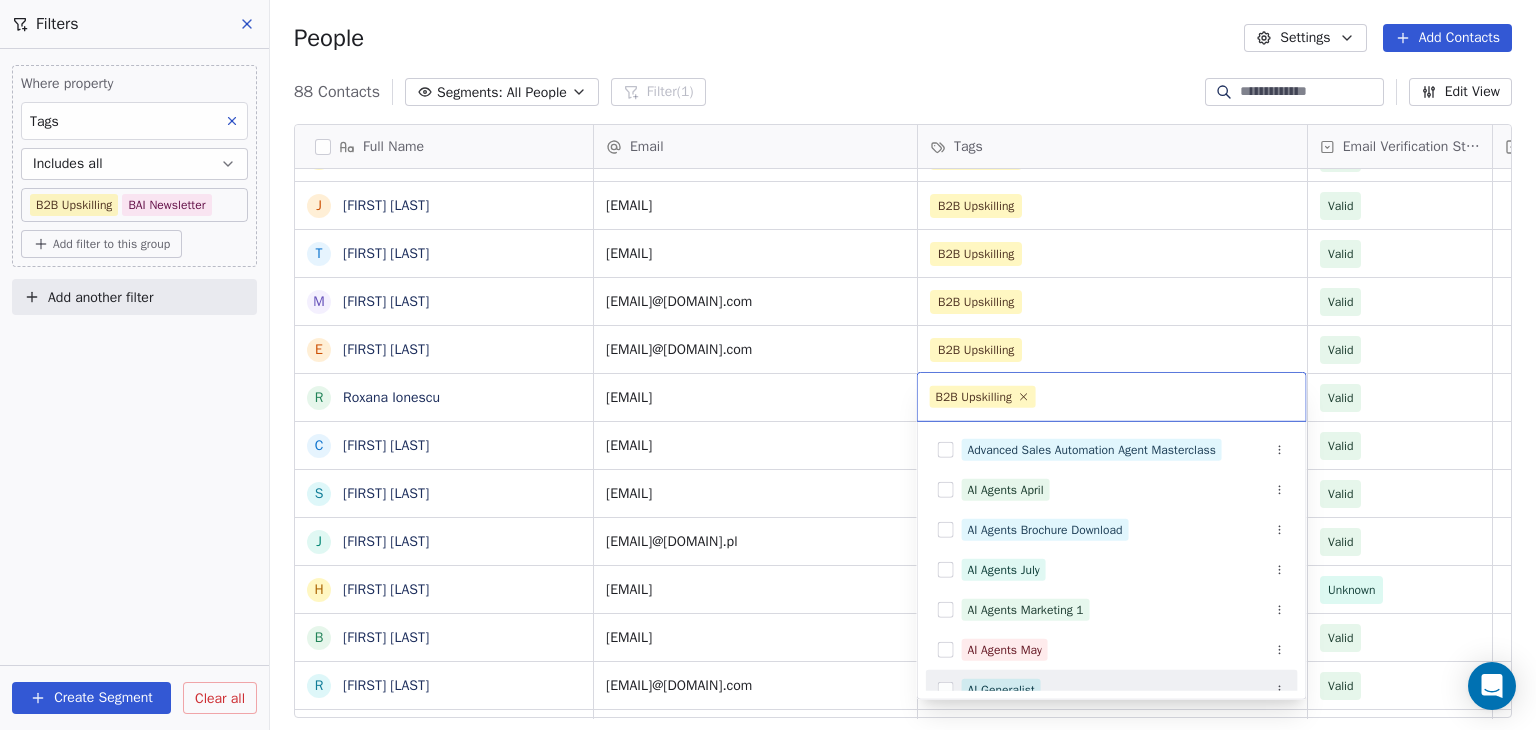 click on "BAR Contacts People Marketing Workflows Campaigns Sales Pipelines Sequences Beta Tools Apps AI Agents Help & Support Filters Where property Tags Includes all B2B Upskilling BAI Newsletter Add filter to this group Add another filter Create Segment Clear all People Settings Add Contacts 88 Contacts Segments: All People Filter (1) Edit View Tag Add to Sequence Full Name S Sean Norris P Pablo Naranjo Pelayo G Gian O'Neill C Chris Nabors T Tyler Mullis J Jasper Nimtz A Ashley Mullen T Tina Morse J James Moore M Manuel Molina R Rich Mobley E Eoin McCrossan D David Matz D Darya Mastsianitsa C Chris Lieber K Kenan Mammadov J James Lovick C Cameron Laird M Michael Lee J Jared Lampal T Tim Killalea M Martin Ivanov E Emrys Jones R Roxana Ionescu C Cai Hu S Starice Houston J Joanna Horoszko H Hkon Hommerstad-Tveit B Binh Hoang R Ryan Hetherington K Keith Herron D David Hernndez J Jennifer Hansen E Einar Hafberg A Andreas Jahnsen Guttormsen C Clara Granados T Terri Gloeckler R Ranita Ghosh J Jake Fox S F Fan Feng" at bounding box center (768, 365) 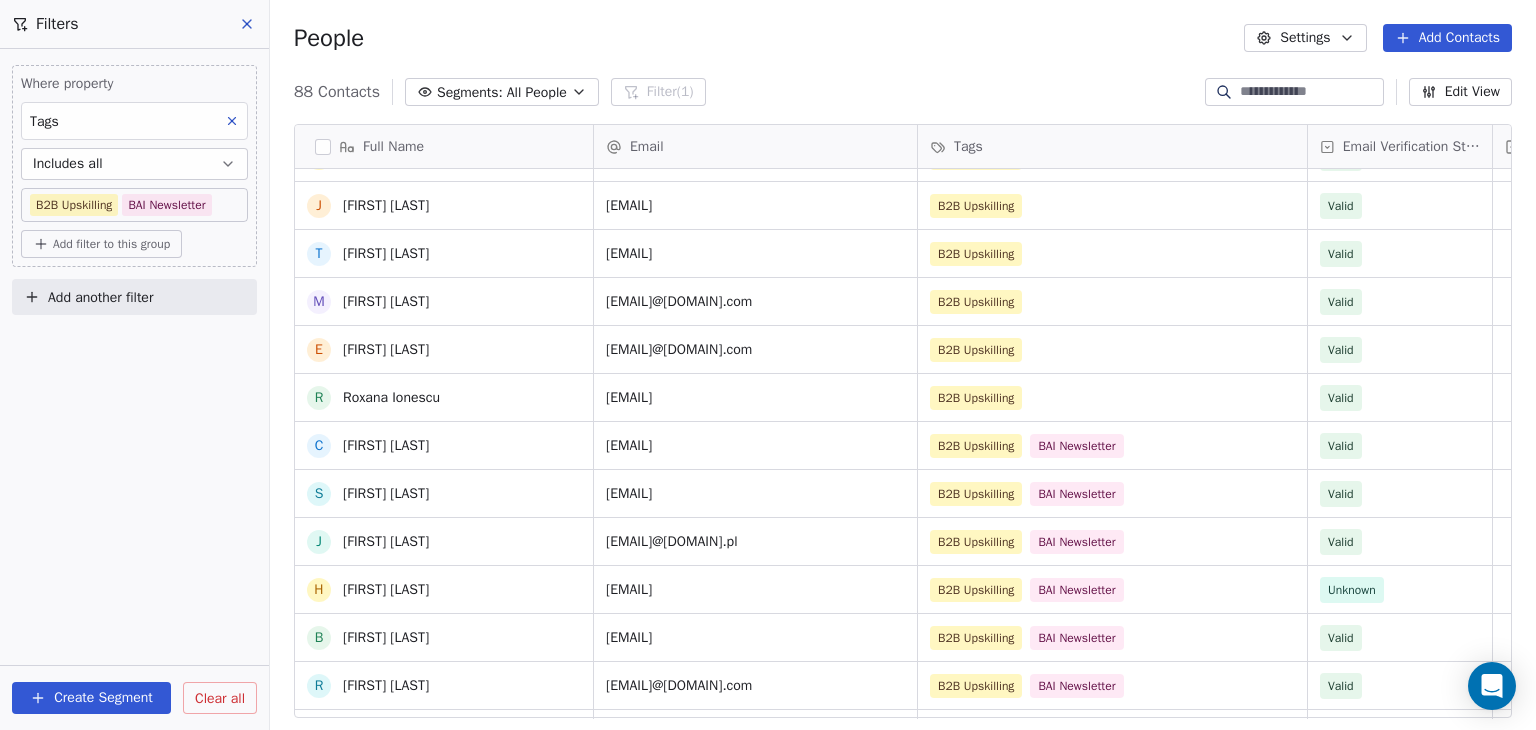 scroll, scrollTop: 1000, scrollLeft: 0, axis: vertical 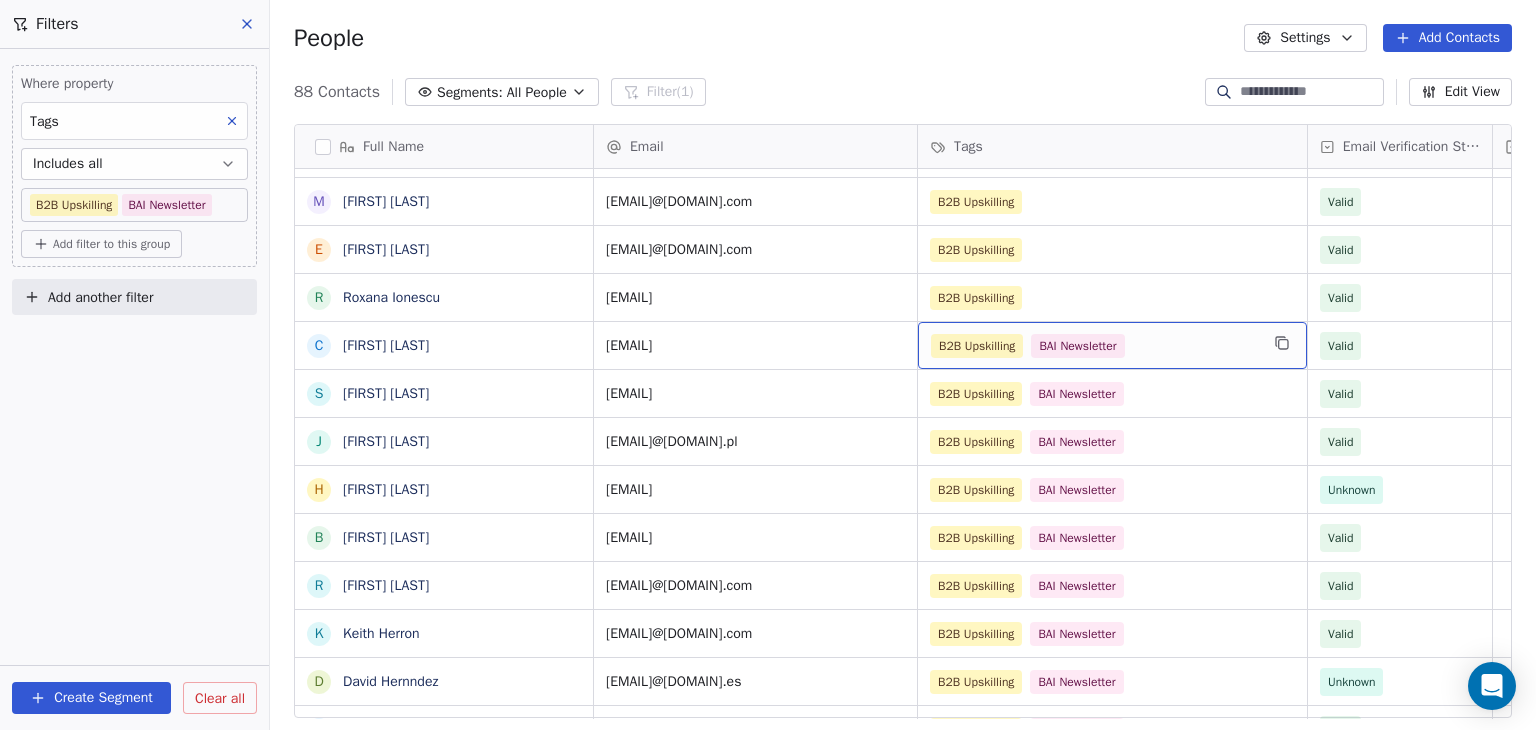 click on "B2B Upskilling BAI Newsletter" at bounding box center [1094, 346] 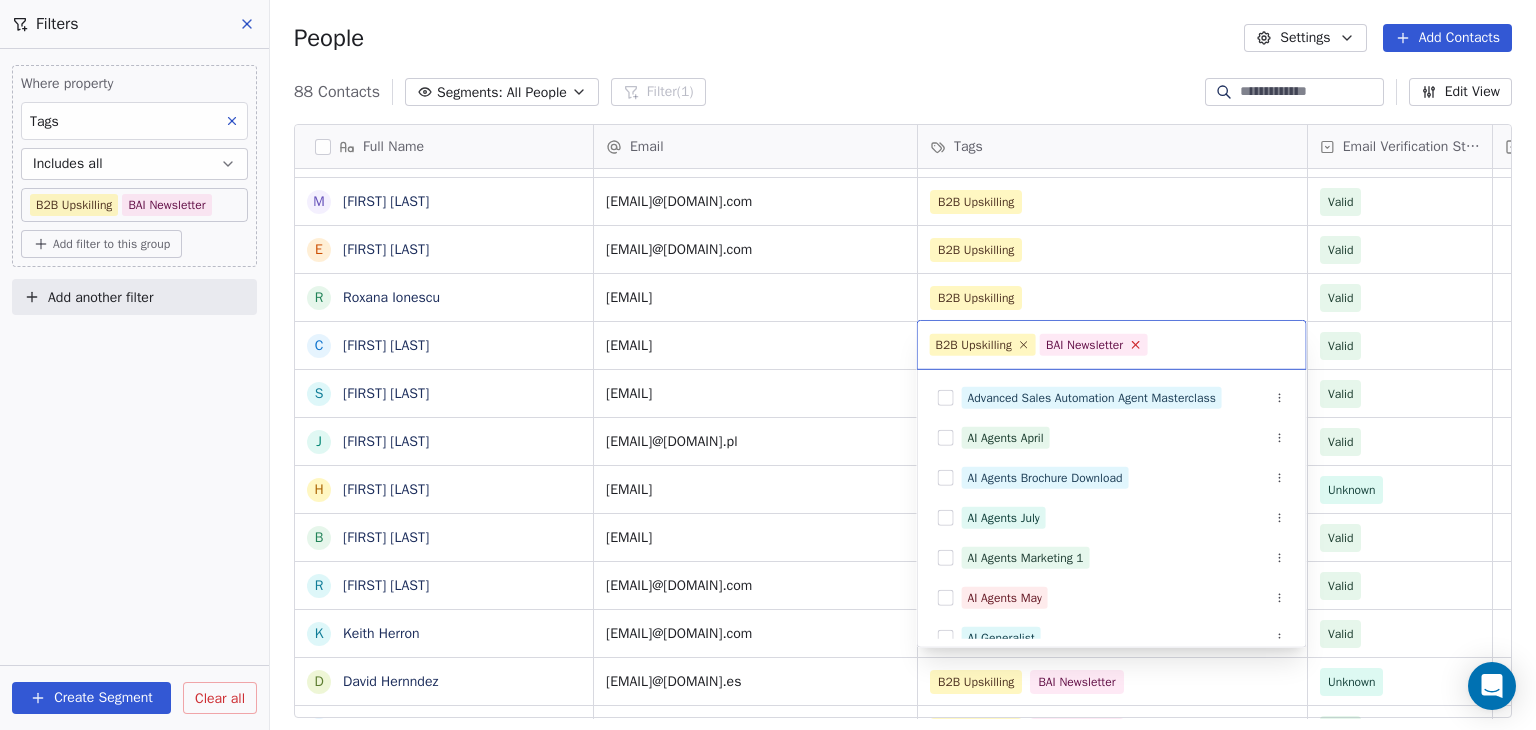 click 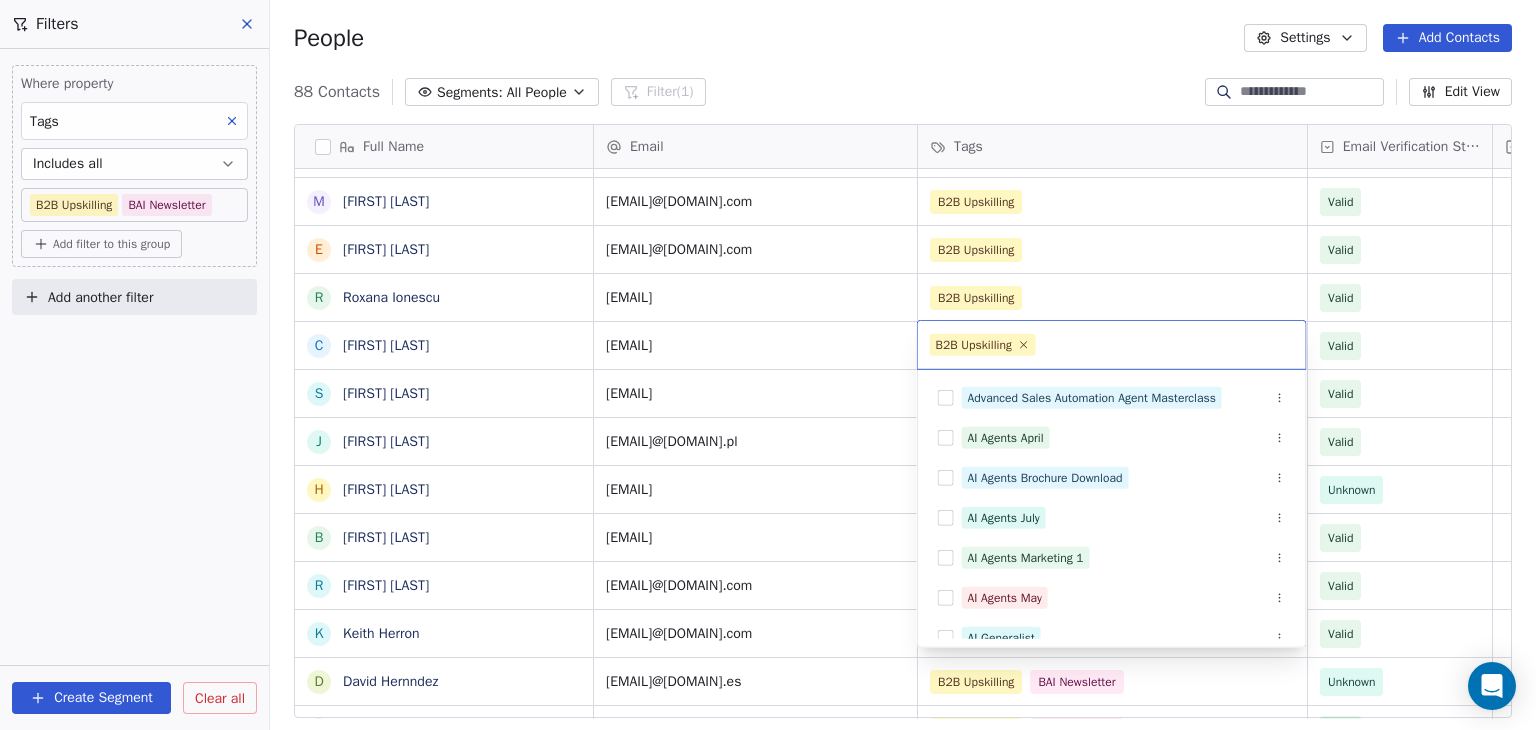 click on "BAR Contacts People Marketing Workflows Campaigns Sales Pipelines Sequences Beta Tools Apps AI Agents Help & Support Filters Where property Tags Includes all B2B Upskilling BAI Newsletter Add filter to this group Add another filter Create Segment Clear all People Settings Add Contacts 88 Contacts Segments: All People Filter (1) Edit View Tag Add to Sequence Full Name S Sean Norris P Pablo Naranjo Pelayo G Gian O'Neill C Chris Nabors T Tyler Mullis J Jasper Nimtz A Ashley Mullen T Tina Morse J James Moore M Manuel Molina R Rich Mobley E Eoin McCrossan D David Matz D Darya Mastsianitsa C Chris Lieber K Kenan Mammadov J James Lovick C Cameron Laird M Michael Lee J Jared Lampal T Tim Killalea M Martin Ivanov E Emrys Jones R Roxana Ionescu C Cai Hu S Starice Houston J Joanna Horoszko H Hkon Hommerstad-Tveit B Binh Hoang R Ryan Hetherington K Keith Herron D David Hernndez J Jennifer Hansen E Einar Hafberg A Andreas Jahnsen Guttormsen C Clara Granados T Terri Gloeckler R Ranita Ghosh J Jake Fox S F Fan Feng" at bounding box center (768, 365) 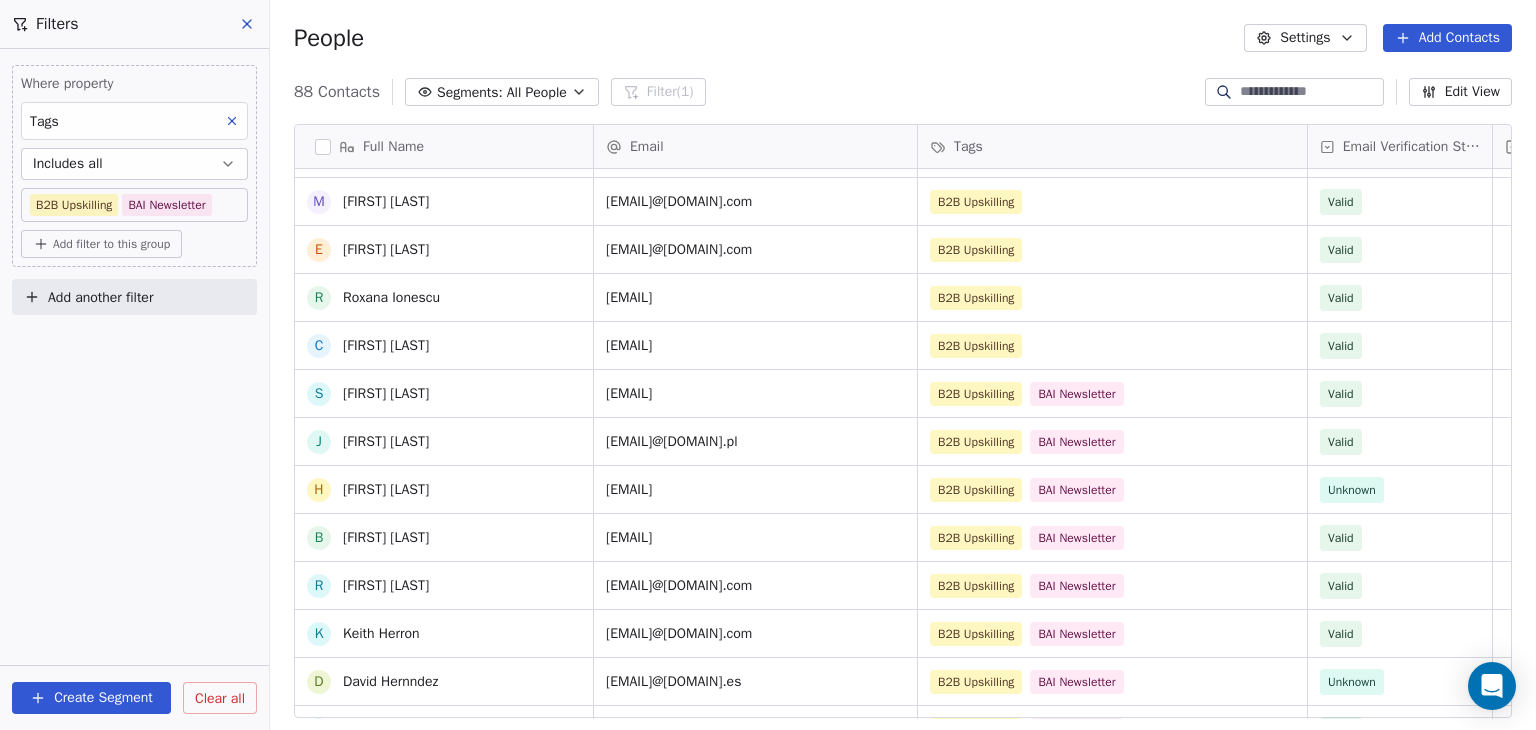 scroll, scrollTop: 1100, scrollLeft: 0, axis: vertical 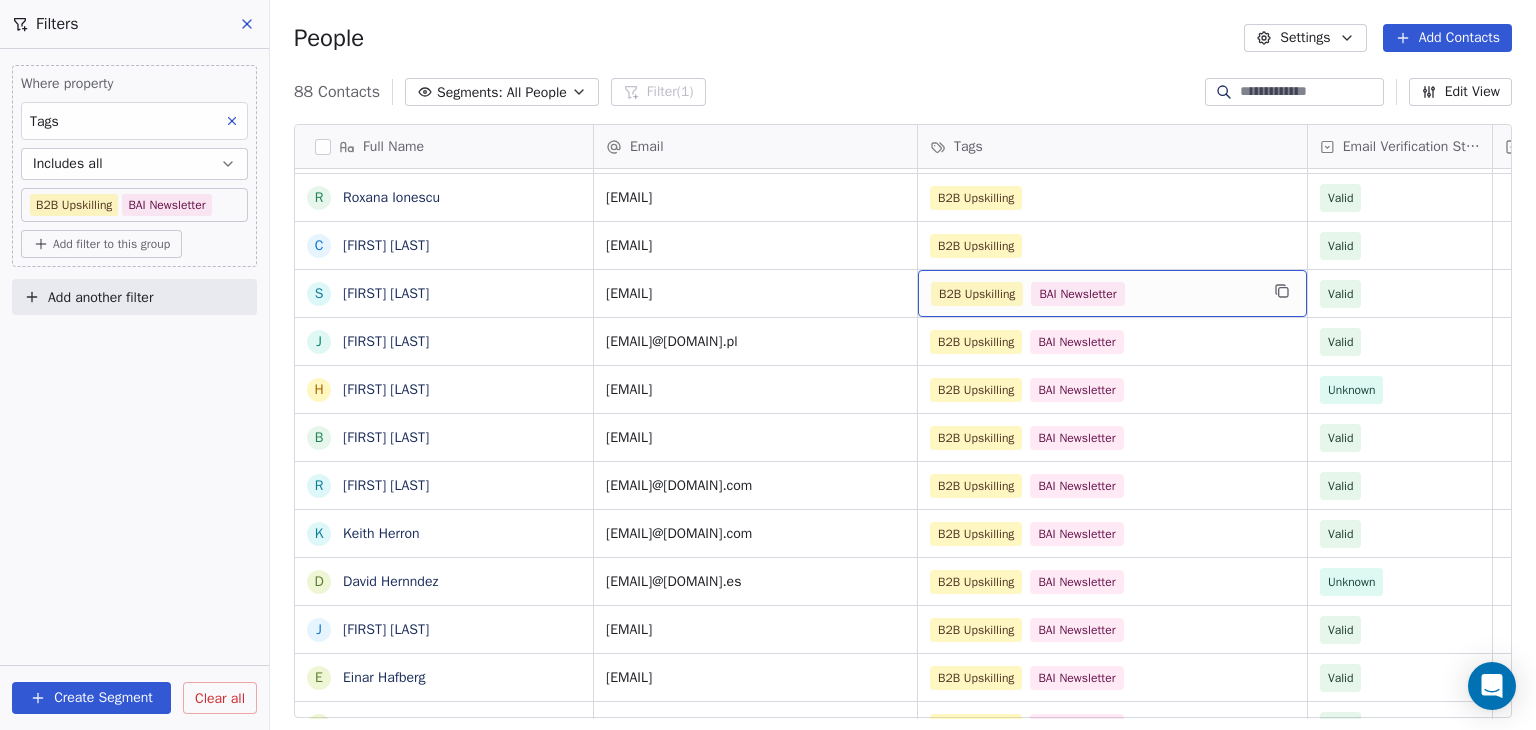 click on "B2B Upskilling BAI Newsletter" at bounding box center [1094, 294] 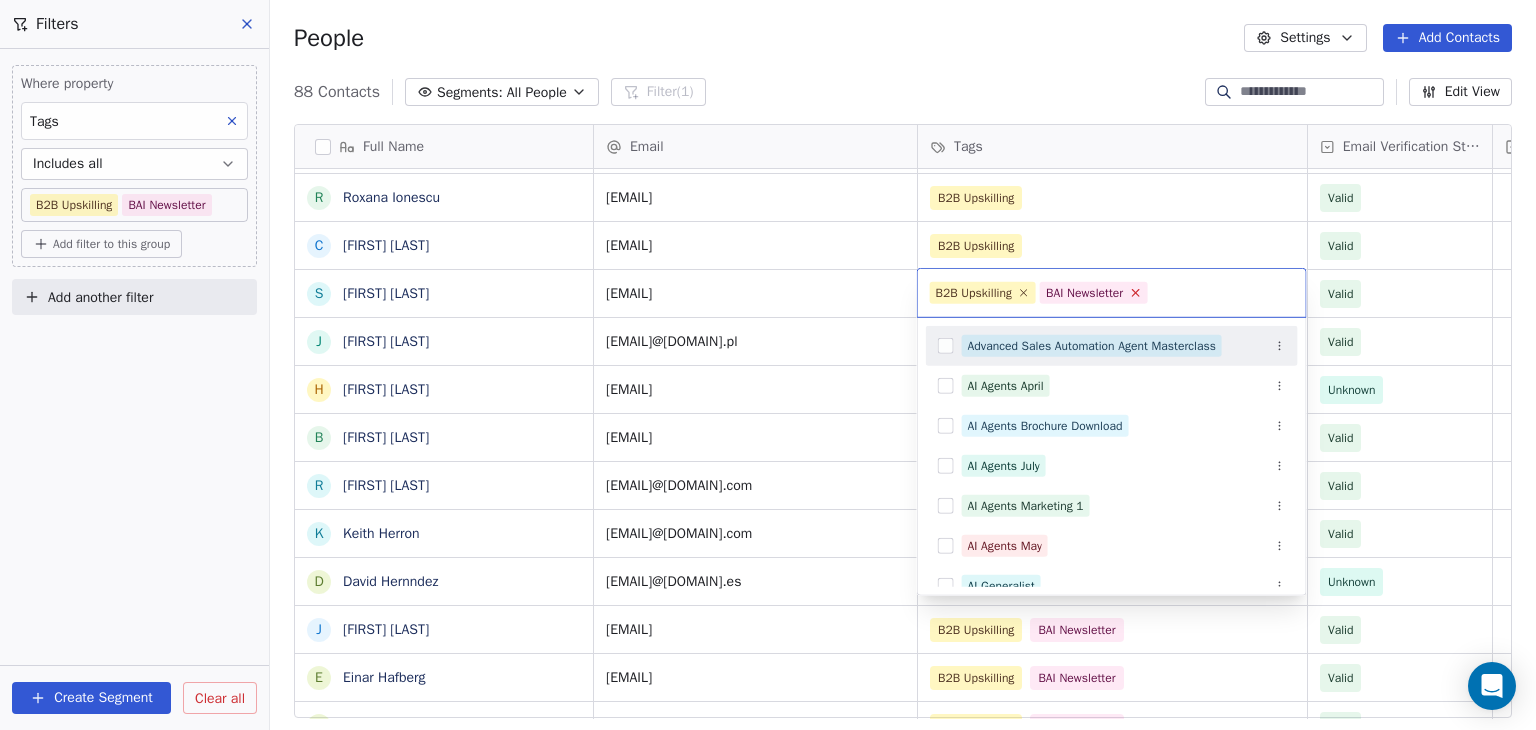 click 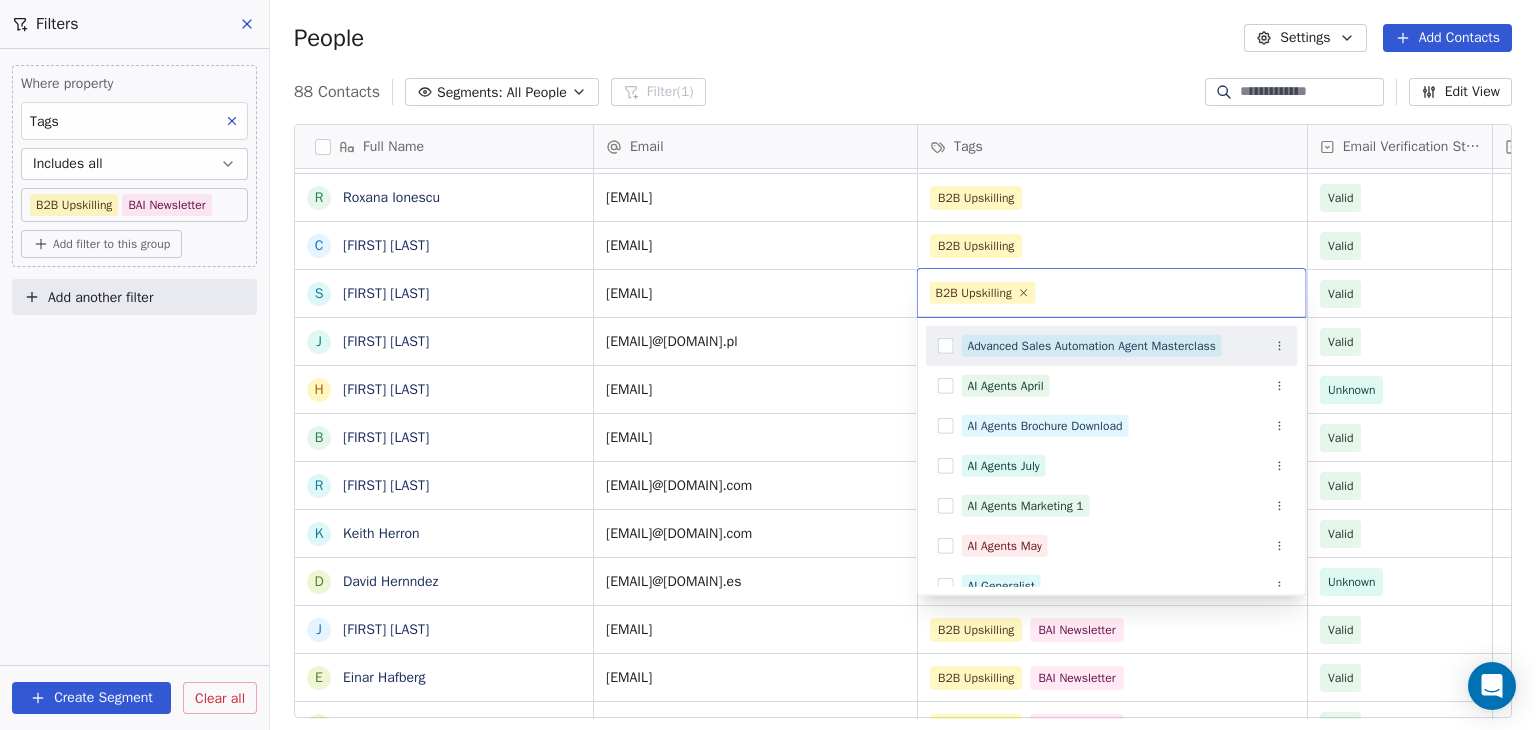 click on "BAR Contacts People Marketing Workflows Campaigns Sales Pipelines Sequences Beta Tools Apps AI Agents Help & Support Filters Where property Tags Includes all B2B Upskilling BAI Newsletter Add filter to this group Add another filter Create Segment Clear all People Settings Add Contacts 88 Contacts Segments: All People Filter (1) Edit View Tag Add to Sequence Full Name G [FIRST] [LAST] C [FIRST] [LAST] T [FIRST] [LAST] J [FIRST] [LAST] A [FIRST] [LAST] T [FIRST] [LAST] J [FIRST] [LAST] M [FIRST] [LAST] R [FIRST] [LAST] E [FIRST] [LAST] D [FIRST] [LAST] D [FIRST] [LAST] C [FIRST] [LAST] K [FIRST] [LAST] J [FIRST] [LAST] C [FIRST] [LAST] M [FIRST] [LAST] J [FIRST] [LAST] T [FIRST] [LAST] M [FIRST] [LAST] E [FIRST] [LAST] R [FIRST] [LAST] C [FIRST] [LAST] S [FIRST] [LAST] J [FIRST] [LAST] H [FIRST] [LAST] B [FIRST] [LAST] R [FIRST] [LAST] K [FIRST] [LAST] D [FIRST] [LAST] J [FIRST] [LAST] E [FIRST] [LAST] A [FIRST] [LAST] C [FIRST] [LAST] T [FIRST] [LAST] R [FIRST] [LAST] J [FIRST] [LAST] S [FIRST] [LAST] F [FIRST] [LAST] B [FIRST] [LAST] T [FIRST] [LAST] A [FIRST] [LAST] Y [FIRST] [LAST]" at bounding box center [768, 365] 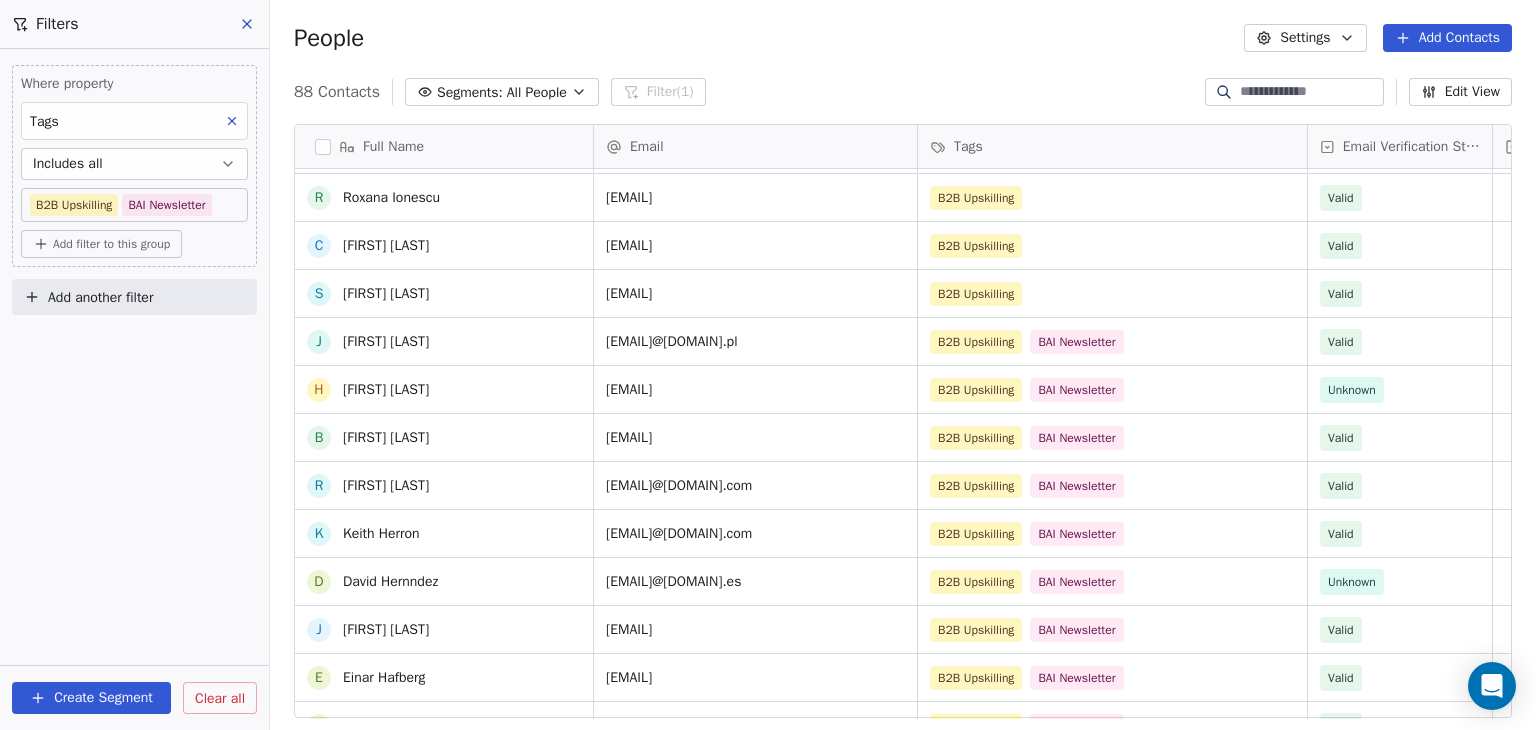 scroll, scrollTop: 1200, scrollLeft: 0, axis: vertical 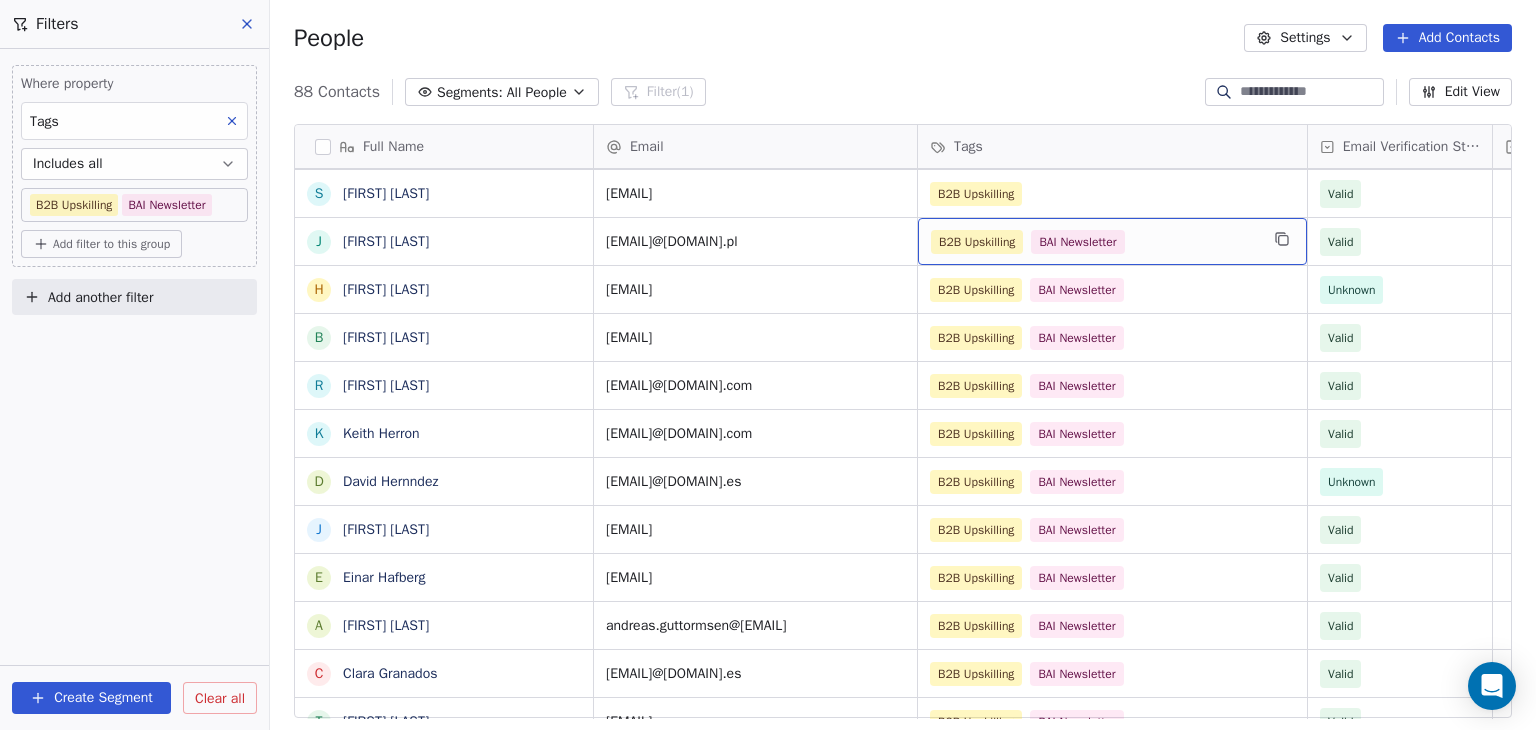 click on "B2B Upskilling BAI Newsletter" at bounding box center [1094, 242] 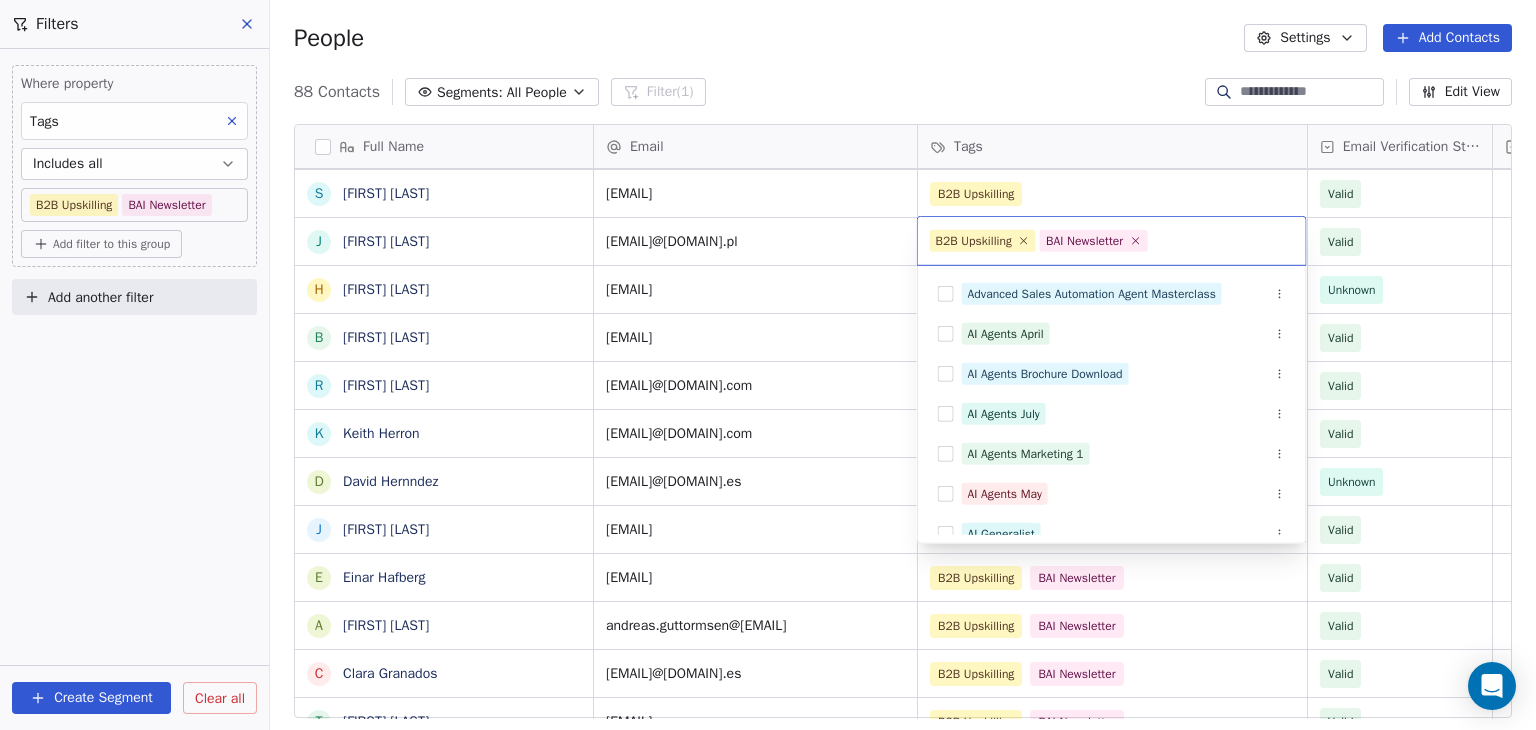 click 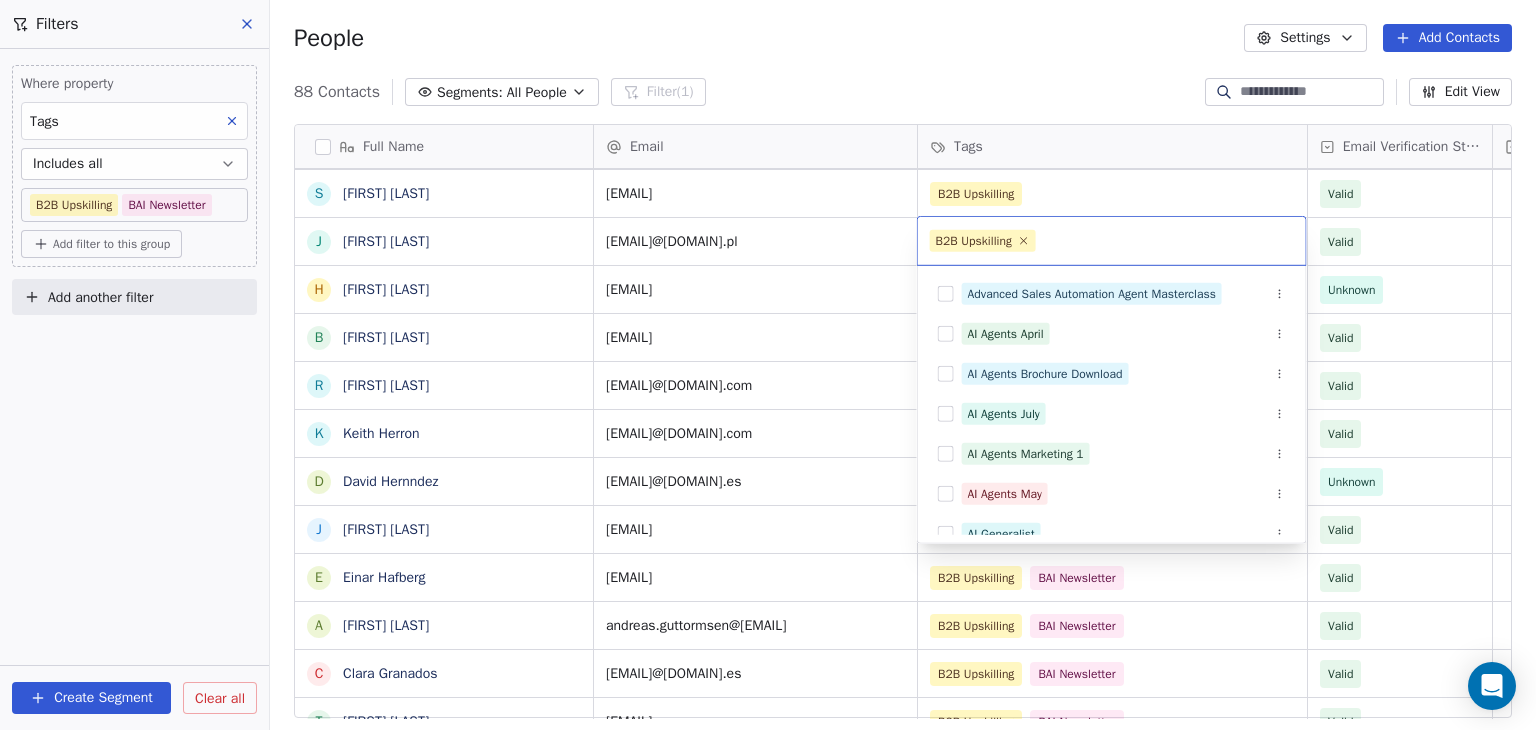 click on "BAR Contacts People Marketing Workflows Campaigns Sales Pipelines Sequences Beta Tools Apps AI Agents Help & Support Filters Where property Tags Includes all B2B Upskilling BAI Newsletter Add filter to this group Add another filter Create Segment Clear all People Settings Add Contacts 88 Contacts Segments: All People Filter (1) Edit View Tag Add to Sequence Full Name J Jasper Nimtz A Ashley Mullen T Tina Morse J James Moore M Manuel Molina R Rich Mobley E Eoin McCrossan D David Matz D Darya Mastsianitsa C Chris Lieber K Kenan Mammadov J James Lovick C Cameron Laird M Michael Lee J Jared Lampal T Tim Killalea M Martin Ivanov E Emrys Jones R Roxana Ionescu C Cai Hu S Starice Houston J Joanna Horoszko H Hkon Hommerstad-Tveit B Binh Hoang R Ryan Hetherington K Keith Herron D David Hernndez J Jennifer Hansen E Einar Hafberg A Andreas Jahnsen Guttormsen C Clara Granados T Terri Gloeckler R Ranita Ghosh J Jake Fox S Sergi Fernndez F Fan Feng B Bret Ellis T Tanya Embertson A Airashi Dutta Y Yassine El Ghamry" at bounding box center [768, 365] 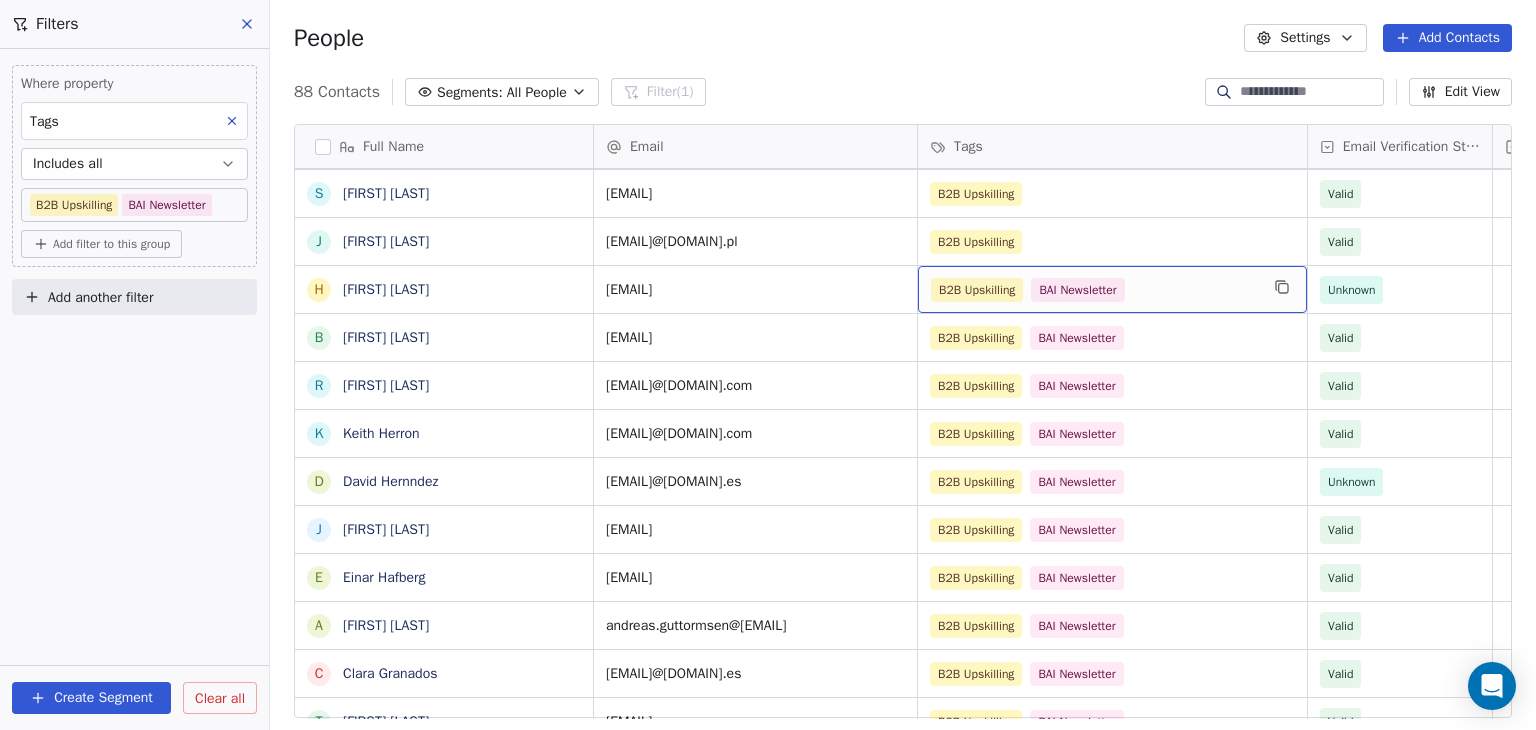 click on "B2B Upskilling BAI Newsletter" at bounding box center (1094, 290) 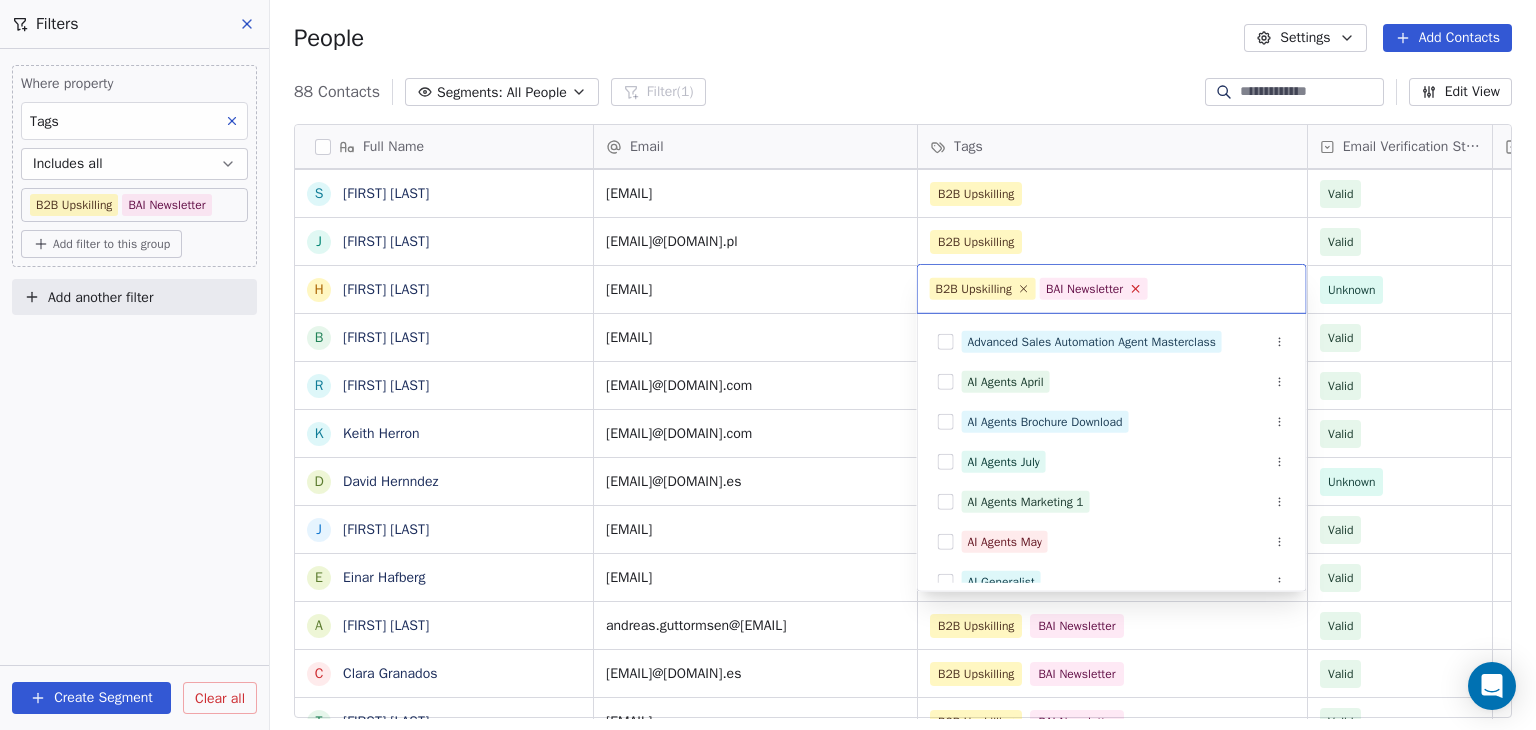 click 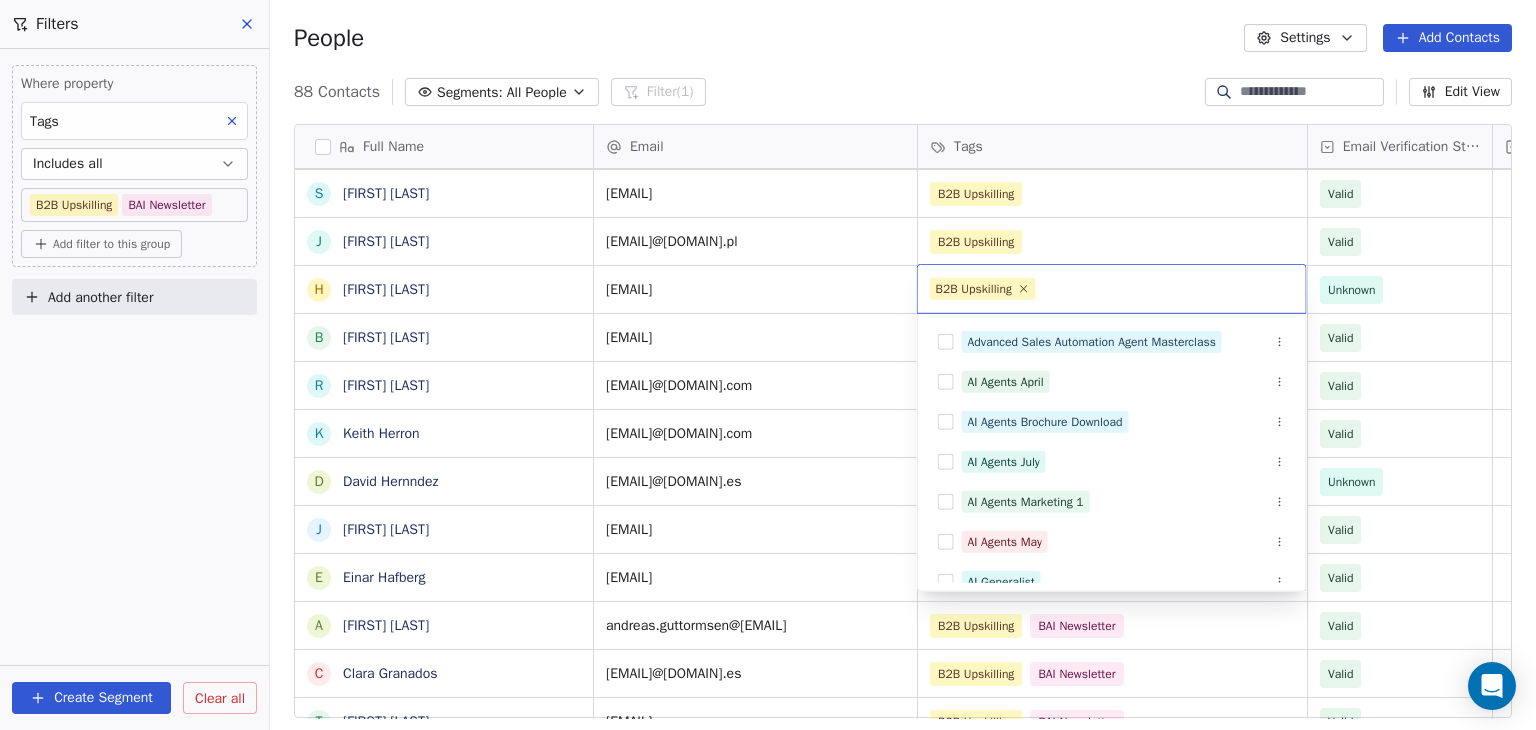click on "BAR Contacts People Marketing Workflows Campaigns Sales Pipelines Sequences Beta Tools Apps AI Agents Help & Support Filters Where property Tags Includes all B2B Upskilling BAI Newsletter Add filter to this group Add another filter Create Segment Clear all People Settings Add Contacts 88 Contacts Segments: All People Filter (1) Edit View Tag Add to Sequence Full Name J Jasper Nimtz A Ashley Mullen T Tina Morse J James Moore M Manuel Molina R Rich Mobley E Eoin McCrossan D David Matz D Darya Mastsianitsa C Chris Lieber K Kenan Mammadov J James Lovick C Cameron Laird M Michael Lee J Jared Lampal T Tim Killalea M Martin Ivanov E Emrys Jones R Roxana Ionescu C Cai Hu S Starice Houston J Joanna Horoszko H Hkon Hommerstad-Tveit B Binh Hoang R Ryan Hetherington K Keith Herron D David Hernndez J Jennifer Hansen E Einar Hafberg A Andreas Jahnsen Guttormsen C Clara Granados T Terri Gloeckler R Ranita Ghosh J Jake Fox S Sergi Fernndez F Fan Feng B Bret Ellis T Tanya Embertson A Airashi Dutta Y Yassine El Ghamry" at bounding box center (768, 365) 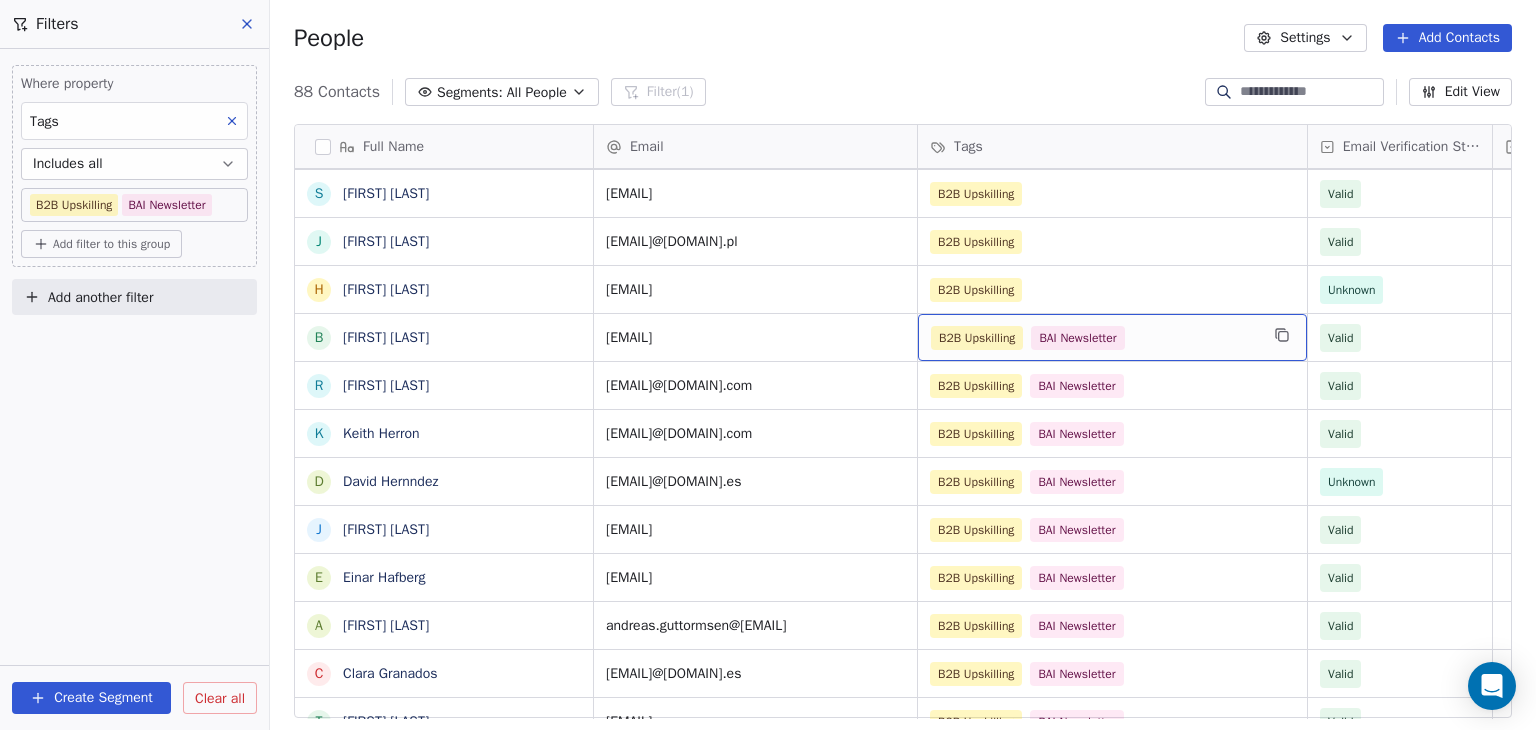 click on "B2B Upskilling BAI Newsletter" at bounding box center (1094, 338) 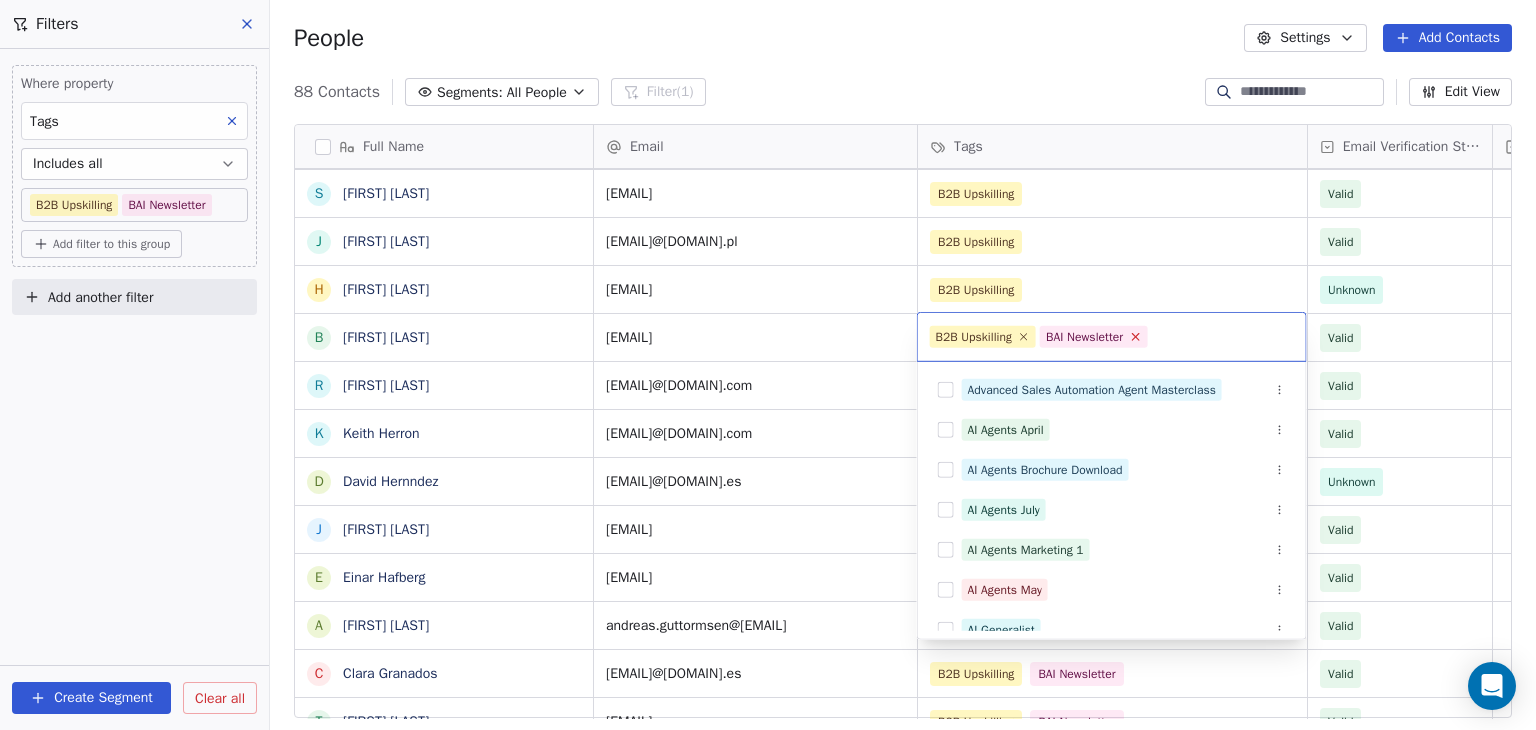 click 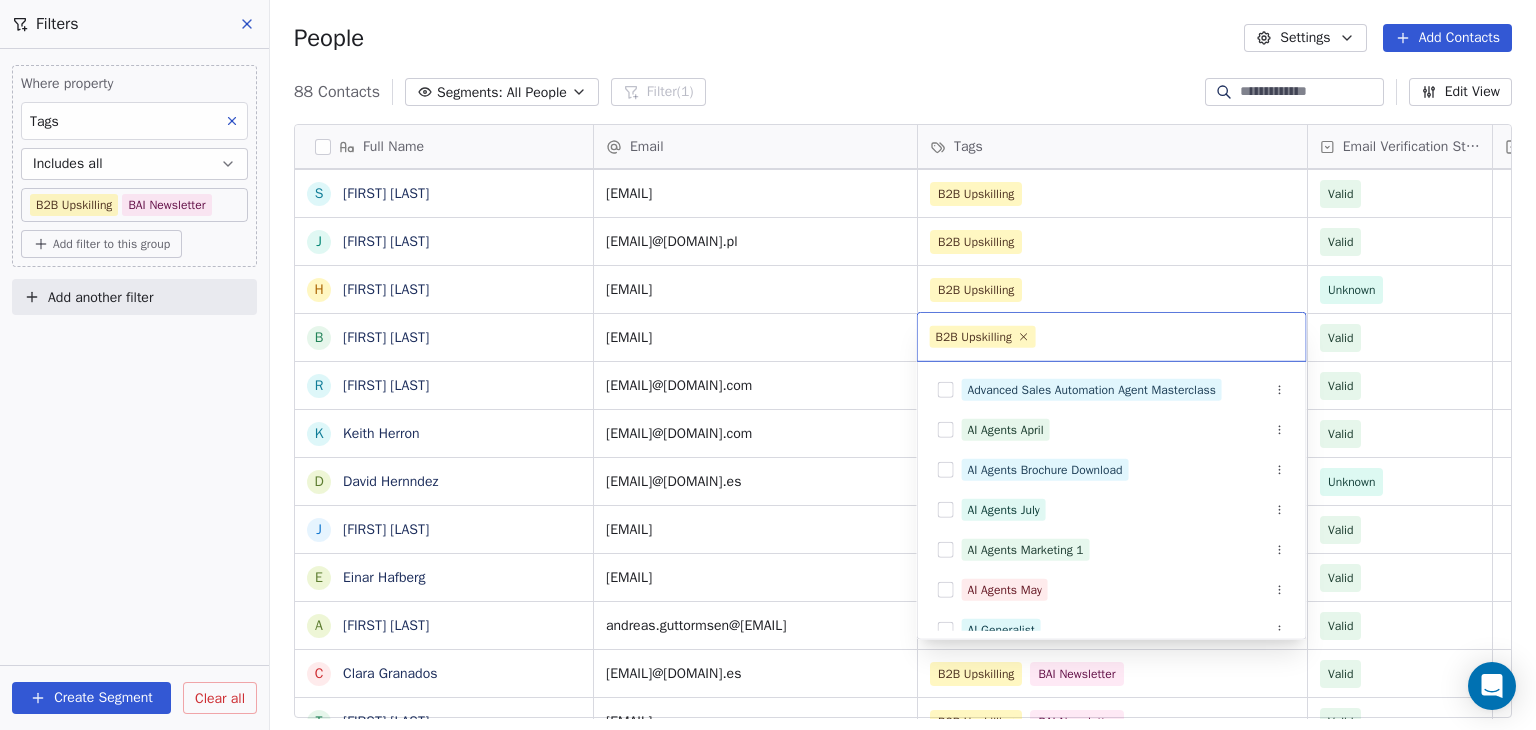 click on "BAR Contacts People Marketing Workflows Campaigns Sales Pipelines Sequences Beta Tools Apps AI Agents Help & Support Filters Where property Tags Includes all B2B Upskilling BAI Newsletter Add filter to this group Add another filter Create Segment Clear all People Settings Add Contacts 88 Contacts Segments: All People Filter (1) Edit View Tag Add to Sequence Full Name J Jasper Nimtz A Ashley Mullen T Tina Morse J James Moore M Manuel Molina R Rich Mobley E Eoin McCrossan D David Matz D Darya Mastsianitsa C Chris Lieber K Kenan Mammadov J James Lovick C Cameron Laird M Michael Lee J Jared Lampal T Tim Killalea M Martin Ivanov E Emrys Jones R Roxana Ionescu C Cai Hu S Starice Houston J Joanna Horoszko H Hkon Hommerstad-Tveit B Binh Hoang R Ryan Hetherington K Keith Herron D David Hernndez J Jennifer Hansen E Einar Hafberg A Andreas Jahnsen Guttormsen C Clara Granados T Terri Gloeckler R Ranita Ghosh J Jake Fox S Sergi Fernndez F Fan Feng B Bret Ellis T Tanya Embertson A Airashi Dutta Y Yassine El Ghamry" at bounding box center (768, 365) 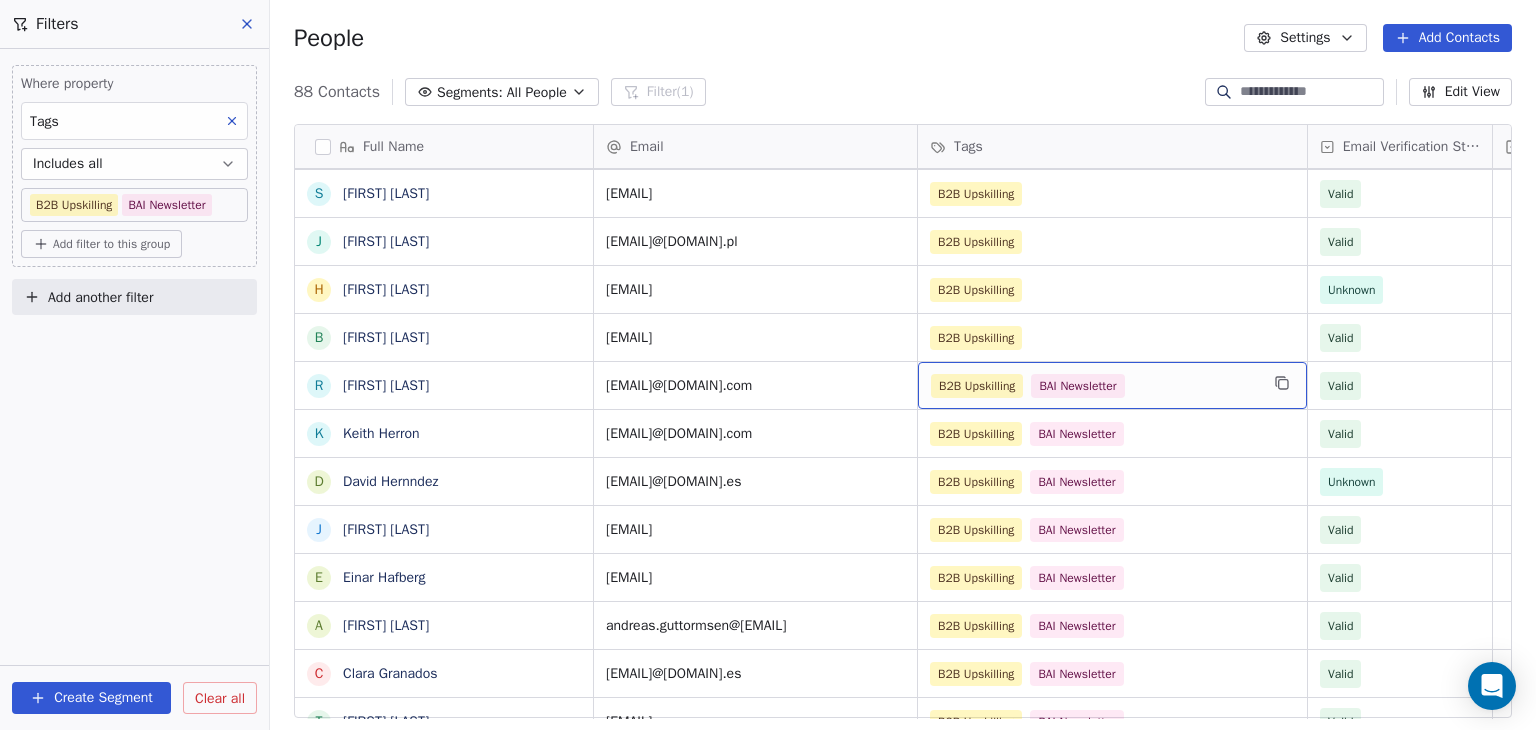 click on "B2B Upskilling BAI Newsletter" at bounding box center [1094, 386] 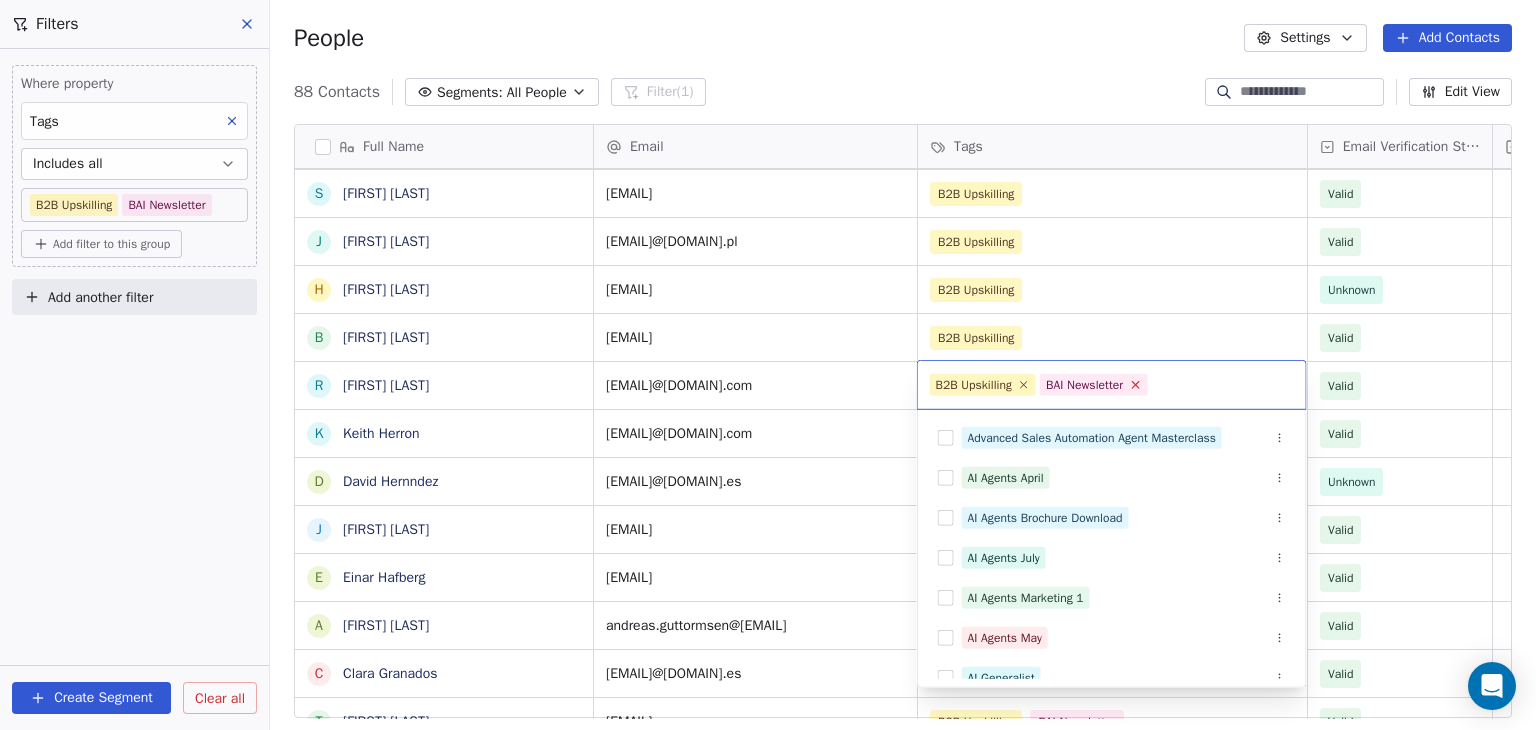 click 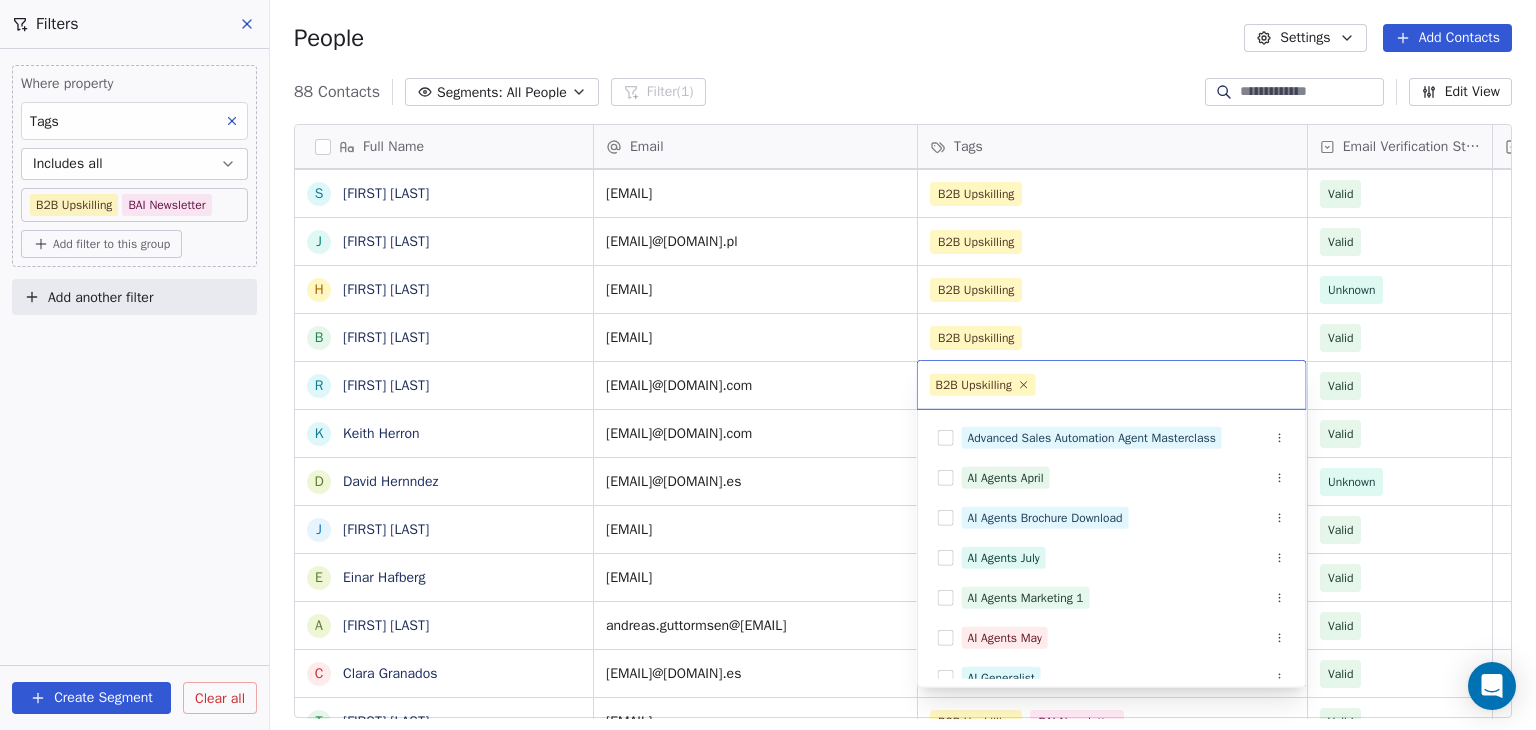 click on "BAR Contacts People Marketing Workflows Campaigns Sales Pipelines Sequences Beta Tools Apps AI Agents Help & Support Filters Where property Tags Includes all B2B Upskilling BAI Newsletter Add filter to this group Add another filter Create Segment Clear all People Settings Add Contacts 88 Contacts Segments: All People Filter (1) Edit View Tag Add to Sequence Full Name J Jasper Nimtz A Ashley Mullen T Tina Morse J James Moore M Manuel Molina R Rich Mobley E Eoin McCrossan D David Matz D Darya Mastsianitsa C Chris Lieber K Kenan Mammadov J James Lovick C Cameron Laird M Michael Lee J Jared Lampal T Tim Killalea M Martin Ivanov E Emrys Jones R Roxana Ionescu C Cai Hu S Starice Houston J Joanna Horoszko H Hkon Hommerstad-Tveit B Binh Hoang R Ryan Hetherington K Keith Herron D David Hernndez J Jennifer Hansen E Einar Hafberg A Andreas Jahnsen Guttormsen C Clara Granados T Terri Gloeckler R Ranita Ghosh J Jake Fox S Sergi Fernndez F Fan Feng B Bret Ellis T Tanya Embertson A Airashi Dutta Y Yassine El Ghamry" at bounding box center (768, 365) 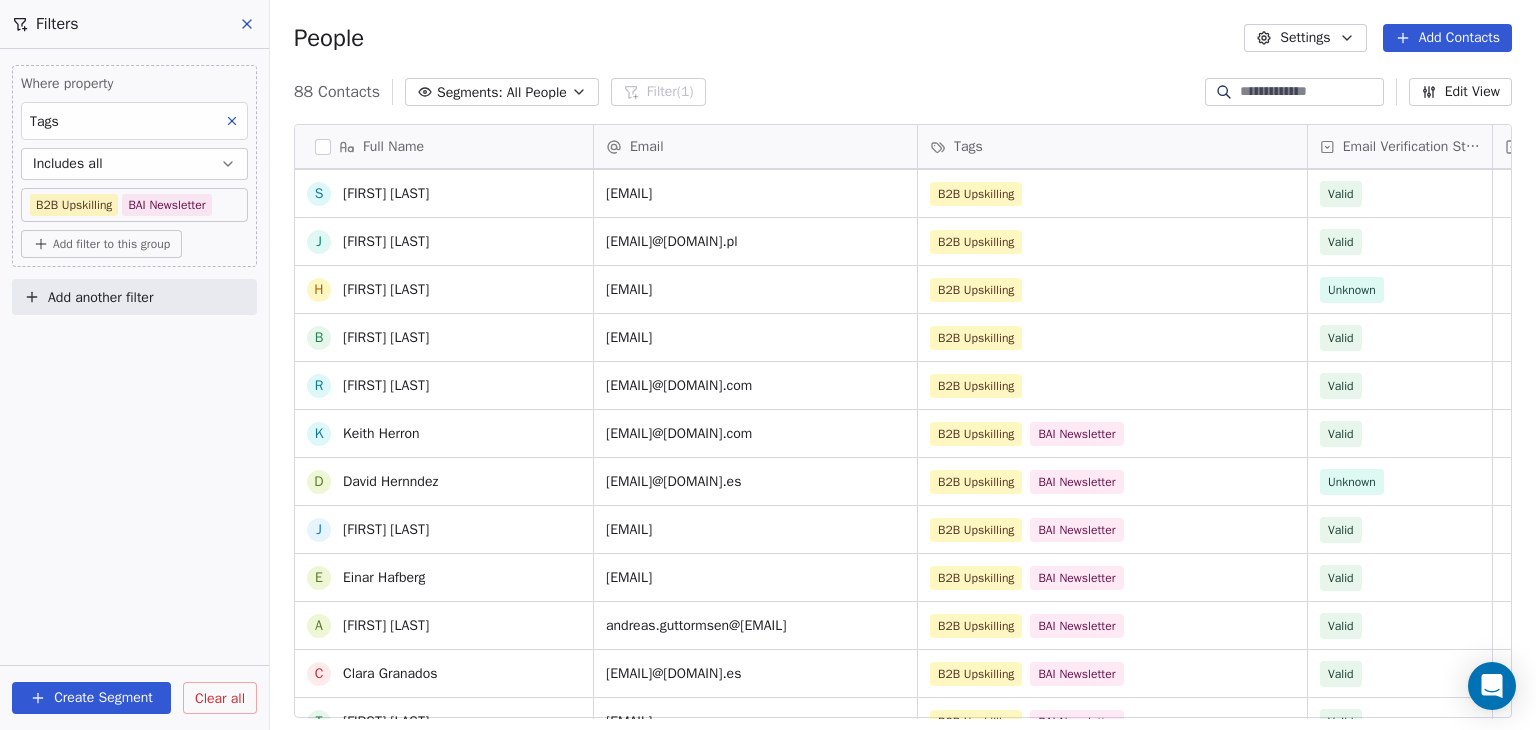 scroll, scrollTop: 1300, scrollLeft: 0, axis: vertical 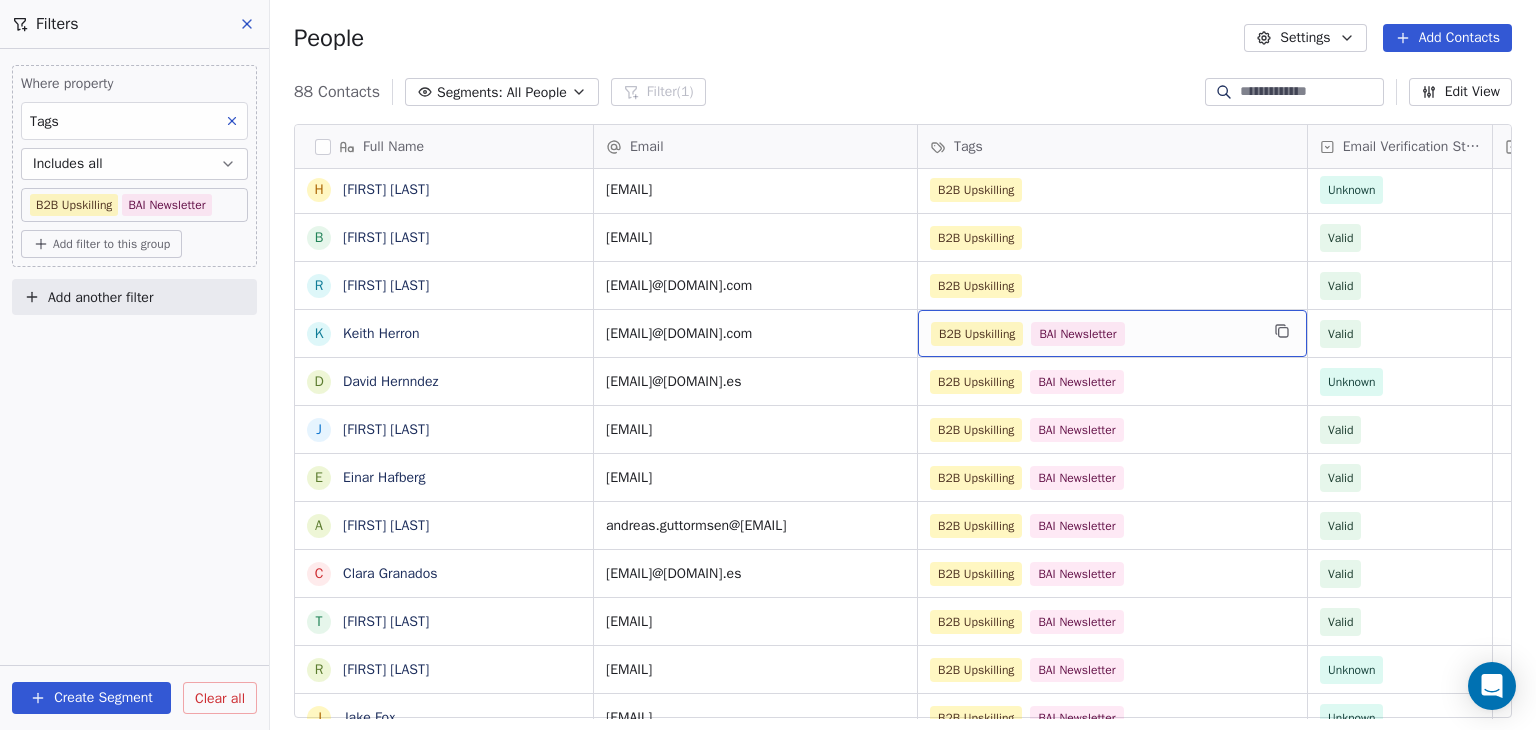 click on "B2B Upskilling BAI Newsletter" at bounding box center [1094, 334] 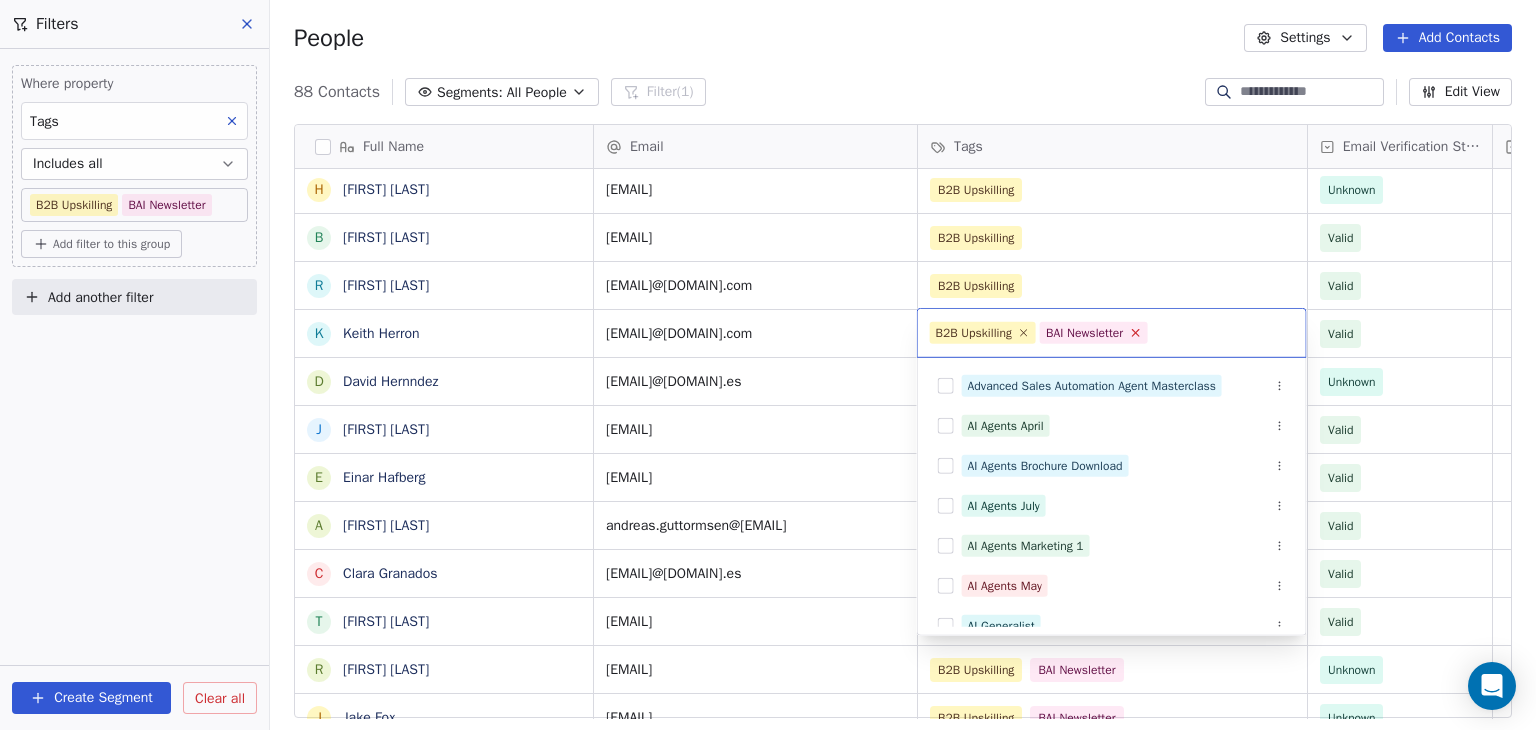 click 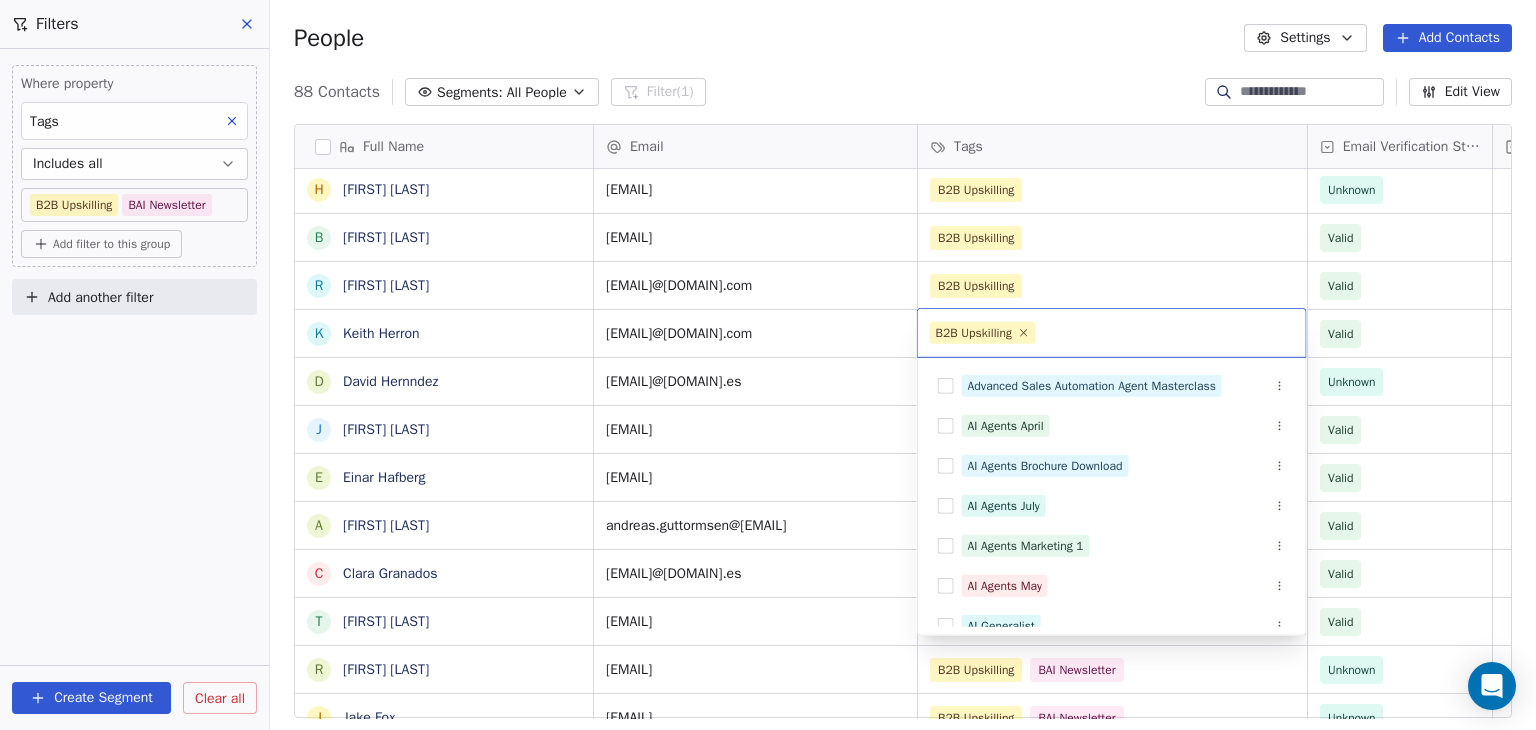 click on "BAR Contacts People Marketing Workflows Campaigns Sales Pipelines Sequences Beta Tools Apps AI Agents Help & Support Filters Where property Tags Includes all B2B Upskilling BAI Newsletter Add filter to this group Add another filter Create Segment Clear all People Settings Add Contacts 88 Contacts Segments: All People Filter (1) Edit View Tag Add to Sequence Full Name T [FIRST] [LAST] J [FIRST] [LAST] M [FIRST] [LAST] R [FIRST] [LAST] E [FIRST] [LAST] D [FIRST] [LAST] D [FIRST] [LAST] C [FIRST] [LAST] K [FIRST] [LAST] J [FIRST] [LAST] C [FIRST] [LAST] M [FIRST] [LAST] J [FIRST] [LAST] T [FIRST] [LAST] M [FIRST] [LAST] E [FIRST] [LAST] R [FIRST] [LAST] C [FIRST] [LAST] S [FIRST] [LAST] J [FIRST] [LAST] H [FIRST] [LAST] B [FIRST] [LAST] R [FIRST] [LAST] K [FIRST] [LAST] D [FIRST] [LAST] J [FIRST] [LAST] E [FIRST] [LAST] A [FIRST] [LAST] C [FIRST] [LAST] T [FIRST] [LAST] R [FIRST] [LAST] J [FIRST] [LAST] S [FIRST] [LAST] F [FIRST] [LAST] B [FIRST] [LAST] T [FIRST] [LAST] A [FIRST] [LAST] Y [FIRST] [LAST] S [FIRST] [LAST]" at bounding box center (768, 365) 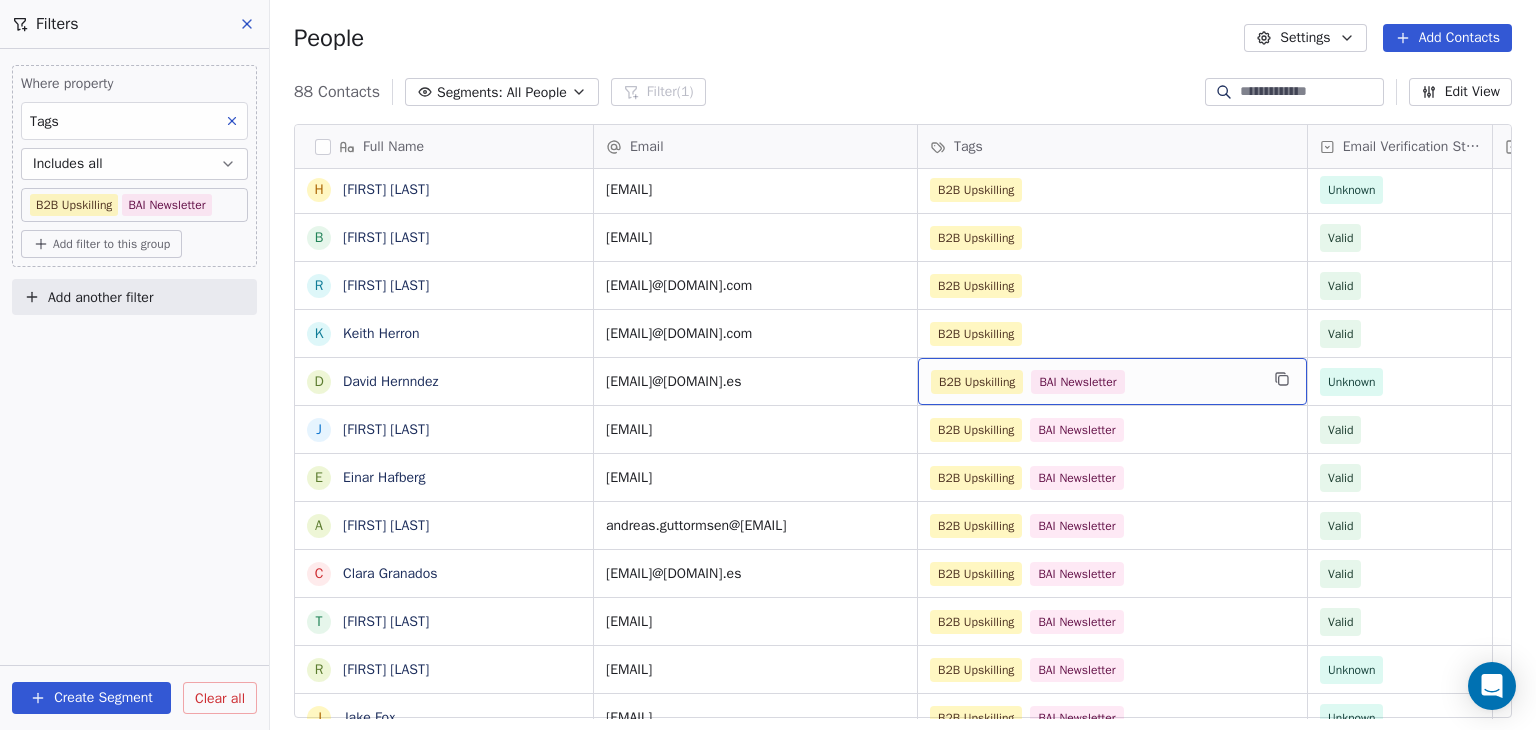 click on "B2B Upskilling BAI Newsletter" at bounding box center (1094, 382) 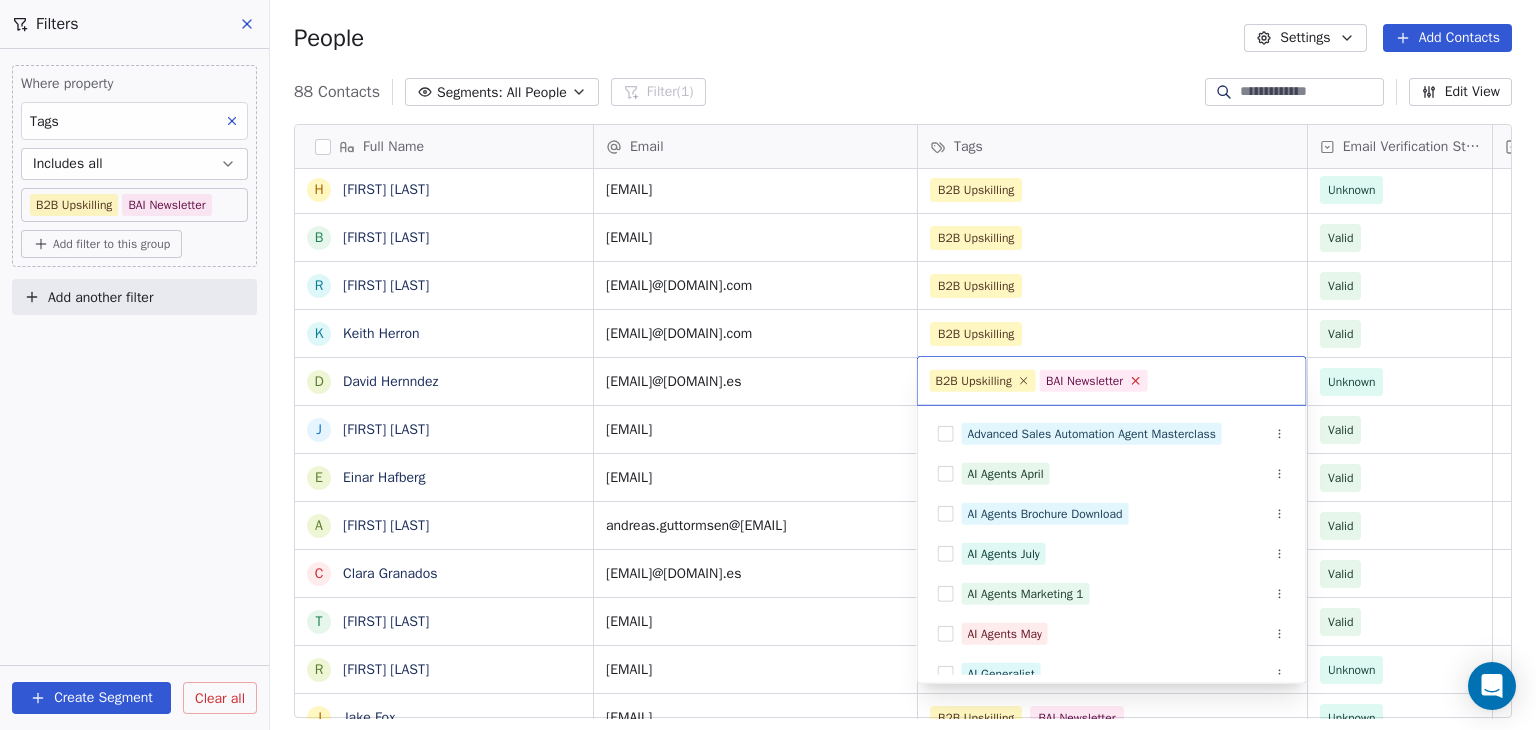 click 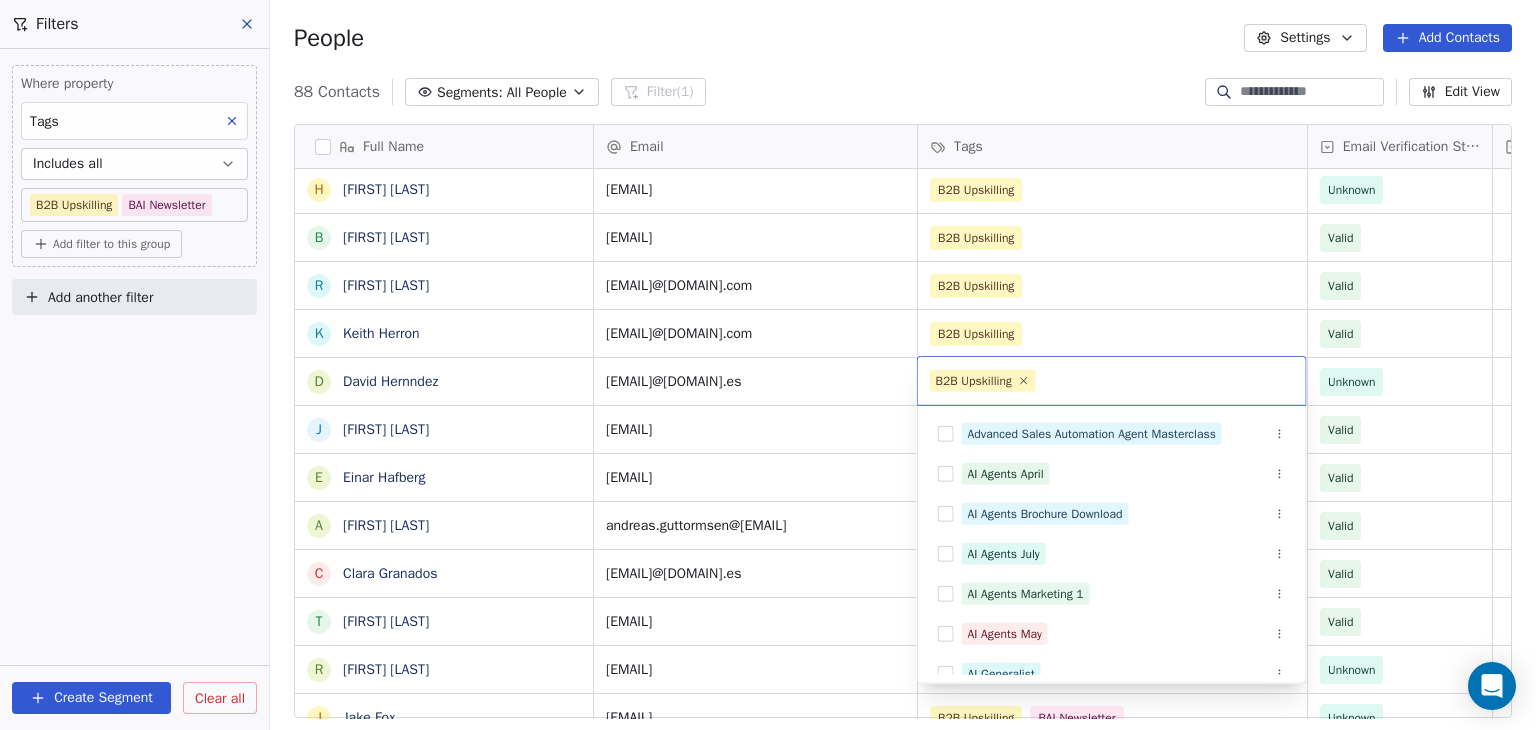 click on "BAR Contacts People Marketing Workflows Campaigns Sales Pipelines Sequences Beta Tools Apps AI Agents Help & Support Filters Where property Tags Includes all B2B Upskilling BAI Newsletter Add filter to this group Add another filter Create Segment Clear all People Settings Add Contacts 88 Contacts Segments: All People Filter (1) Edit View Tag Add to Sequence Full Name T [FIRST] [LAST] J [FIRST] [LAST] M [FIRST] [LAST] R [FIRST] [LAST] E [FIRST] [LAST] D [FIRST] [LAST] D [FIRST] [LAST] C [FIRST] [LAST] K [FIRST] [LAST] J [FIRST] [LAST] C [FIRST] [LAST] M [FIRST] [LAST] J [FIRST] [LAST] T [FIRST] [LAST] M [FIRST] [LAST] E [FIRST] [LAST] R [FIRST] [LAST] C [FIRST] [LAST] S [FIRST] [LAST] J [FIRST] [LAST] H [FIRST] [LAST] B [FIRST] [LAST] R [FIRST] [LAST] K [FIRST] [LAST] D [FIRST] [LAST] J [FIRST] [LAST] E [FIRST] [LAST] A [FIRST] [LAST] C [FIRST] [LAST] T [FIRST] [LAST] R [FIRST] [LAST] J [FIRST] [LAST] S [FIRST] [LAST] F [FIRST] [LAST] B [FIRST] [LAST] T [FIRST] [LAST] A [FIRST] [LAST] Y [FIRST] [LAST] S [FIRST] [LAST]" at bounding box center (768, 365) 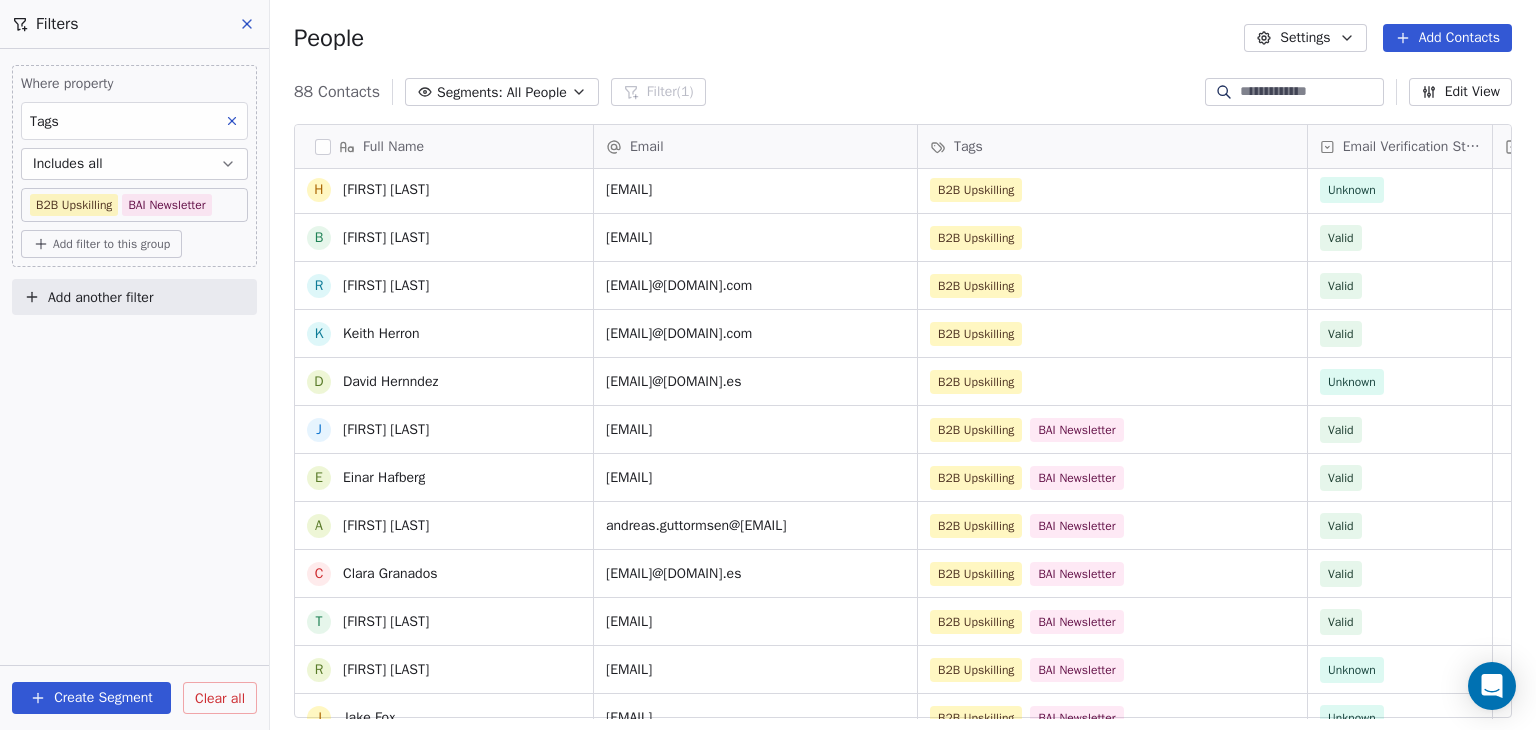 scroll, scrollTop: 1400, scrollLeft: 0, axis: vertical 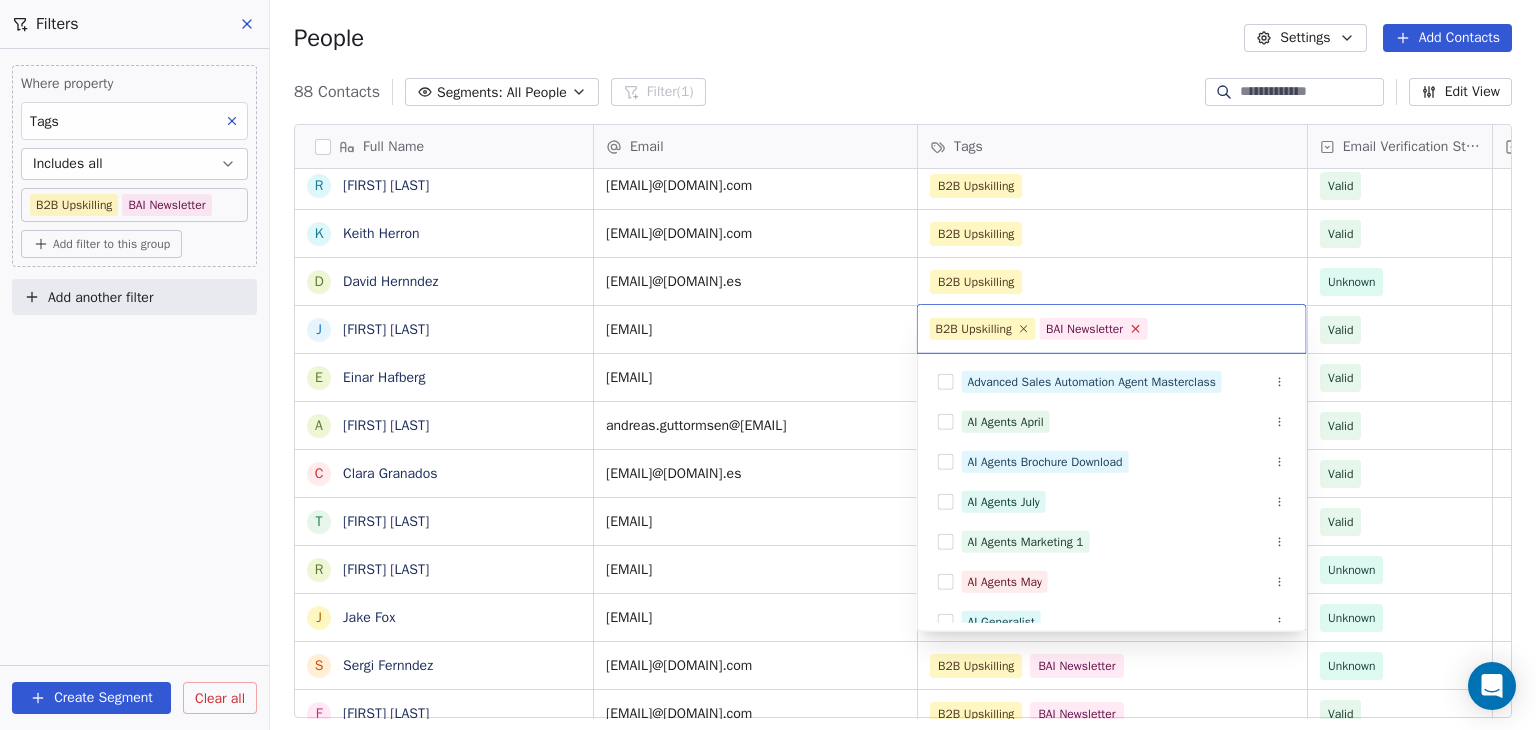 click 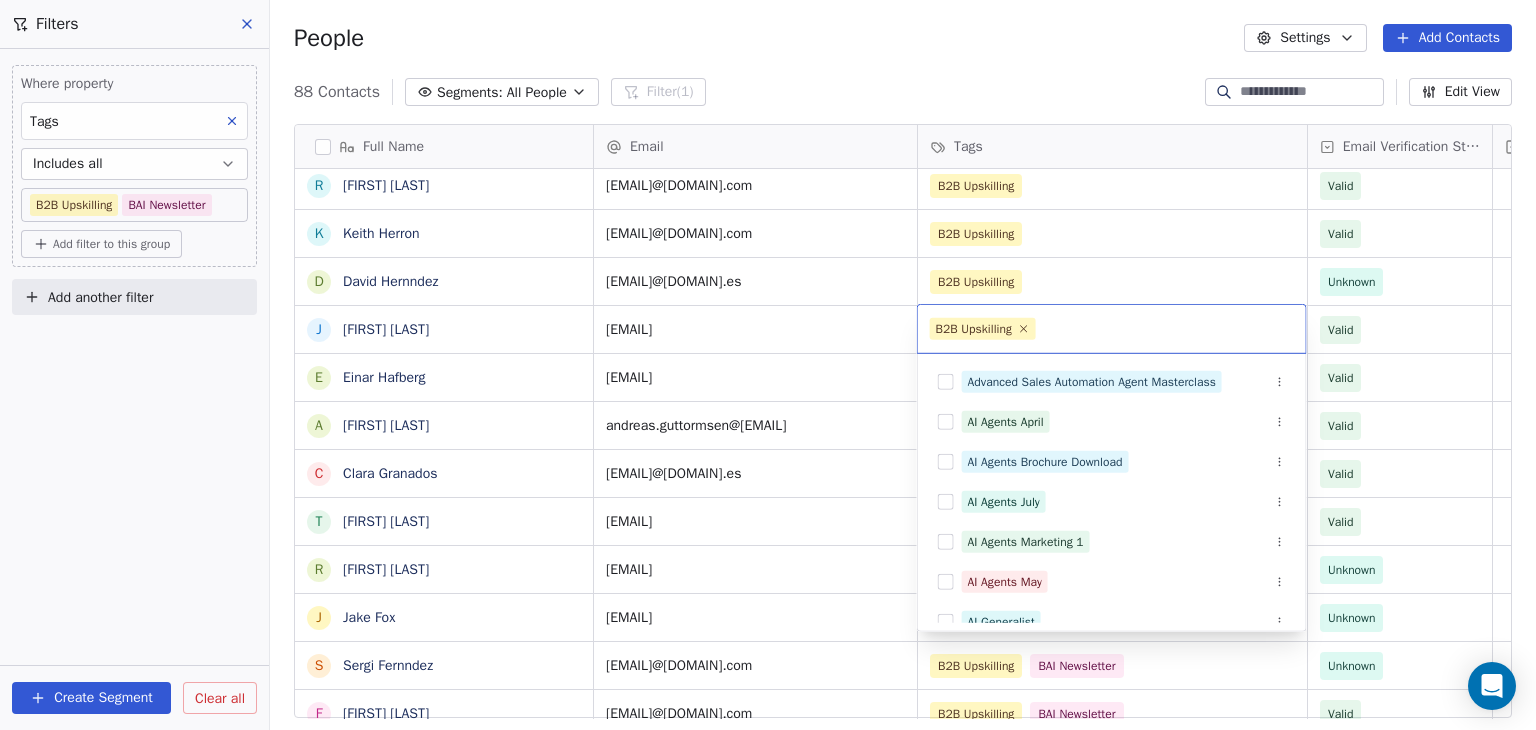 click on "BAR Contacts People Marketing Workflows Campaigns Sales Pipelines Sequences Beta Tools Apps AI Agents Help & Support Filters Where property Tags Includes all B2B Upskilling BAI Newsletter Add filter to this group Add another filter Create Segment Clear all People Settings Add Contacts 88 Contacts Segments: All People Filter (1) Edit View Tag Add to Sequence Full Name M Manuel Molina R Rich Mobley E Eoin McCrossan D David Matz D Darya Mastsianitsa C Chris Lieber K Kenan Mammadov J James Lovick C Cameron Laird M Michael Lee J Jared Lampal T Tim Killalea M Martin Ivanov E Emrys Jones R Roxana Ionescu C Cai Hu S Starice Houston J Joanna Horoszko H Hkon Hommerstad-Tveit B Binh Hoang R Ryan Hetherington K Keith Herron D David Hernndez J Jennifer Hansen E Einar Hafberg A Andreas Jahnsen Guttormsen C Clara Granados T Terri Gloeckler R Ranita Ghosh J Jake Fox S Sergi Fernndez F Fan Feng B Bret Ellis T Tanya Embertson A Airashi Dutta Y Yassine El Ghamry S Solanda Dufresne J Joe Doyle M Matt Donovan J J S J K C" at bounding box center (768, 365) 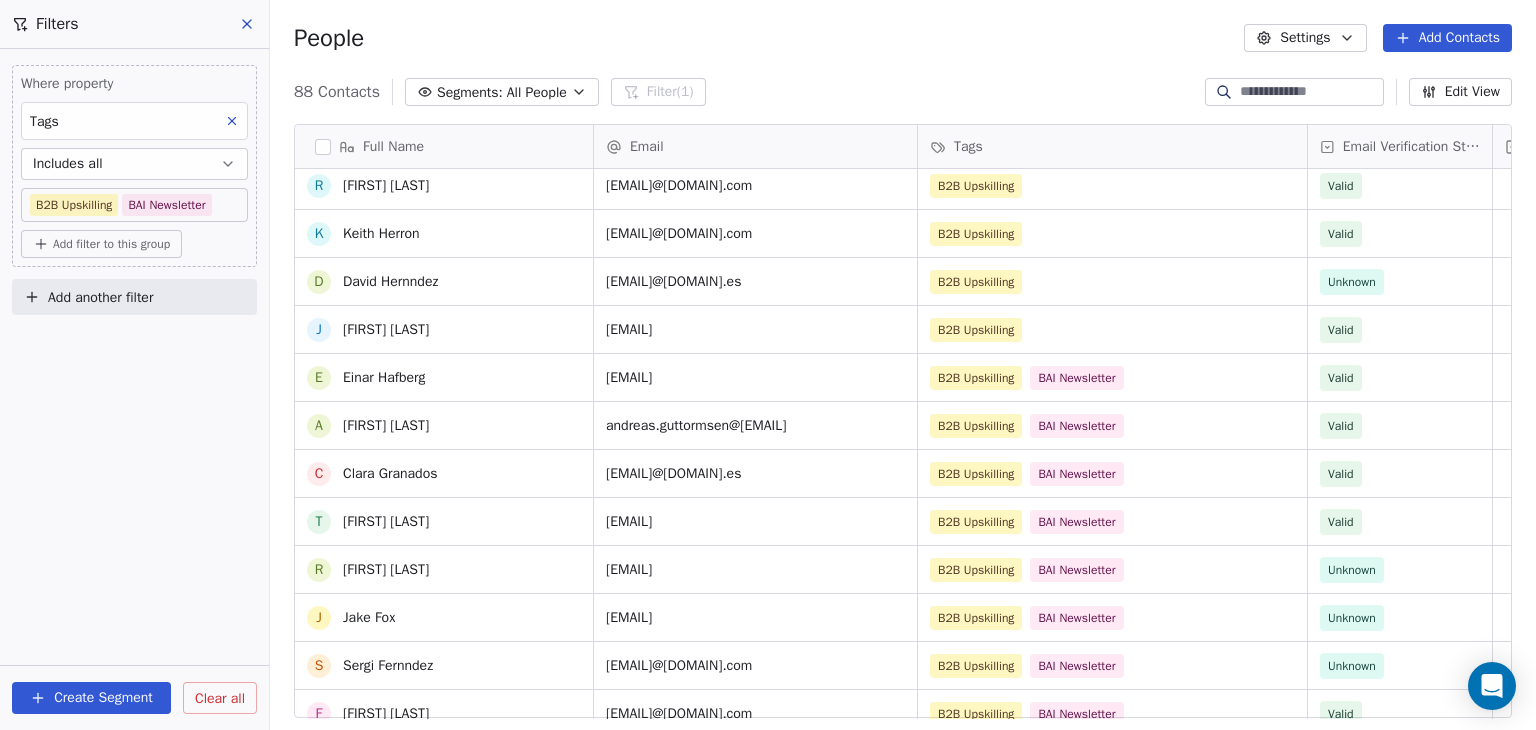 scroll, scrollTop: 1800, scrollLeft: 0, axis: vertical 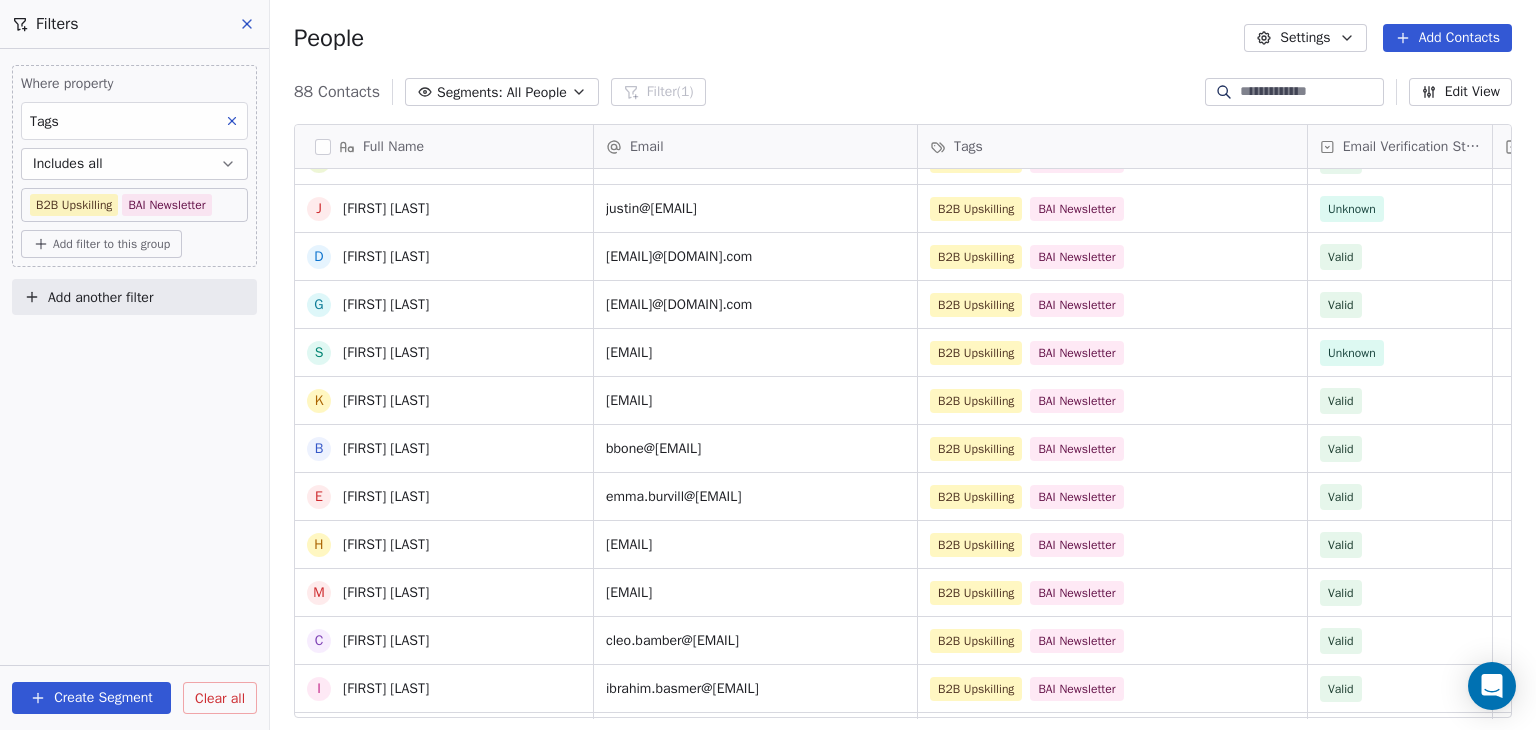 click on "[EMAIL] B2B Upskilling BAI Newsletter Valid [EMAIL] B2B Upskilling BAI Newsletter Valid [EMAIL] B2B Upskilling BAI Newsletter Valid [EMAIL] B2B Upskilling BAI Newsletter Valid [EMAIL] B2B Upskilling BAI Newsletter Valid [EMAIL] B2B Upskilling BAI Newsletter Valid [EMAIL] B2B Upskilling BAI Newsletter Valid [EMAIL] B2B Upskilling BAI Newsletter Valid [EMAIL] B2B Upskilling BAI Newsletter Unknown [EMAIL] B2B Upskilling BAI Newsletter Unknown Valid" at bounding box center (1160, 444) 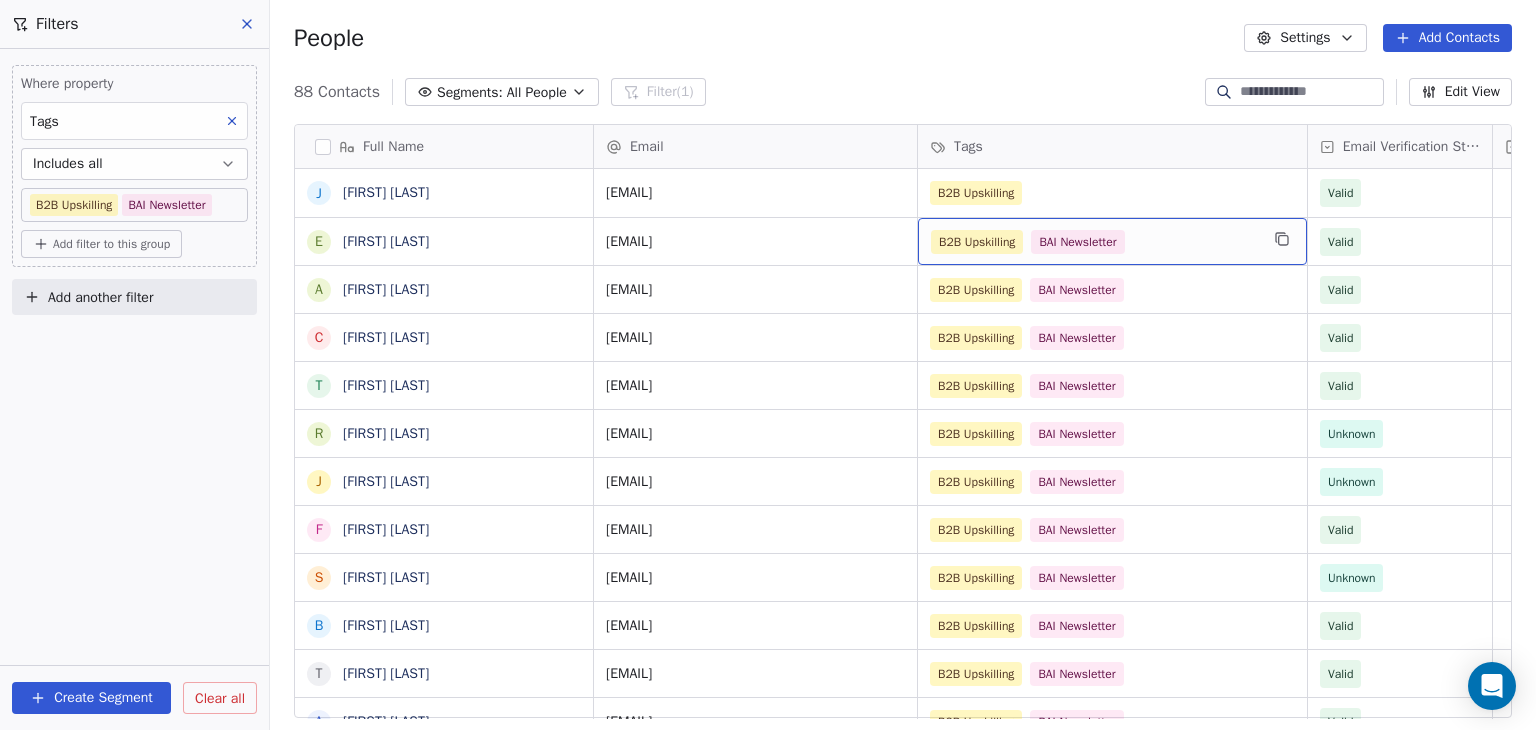 scroll, scrollTop: 0, scrollLeft: 0, axis: both 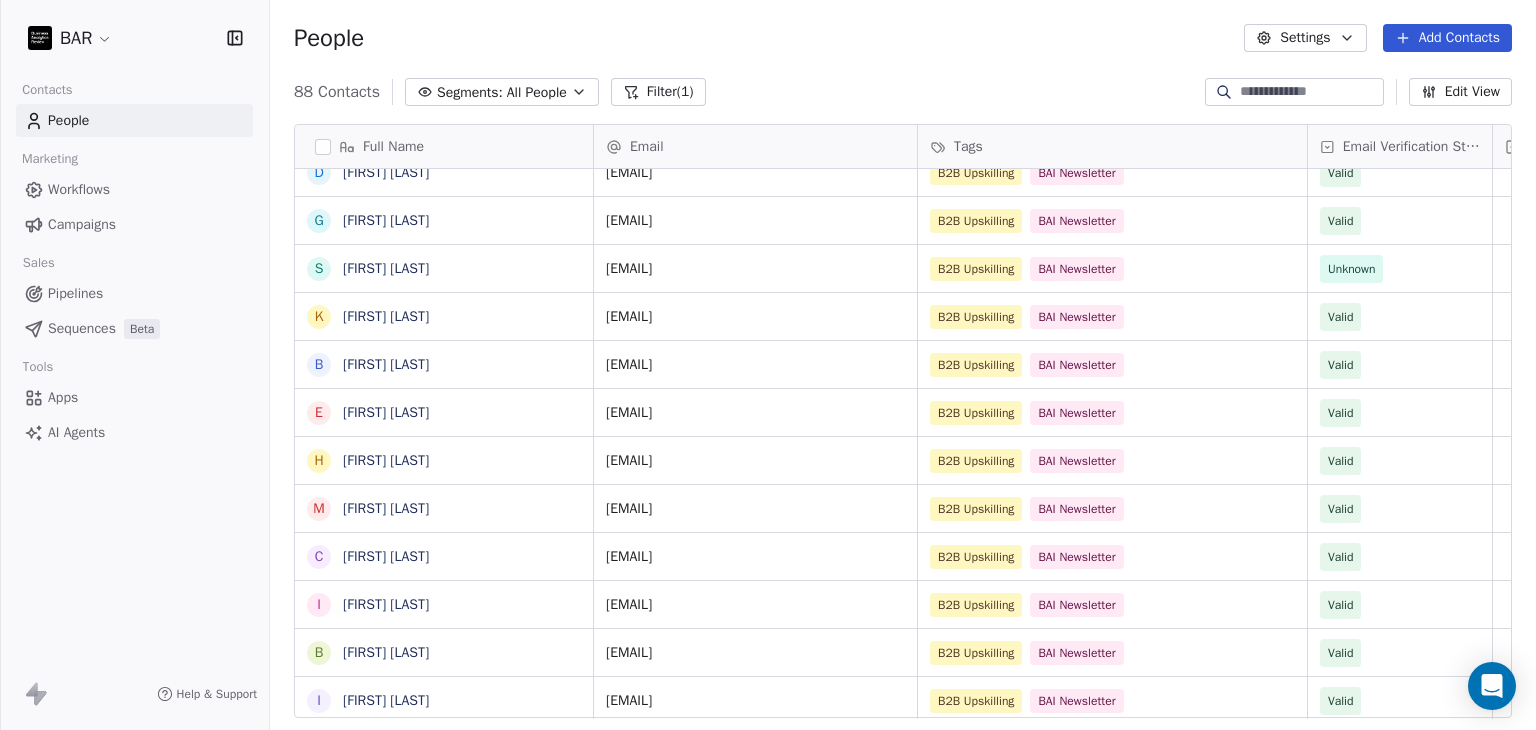 click on "People" at bounding box center (68, 120) 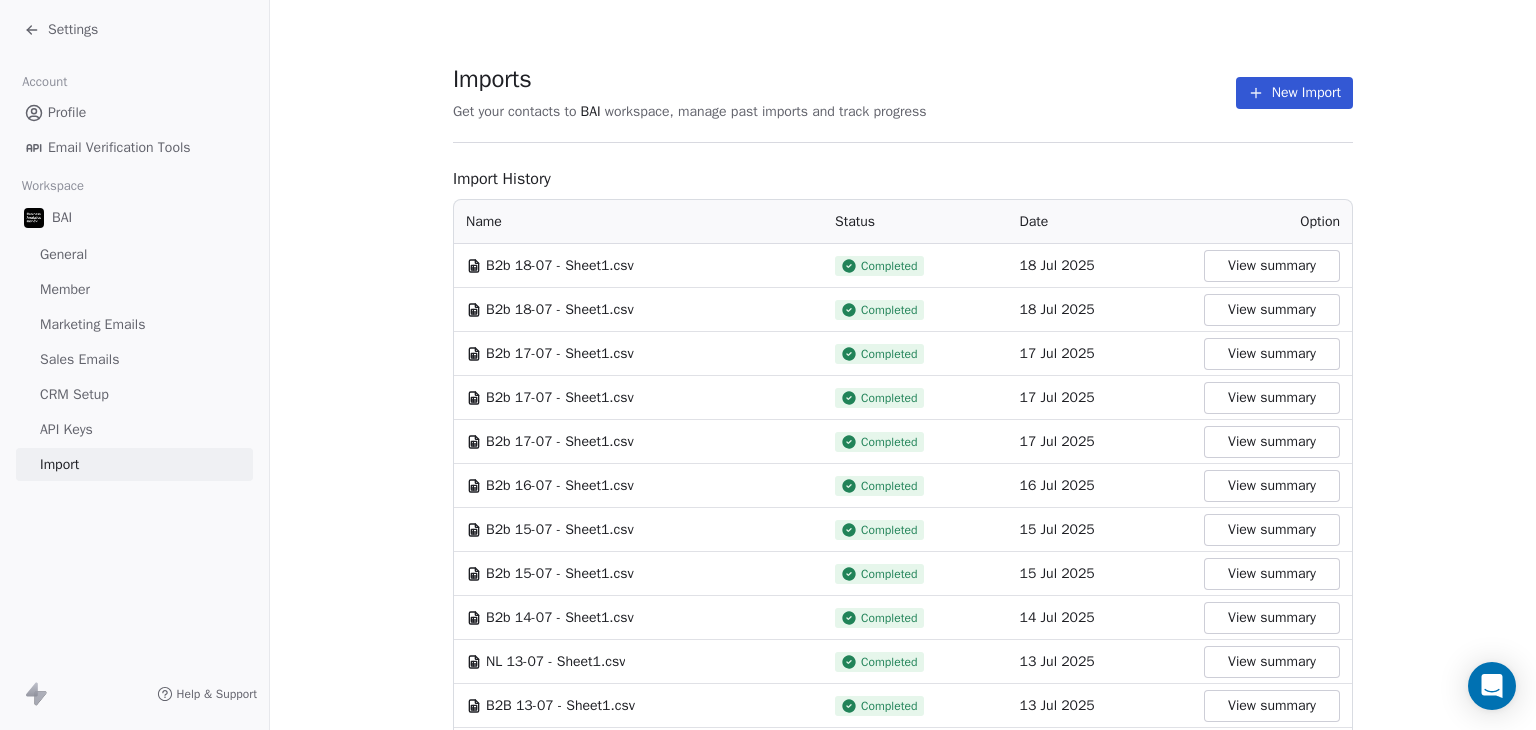 click on "Profile" at bounding box center [67, 112] 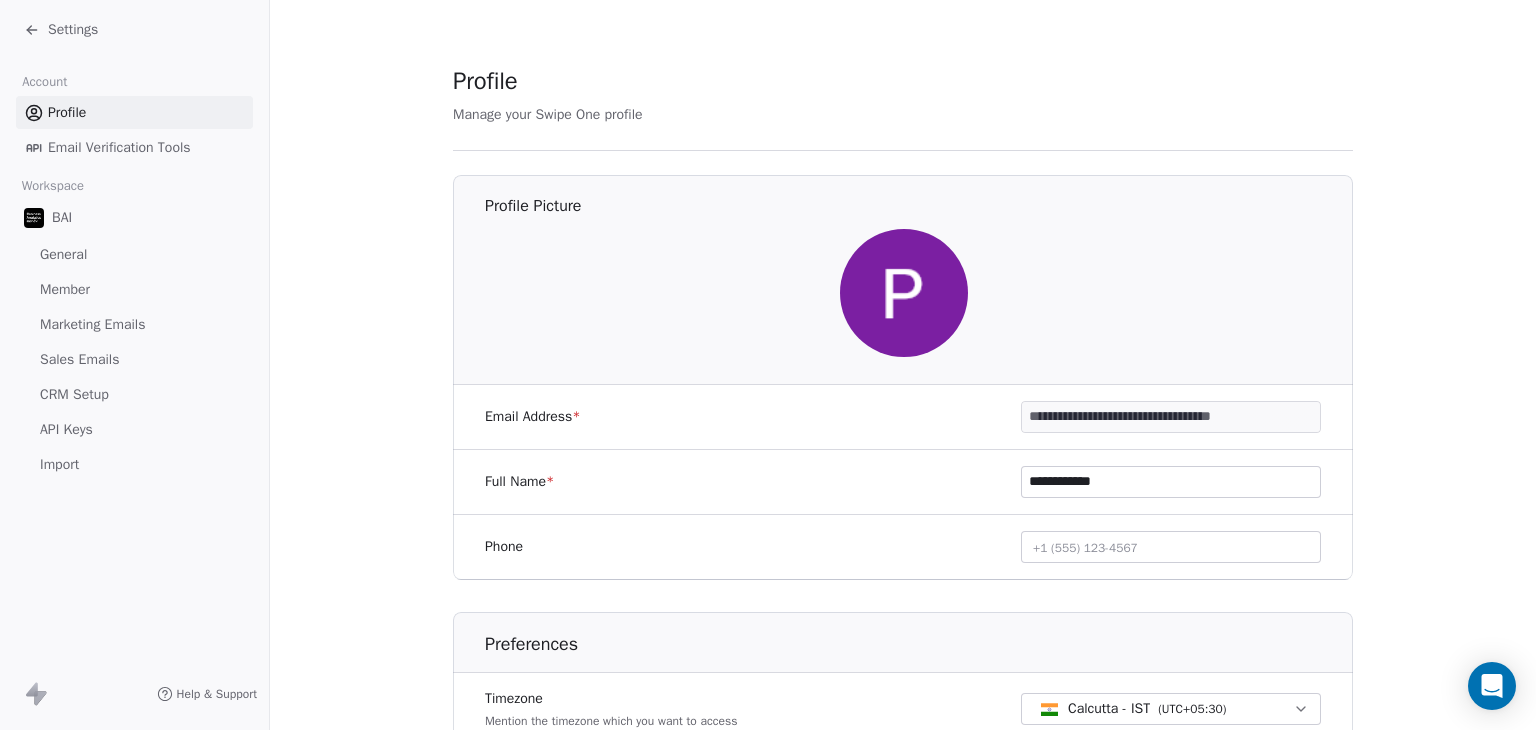 click 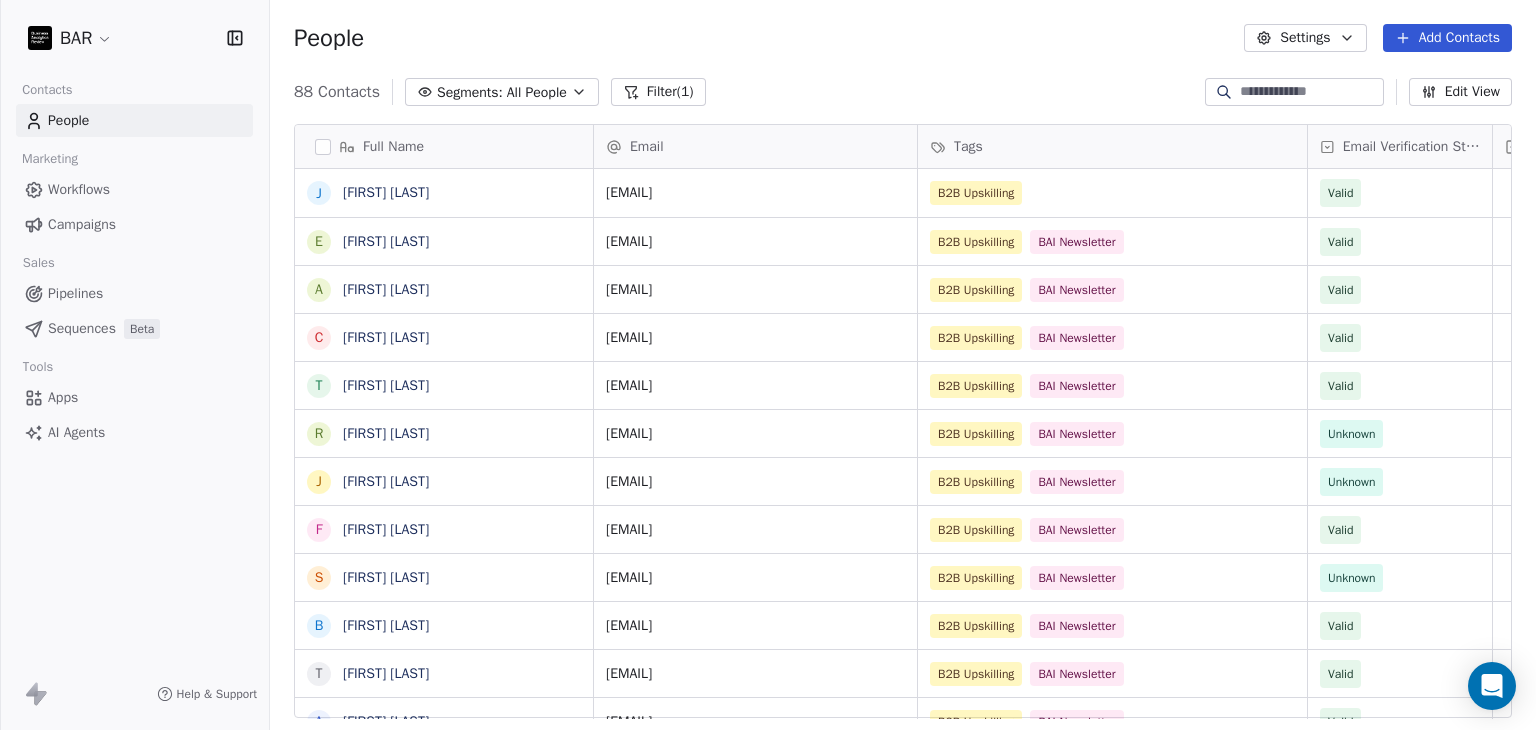 click on "88 Contacts Segments: All People Filter (1) Edit View" at bounding box center (903, 92) 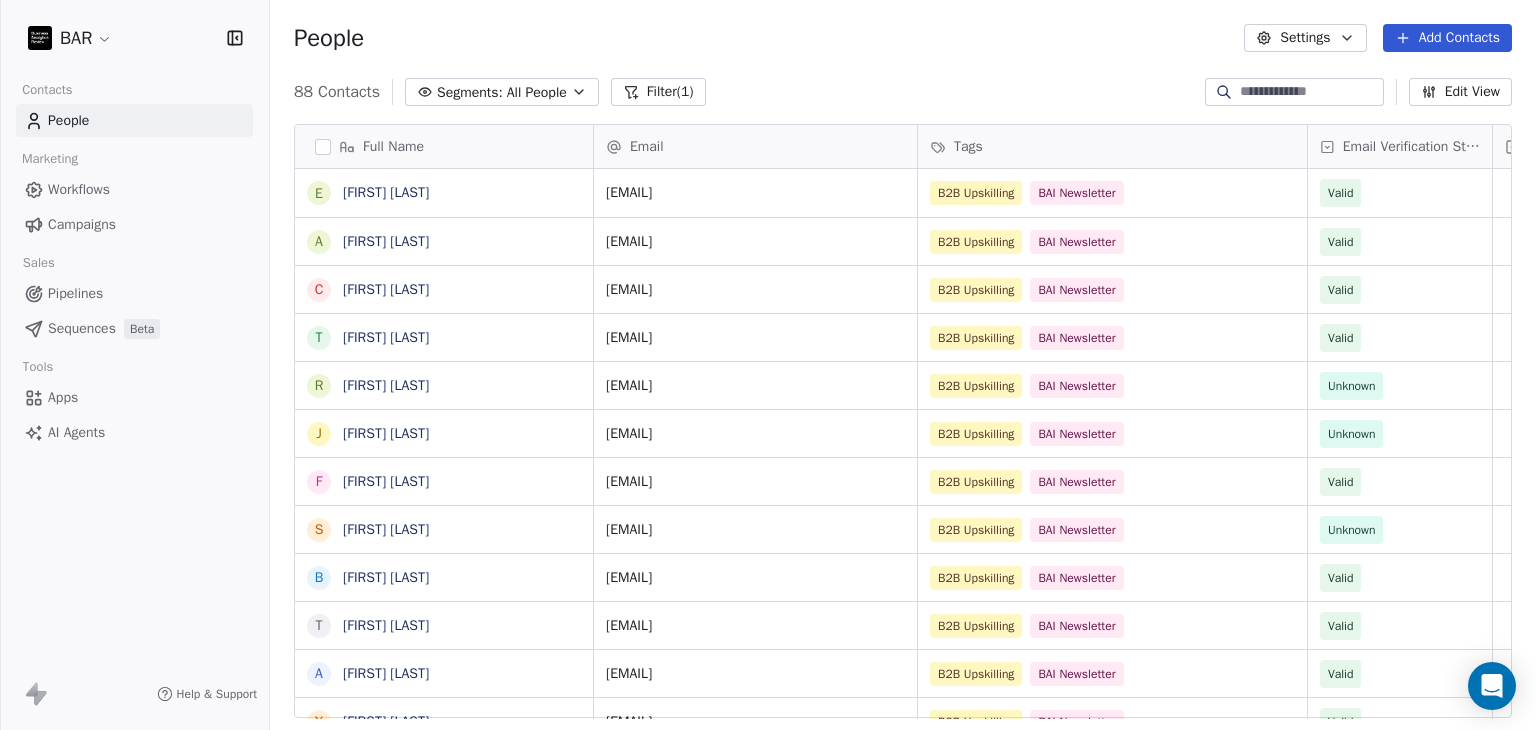 click on "Filter  (1)" at bounding box center [658, 92] 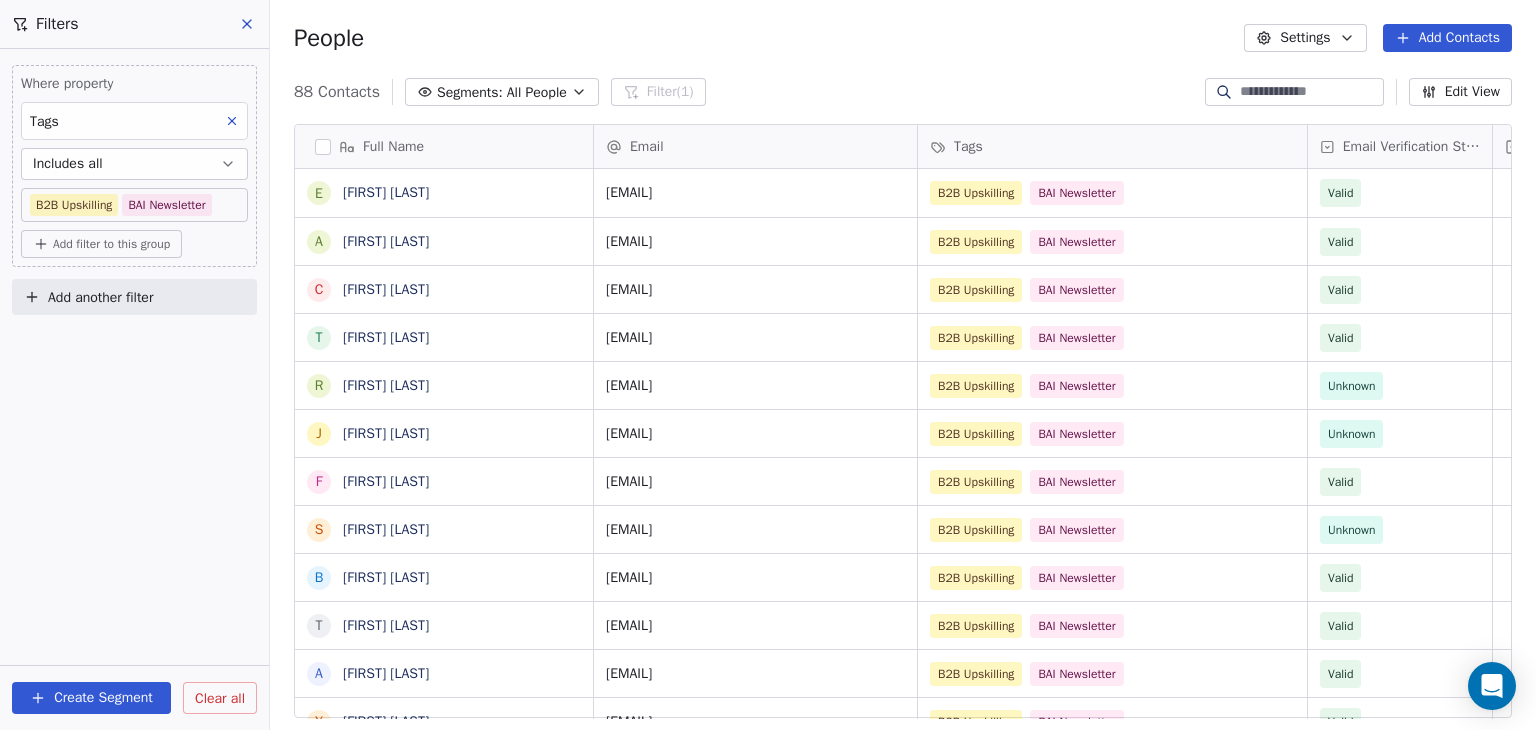 click on "Clear all" at bounding box center (220, 698) 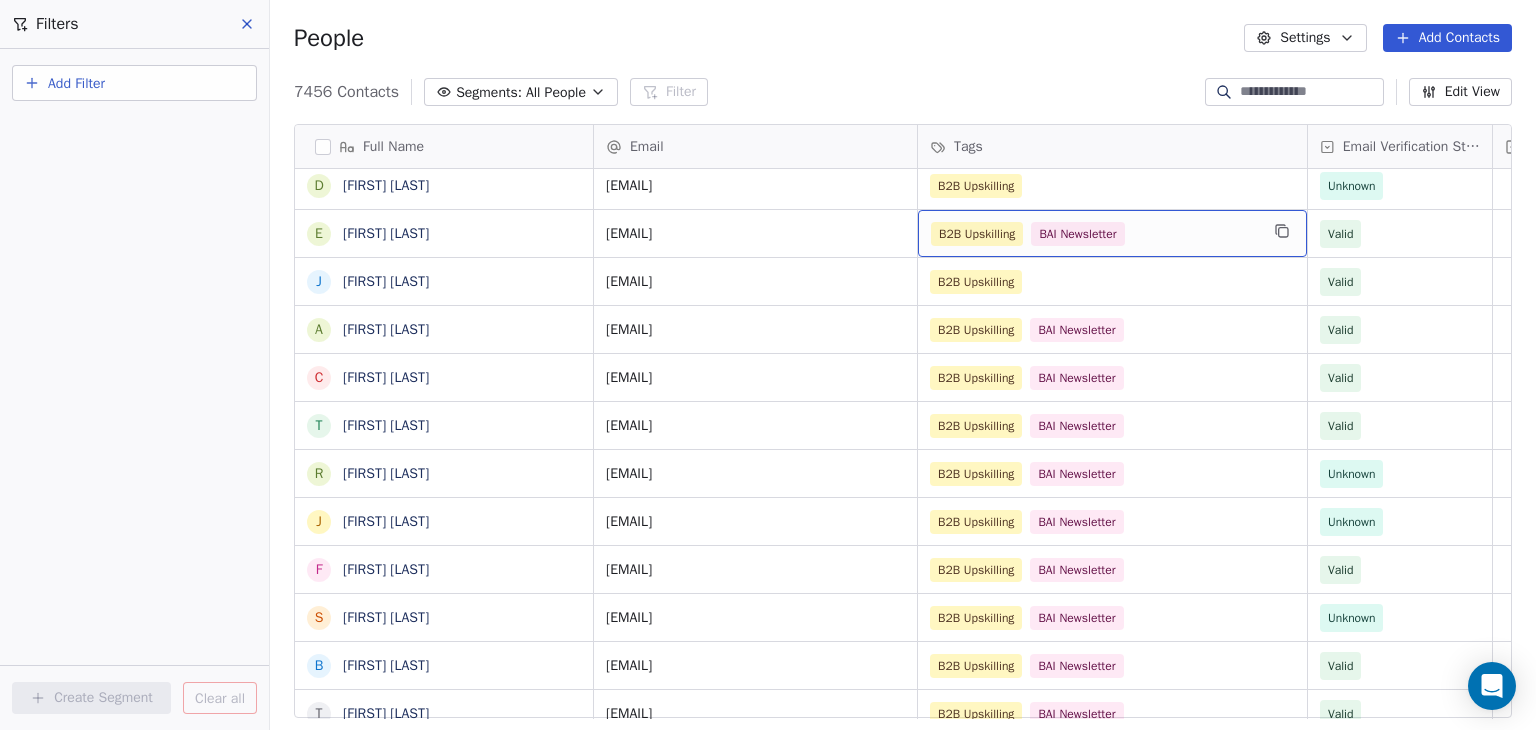 click on "B2B Upskilling BAI Newsletter" at bounding box center (1112, 233) 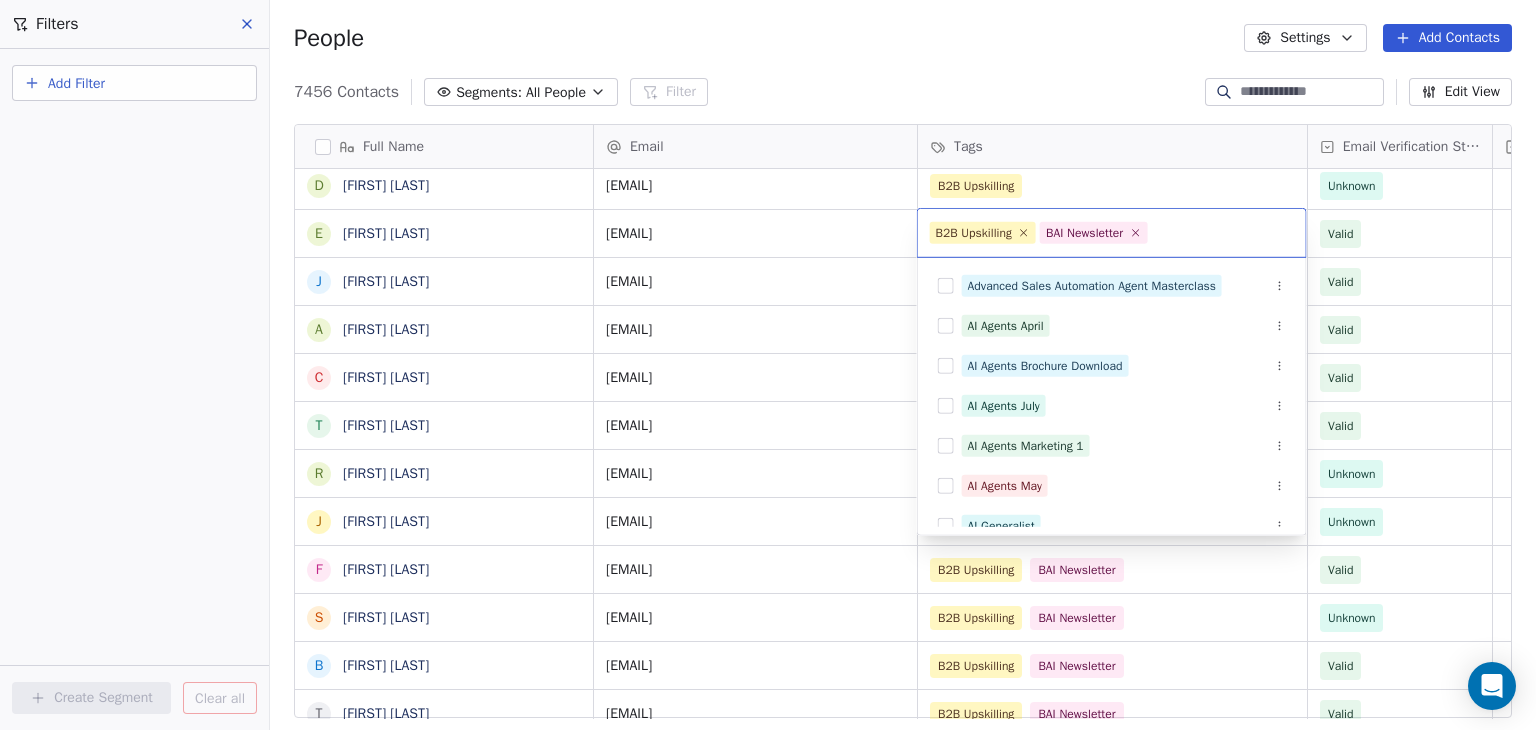 drag, startPoint x: 1147, startPoint y: 232, endPoint x: 1144, endPoint y: 184, distance: 48.09366 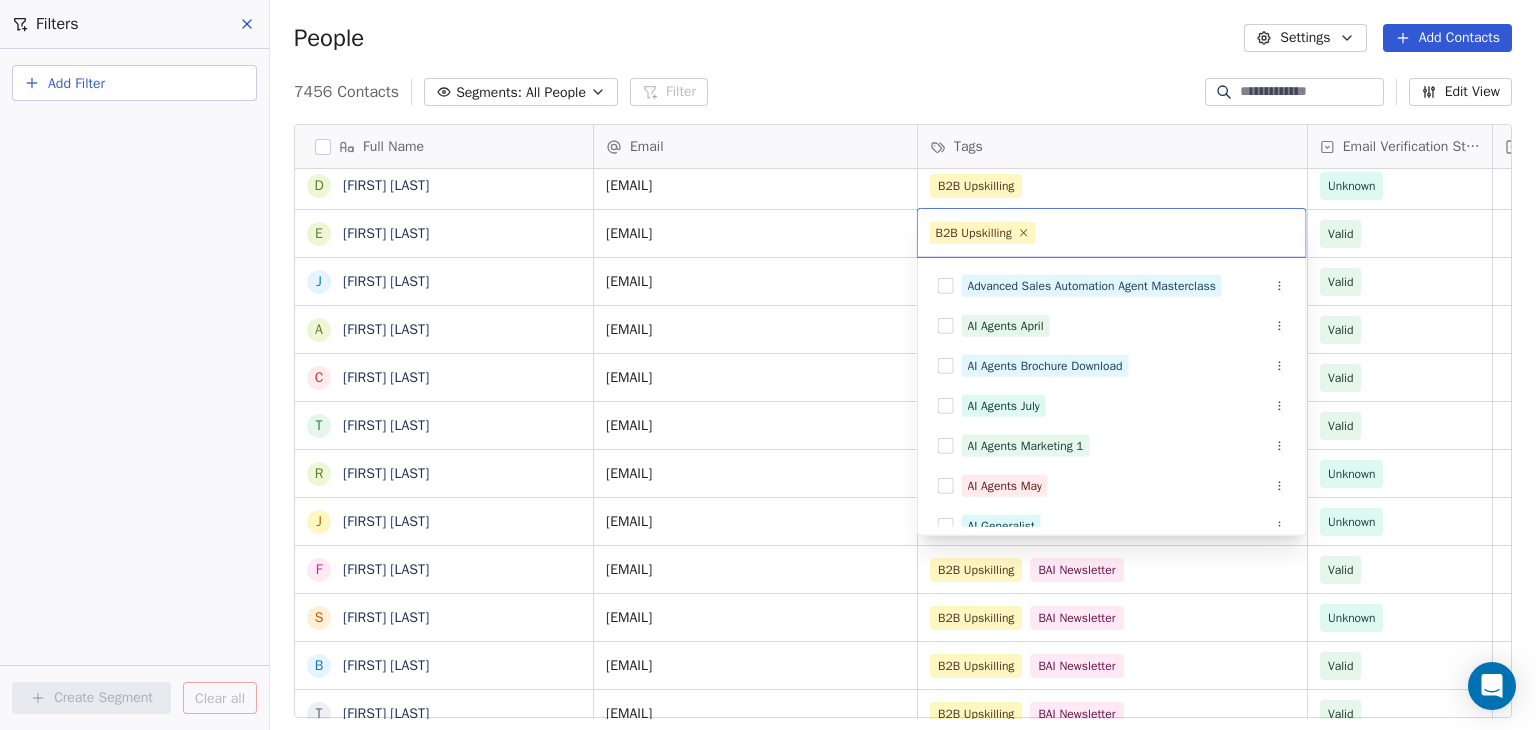 click on "BAR Contacts People Marketing Workflows Campaigns Sales Pipelines Sequences Beta Tools Apps AI Agents Help & Support Filters Add Filter  Create Segment Clear all People Settings  Add Contacts 7456 Contacts Segments: All People Filter  Edit View Tag Add to Sequence Full Name E Eoin McCrossan R Rich Mobley D David Matz J James Lovick C Chris Lieber K Kenan Mammadov M Michael Lee C Cameron Laird J Jared Lampal T Tim Killalea E Emrys Jones M Martin Ivanov R Roxana Ionescu C Cai Hu S Starice Houston H Hkon Hommerstad-Tveit J Joanna Horoszko R Ryan Hetherington B Binh Hoang K Keith Herron D David Hernndez E Einar Hafberg J Jennifer Hansen A Andreas Jahnsen Guttormsen C Clara Granados T Terri Gloeckler R Ranita Ghosh J Jake Fox F Fan Feng S Sergi Fernndez B Bret Ellis T Tanya Embertson A Airashi Dutta Y Yassine El Ghamry J Joe Doyle S Solanda Dufresne M Matt Donovan J Juliette Deschamps S Sydney DeJoie J Joe Dent K Kate Davids C Cecilie Davidsen O Ozge Kantas D'Andrea W Wiebke Cundill J Justin Conley D G S K B E H" at bounding box center [768, 365] 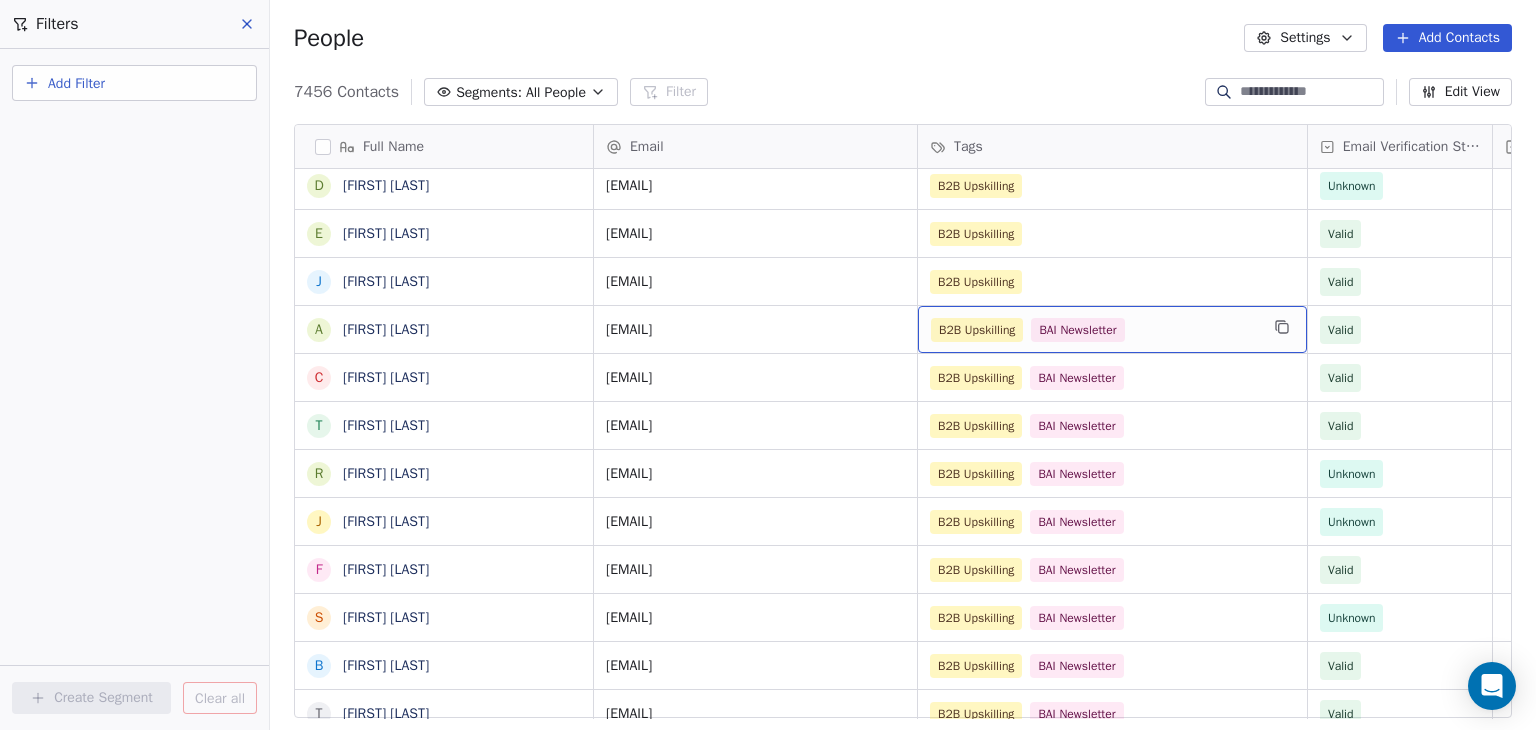 click on "B2B Upskilling BAI Newsletter" at bounding box center [1094, 330] 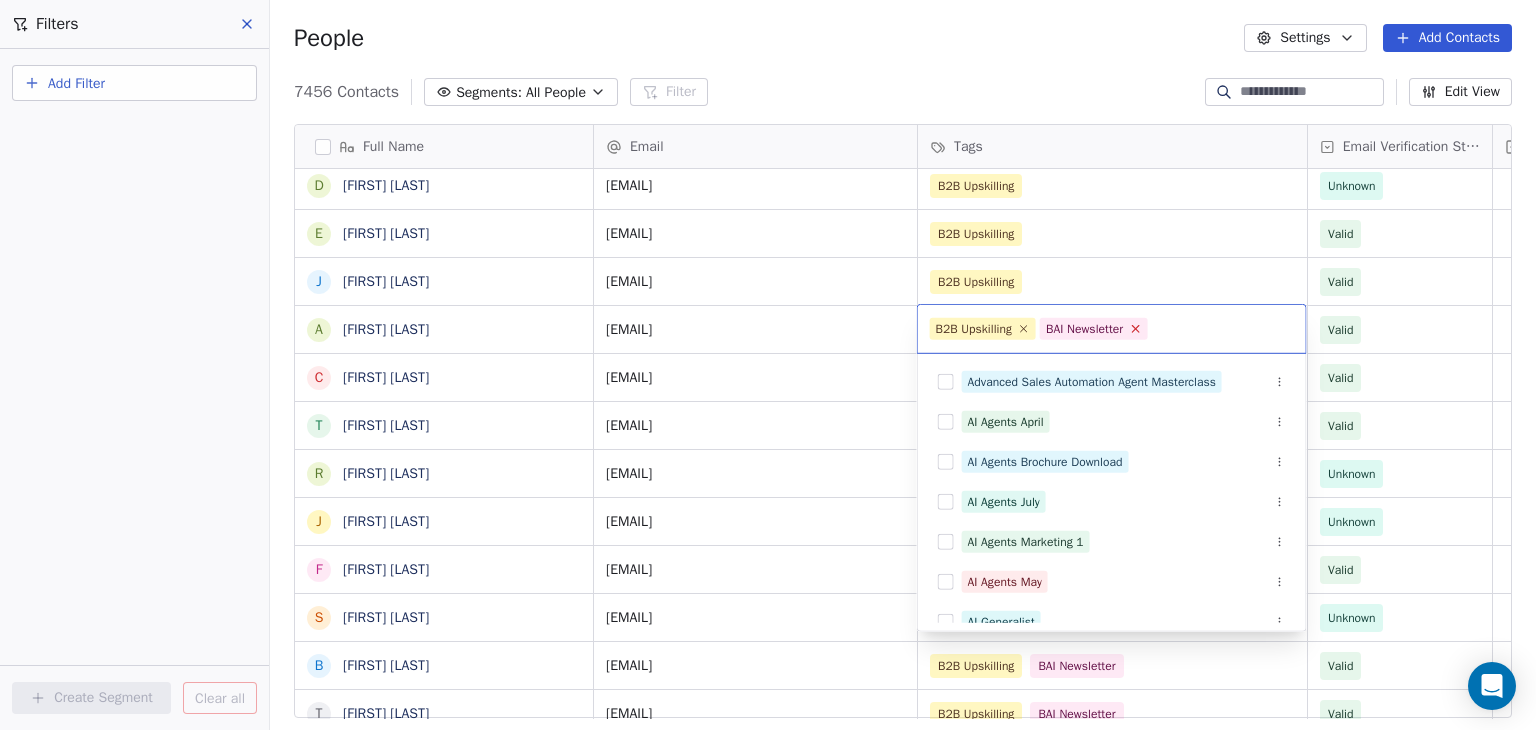 click 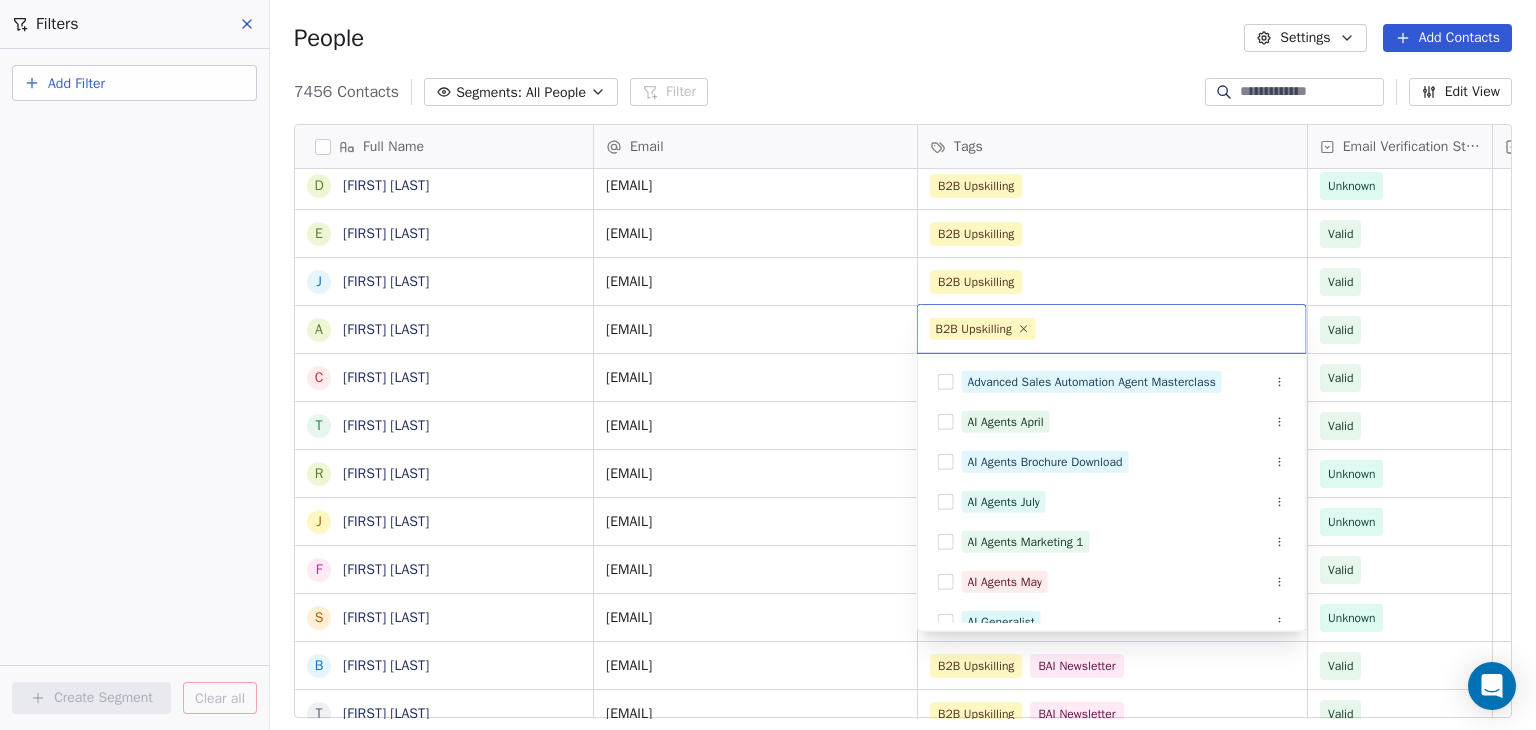 click on "BAR Contacts People Marketing Workflows Campaigns Sales Pipelines Sequences Beta Tools Apps AI Agents Help & Support Filters Add Filter  Create Segment Clear all People Settings  Add Contacts 7456 Contacts Segments: All People Filter  Edit View Tag Add to Sequence Full Name E Eoin McCrossan R Rich Mobley D David Matz J James Lovick C Chris Lieber K Kenan Mammadov M Michael Lee C Cameron Laird J Jared Lampal T Tim Killalea E Emrys Jones M Martin Ivanov R Roxana Ionescu C Cai Hu S Starice Houston H Hkon Hommerstad-Tveit J Joanna Horoszko R Ryan Hetherington B Binh Hoang K Keith Herron D David Hernndez E Einar Hafberg J Jennifer Hansen A Andreas Jahnsen Guttormsen C Clara Granados T Terri Gloeckler R Ranita Ghosh J Jake Fox F Fan Feng S Sergi Fernndez B Bret Ellis T Tanya Embertson A Airashi Dutta Y Yassine El Ghamry J Joe Doyle S Solanda Dufresne M Matt Donovan J Juliette Deschamps S Sydney DeJoie J Joe Dent K Kate Davids C Cecilie Davidsen O Ozge Kantas D'Andrea W Wiebke Cundill J Justin Conley D G S K B E H" at bounding box center [768, 365] 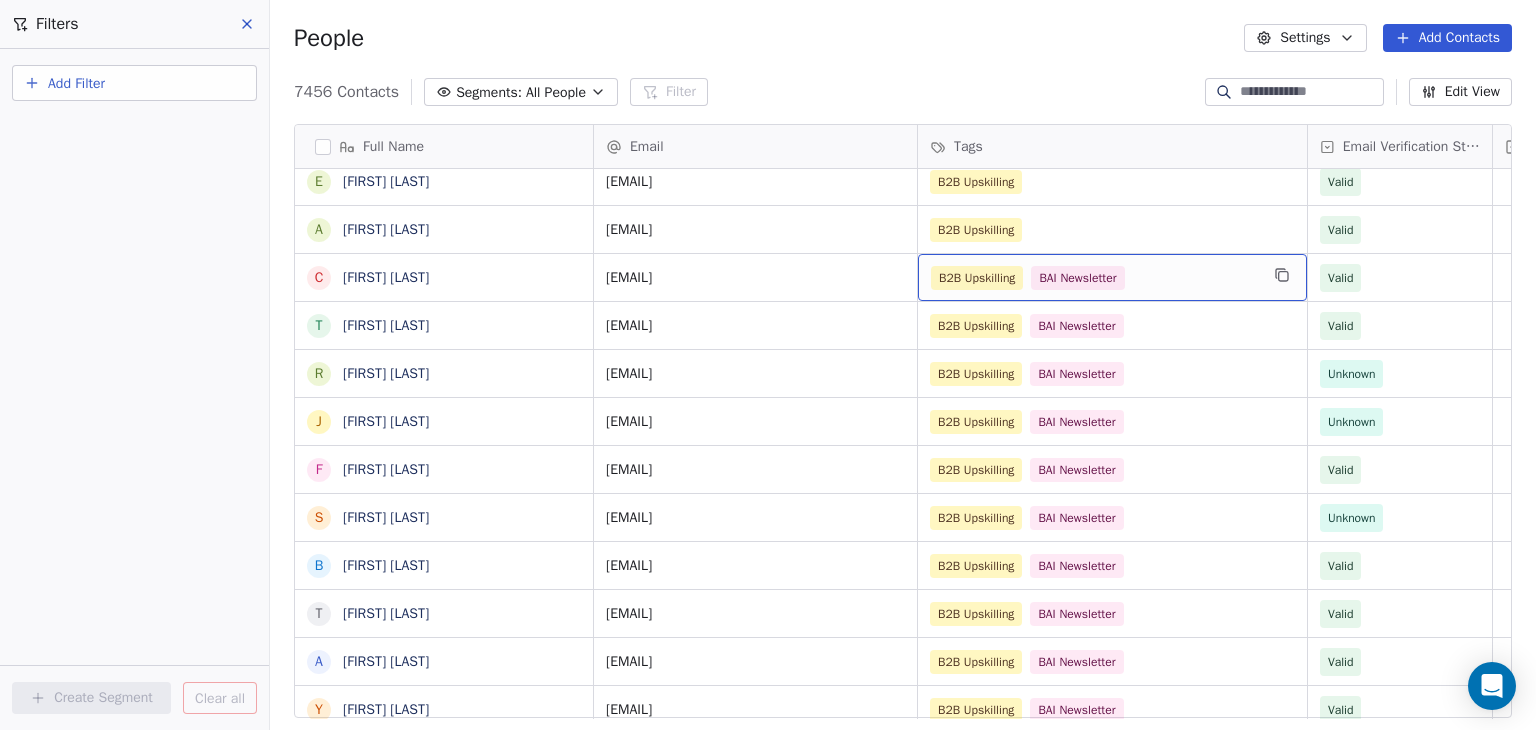 click on "B2B Upskilling BAI Newsletter" at bounding box center (1112, 277) 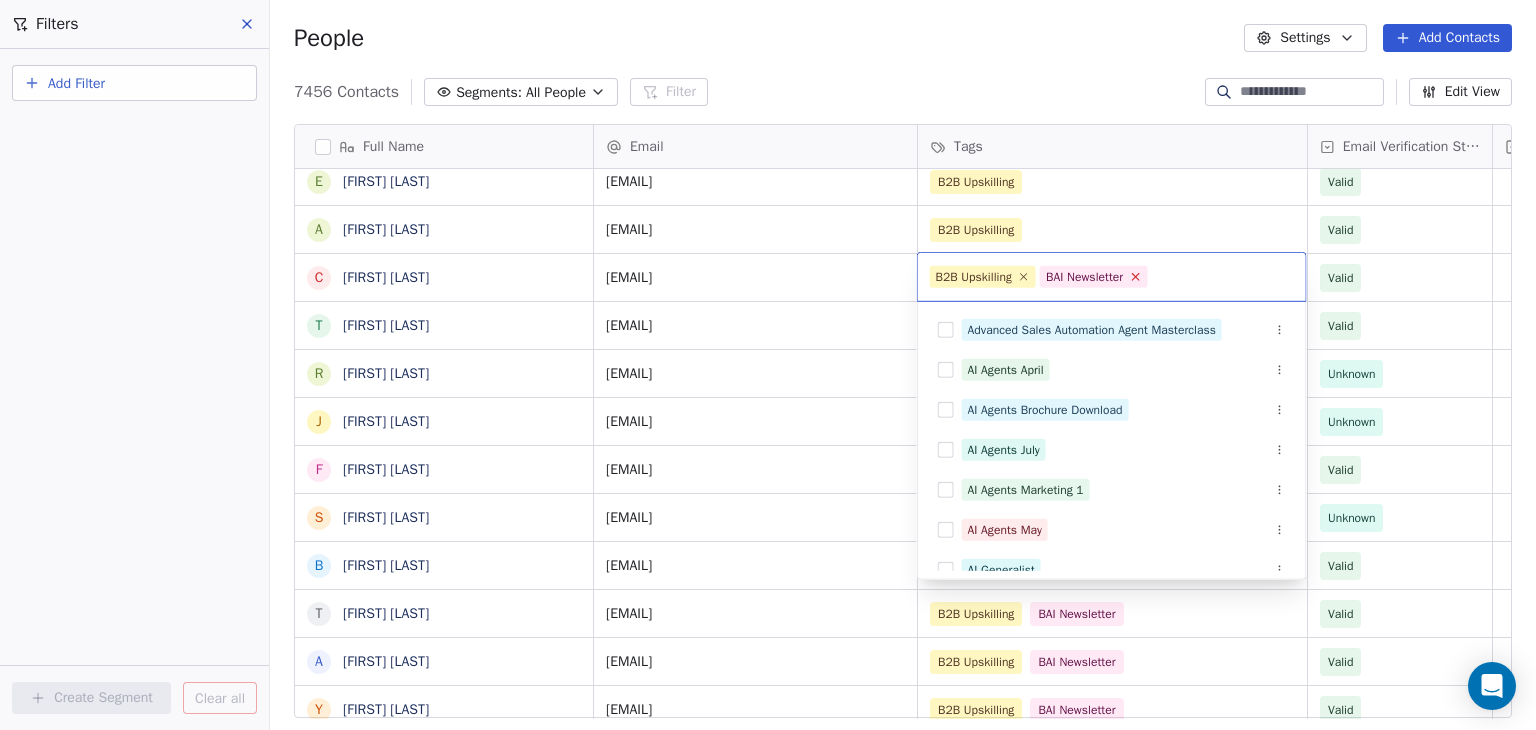 click 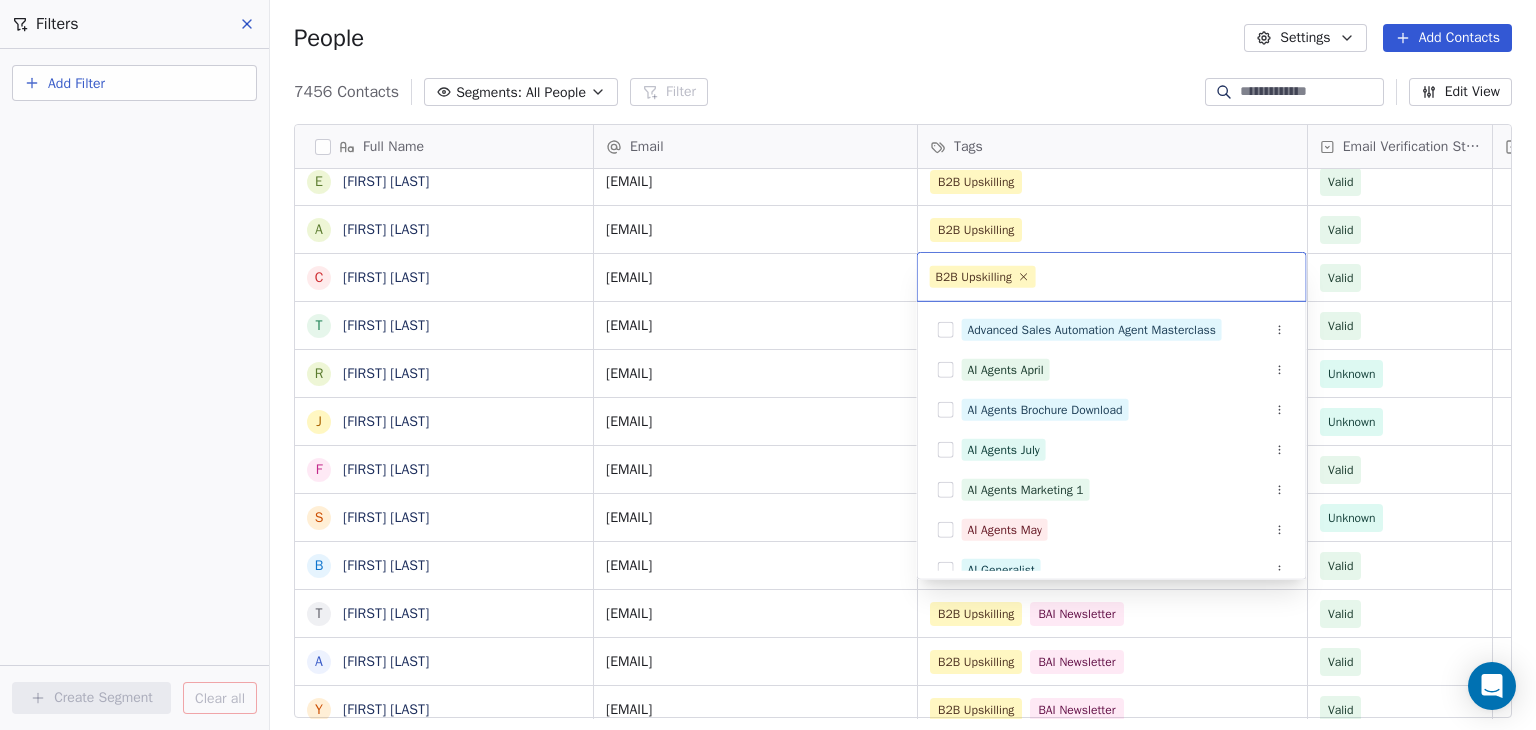 click on "BAR Contacts People Marketing Workflows Campaigns Sales Pipelines Sequences Beta Tools Apps AI Agents Help & Support Filters Add Filter  Create Segment Clear all People Settings  Add Contacts 7456 Contacts Segments: All People Filter  Edit View Tag Add to Sequence Full Name D David Matz J James Lovick C Chris Lieber K Kenan Mammadov M Michael Lee C Cameron Laird J Jared Lampal T Tim Killalea E Emrys Jones M Martin Ivanov S Starice Houston R Roxana Ionescu C Cai Hu H Hkon Hommerstad-Tveit J Joanna Horoszko R Ryan Hetherington B Binh Hoang K Keith Herron D David Hernndez J Jennifer Hansen E Einar Hafberg A Andreas Jahnsen Guttormsen C Clara Granados T Terri Gloeckler R Ranita Ghosh J Jake Fox F Fan Feng S Sergi Fernndez B Bret Ellis T Tanya Embertson A Airashi Dutta Y Yassine El Ghamry J Joe Doyle S Solanda Dufresne M Matt Donovan J Juliette Deschamps S Sydney DeJoie J Joe Dent K Kate Davids C Cecilie Davidsen O Ozge Kantas D'Andrea W Wiebke Cundill J Justin Conley D Dino Christou G Guillaume Ceugniet S K B E" at bounding box center (768, 365) 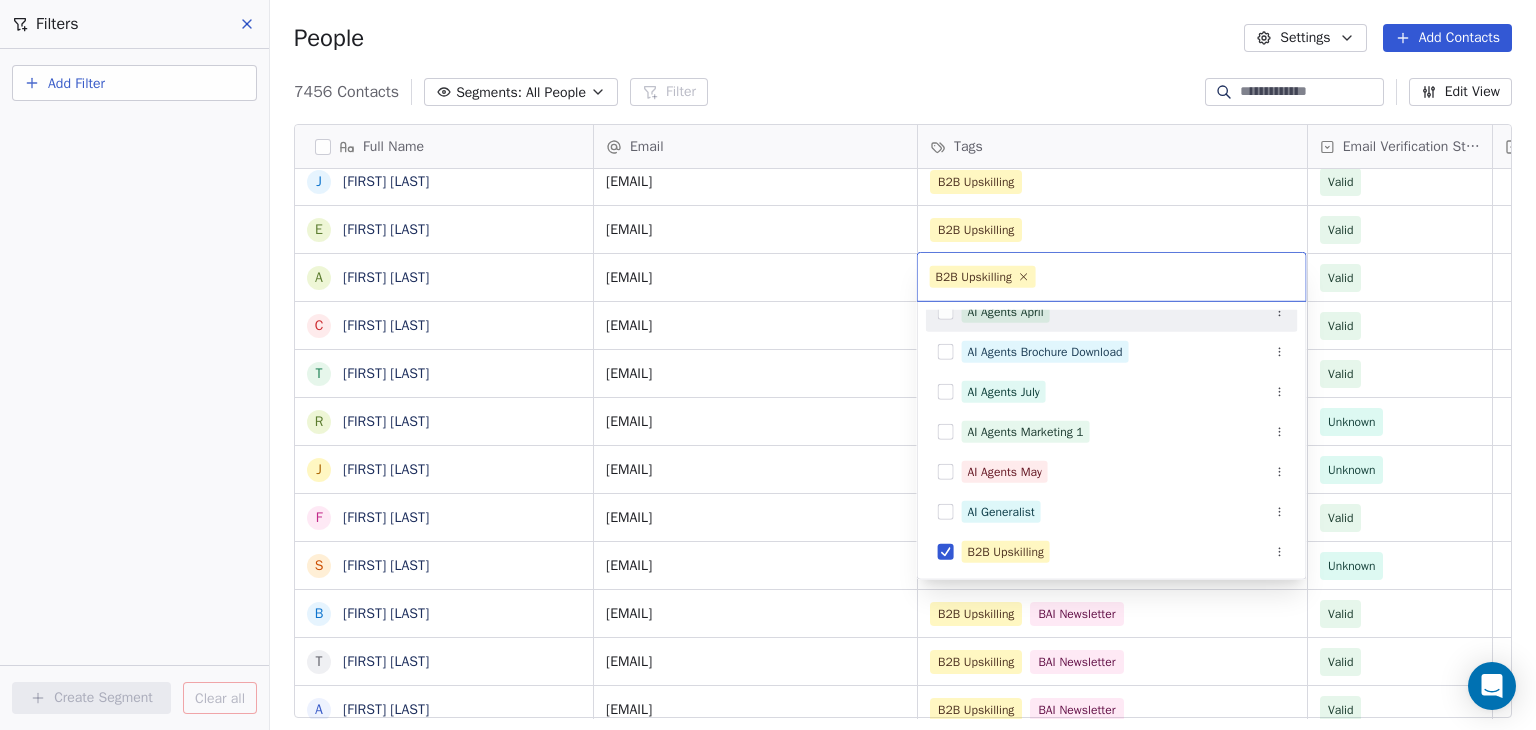 click on "BAR Contacts People Marketing Workflows Campaigns Sales Pipelines Sequences Beta Tools Apps AI Agents Help & Support Filters Add Filter  Create Segment Clear all People Settings  Add Contacts 7456 Contacts Segments: All People Filter  Edit View Tag Add to Sequence Full Name R Rich Mobley K Kenan Mammadov J James Lovick C Chris Lieber M Michael Lee C Cameron Laird J Jared Lampal T Tim Killalea E Emrys Jones M Martin Ivanov S Starice Houston R Roxana Ionescu C Cai Hu J Joanna Horoszko H Hkon Hommerstad-Tveit J Joanna Horoszko R Ryan Hetherington B Binh Hoang K Keith Herron D David Hernndez J Jennifer Hansen E Einar Hafberg A Andreas Jahnsen Guttormsen C Clara Granados T Terri Gloeckler R Ranita Ghosh J Jake Fox F Fan Feng S Sergi Fernndez B Bret Ellis T Tanya Embertson A Airashi Dutta Y Yassine El Ghamry J Joe Doyle S Solanda Dufresne M Matt Donovan J Juliette Deschamps S Sydney DeJoie J Joe Dent K Kate Davids C Cecilie Davidsen O Ozge Kantas D'Andrea W Wiebke Cundill J Justin Conley D Dino Christou G S K B E" at bounding box center [768, 365] 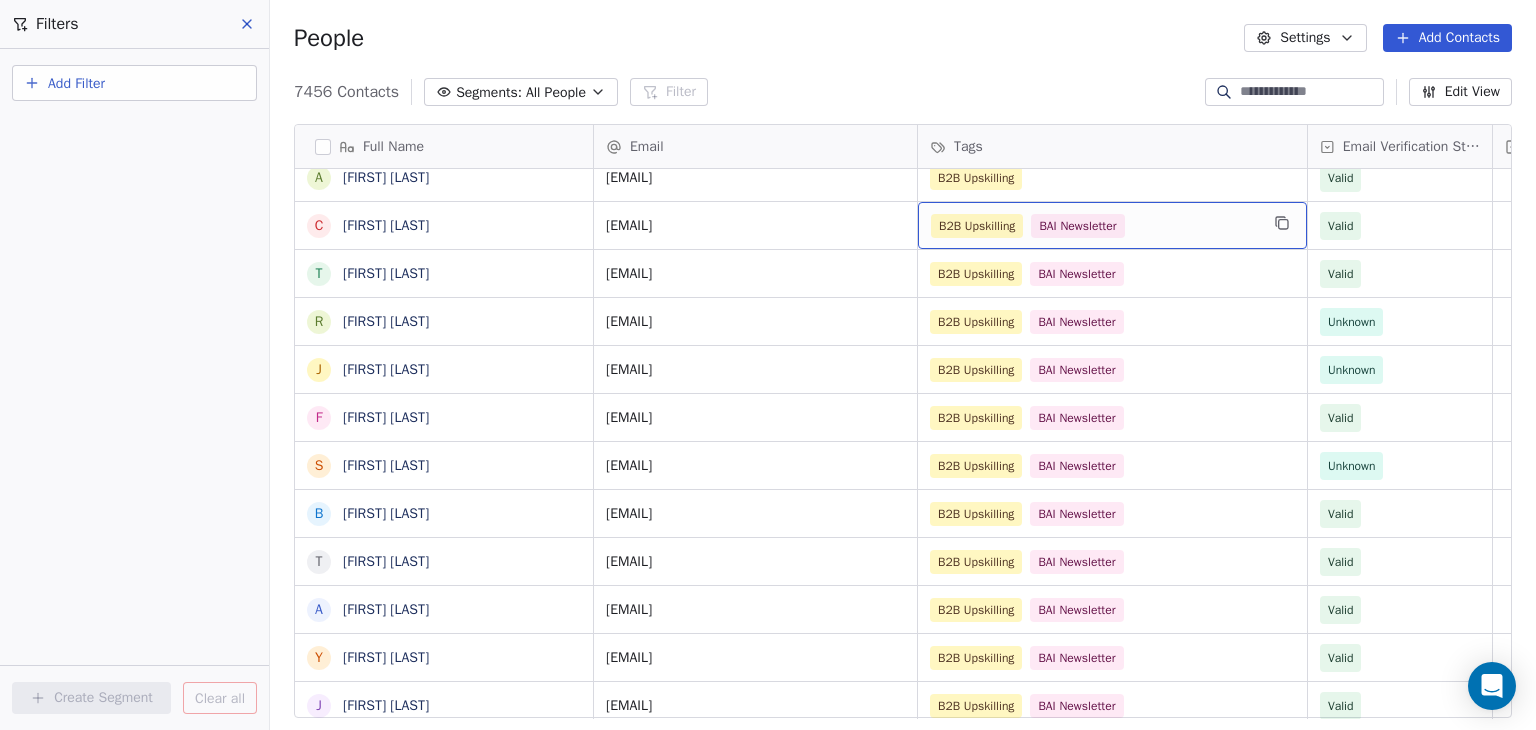 click on "B2B Upskilling BAI Newsletter" at bounding box center (1094, 226) 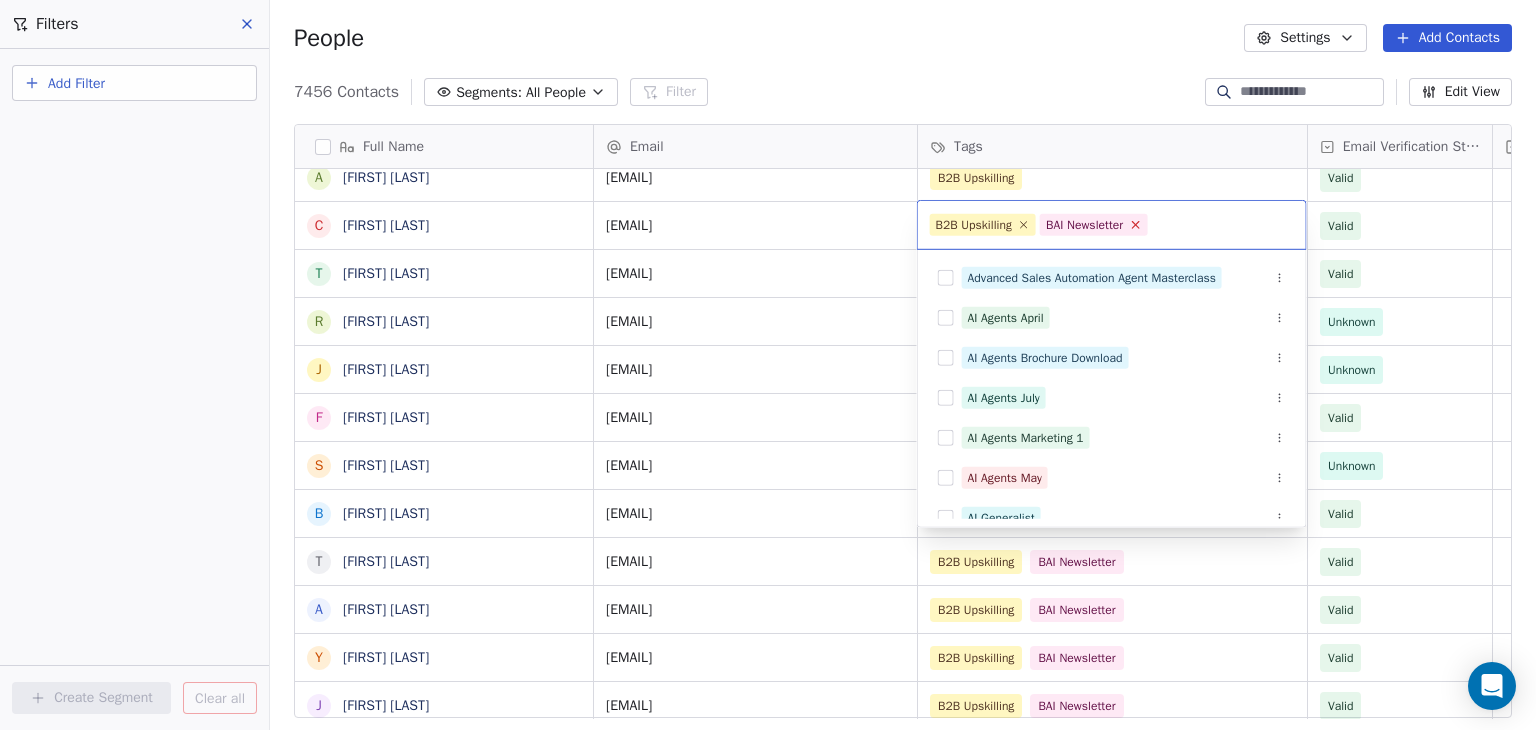 drag, startPoint x: 1147, startPoint y: 228, endPoint x: 1140, endPoint y: 193, distance: 35.69314 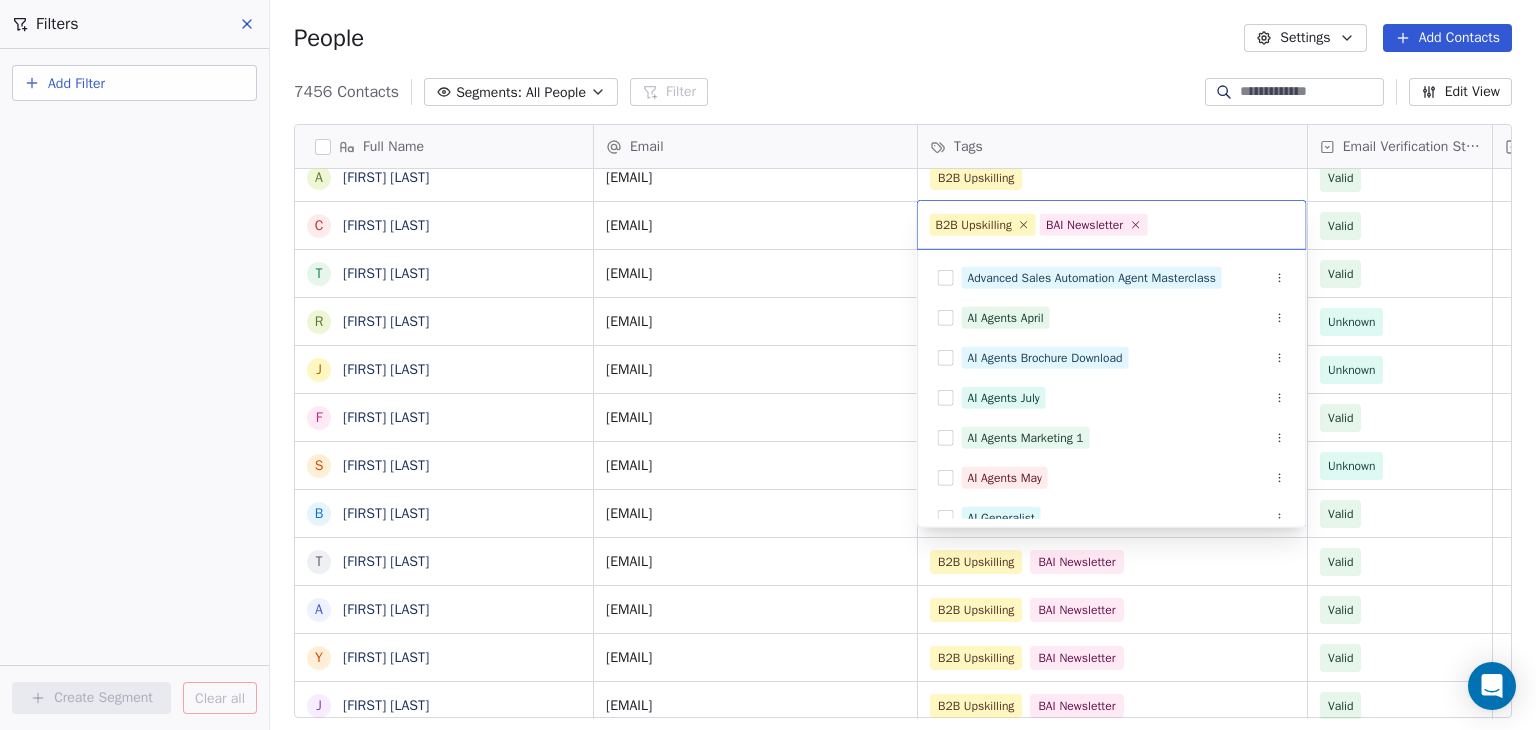 click 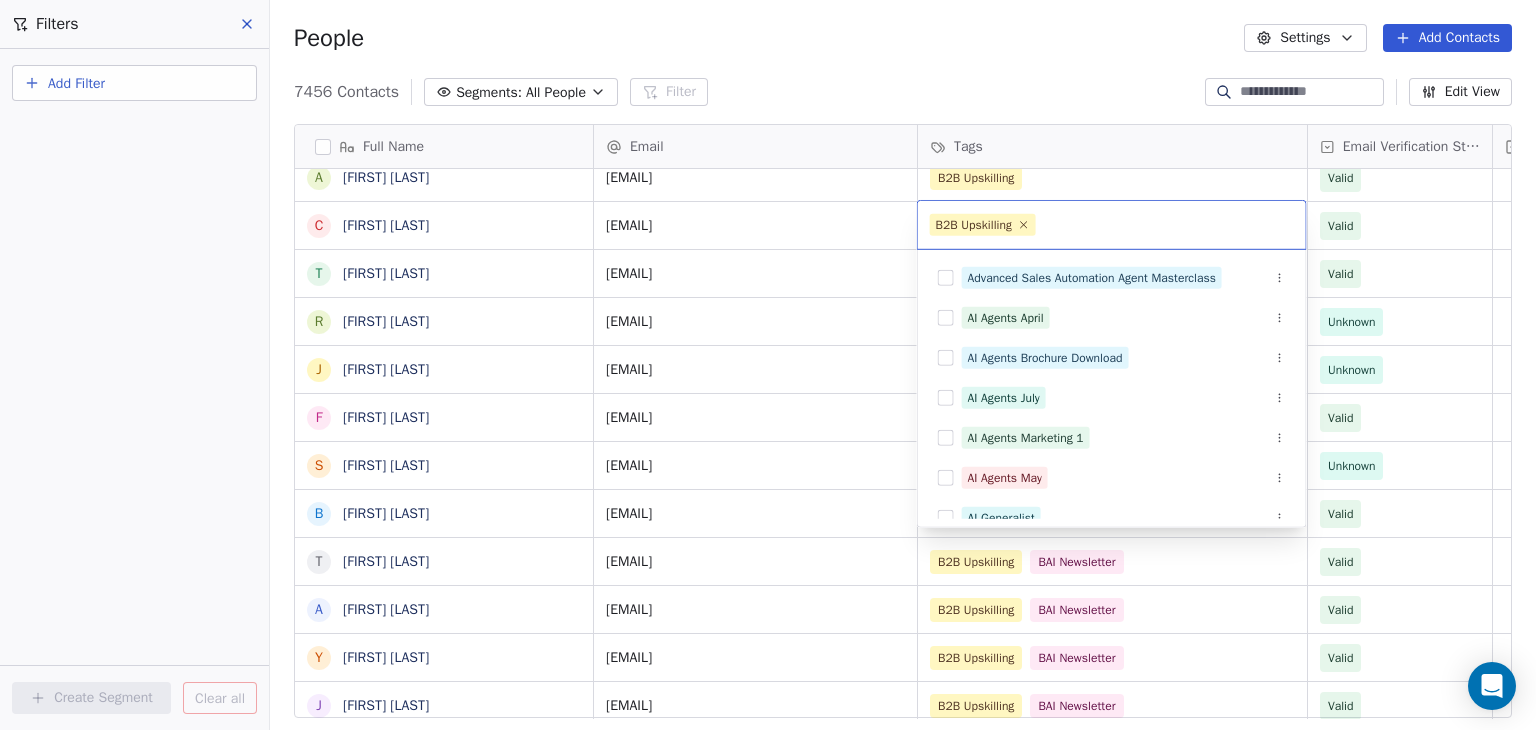 click on "BAR Contacts People Marketing Workflows Campaigns Sales Pipelines Sequences Beta Tools Apps AI Agents Help & Support Filters Add Filter  Create Segment Clear all People Settings  Add Contacts 7456 Contacts Segments: All People Filter  Edit View Tag Add to Sequence Full Name J James Lovick C Chris Lieber M Michael Lee C Cameron Laird J Jared Lampal T Tim Killalea E Emrys Jones M Martin Ivanov S Starice Houston R Roxana Ionescu C Cai Hu J Joanna Horoszko H Hkon Hommerstad-Tveit J Joanna Horoszko R Ryan Hetherington B Binh Hoang K Keith Herron D David Hernndez J Jennifer Hansen E Einar Hafberg A Andreas Jahnsen Guttormsen C Clara Granados T Terri Gloeckler R Ranita Ghosh J Jake Fox F Fan Feng S Sergi Fernndez B Bret Ellis T Tanya Embertson A Airashi Dutta Y Yassine El Ghamry J Joe Doyle S Solanda Dufresne M Matt Donovan J Juliette Deschamps S Sydney DeJoie J Joe Dent K Kate Davids C Cecilie Davidsen O Ozge Kantas D'Andrea W Wiebke Cundill J Justin Conley D Dino Christou G Guillaume Ceugniet S Shane Carroll K B" at bounding box center [768, 365] 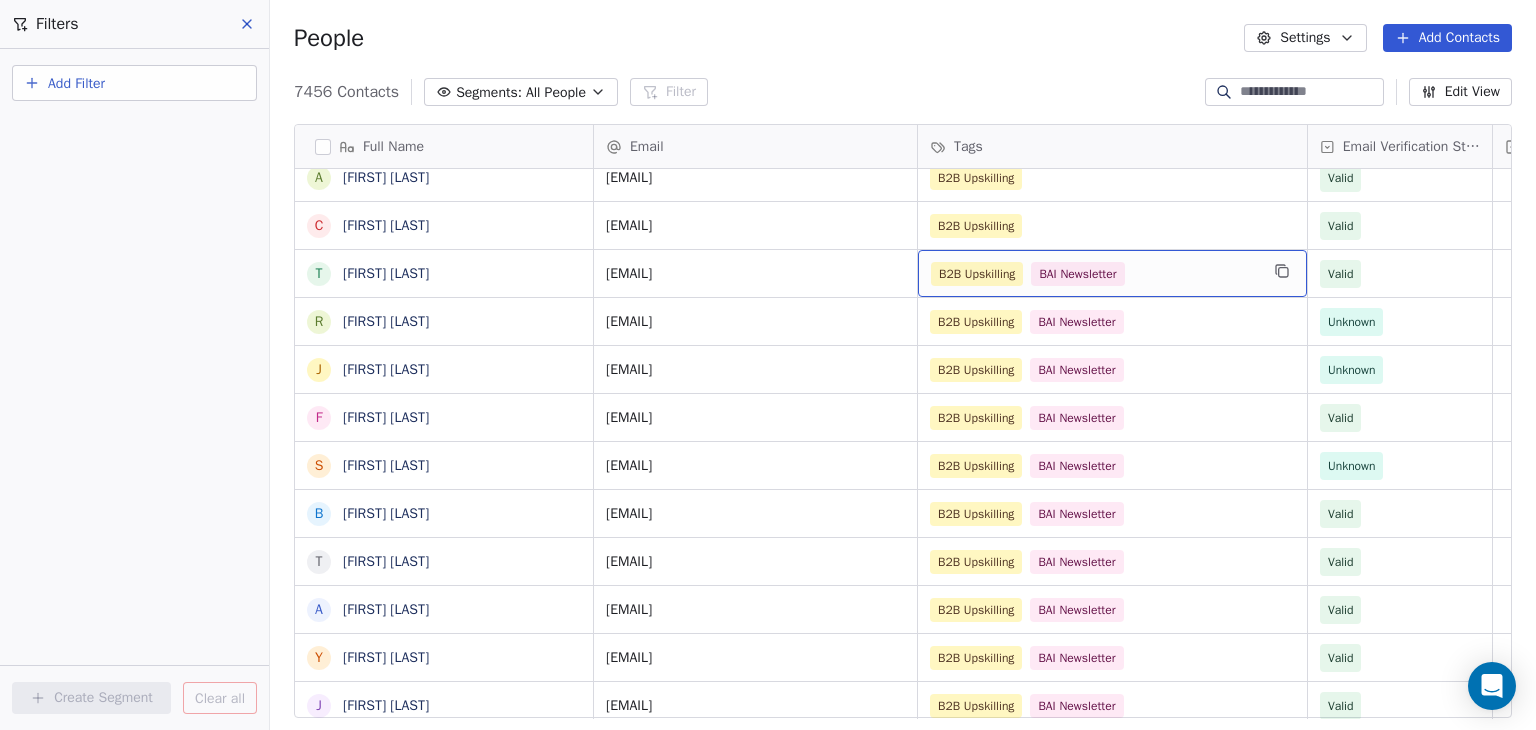 click on "B2B Upskilling BAI Newsletter" at bounding box center [1094, 274] 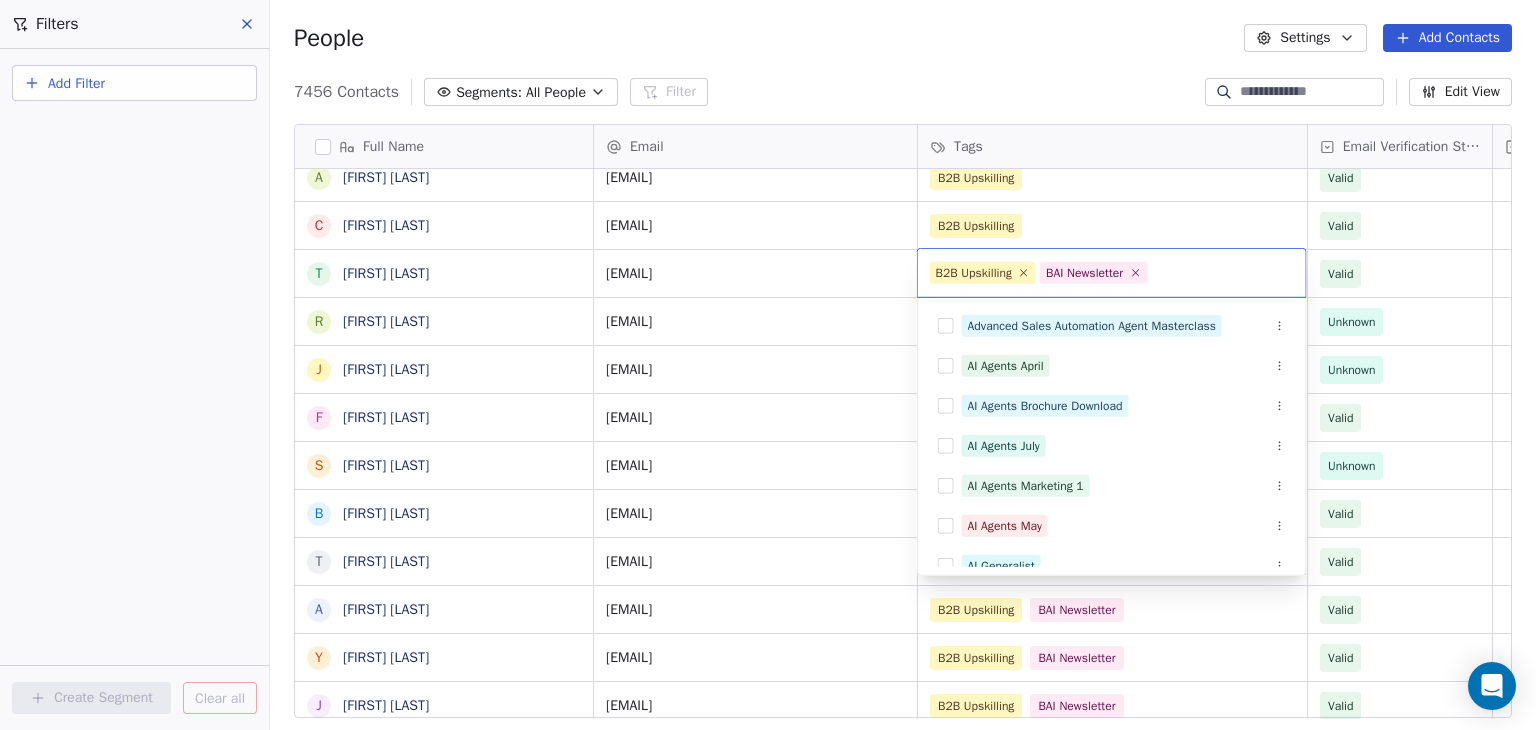 click 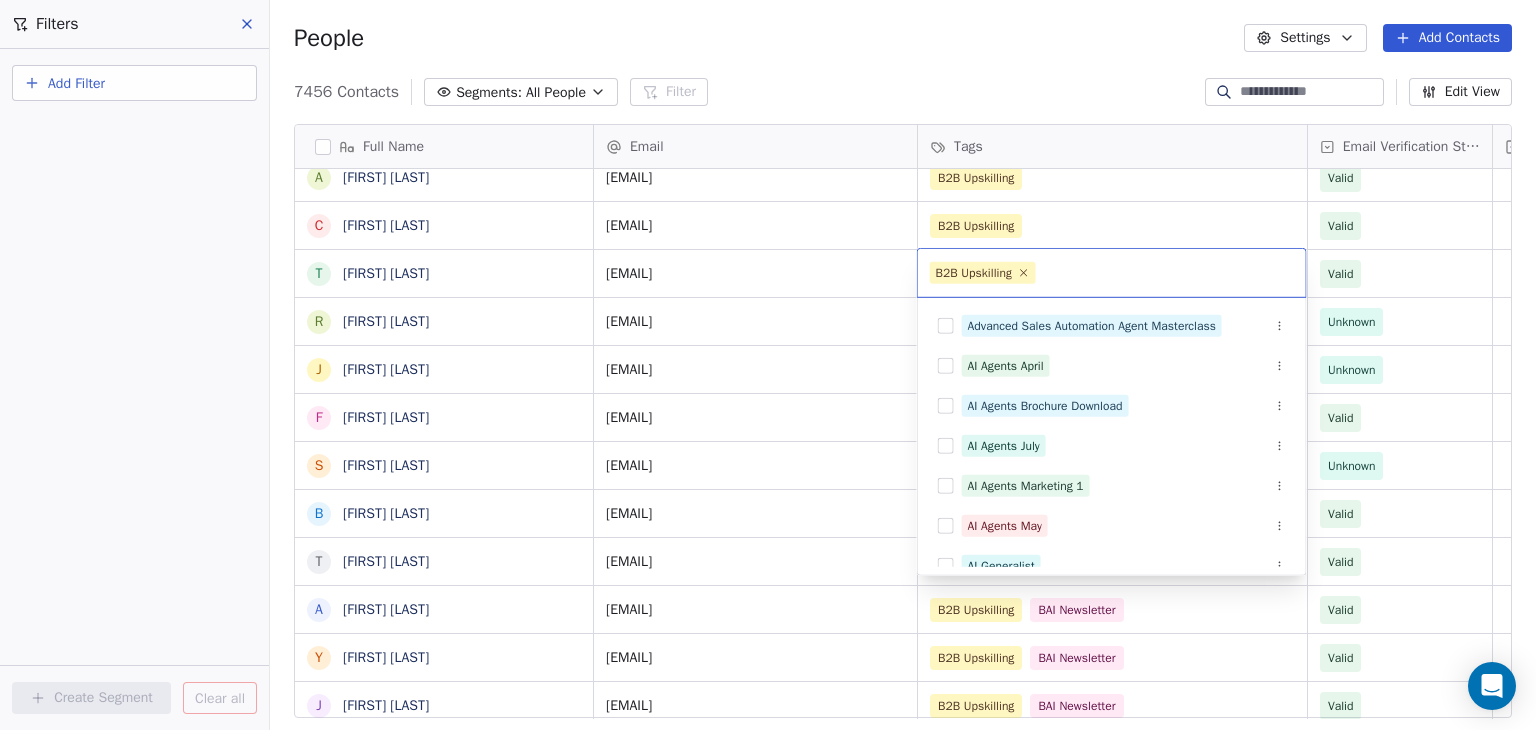 click on "BAR Contacts People Marketing Workflows Campaigns Sales Pipelines Sequences Beta Tools Apps AI Agents Help & Support Filters Add Filter  Create Segment Clear all People Settings  Add Contacts 7456 Contacts Segments: All People Filter  Edit View Tag Add to Sequence Full Name J James Lovick C Chris Lieber M Michael Lee C Cameron Laird J Jared Lampal T Tim Killalea E Emrys Jones M Martin Ivanov S Starice Houston R Roxana Ionescu C Cai Hu J Joanna Horoszko H Hkon Hommerstad-Tveit J Joanna Horoszko R Ryan Hetherington B Binh Hoang K Keith Herron D David Hernndez J Jennifer Hansen E Einar Hafberg A Andreas Jahnsen Guttormsen C Clara Granados T Terri Gloeckler R Ranita Ghosh J Jake Fox F Fan Feng S Sergi Fernndez B Bret Ellis T Tanya Embertson A Airashi Dutta Y Yassine El Ghamry J Joe Doyle S Solanda Dufresne M Matt Donovan J Juliette Deschamps S Sydney DeJoie J Joe Dent K Kate Davids C Cecilie Davidsen O Ozge Kantas D'Andrea W Wiebke Cundill J Justin Conley D Dino Christou G Guillaume Ceugniet S Shane Carroll K B" at bounding box center [768, 365] 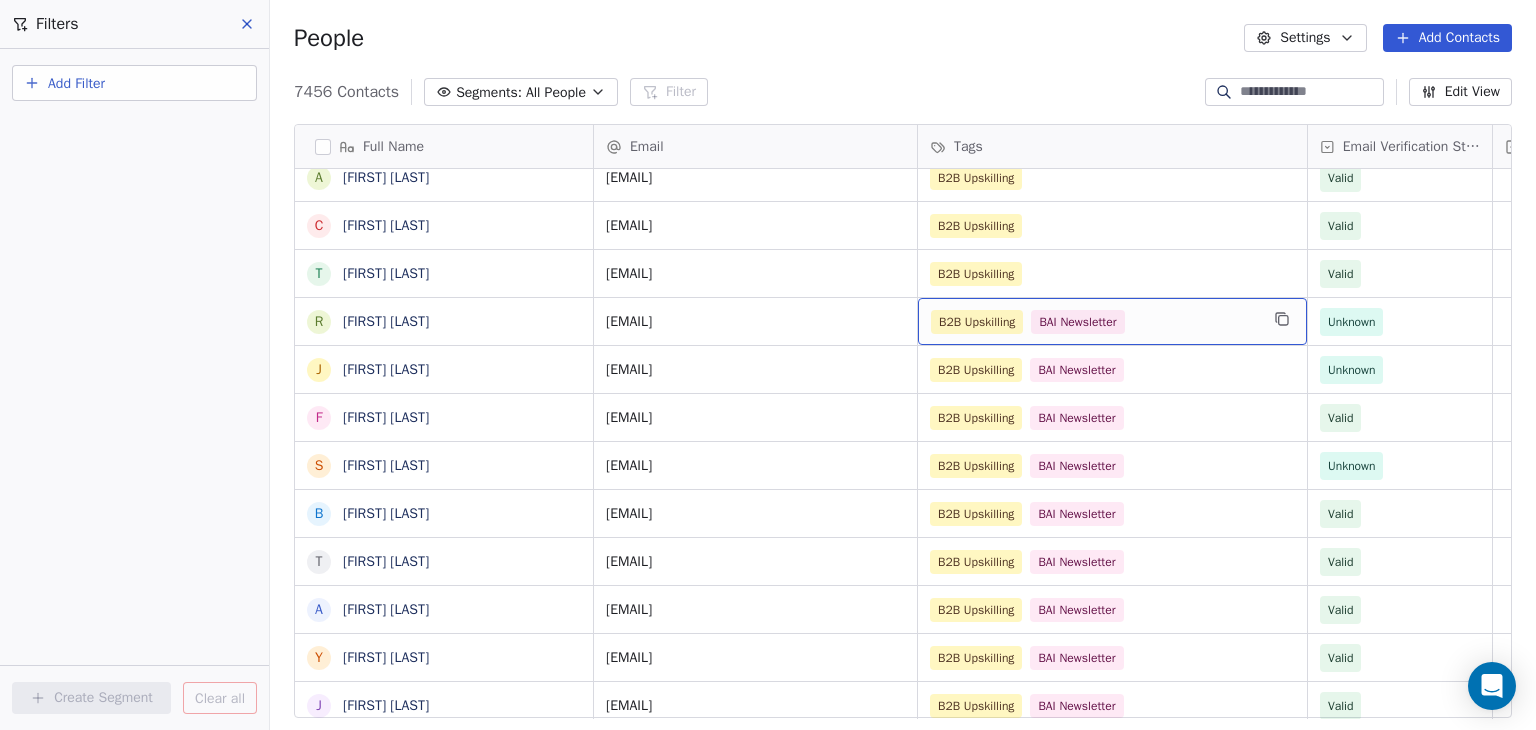 click on "B2B Upskilling BAI Newsletter" at bounding box center (1094, 322) 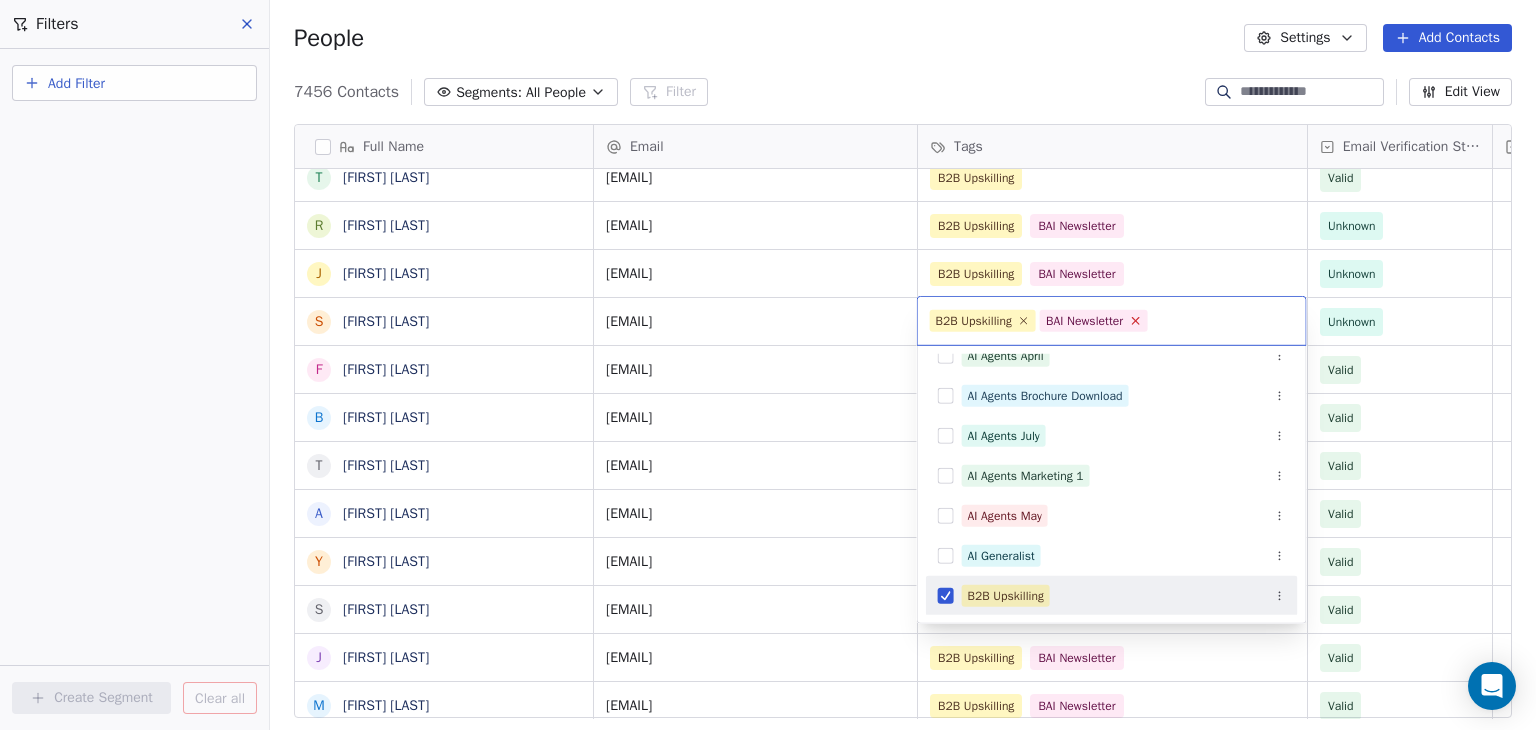 click 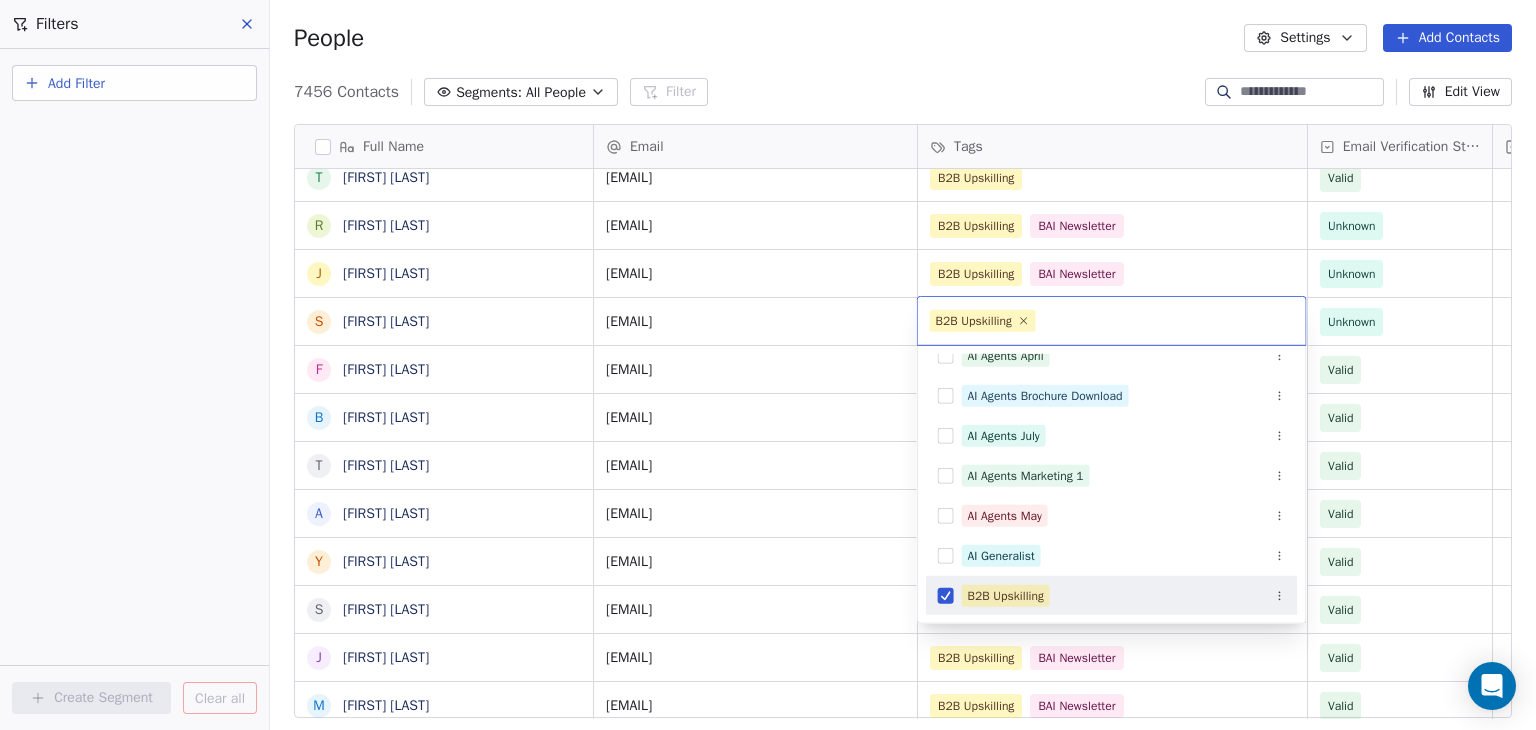 click on "BAR Contacts People Marketing Workflows Campaigns Sales Pipelines Sequences Beta Tools Apps AI Agents Help & Support Filters Add Filter  Create Segment Clear all People Settings  Add Contacts 7456 Contacts Segments: All People Filter  Edit View Tag Add to Sequence Full Name C Chris Lieber K Kenan Mammadov M Michael Lee C Cameron Laird J Jared Lampal T Tim Killalea E Emrys Jones M Martin Ivanov S Starice Houston R Roxana Ionescu C Cai Hu H Hkon Hommerstad-Tveit R Ryan Hetherington B Binh Hoang D David Hernndez K Keith Herron J Jennifer Hansen E Einar Hafberg A Andreas Jahnsen Guttormsen C Clara Granados T Terri Gloeckler R Ranita Ghosh J Jake Fox S Sergi Fernndez F Fan Feng B Bret Ellis T Tanya Embertson A Airashi Dutta Y Yassine El Ghamry S Solanda Dufresne J Joe Doyle M Matt Donovan J Juliette Deschamps J Joe Dent S Sydney DeJoie C Cecilie Davidsen K Kate Davids O Ozge Kantas D'Andrea J Justin Conley W Wiebke Cundill D Dino Christou G Guillaume Ceugniet K Kaitlyn Cacciola S Shane Carroll B Blint Bn E M H C" at bounding box center [768, 365] 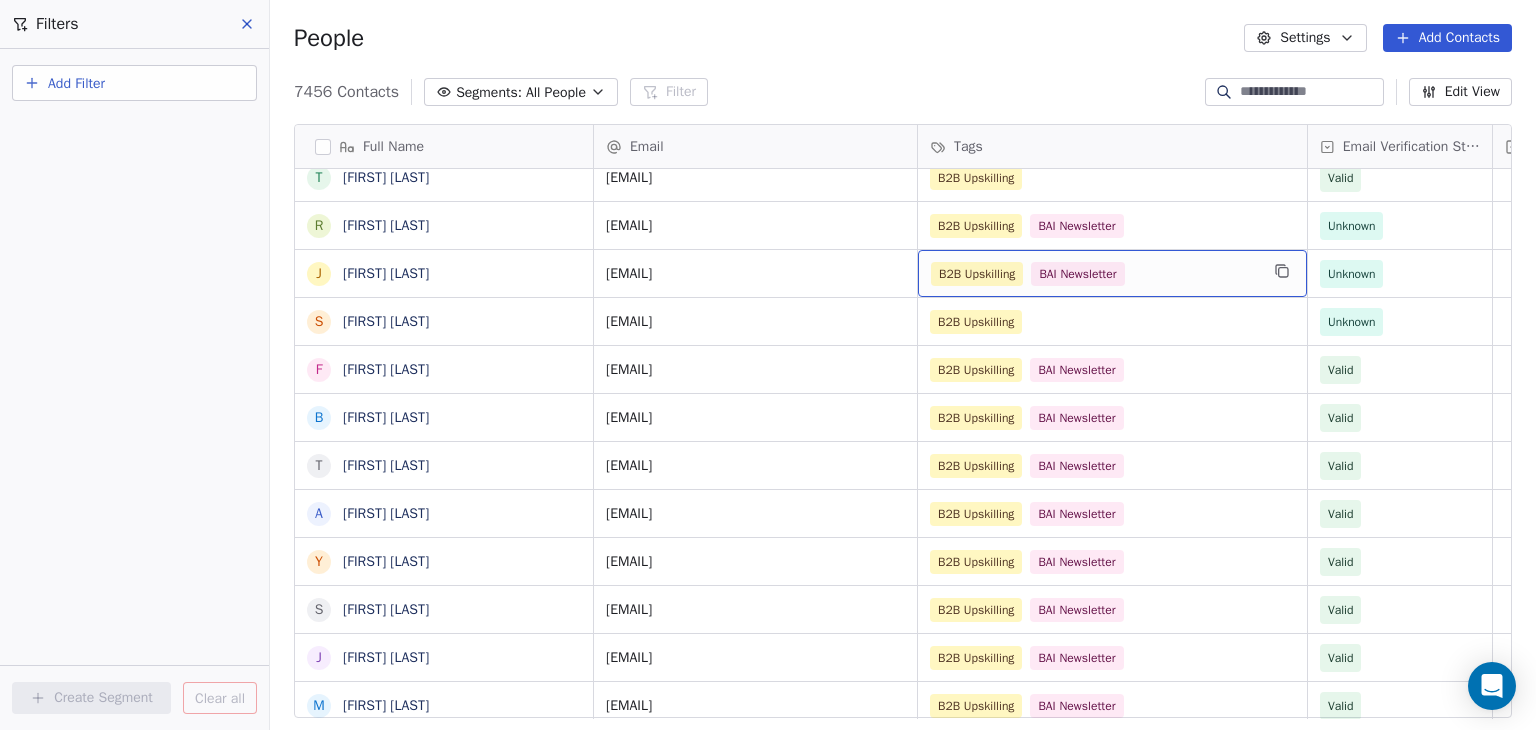 click on "B2B Upskilling BAI Newsletter" at bounding box center [1094, 274] 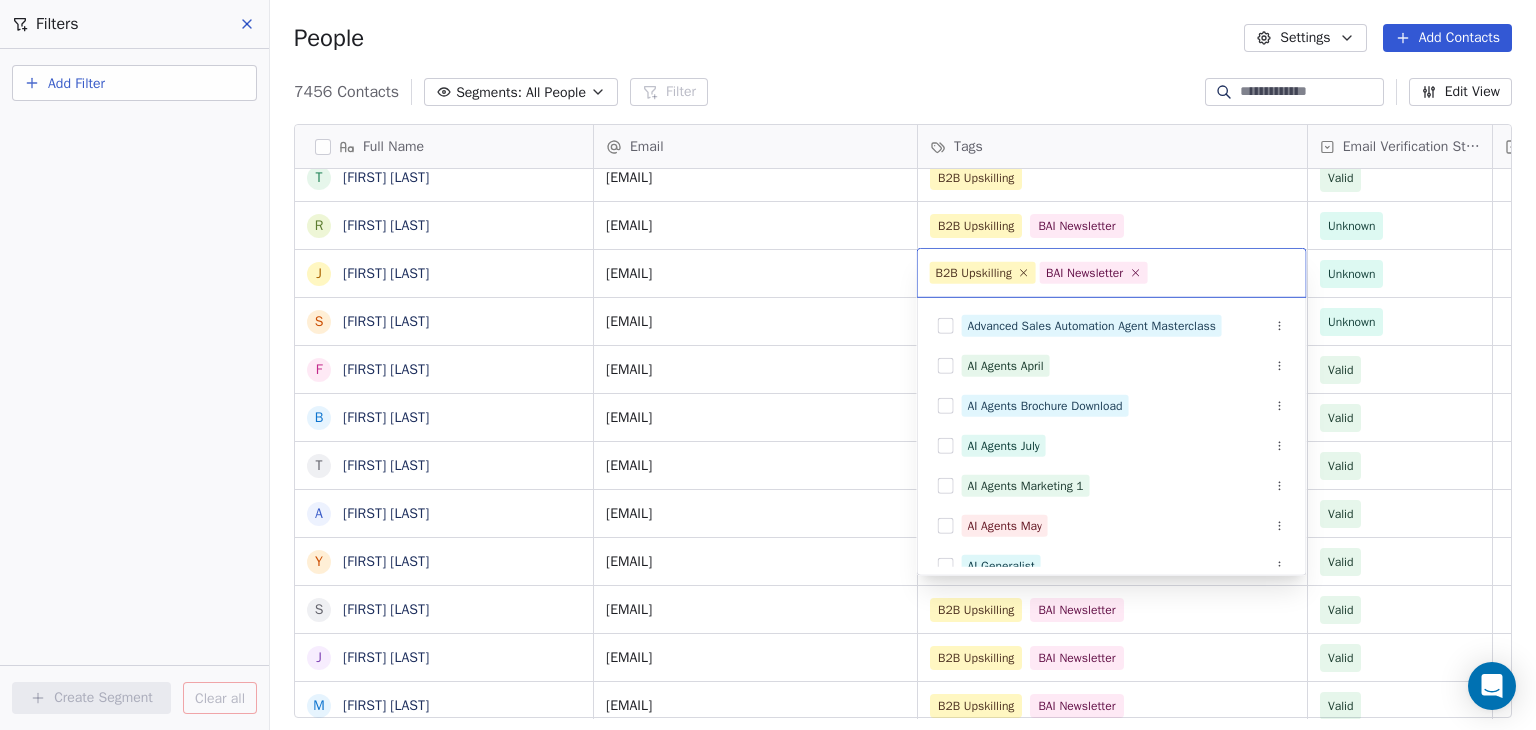 click on "BAR Contacts People Marketing Workflows Campaigns Sales Pipelines Sequences Beta Tools Apps AI Agents Help & Support Filters Add Filter  Create Segment Clear all People Settings  Add Contacts 7456 Contacts Segments: All People Filter  Edit View Tag Add to Sequence Full Name C Chris Lieber K Kenan Mammadov M Michael Lee C Cameron Laird J Jared Lampal T Tim Killalea E Emrys Jones M Martin Ivanov S Starice Houston R Roxana Ionescu C Cai Hu H Hkon Hommerstad-Tveit R Ryan Hetherington B Binh Hoang D David Hernndez K Keith Herron J Jennifer Hansen E Einar Hafberg A Andreas Jahnsen Guttormsen C Clara Granados T Terri Gloeckler R Ranita Ghosh J Jake Fox S Sergi Fernndez F Fan Feng B Bret Ellis T Tanya Embertson A Airashi Dutta Y Yassine El Ghamry S Solanda Dufresne J Joe Doyle M Matt Donovan J Juliette Deschamps J Joe Dent S Sydney DeJoie C Cecilie Davidsen K Kate Davids O Ozge Kantas D'Andrea J Justin Conley W Wiebke Cundill D Dino Christou G Guillaume Ceugniet K Kaitlyn Cacciola S Shane Carroll B Blint Bn E M H C" at bounding box center [768, 365] 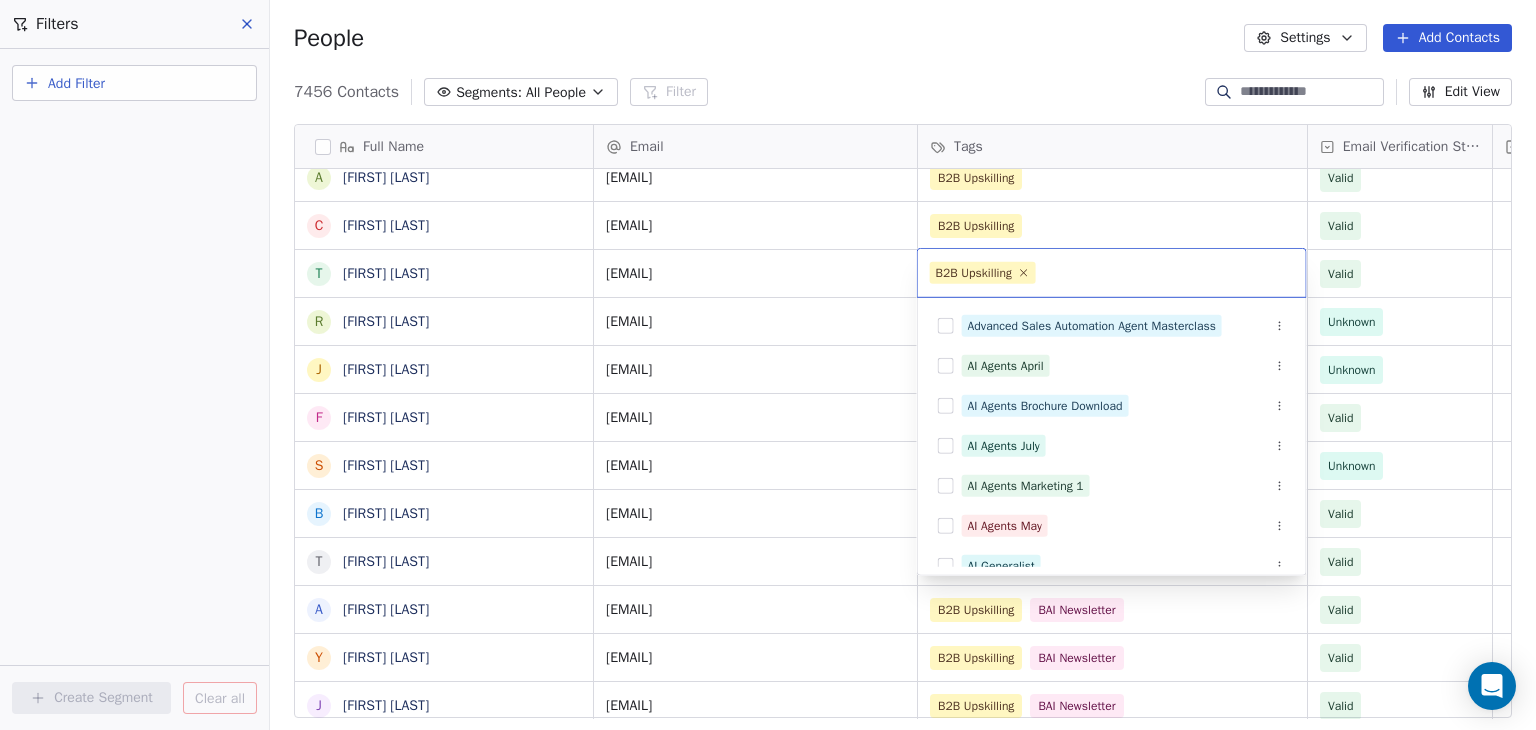 click on "BAR Contacts People Marketing Workflows Campaigns Sales Pipelines Sequences Beta Tools Apps AI Agents Help & Support Filters Add Filter  Create Segment Clear all People Settings  Add Contacts 7456 Contacts Segments: All People Filter  Edit View Tag Add to Sequence Full Name J James Lovick C Chris Lieber M Michael Lee C Cameron Laird J Jared Lampal T Tim Killalea M Martin Ivanov E Emrys Jones S Starice Houston R Roxana Ionescu C Cai Hu J Joanna Horoszko H Hkon Hommerstad-Tveit J Joanna Horoszko R Ryan Hetherington B Binh Hoang K Keith Herron D David Hernndez J Jennifer Hansen E Einar Hafberg A Andreas Jahnsen Guttormsen C Clara Granados T Terri Gloeckler R Ranita Ghosh J Jake Fox F Fan Feng S Sergi Fernndez B Bret Ellis T Tanya Embertson A Airashi Dutta Y Yassine El Ghamry J Joe Doyle S Solanda Dufresne M Matt Donovan J Juliette Deschamps S Sydney DeJoie J Joe Dent K Kate Davids C Cecilie Davidsen O Ozge Kantas D'Andrea W Wiebke Cundill J Justin Conley D Dino Christou G Guillaume Ceugniet S Shane Carroll K B" at bounding box center (768, 365) 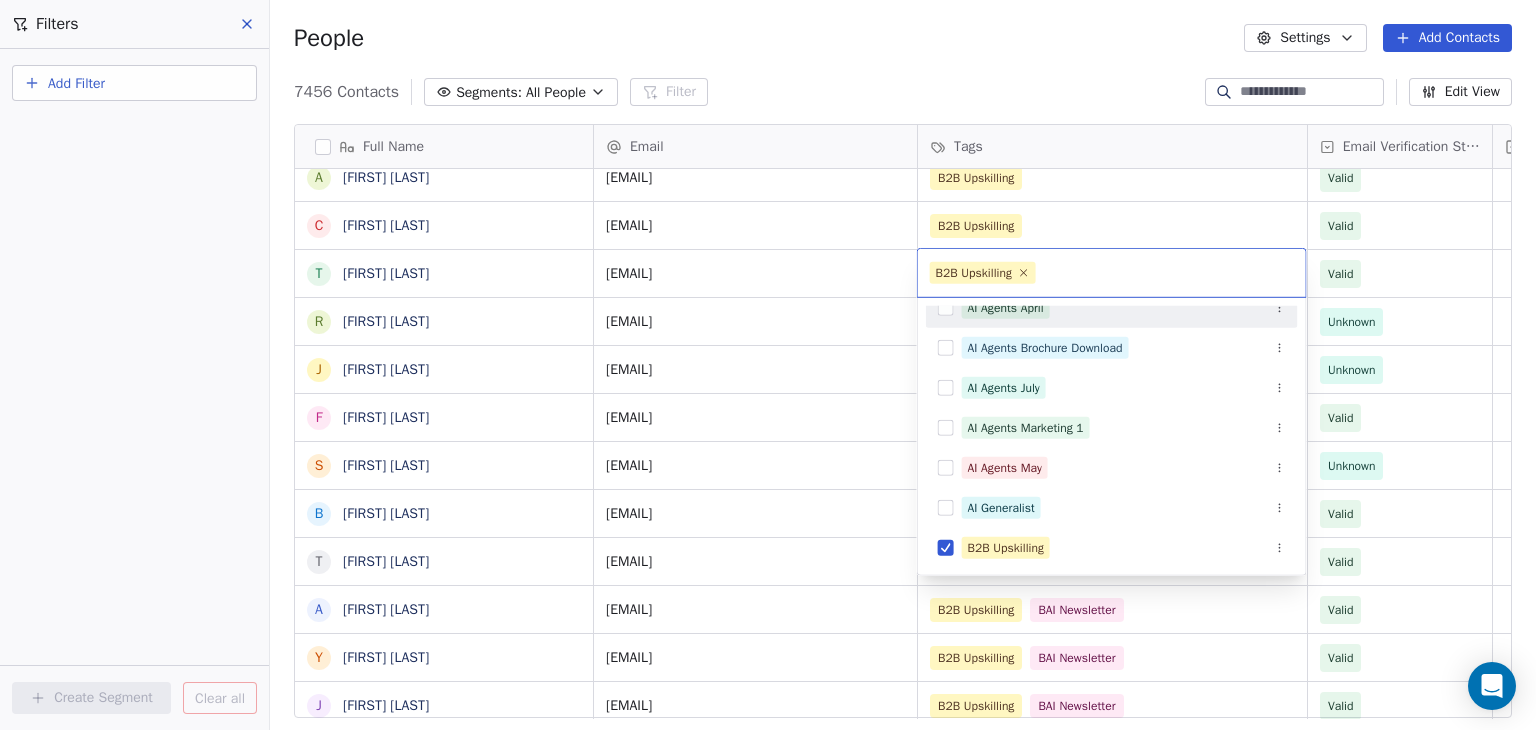 click on "BAR Contacts People Marketing Workflows Campaigns Sales Pipelines Sequences Beta Tools Apps AI Agents Help & Support Filters Add Filter  Create Segment Clear all People Settings  Add Contacts 7456 Contacts Segments: All People Filter  Edit View Tag Add to Sequence Full Name J James Lovick C Chris Lieber M Michael Lee C Cameron Laird J Jared Lampal T Tim Killalea M Martin Ivanov E Emrys Jones S Starice Houston R Roxana Ionescu C Cai Hu J Joanna Horoszko H Hkon Hommerstad-Tveit J Joanna Horoszko R Ryan Hetherington B Binh Hoang K Keith Herron D David Hernndez J Jennifer Hansen E Einar Hafberg A Andreas Jahnsen Guttormsen C Clara Granados T Terri Gloeckler R Ranita Ghosh J Jake Fox F Fan Feng S Sergi Fernndez B Bret Ellis T Tanya Embertson A Airashi Dutta Y Yassine El Ghamry J Joe Doyle S Solanda Dufresne M Matt Donovan J Juliette Deschamps S Sydney DeJoie J Joe Dent K Kate Davids C Cecilie Davidsen O Ozge Kantas D'Andrea W Wiebke Cundill J Justin Conley D Dino Christou G Guillaume Ceugniet S Shane Carroll K B" at bounding box center [768, 365] 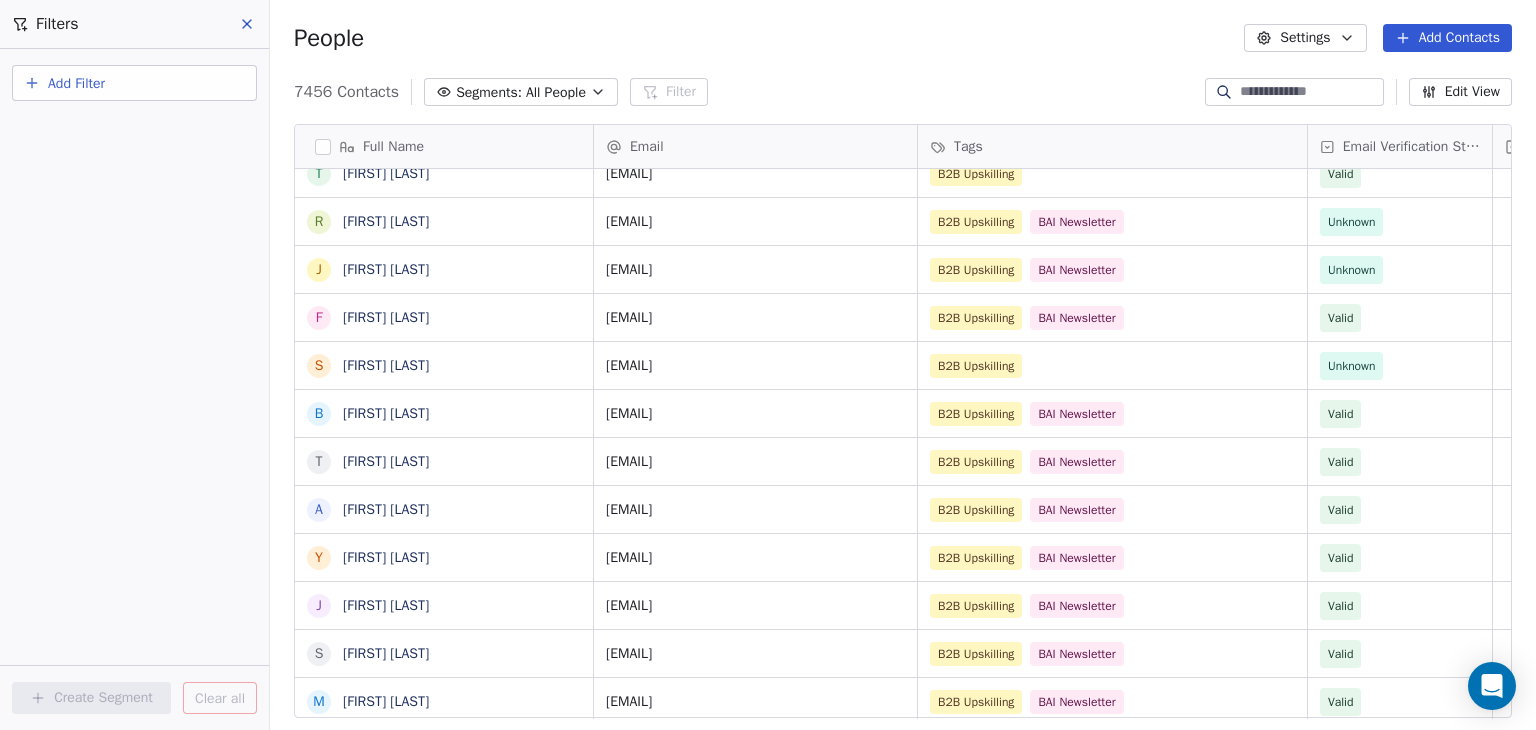 click at bounding box center [323, 147] 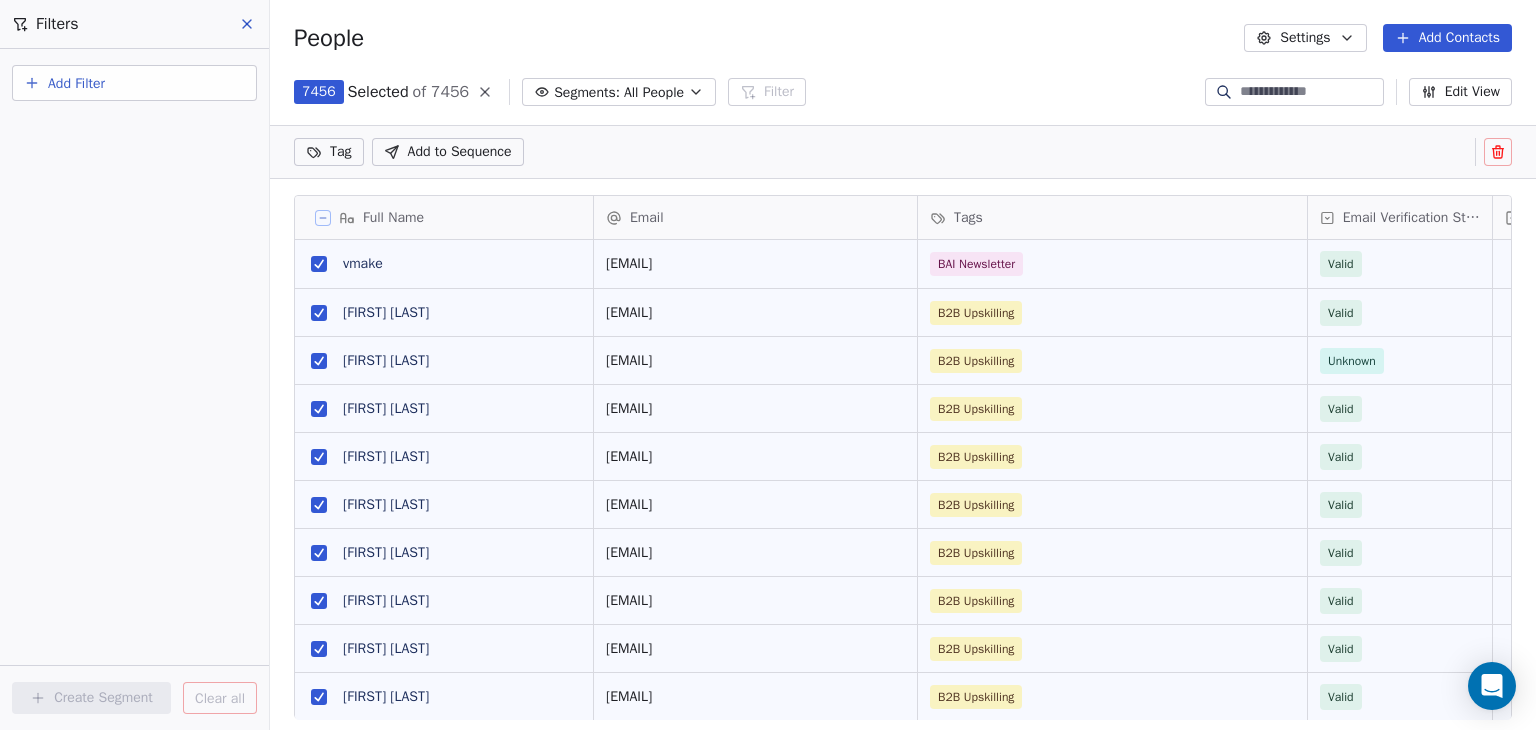click at bounding box center [319, 264] 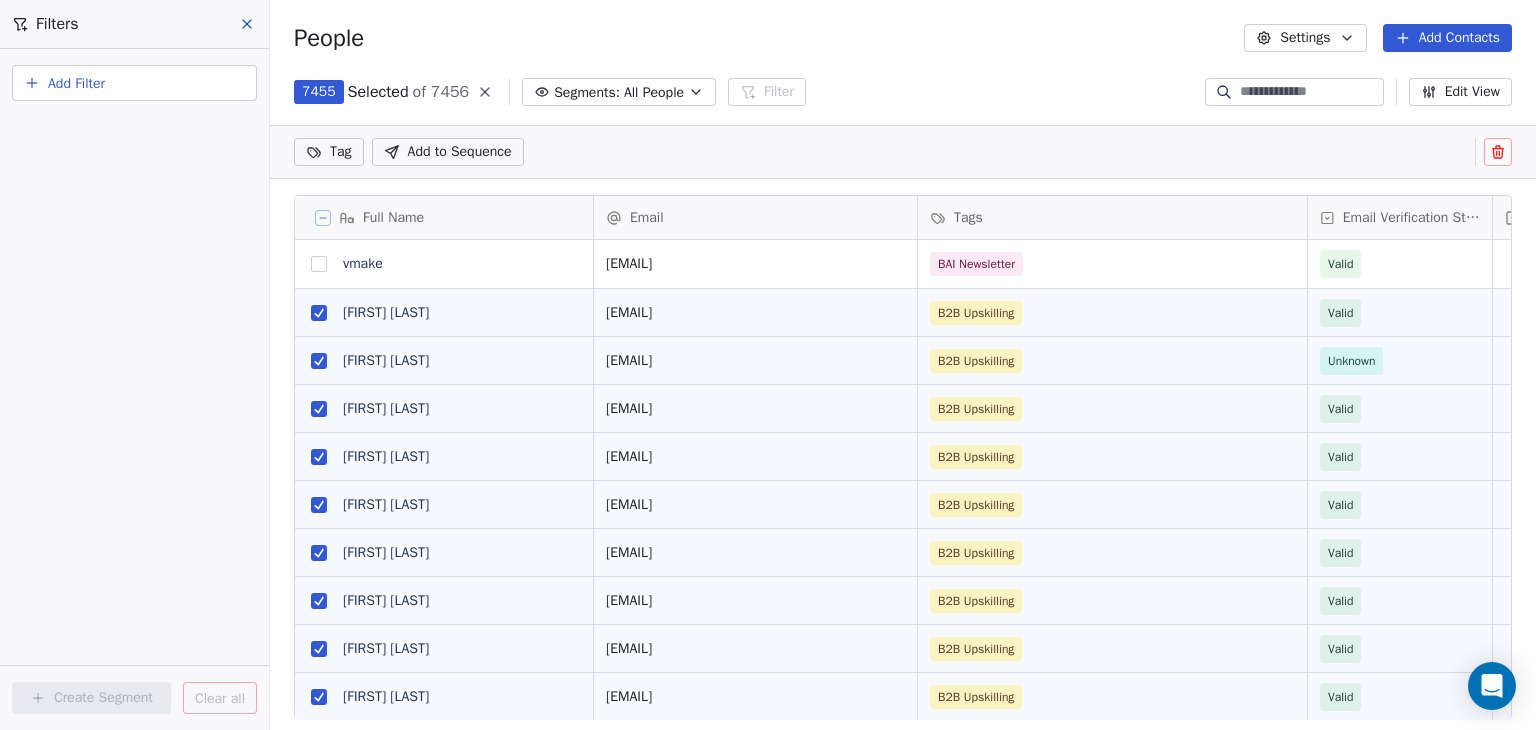 click at bounding box center (319, 313) 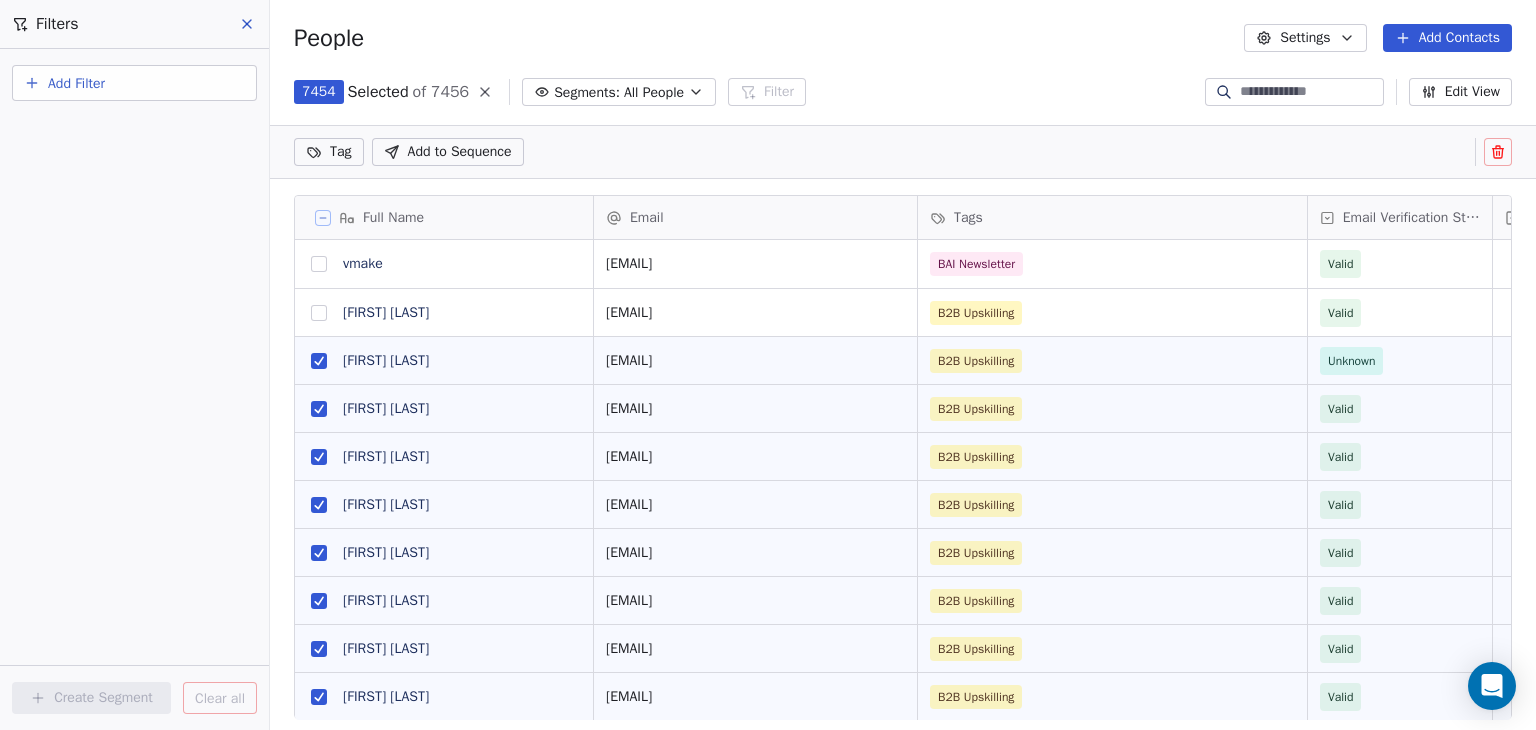 click at bounding box center (319, 361) 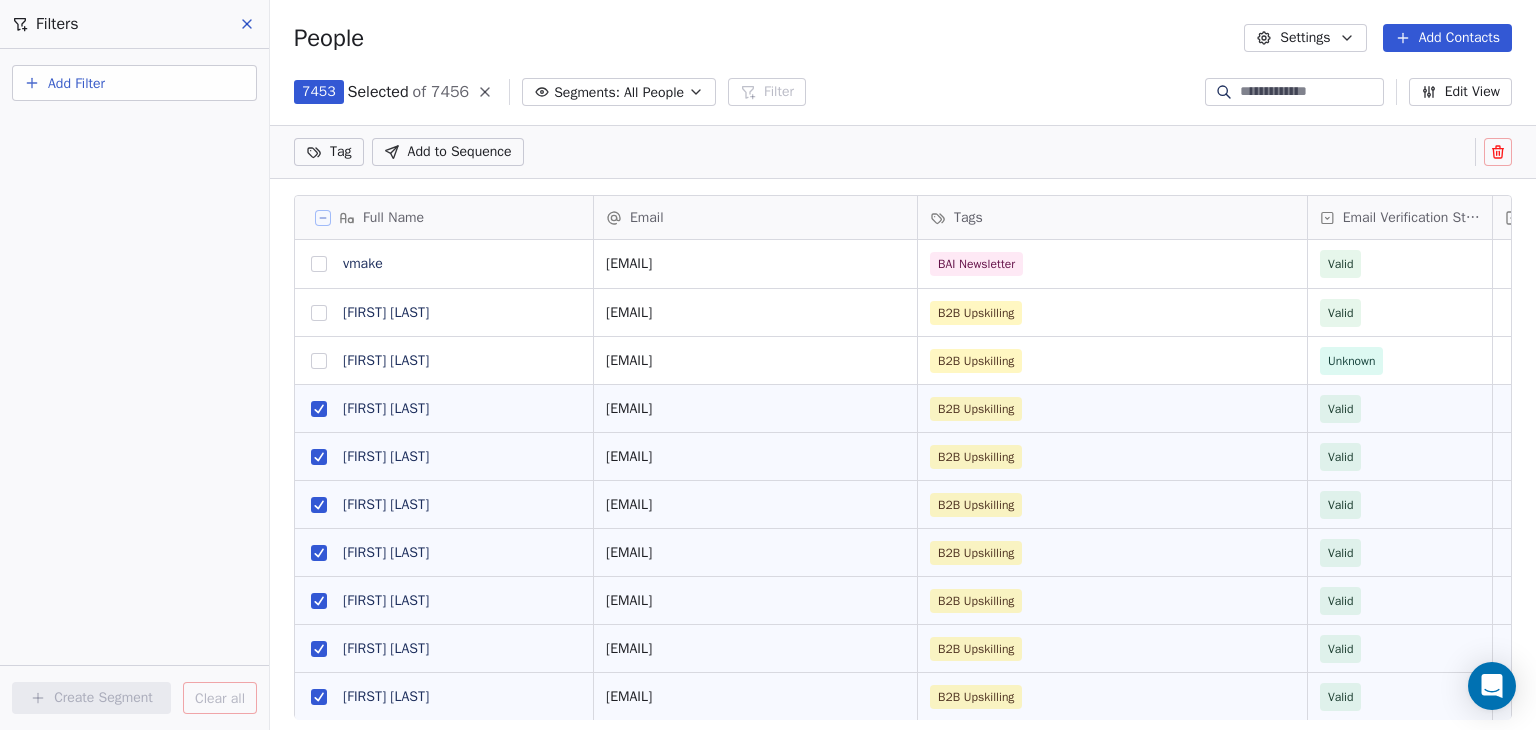 drag, startPoint x: 321, startPoint y: 407, endPoint x: 320, endPoint y: 422, distance: 15.033297 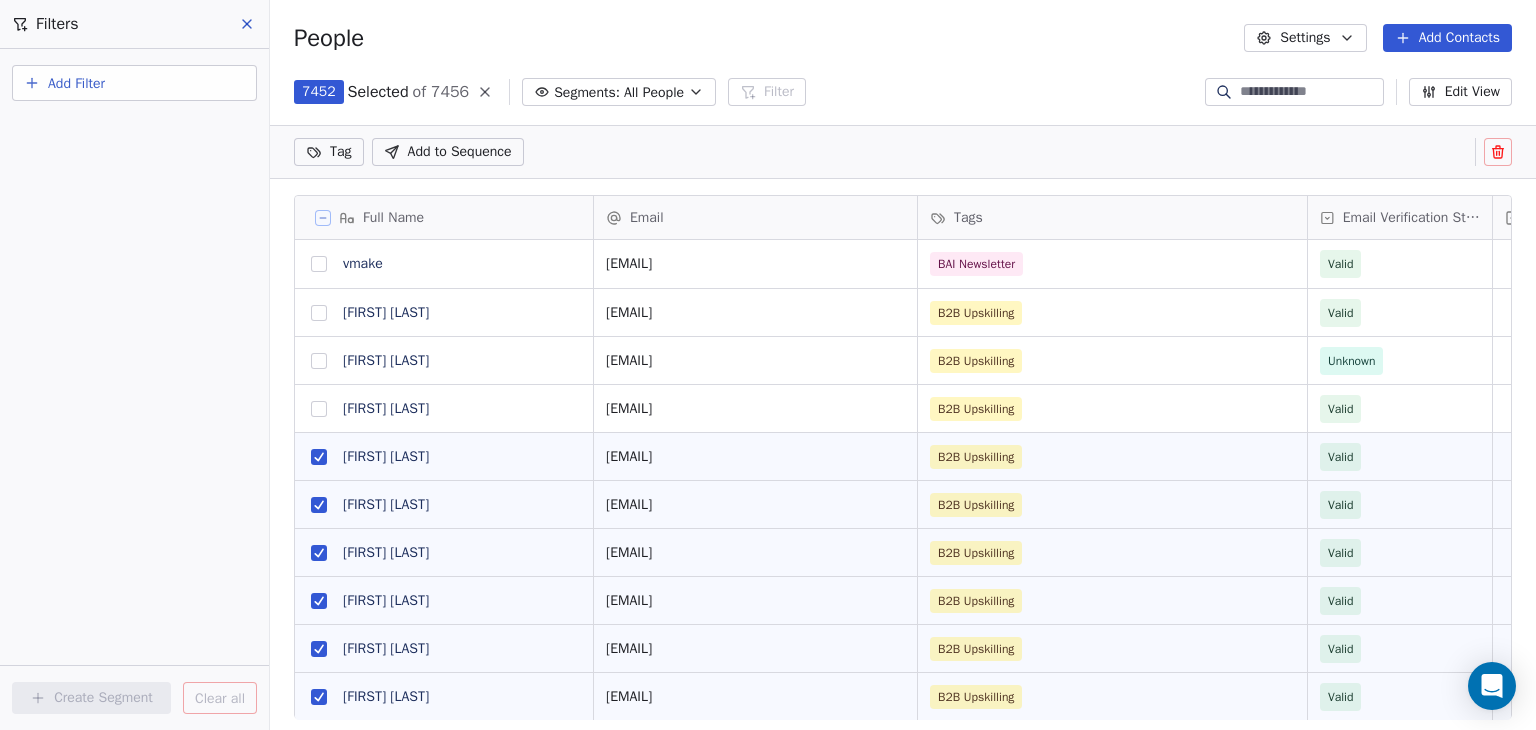 drag, startPoint x: 320, startPoint y: 459, endPoint x: 320, endPoint y: 516, distance: 57 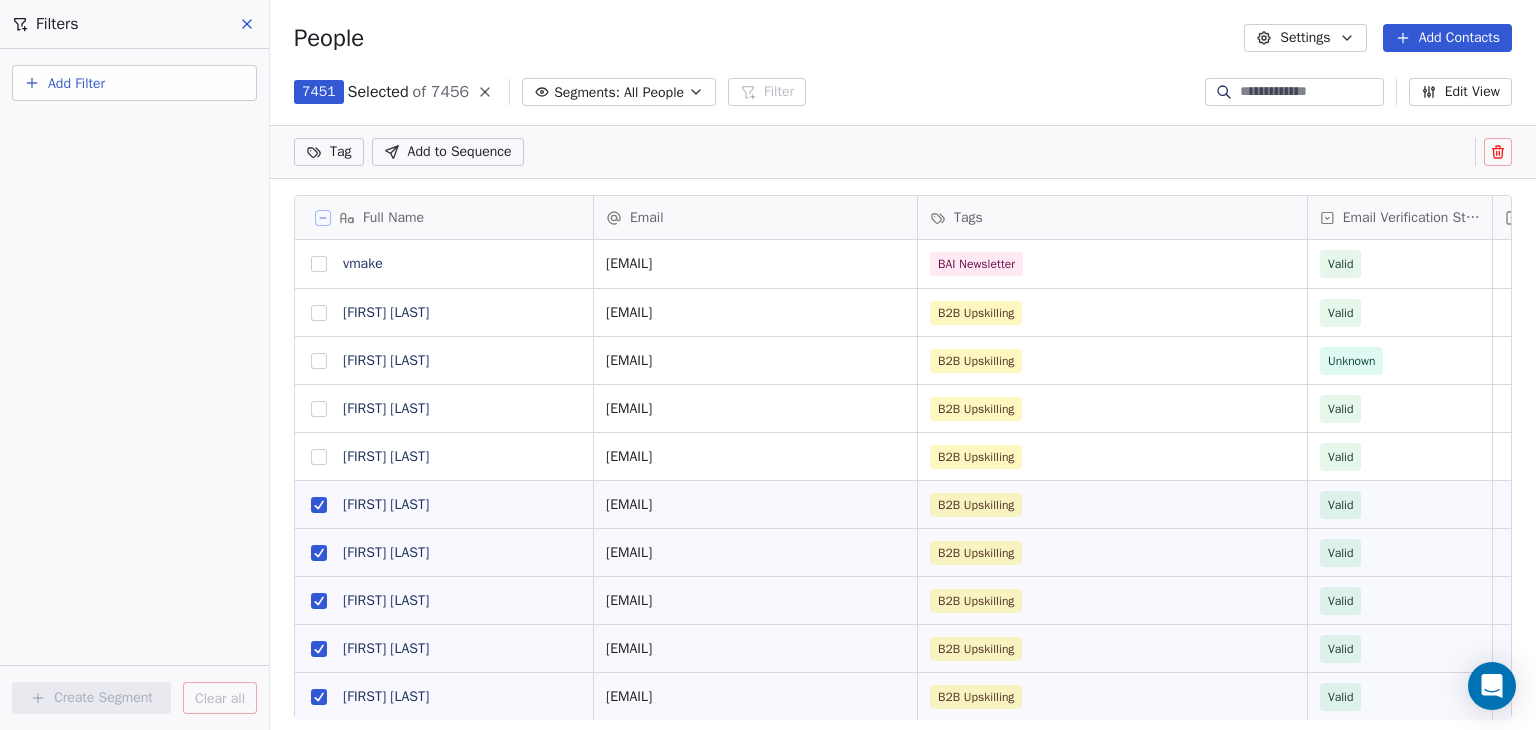 click at bounding box center [319, 553] 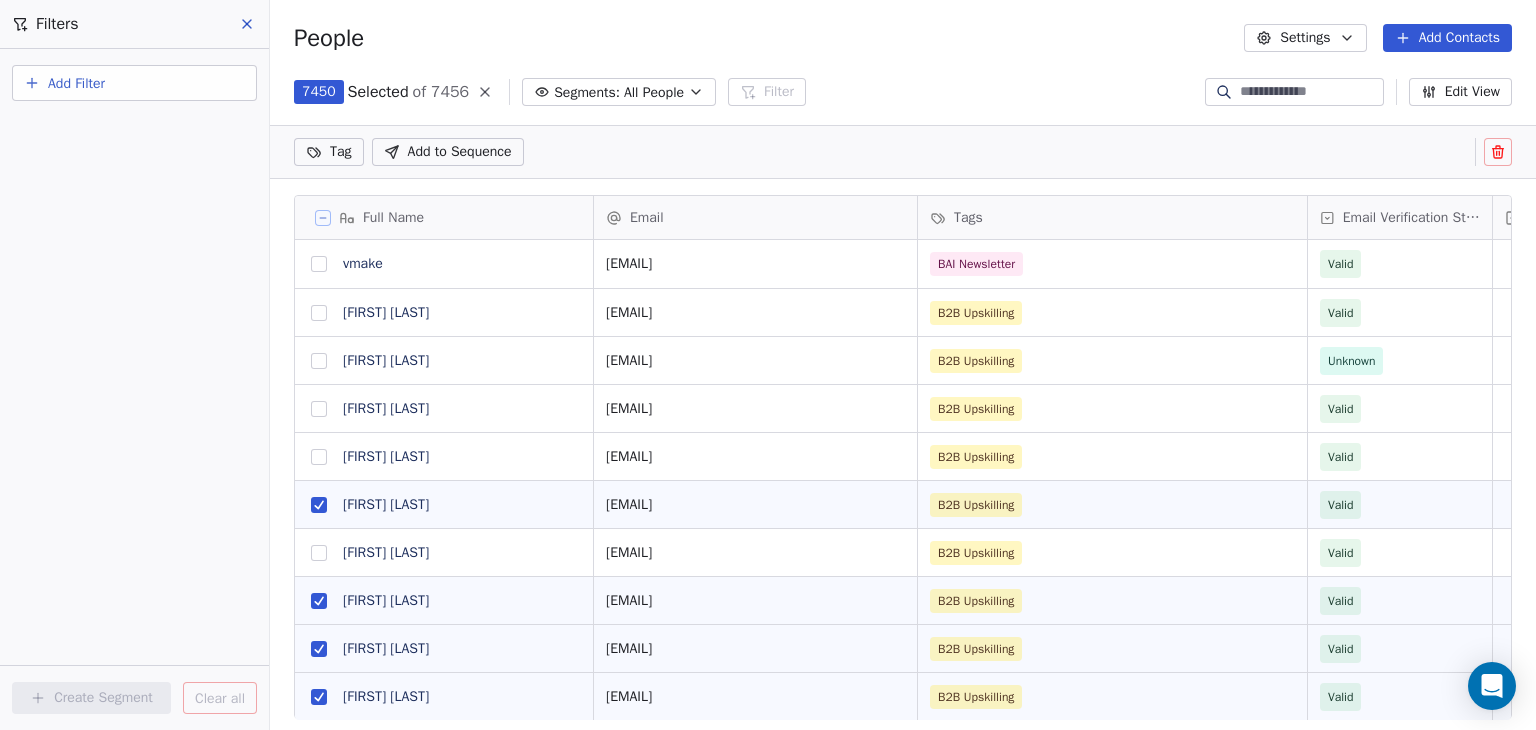 click at bounding box center [319, 601] 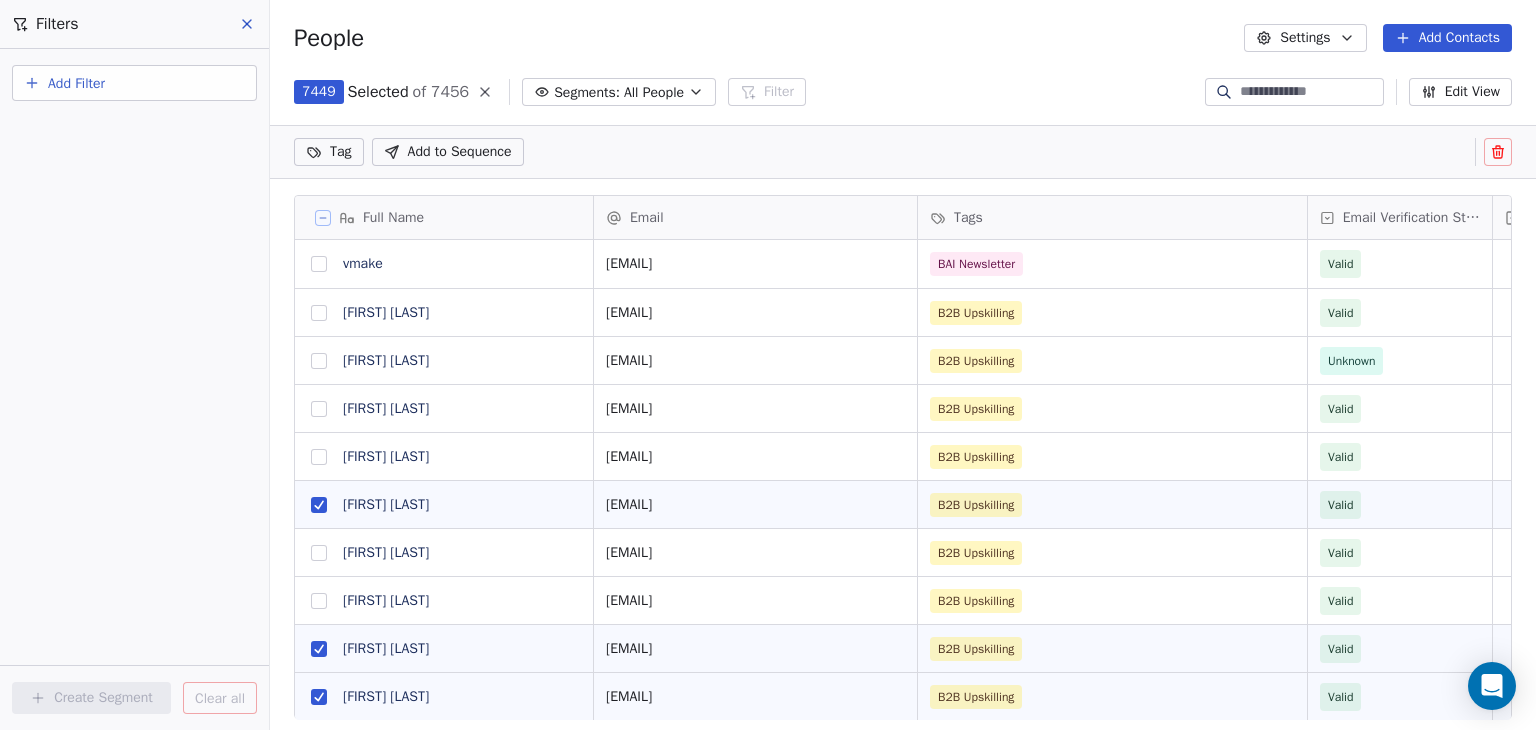 click at bounding box center (319, 505) 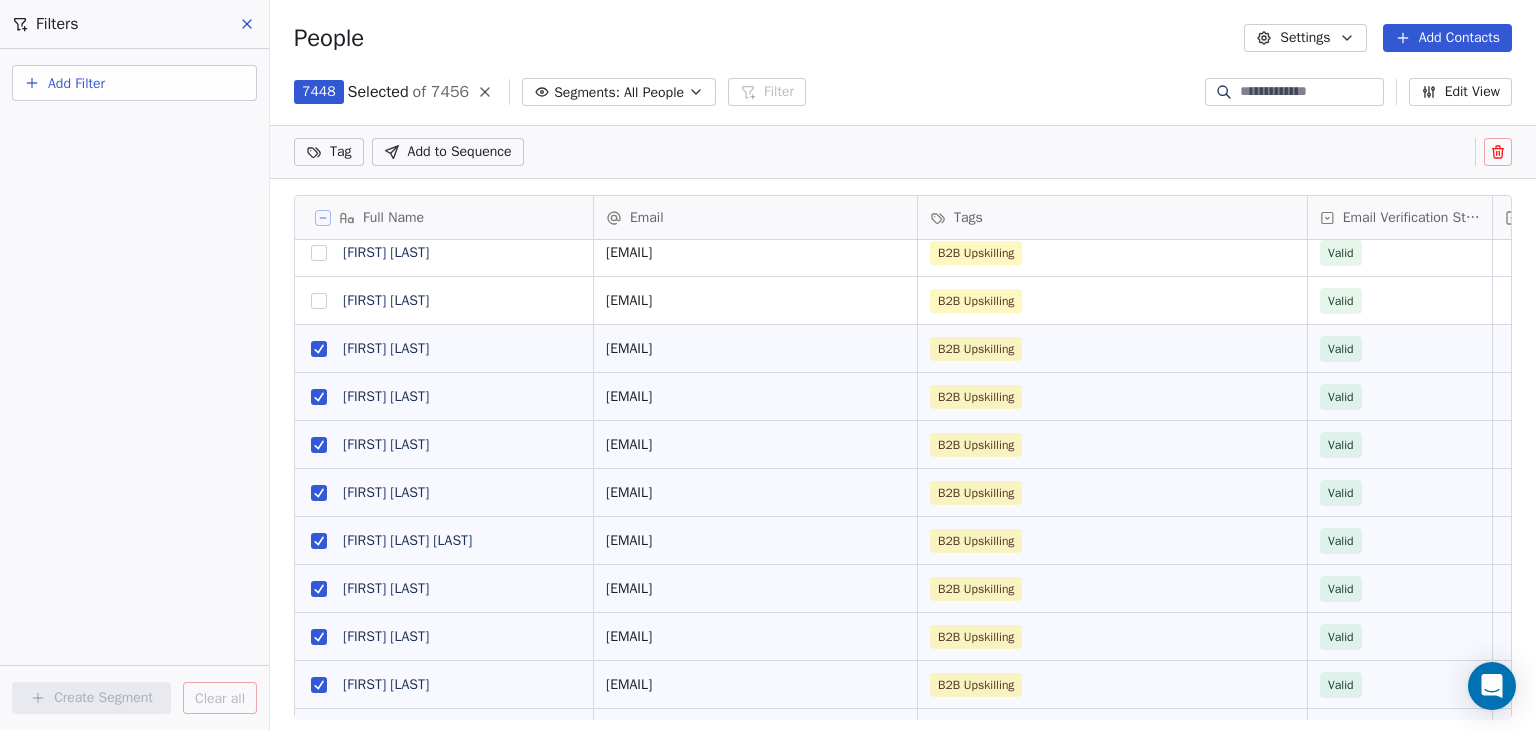 click at bounding box center [319, 349] 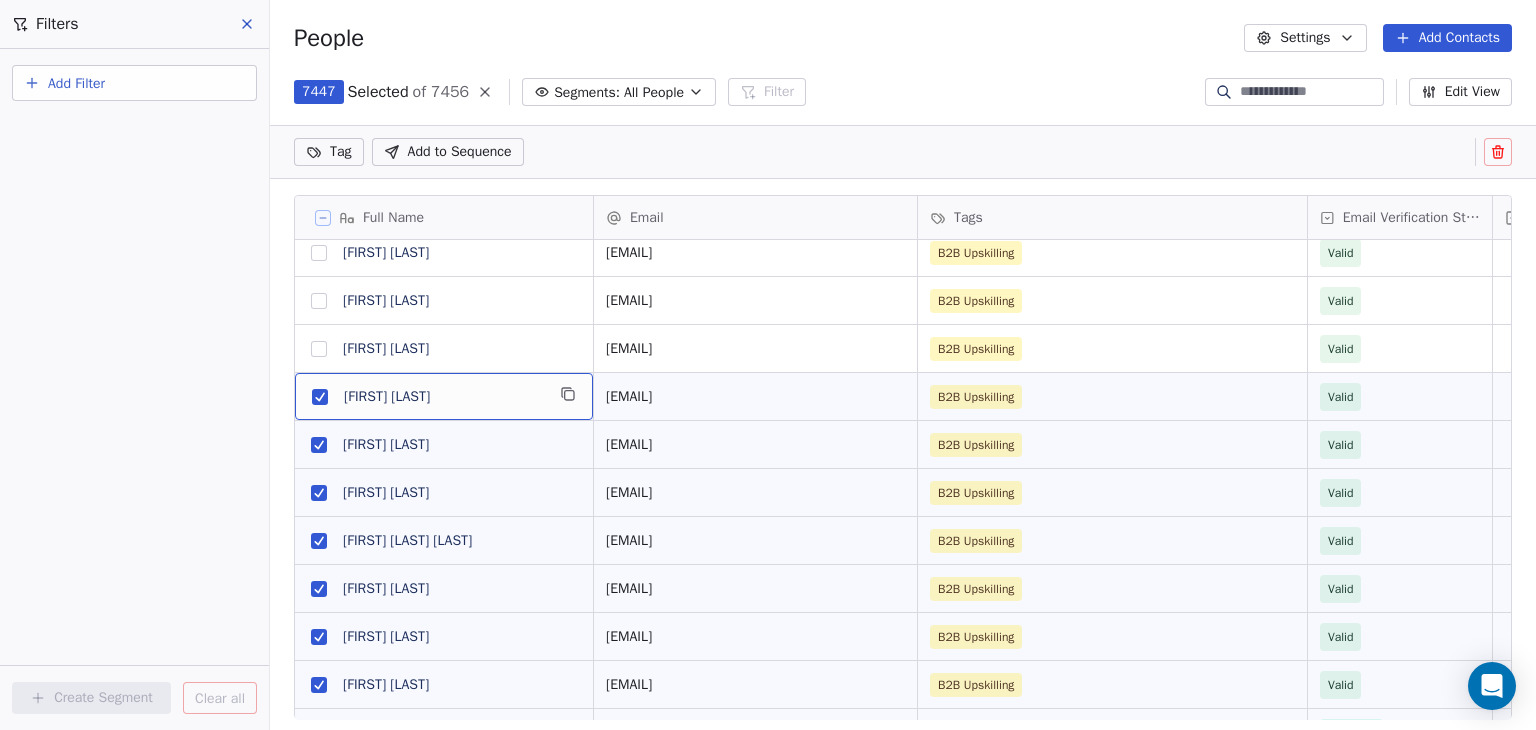 click 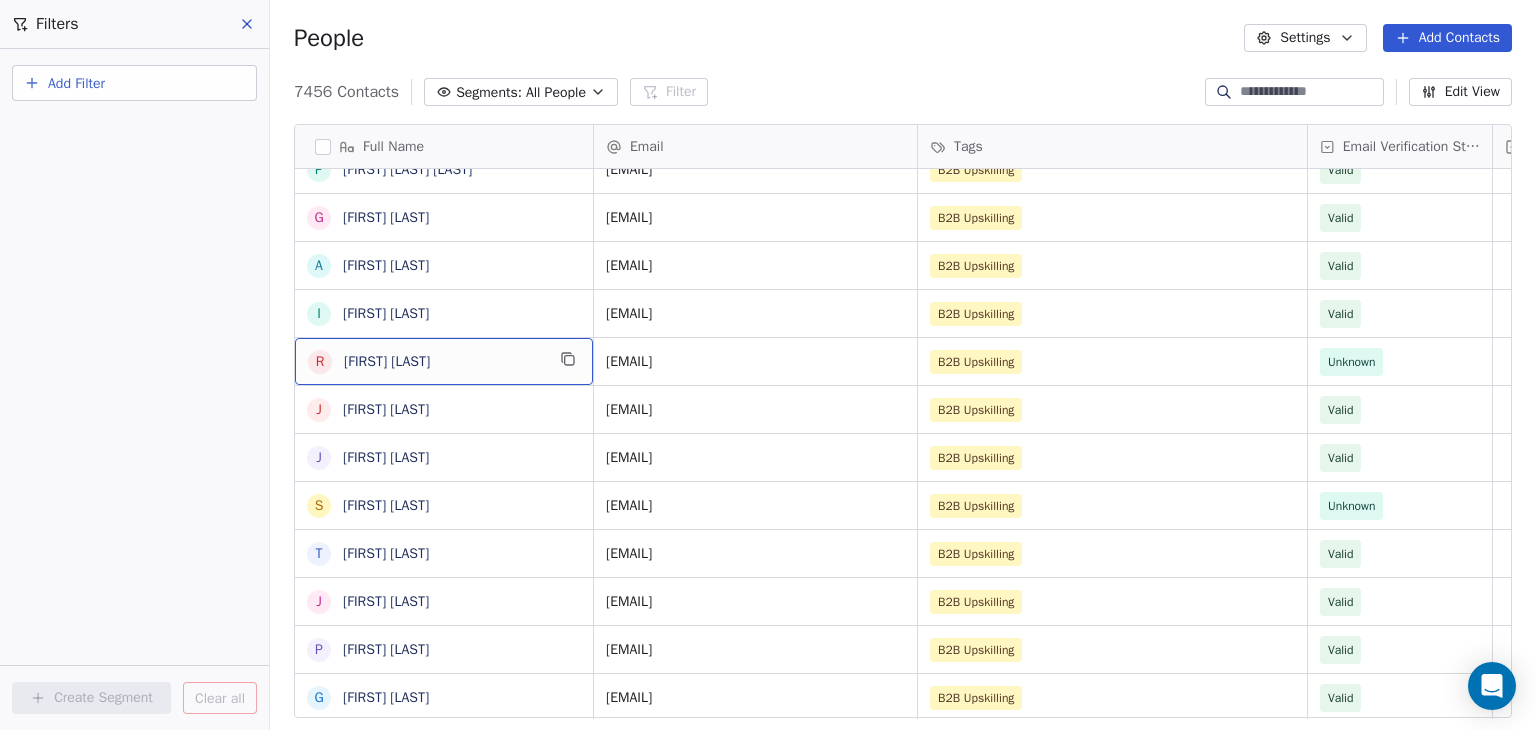 click on "R Ron Schneider" at bounding box center [444, 361] 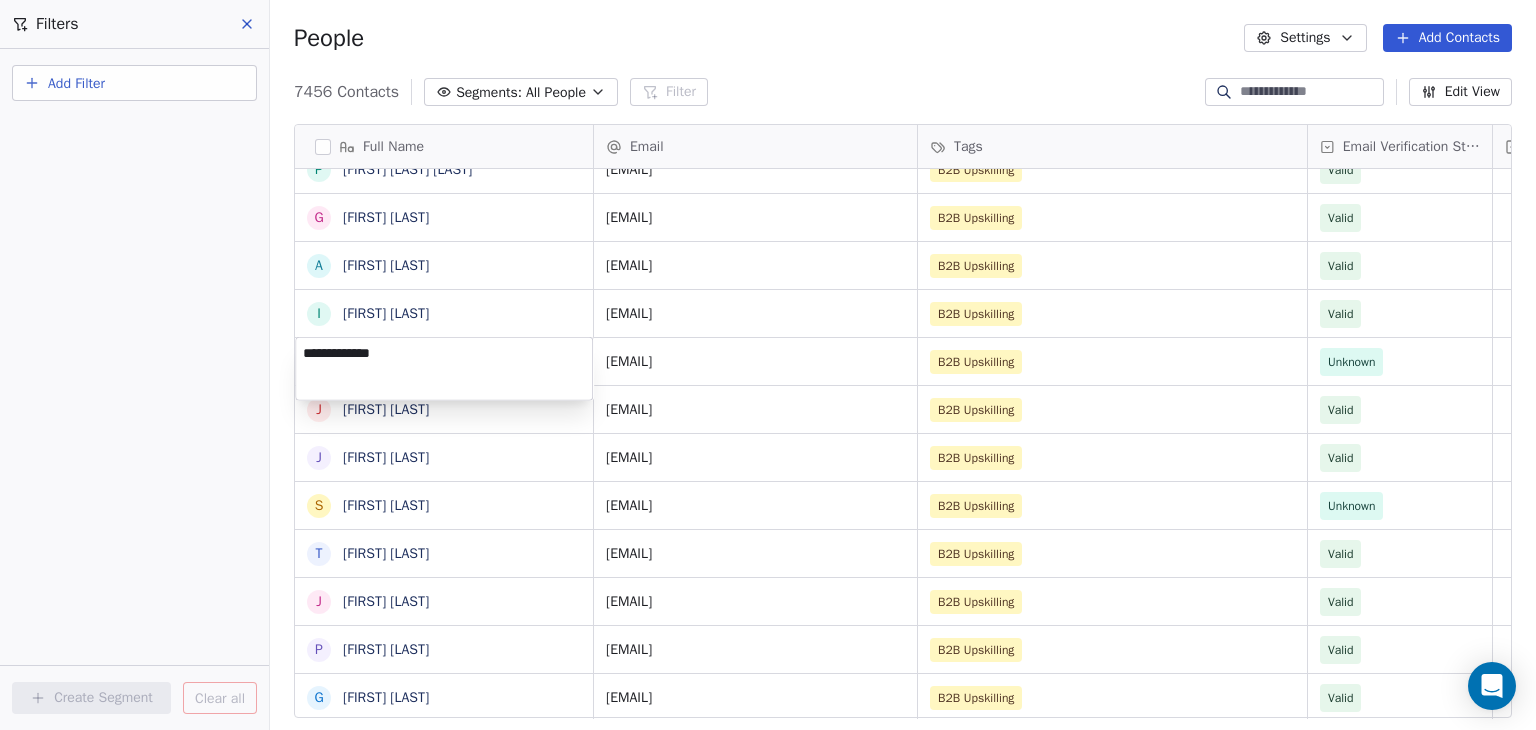 click on "BAR Contacts People Marketing Workflows Campaigns Sales Pipelines Sequences Beta Tools Apps AI Agents Help & Support Filters Add Filter  Create Segment Clear all People Settings  Add Contacts 7456 Contacts Segments: All People Filter  Edit View Tag Add to Sequence Full Name v vmake A Aleksandra Walczyk K Kjersti Wold C Chris Trenchard N Nathan Tufano S Stephen Trella N Nathalie Tietze J Joshua Thrash L Lane Swan S Sean Thomas B Brandon Stricklen S Steven Stewart P Pragatheesan Duraiswamy Sreenivasan G Greg Smith A Angelo Simao I Ingrid Schbeler R Ron Schneider J Jessica Sarria J Janaina Santos S Steve Rousseau T Thijs Roozen J Joseph Robinson P Pablo Naranjo Pelayo G Gian O'Neill S Sean Norris W Whitney Ramos C Chris Nabors T Tyler Mullis J Jasper Nimtz A Ashley Mullen T Tina Morse M Manuel Molina J James Moore D Darya Mastsianitsa E Eoin McCrossan D David Matz R Rich Mobley K Kenan Mammadov J James Lovick C Chris Lieber M Michael Lee C Cameron Laird J Jared Lampal T Tim Killalea Email Tags Status Valid" at bounding box center [768, 365] 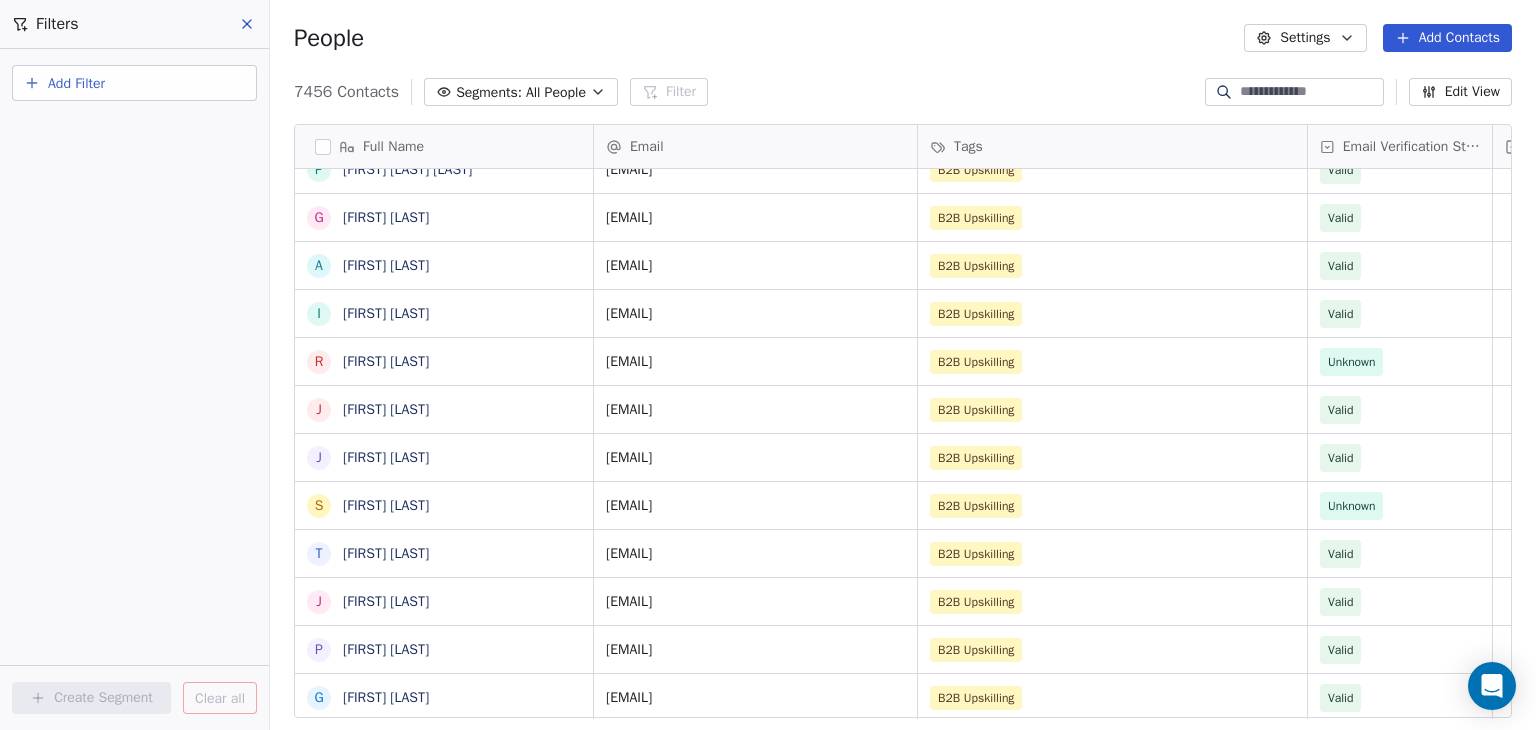 click on "7456 Contacts Segments: All People Filter  Edit View" at bounding box center [903, 92] 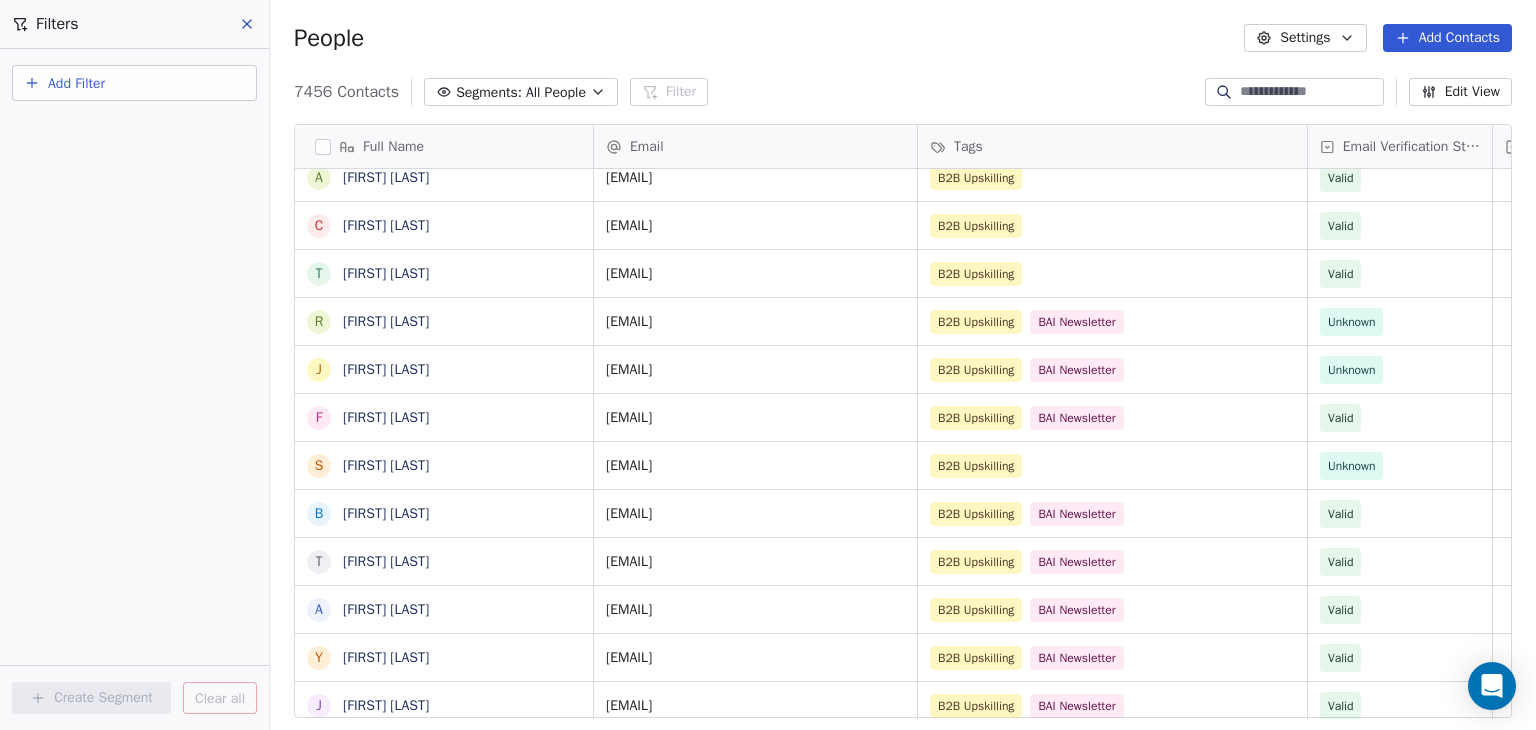 click at bounding box center [1310, 92] 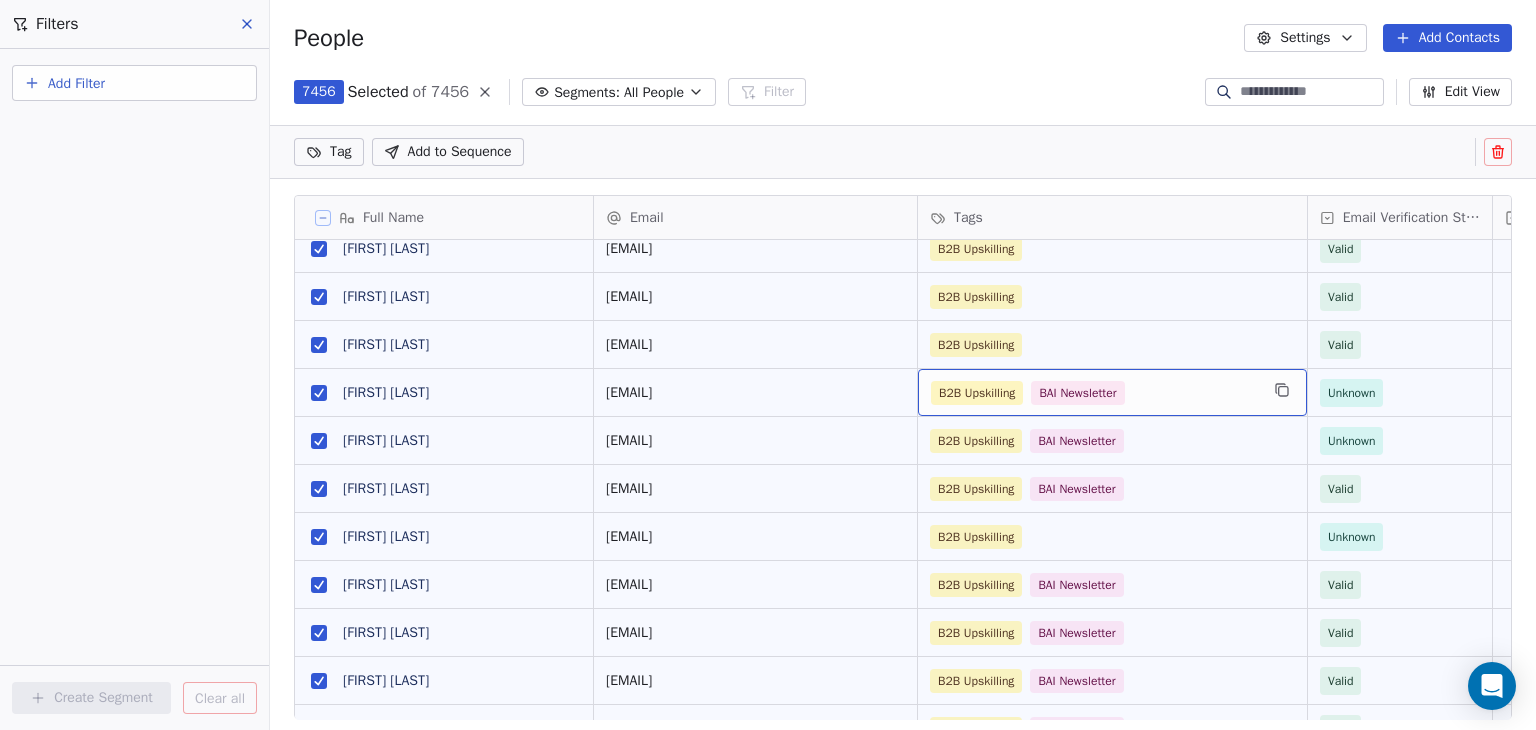 click on "B2B Upskilling BAI Newsletter" at bounding box center (1094, 393) 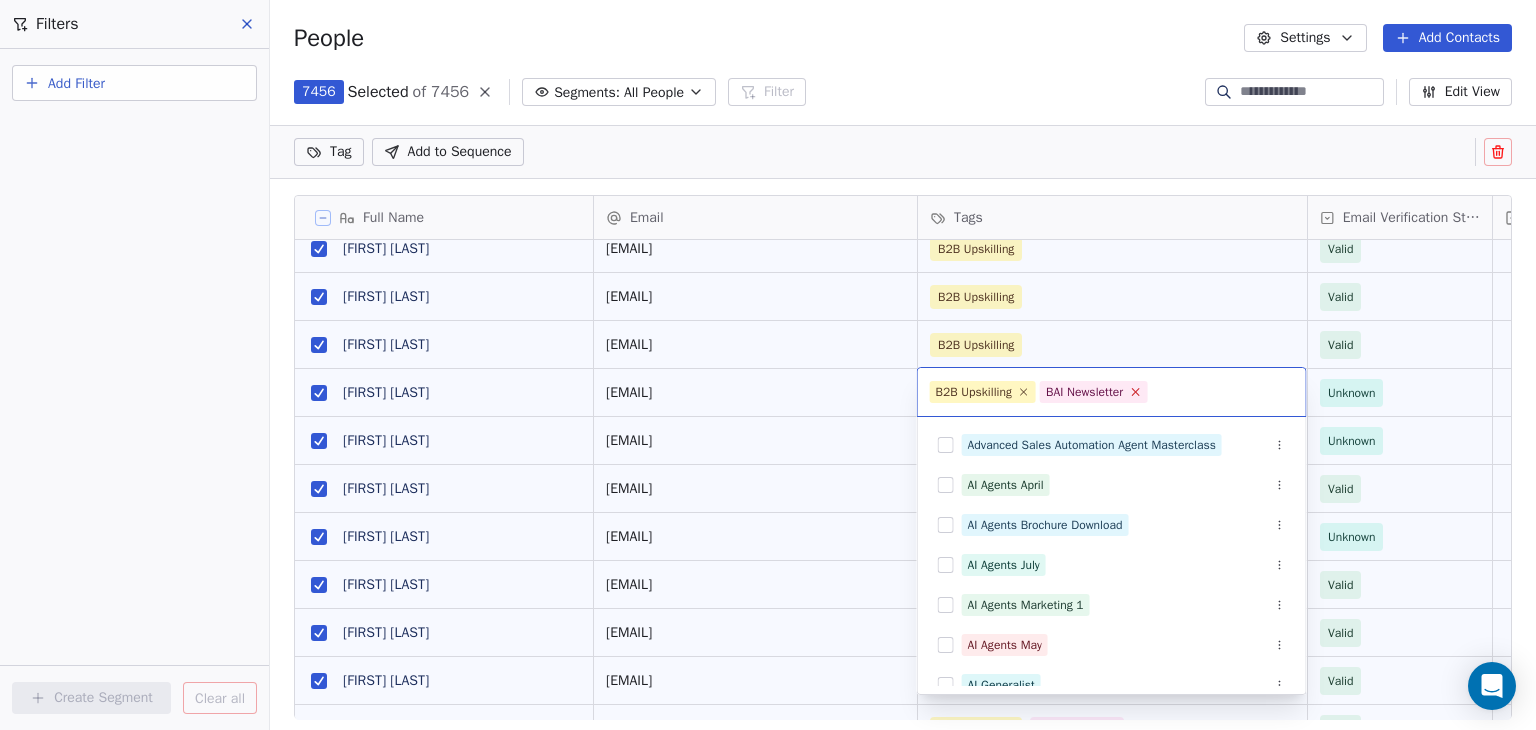 drag, startPoint x: 1148, startPoint y: 389, endPoint x: 1156, endPoint y: 376, distance: 15.264338 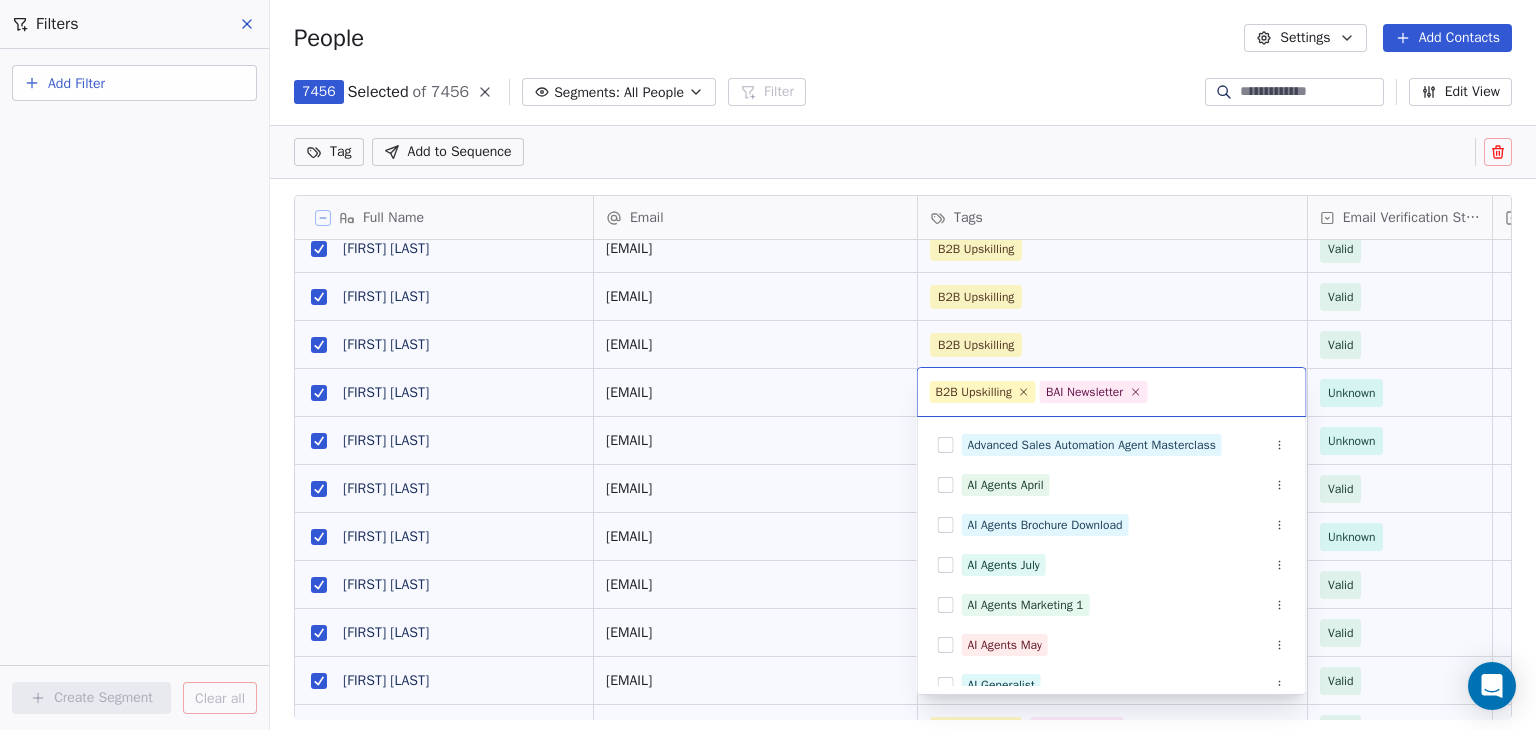 click 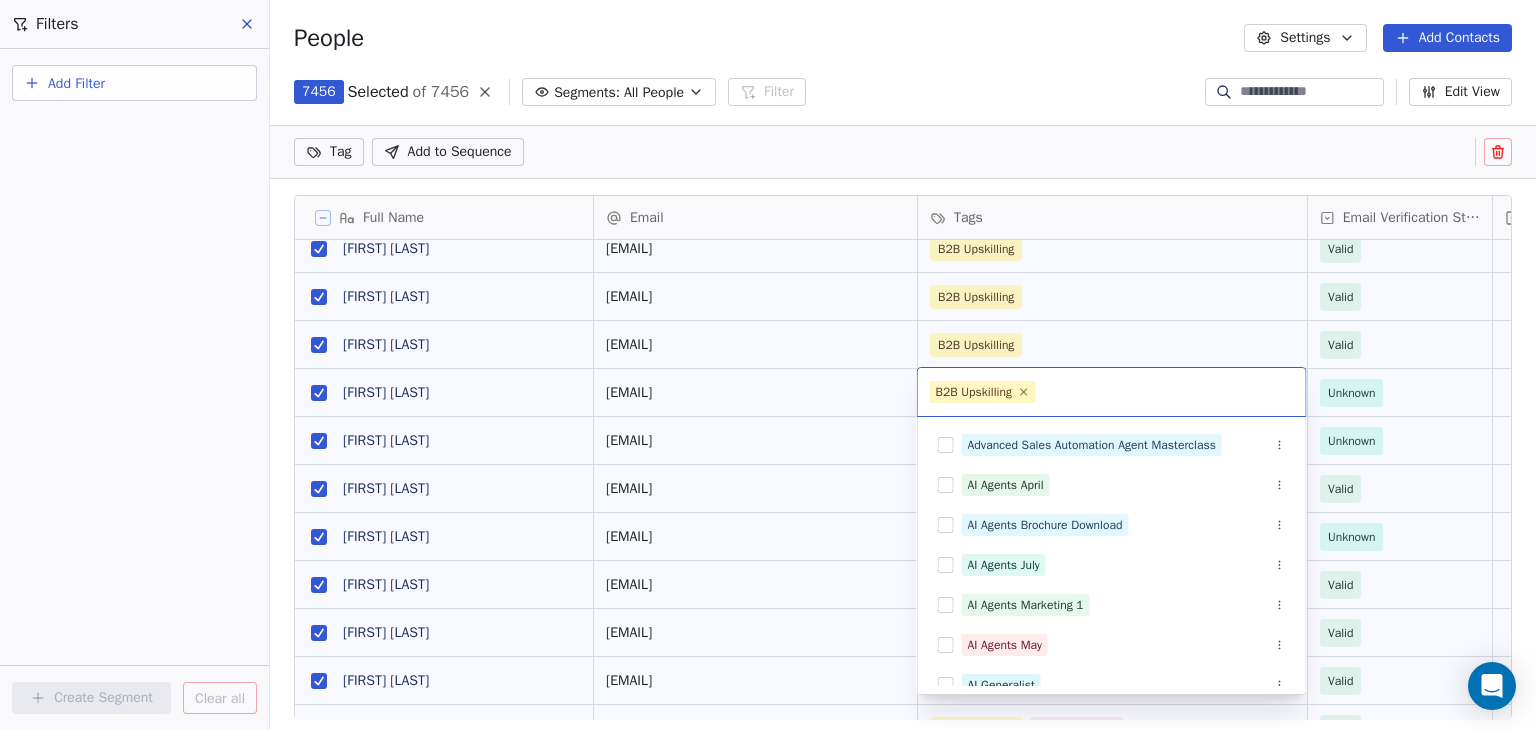 click on "BAR Contacts People Marketing Workflows Campaigns Sales Pipelines Sequences Beta Tools Apps AI Agents Help & Support Filters Add Filter  Create Segment Clear all People Settings  Add Contacts 7456 Selected of   7456 Segments: All People Filter  Edit View Tag Add to Sequence Full Name J James Lovick C Chris Lieber M Michael Lee C Cameron Laird J Jared Lampal T Tim Killalea M Martin Ivanov E Emrys Jones S Starice Houston R Roxana Ionescu C Cai Hu J Joanna Horoszko H Hkon Hommerstad-Tveit J Joanna Horoszko R Ryan Hetherington B Binh Hoang K Keith Herron D David Hernndez J Jennifer Hansen E Einar Hafberg A Andreas Jahnsen Guttormsen C Clara Granados T Terri Gloeckler R Ranita Ghosh J Jake Fox F Fan Feng S Sergi Fernndez B Bret Ellis T Tanya Embertson A Airashi Dutta Y Yassine El Ghamry J Joe Doyle S Solanda Dufresne M Matt Donovan J Juliette Deschamps S Sydney DeJoie J Joe Dent K Kate Davids C Cecilie Davidsen O Ozge Kantas D'Andrea W Wiebke Cundill J Justin Conley D Dino Christou G Guillaume Ceugniet S K B E H" at bounding box center (768, 365) 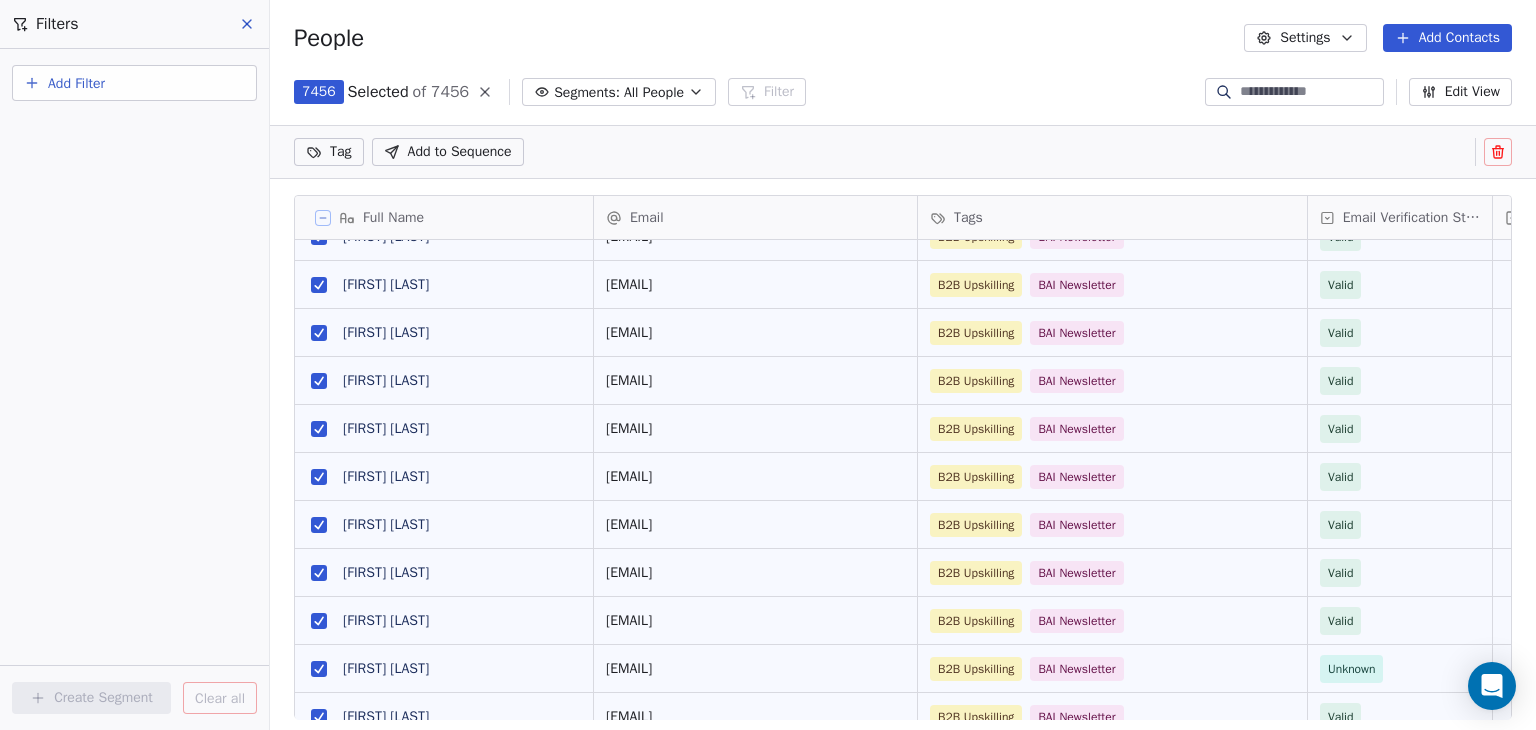 click at bounding box center [323, 218] 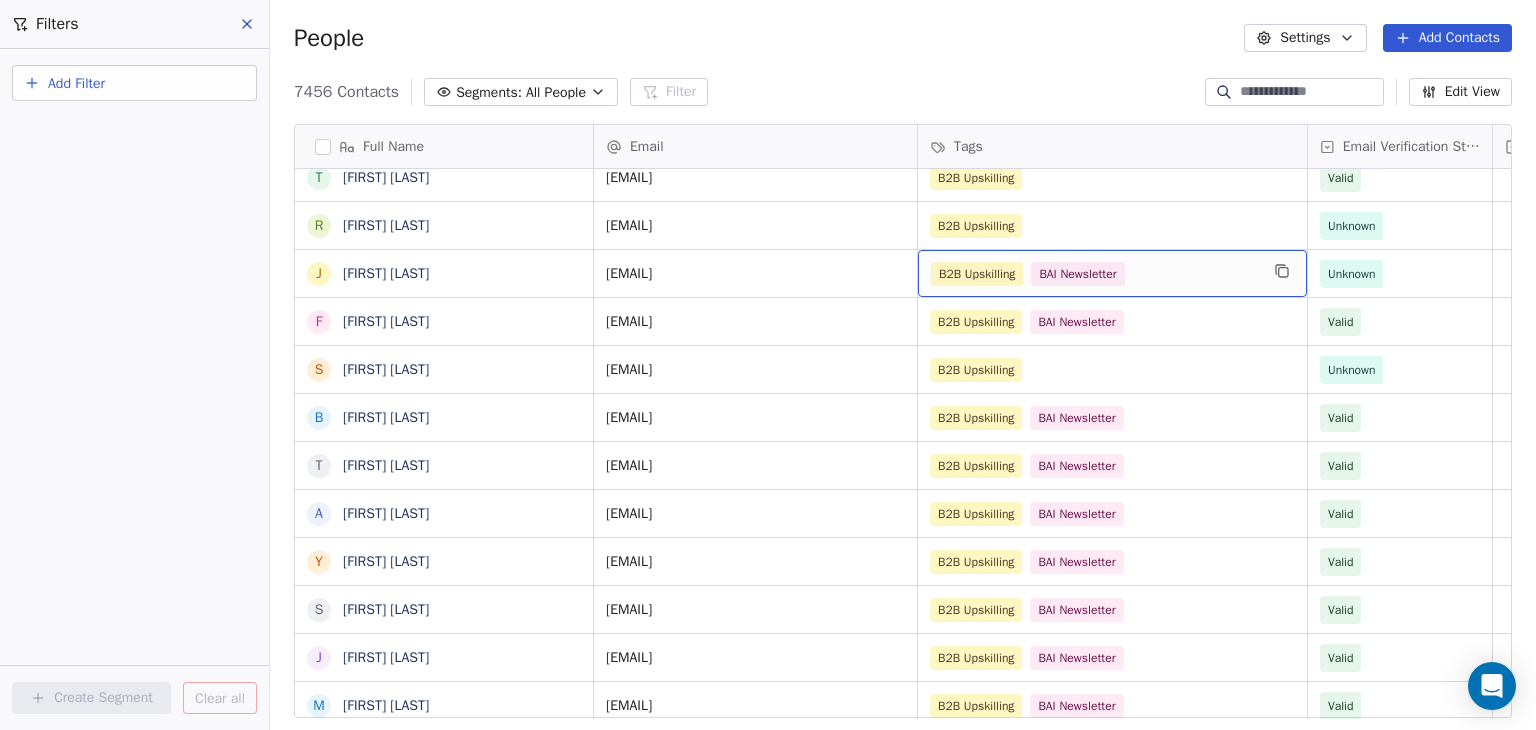 click on "B2B Upskilling BAI Newsletter" at bounding box center (1094, 274) 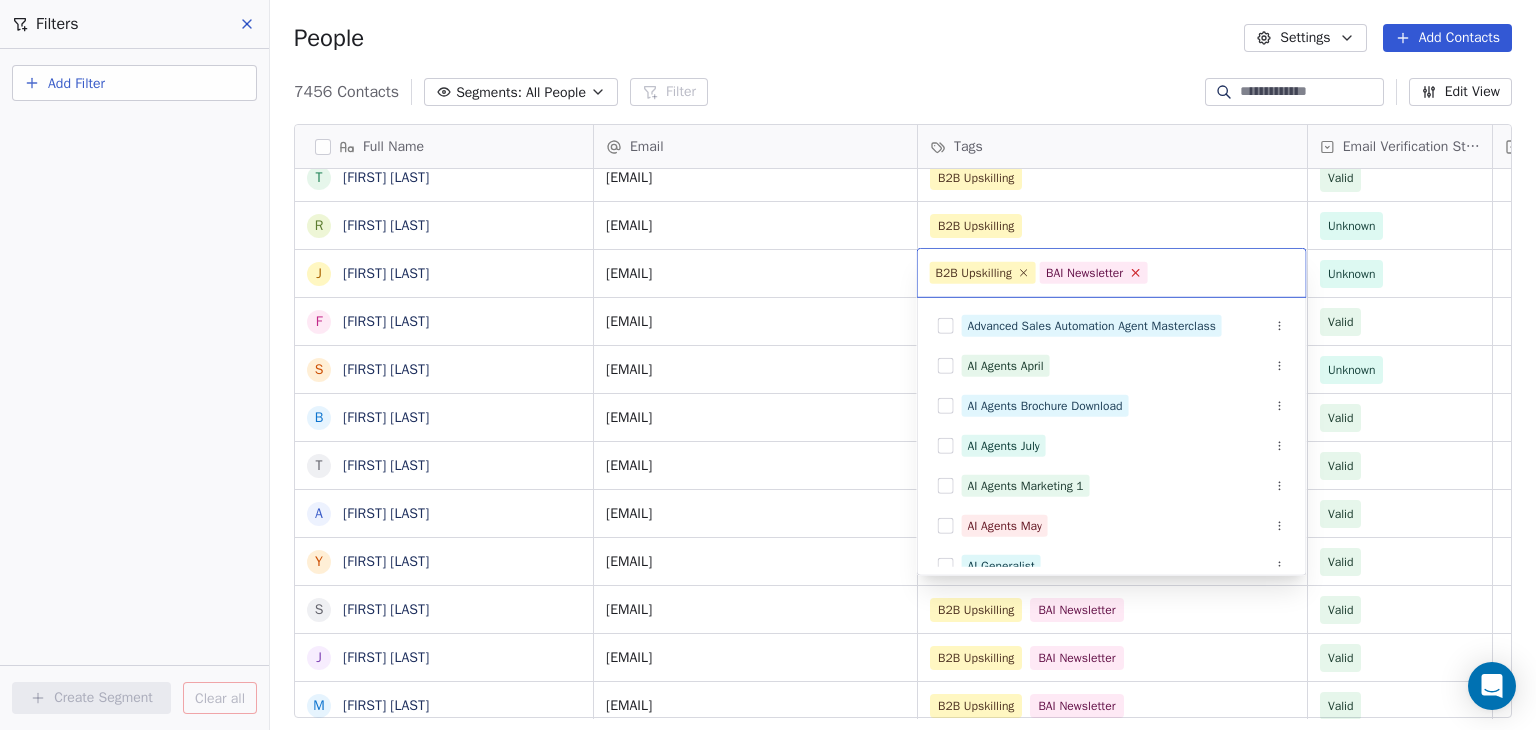 click 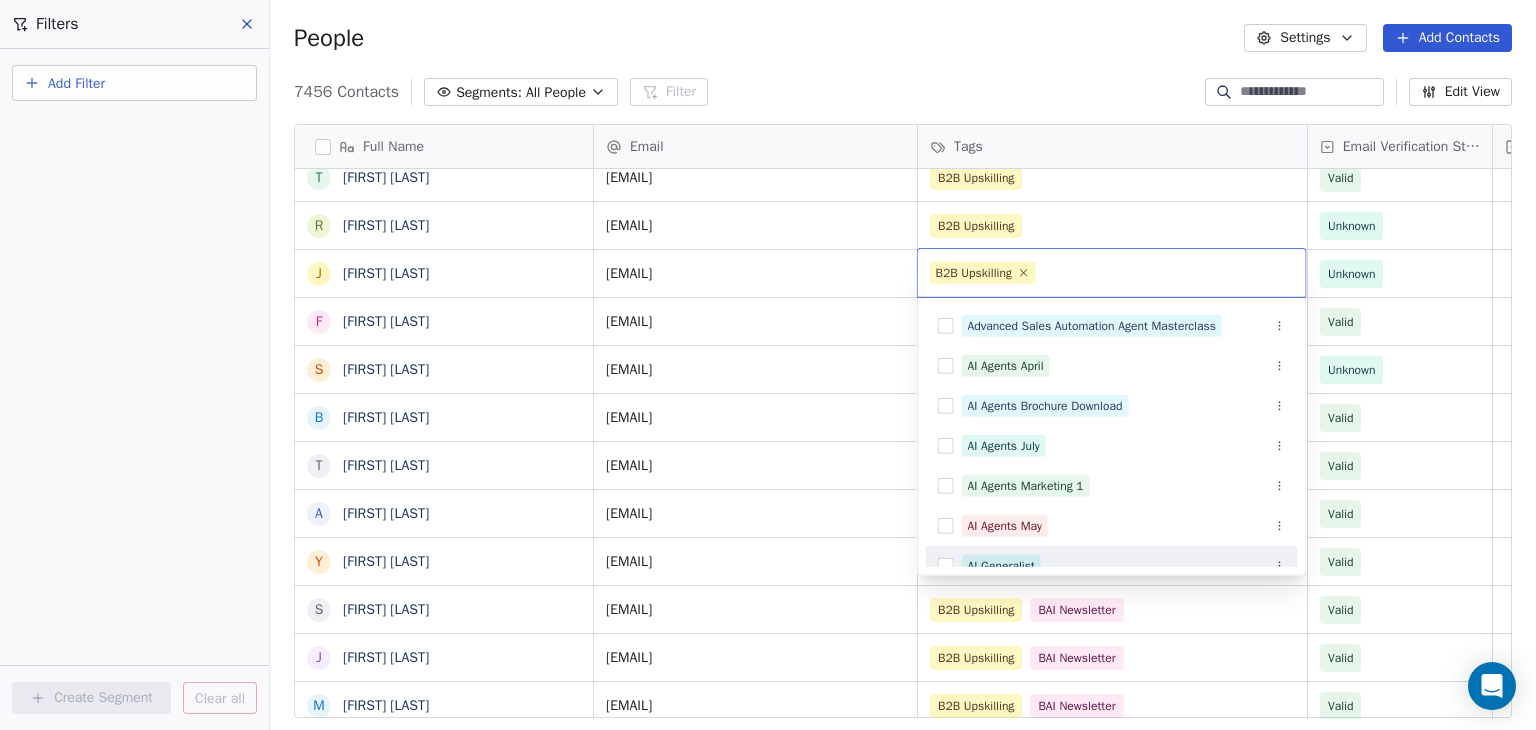 click on "BAR Contacts People Marketing Workflows Campaigns Sales Pipelines Sequences Beta Tools Apps AI Agents Help & Support Filters Add Filter  Create Segment Clear all People Settings  Add Contacts 7456 Contacts Segments: All People Filter  Edit View Tag Add to Sequence Full Name C Chris Lieber K Kenan Mammadov M Michael Lee C Cameron Laird J Jared Lampal T Tim Killalea E Emrys Jones M Martin Ivanov S Starice Houston R Roxana Ionescu C Cai Hu H Hkon Hommerstad-Tveit R Ryan Hetherington B Binh Hoang D David Hernndez K Keith Herron J Jennifer Hansen E Einar Hafberg A Andreas Jahnsen Guttormsen C Clara Granados T Terri Gloeckler R Ranita Ghosh J Jake Fox F Fan Feng S Sergi Fernndez B Bret Ellis T Tanya Embertson A Airashi Dutta Y Yassine El Ghamry S Solanda Dufresne J Joe Doyle M Matt Donovan J Juliette Deschamps J Joe Dent S Sydney DeJoie C Cecilie Davidsen K Kate Davids O Ozge Kantas D'Andrea J Justin Conley W Wiebke Cundill D Dino Christou G Guillaume Ceugniet K Kaitlyn Cacciola S Shane Carroll B Blint Bn E M H C" at bounding box center (768, 365) 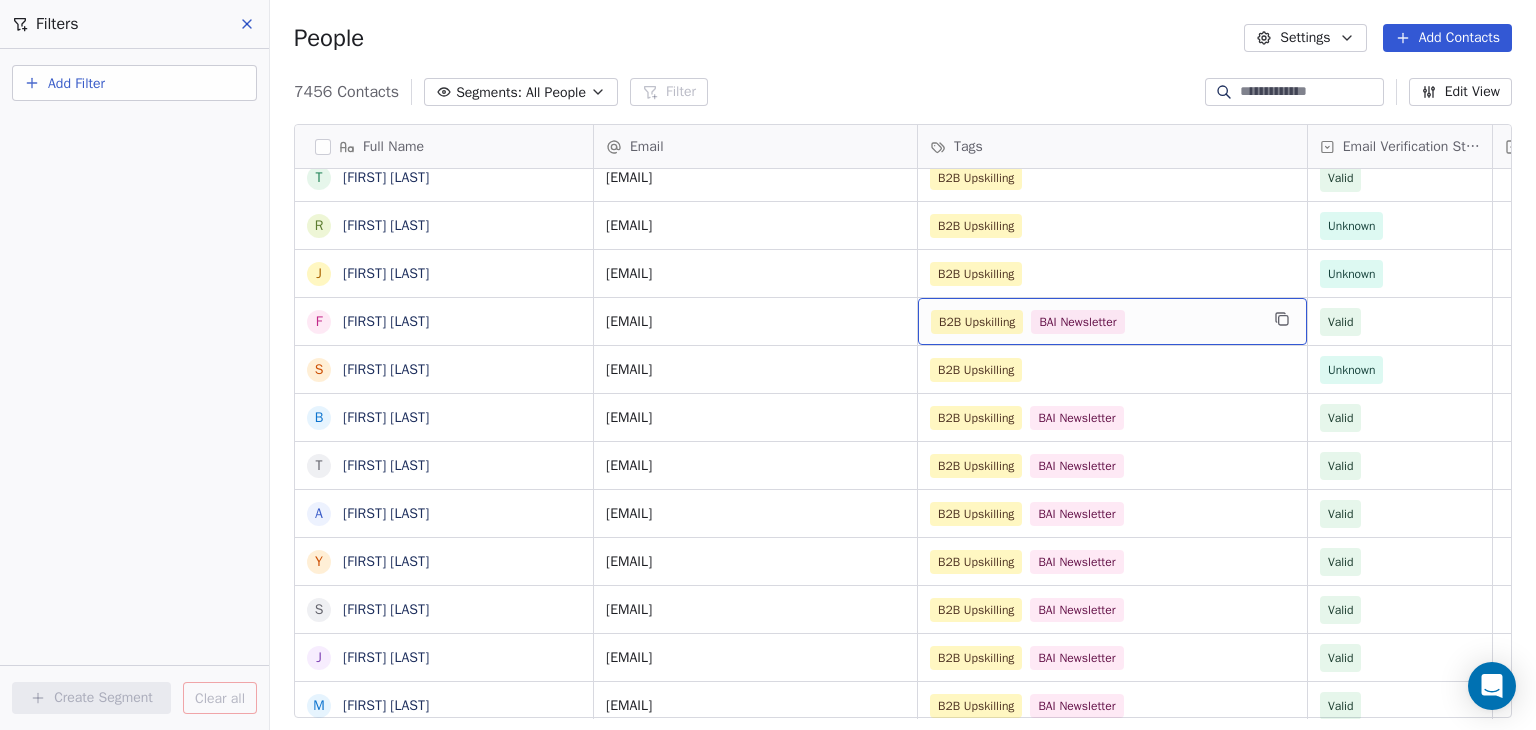 click on "B2B Upskilling BAI Newsletter" at bounding box center [1094, 322] 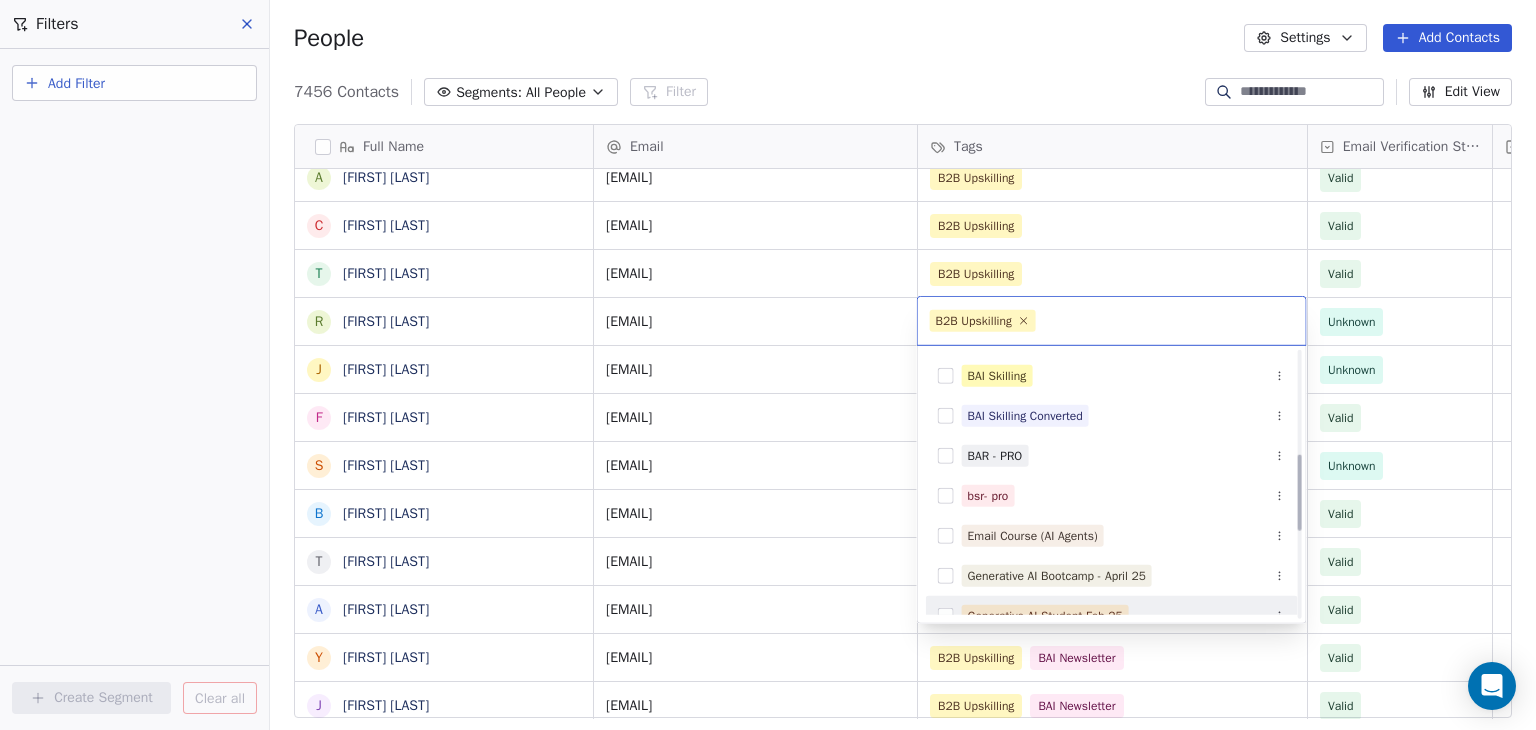 click on "BAR Contacts People Marketing Workflows Campaigns Sales Pipelines Sequences Beta Tools Apps AI Agents Help & Support Filters Add Filter  Create Segment Clear all People Settings  Add Contacts 7456 Contacts Segments: All People Filter  Edit View Tag Add to Sequence Full Name J James Lovick C Chris Lieber M Michael Lee C Cameron Laird J Jared Lampal T Tim Killalea M Martin Ivanov E Emrys Jones S Starice Houston R Roxana Ionescu C Cai Hu J Joanna Horoszko H Hkon Hommerstad-Tveit J Joanna Horoszko R Ryan Hetherington B Binh Hoang K Keith Herron D David Hernndez J Jennifer Hansen E Einar Hafberg A Andreas Jahnsen Guttormsen C Clara Granados T Terri Gloeckler R Ranita Ghosh J Jake Fox F Fan Feng S Sergi Fernndez B Bret Ellis T Tanya Embertson A Airashi Dutta Y Yassine El Ghamry J Joe Doyle S Solanda Dufresne M Matt Donovan J Juliette Deschamps S Sydney DeJoie J Joe Dent K Kate Davids C Cecilie Davidsen O Ozge Kantas D'Andrea W Wiebke Cundill J Justin Conley D Dino Christou G Guillaume Ceugniet S Shane Carroll K B" at bounding box center [768, 365] 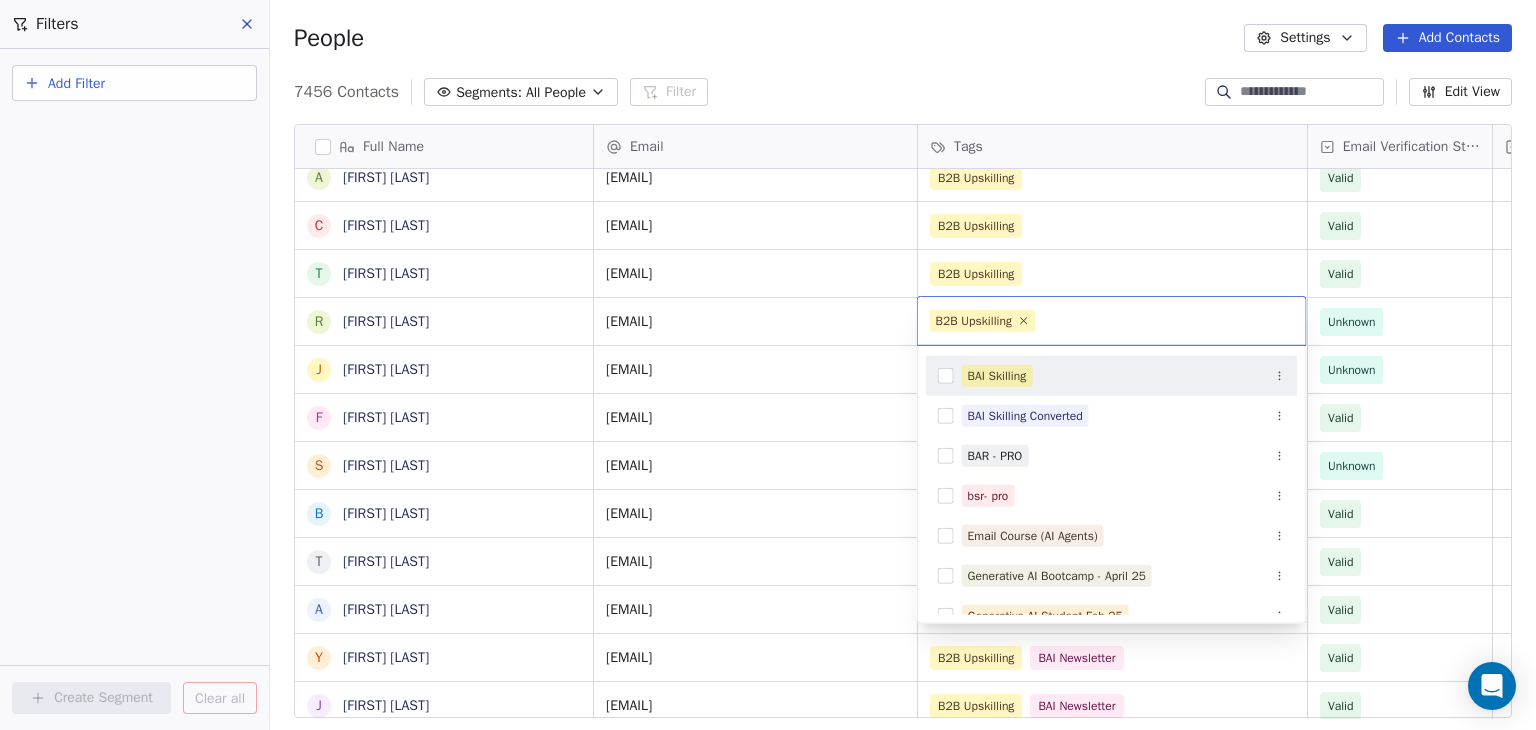 click on "BAR Contacts People Marketing Workflows Campaigns Sales Pipelines Sequences Beta Tools Apps AI Agents Help & Support Filters Add Filter  Create Segment Clear all People Settings  Add Contacts 7456 Contacts Segments: All People Filter  Edit View Tag Add to Sequence Full Name J James Lovick C Chris Lieber M Michael Lee C Cameron Laird J Jared Lampal T Tim Killalea M Martin Ivanov E Emrys Jones S Starice Houston R Roxana Ionescu C Cai Hu J Joanna Horoszko H Hkon Hommerstad-Tveit J Joanna Horoszko R Ryan Hetherington B Binh Hoang K Keith Herron D David Hernndez J Jennifer Hansen E Einar Hafberg A Andreas Jahnsen Guttormsen C Clara Granados T Terri Gloeckler R Ranita Ghosh J Jake Fox F Fan Feng S Sergi Fernndez B Bret Ellis T Tanya Embertson A Airashi Dutta Y Yassine El Ghamry J Joe Doyle S Solanda Dufresne M Matt Donovan J Juliette Deschamps S Sydney DeJoie J Joe Dent K Kate Davids C Cecilie Davidsen O Ozge Kantas D'Andrea W Wiebke Cundill J Justin Conley D Dino Christou G Guillaume Ceugniet S Shane Carroll K B" at bounding box center [768, 365] 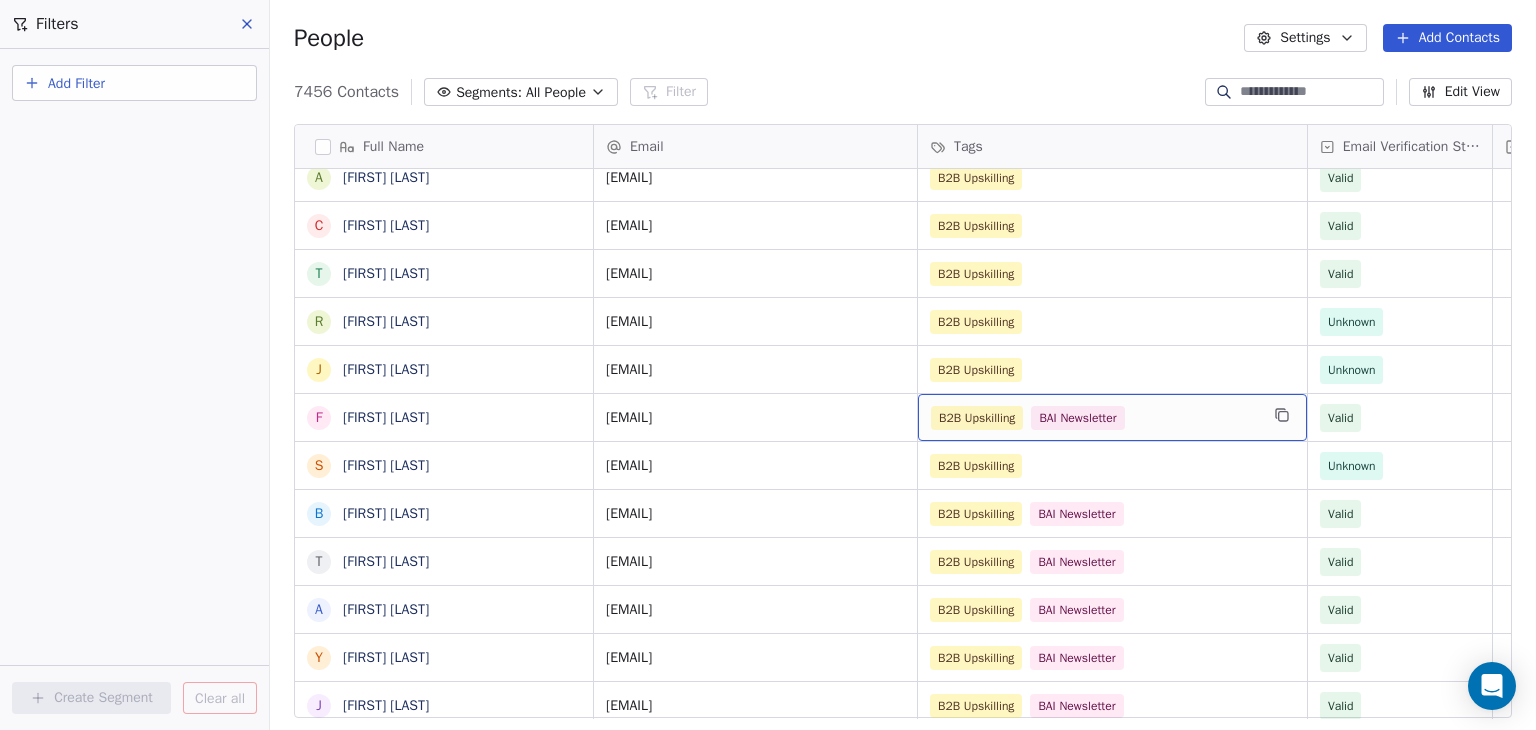 click on "B2B Upskilling BAI Newsletter" at bounding box center [1094, 418] 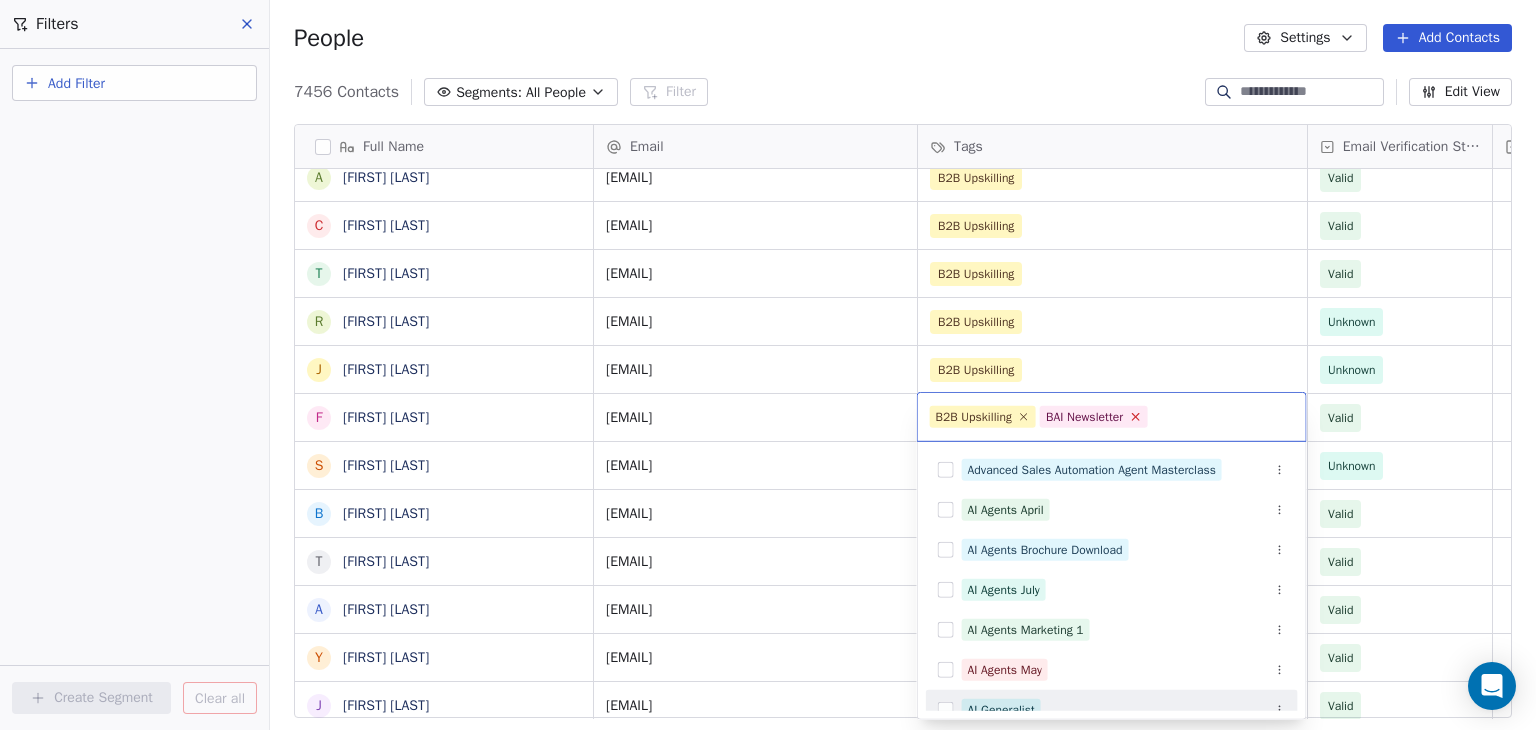 click 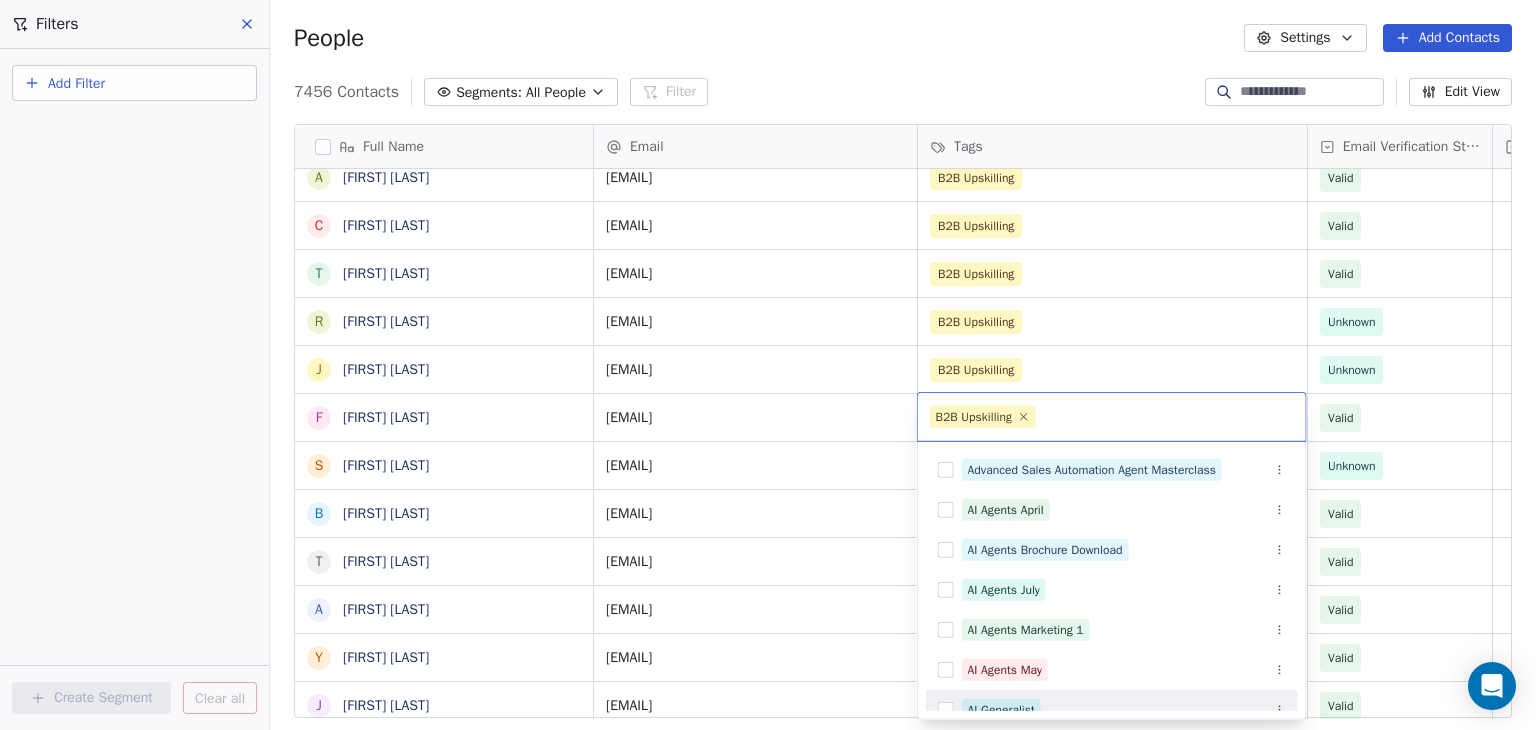 click on "BAR Contacts People Marketing Workflows Campaigns Sales Pipelines Sequences Beta Tools Apps AI Agents Help & Support Filters Add Filter  Create Segment Clear all People Settings  Add Contacts 7456 Contacts Segments: All People Filter  Edit View Tag Add to Sequence Full Name J James Lovick C Chris Lieber M Michael Lee C Cameron Laird J Jared Lampal T Tim Killalea M Martin Ivanov E Emrys Jones S Starice Houston R Roxana Ionescu C Cai Hu J Joanna Horoszko H Hkon Hommerstad-Tveit J Joanna Horoszko R Ryan Hetherington B Binh Hoang K Keith Herron D David Hernndez J Jennifer Hansen E Einar Hafberg A Andreas Jahnsen Guttormsen C Clara Granados T Terri Gloeckler R Ranita Ghosh J Jake Fox F Fan Feng S Sergi Fernndez B Bret Ellis T Tanya Embertson A Airashi Dutta Y Yassine El Ghamry J Joe Doyle S Solanda Dufresne M Matt Donovan J Juliette Deschamps S Sydney DeJoie J Joe Dent K Kate Davids C Cecilie Davidsen O Ozge Kantas D'Andrea W Wiebke Cundill J Justin Conley D Dino Christou G Guillaume Ceugniet S Shane Carroll K B" at bounding box center [768, 365] 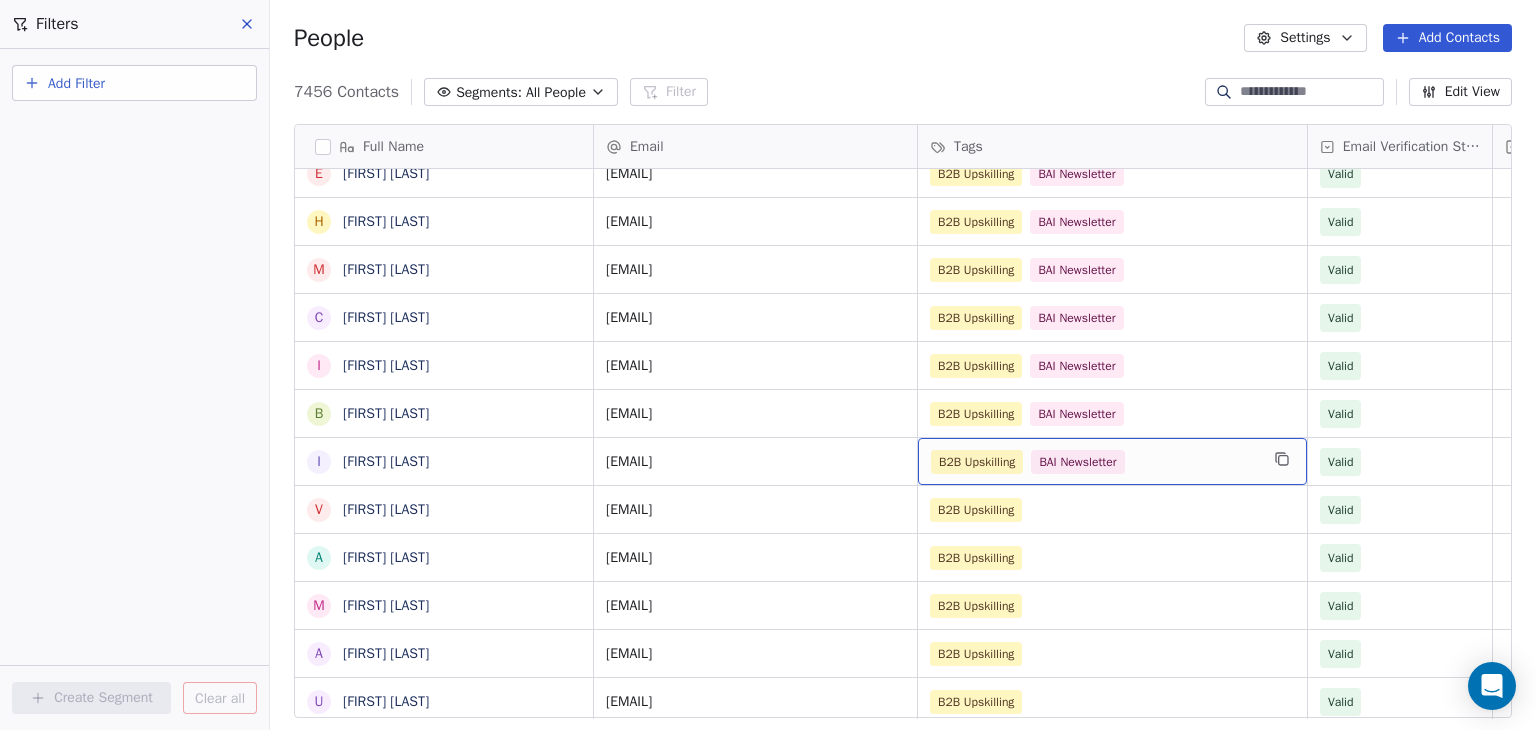 click on "B2B Upskilling BAI Newsletter" at bounding box center (1094, 462) 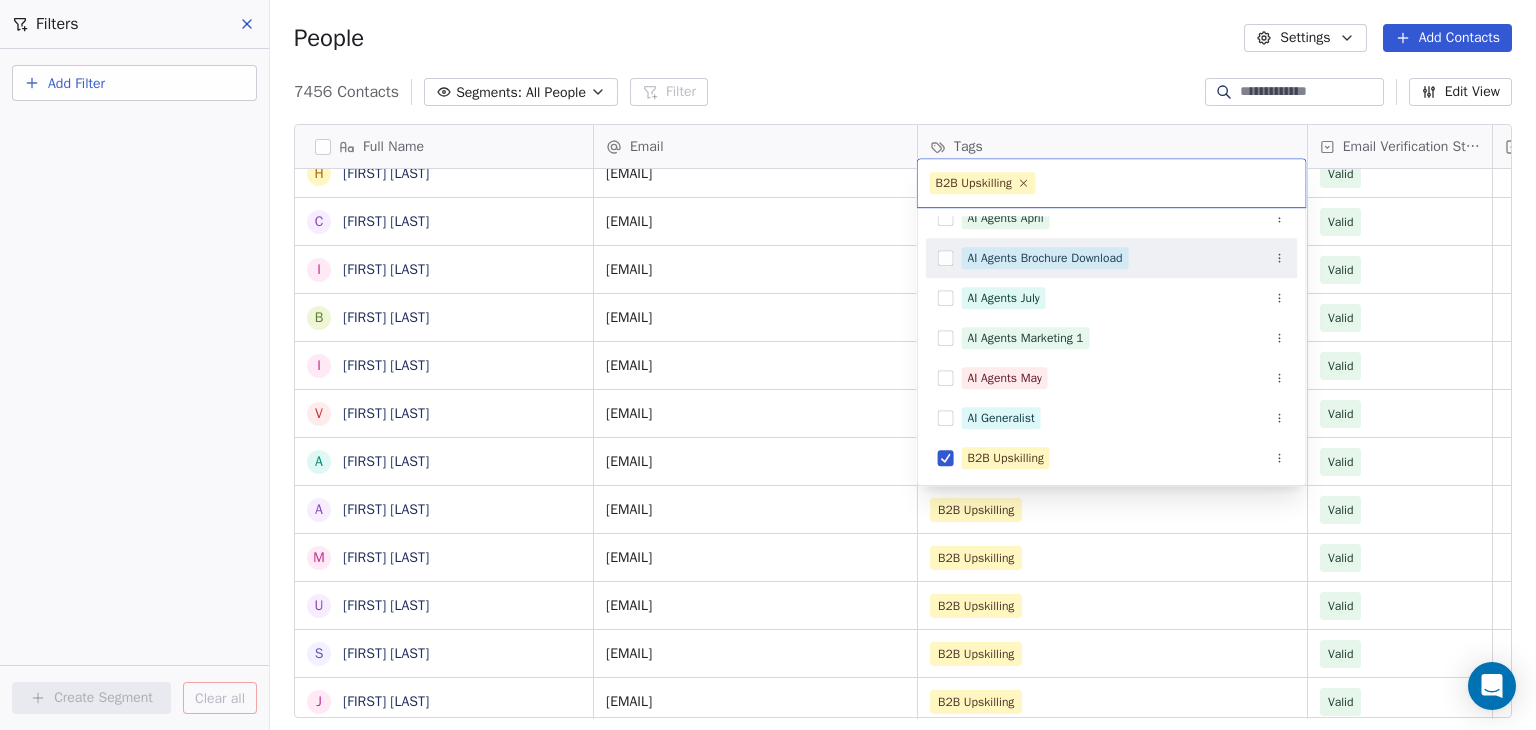 drag, startPoint x: 1131, startPoint y: 55, endPoint x: 956, endPoint y: 193, distance: 222.86543 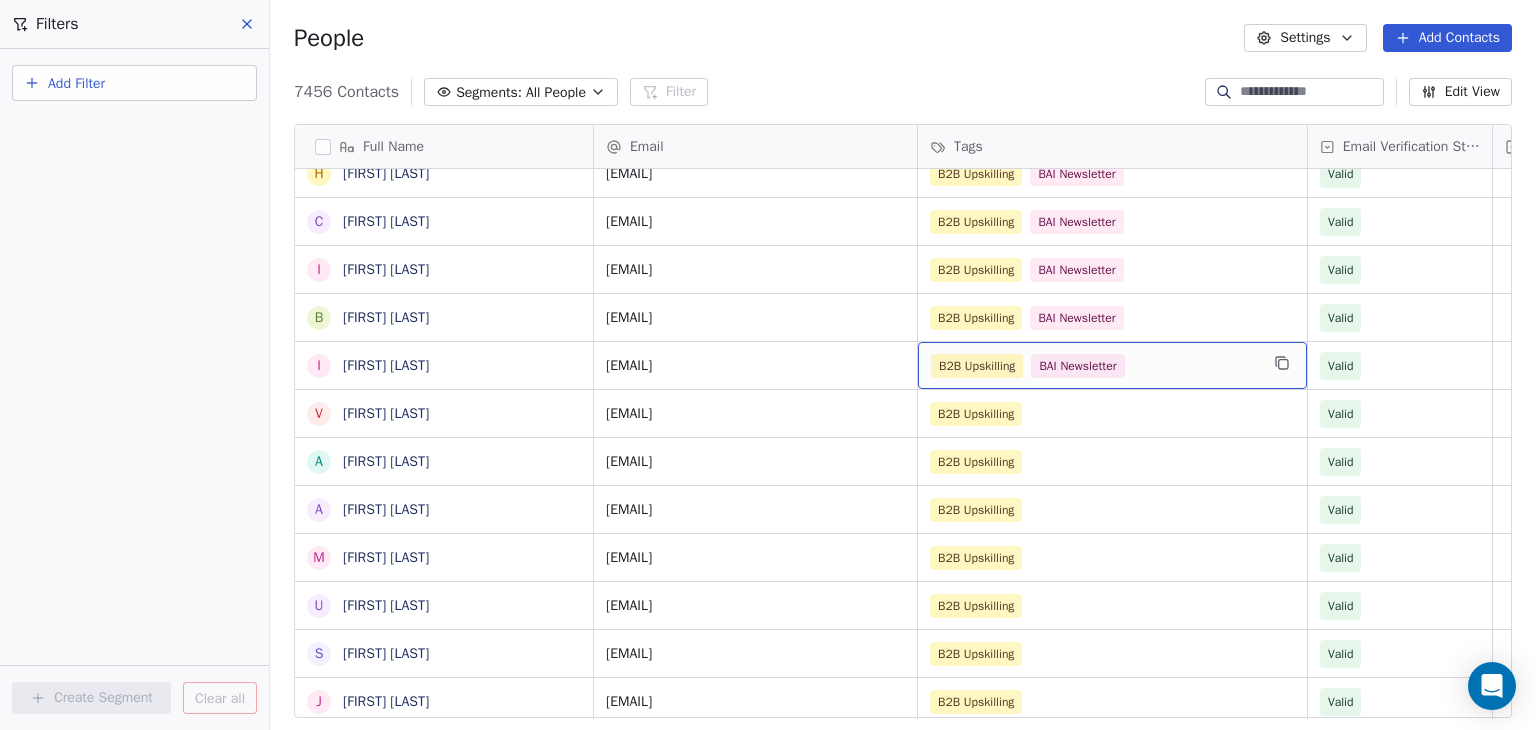 click on "B2B Upskilling BAI Newsletter" at bounding box center (1094, 366) 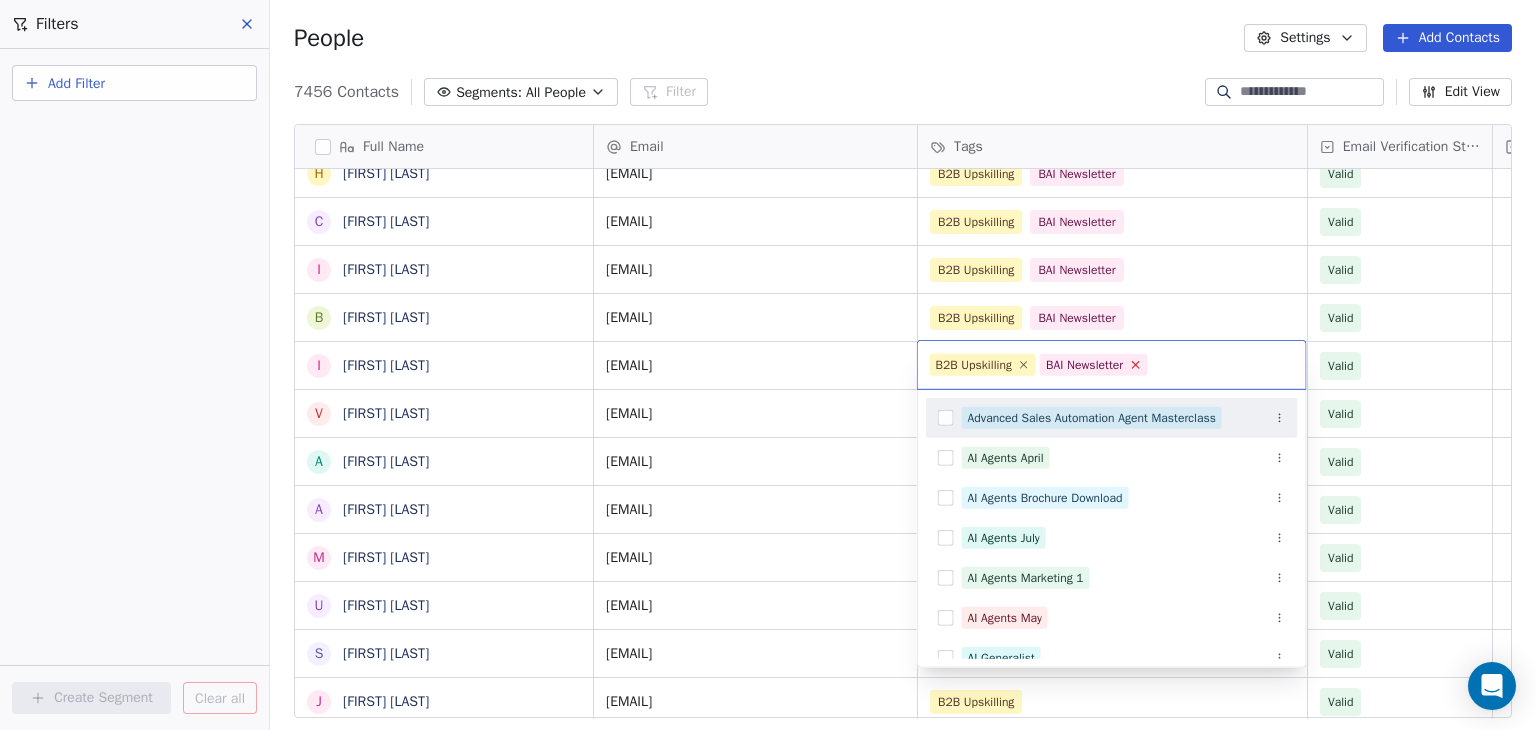 click 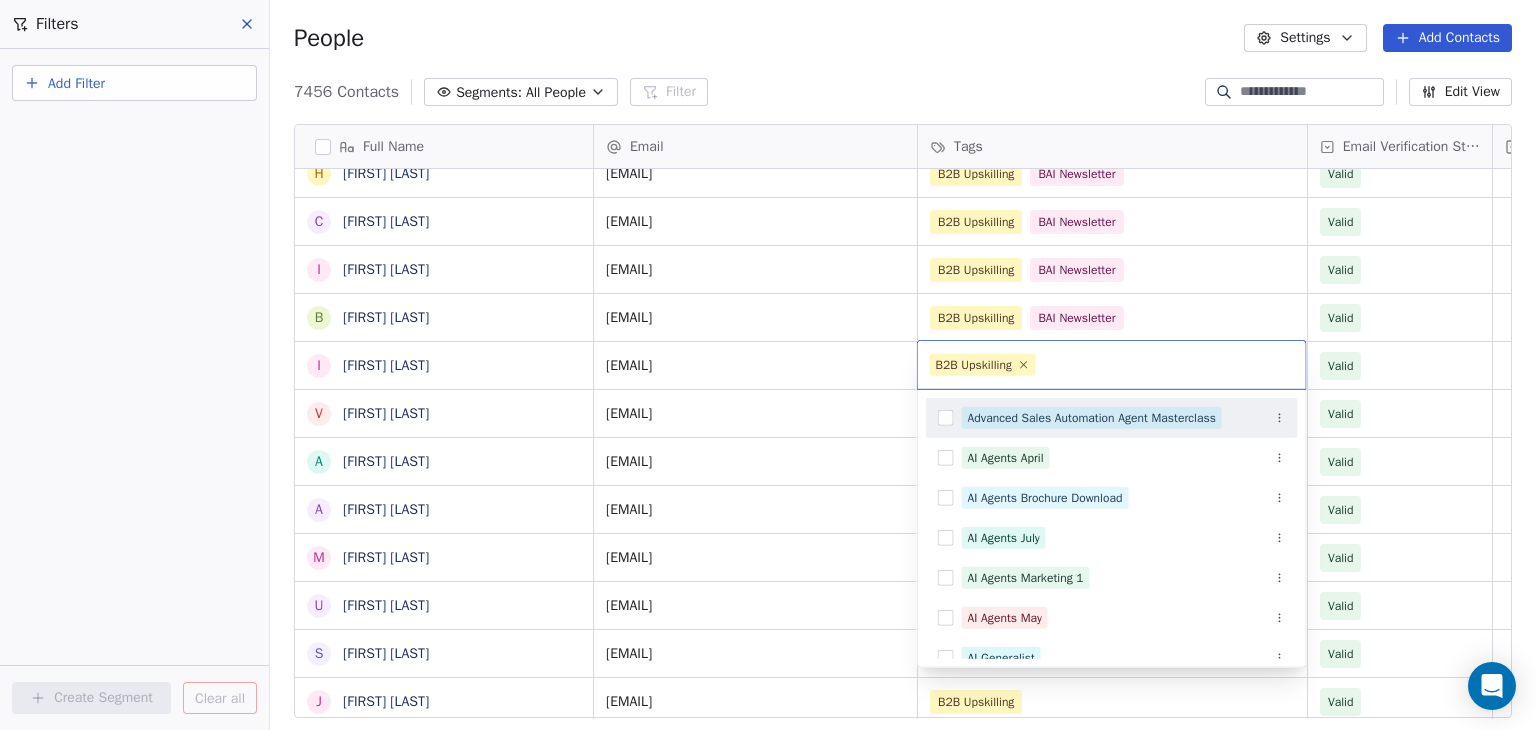 click on "BAR Contacts People Marketing Workflows Campaigns Sales Pipelines Sequences Beta Tools Apps AI Agents Help & Support Filters Add Filter  Create Segment Clear all People Settings  Add Contacts 7456 Contacts Segments: All People Filter  Edit View Tag Add to Sequence Full Name A Airashi Dutta Y Yassine El Ghamry S Solanda Dufresne J Joe Doyle M Matt Donovan J Juliette Deschamps J Joe Dent S Sydney DeJoie C Cecilie Davidsen K Kate Davids O Ozge Kantas D'Andrea J Justin Conley W Wiebke Cundill D Dino Christou G Guillaume Ceugniet K Kaitlyn Cacciola S Shane Carroll B Blint Bn E Emma Burvill M Megan N Bayzick H Heather Bedont C Cleo Bamber I Ibrahim Basmer B Beth Austin I Ibrahim Ayoub V Vidushi Singh A Amit Kumar Singh A Arpit Singh M MANISH SINGH U Utkarsh Shukla S Shashwat Shrivastava J JANSAN SHIVHARE N Neha Sharma N Nawaj Shaikh R Ravindra Sharma Email Tags Email Verification Status Status airashi@goodbards.com B2B Upskilling BAI Newsletter Valid y.elghamry@credendo.com B2B Upskilling BAI Newsletter Valid" at bounding box center (768, 365) 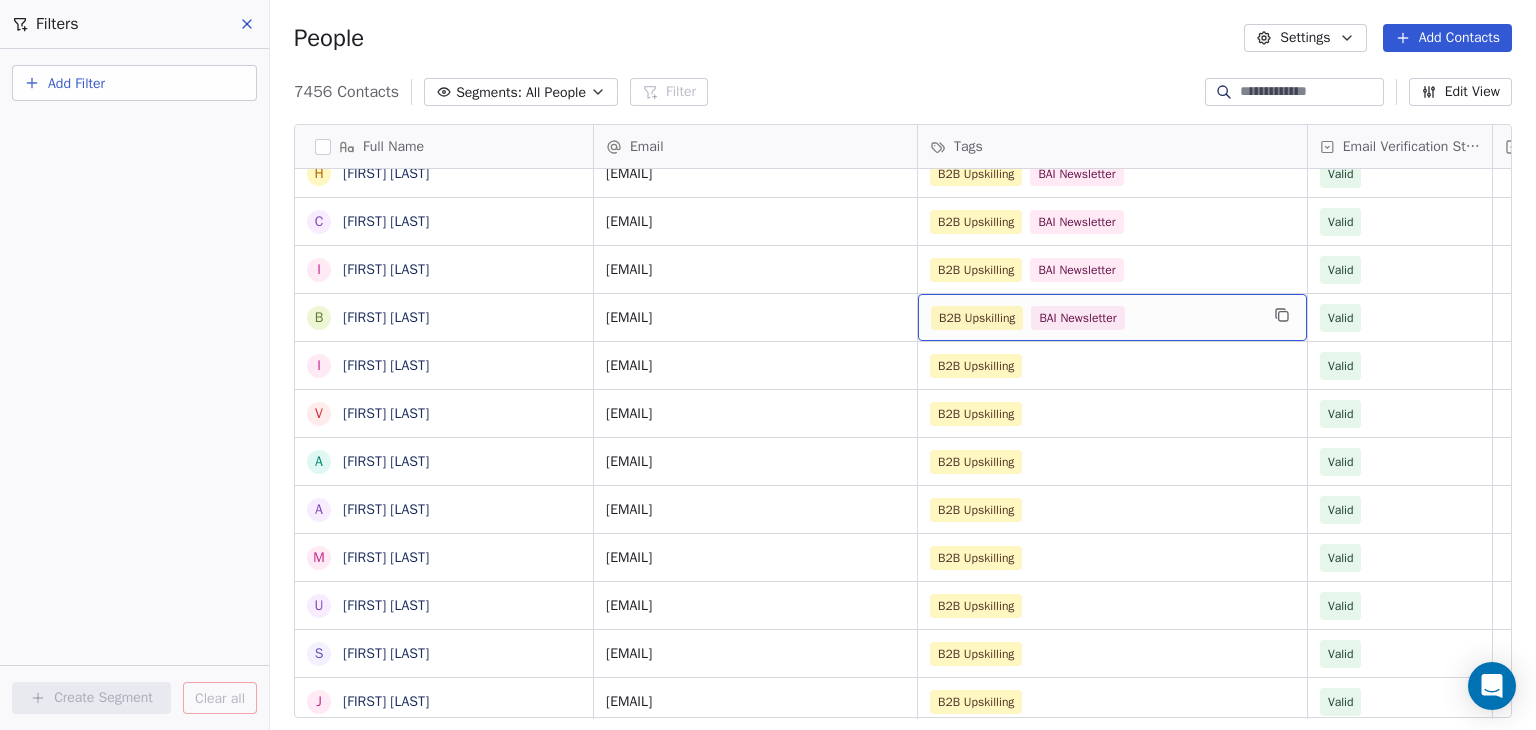 click on "B2B Upskilling BAI Newsletter" at bounding box center (1094, 318) 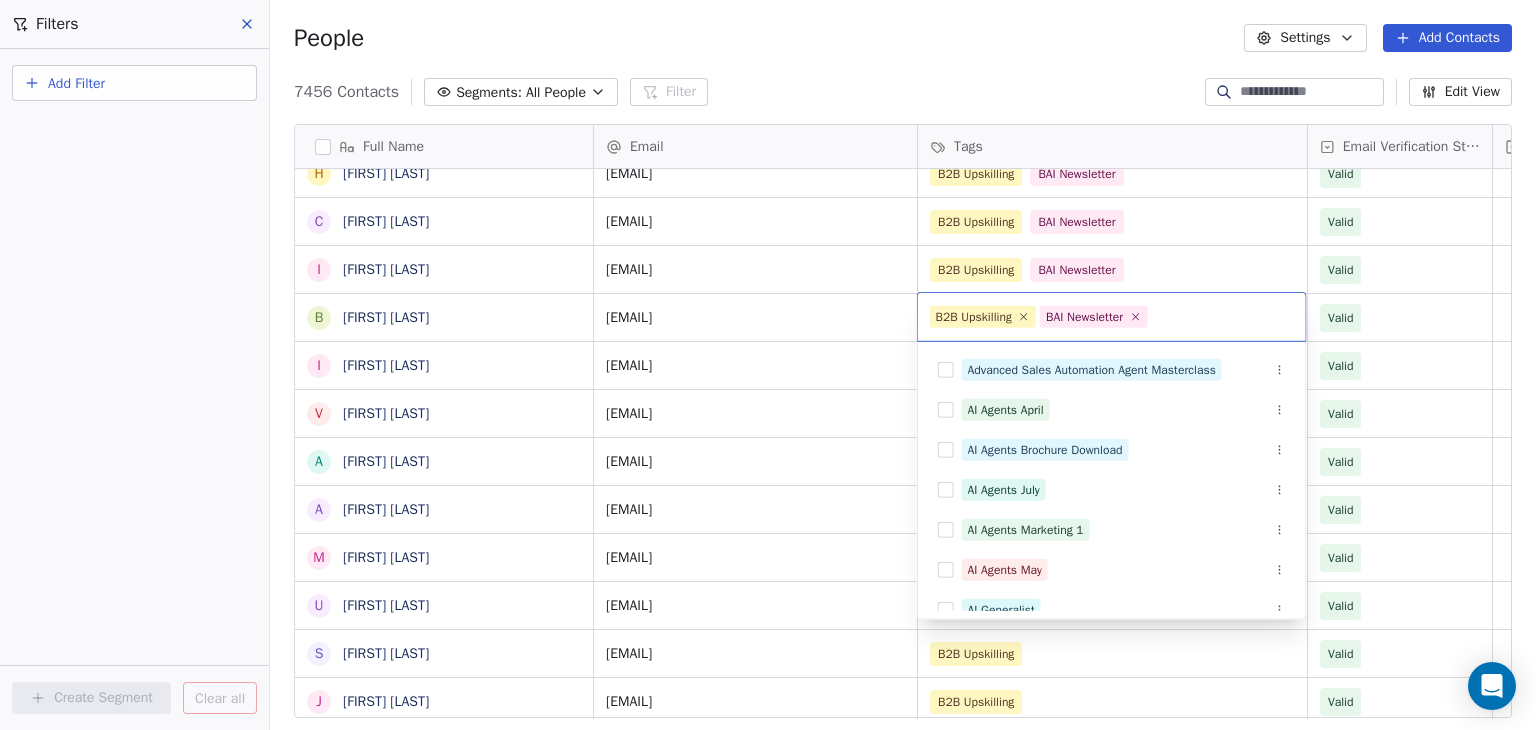 click on "BAR Contacts People Marketing Workflows Campaigns Sales Pipelines Sequences Beta Tools Apps AI Agents Help & Support Filters Add Filter  Create Segment Clear all People Settings  Add Contacts 7456 Contacts Segments: All People Filter  Edit View Tag Add to Sequence Full Name A Airashi Dutta Y Yassine El Ghamry S Solanda Dufresne J Joe Doyle M Matt Donovan J Juliette Deschamps J Joe Dent S Sydney DeJoie C Cecilie Davidsen K Kate Davids O Ozge Kantas D'Andrea J Justin Conley W Wiebke Cundill D Dino Christou G Guillaume Ceugniet K Kaitlyn Cacciola S Shane Carroll B Blint Bn E Emma Burvill M Megan N Bayzick H Heather Bedont C Cleo Bamber I Ibrahim Basmer B Beth Austin I Ibrahim Ayoub V Vidushi Singh A Amit Kumar Singh A Arpit Singh M MANISH SINGH U Utkarsh Shukla S Shashwat Shrivastava J JANSAN SHIVHARE N Neha Sharma N Nawaj Shaikh R Ravindra Sharma Email Tags Email Verification Status Status airashi@goodbards.com B2B Upskilling BAI Newsletter Valid y.elghamry@credendo.com B2B Upskilling BAI Newsletter Valid" at bounding box center [768, 365] 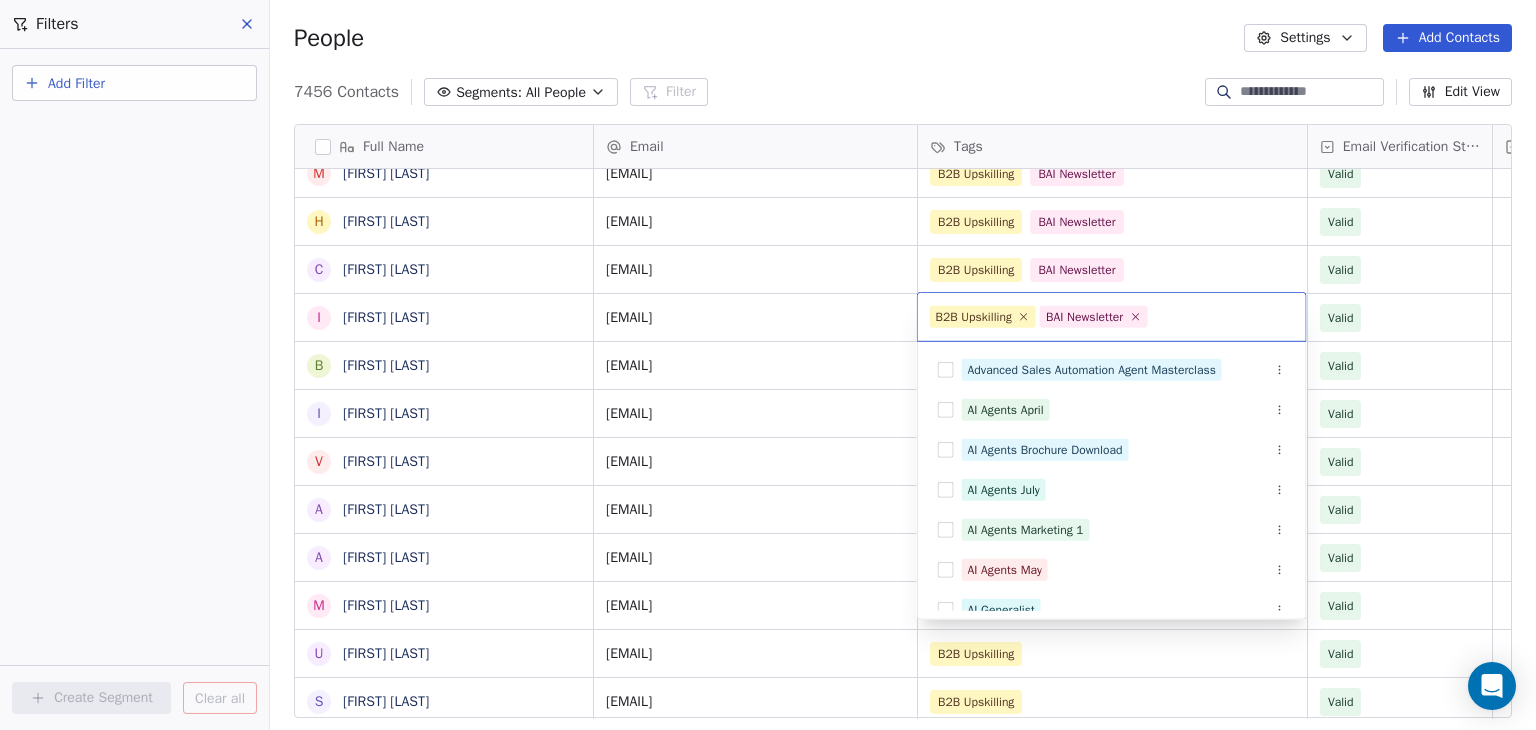 click on "BAR Contacts People Marketing Workflows Campaigns Sales Pipelines Sequences Beta Tools Apps AI Agents Help & Support Filters Add Filter  Create Segment Clear all People Settings  Add Contacts 7456 Contacts Segments: All People Filter  Edit View Tag Add to Sequence Full Name T Tanya Embertson A Airashi Dutta Y Yassine El Ghamry S Solanda Dufresne J Joe Doyle M Matt Donovan J Juliette Deschamps J Joe Dent S Sydney DeJoie C Cecilie Davidsen K Kate Davids O Ozge Kantas D'Andrea J Justin Conley W Wiebke Cundill D Dino Christou G Guillaume Ceugniet K Kaitlyn Cacciola S Shane Carroll B Blint Bn E Emma Burvill M Megan N Bayzick H Heather Bedont C Cleo Bamber I Ibrahim Basmer B Beth Austin I Ibrahim Ayoub V Vidushi Singh A Amit Kumar Singh A Arpit Singh M MANISH SINGH U Utkarsh Shukla S Shashwat Shrivastava J JANSAN SHIVHARE N Neha Sharma N Nawaj Shaikh Email Tags Email Verification Status Status tembertson@suttonbank.com B2B Upskilling BAI Newsletter Valid airashi@goodbards.com B2B Upskilling BAI Newsletter Valid" at bounding box center [768, 365] 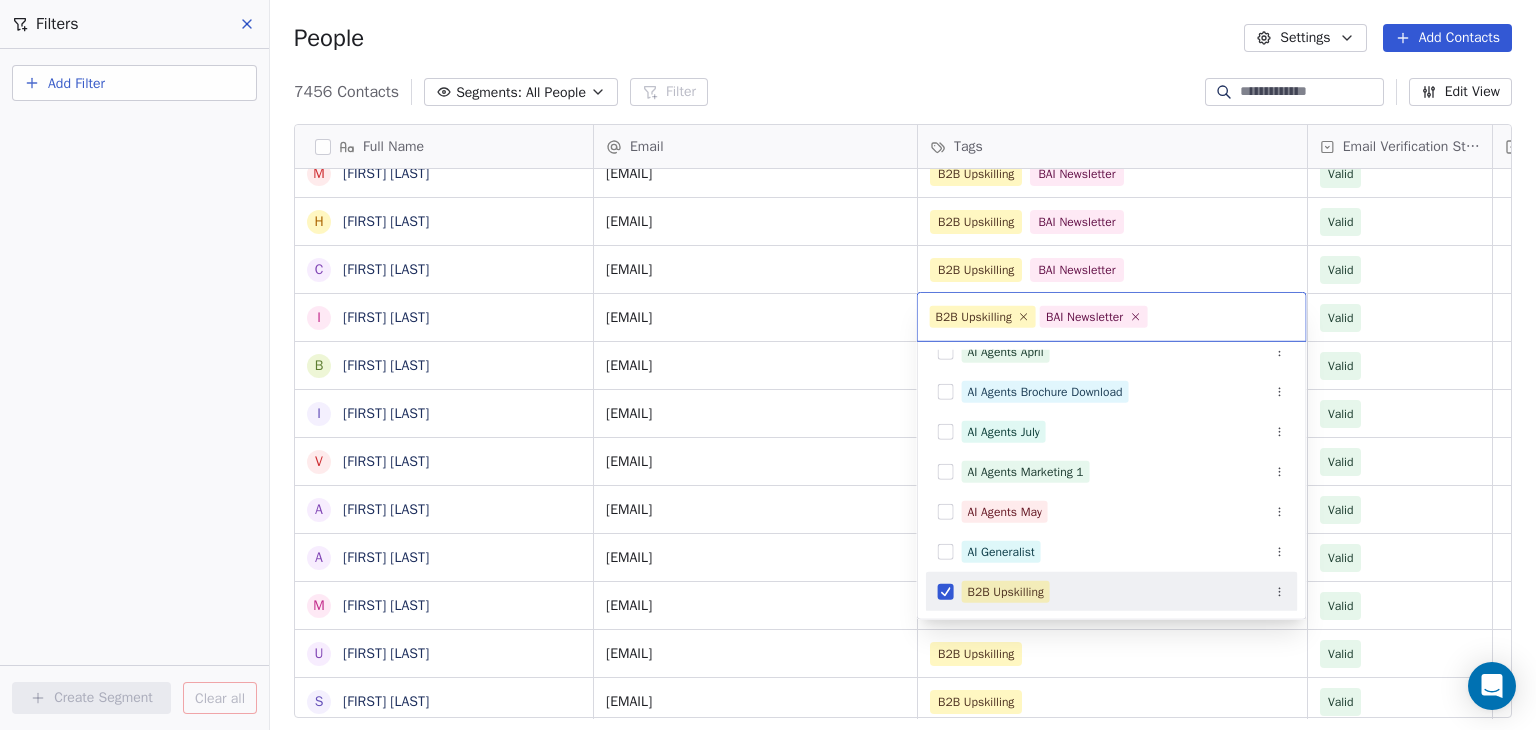 click 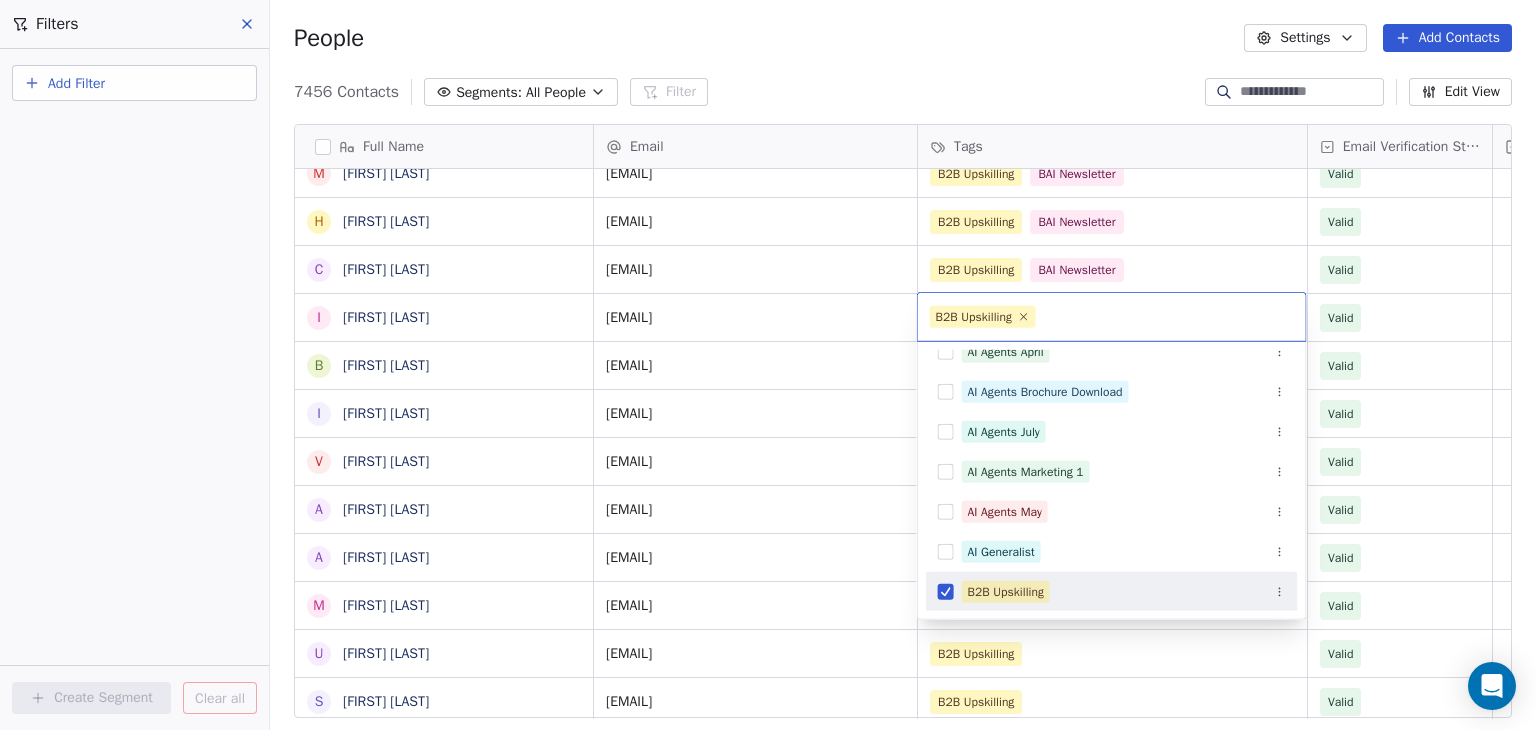 click on "BAR Contacts People Marketing Workflows Campaigns Sales Pipelines Sequences Beta Tools Apps AI Agents Help & Support Filters Add Filter  Create Segment Clear all People Settings  Add Contacts 7456 Contacts Segments: All People Filter  Edit View Tag Add to Sequence Full Name T Tanya Embertson A Airashi Dutta Y Yassine El Ghamry S Solanda Dufresne J Joe Doyle M Matt Donovan J Juliette Deschamps J Joe Dent S Sydney DeJoie C Cecilie Davidsen K Kate Davids O Ozge Kantas D'Andrea J Justin Conley W Wiebke Cundill D Dino Christou G Guillaume Ceugniet K Kaitlyn Cacciola S Shane Carroll B Blint Bn E Emma Burvill M Megan N Bayzick H Heather Bedont C Cleo Bamber I Ibrahim Basmer B Beth Austin I Ibrahim Ayoub V Vidushi Singh A Amit Kumar Singh A Arpit Singh M MANISH SINGH U Utkarsh Shukla S Shashwat Shrivastava J JANSAN SHIVHARE N Neha Sharma N Nawaj Shaikh Email Tags Email Verification Status Status tembertson@suttonbank.com B2B Upskilling BAI Newsletter Valid airashi@goodbards.com B2B Upskilling BAI Newsletter Valid" at bounding box center [768, 365] 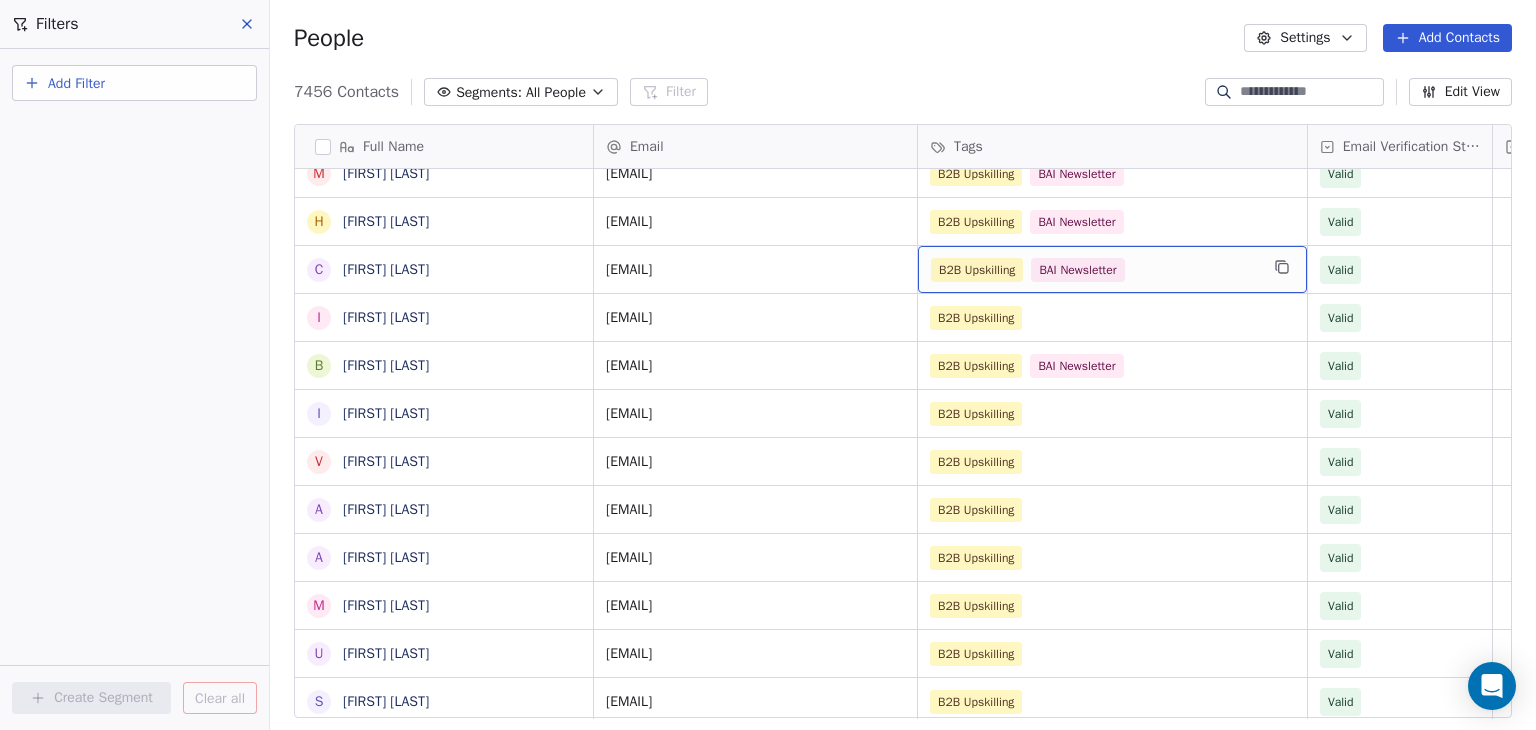 click on "B2B Upskilling BAI Newsletter" at bounding box center (1094, 270) 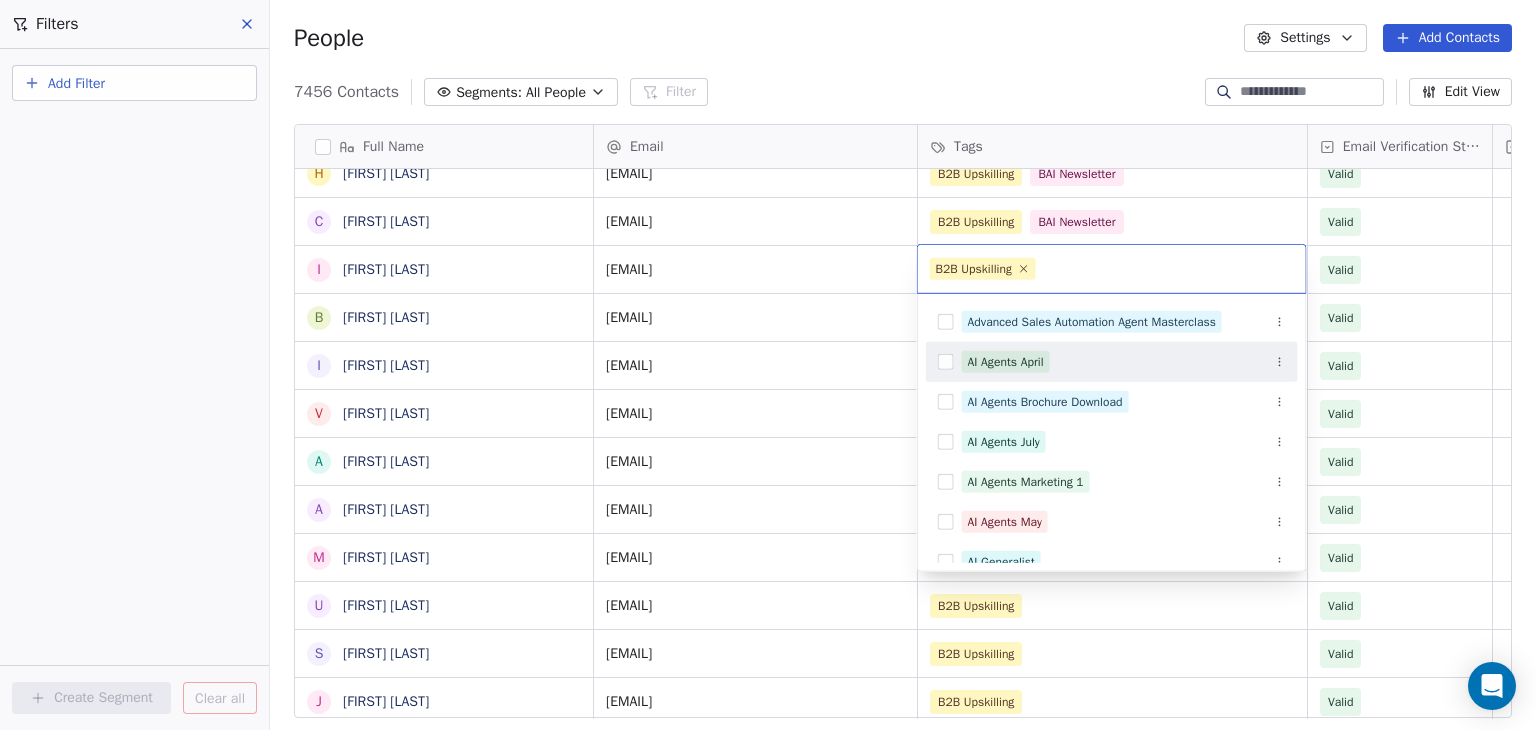 scroll, scrollTop: 58, scrollLeft: 0, axis: vertical 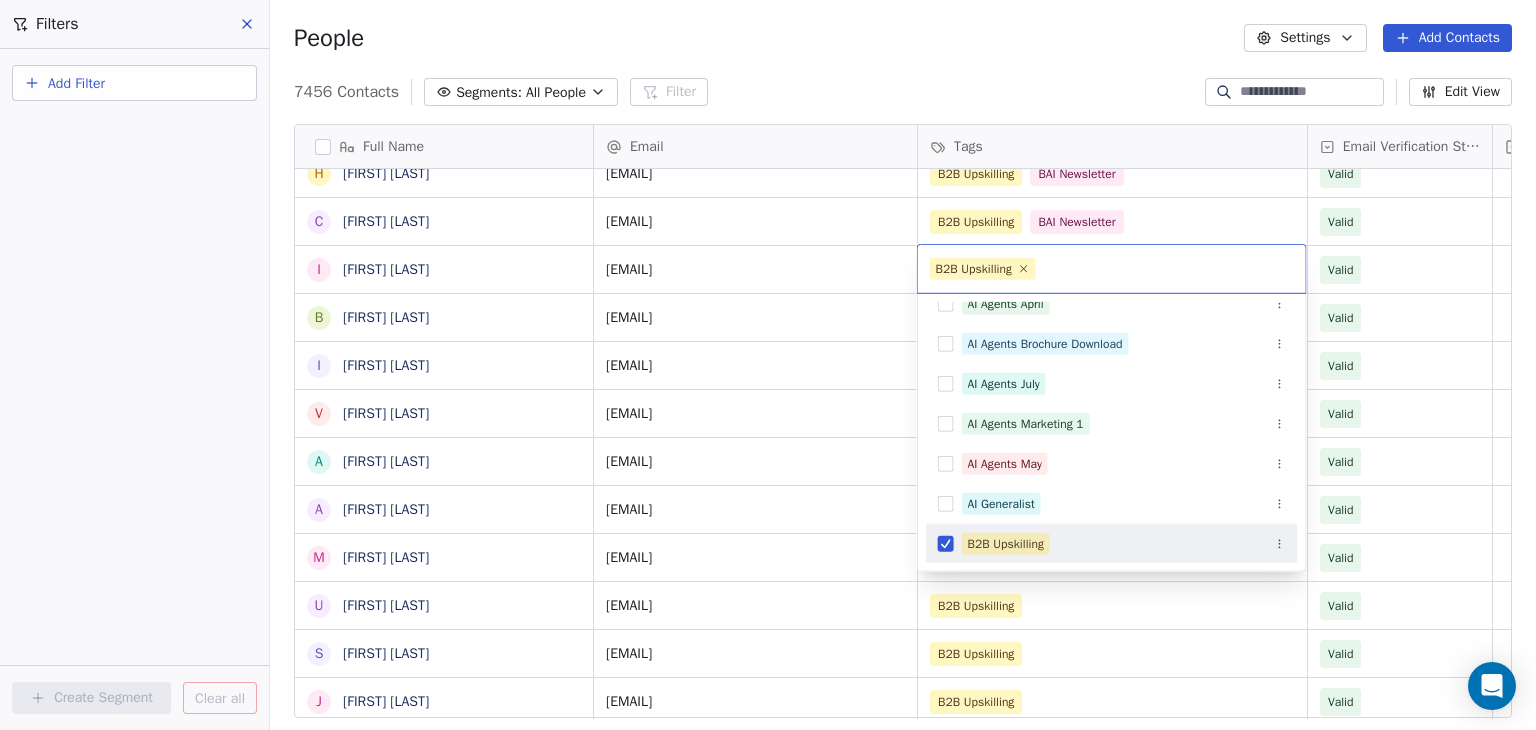 click on "BAR Contacts People Marketing Workflows Campaigns Sales Pipelines Sequences Beta Tools Apps AI Agents Help & Support Filters Add Filter  Create Segment Clear all People Settings  Add Contacts 7456 Contacts Segments: All People Filter  Edit View Tag Add to Sequence Full Name A Airashi Dutta Y Yassine El Ghamry S Solanda Dufresne J Joe Doyle M Matt Donovan J Juliette Deschamps J Joe Dent S Sydney DeJoie C Cecilie Davidsen K Kate Davids O Ozge Kantas D'Andrea J Justin Conley W Wiebke Cundill D Dino Christou G Guillaume Ceugniet K Kaitlyn Cacciola S Shane Carroll B Blint Bn E Emma Burvill M Megan N Bayzick H Heather Bedont C Cleo Bamber I Ibrahim Basmer B Beth Austin I Ibrahim Ayoub V Vidushi Singh A Amit Kumar Singh A Arpit Singh M MANISH SINGH U Utkarsh Shukla S Shashwat Shrivastava J JANSAN SHIVHARE N Neha Sharma N Nawaj Shaikh R Ravindra Sharma Email Tags Email Verification Status Status airashi@goodbards.com B2B Upskilling BAI Newsletter Valid y.elghamry@credendo.com B2B Upskilling BAI Newsletter Valid" at bounding box center [768, 365] 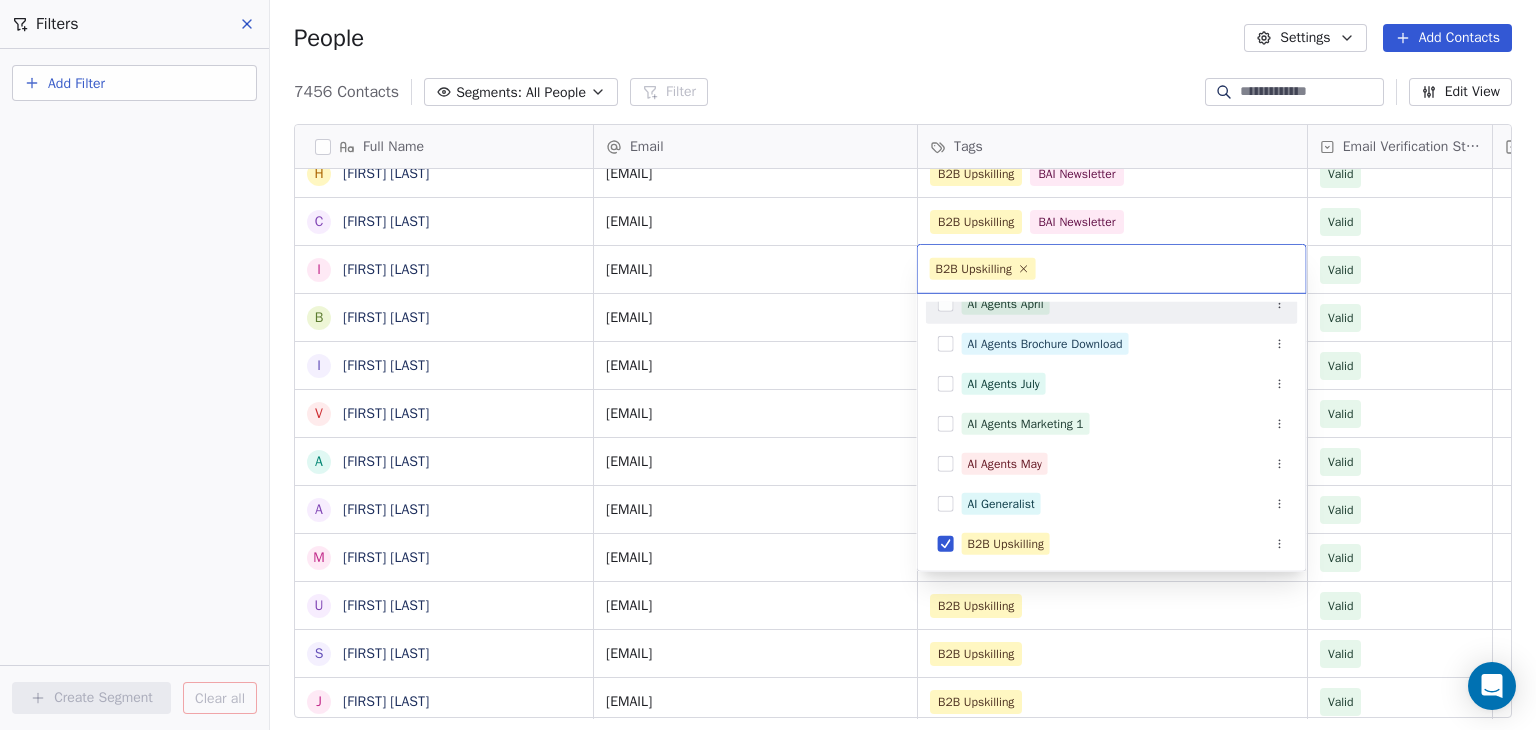 click on "BAR Contacts People Marketing Workflows Campaigns Sales Pipelines Sequences Beta Tools Apps AI Agents Help & Support Filters Add Filter  Create Segment Clear all People Settings  Add Contacts 7456 Contacts Segments: All People Filter  Edit View Tag Add to Sequence Full Name A Airashi Dutta Y Yassine El Ghamry S Solanda Dufresne J Joe Doyle M Matt Donovan J Juliette Deschamps J Joe Dent S Sydney DeJoie C Cecilie Davidsen K Kate Davids O Ozge Kantas D'Andrea J Justin Conley W Wiebke Cundill D Dino Christou G Guillaume Ceugniet K Kaitlyn Cacciola S Shane Carroll B Blint Bn E Emma Burvill M Megan N Bayzick H Heather Bedont C Cleo Bamber I Ibrahim Basmer B Beth Austin I Ibrahim Ayoub V Vidushi Singh A Amit Kumar Singh A Arpit Singh M MANISH SINGH U Utkarsh Shukla S Shashwat Shrivastava J JANSAN SHIVHARE N Neha Sharma N Nawaj Shaikh R Ravindra Sharma Email Tags Email Verification Status Status airashi@goodbards.com B2B Upskilling BAI Newsletter Valid y.elghamry@credendo.com B2B Upskilling BAI Newsletter Valid" at bounding box center [768, 365] 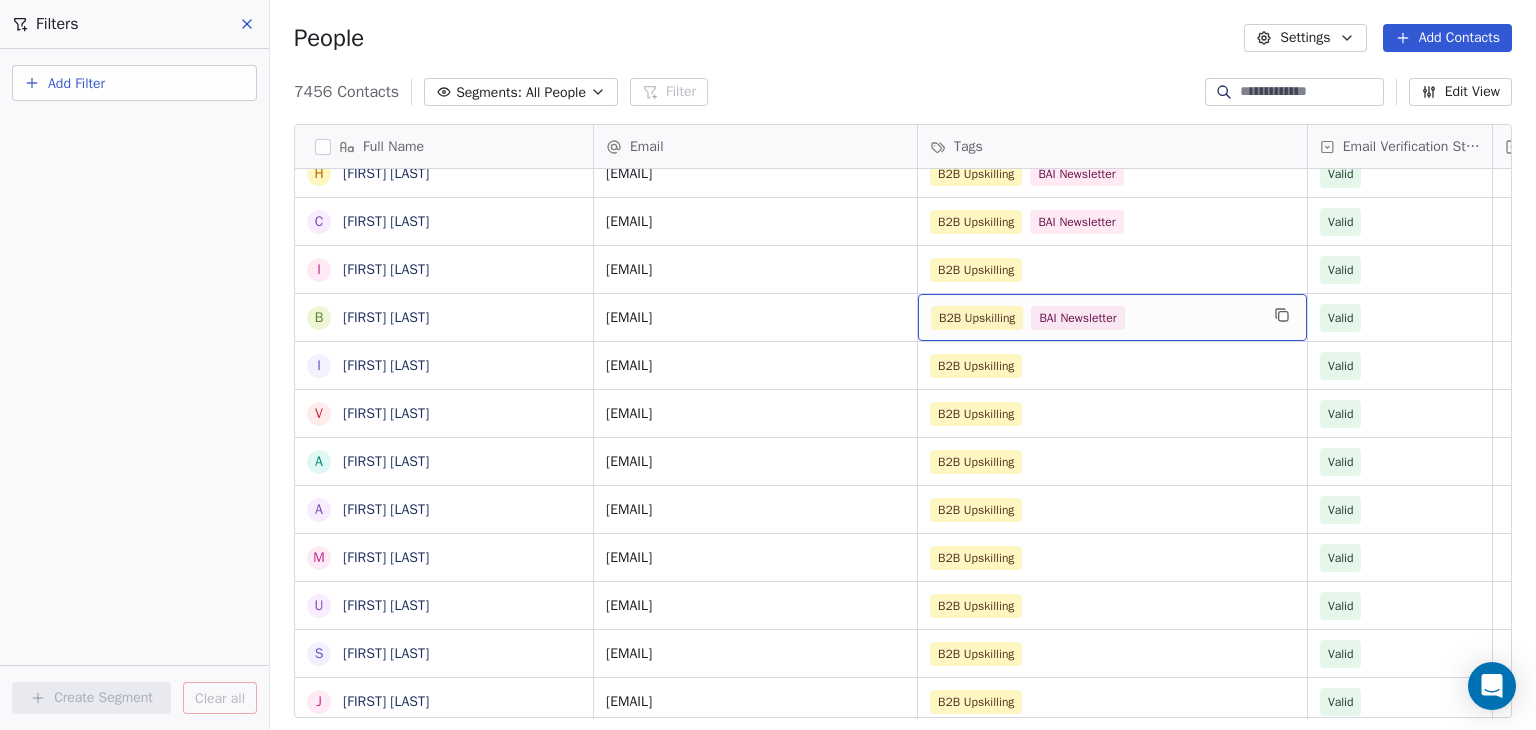 click on "B2B Upskilling BAI Newsletter" at bounding box center [1094, 318] 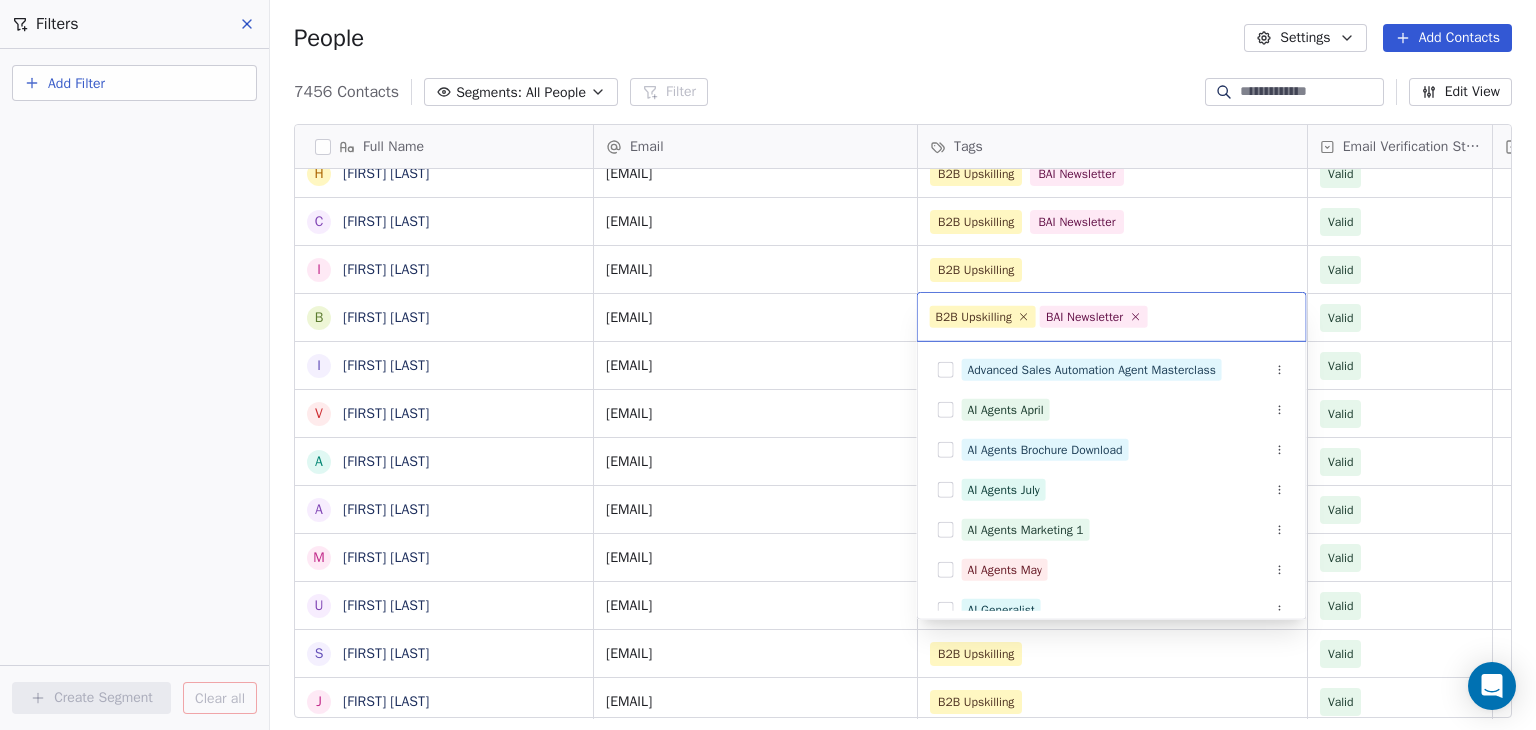 drag, startPoint x: 1146, startPoint y: 312, endPoint x: 1153, endPoint y: 302, distance: 12.206555 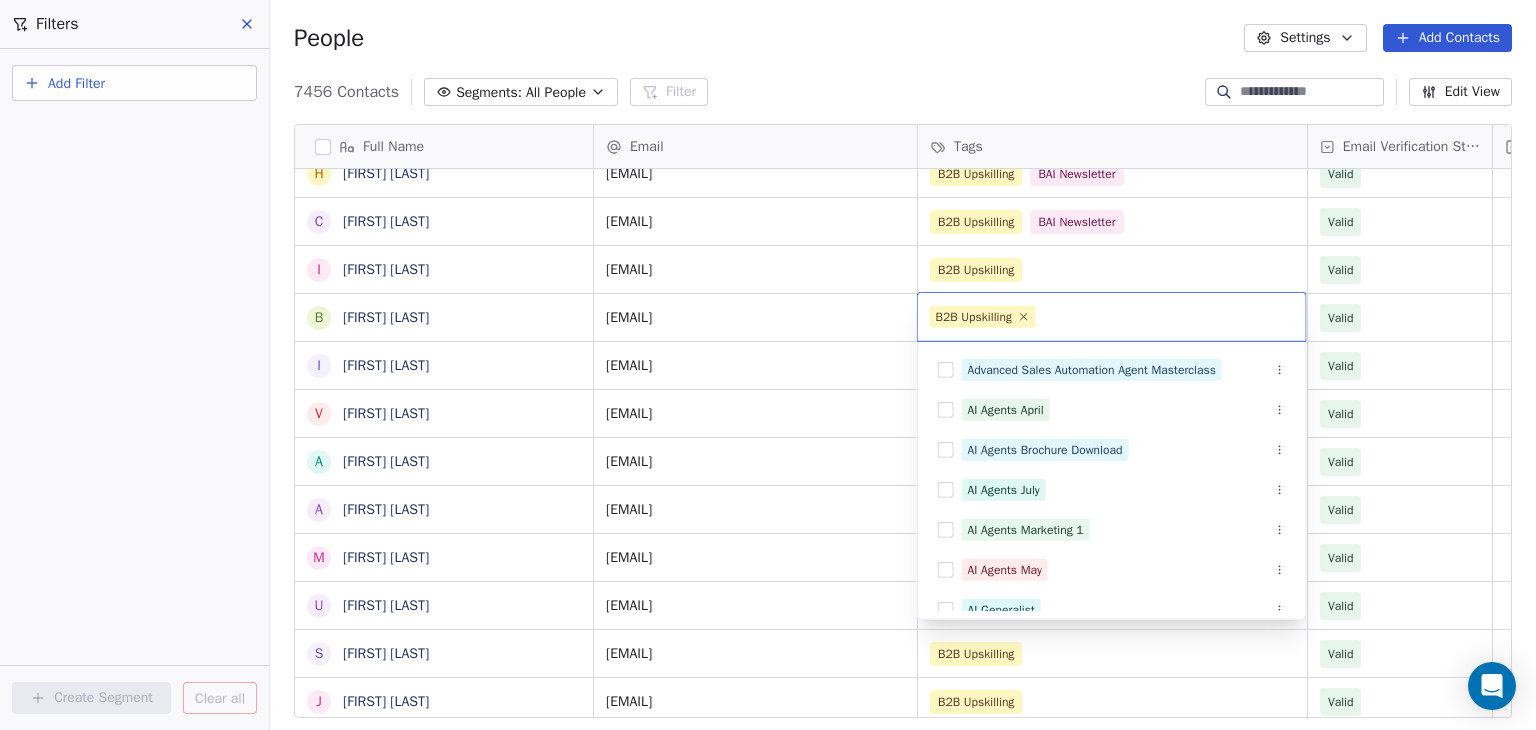 click on "BAR Contacts People Marketing Workflows Campaigns Sales Pipelines Sequences Beta Tools Apps AI Agents Help & Support Filters Add Filter  Create Segment Clear all People Settings  Add Contacts 7456 Contacts Segments: All People Filter  Edit View Tag Add to Sequence Full Name A Airashi Dutta Y Yassine El Ghamry S Solanda Dufresne J Joe Doyle M Matt Donovan J Juliette Deschamps J Joe Dent S Sydney DeJoie C Cecilie Davidsen K Kate Davids O Ozge Kantas D'Andrea J Justin Conley W Wiebke Cundill D Dino Christou G Guillaume Ceugniet K Kaitlyn Cacciola S Shane Carroll B Blint Bn E Emma Burvill M Megan N Bayzick H Heather Bedont C Cleo Bamber I Ibrahim Basmer B Beth Austin I Ibrahim Ayoub V Vidushi Singh A Amit Kumar Singh A Arpit Singh M MANISH SINGH U Utkarsh Shukla S Shashwat Shrivastava J JANSAN SHIVHARE N Neha Sharma N Nawaj Shaikh R Ravindra Sharma Email Tags Email Verification Status Status airashi@goodbards.com B2B Upskilling BAI Newsletter Valid y.elghamry@credendo.com B2B Upskilling BAI Newsletter Valid" at bounding box center [768, 365] 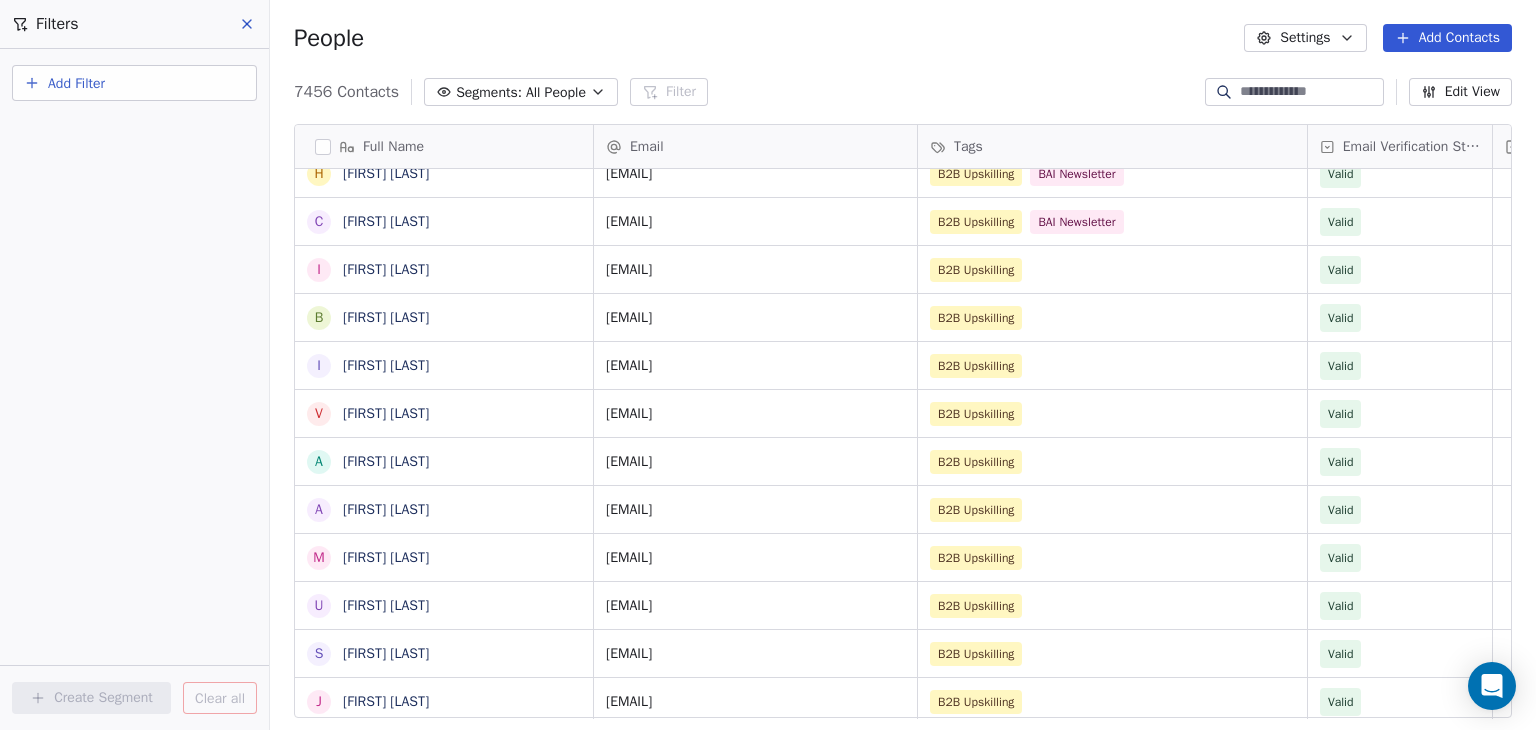 scroll, scrollTop: 4093, scrollLeft: 0, axis: vertical 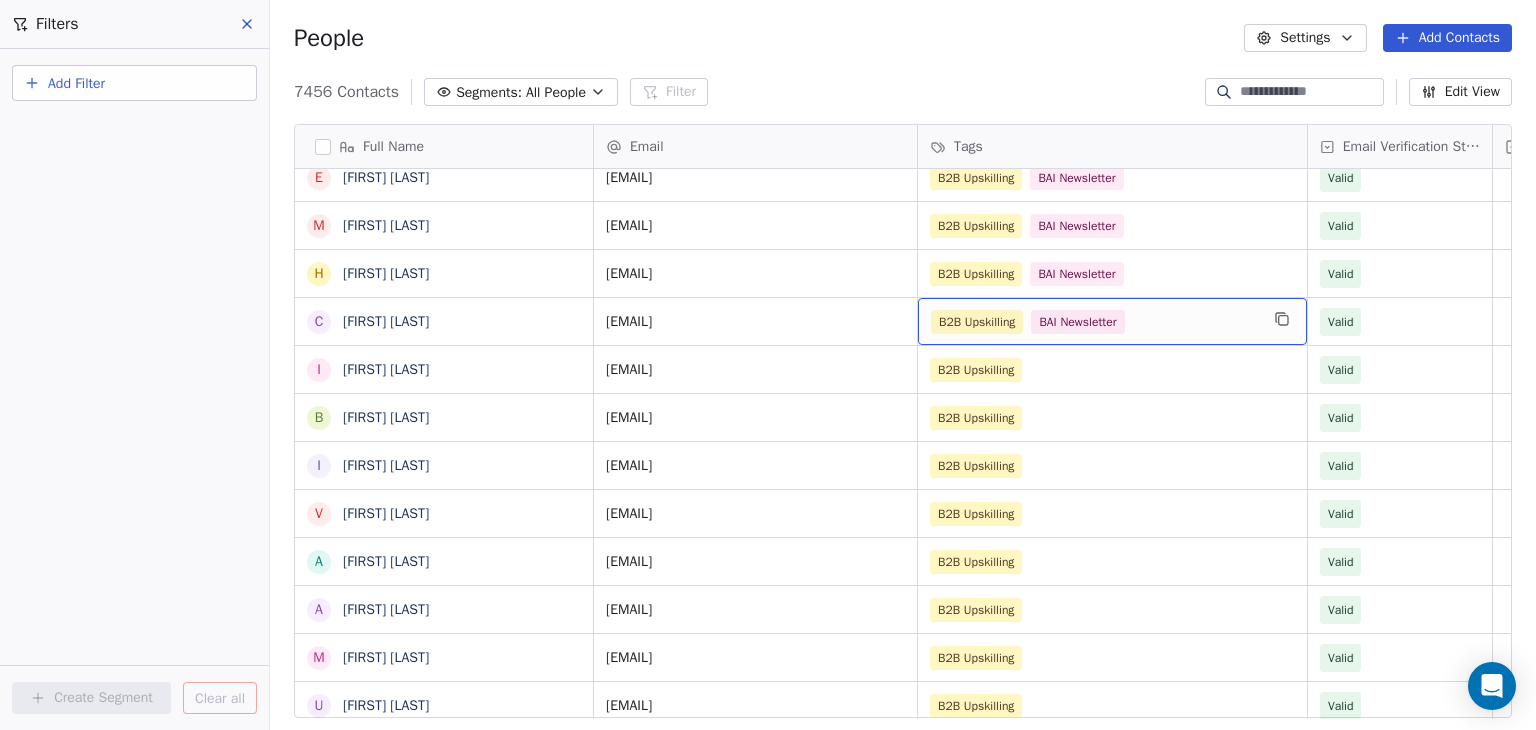 click on "B2B Upskilling BAI Newsletter" at bounding box center [1094, 322] 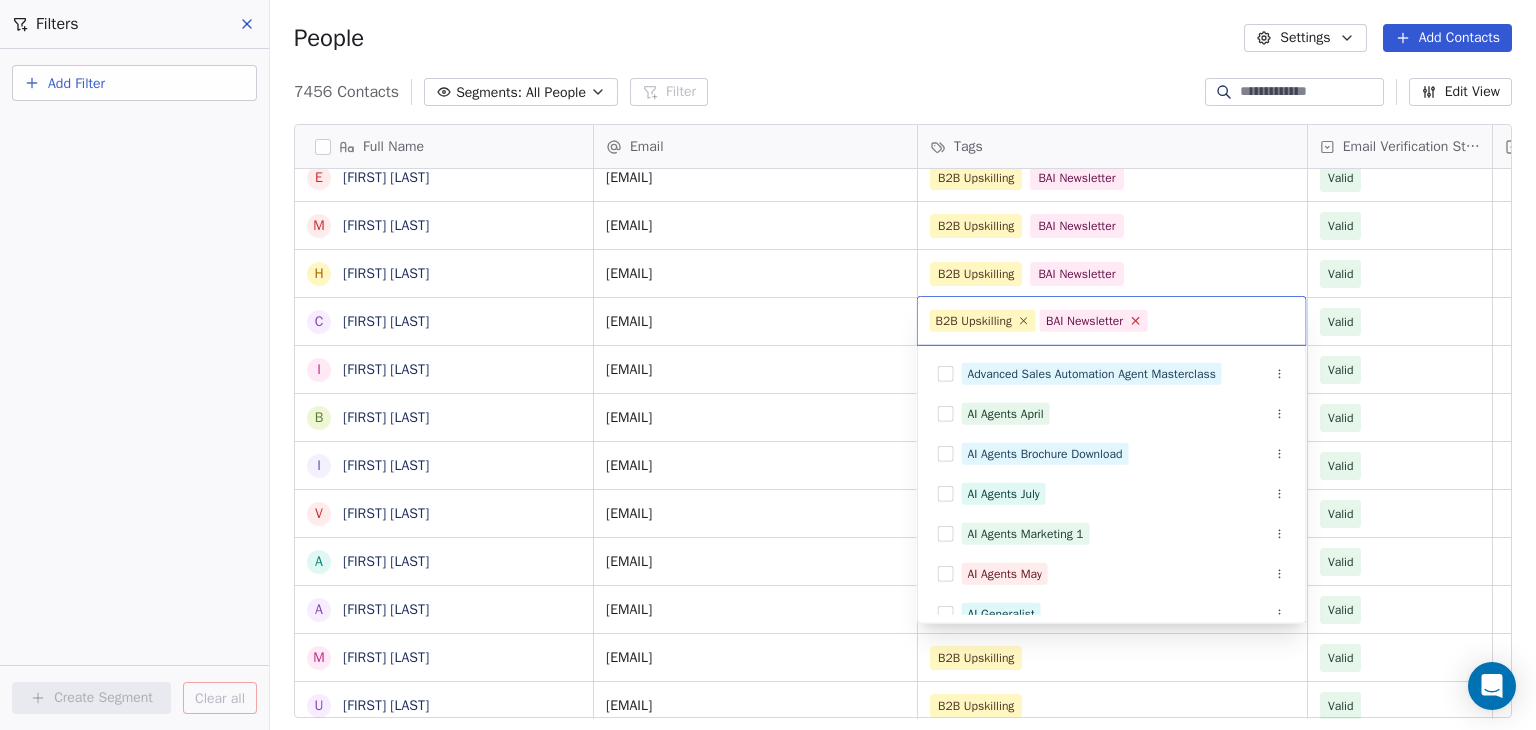 click 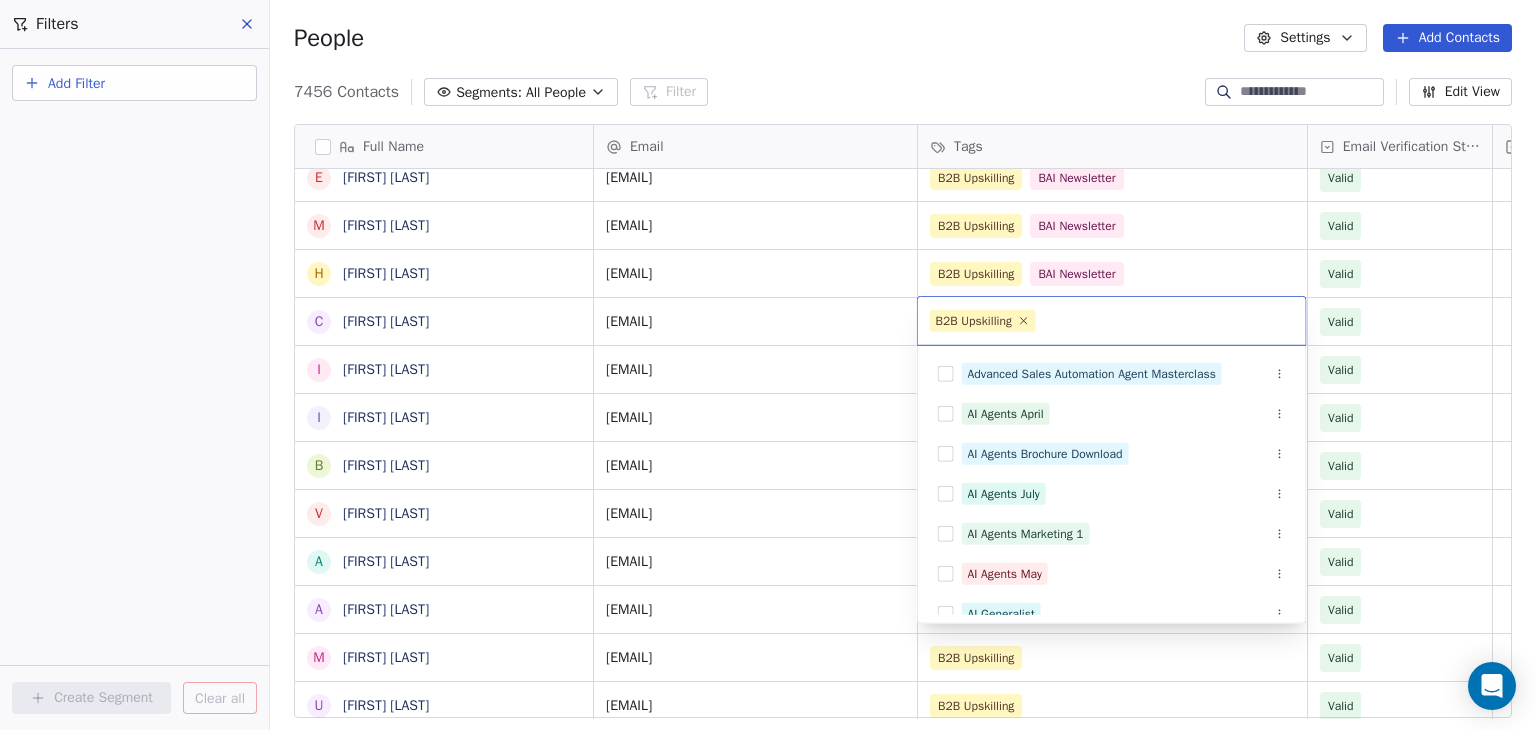 click on "BAR Contacts People Marketing Workflows Campaigns Sales Pipelines Sequences Beta Tools Apps AI Agents Help & Support Filters Add Filter  Create Segment Clear all People Settings  Add Contacts 7456 Contacts Segments: All People Filter  Edit View Tag Add to Sequence Full Name B Bret Ellis T Tanya Embertson A Airashi Dutta Y Yassine El Ghamry S Solanda Dufresne J Joe Doyle M Matt Donovan J Juliette Deschamps J Joe Dent S Sydney DeJoie C Cecilie Davidsen K Kate Davids O Ozge Kantas D'Andrea J Justin Conley W Wiebke Cundill D Dino Christou G Guillaume Ceugniet K Kaitlyn Cacciola S Shane Carroll B Blint Bn E Emma Burvill M Megan N Bayzick H Heather Bedont C Cleo Bamber I Ibrahim Basmer I Ibrahim Ayoub B Beth Austin V Vidushi Singh A Amit Kumar Singh A Arpit Singh M MANISH SINGH U Utkarsh Shukla S Shashwat Shrivastava J JANSAN SHIVHARE N Neha Sharma N Nawaj Shaikh R Ravindra Sharma Email Tags Email Verification Status Status bret.ellis@imglobal.com B2B Upskilling BAI Newsletter Valid tembertson@suttonbank.com" at bounding box center [768, 365] 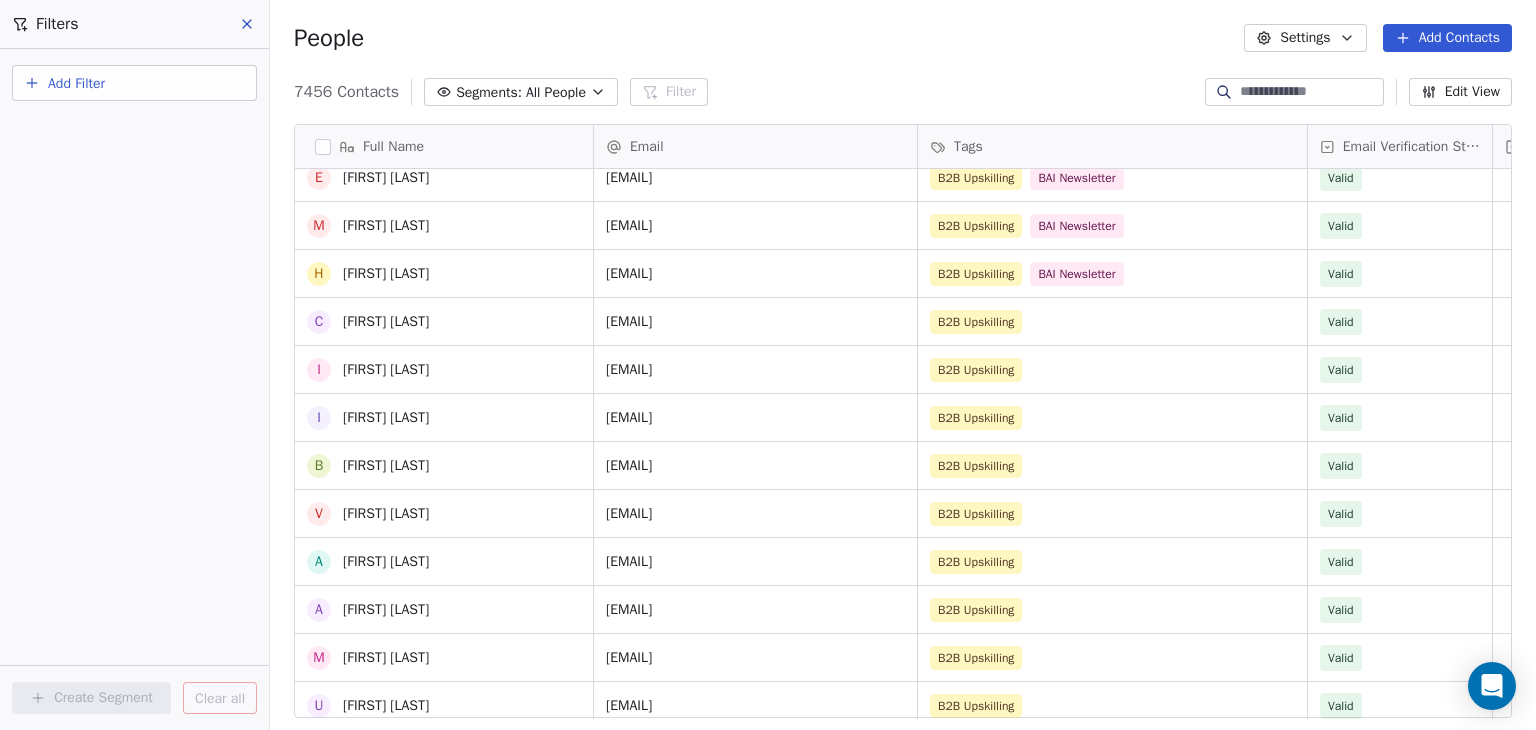 scroll, scrollTop: 3900, scrollLeft: 0, axis: vertical 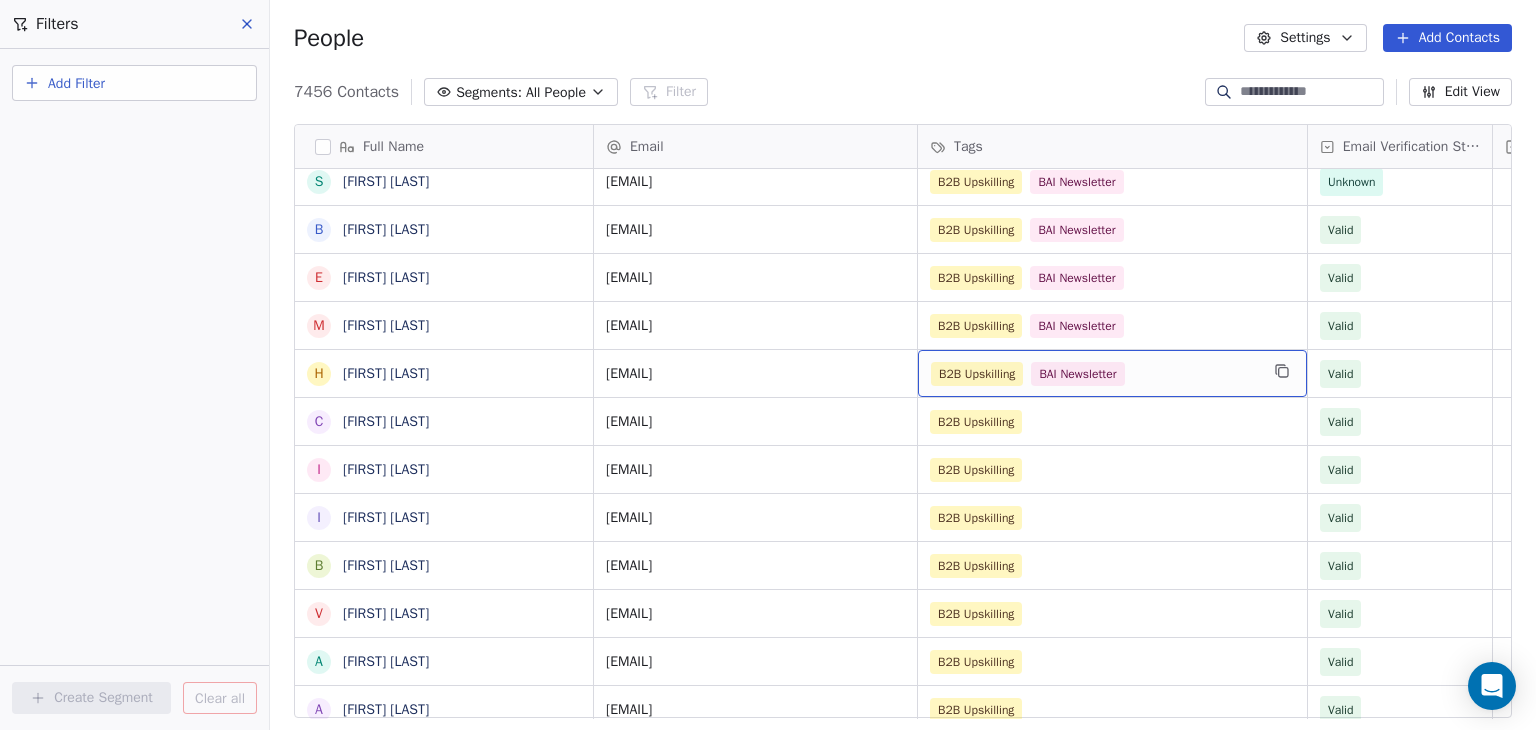 click on "B2B Upskilling BAI Newsletter" at bounding box center [1094, 374] 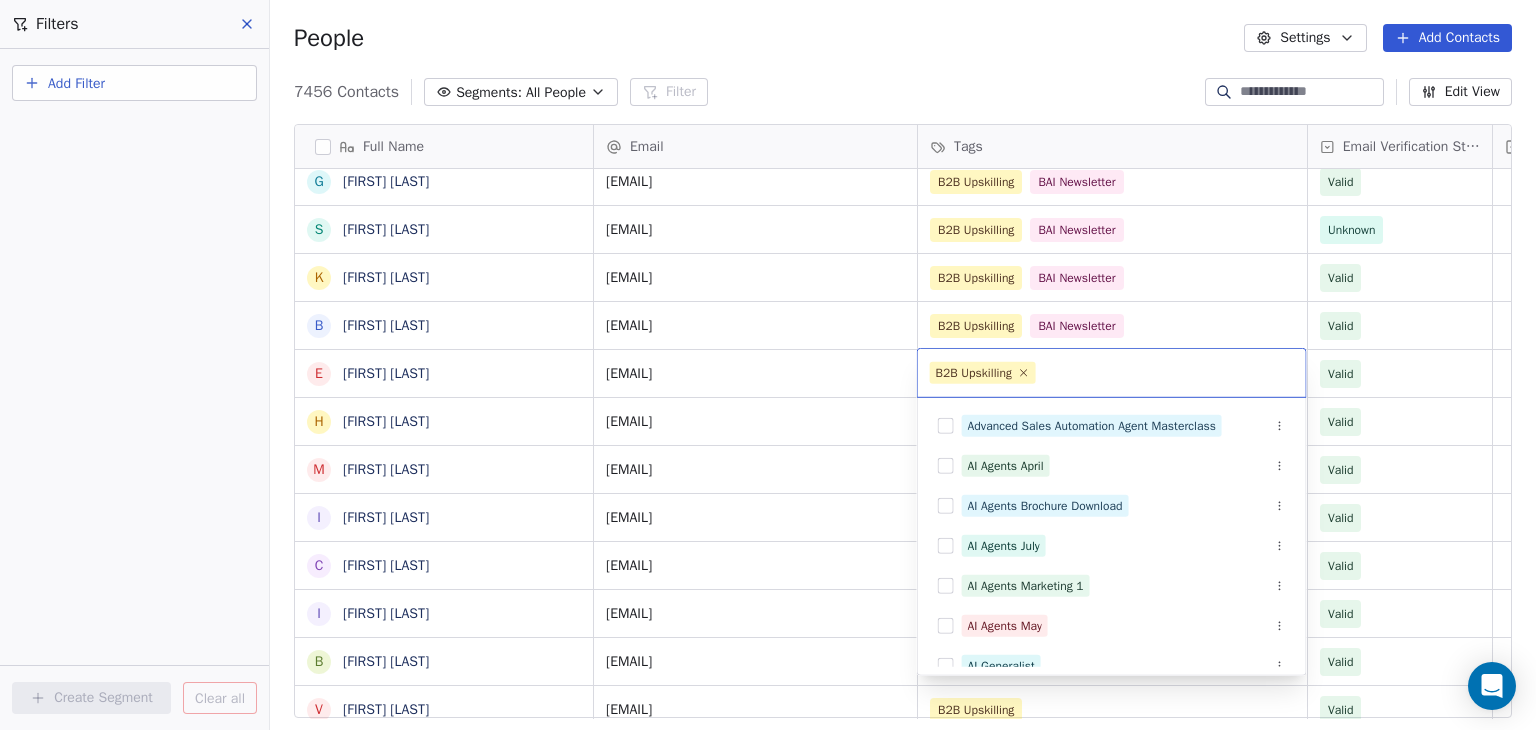 scroll, scrollTop: 58, scrollLeft: 0, axis: vertical 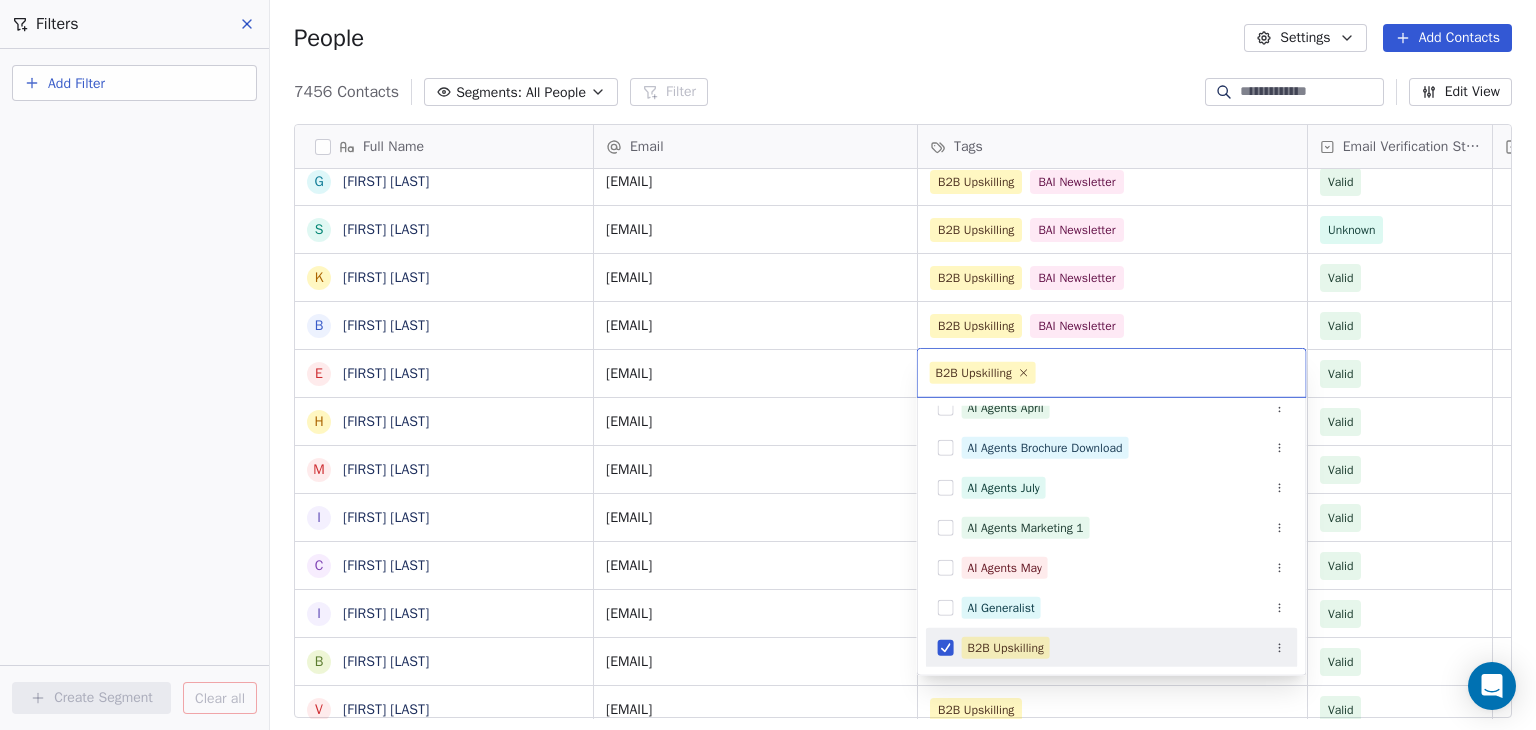 click on "BAR Contacts People Marketing Workflows Campaigns Sales Pipelines Sequences Beta Tools Apps AI Agents Help & Support Filters Add Filter  Create Segment Clear all People Settings  Add Contacts 7456 Contacts Segments: All People Filter  Edit View Tag Add to Sequence Full Name R Ranita Ghosh J Jake Fox S Sergi Fernndez F Fan Feng B Bret Ellis T Tanya Embertson A Airashi Dutta Y Yassine El Ghamry J Joe Doyle S Solanda Dufresne M Matt Donovan J Juliette Deschamps S Sydney DeJoie J Joe Dent K Kate Davids C Cecilie Davidsen O Ozge Kantas D'Andrea W Wiebke Cundill J Justin Conley D Dino Christou G Guillaume Ceugniet S Shane Carroll K Kaitlyn Cacciola B Blint Bn E Emma Burvill H Heather Bedont M Megan N Bayzick I Ibrahim Basmer C Cleo Bamber I Ibrahim Ayoub B Beth Austin V Vidushi Singh A Amit Kumar Singh M MANISH SINGH A Arpit Singh U Utkarsh Shukla S Shashwat Shrivastava N Neha Sharma J JANSAN SHIVHARE Email Tags Email Verification Status Status rghosh@advizr.com B2B Upskilling Unknown jake.fox@grayscale.com Valid" at bounding box center [768, 365] 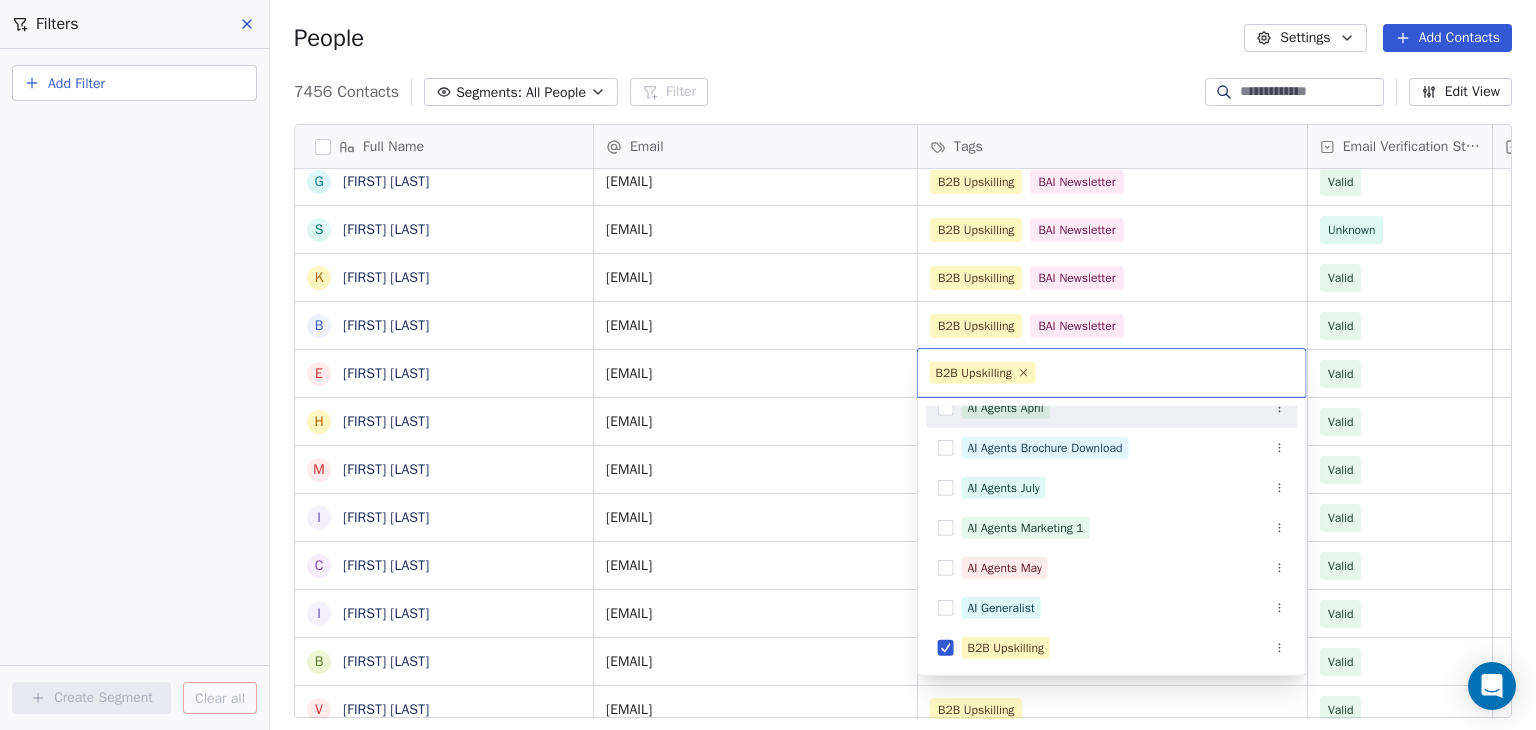 click on "BAR Contacts People Marketing Workflows Campaigns Sales Pipelines Sequences Beta Tools Apps AI Agents Help & Support Filters Add Filter  Create Segment Clear all People Settings  Add Contacts 7456 Contacts Segments: All People Filter  Edit View Tag Add to Sequence Full Name R Ranita Ghosh J Jake Fox S Sergi Fernndez F Fan Feng B Bret Ellis T Tanya Embertson A Airashi Dutta Y Yassine El Ghamry J Joe Doyle S Solanda Dufresne M Matt Donovan J Juliette Deschamps S Sydney DeJoie J Joe Dent K Kate Davids C Cecilie Davidsen O Ozge Kantas D'Andrea W Wiebke Cundill J Justin Conley D Dino Christou G Guillaume Ceugniet S Shane Carroll K Kaitlyn Cacciola B Blint Bn E Emma Burvill H Heather Bedont M Megan N Bayzick I Ibrahim Basmer C Cleo Bamber I Ibrahim Ayoub B Beth Austin V Vidushi Singh A Amit Kumar Singh M MANISH SINGH A Arpit Singh U Utkarsh Shukla S Shashwat Shrivastava N Neha Sharma J JANSAN SHIVHARE Email Tags Email Verification Status Status rghosh@advizr.com B2B Upskilling Unknown jake.fox@grayscale.com Valid" at bounding box center (768, 365) 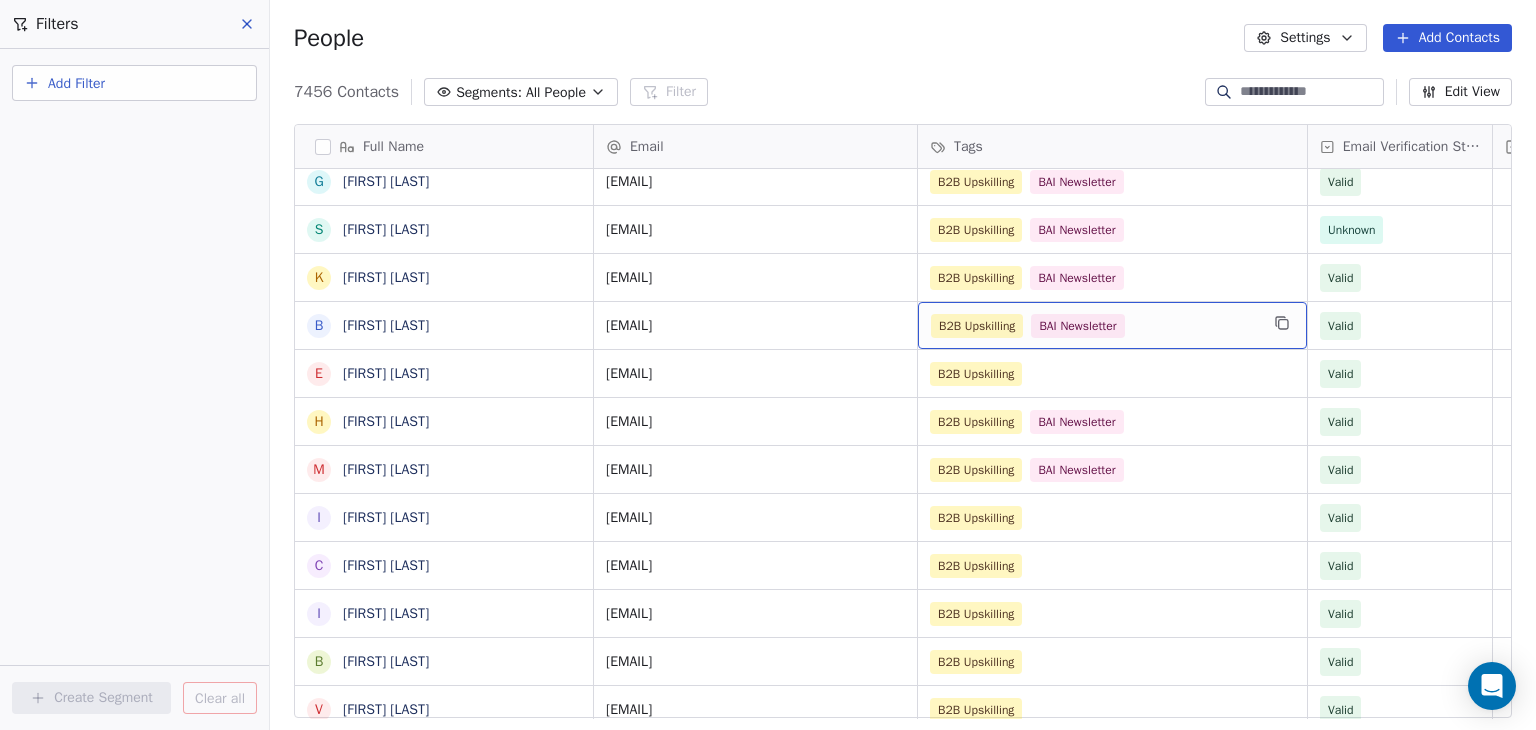 click on "B2B Upskilling BAI Newsletter" at bounding box center [1094, 326] 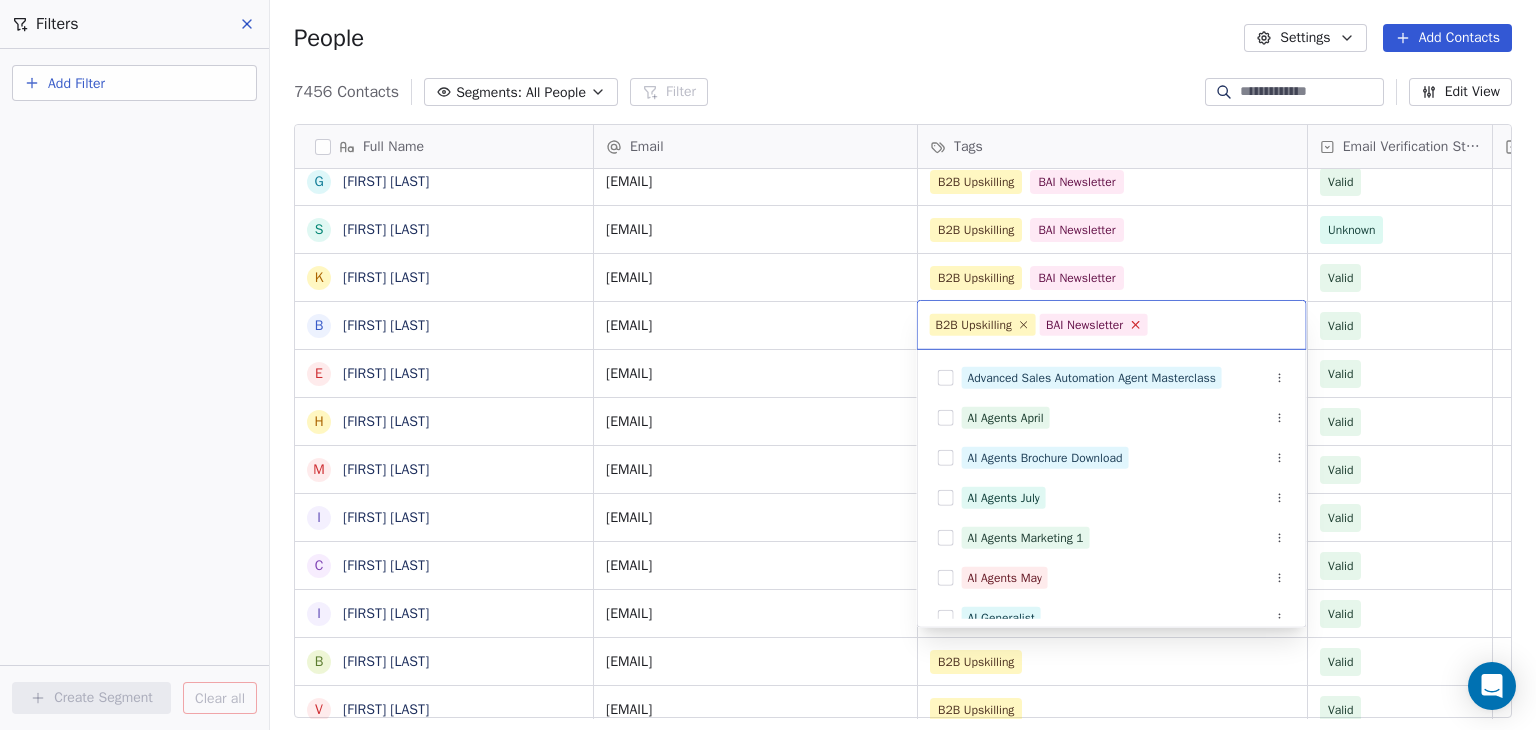 click 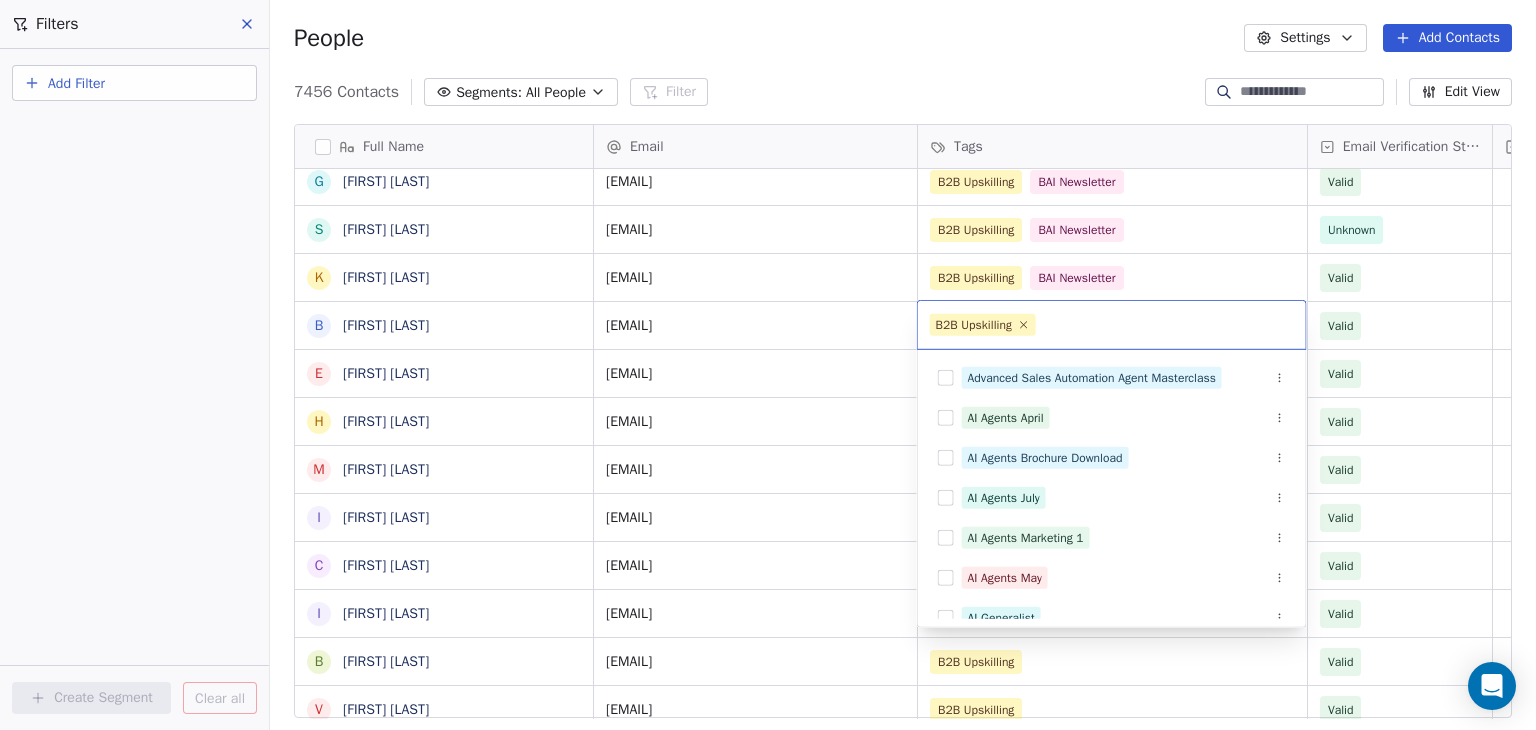 drag, startPoint x: 1057, startPoint y: 134, endPoint x: 1053, endPoint y: 97, distance: 37.215588 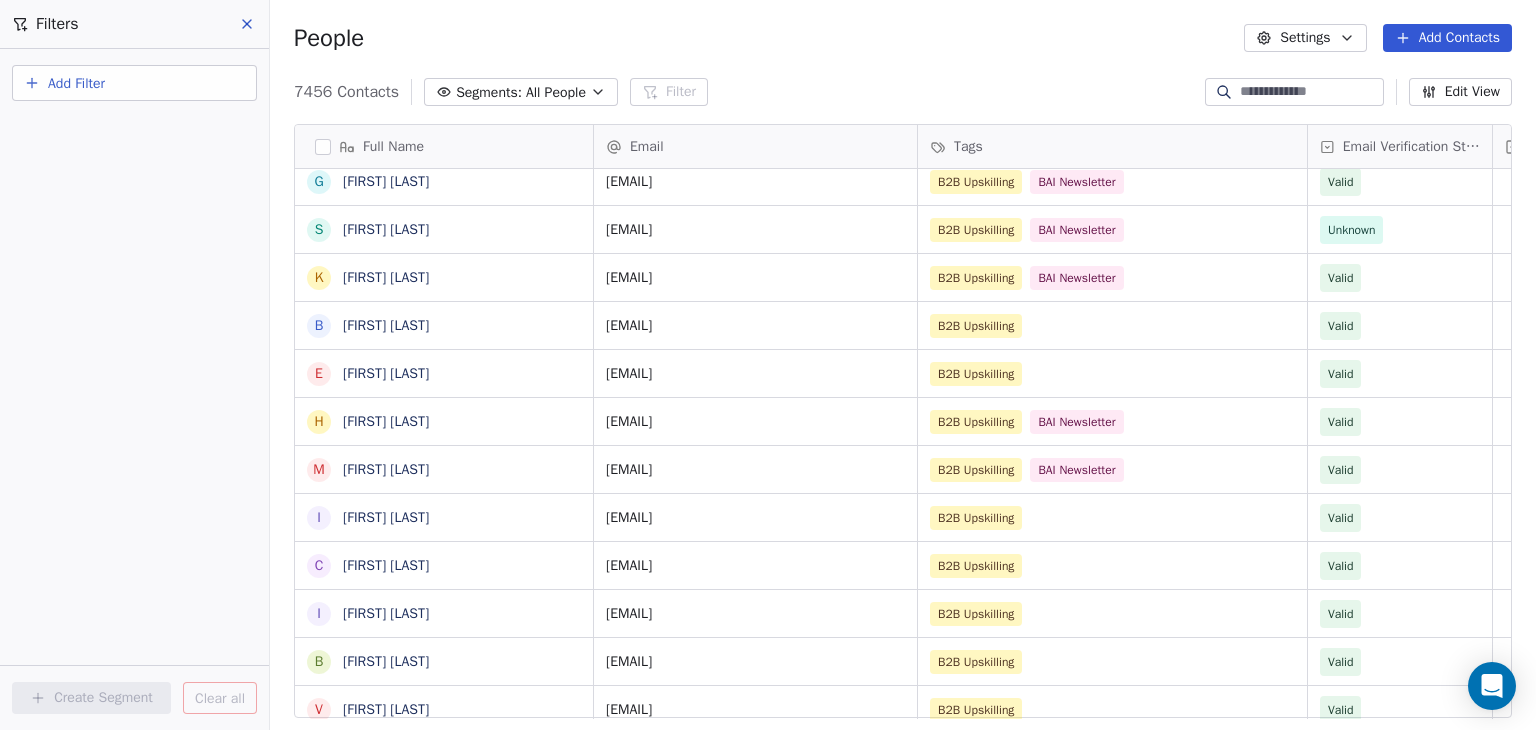 drag, startPoint x: 1053, startPoint y: 97, endPoint x: 1084, endPoint y: 151, distance: 62.26556 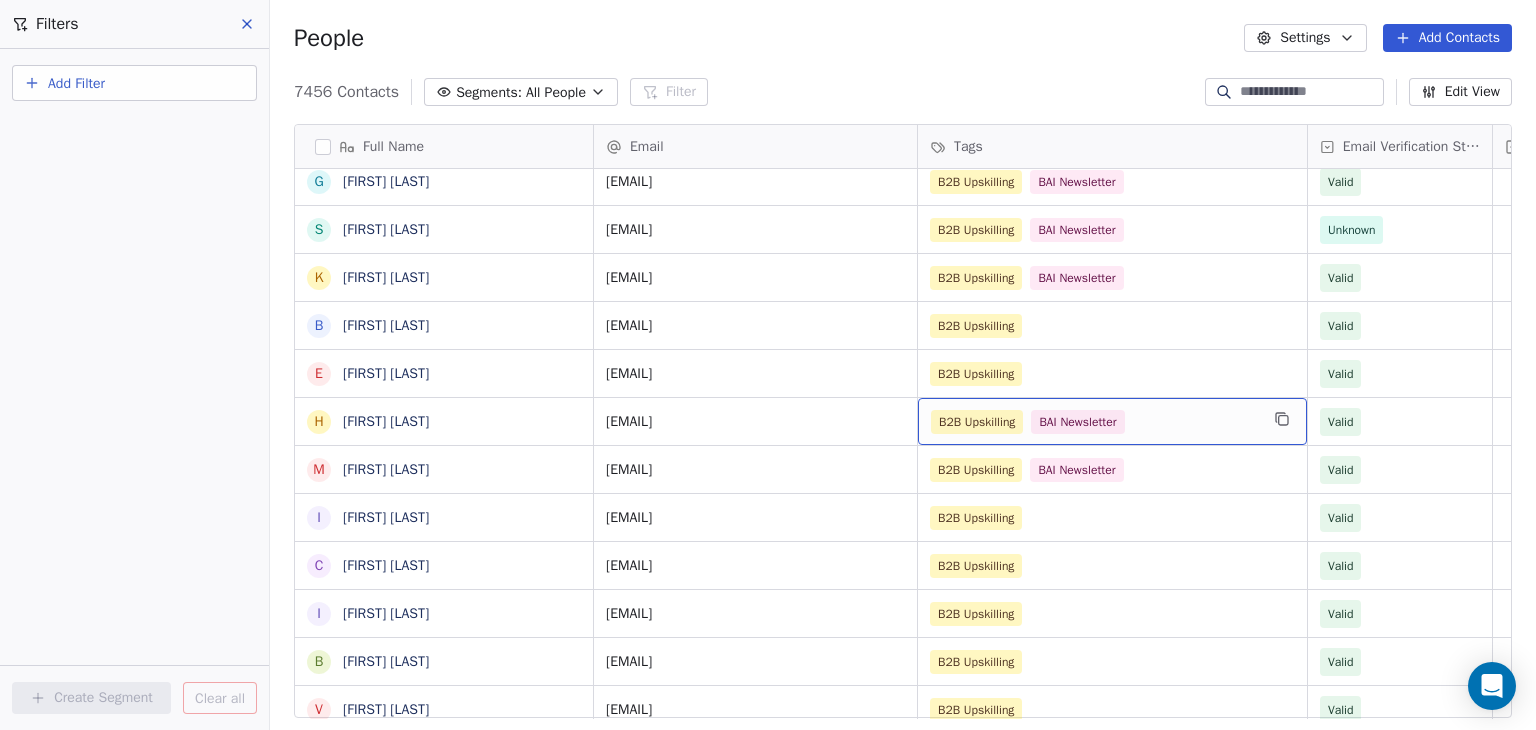 click on "B2B Upskilling BAI Newsletter" at bounding box center [1094, 422] 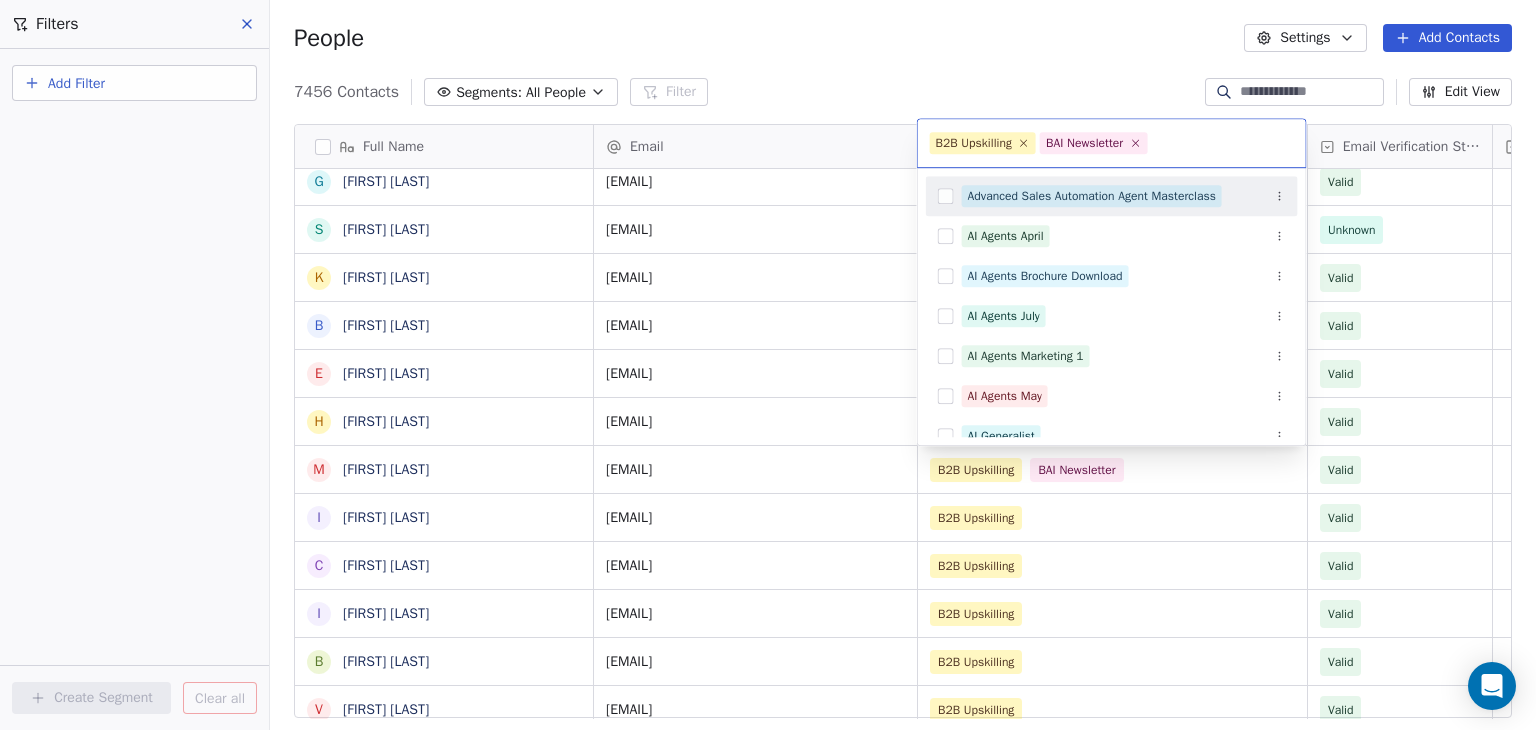 click on "BAR Contacts People Marketing Workflows Campaigns Sales Pipelines Sequences Beta Tools Apps AI Agents Help & Support Filters Add Filter  Create Segment Clear all People Settings  Add Contacts 7456 Contacts Segments: All People Filter  Edit View Tag Add to Sequence Full Name R Ranita Ghosh J Jake Fox S Sergi Fernndez F Fan Feng B Bret Ellis T Tanya Embertson A Airashi Dutta Y Yassine El Ghamry J Joe Doyle S Solanda Dufresne M Matt Donovan J Juliette Deschamps S Sydney DeJoie J Joe Dent K Kate Davids C Cecilie Davidsen O Ozge Kantas D'Andrea W Wiebke Cundill J Justin Conley D Dino Christou G Guillaume Ceugniet S Shane Carroll K Kaitlyn Cacciola B Blint Bn E Emma Burvill H Heather Bedont M Megan N Bayzick I Ibrahim Basmer C Cleo Bamber I Ibrahim Ayoub B Beth Austin V Vidushi Singh A Amit Kumar Singh M MANISH SINGH A Arpit Singh U Utkarsh Shukla S Shashwat Shrivastava N Neha Sharma J JANSAN SHIVHARE Email Tags Email Verification Status Status rghosh@advizr.com B2B Upskilling Unknown jake.fox@grayscale.com Valid" at bounding box center (768, 365) 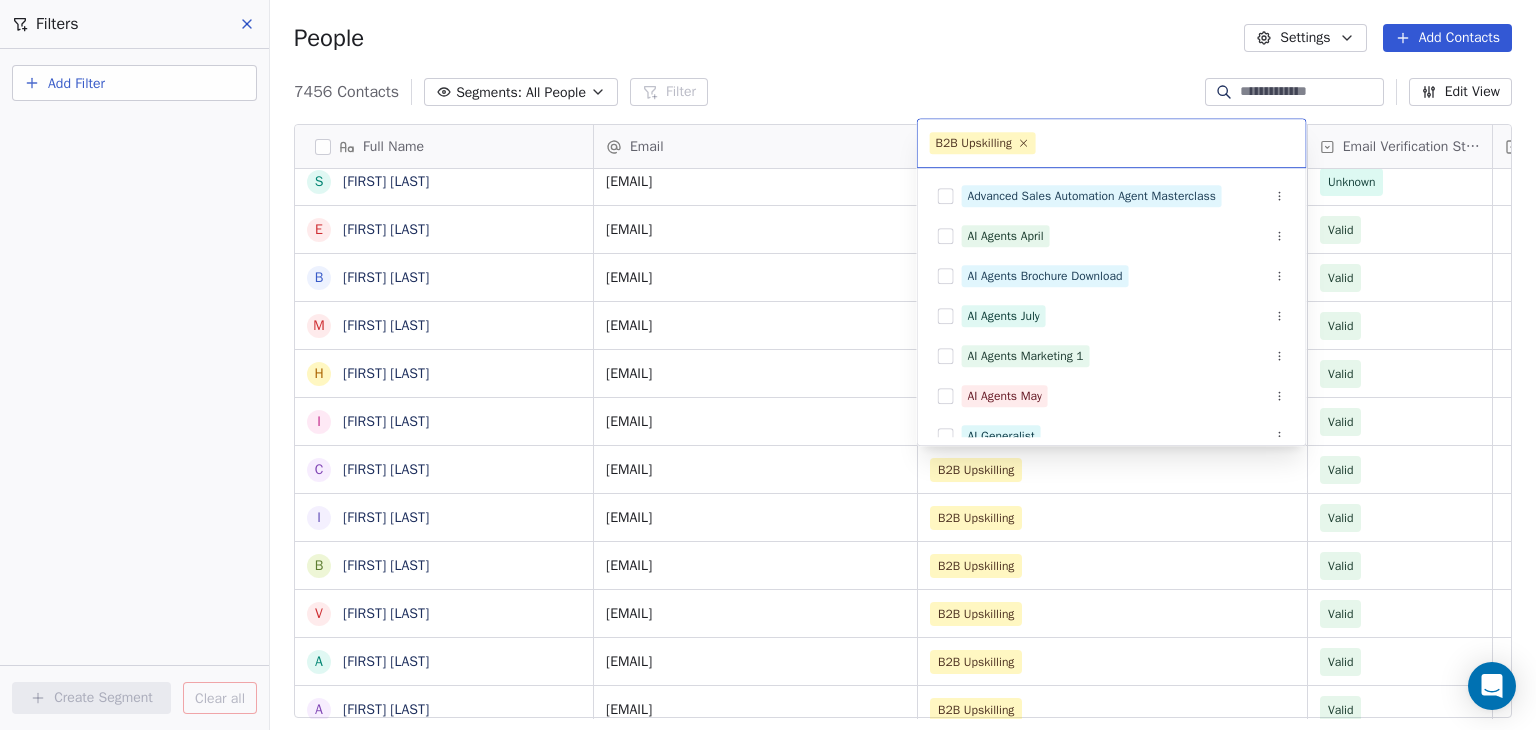 scroll, scrollTop: 58, scrollLeft: 0, axis: vertical 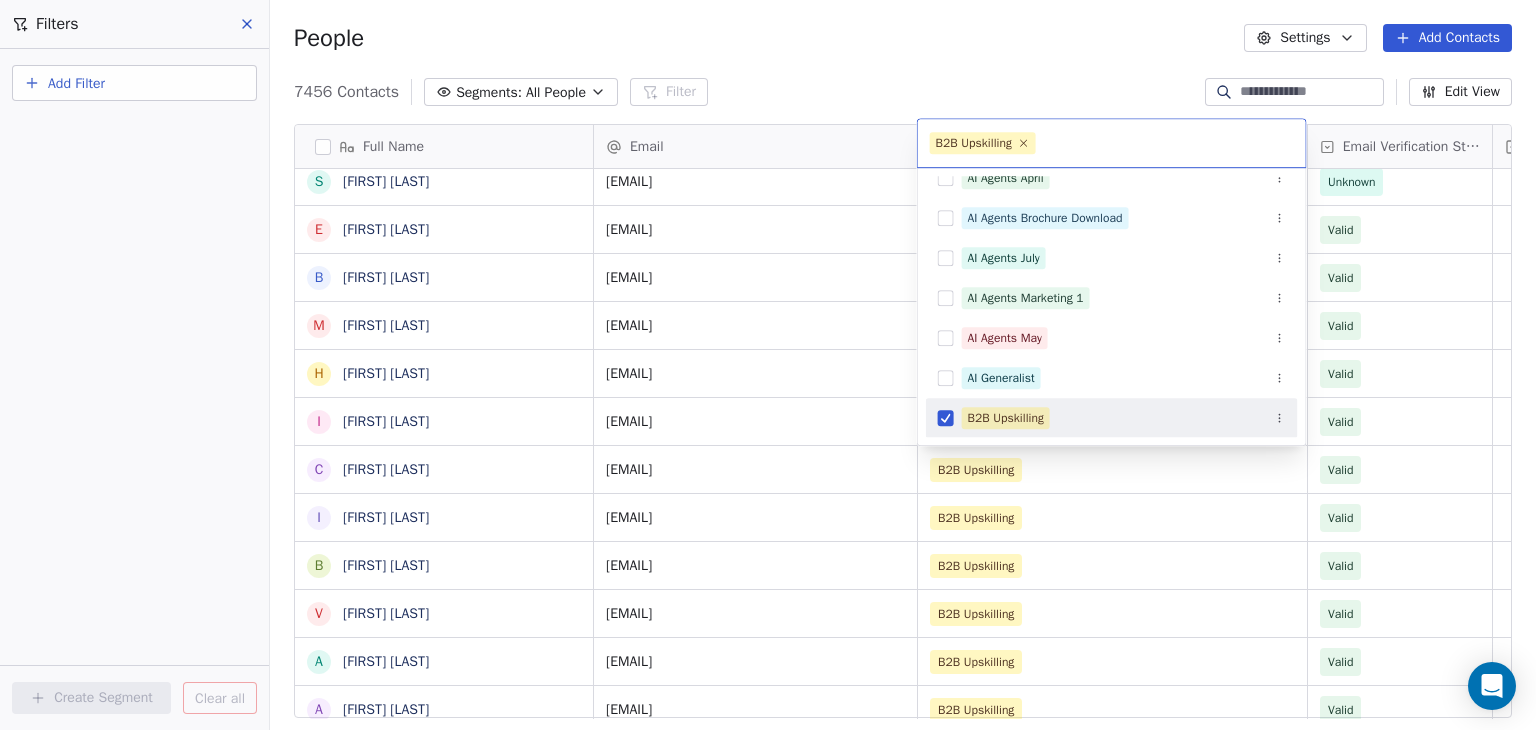 click on "Advanced Sales Automation Agent Masterclass AI Agents April AI Agents Brochure Download AI Agents July AI Agents Marketing 1 AI Agents May AI Generalist B2B Upskilling BAI Newsletter BAI Skilling BAI Skilling Converted BAR - PRO bsr- pro" at bounding box center (1112, 306) 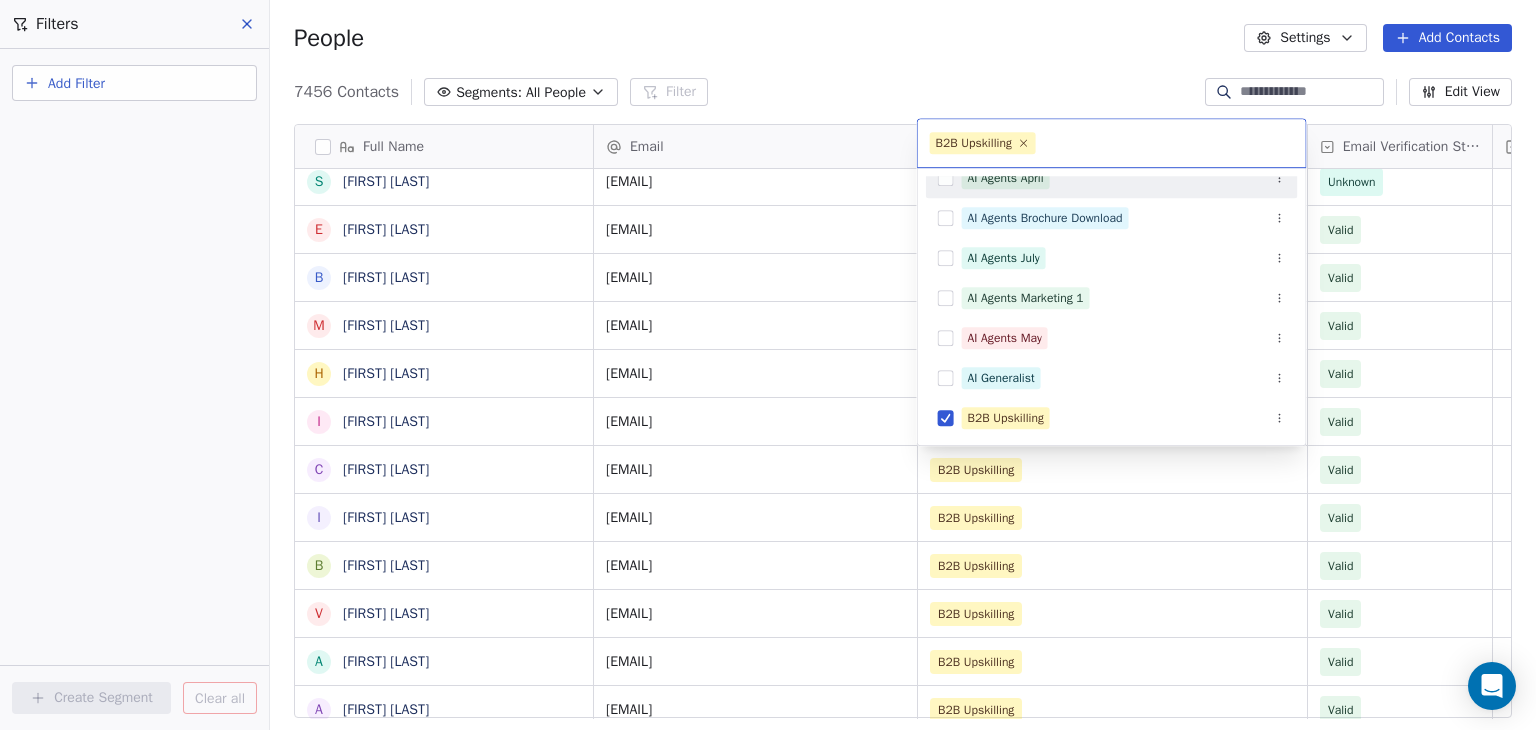drag, startPoint x: 944, startPoint y: 96, endPoint x: 723, endPoint y: 148, distance: 227.03523 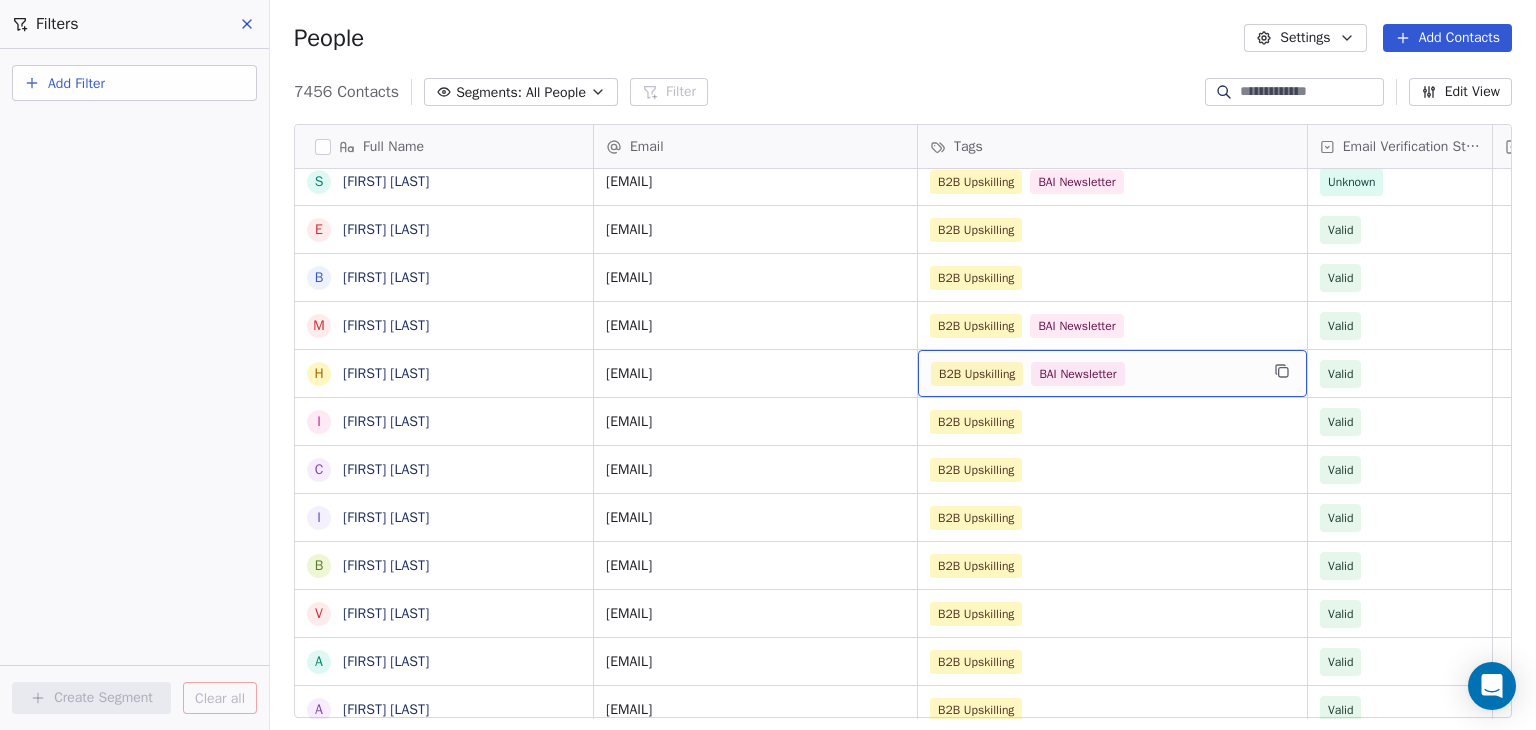 click on "B2B Upskilling BAI Newsletter" at bounding box center [1094, 374] 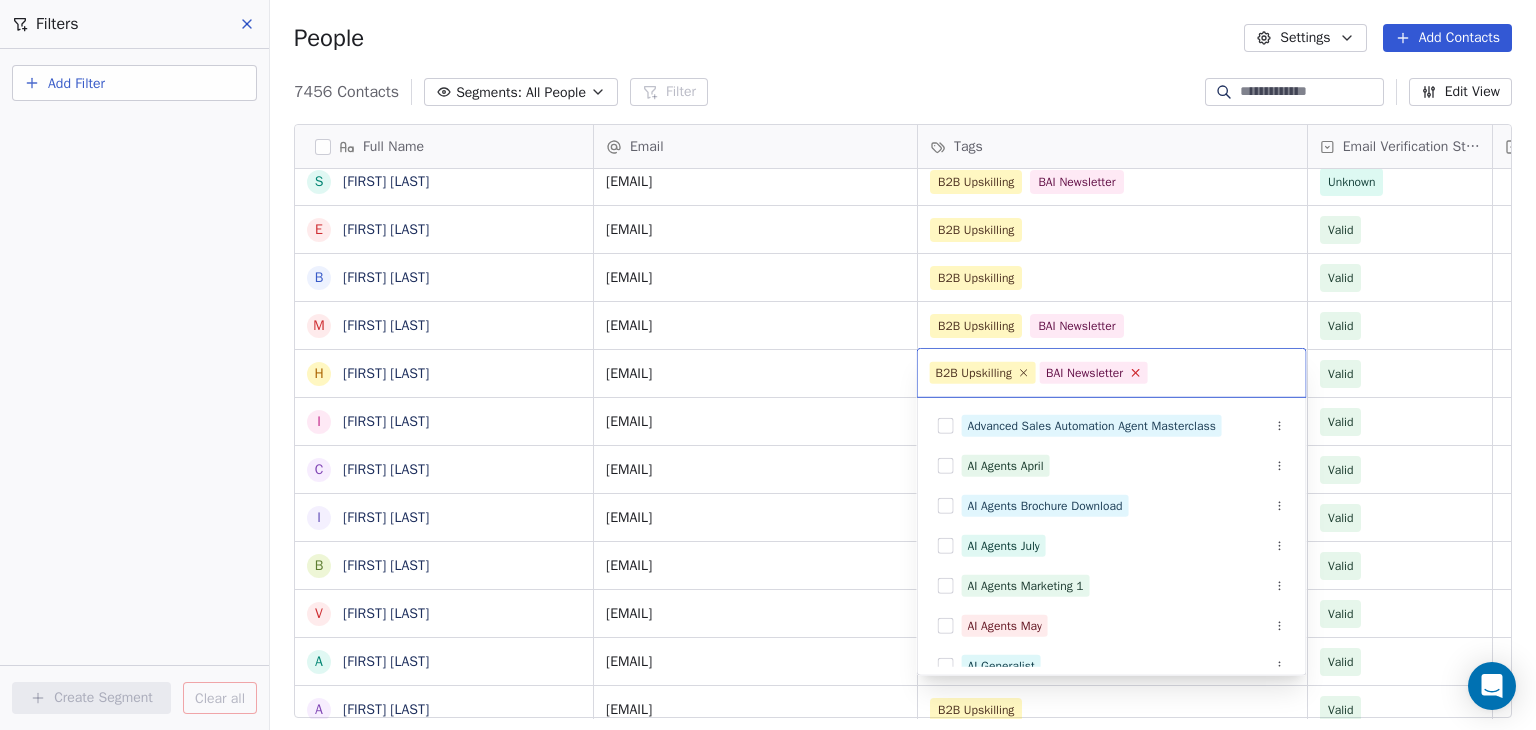 click 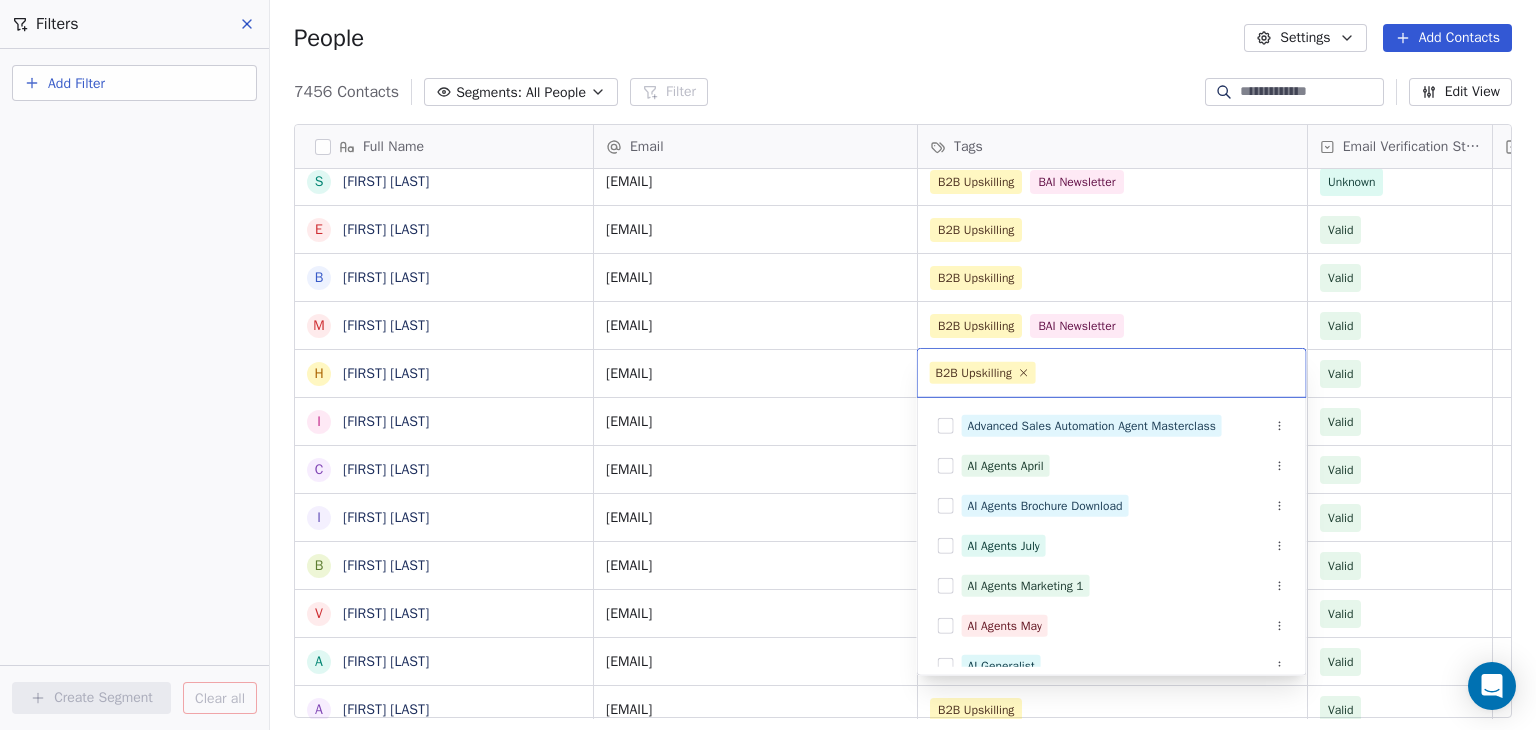 click on "BAR Contacts People Marketing Workflows Campaigns Sales Pipelines Sequences Beta Tools Apps AI Agents Help & Support Filters Add Filter  Create Segment Clear all People Settings  Add Contacts 7456 Contacts Segments: All People Filter  Edit View Tag Add to Sequence Full Name S Sergi Fernndez F Fan Feng B Bret Ellis T Tanya Embertson A Airashi Dutta Y Yassine El Ghamry S Solanda Dufresne J Joe Doyle M Matt Donovan J Juliette Deschamps J Joe Dent S Sydney DeJoie C Cecilie Davidsen K Kate Davids O Ozge Kantas D'Andrea J Justin Conley W Wiebke Cundill D Dino Christou G Guillaume Ceugniet K Kaitlyn Cacciola S Shane Carroll E Emma Burvill B Blint Bn M Megan N Bayzick H Heather Bedont I Ibrahim Basmer C Cleo Bamber I Ibrahim Ayoub B Beth Austin V Vidushi Singh A Amit Kumar Singh A Arpit Singh M MANISH SINGH U Utkarsh Shukla S Shashwat Shrivastava J JANSAN SHIVHARE N Neha Sharma N Nawaj Shaikh R Ravindra Sharma Email Tags Email Verification Status Status sfernandez@microbank.com B2B Upskilling Unknown B2B Upskilling" at bounding box center [768, 365] 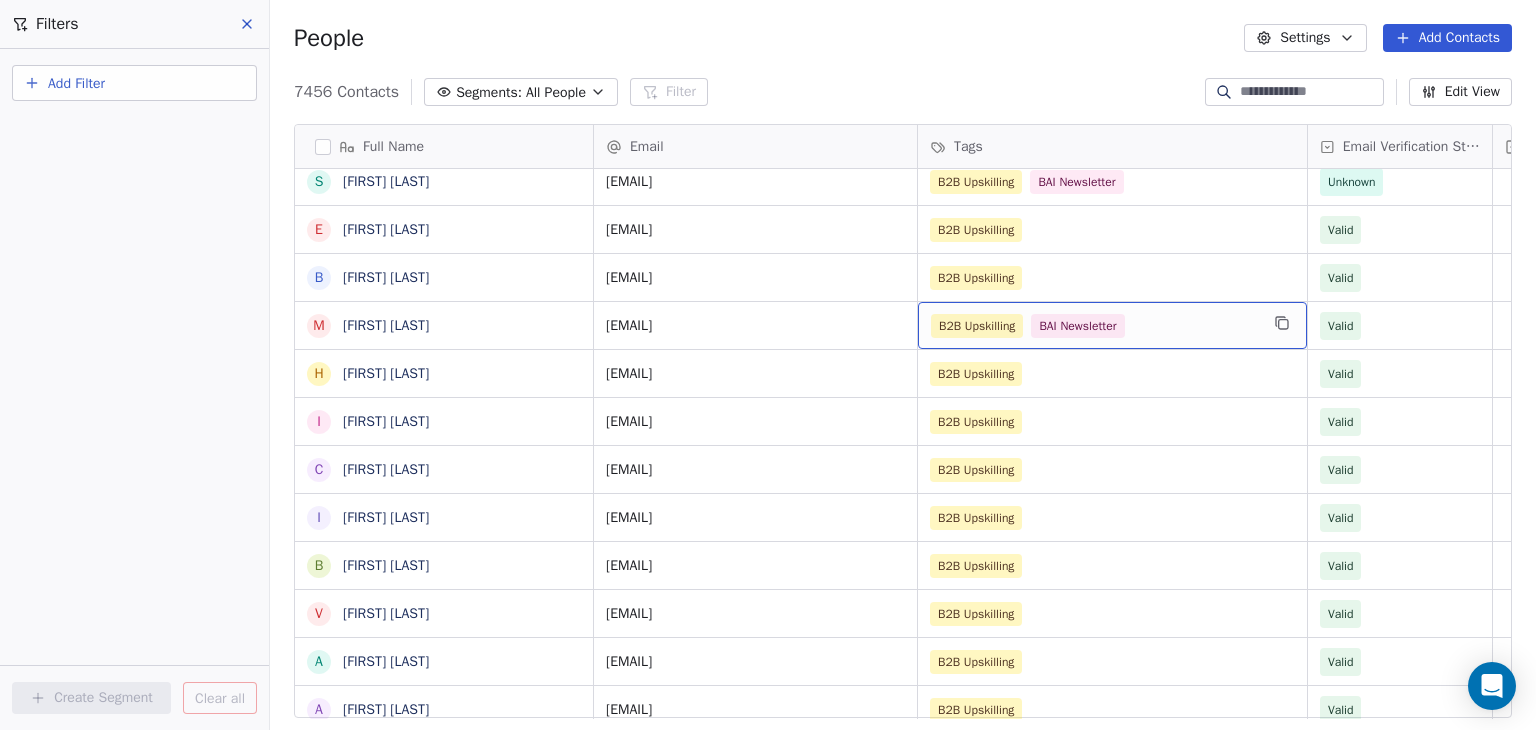 click on "B2B Upskilling BAI Newsletter" at bounding box center [1094, 326] 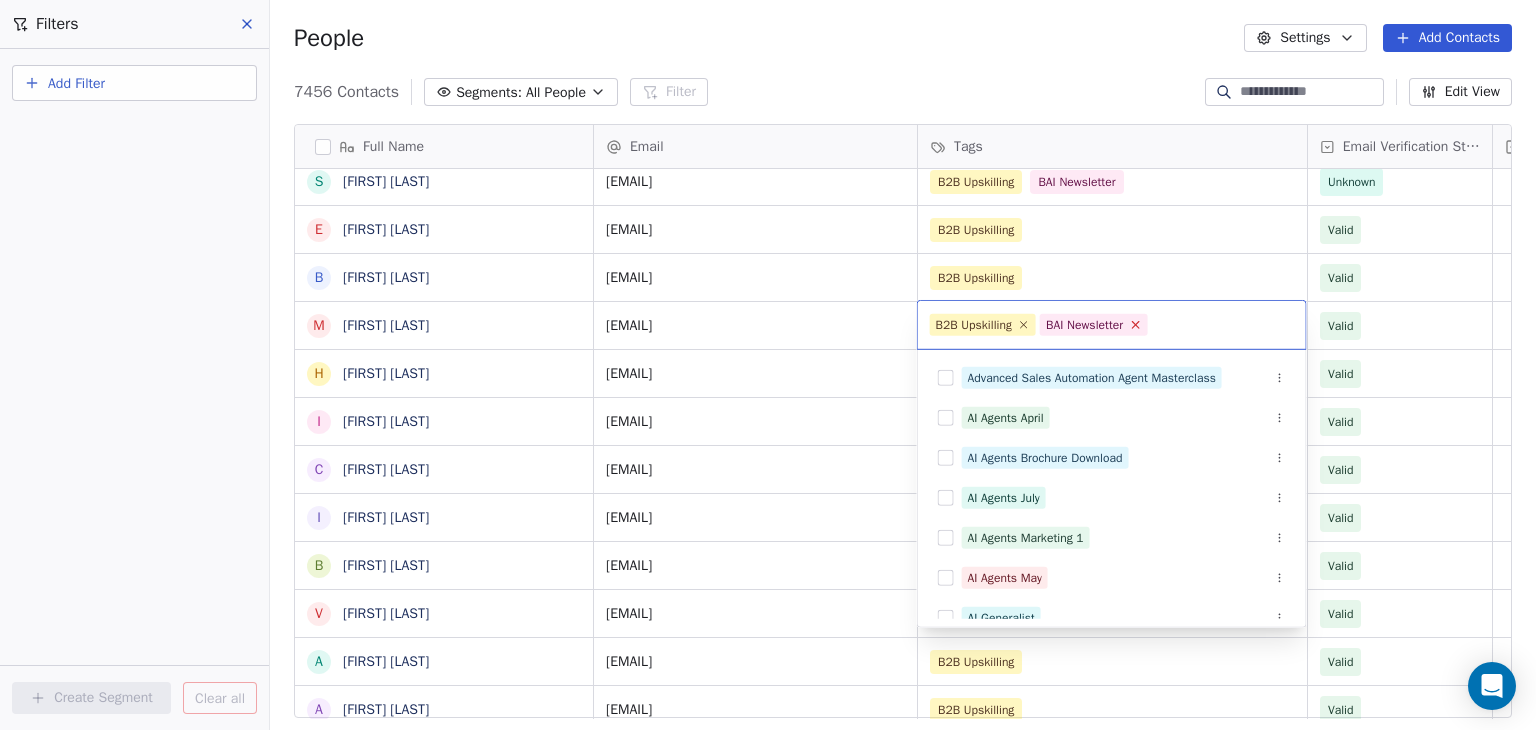 click 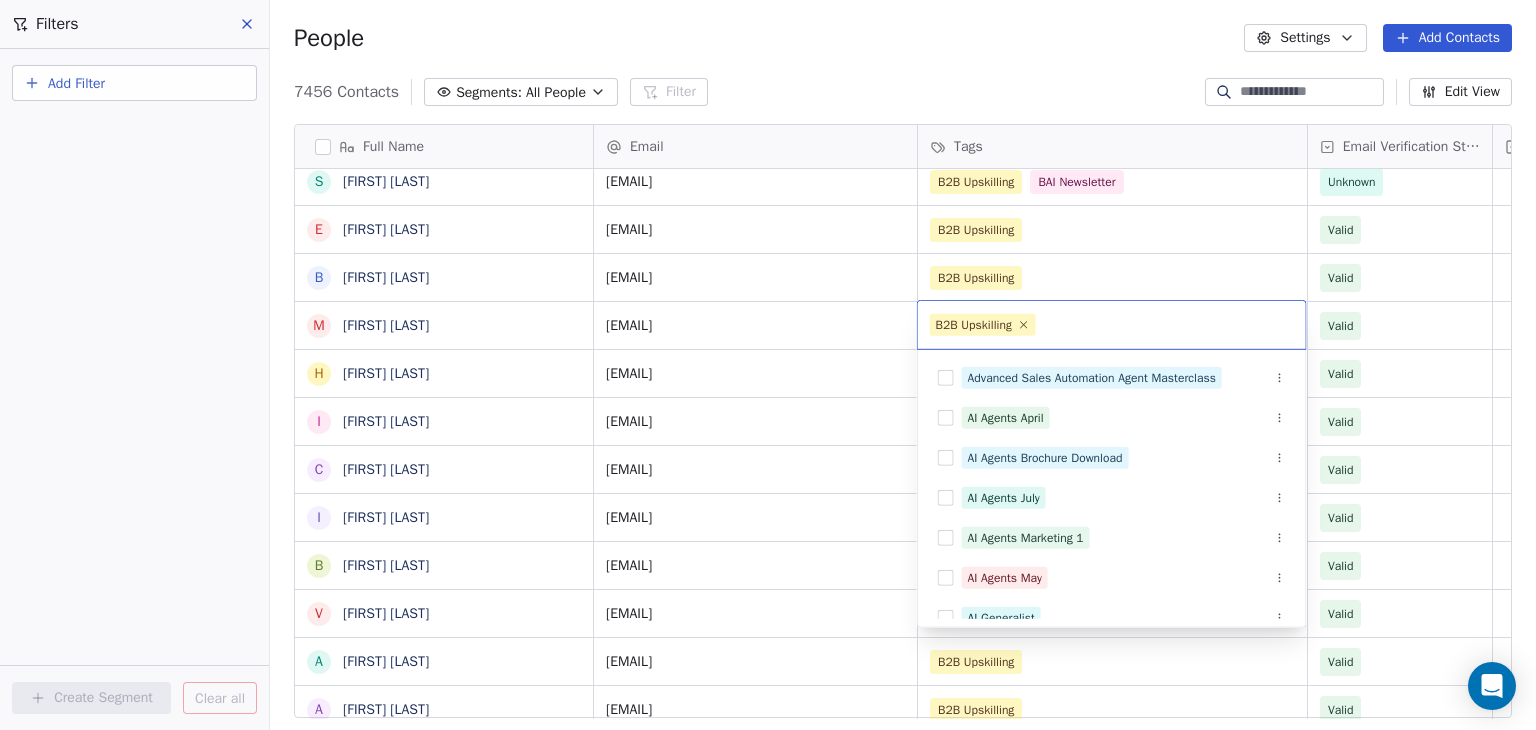 drag, startPoint x: 1048, startPoint y: 113, endPoint x: 1127, endPoint y: 148, distance: 86.40602 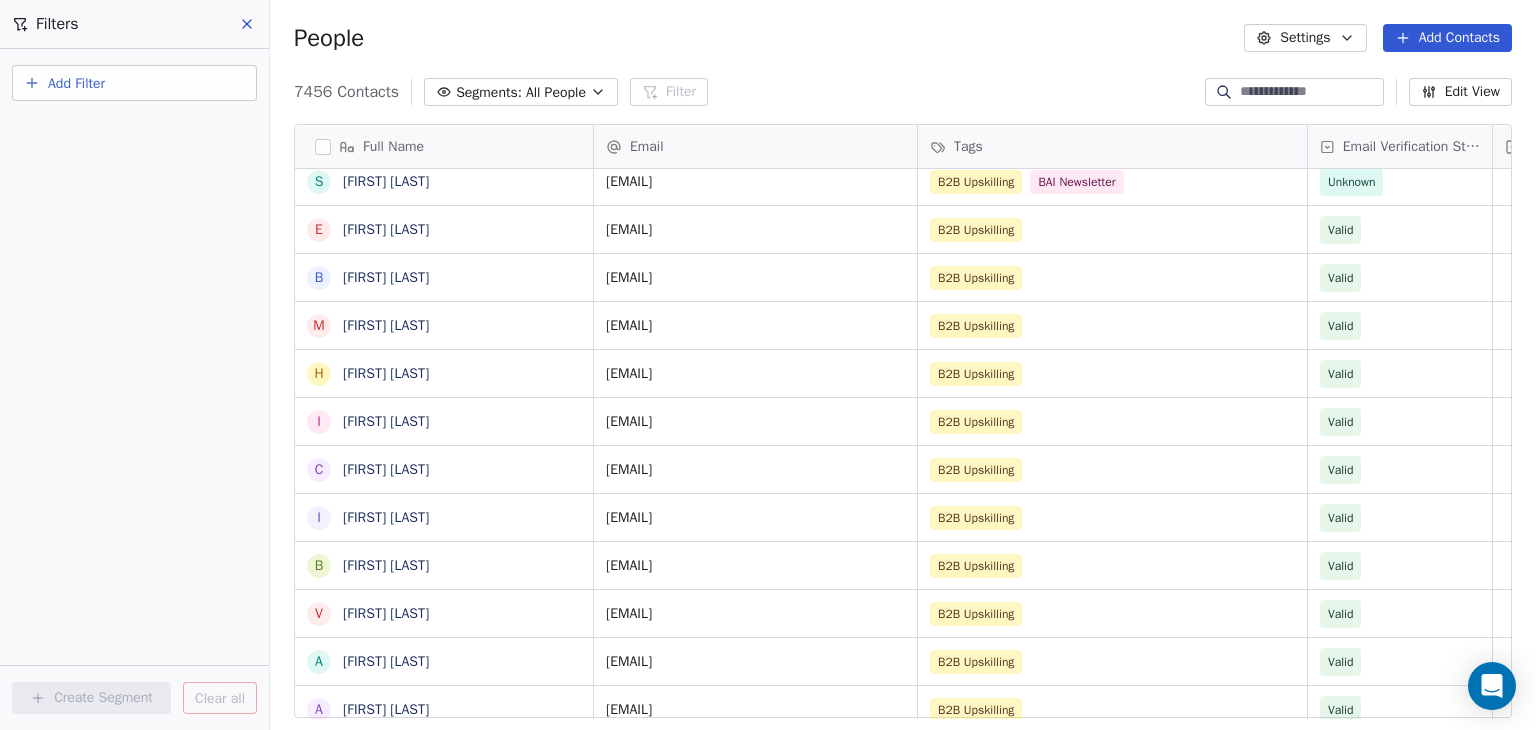 scroll, scrollTop: 3700, scrollLeft: 0, axis: vertical 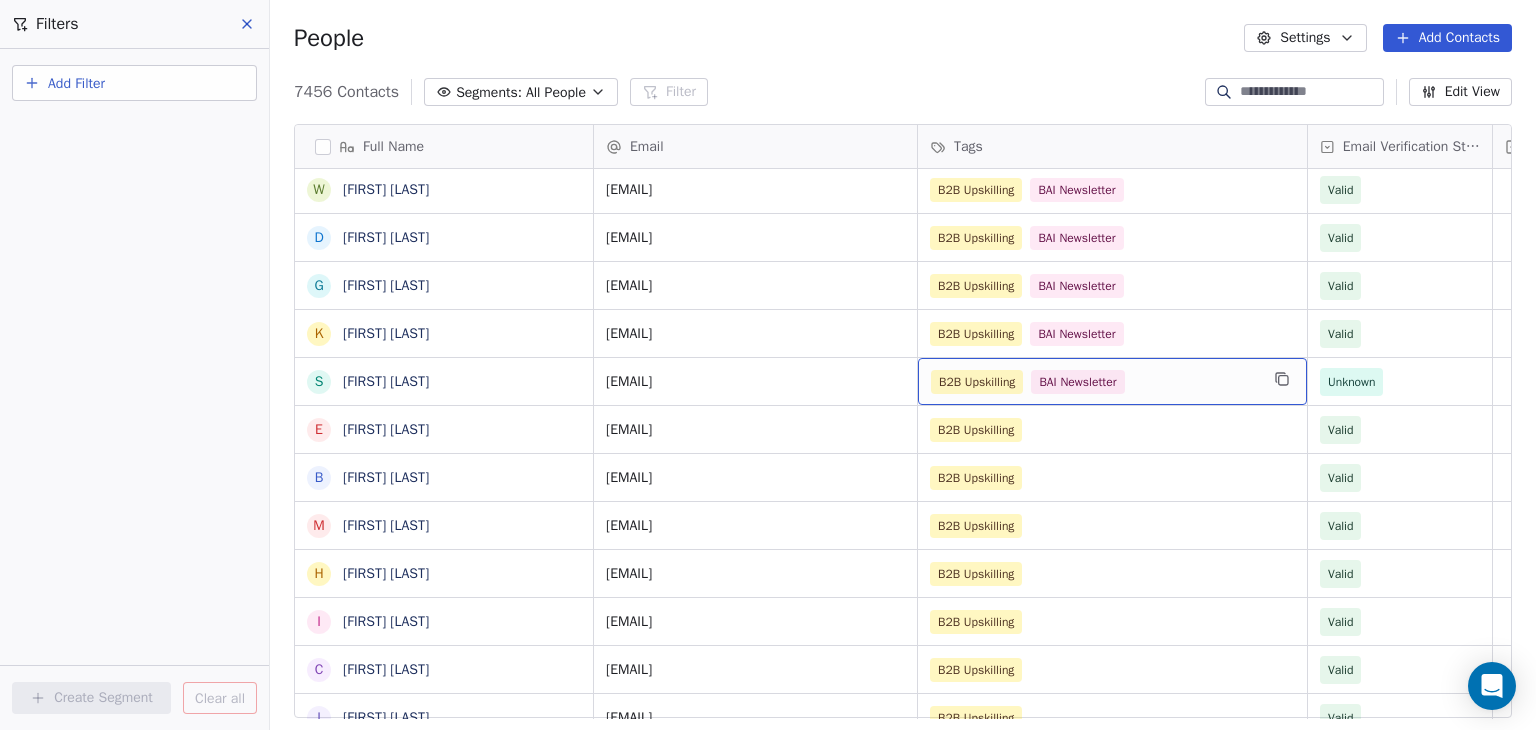 click on "B2B Upskilling BAI Newsletter" at bounding box center [1094, 382] 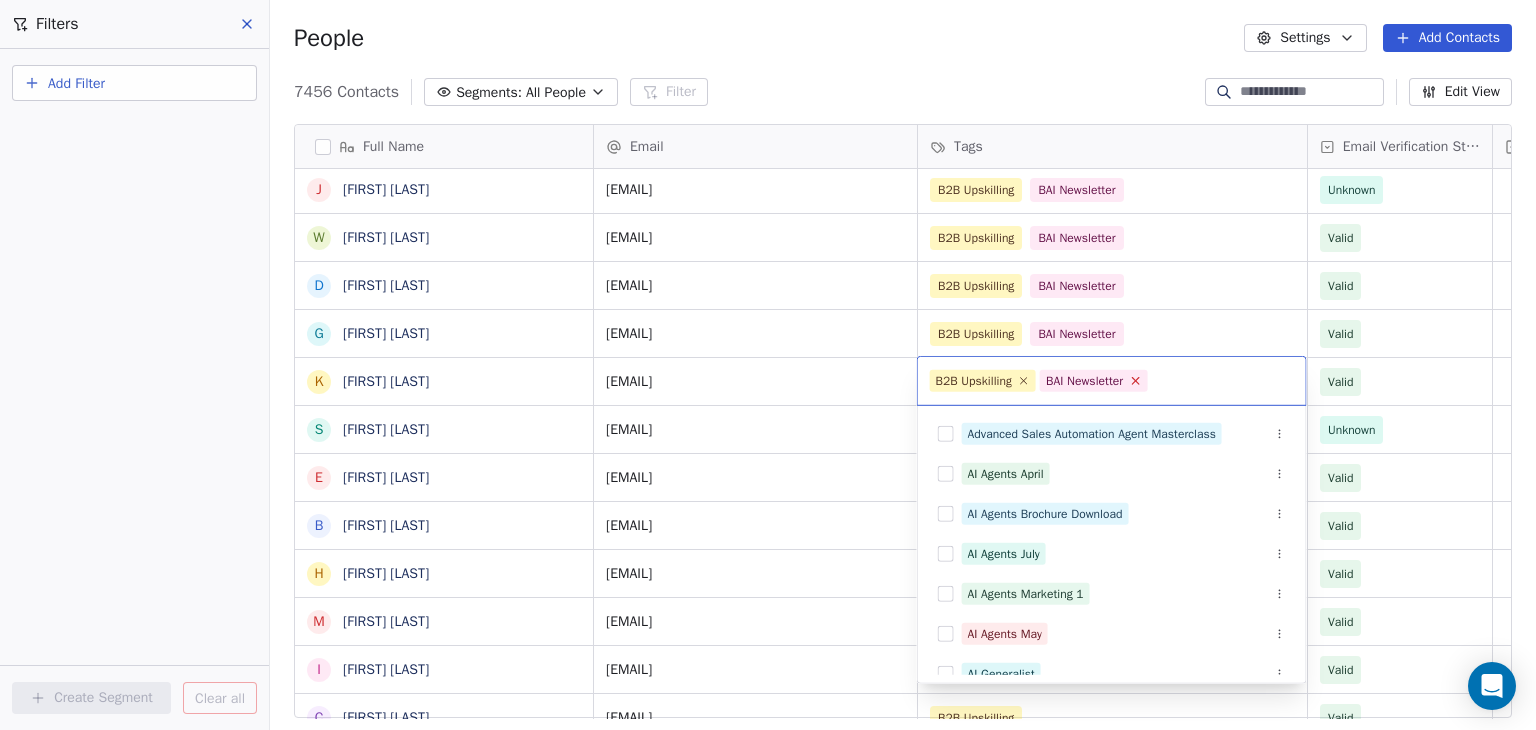 scroll, scrollTop: 58, scrollLeft: 0, axis: vertical 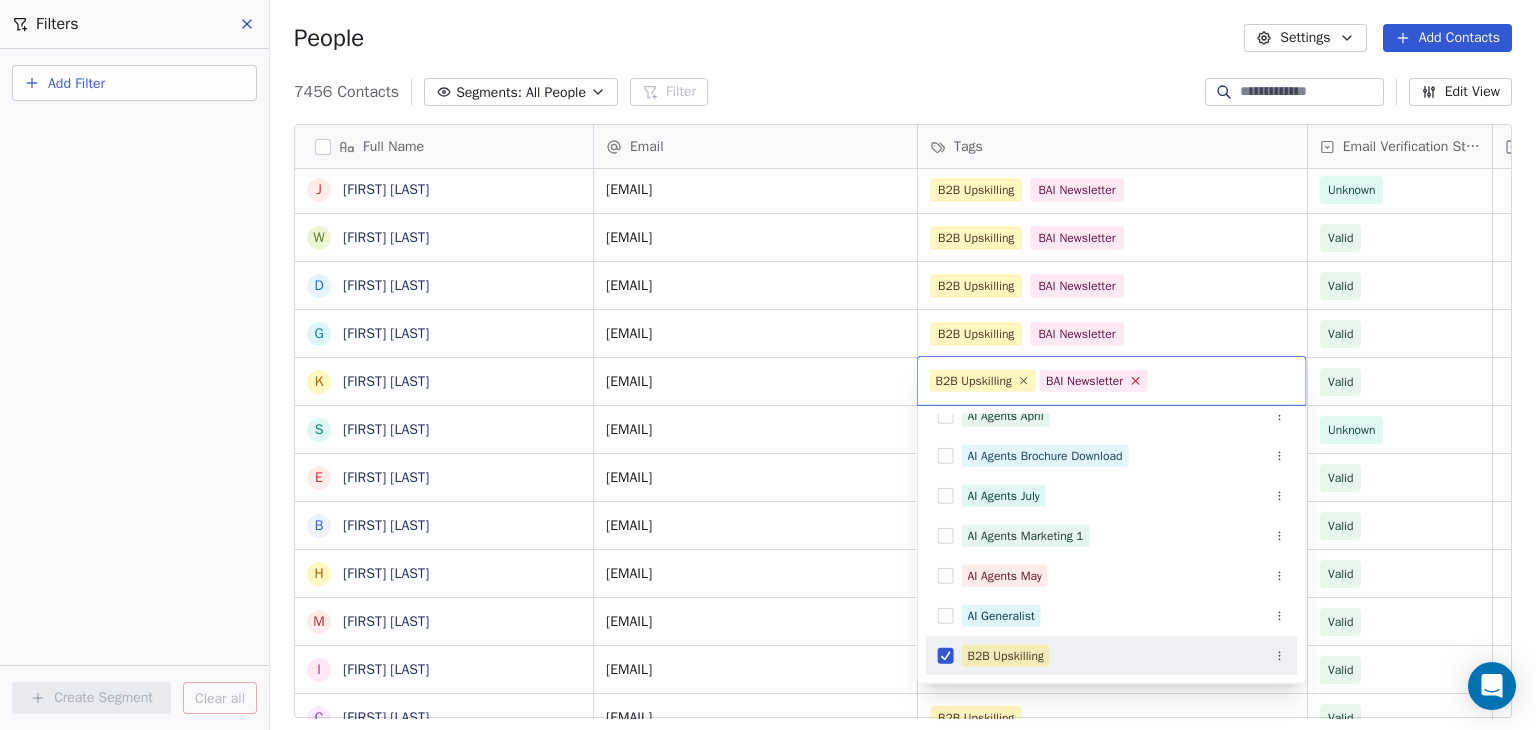 click 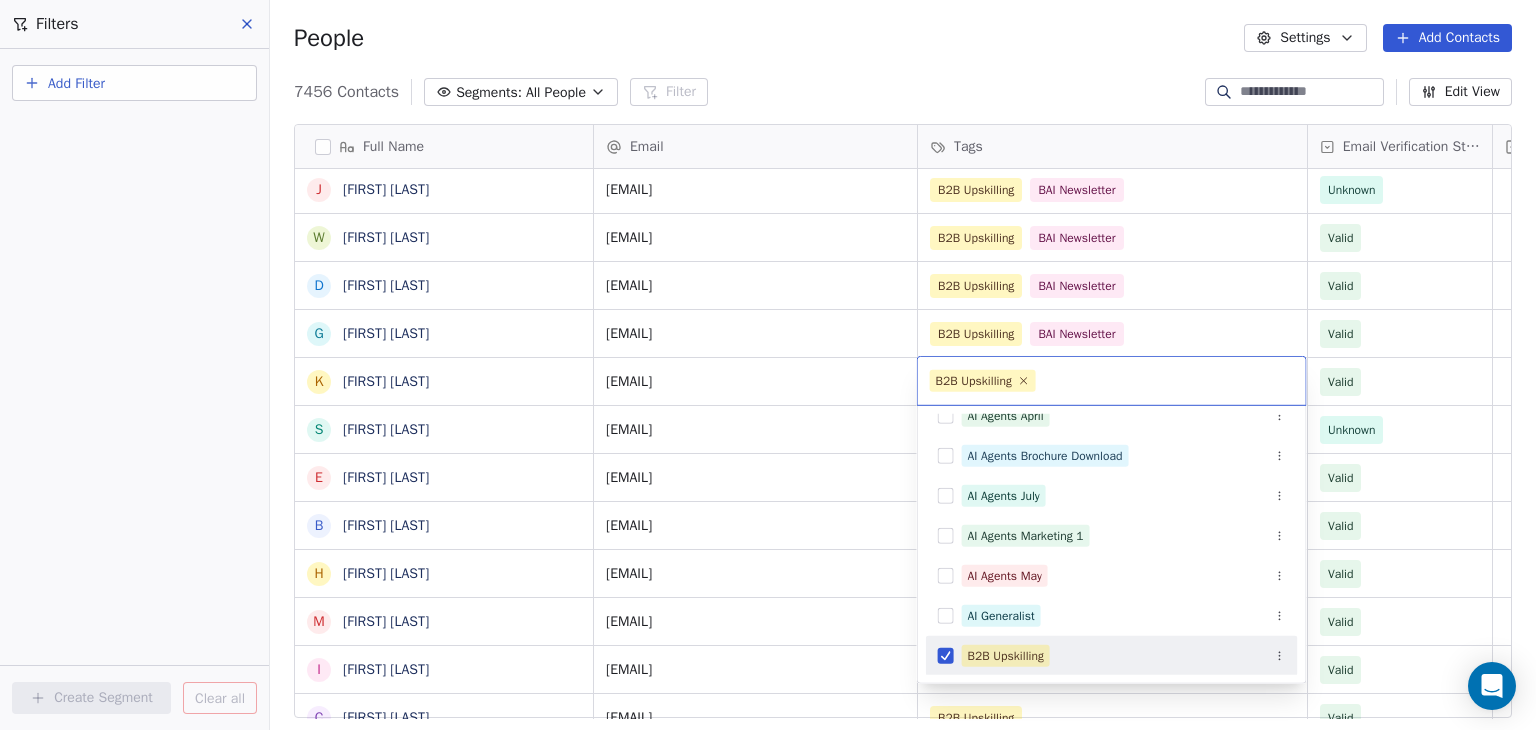 click on "BAR Contacts People Marketing Workflows Campaigns Sales Pipelines Sequences Beta Tools Apps AI Agents Help & Support Filters Add Filter  Create Segment Clear all People Settings  Add Contacts 7456 Contacts Segments: All People Filter  Edit View Tag Add to Sequence Full Name A Andreas Jahnsen Guttormsen C Clara Granados T Terri Gloeckler R Ranita Ghosh J Jake Fox S Sergi Fernndez F Fan Feng B Bret Ellis T Tanya Embertson A Airashi Dutta Y Yassine El Ghamry S Solanda Dufresne J Joe Doyle M Matt Donovan J Juliette Deschamps J Joe Dent S Sydney DeJoie C Cecilie Davidsen K Kate Davids O Ozge Kantas D'Andrea J Justin Conley W Wiebke Cundill D Dino Christou G Guillaume Ceugniet K Kaitlyn Cacciola S Shane Carroll E Emma Burvill B Blint Bn H Heather Bedont M Megan N Bayzick I Ibrahim Basmer C Cleo Bamber I Ibrahim Ayoub B Beth Austin V Vidushi Singh A Amit Kumar Singh A Arpit Singh M MANISH SINGH U Utkarsh Shukla S Shashwat Shrivastava J JANSAN SHIVHARE N Neha Sharma N Nawaj Shaikh Email Tags Status B2B Upskilling" at bounding box center [768, 365] 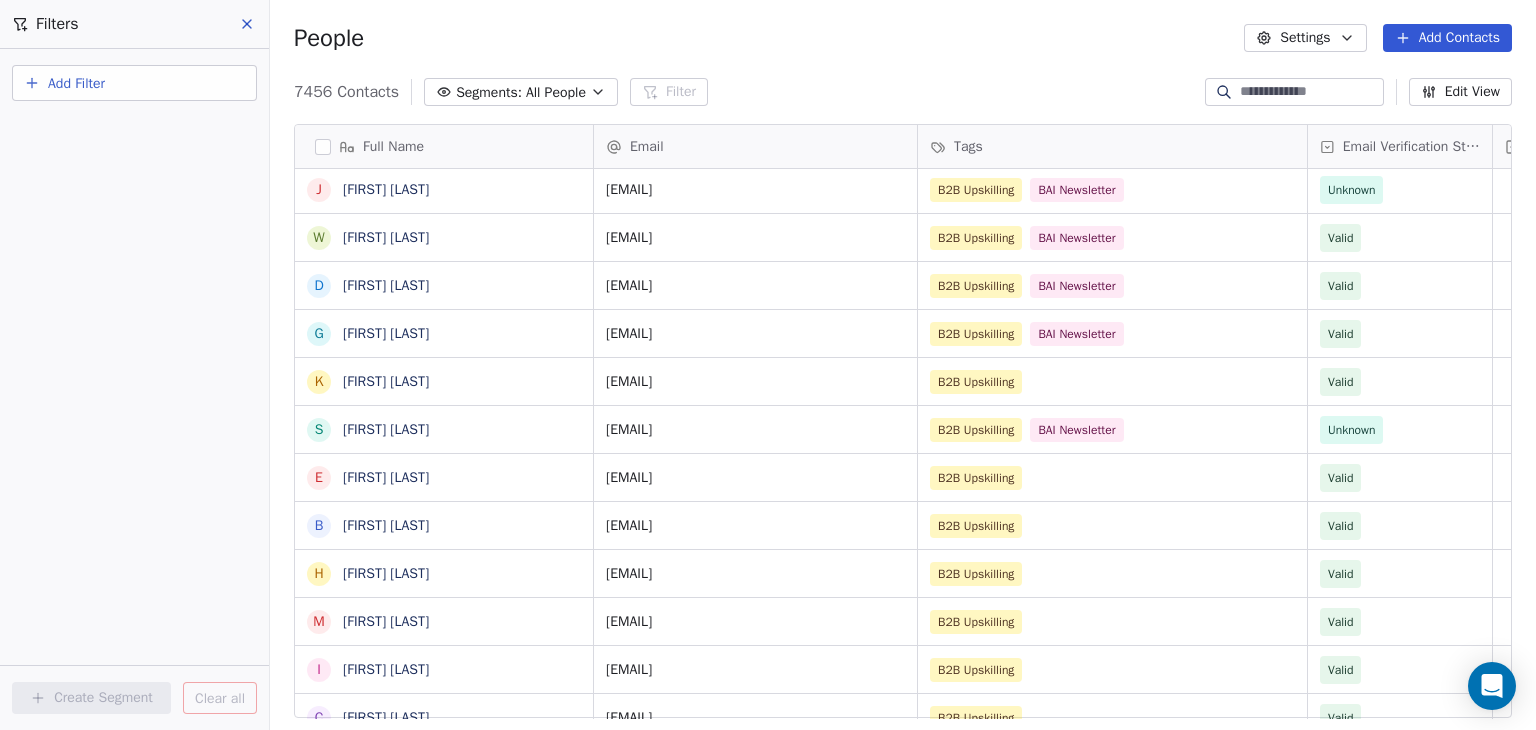click on "Full Name A Andreas Jahnsen Guttormsen C Clara Granados T Terri Gloeckler R Ranita Ghosh J Jake Fox S Sergi Fernndez F Fan Feng B Bret Ellis T Tanya Embertson A Airashi Dutta Y Yassine El Ghamry S Solanda Dufresne J Joe Doyle M Matt Donovan J Juliette Deschamps J Joe Dent S Sydney DeJoie C Cecilie Davidsen K Kate Davids O Ozge Kantas D'Andrea J Justin Conley W Wiebke Cundill D Dino Christou G Guillaume Ceugniet K Kaitlyn Cacciola S Shane Carroll E Emma Burvill B Blint Bn H Heather Bedont M Megan N Bayzick I Ibrahim Basmer C Cleo Bamber I Ibrahim Ayoub B Beth Austin V Vidushi Singh A Amit Kumar Singh A Arpit Singh M MANISH SINGH U Utkarsh Shukla S Shashwat Shrivastava J JANSAN SHIVHARE N Neha Sharma N Nawaj Shaikh Email Tags Email Verification Status Status andreas.guttormsen@tryg.dk B2B Upskilling Valid cgranados@segurcaixaadeslas.es B2B Upskilling Valid terri.gloeckler@riverroadam.com B2B Upskilling Valid rghosh@advizr.com B2B Upskilling Unknown jake.fox@grayscale.com B2B Upskilling Unknown B2B Upskilling" at bounding box center [903, 429] 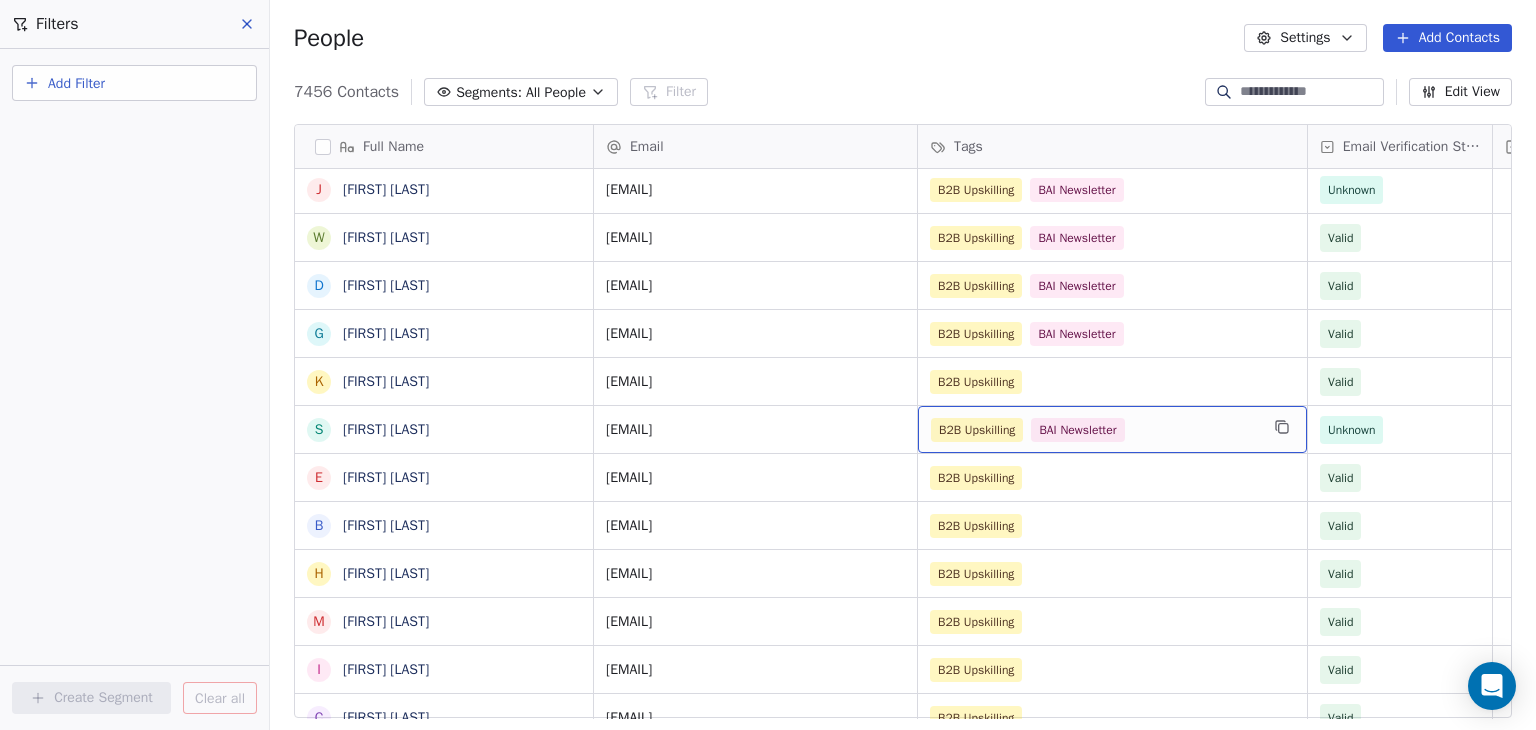 click on "B2B Upskilling BAI Newsletter" at bounding box center (1094, 430) 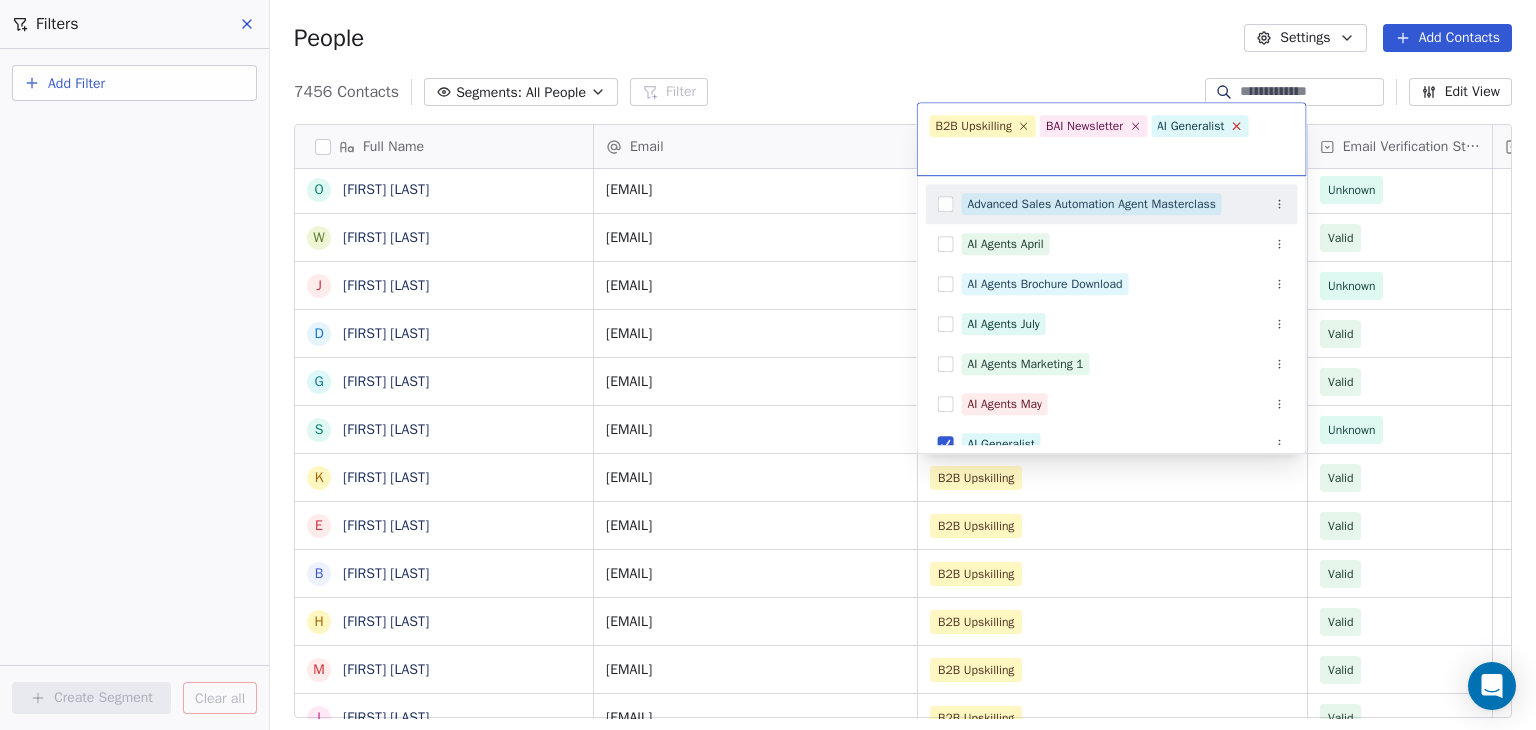 click 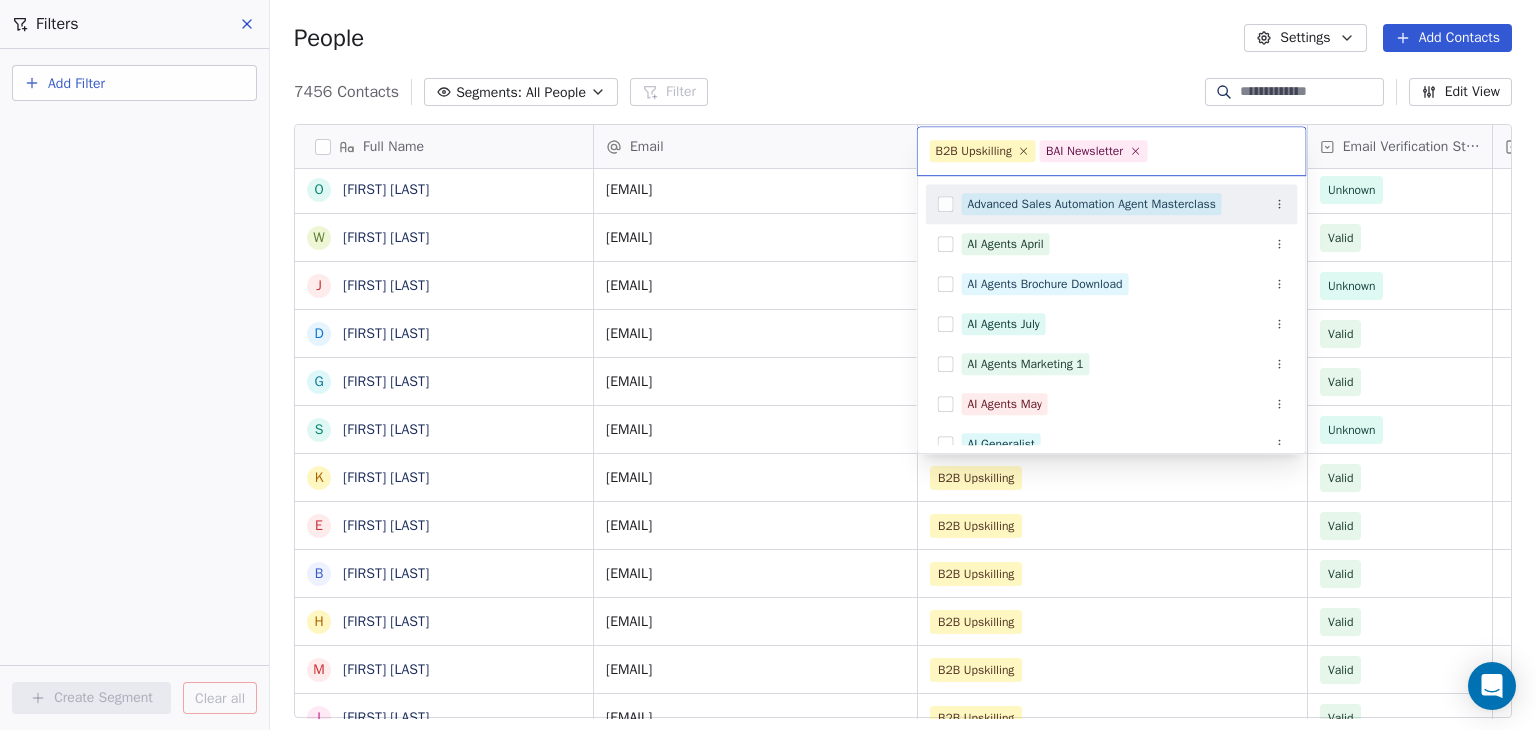 click 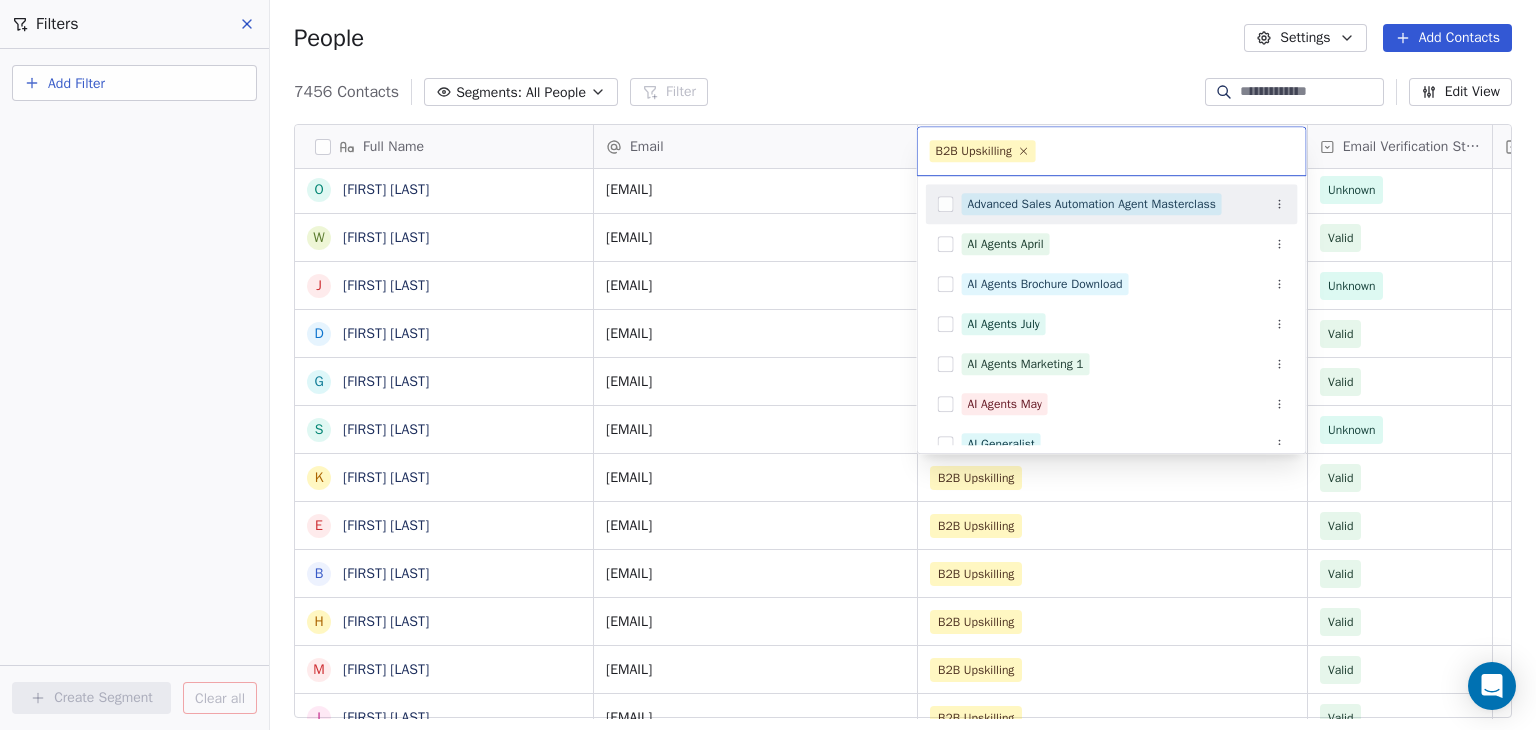 click on "BAR Contacts People Marketing Workflows Campaigns Sales Pipelines Sequences Beta Tools Apps AI Agents Help & Support Filters Add Filter  Create Segment Clear all People Settings  Add Contacts 7456 Contacts Segments: All People Filter  Edit View Tag Add to Sequence Full Name E Einar Hafberg A Andreas Jahnsen Guttormsen C Clara Granados T Terri Gloeckler R Ranita Ghosh J Jake Fox S Sergi Fernndez F Fan Feng B Bret Ellis T Tanya Embertson A Airashi Dutta Y Yassine El Ghamry J Joe Doyle S Solanda Dufresne M Matt Donovan J Juliette Deschamps S Sydney DeJoie J Joe Dent K Kate Davids C Cecilie Davidsen O Ozge Kantas D'Andrea W Wiebke Cundill J Justin Conley D Dino Christou G Guillaume Ceugniet S Shane Carroll K Kaitlyn Cacciola E Emma Burvill B Blint Bn H Heather Bedont M Megan N Bayzick I Ibrahim Basmer C Cleo Bamber I Ibrahim Ayoub B Beth Austin V Vidushi Singh A Amit Kumar Singh M MANISH SINGH A Arpit Singh U Utkarsh Shukla S Shashwat Shrivastava N Neha Sharma J JANSAN SHIVHARE Email Tags Status B2B Upskilling" at bounding box center (768, 365) 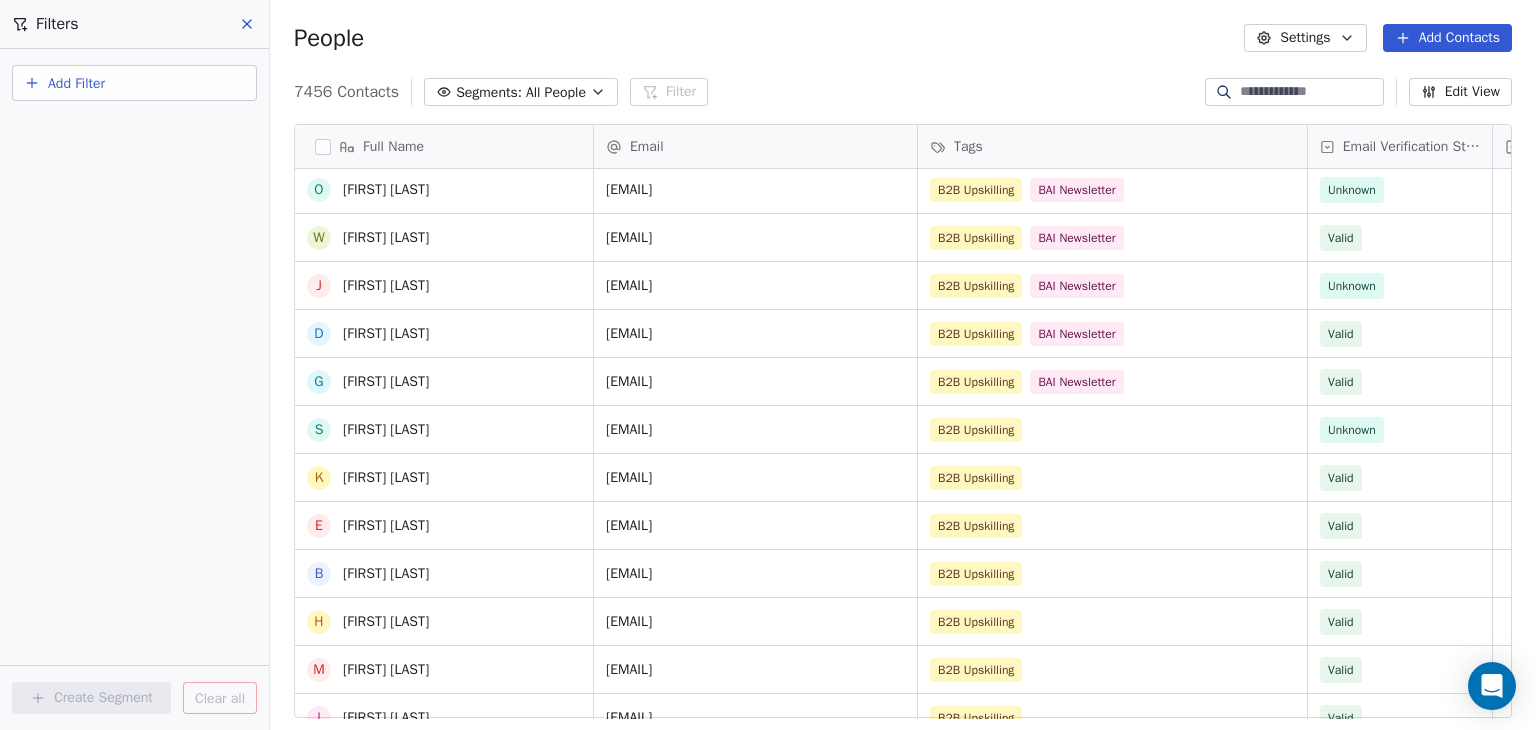 scroll, scrollTop: 3500, scrollLeft: 0, axis: vertical 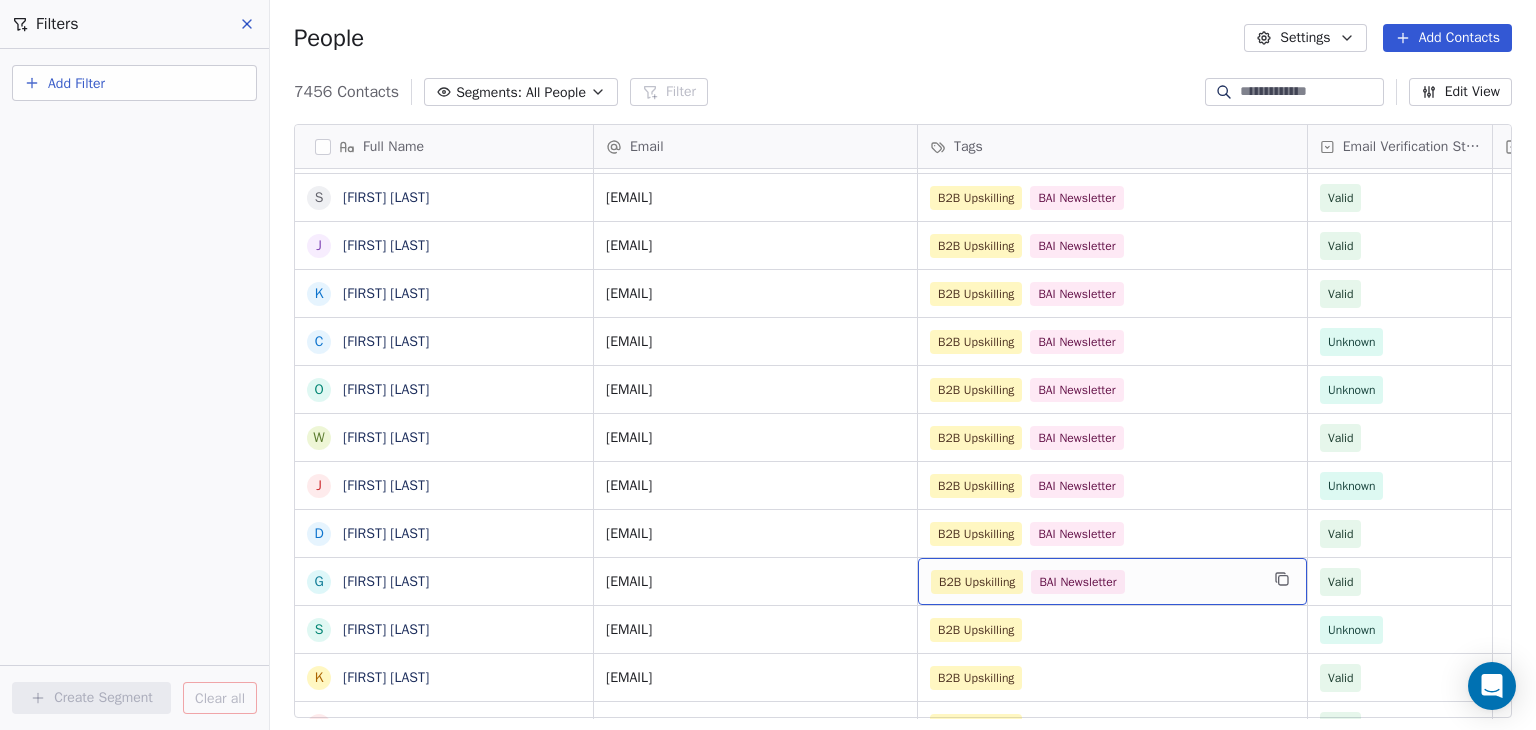 click on "B2B Upskilling BAI Newsletter" at bounding box center (1094, 582) 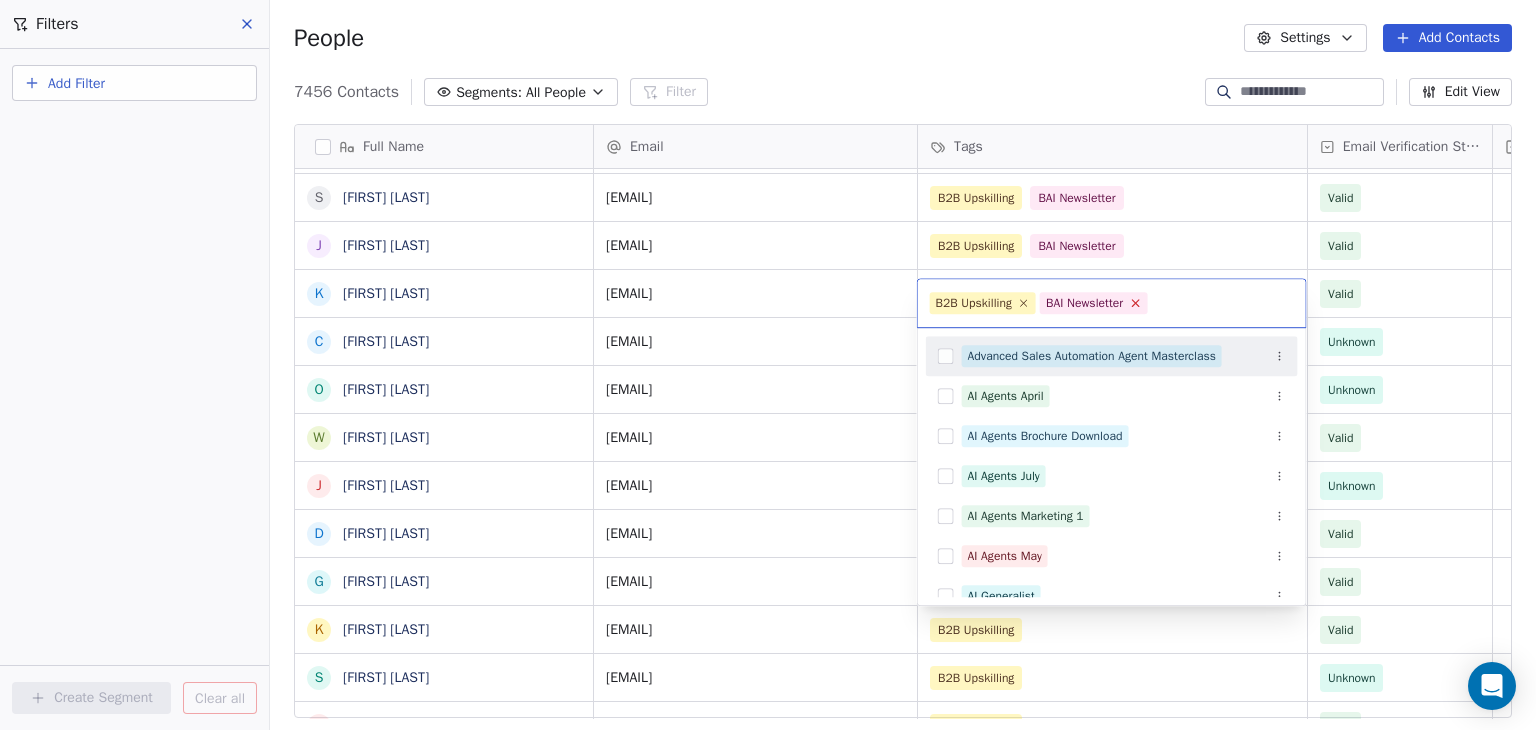 click 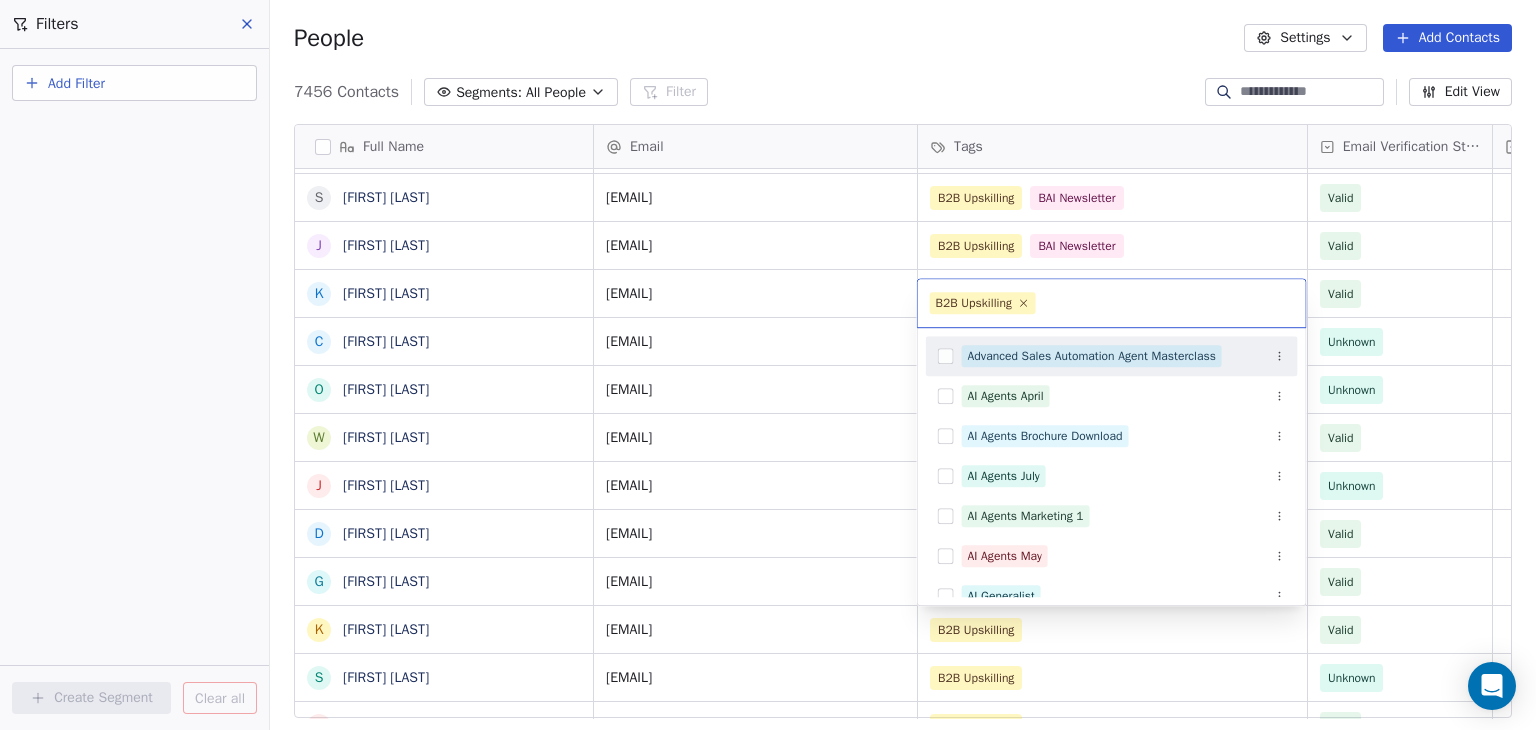 click on "BAR Contacts People Marketing Workflows Campaigns Sales Pipelines Sequences Beta Tools Apps AI Agents Help & Support Filters Add Filter  Create Segment Clear all People Settings  Add Contacts 7456 Contacts Segments: All People Filter  Edit View Tag Add to Sequence Full Name R Ryan Hetherington B Binh Hoang K Keith Herron D David Hernndez J Jennifer Hansen E Einar Hafberg A Andreas Jahnsen Guttormsen C Clara Granados T Terri Gloeckler R Ranita Ghosh J Jake Fox S Sergi Fernndez F Fan Feng B Bret Ellis T Tanya Embertson A Airashi Dutta Y Yassine El Ghamry J Joe Doyle S Solanda Dufresne M Matt Donovan J Juliette Deschamps S Sydney DeJoie J Joe Dent K Kate Davids C Cecilie Davidsen O Ozge Kantas D'Andrea W Wiebke Cundill J Justin Conley D Dino Christou G Guillaume Ceugniet K Kaitlyn Cacciola S Shane Carroll E Emma Burvill B Blint Bn H Heather Bedont M Megan N Bayzick I Ibrahim Basmer C Cleo Bamber I Ibrahim Ayoub B Beth Austin V Vidushi Singh A Amit Kumar Singh M MANISH SINGH A Arpit Singh U Utkarsh Shukla S N J" at bounding box center (768, 365) 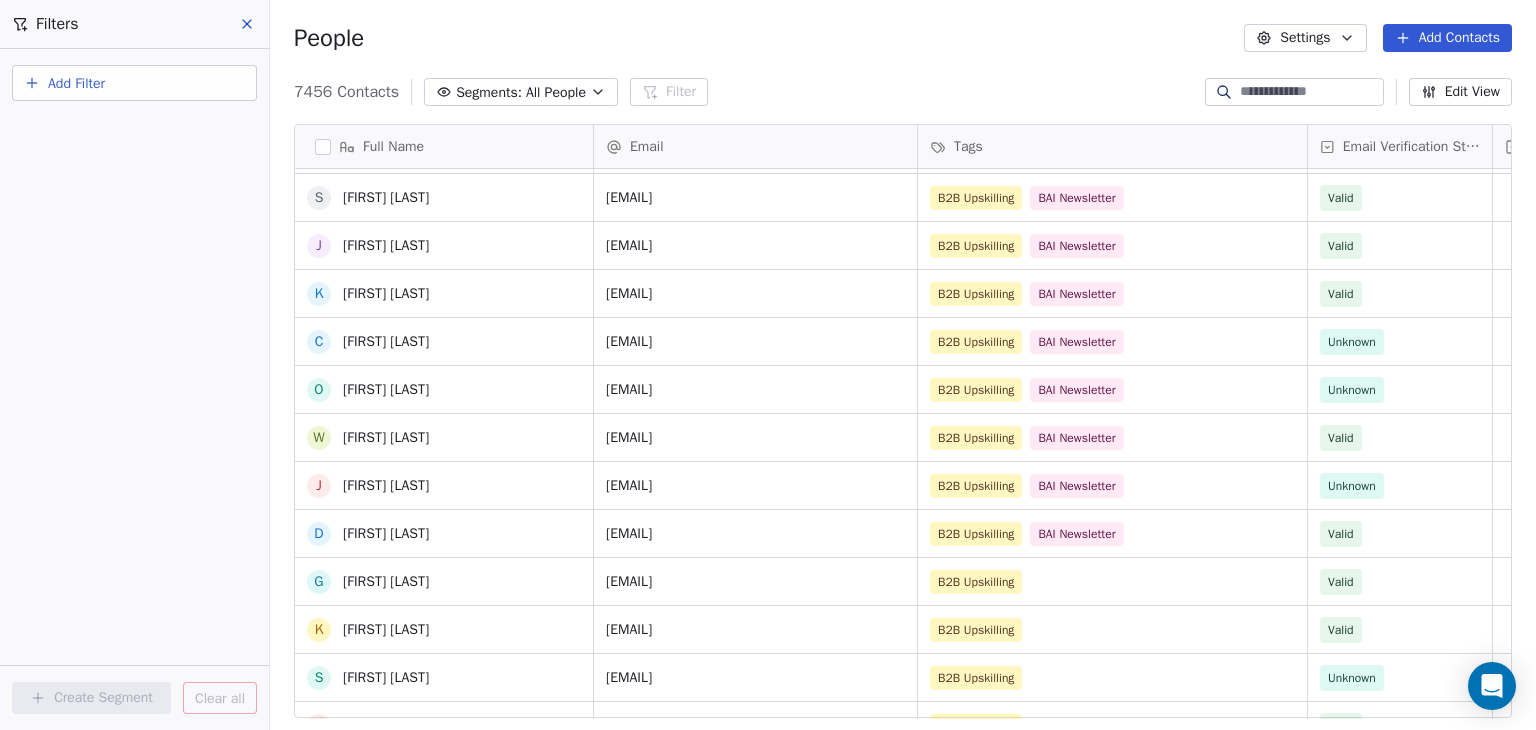 scroll, scrollTop: 3400, scrollLeft: 0, axis: vertical 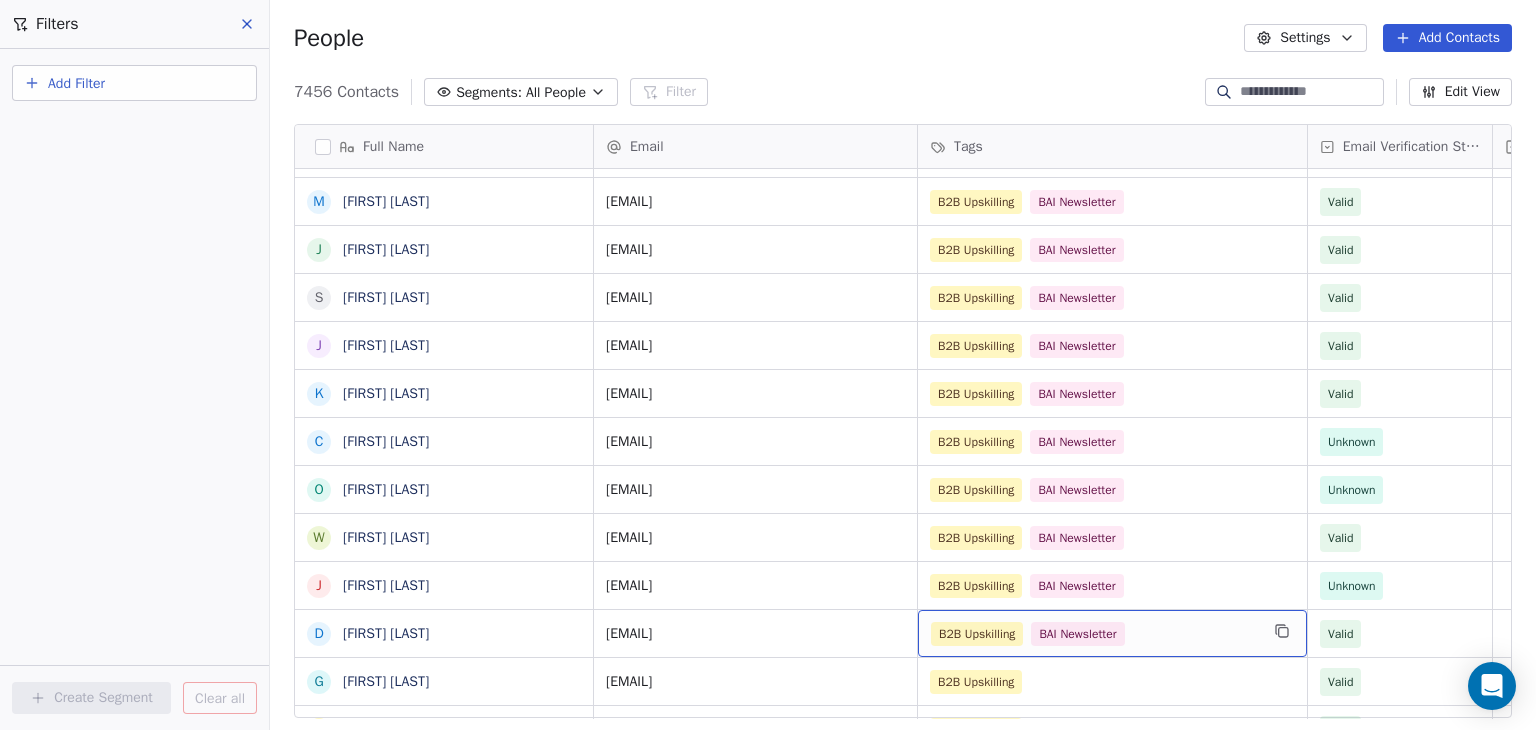 click on "B2B Upskilling BAI Newsletter" at bounding box center (1094, 634) 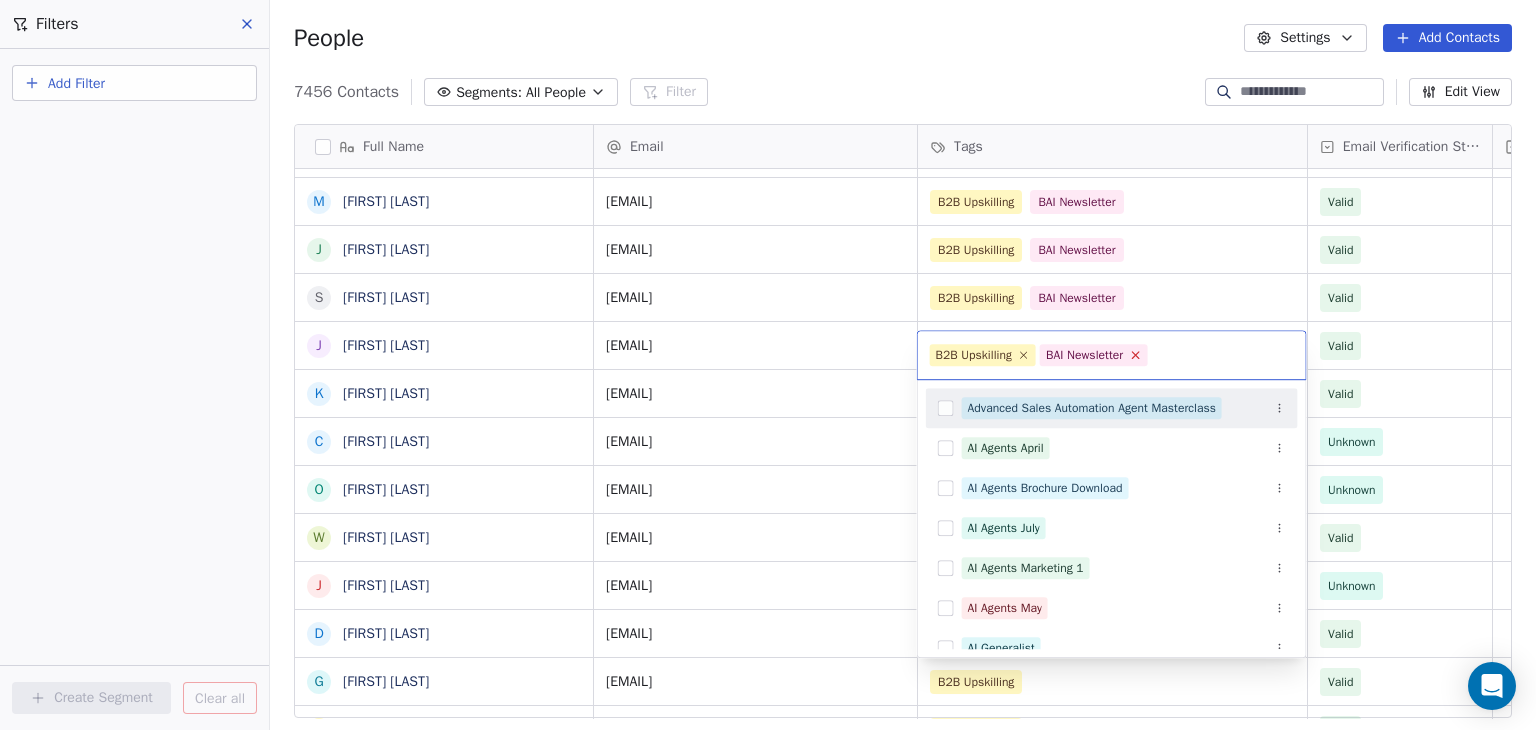 click 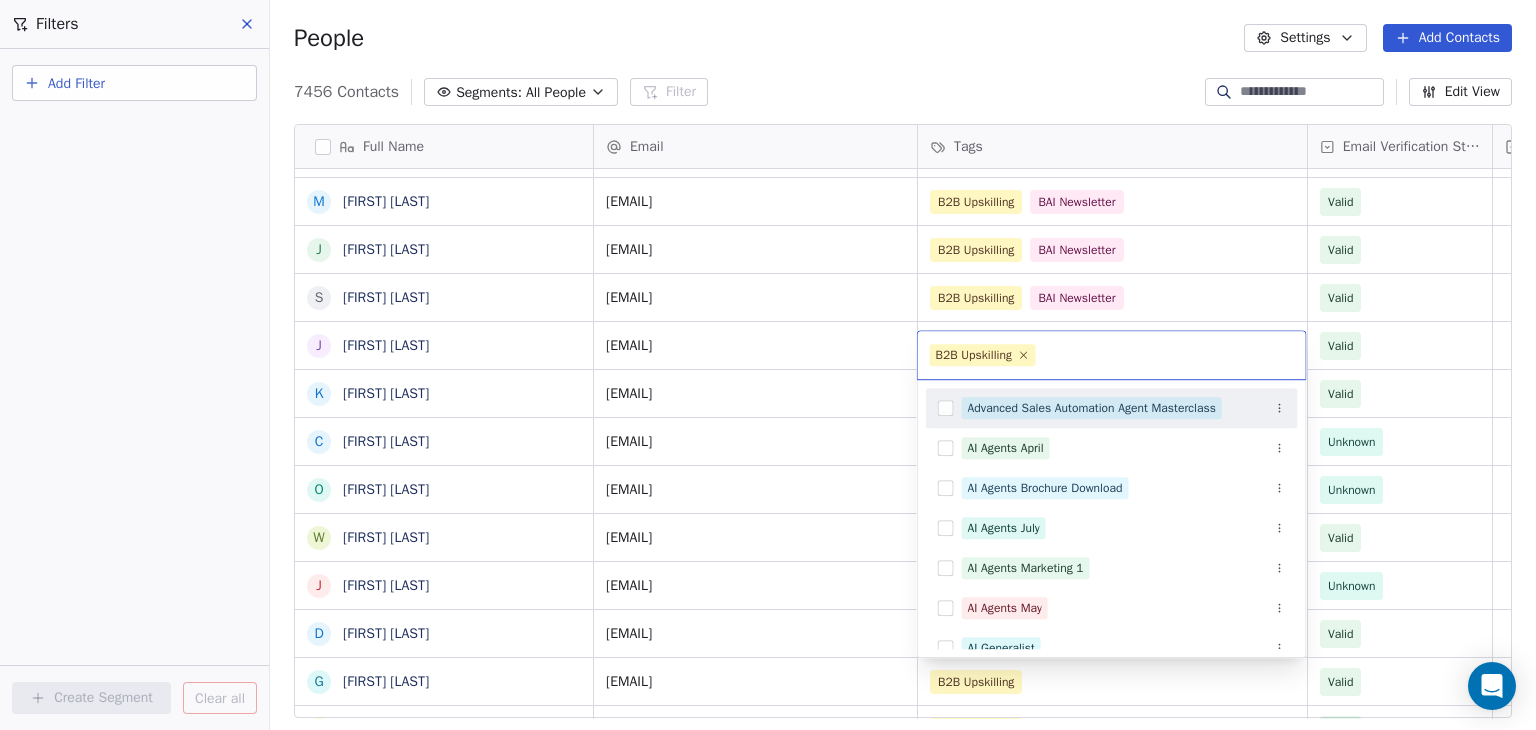 click on "BAR Contacts People Marketing Workflows Campaigns Sales Pipelines Sequences Beta Tools Apps AI Agents Help & Support Filters Add Filter  Create Segment Clear all People Settings  Add Contacts 7456 Contacts Segments: All People Filter  Edit View Tag Add to Sequence Full Name H Hkon Hommerstad-Tveit J Joanna Horoszko R Ryan Hetherington B Binh Hoang K Keith Herron D David Hernndez J Jennifer Hansen E Einar Hafberg A Andreas Jahnsen Guttormsen C Clara Granados T Terri Gloeckler R Ranita Ghosh J Jake Fox S Sergi Fernndez F Fan Feng B Bret Ellis T Tanya Embertson A Airashi Dutta Y Yassine El Ghamry J Joe Doyle S Solanda Dufresne M Matt Donovan J Juliette Deschamps S Sydney DeJoie J Joe Dent K Kate Davids C Cecilie Davidsen O Ozge Kantas D'Andrea W Wiebke Cundill J Justin Conley D Dino Christou G Guillaume Ceugniet K Kaitlyn Cacciola S Shane Carroll E Emma Burvill B Blint Bn H Heather Bedont M Megan N Bayzick I Ibrahim Basmer C Cleo Bamber I Ibrahim Ayoub B Beth Austin V Vidushi Singh A Amit Kumar Singh M A U S N" at bounding box center [768, 365] 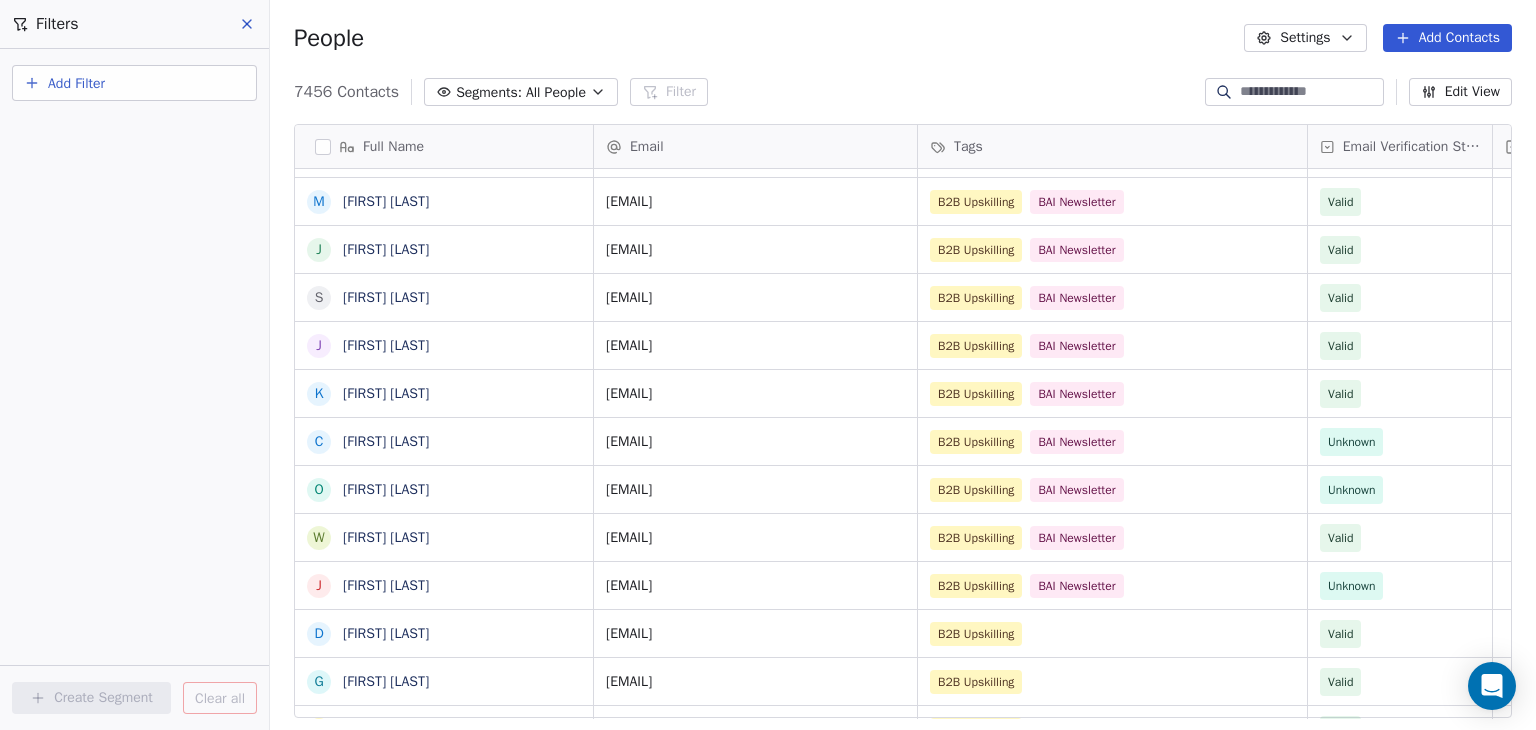 scroll, scrollTop: 3393, scrollLeft: 0, axis: vertical 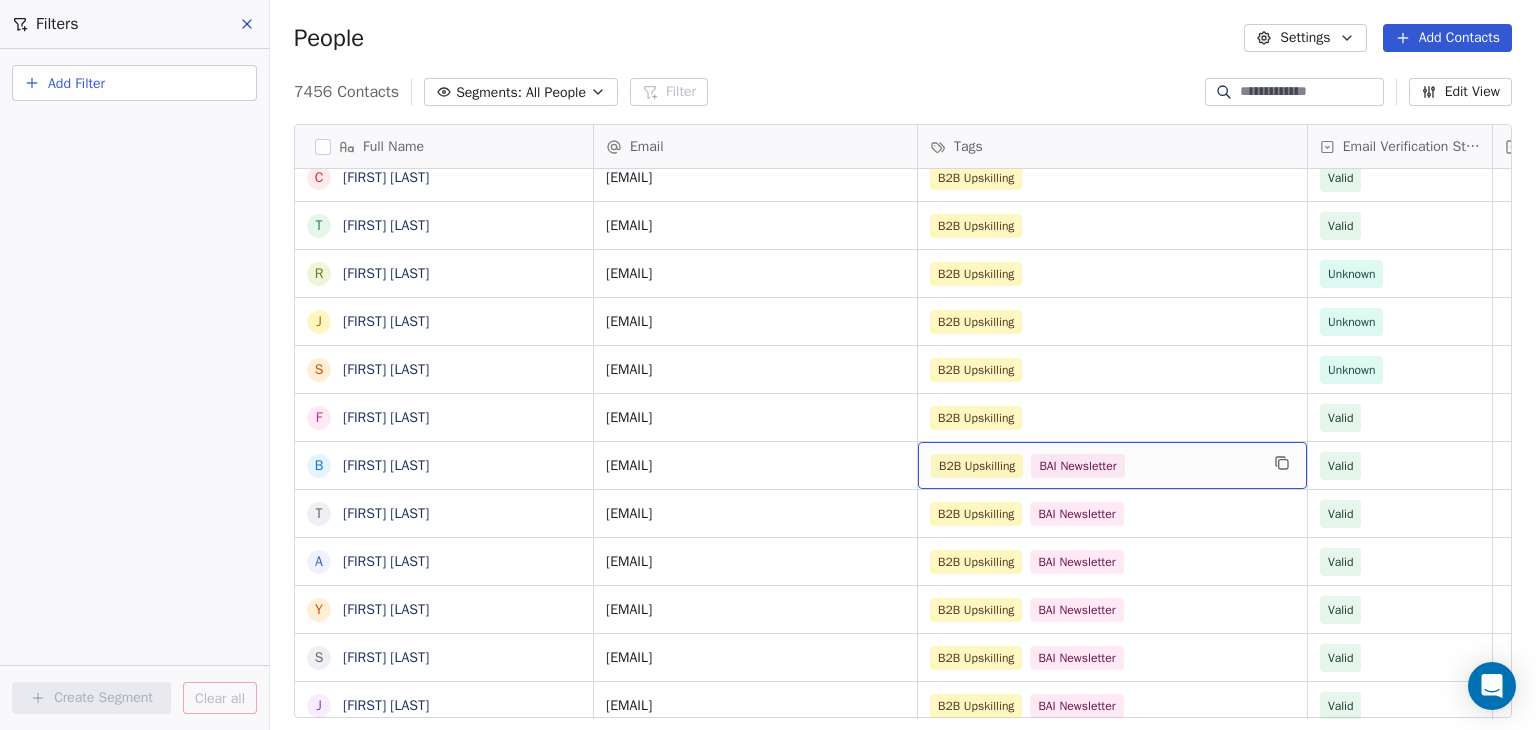 click on "B2B Upskilling BAI Newsletter" at bounding box center [1094, 466] 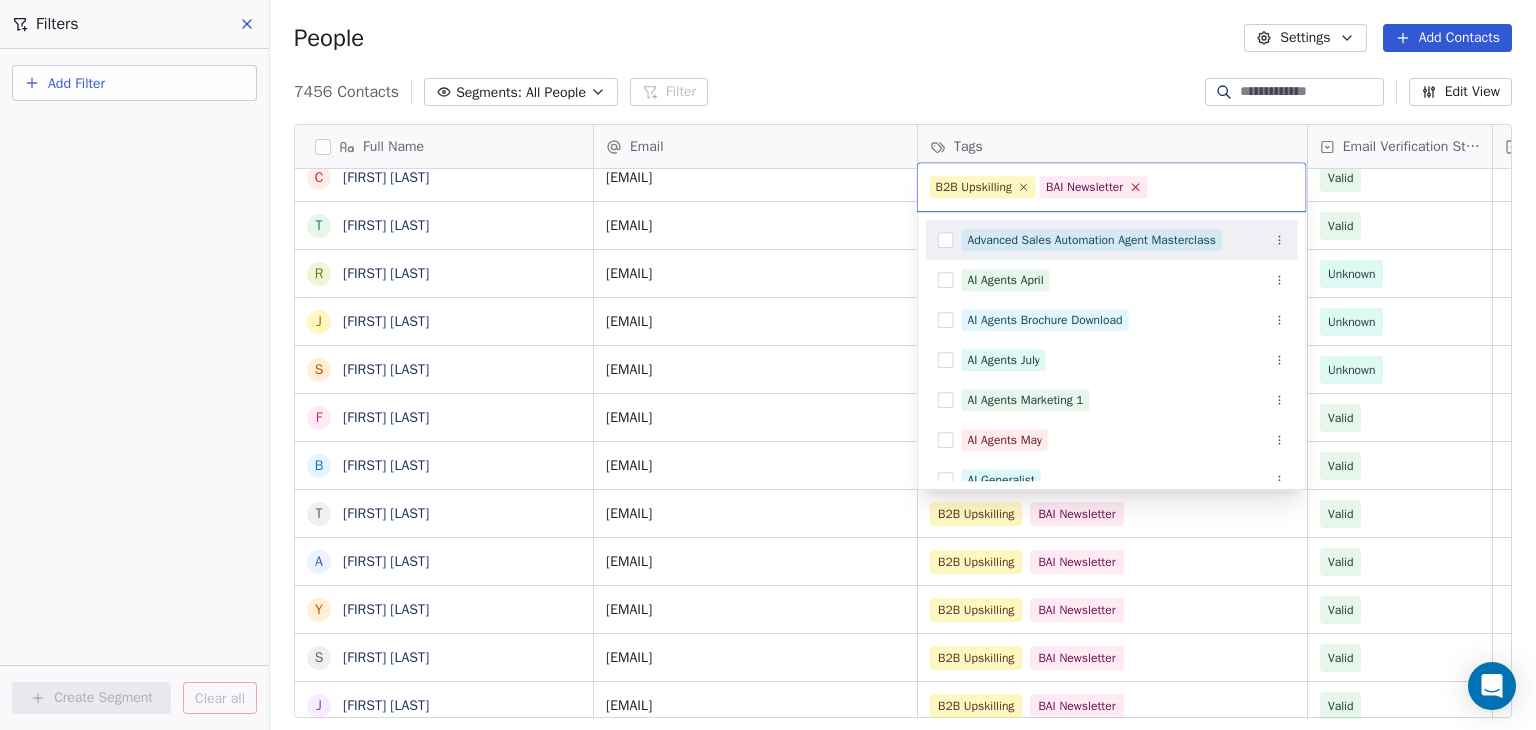 click 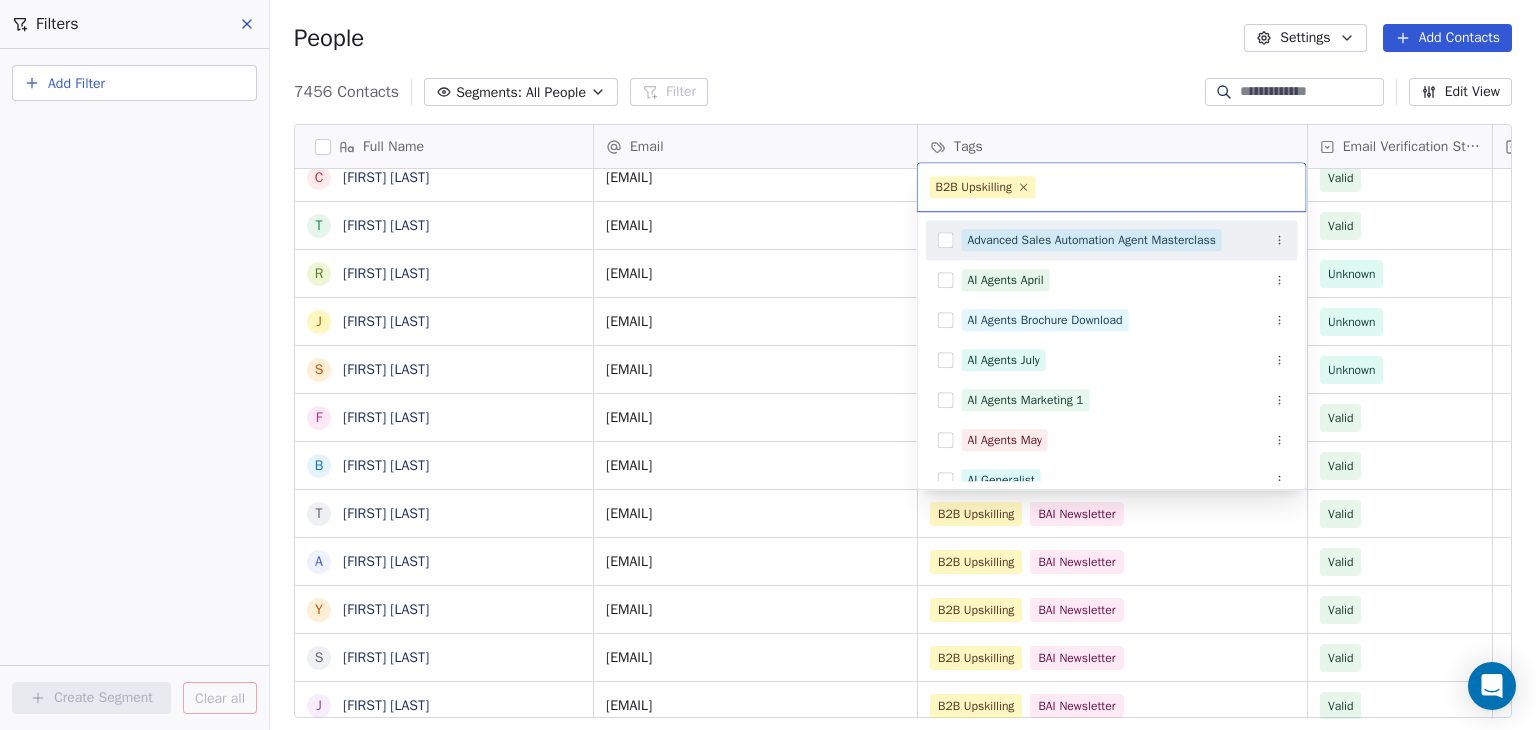 click on "BAR Contacts People Marketing Workflows Campaigns Sales Pipelines Sequences Beta Tools Apps AI Agents Help & Support Filters Add Filter  Create Segment Clear all People Settings  Add Contacts 7456 Contacts Segments: All People Filter  Edit View Tag Add to Sequence Full Name J James Lovick C Chris Lieber M Michael Lee C Cameron Laird J Jared Lampal T Tim Killalea M Martin Ivanov E Emrys Jones S Starice Houston R Roxana Ionescu C Cai Hu J Joanna Horoszko H Hkon Hommerstad-Tveit R Ryan Hetherington B Binh Hoang D David Hernndez K Keith Herron J Jennifer Hansen E Einar Hafberg A Andreas Jahnsen Guttormsen C Clara Granados T Terri Gloeckler R Ranita Ghosh J Jake Fox S Sergi Fernndez F Fan Feng B Bret Ellis T Tanya Embertson A Airashi Dutta Y Yassine El Ghamry S Solanda Dufresne J Joe Doyle M Matt Donovan J Juliette Deschamps J Joe Dent S Sydney DeJoie C Cecilie Davidsen K Kate Davids O Ozge Kantas D'Andrea J Justin Conley W Wiebke Cundill D Dino Christou G Guillaume Ceugniet K Kaitlyn Cacciola S Shane Carroll E" at bounding box center (768, 365) 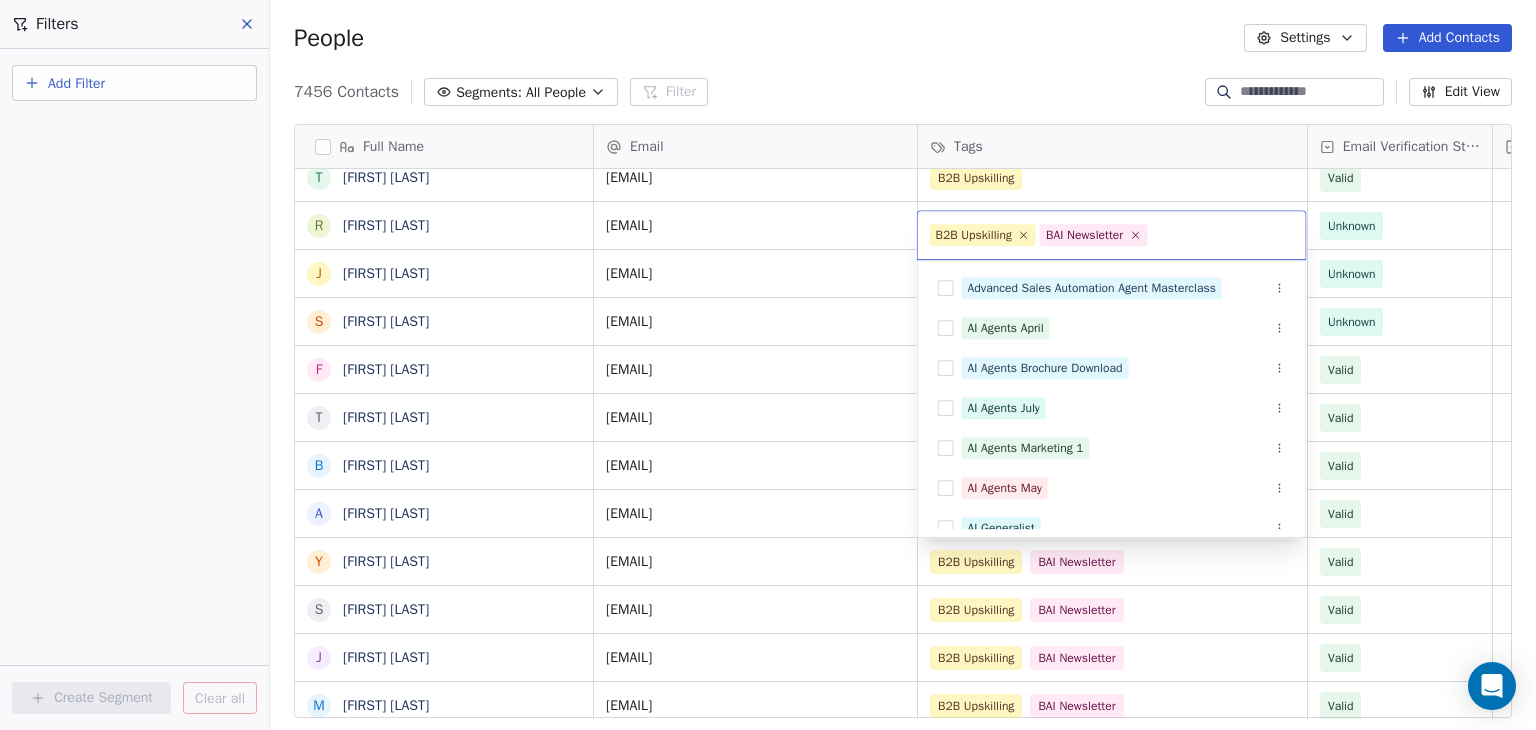 scroll, scrollTop: 58, scrollLeft: 0, axis: vertical 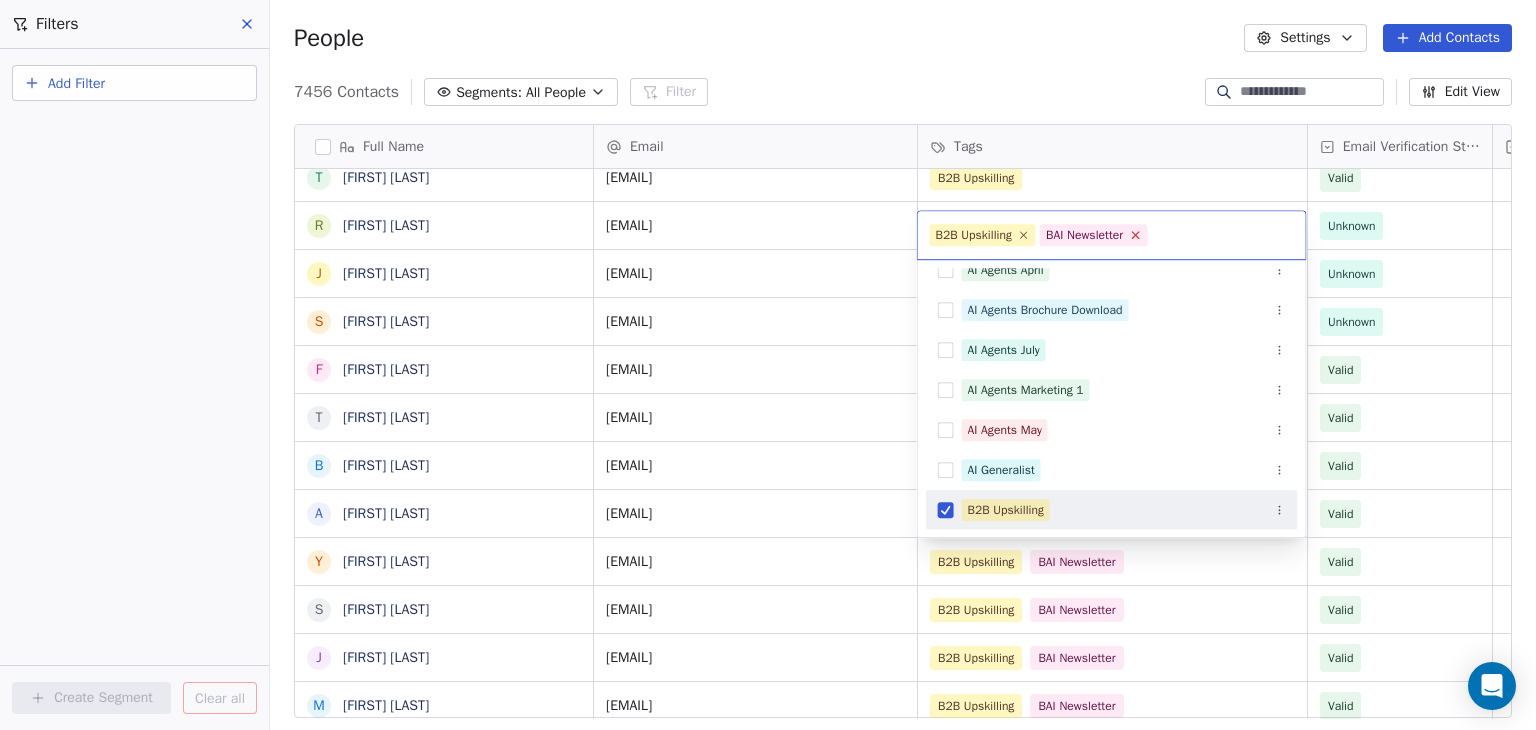 click 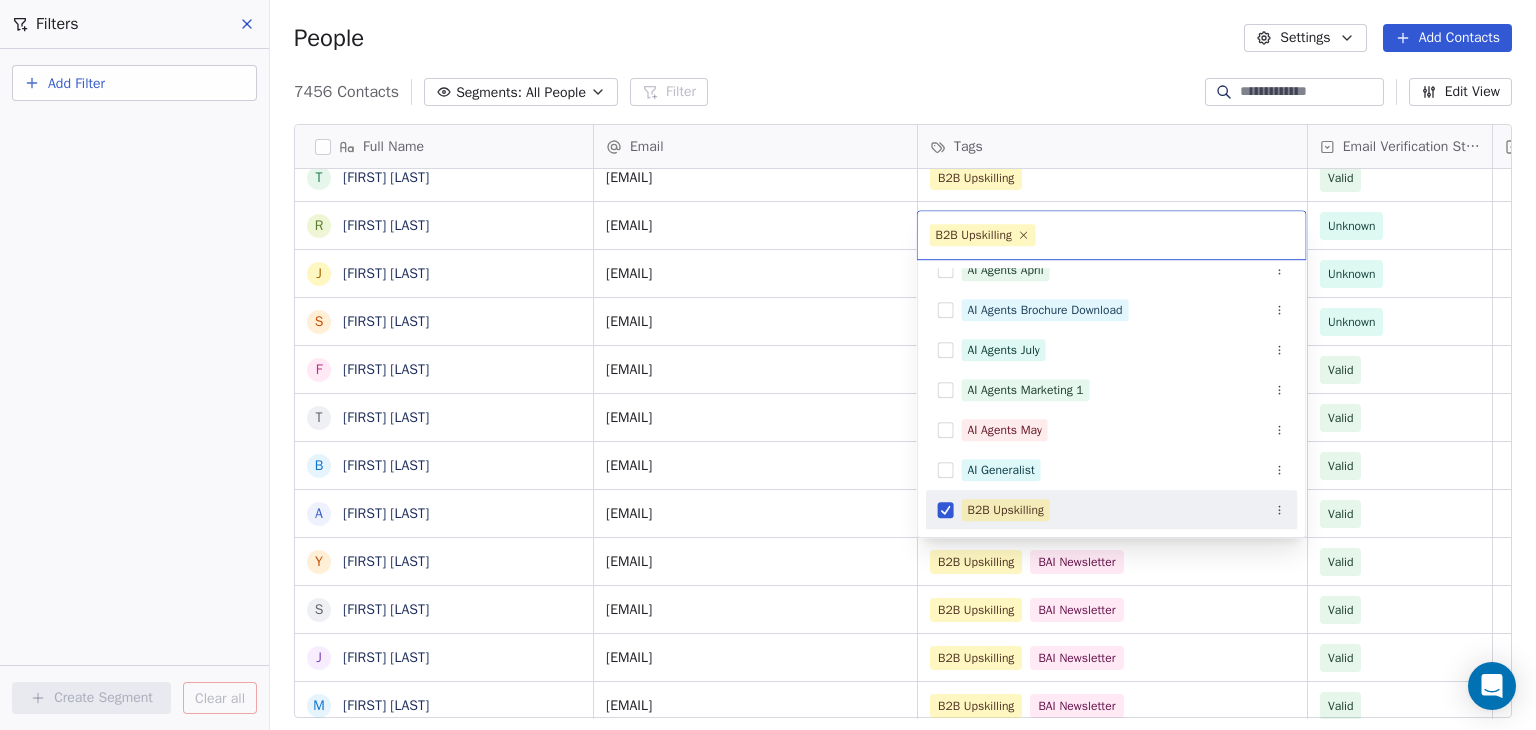 click on "BAR Contacts People Marketing Workflows Campaigns Sales Pipelines Sequences Beta Tools Apps AI Agents Help & Support Filters Add Filter  Create Segment Clear all People Settings  Add Contacts 7456 Contacts Segments: All People Filter  Edit View Tag Add to Sequence Full Name C Chris Lieber K Kenan Mammadov M Michael Lee C Cameron Laird J Jared Lampal T Tim Killalea E Emrys Jones M Martin Ivanov S Starice Houston R Roxana Ionescu C Cai Hu H Hkon Hommerstad-Tveit R Ryan Hetherington B Binh Hoang D David Hernndez K Keith Herron J Jennifer Hansen E Einar Hafberg A Andreas Jahnsen Guttormsen C Clara Granados T Terri Gloeckler R Ranita Ghosh J Jake Fox S Sergi Fernndez F Fan Feng T Tanya Embertson B Bret Ellis A Airashi Dutta Y Yassine El Ghamry S Solanda Dufresne J Joe Doyle M Matt Donovan J Juliette Deschamps J Joe Dent S Sydney DeJoie C Cecilie Davidsen K Kate Davids O Ozge Kantas D'Andrea J Justin Conley W Wiebke Cundill D Dino Christou G Guillaume Ceugniet K Kaitlyn Cacciola S Shane Carroll E Emma Burvill B M" at bounding box center (768, 365) 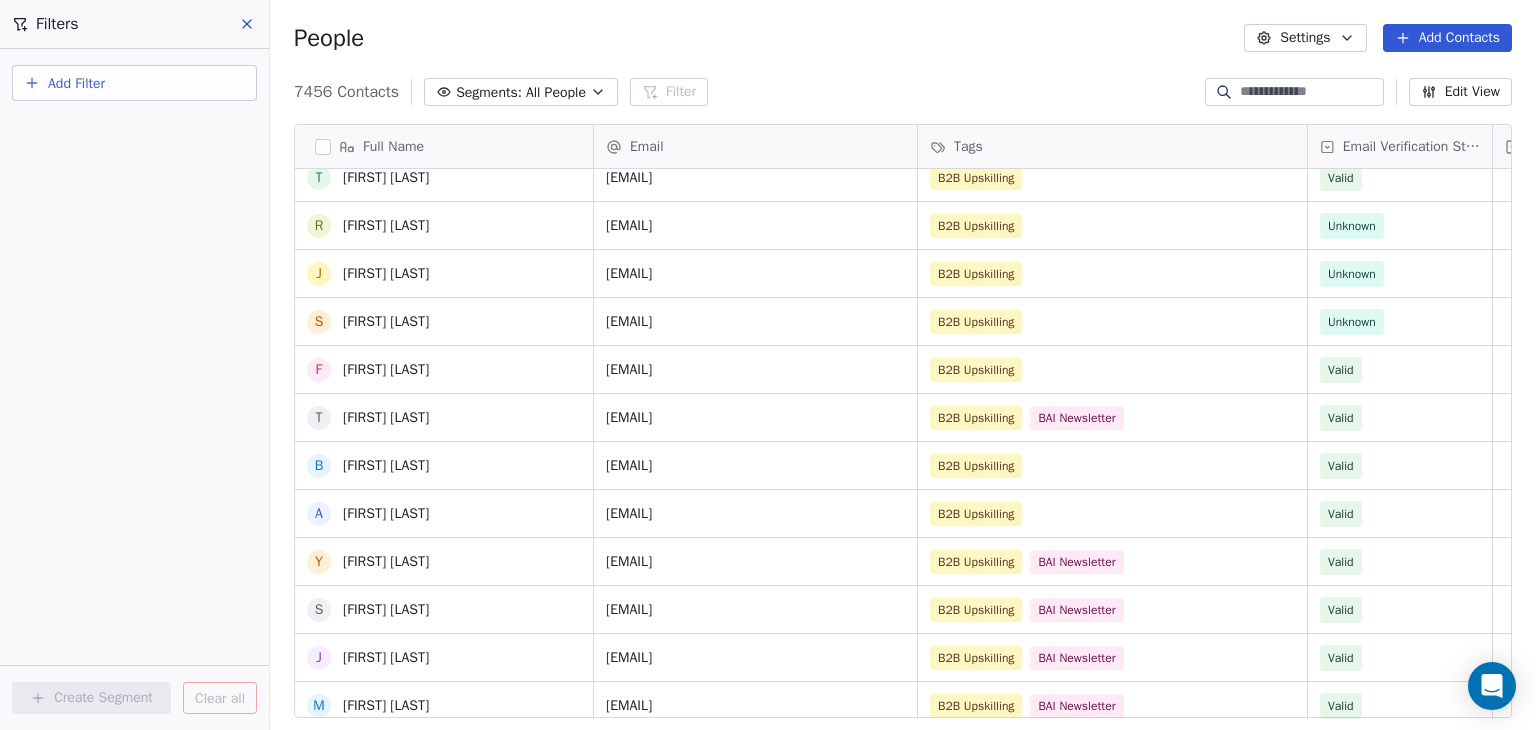 scroll, scrollTop: 2900, scrollLeft: 0, axis: vertical 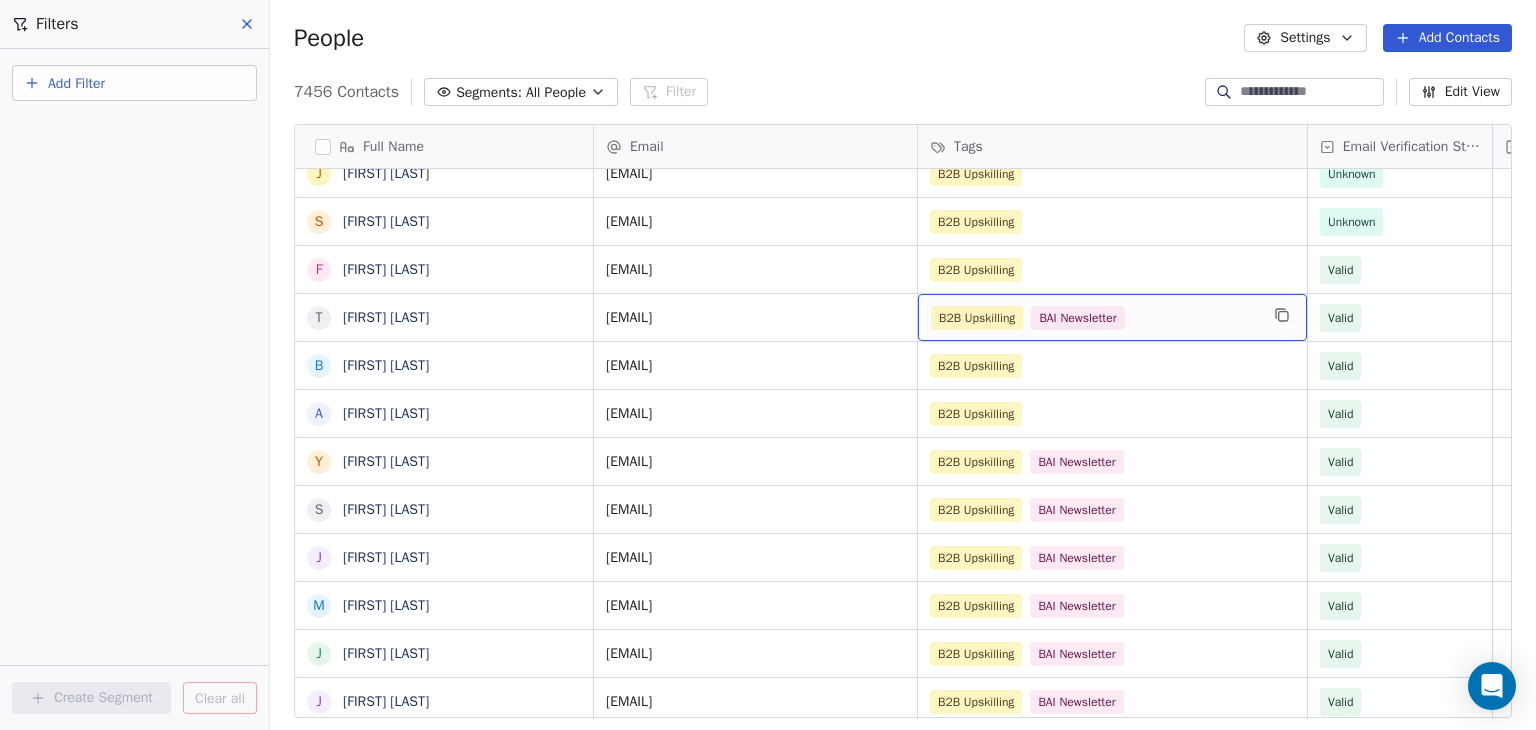 click on "B2B Upskilling BAI Newsletter" at bounding box center (1112, 317) 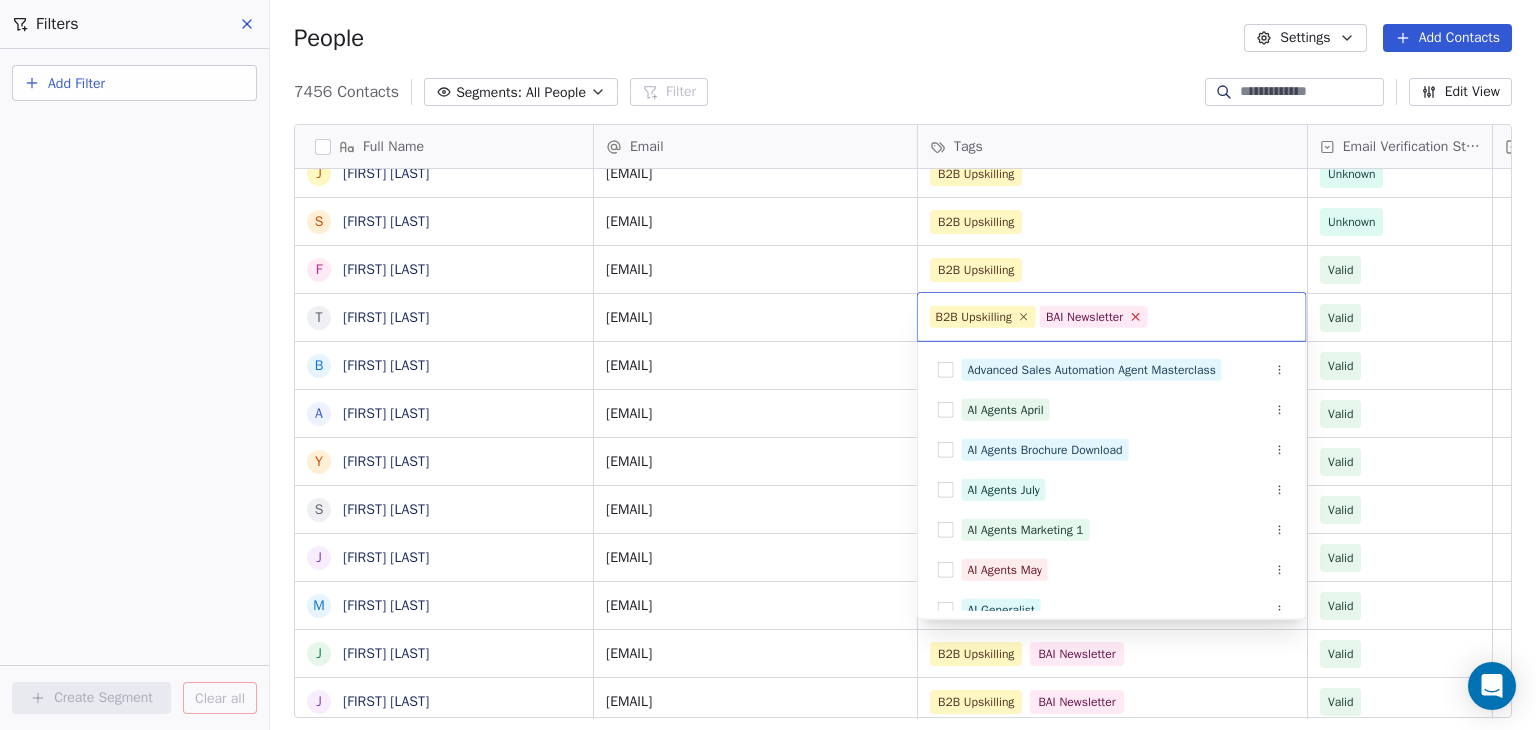 click 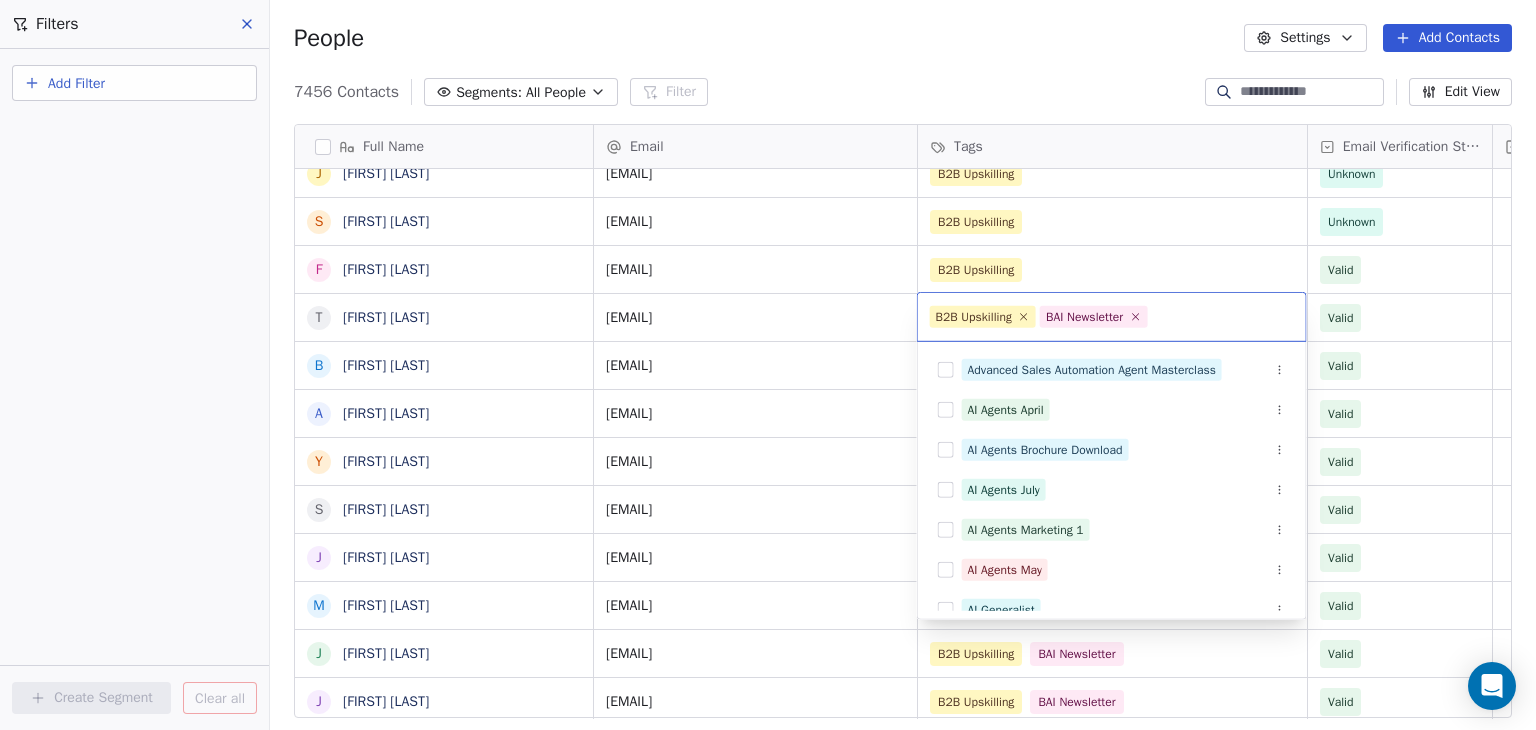 click on "BAR Contacts People Marketing Workflows Campaigns Sales Pipelines Sequences Beta Tools Apps AI Agents Help & Support Filters Add Filter  Create Segment Clear all People Settings  Add Contacts 7456 Contacts Segments: All People Filter  Edit View Tag Add to Sequence Full Name M Michael Lee C Cameron Laird J Jared Lampal T Tim Killalea E Emrys Jones M Martin Ivanov S Starice Houston R Roxana Ionescu C Cai Hu H Hkon Hommerstad-Tveit R Ryan Hetherington B Binh Hoang D David Hernndez K Keith Herron J Jennifer Hansen E Einar Hafberg A Andreas Jahnsen Guttormsen C Clara Granados T Terri Gloeckler R Ranita Ghosh J Jake Fox S Sergi Fernndez F Fan Feng T Tanya Embertson B Bret Ellis A Airashi Dutta Y Yassine El Ghamry S Solanda Dufresne J Joe Doyle M Matt Donovan J Juliette Deschamps J Joe Dent S Sydney DeJoie C Cecilie Davidsen K Kate Davids O Ozge Kantas D'Andrea J Justin Conley W Wiebke Cundill D Dino Christou G Guillaume Ceugniet K Kaitlyn Cacciola S Shane Carroll E Emma Burvill B Blint Bn M Megan N Bayzick H I C" at bounding box center [768, 365] 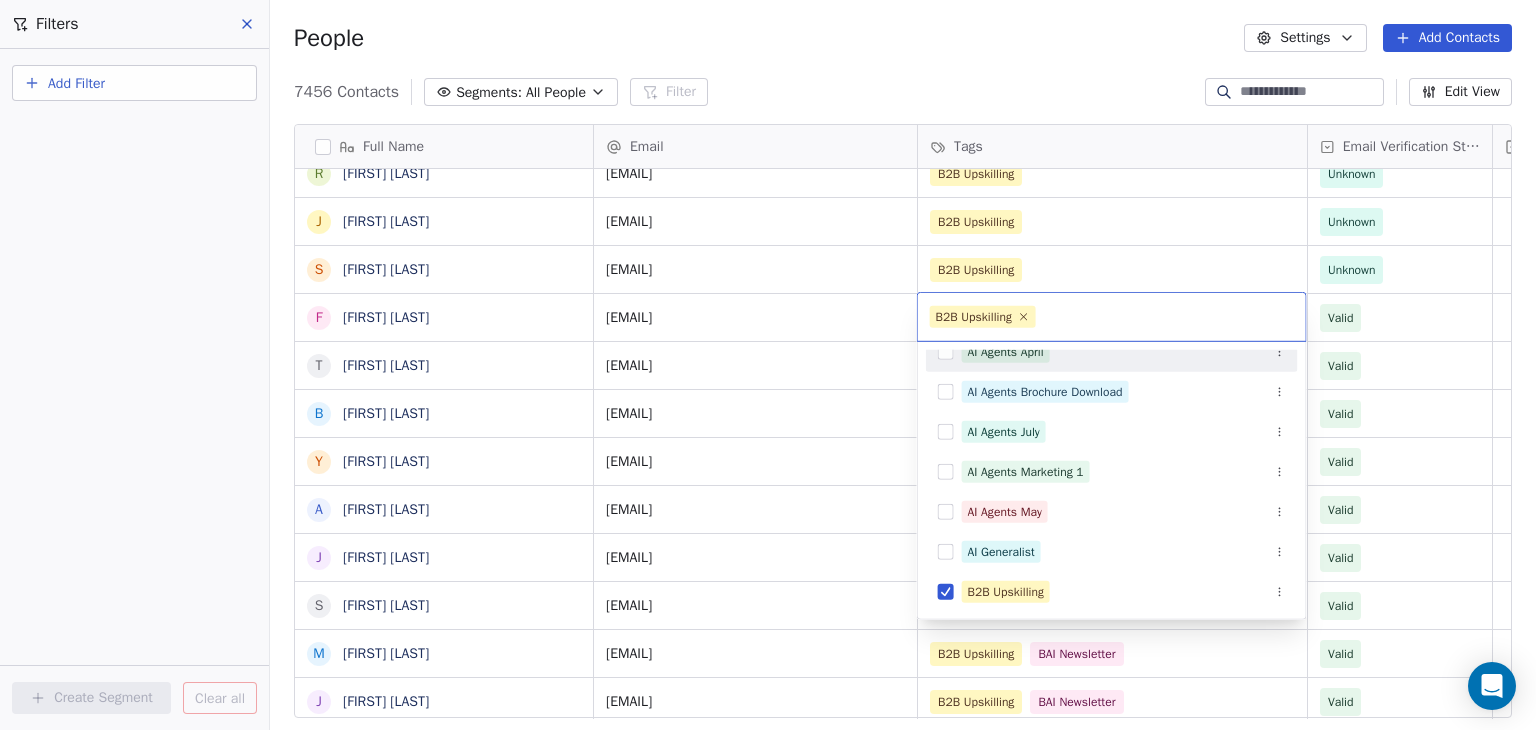 scroll, scrollTop: 158, scrollLeft: 0, axis: vertical 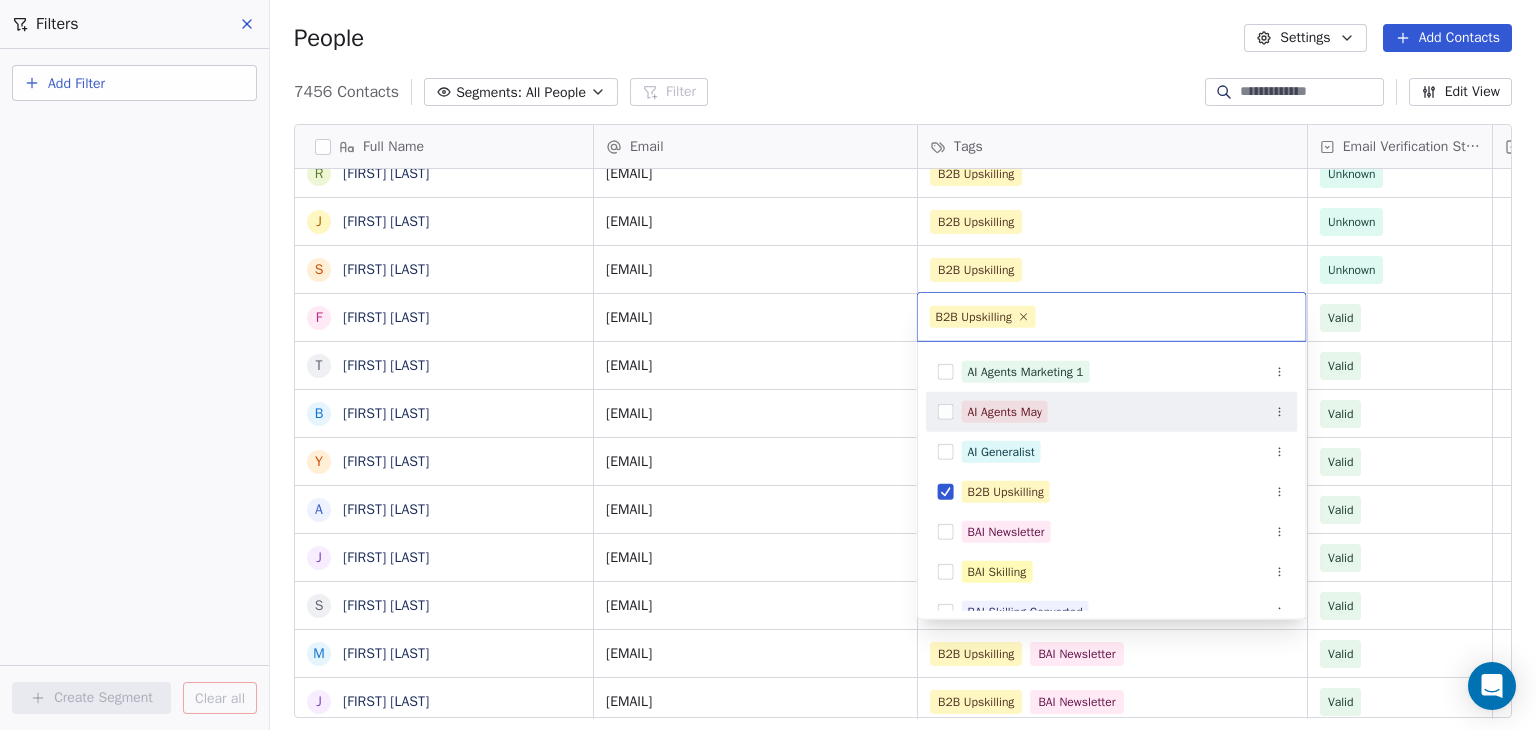 click on "BAR Contacts People Marketing Workflows Campaigns Sales Pipelines Sequences Beta Tools Apps AI Agents Help & Support Filters Add Filter  Create Segment Clear all People Settings  Add Contacts 7456 Contacts Segments: All People Filter  Edit View Tag Add to Sequence Full Name M Michael Lee C Cameron Laird J Jared Lampal T Tim Killalea E Emrys Jones M Martin Ivanov S Starice Houston R Roxana Ionescu C Cai Hu H Hkon Hommerstad-Tveit J Joanna Horoszko R Ryan Hetherington B Binh Hoang K Keith Herron D David Hernndez J Jennifer Hansen E Einar Hafberg A Andreas Jahnsen Guttormsen C Clara Granados T Terri Gloeckler R Ranita Ghosh J Jake Fox S Sergi Fernndez F Fan Feng T Tanya Embertson B Bret Ellis Y Yassine El Ghamry A Airashi Dutta J Joe Doyle S Solanda Dufresne M Matt Donovan J Juliette Deschamps S Sydney DeJoie J Joe Dent K Kate Davids C Cecilie Davidsen O Ozge Kantas D'Andrea W Wiebke Cundill J Justin Conley D Dino Christou G Guillaume Ceugniet K Kaitlyn Cacciola S Shane Carroll E Emma Burvill B Blint Bn M H I" at bounding box center (768, 365) 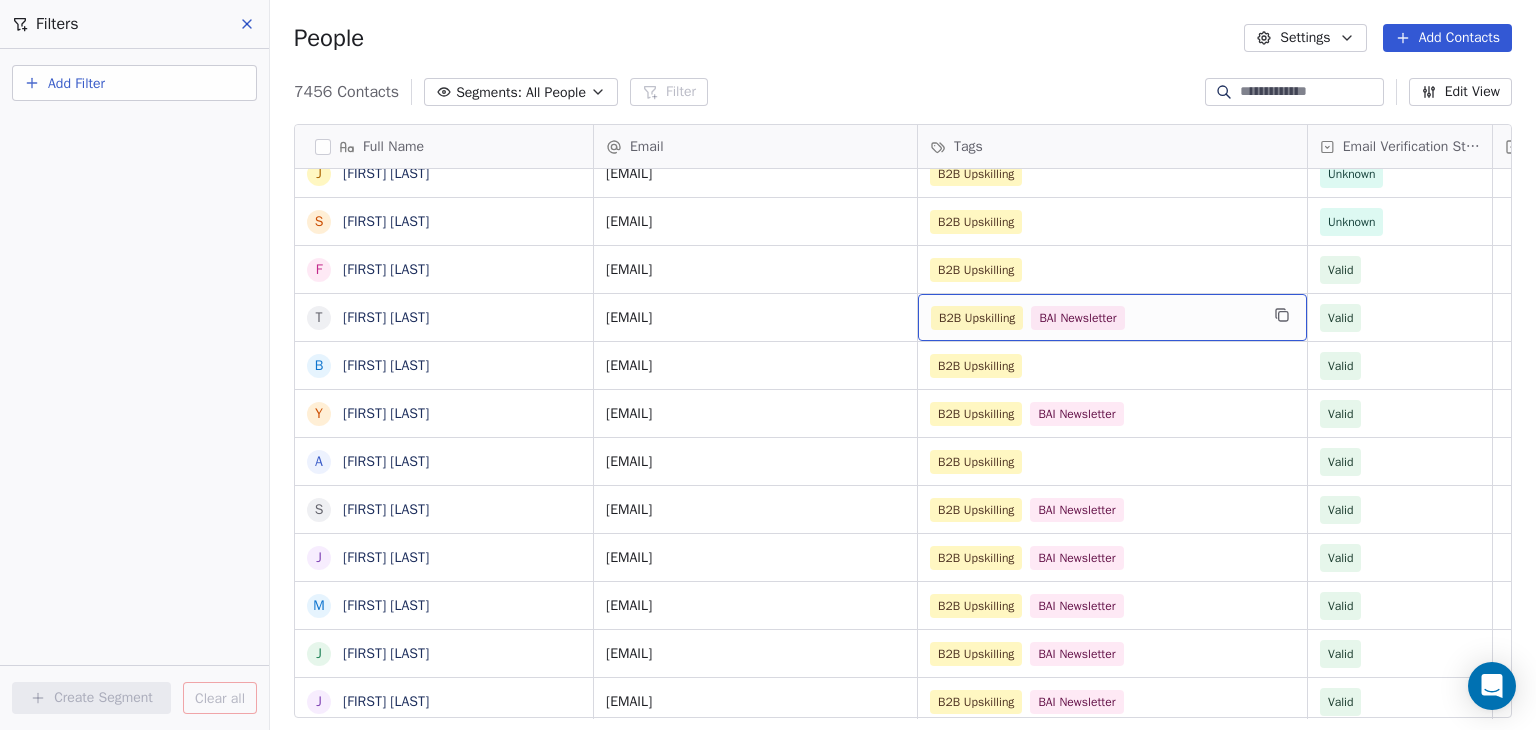 click on "B2B Upskilling BAI Newsletter" at bounding box center (1094, 318) 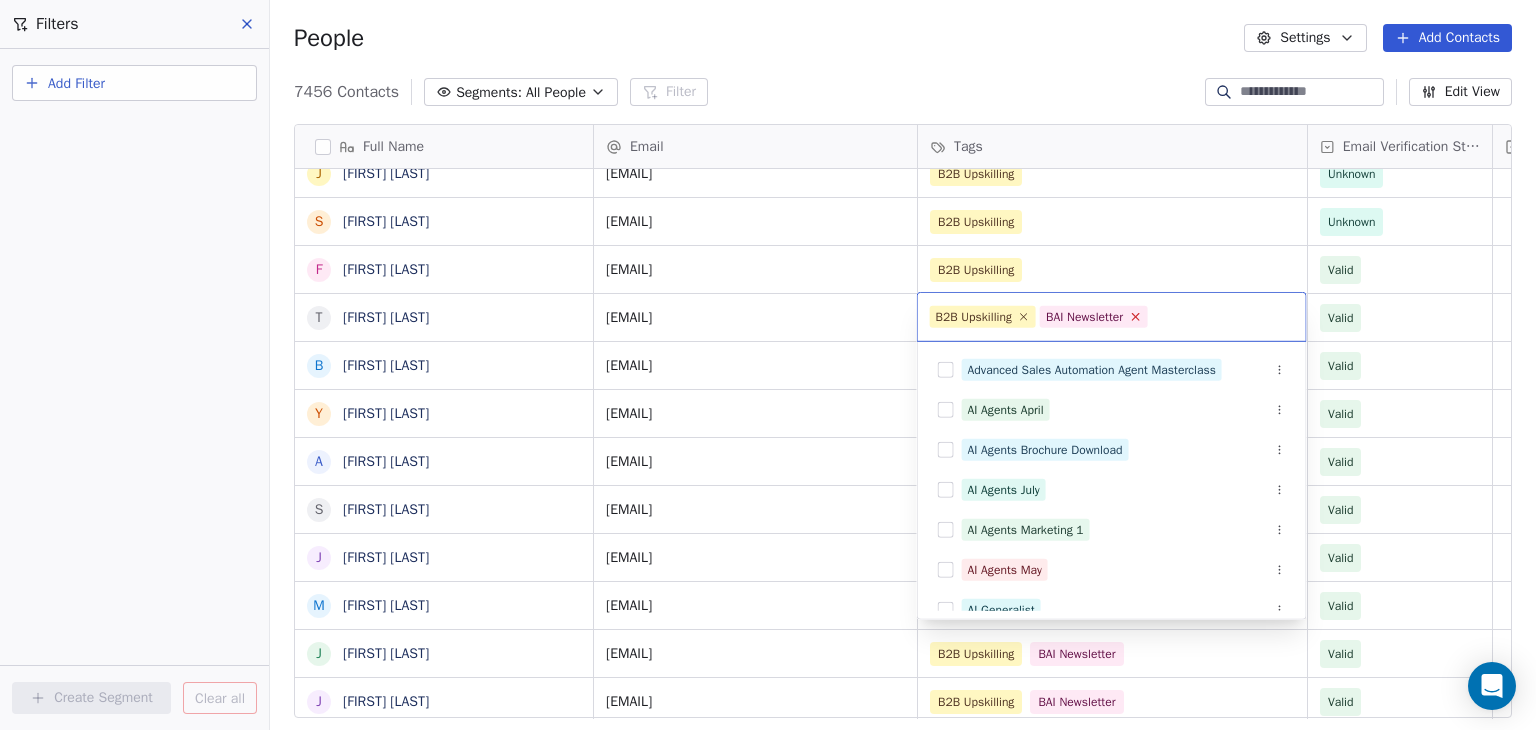 click 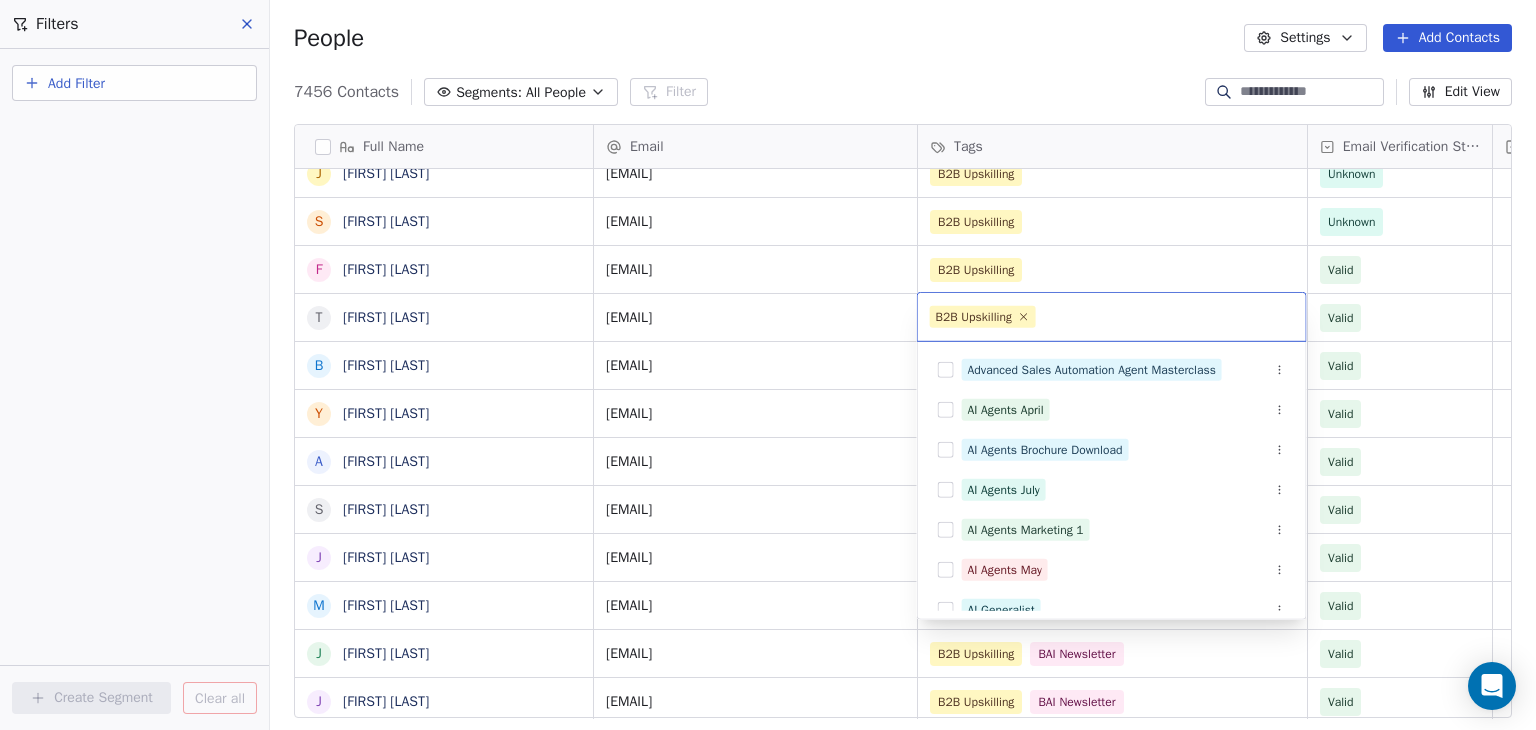 click on "BAR Contacts People Marketing Workflows Campaigns Sales Pipelines Sequences Beta Tools Apps AI Agents Help & Support Filters Add Filter  Create Segment Clear all People Settings  Add Contacts 7456 Contacts Segments: All People Filter  Edit View Tag Add to Sequence Full Name M Michael Lee C Cameron Laird J Jared Lampal T Tim Killalea E Emrys Jones M Martin Ivanov S Starice Houston R Roxana Ionescu C Cai Hu H Hkon Hommerstad-Tveit R Ryan Hetherington B Binh Hoang D David Hernndez K Keith Herron J Jennifer Hansen E Einar Hafberg A Andreas Jahnsen Guttormsen C Clara Granados T Terri Gloeckler R Ranita Ghosh J Jake Fox S Sergi Fernndez F Fan Feng T Tanya Embertson B Bret Ellis Y Yassine El Ghamry A Airashi Dutta S Solanda Dufresne J Joe Doyle M Matt Donovan J Juliette Deschamps J Joe Dent S Sydney DeJoie C Cecilie Davidsen K Kate Davids O Ozge Kantas D'Andrea J Justin Conley W Wiebke Cundill D Dino Christou G Guillaume Ceugniet K Kaitlyn Cacciola S Shane Carroll E Emma Burvill B Blint Bn M Megan N Bayzick H I C" at bounding box center (768, 365) 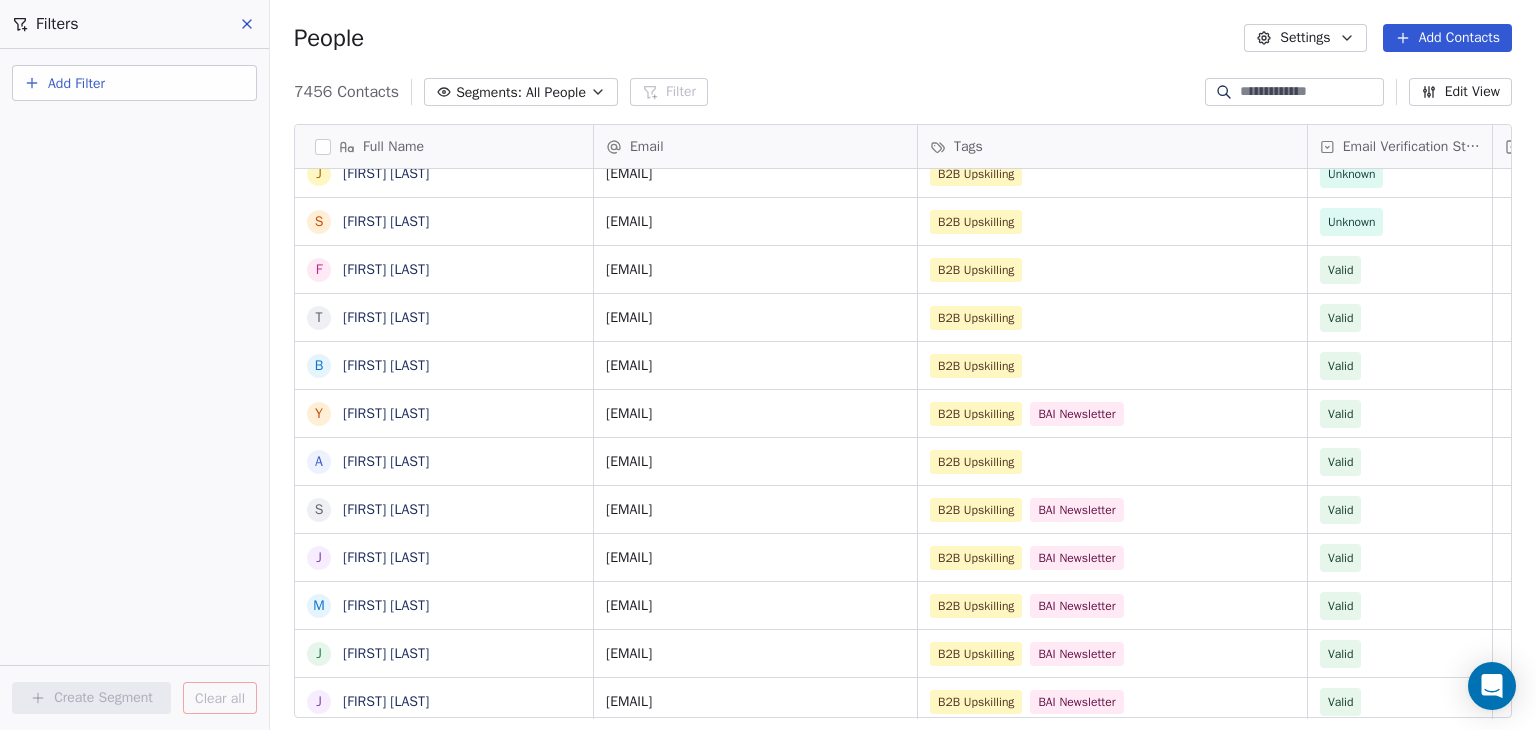 scroll, scrollTop: 2905, scrollLeft: 0, axis: vertical 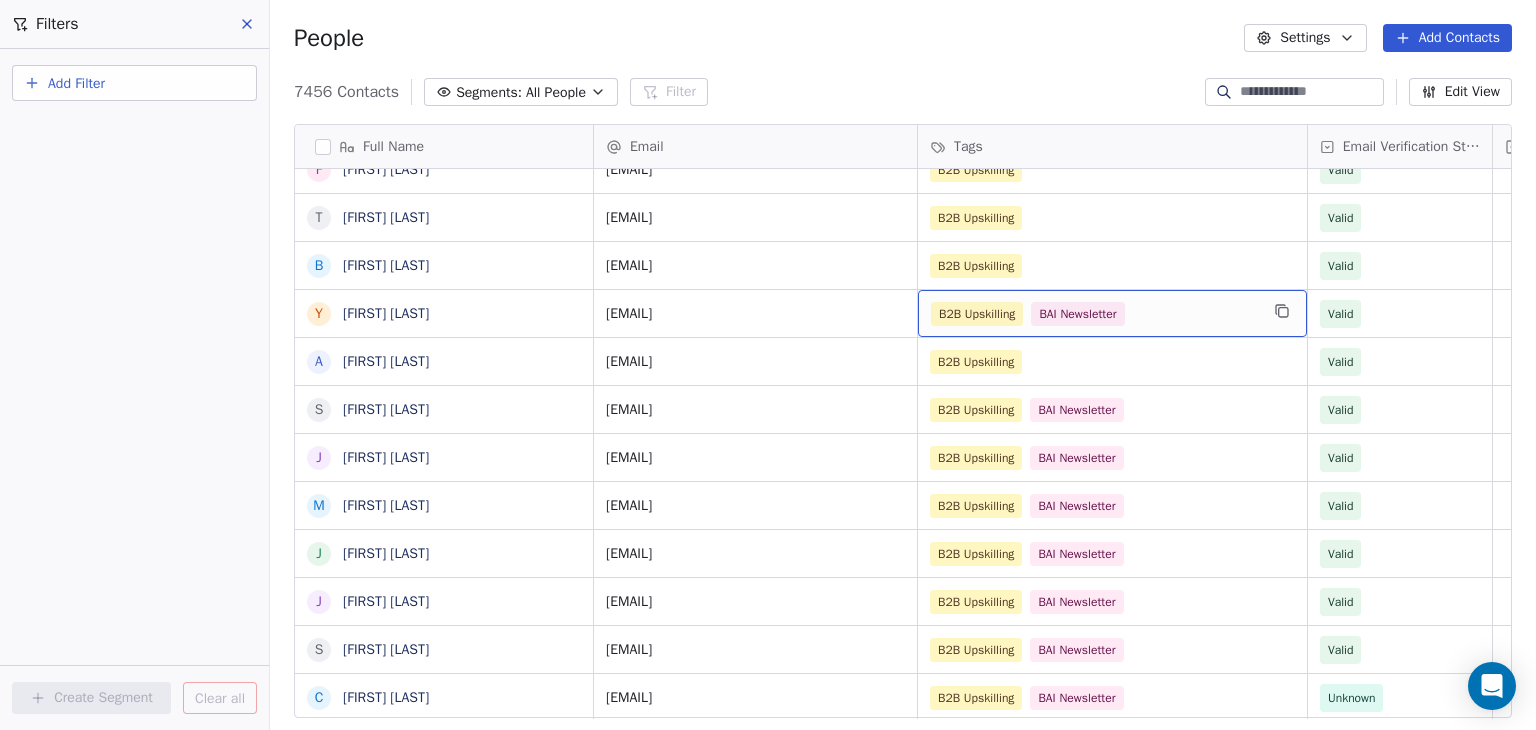 click on "B2B Upskilling BAI Newsletter" at bounding box center (1094, 314) 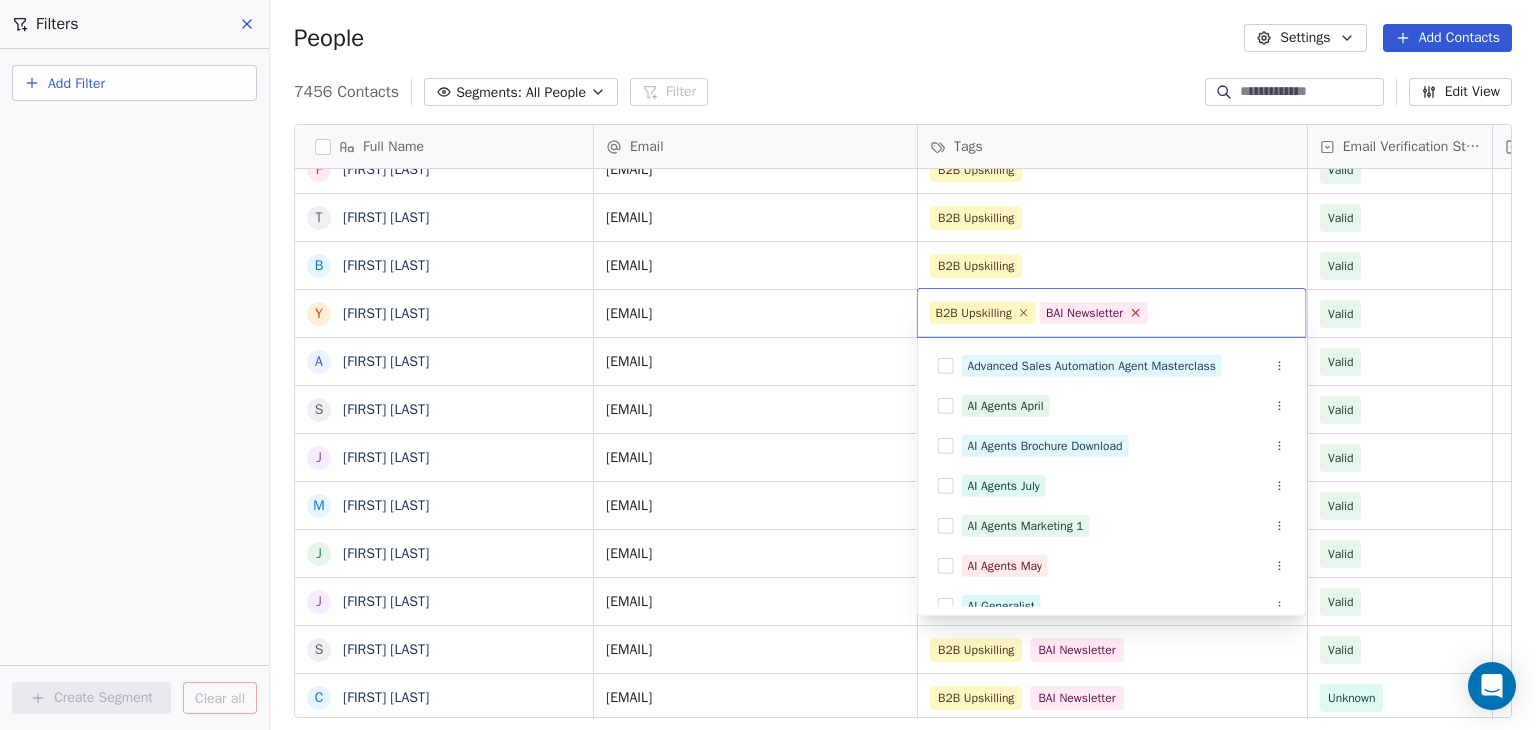 click 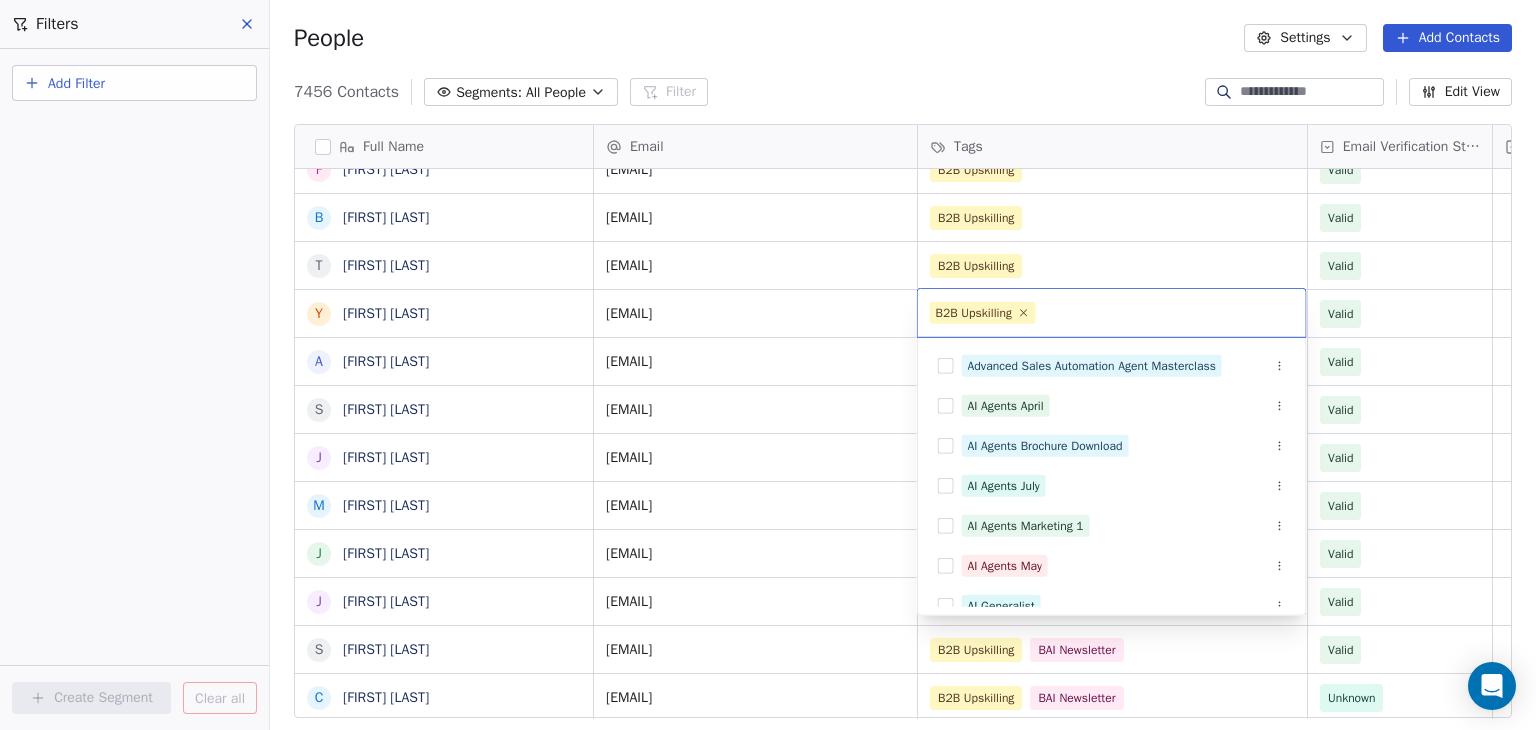 click on "BAR Contacts People Marketing Workflows Campaigns Sales Pipelines Sequences Beta Tools Apps AI Agents Help & Support Filters Add Filter  Create Segment Clear all People Settings  Add Contacts 7456 Contacts Segments: All People Filter  Edit View Tag Add to Sequence Full Name J Jared Lampal T Tim Killalea E Emrys Jones M Martin Ivanov S Starice Houston R Roxana Ionescu C Cai Hu H Hkon Hommerstad-Tveit R Ryan Hetherington B Binh Hoang D David Hernndez K Keith Herron J Jennifer Hansen E Einar Hafberg A Andreas Jahnsen Guttormsen C Clara Granados T Terri Gloeckler R Ranita Ghosh J Jake Fox S Sergi Fernndez F Fan Feng B Bret Ellis T Tanya Embertson Y Yassine El Ghamry A Airashi Dutta S Solanda Dufresne J Joe Doyle M Matt Donovan J Juliette Deschamps J Joe Dent S Sydney DeJoie C Cecilie Davidsen K Kate Davids O Ozge Kantas D'Andrea J Justin Conley W Wiebke Cundill D Dino Christou G Guillaume Ceugniet K Kaitlyn Cacciola S Shane Carroll E Emma Burvill B Blint Bn M Megan N Bayzick H Heather Bedont I Ibrahim Basmer C" at bounding box center [768, 365] 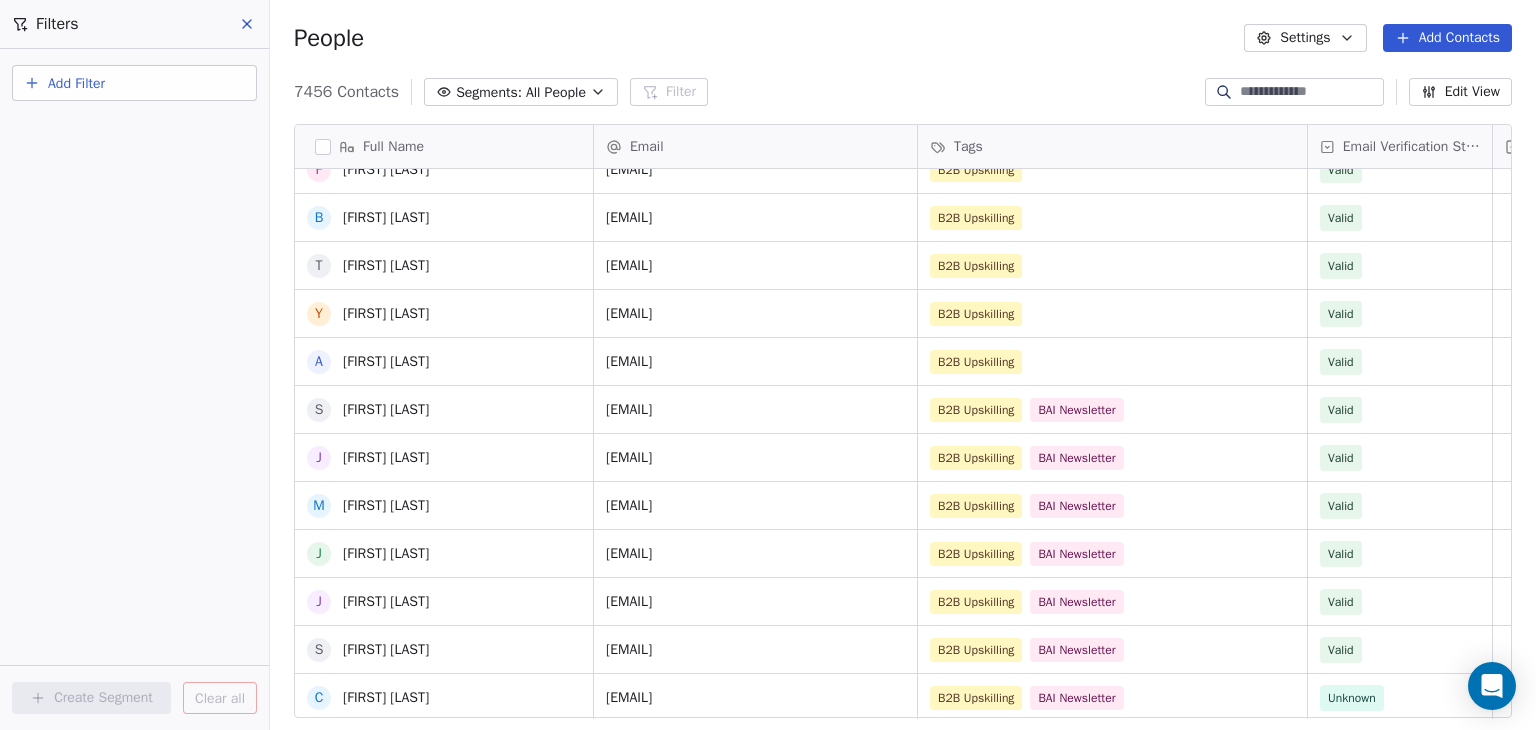 scroll, scrollTop: 3100, scrollLeft: 0, axis: vertical 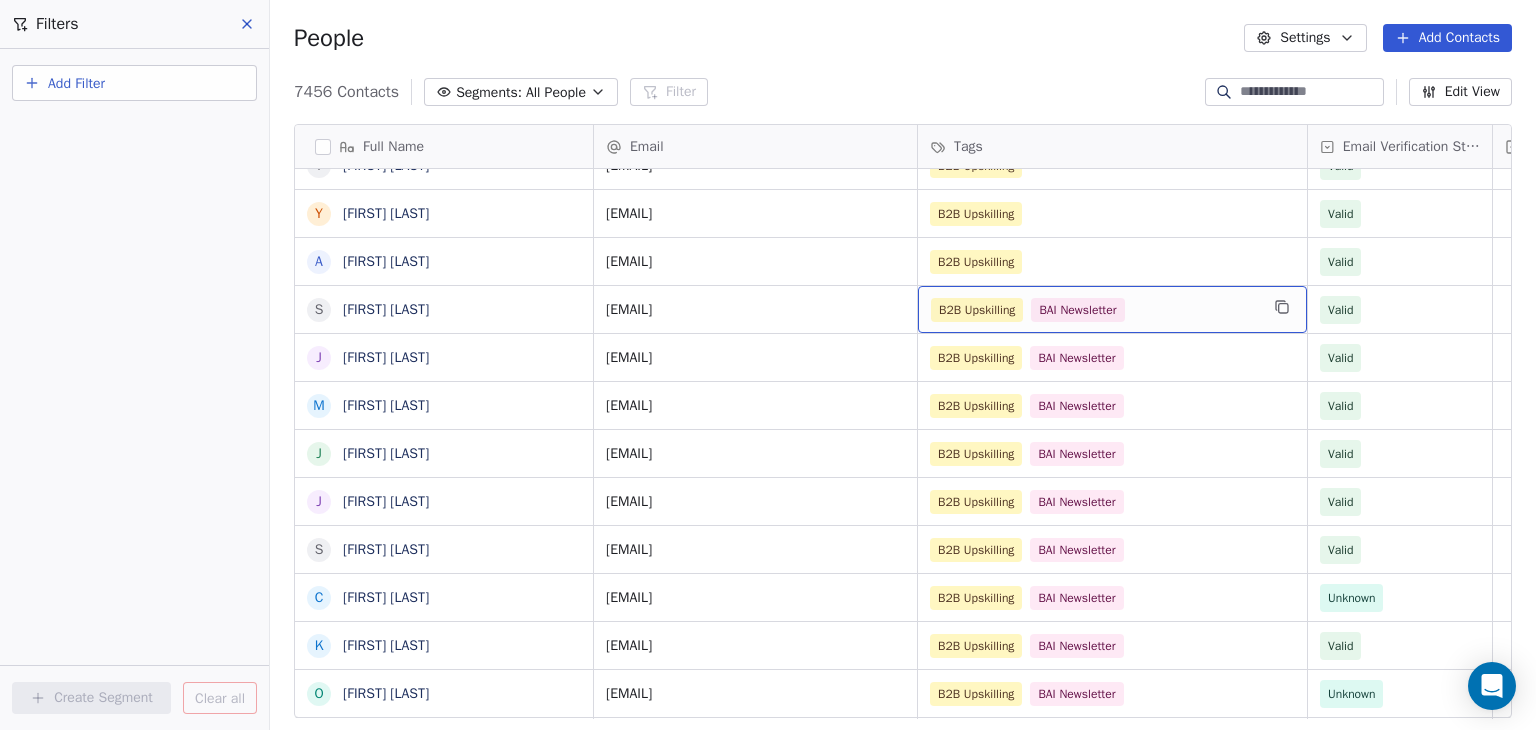 click on "B2B Upskilling BAI Newsletter" at bounding box center (1094, 310) 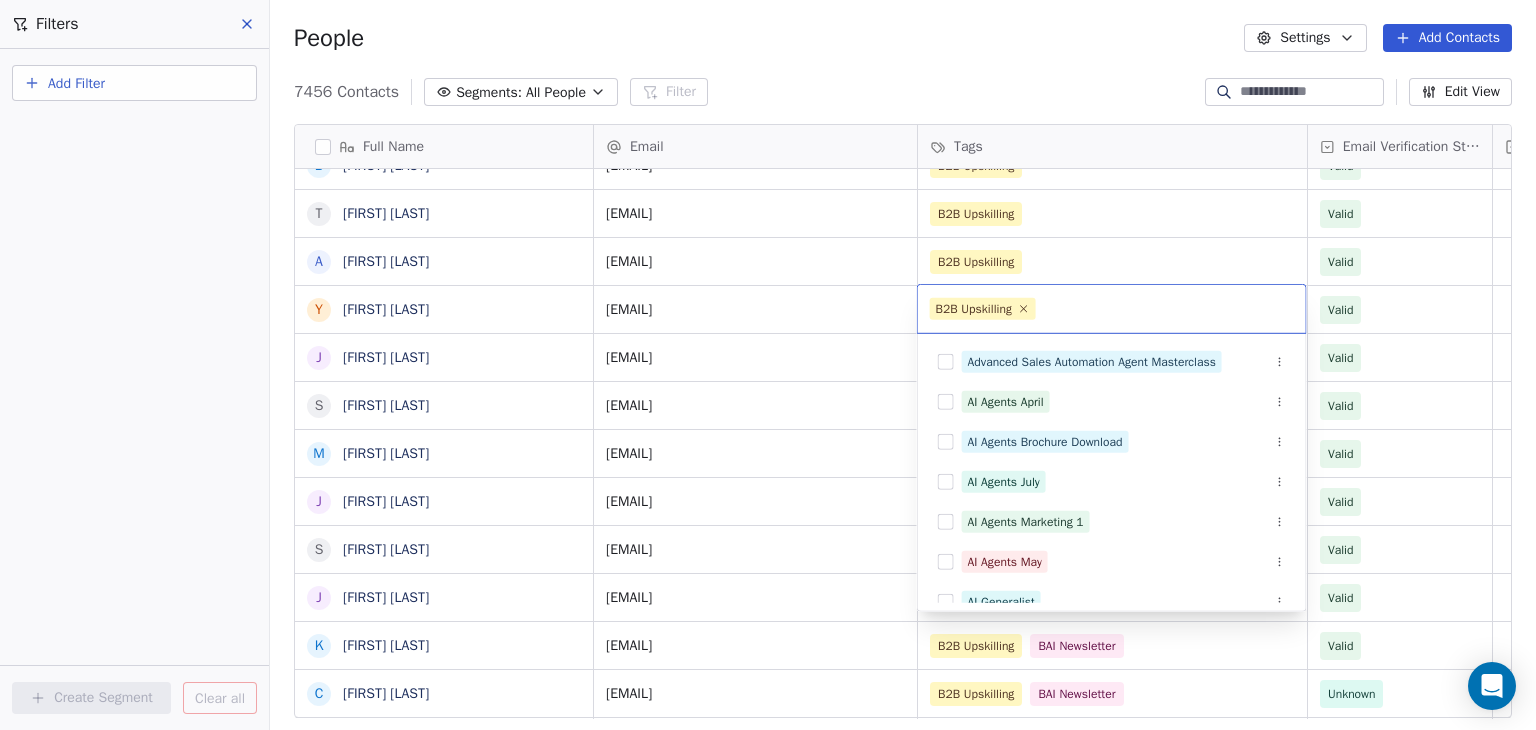 scroll, scrollTop: 58, scrollLeft: 0, axis: vertical 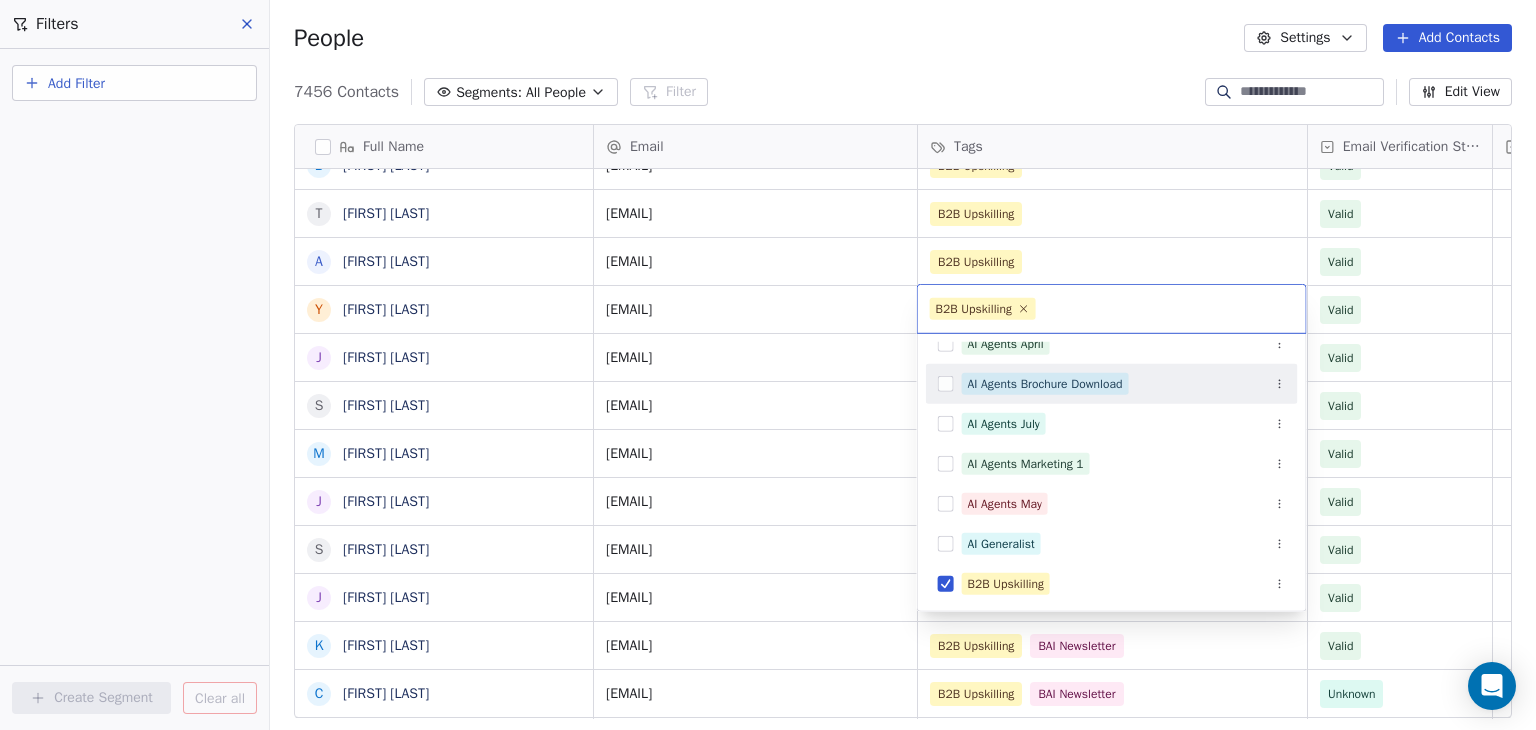 click on "BAR Contacts People Marketing Workflows Campaigns Sales Pipelines Sequences Beta Tools Apps AI Agents Help & Support Filters Add Filter  Create Segment Clear all People Settings  Add Contacts 7456 Contacts Segments: All People Filter  Edit View Tag Add to Sequence Full Name E Emrys Jones M Martin Ivanov S Starice Houston R Roxana Ionescu C Cai Hu H Hkon Hommerstad-Tveit J Joanna Horoszko R Ryan Hetherington B Binh Hoang K Keith Herron D David Hernndez J Jennifer Hansen E Einar Hafberg A Andreas Jahnsen Guttormsen C Clara Granados T Terri Gloeckler R Ranita Ghosh J Jake Fox S Sergi Fernndez F Fan Feng B Bret Ellis T Tanya Embertson A Airashi Dutta Y Yassine El Ghamry J Joe Doyle S Solanda Dufresne M Matt Donovan J Juliette Deschamps S Sydney DeJoie J Joe Dent K Kate Davids C Cecilie Davidsen O Ozge Kantas D'Andrea W Wiebke Cundill J Justin Conley D Dino Christou G Guillaume Ceugniet K Kaitlyn Cacciola S Shane Carroll E Emma Burvill B Blint Bn M Megan N Bayzick H Heather Bedont I Ibrahim Basmer C Cleo Bamber" at bounding box center [768, 365] 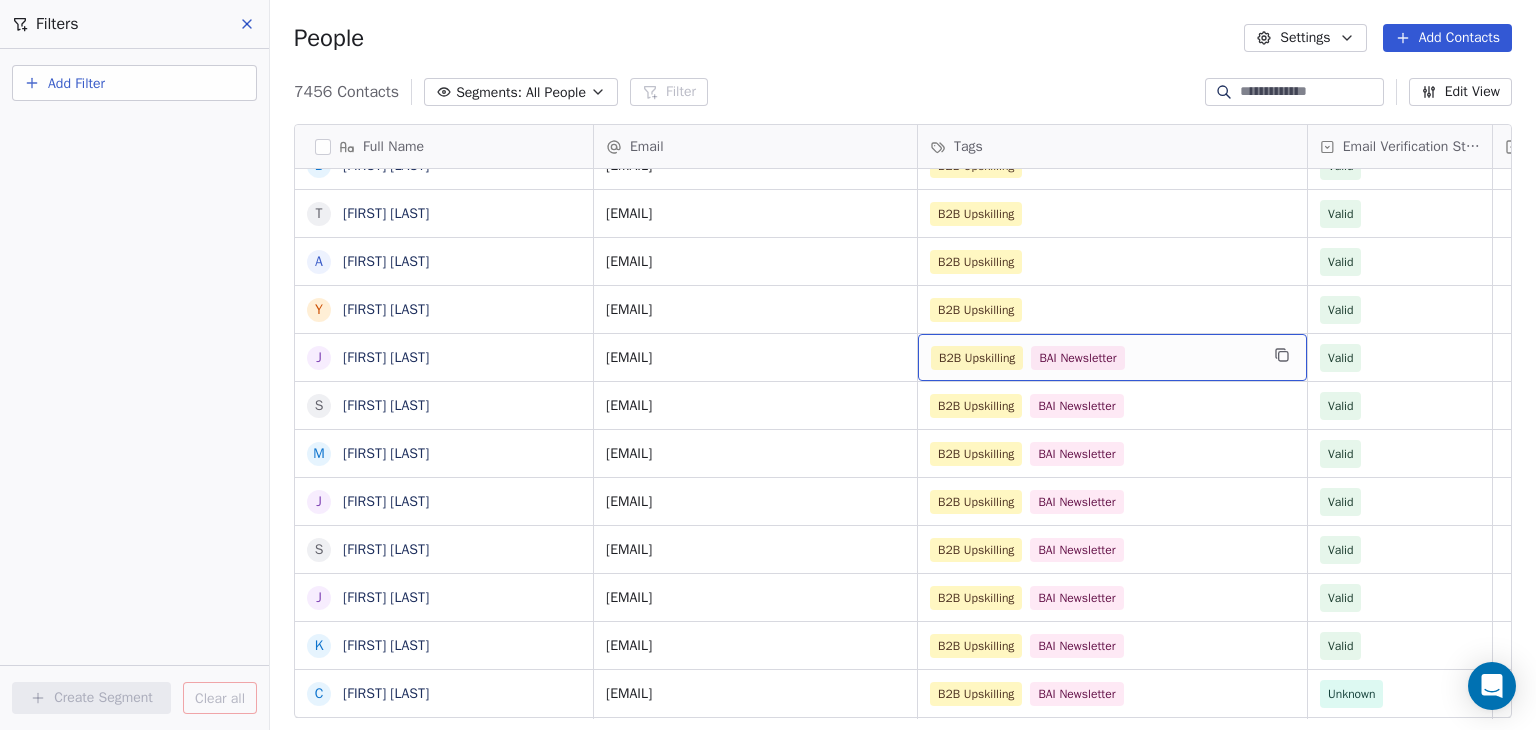 click on "B2B Upskilling BAI Newsletter" at bounding box center [1094, 358] 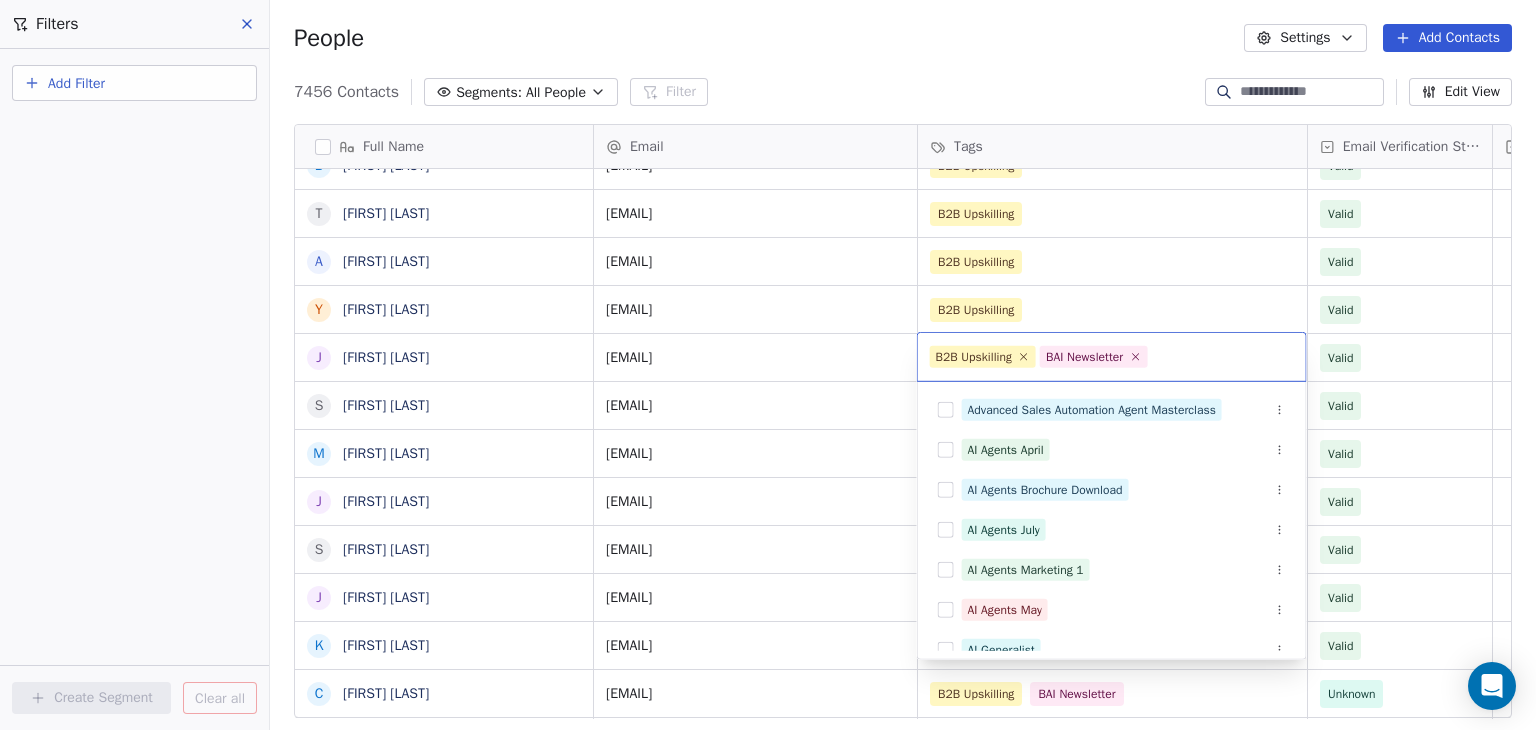 drag, startPoint x: 1147, startPoint y: 354, endPoint x: 1145, endPoint y: 342, distance: 12.165525 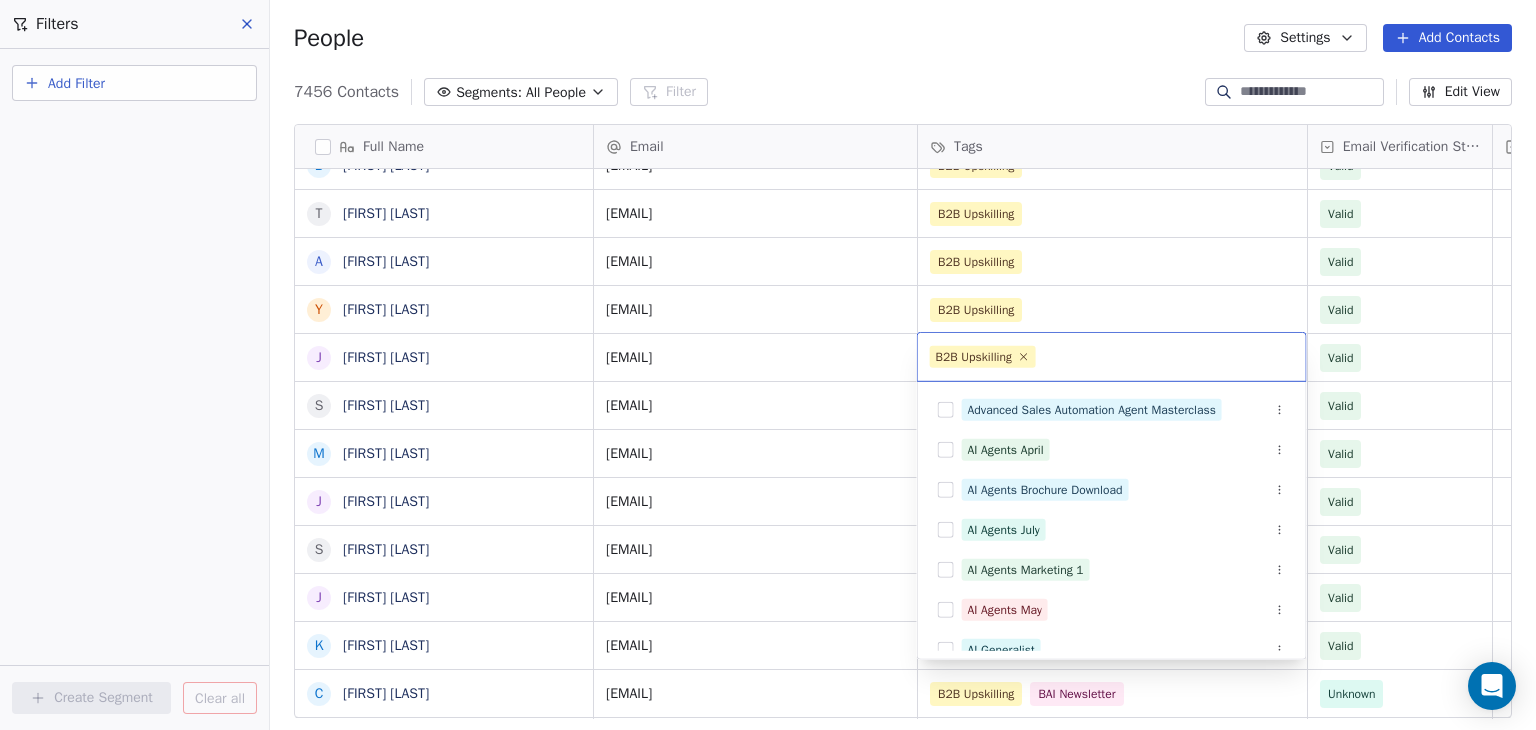 click on "BAR Contacts People Marketing Workflows Campaigns Sales Pipelines Sequences Beta Tools Apps AI Agents Help & Support Filters Add Filter  Create Segment Clear all People Settings  Add Contacts 7456 Contacts Segments: All People Filter  Edit View Tag Add to Sequence Full Name E Emrys Jones M Martin Ivanov S Starice Houston R Roxana Ionescu C Cai Hu H Hkon Hommerstad-Tveit J Joanna Horoszko R Ryan Hetherington B Binh Hoang K Keith Herron D David Hernndez J Jennifer Hansen E Einar Hafberg A Andreas Jahnsen Guttormsen C Clara Granados T Terri Gloeckler R Ranita Ghosh J Jake Fox S Sergi Fernndez F Fan Feng B Bret Ellis T Tanya Embertson A Airashi Dutta Y Yassine El Ghamry J Joe Doyle S Solanda Dufresne M Matt Donovan J Juliette Deschamps S Sydney DeJoie J Joe Dent K Kate Davids C Cecilie Davidsen O Ozge Kantas D'Andrea W Wiebke Cundill J Justin Conley D Dino Christou G Guillaume Ceugniet K Kaitlyn Cacciola S Shane Carroll E Emma Burvill B Blint Bn M Megan N Bayzick H Heather Bedont I Ibrahim Basmer C Cleo Bamber" at bounding box center (768, 365) 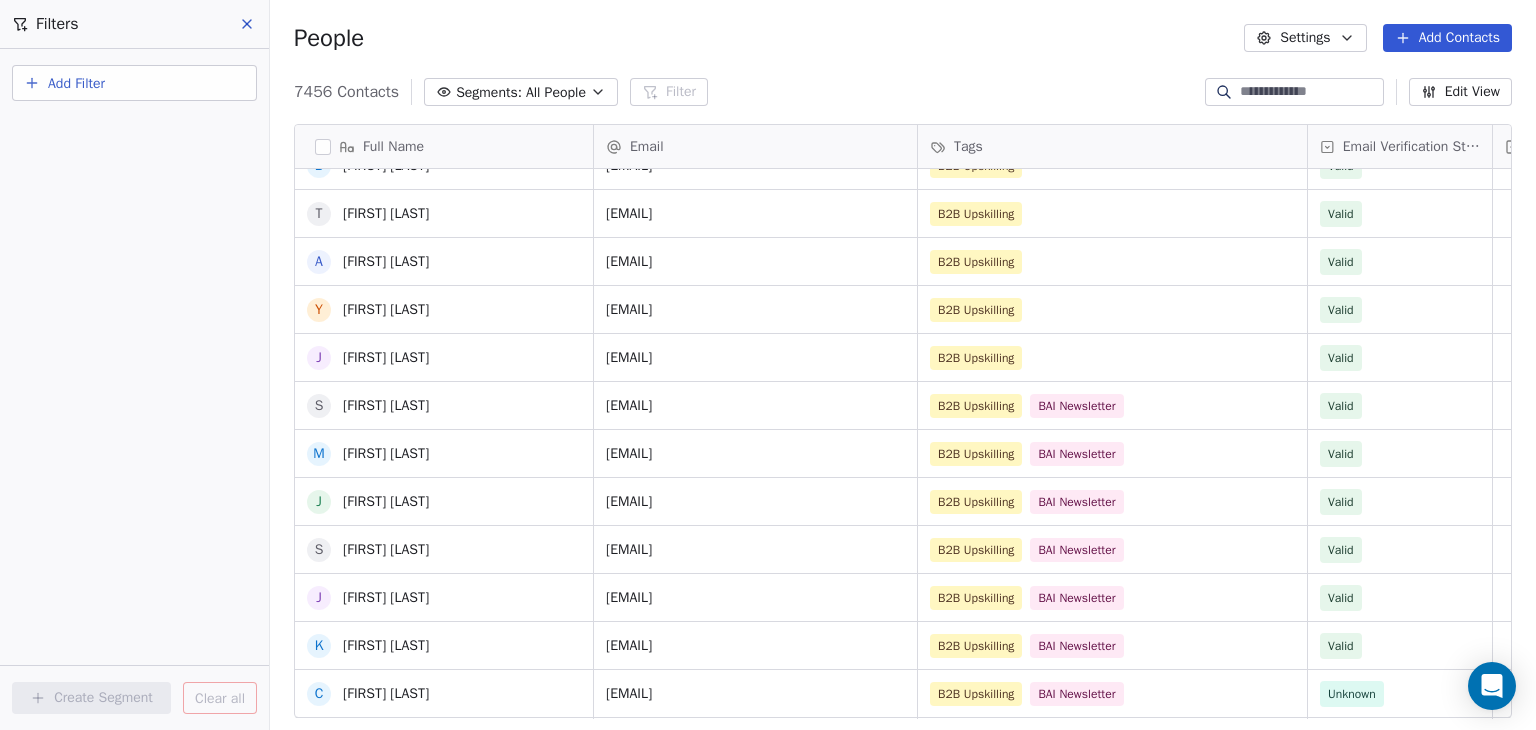 scroll, scrollTop: 3300, scrollLeft: 0, axis: vertical 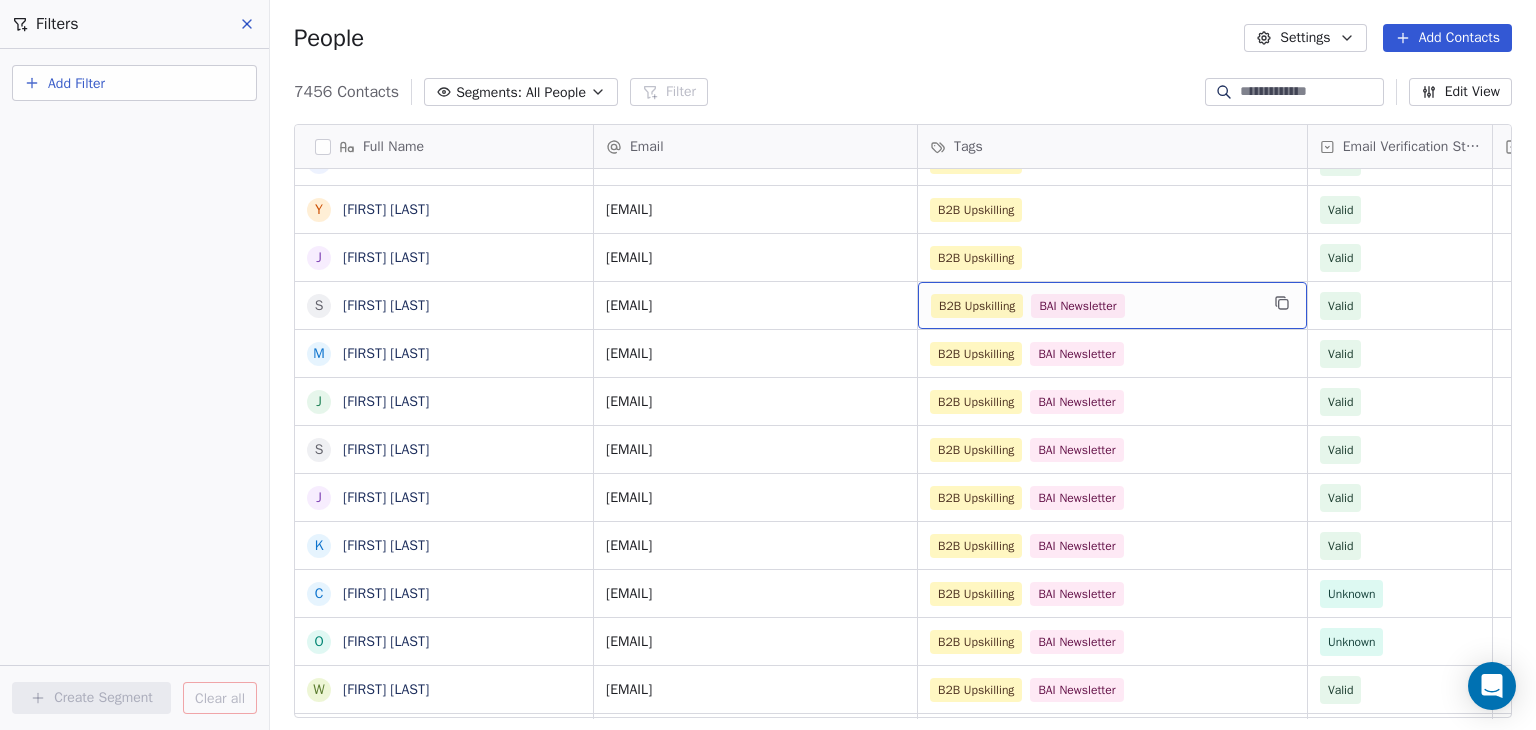 click on "B2B Upskilling BAI Newsletter" at bounding box center (1094, 306) 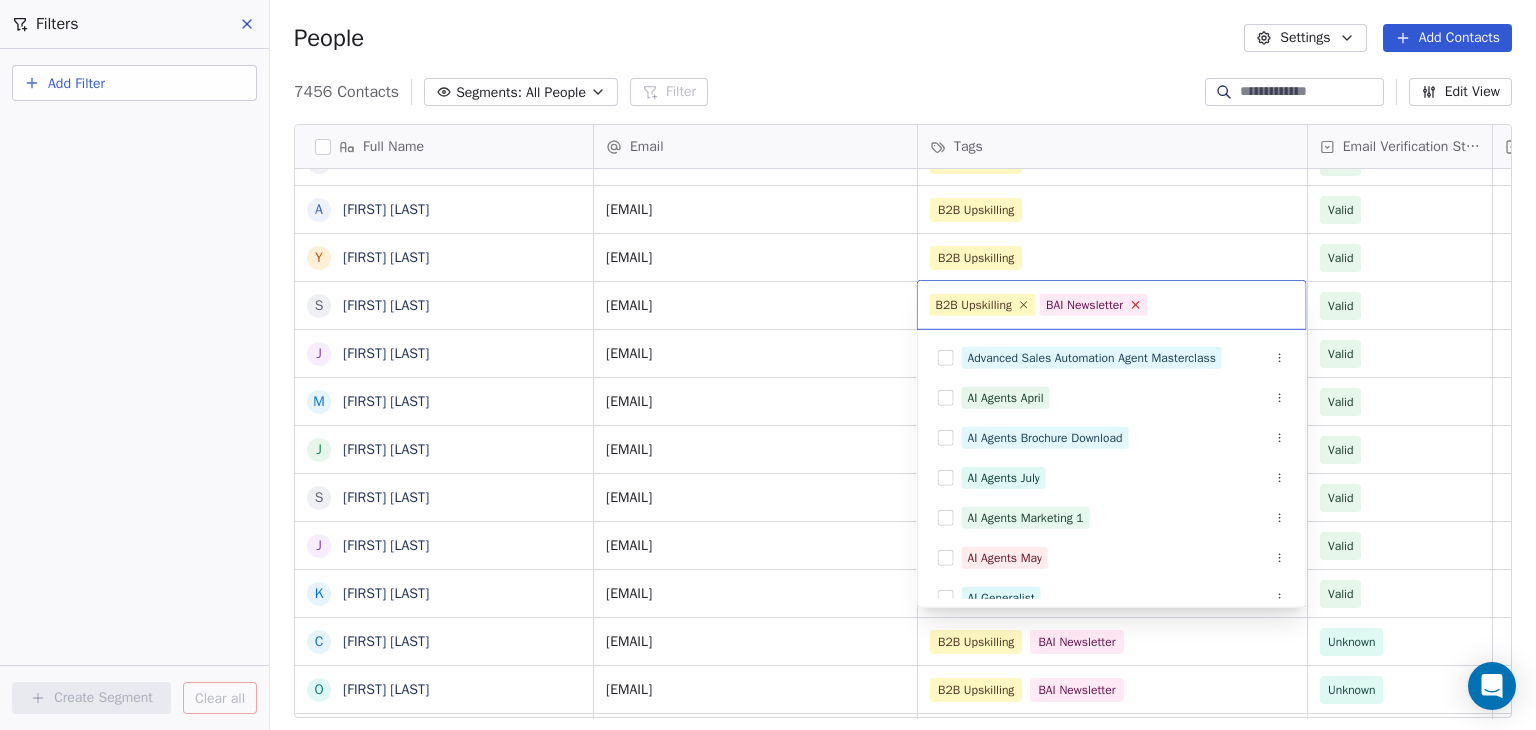 click 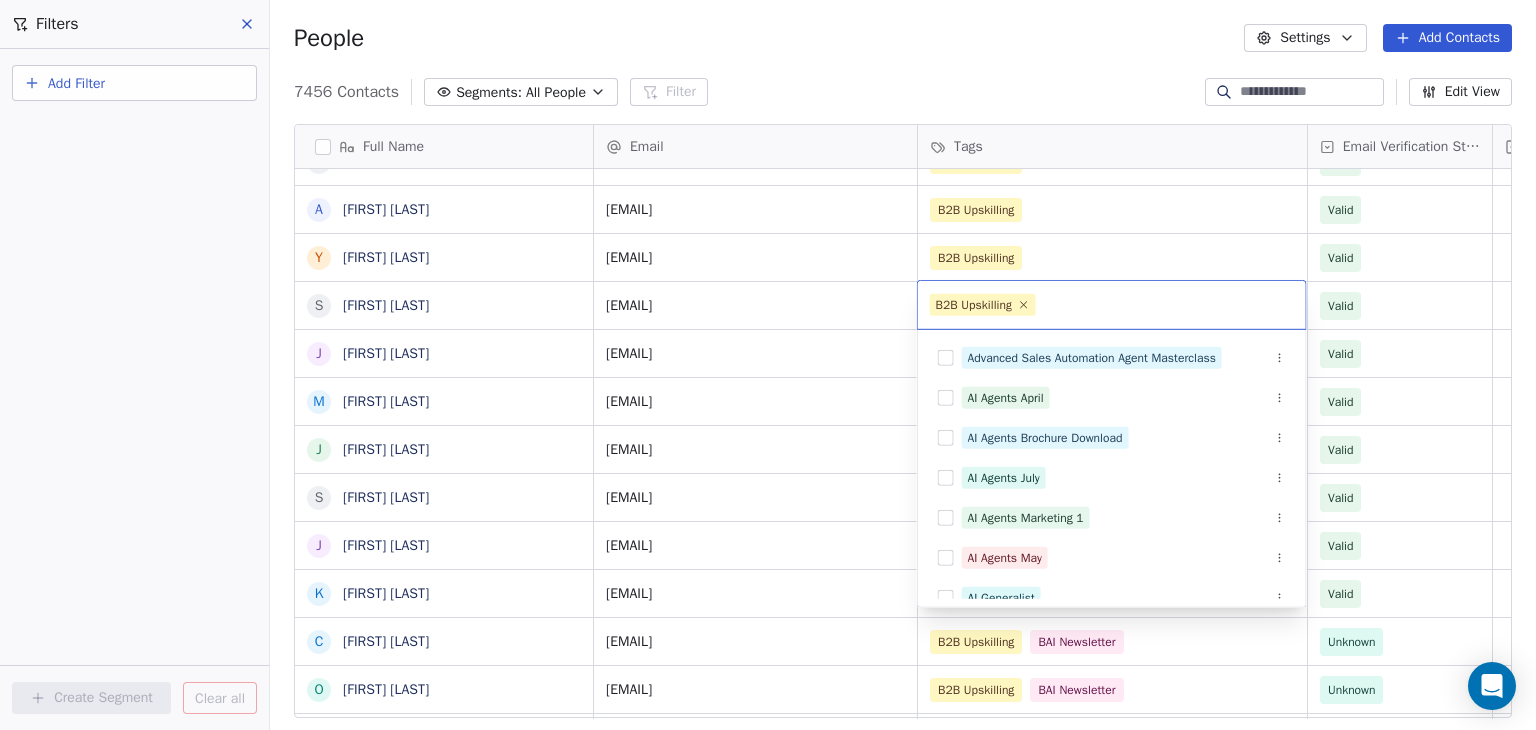 click on "BAR Contacts People Marketing Workflows Campaigns Sales Pipelines Sequences Beta Tools Apps AI Agents Help & Support Filters Add Filter  Create Segment Clear all People Settings  Add Contacts 7456 Contacts Segments: All People Filter  Edit View Tag Add to Sequence Full Name S Starice Houston R Roxana Ionescu C Cai Hu J Joanna Horoszko H Hkon Hommerstad-Tveit J Joanna Horoszko R Ryan Hetherington B Binh Hoang K Keith Herron D David Hernndez J Jennifer Hansen E Einar Hafberg A Andreas Jahnsen Guttormsen C Clara Granados T Terri Gloeckler R Ranita Ghosh J Jake Fox S Sergi Fernndez F Fan Feng B Bret Ellis T Tanya Embertson A Airashi Dutta Y Yassine El Ghamry S Solanda Dufresne J Joe Doyle M Matt Donovan J Juliette Deschamps S Sydney DeJoie J Joe Dent K Kate Davids C Cecilie Davidsen O Ozge Kantas D'Andrea W Wiebke Cundill J Justin Conley D Dino Christou G Guillaume Ceugniet K Kaitlyn Cacciola S Shane Carroll E Emma Burvill B Blint Bn M Megan N Bayzick H Heather Bedont I Ibrahim Basmer C Cleo Bamber I B V A M A" at bounding box center [768, 365] 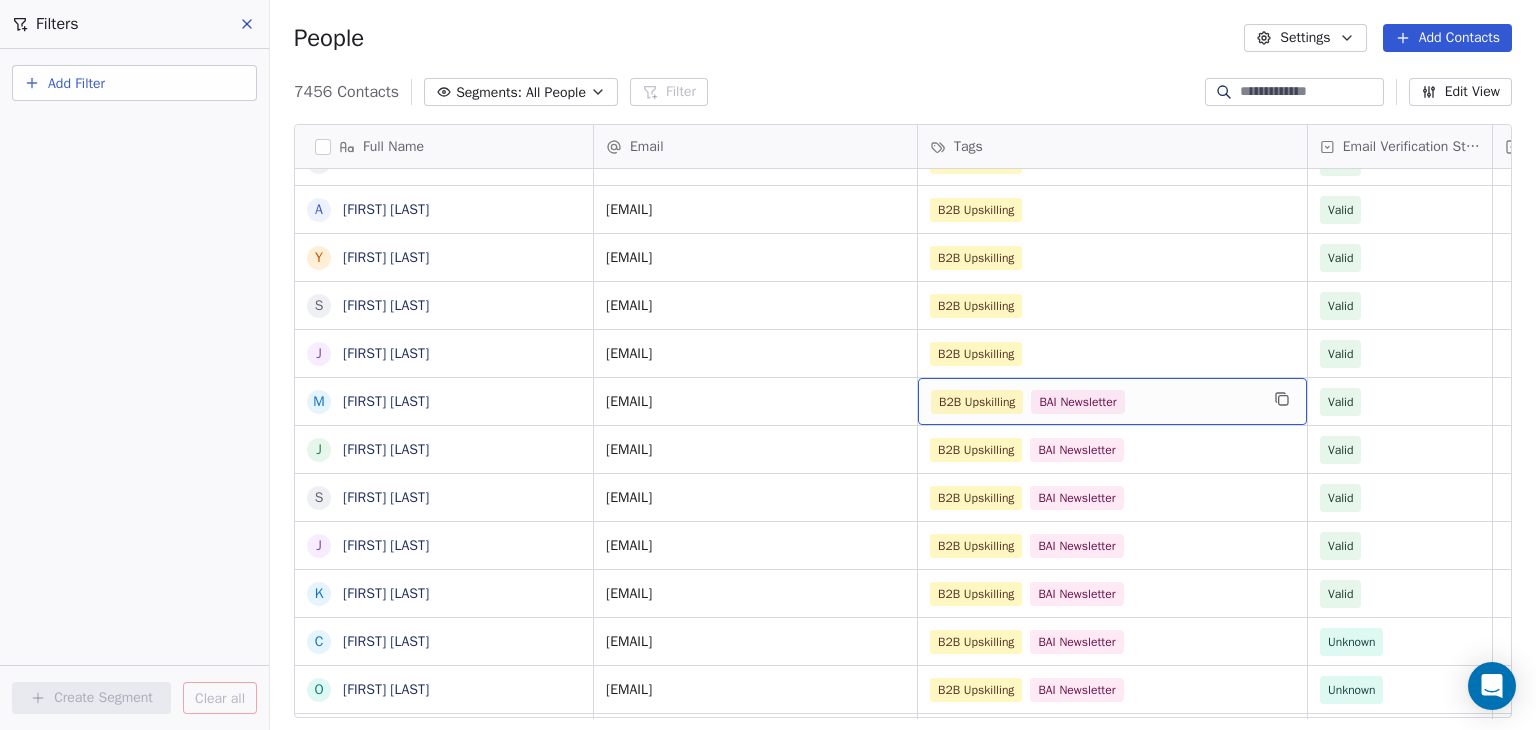 click on "B2B Upskilling BAI Newsletter" at bounding box center (1094, 402) 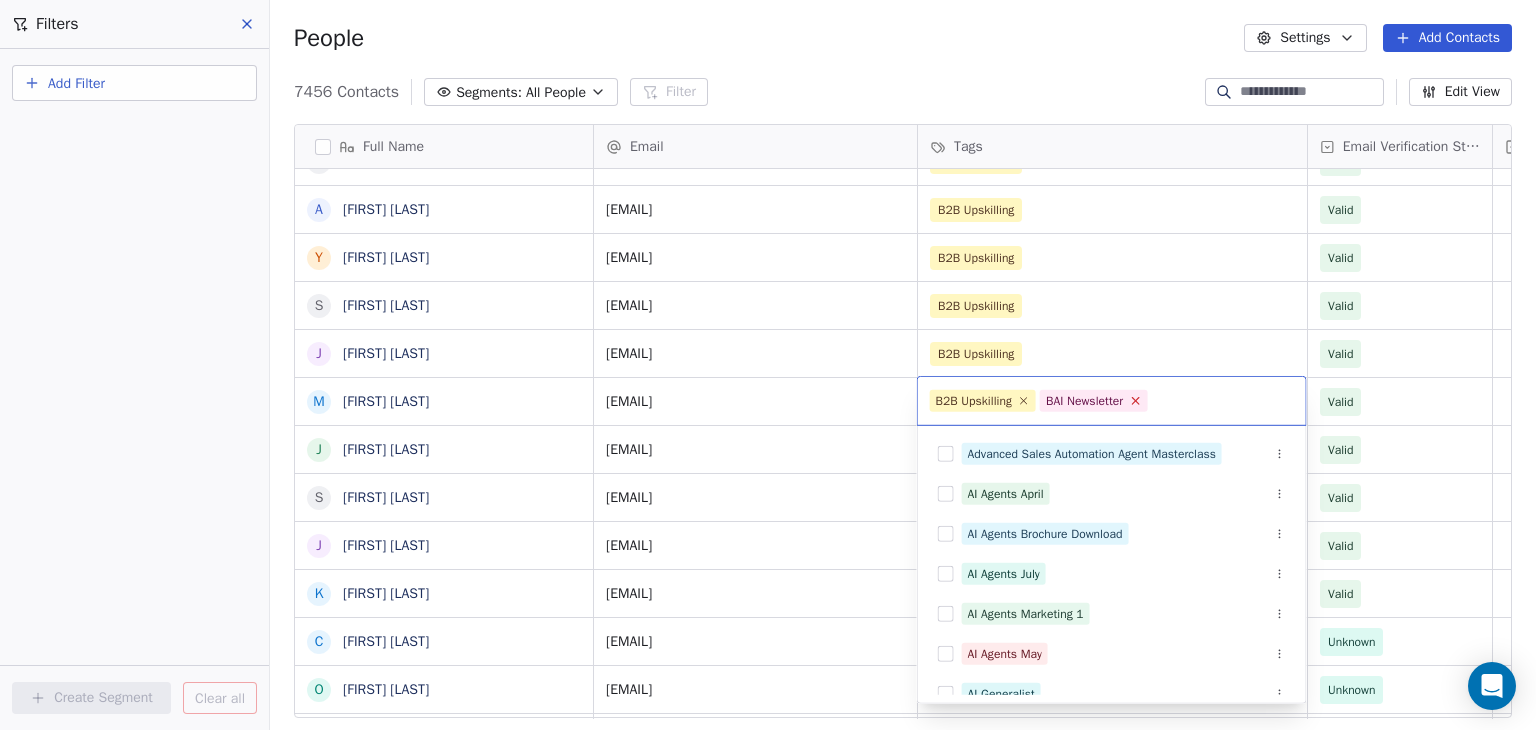 click 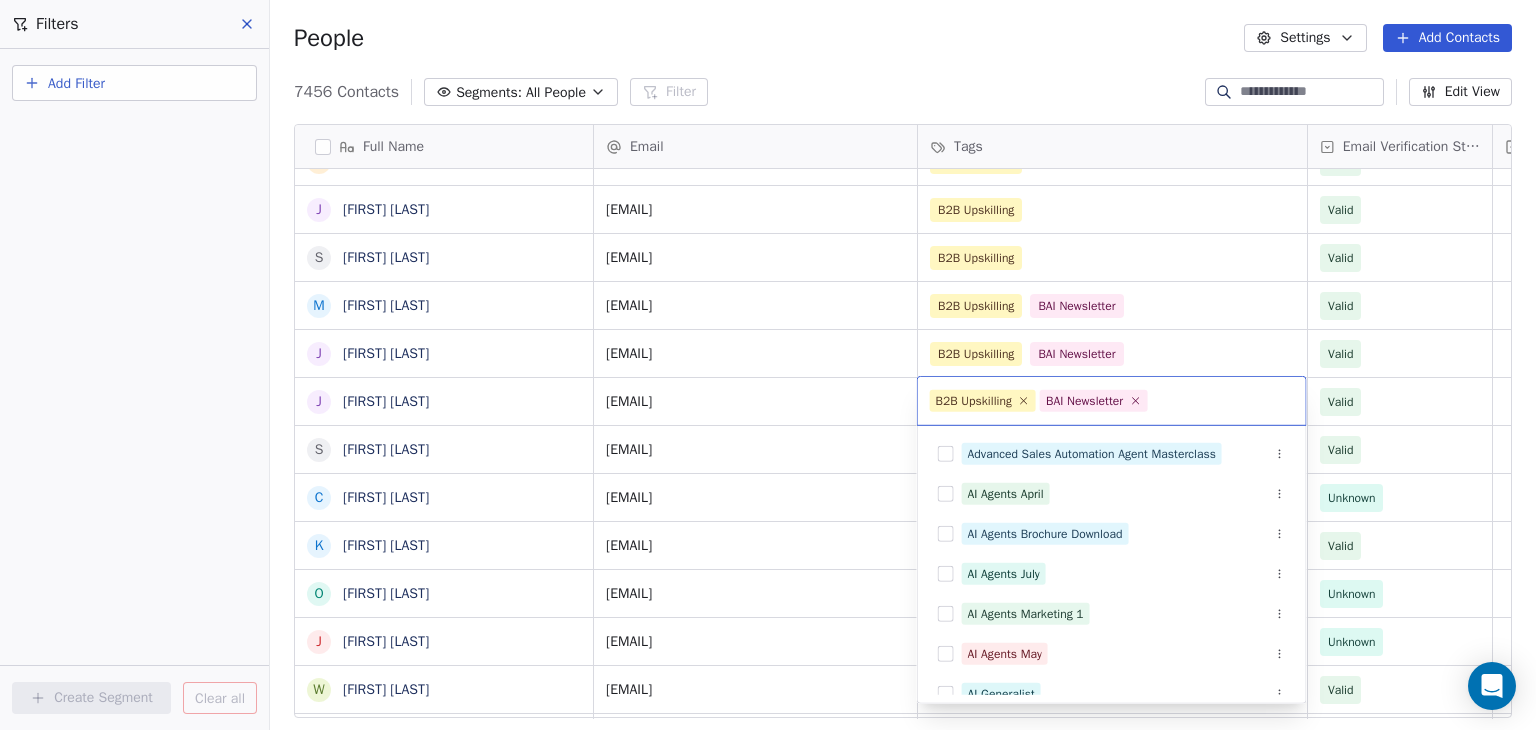 scroll, scrollTop: 58, scrollLeft: 0, axis: vertical 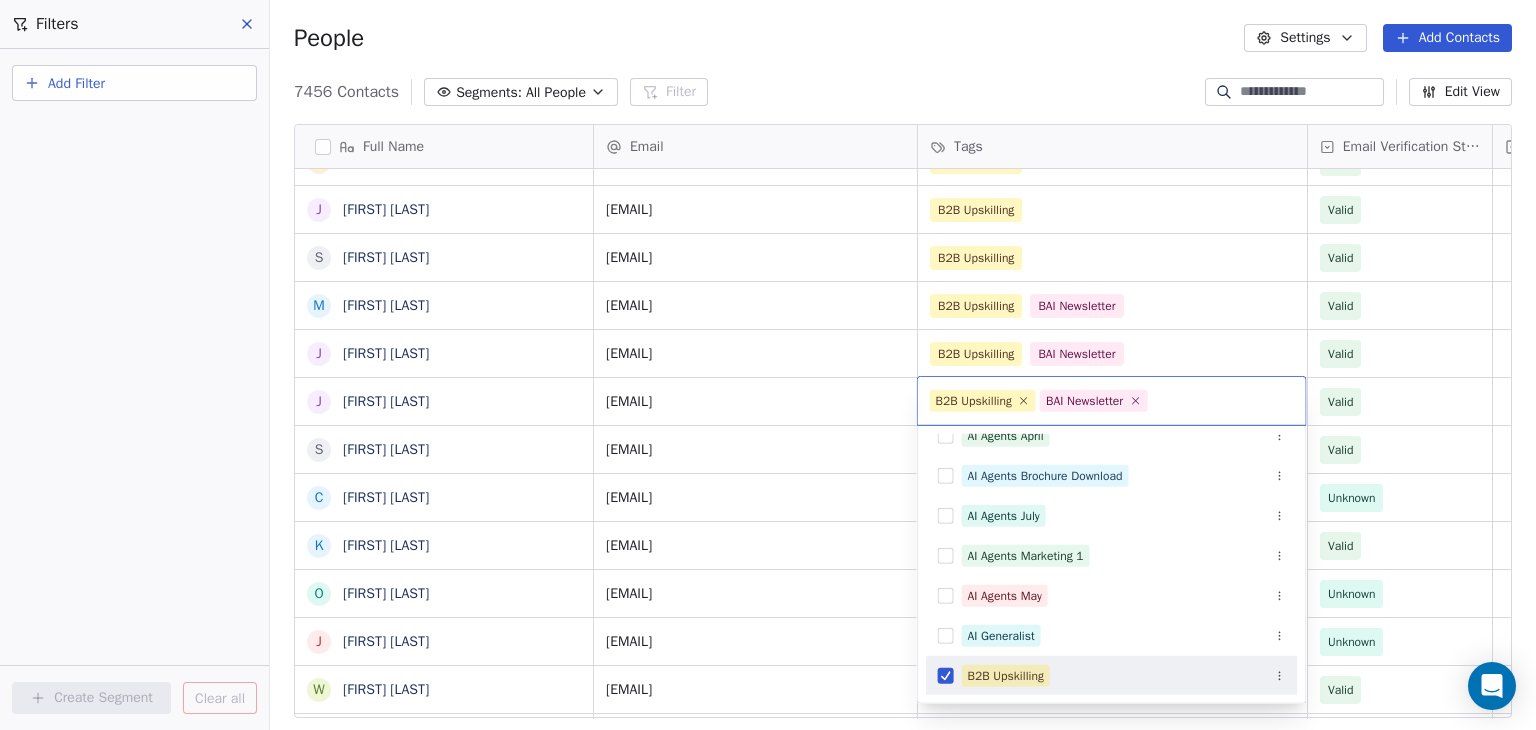 click on "BAR Contacts People Marketing Workflows Campaigns Sales Pipelines Sequences Beta Tools Apps AI Agents Help & Support Filters Add Filter  Create Segment Clear all People Settings  Add Contacts 7456 Contacts Segments: All People Filter  Edit View Tag Add to Sequence Full Name S Starice Houston R Roxana Ionescu C Cai Hu H Hkon Hommerstad-Tveit R Ryan Hetherington B Binh Hoang D David Hernndez K Keith Herron J Jennifer Hansen E Einar Hafberg A Andreas Jahnsen Guttormsen C Clara Granados T Terri Gloeckler R Ranita Ghosh J Jake Fox S Sergi Fernndez F Fan Feng B Bret Ellis T Tanya Embertson A Airashi Dutta Y Yassine El Ghamry J Joe Doyle S Solanda Dufresne M Matt Donovan J Juliette Deschamps J Joe Dent S Sydney DeJoie C Cecilie Davidsen K Kate Davids O Ozge Kantas D'Andrea J Justin Conley W Wiebke Cundill D Dino Christou G Guillaume Ceugniet K Kaitlyn Cacciola S Shane Carroll E Emma Burvill B Blint Bn M Megan N Bayzick H Heather Bedont I Ibrahim Basmer C Cleo Bamber I Ibrahim Ayoub B Beth Austin V Vidushi Singh A" at bounding box center (768, 365) 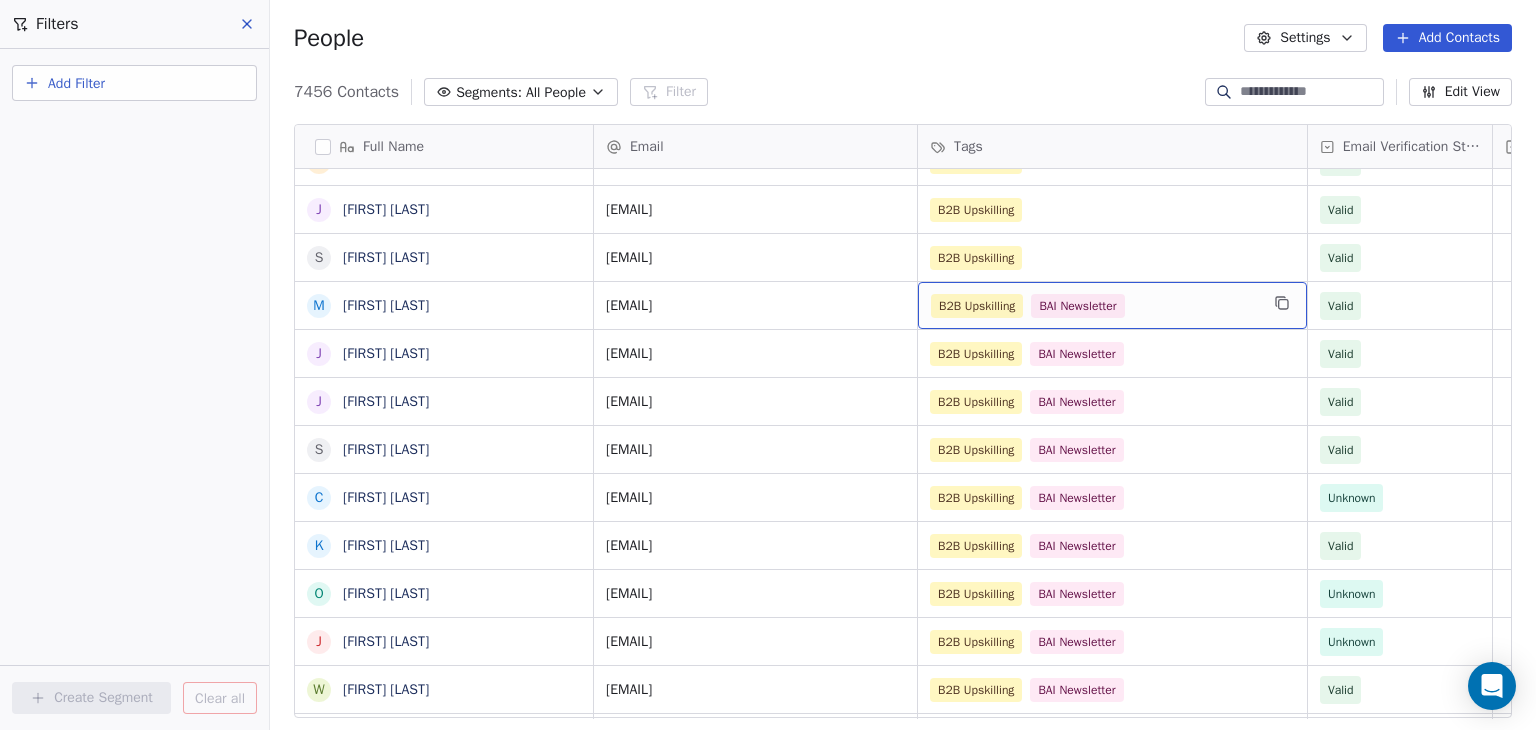 click on "B2B Upskilling BAI Newsletter" at bounding box center (1094, 306) 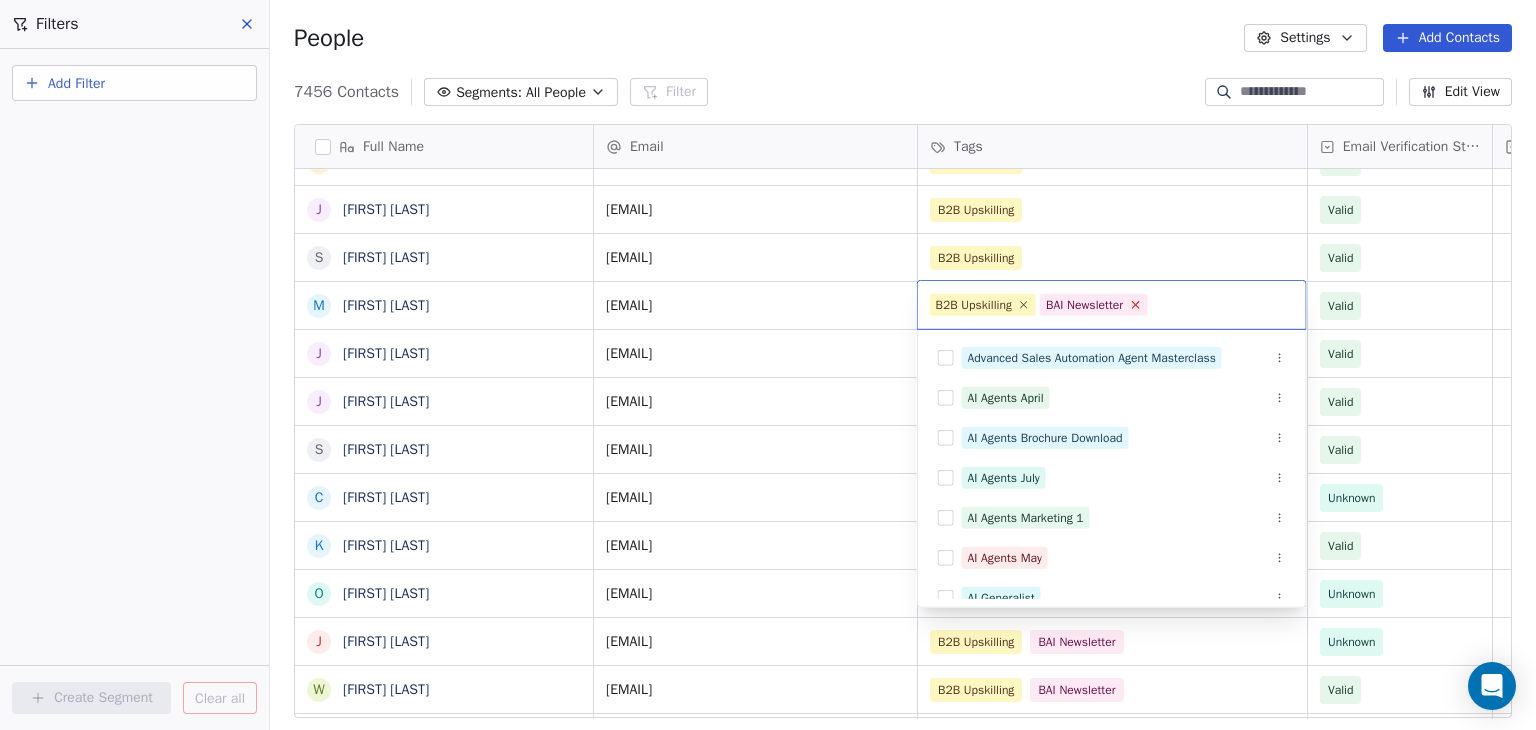 click 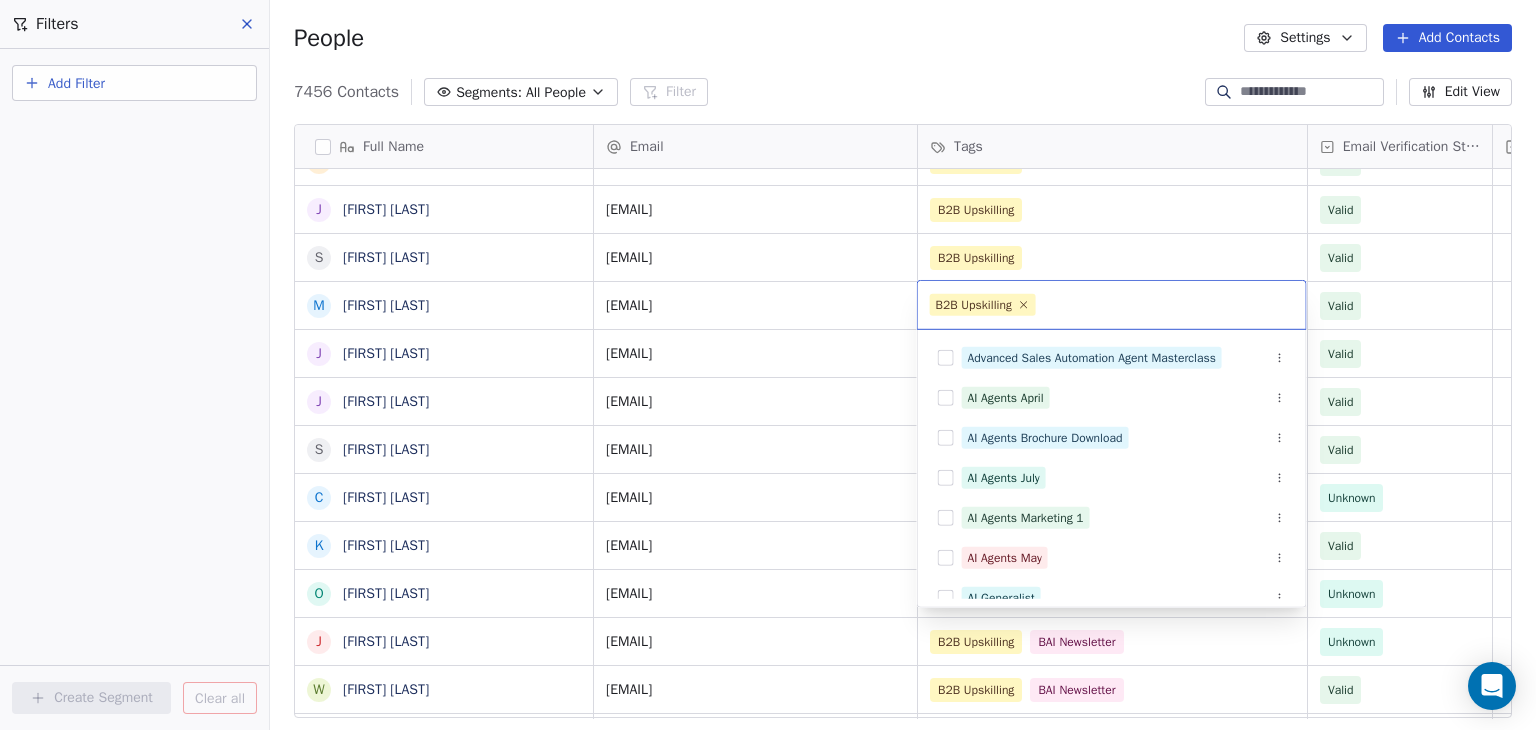click on "BAR Contacts People Marketing Workflows Campaigns Sales Pipelines Sequences Beta Tools Apps AI Agents Help & Support Filters Add Filter  Create Segment Clear all People Settings  Add Contacts 7456 Contacts Segments: All People Filter  Edit View Tag Add to Sequence Full Name S Starice Houston R Roxana Ionescu C Cai Hu H Hkon Hommerstad-Tveit R Ryan Hetherington B Binh Hoang D David Hernndez K Keith Herron J Jennifer Hansen E Einar Hafberg A Andreas Jahnsen Guttormsen C Clara Granados T Terri Gloeckler R Ranita Ghosh J Jake Fox S Sergi Fernndez F Fan Feng B Bret Ellis T Tanya Embertson A Airashi Dutta Y Yassine El Ghamry J Joe Doyle S Solanda Dufresne M Matt Donovan J Juliette Deschamps J Joe Dent S Sydney DeJoie C Cecilie Davidsen K Kate Davids O Ozge Kantas D'Andrea J Justin Conley W Wiebke Cundill D Dino Christou G Guillaume Ceugniet K Kaitlyn Cacciola S Shane Carroll E Emma Burvill B Blint Bn M Megan N Bayzick H Heather Bedont I Ibrahim Basmer C Cleo Bamber I Ibrahim Ayoub B Beth Austin V Vidushi Singh A" at bounding box center [768, 365] 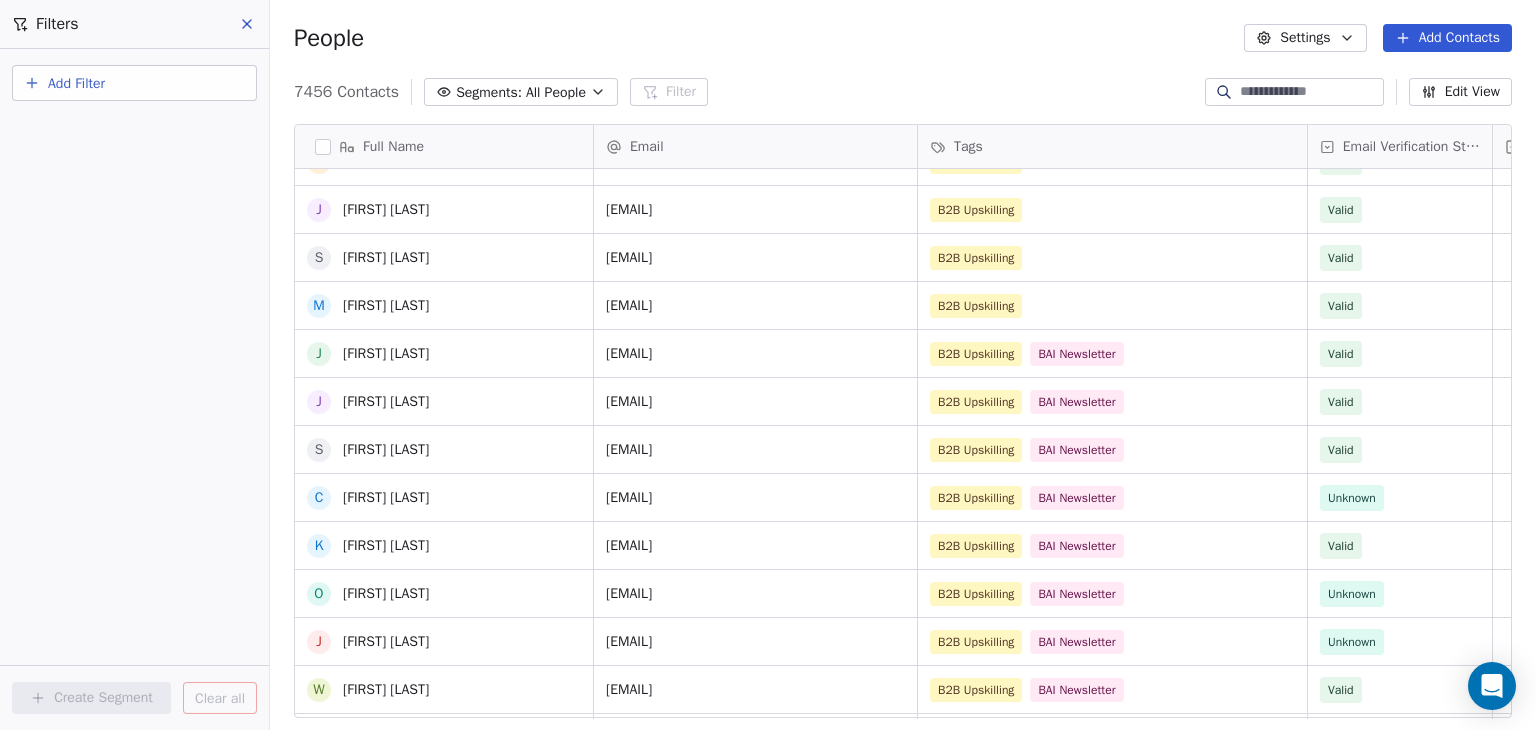 scroll, scrollTop: 3500, scrollLeft: 0, axis: vertical 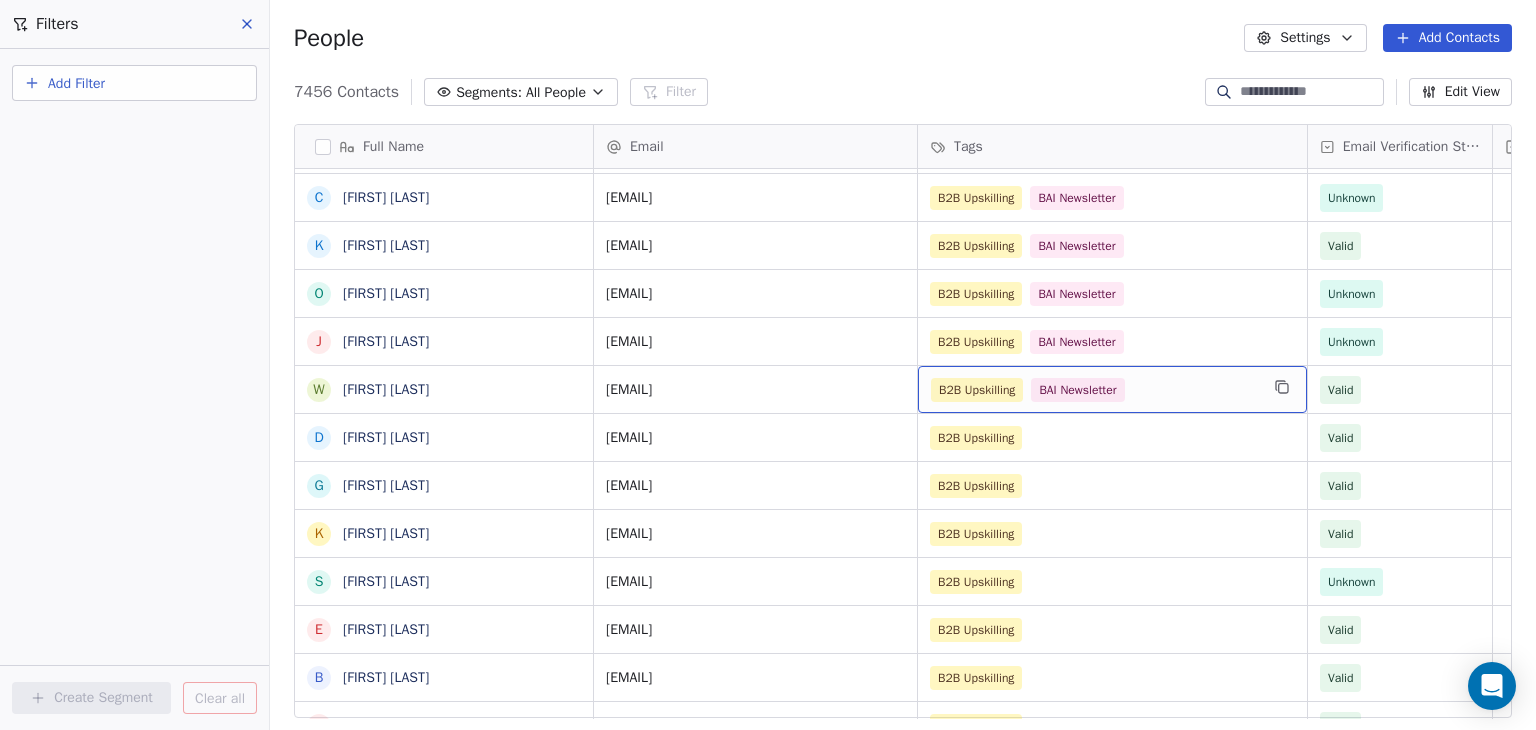 click on "B2B Upskilling BAI Newsletter" at bounding box center (1094, 390) 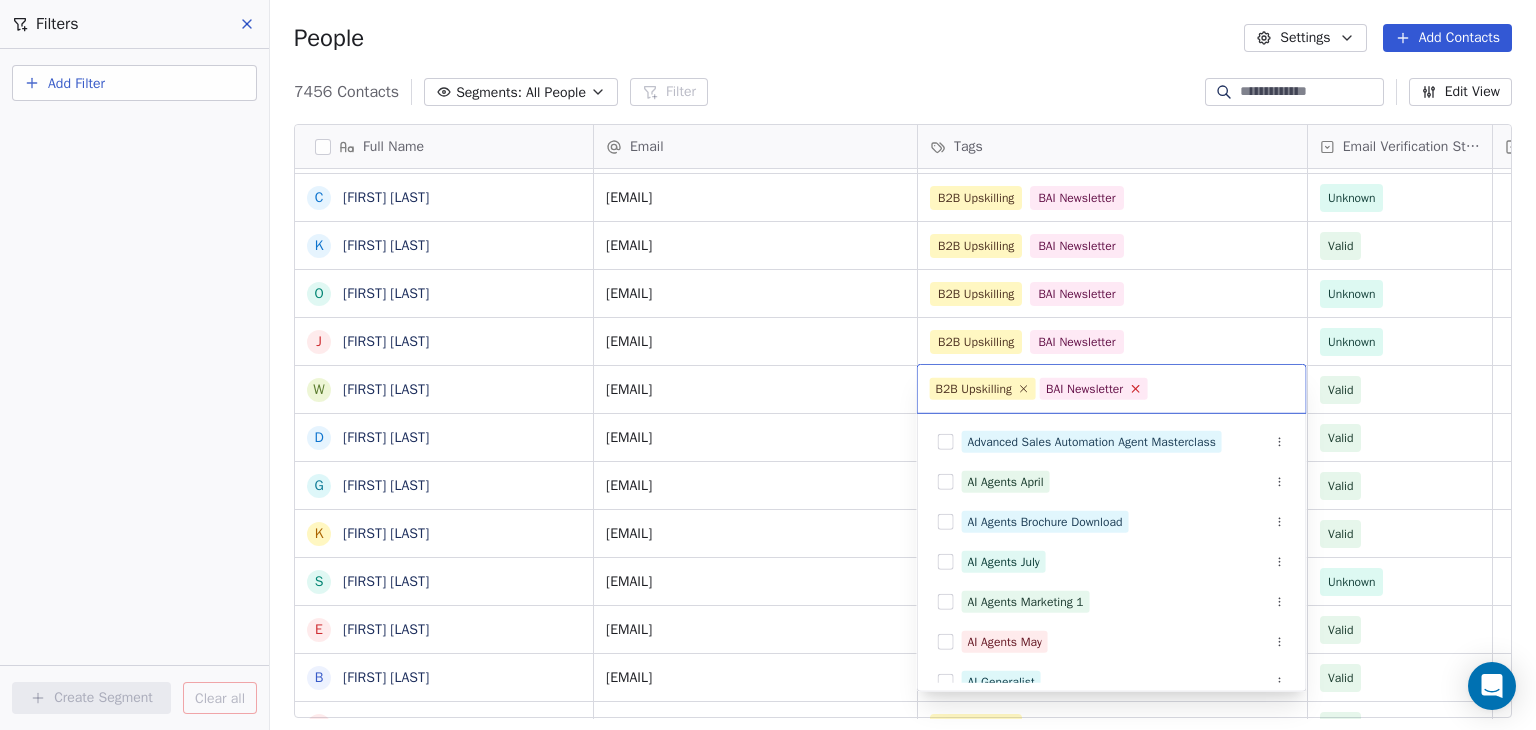 click 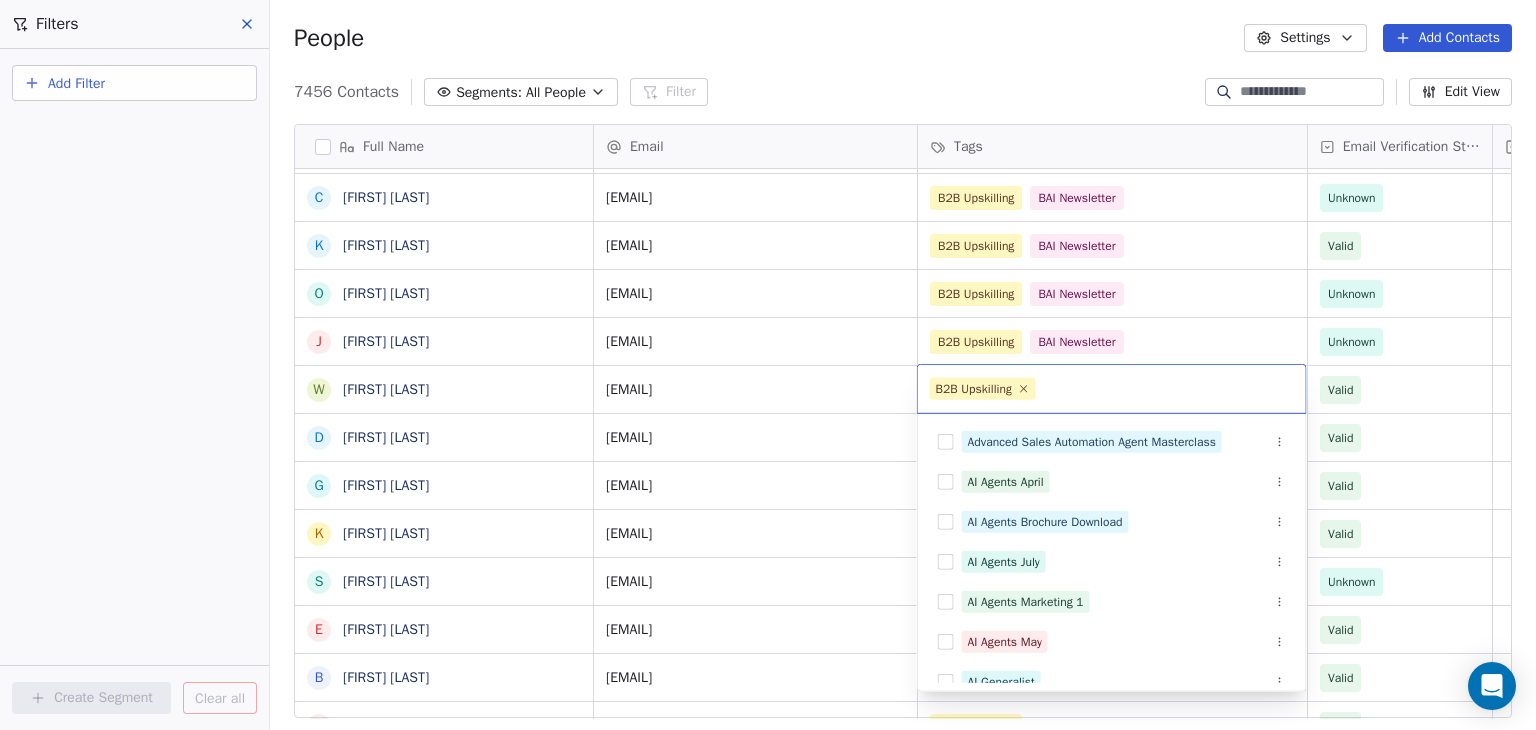 click on "BAR Contacts People Marketing Workflows Campaigns Sales Pipelines Sequences Beta Tools Apps AI Agents Help & Support Filters Add Filter  Create Segment Clear all People Settings  Add Contacts 7456 Contacts Segments: All People Filter  Edit View Tag Add to Sequence Full Name D David Hernndez K Keith Herron J Jennifer Hansen E Einar Hafberg A Andreas Jahnsen Guttormsen C Clara Granados T Terri Gloeckler R Ranita Ghosh J Jake Fox S Sergi Fernndez F Fan Feng B Bret Ellis T Tanya Embertson A Airashi Dutta Y Yassine El Ghamry J Joe Doyle S Solanda Dufresne J Juliette Deschamps M Matt Donovan J Joe Dent S Sydney DeJoie C Cecilie Davidsen K Kate Davids O Ozge Kantas D'Andrea J Justin Conley W Wiebke Cundill D Dino Christou G Guillaume Ceugniet K Kaitlyn Cacciola S Shane Carroll E Emma Burvill B Blint Bn M Megan N Bayzick H Heather Bedont I Ibrahim Basmer C Cleo Bamber I Ibrahim Ayoub B Beth Austin V Vidushi Singh A Amit Kumar Singh A Arpit Singh M MANISH SINGH U Utkarsh Shukla S Shashwat Shrivastava J N Neha Sharma" at bounding box center (768, 365) 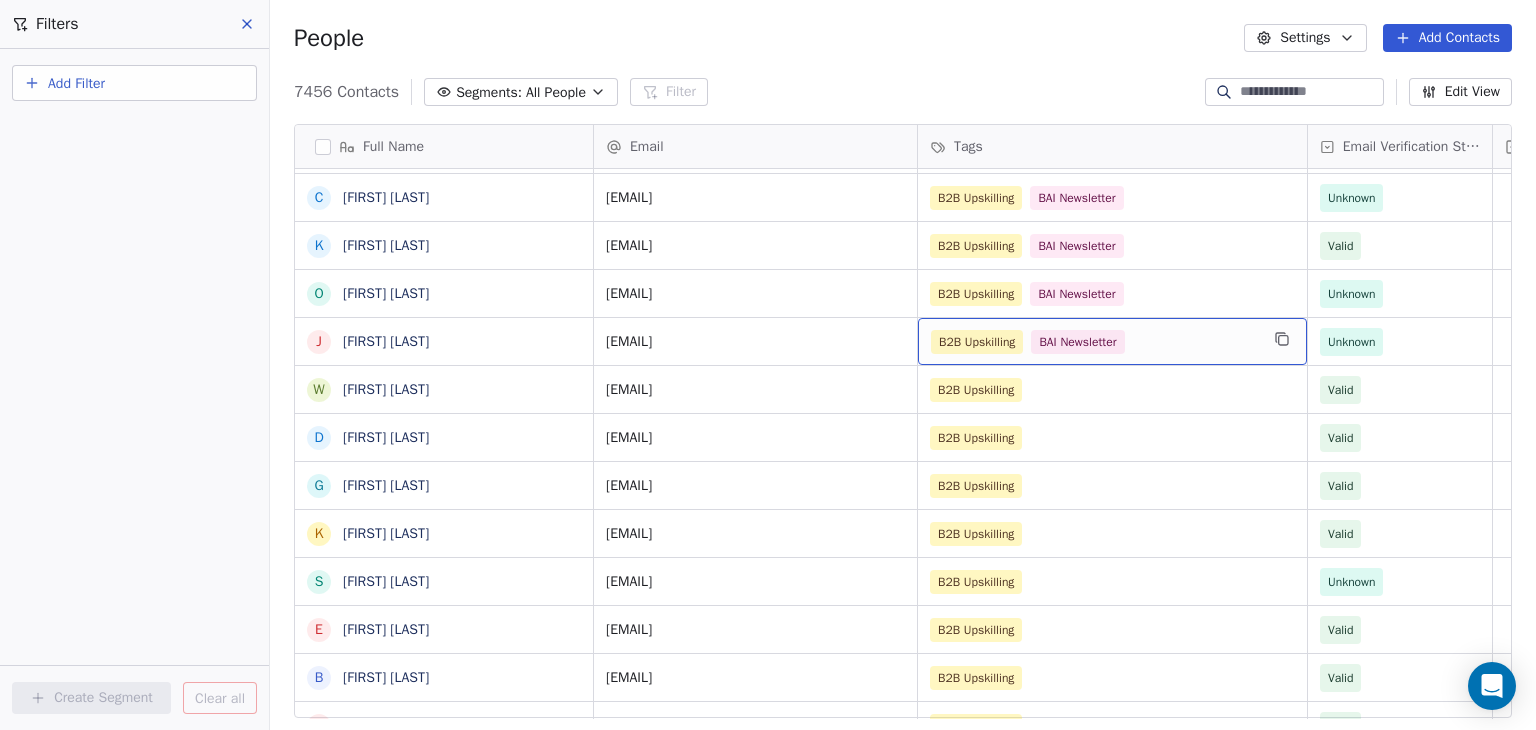 click on "B2B Upskilling BAI Newsletter" at bounding box center [1094, 342] 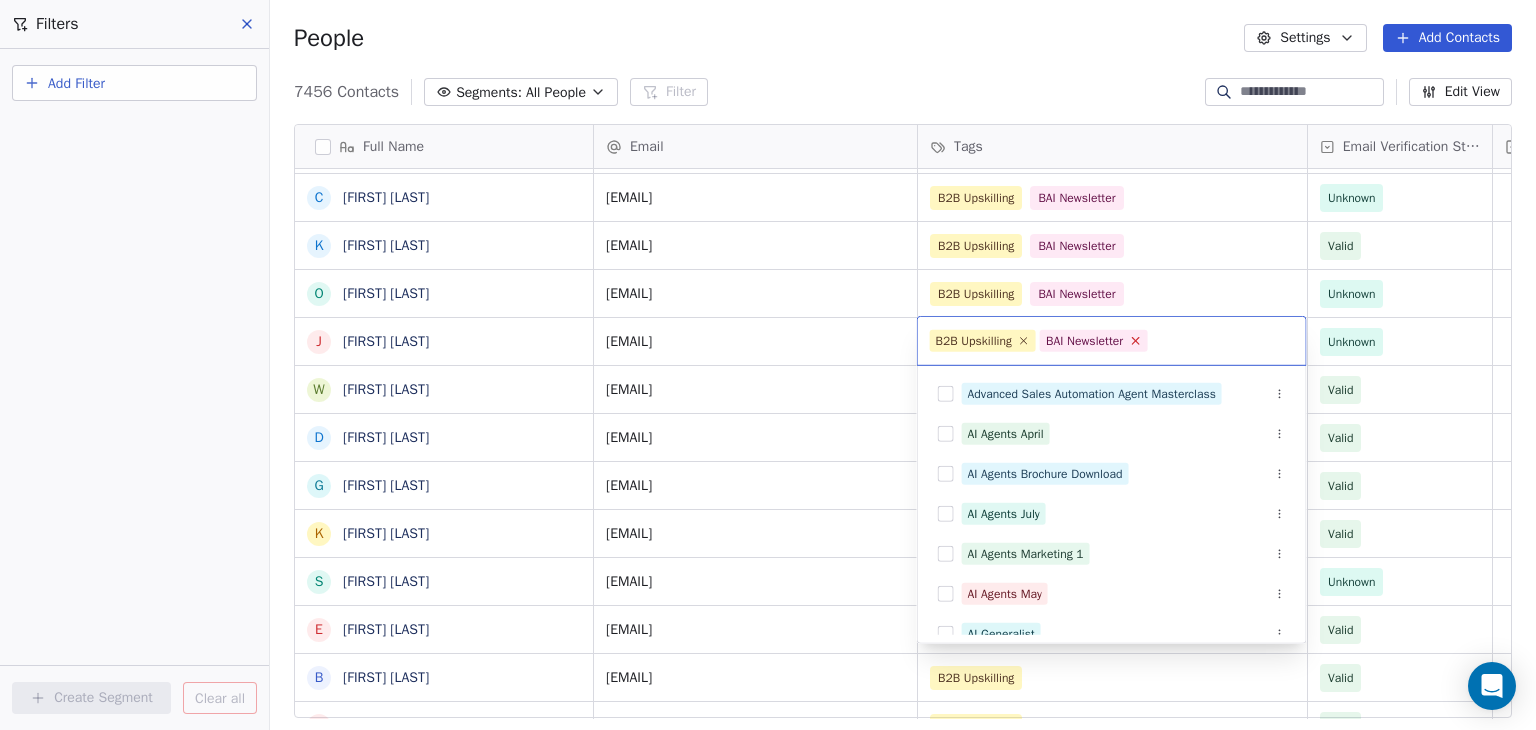 click 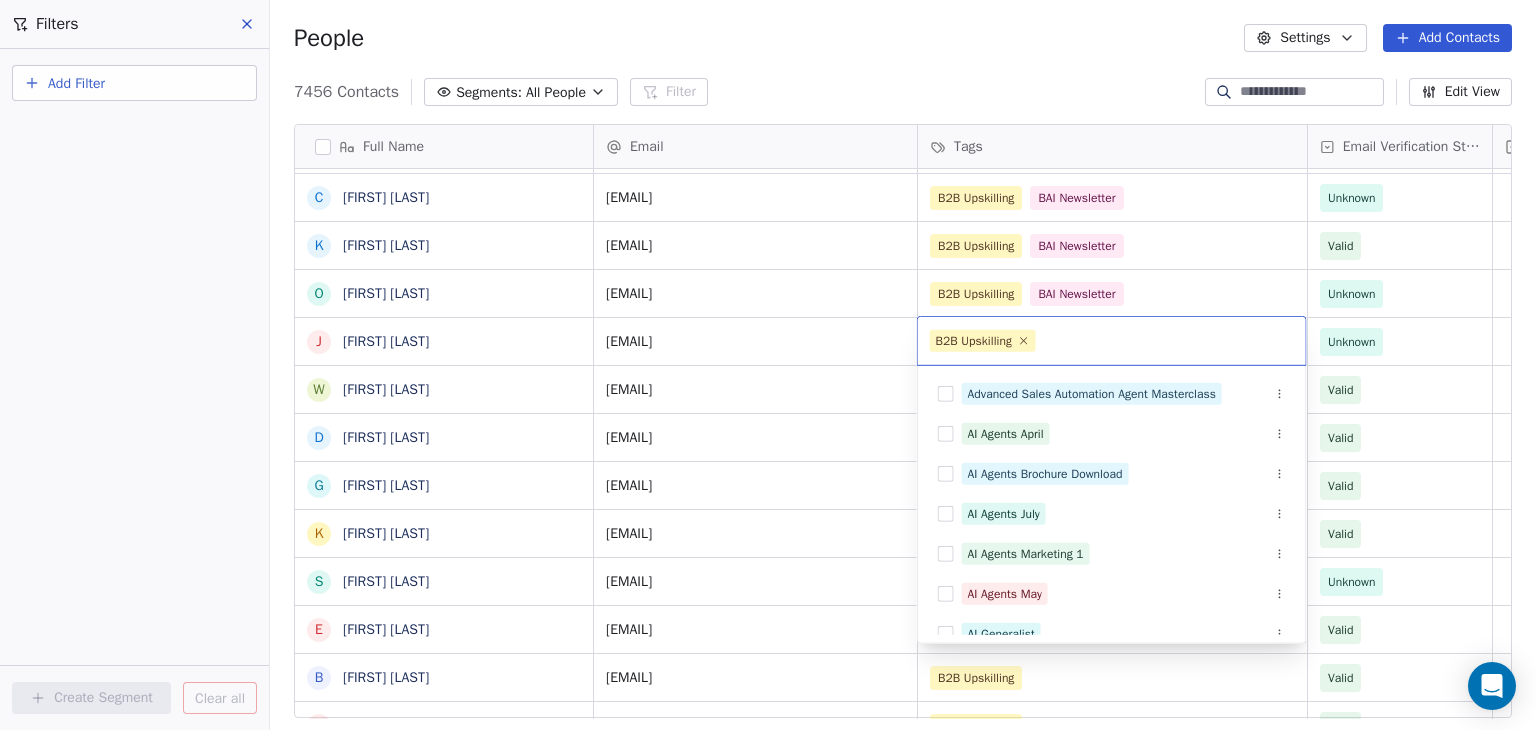 click on "BAR Contacts People Marketing Workflows Campaigns Sales Pipelines Sequences Beta Tools Apps AI Agents Help & Support Filters Add Filter  Create Segment Clear all People Settings  Add Contacts 7456 Contacts Segments: All People Filter  Edit View Tag Add to Sequence Full Name D David Hernndez K Keith Herron J Jennifer Hansen E Einar Hafberg A Andreas Jahnsen Guttormsen C Clara Granados T Terri Gloeckler R Ranita Ghosh J Jake Fox S Sergi Fernndez F Fan Feng B Bret Ellis T Tanya Embertson A Airashi Dutta Y Yassine El Ghamry J Joe Doyle S Solanda Dufresne J Juliette Deschamps M Matt Donovan J Joe Dent S Sydney DeJoie C Cecilie Davidsen K Kate Davids O Ozge Kantas D'Andrea J Justin Conley W Wiebke Cundill D Dino Christou G Guillaume Ceugniet K Kaitlyn Cacciola S Shane Carroll E Emma Burvill B Blint Bn M Megan N Bayzick H Heather Bedont I Ibrahim Basmer C Cleo Bamber I Ibrahim Ayoub B Beth Austin V Vidushi Singh A Amit Kumar Singh A Arpit Singh M MANISH SINGH U Utkarsh Shukla S Shashwat Shrivastava J N Neha Sharma" at bounding box center [768, 365] 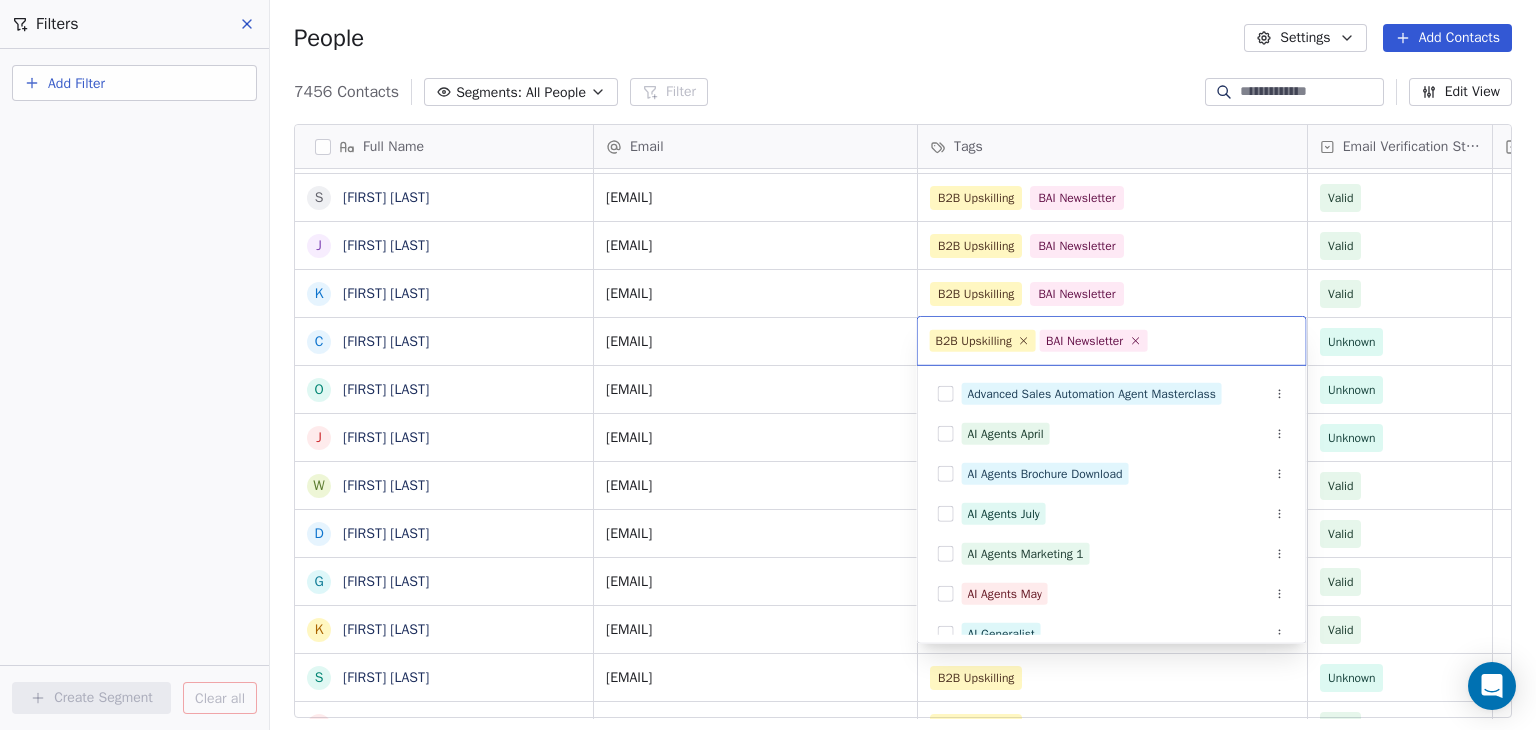 scroll, scrollTop: 58, scrollLeft: 0, axis: vertical 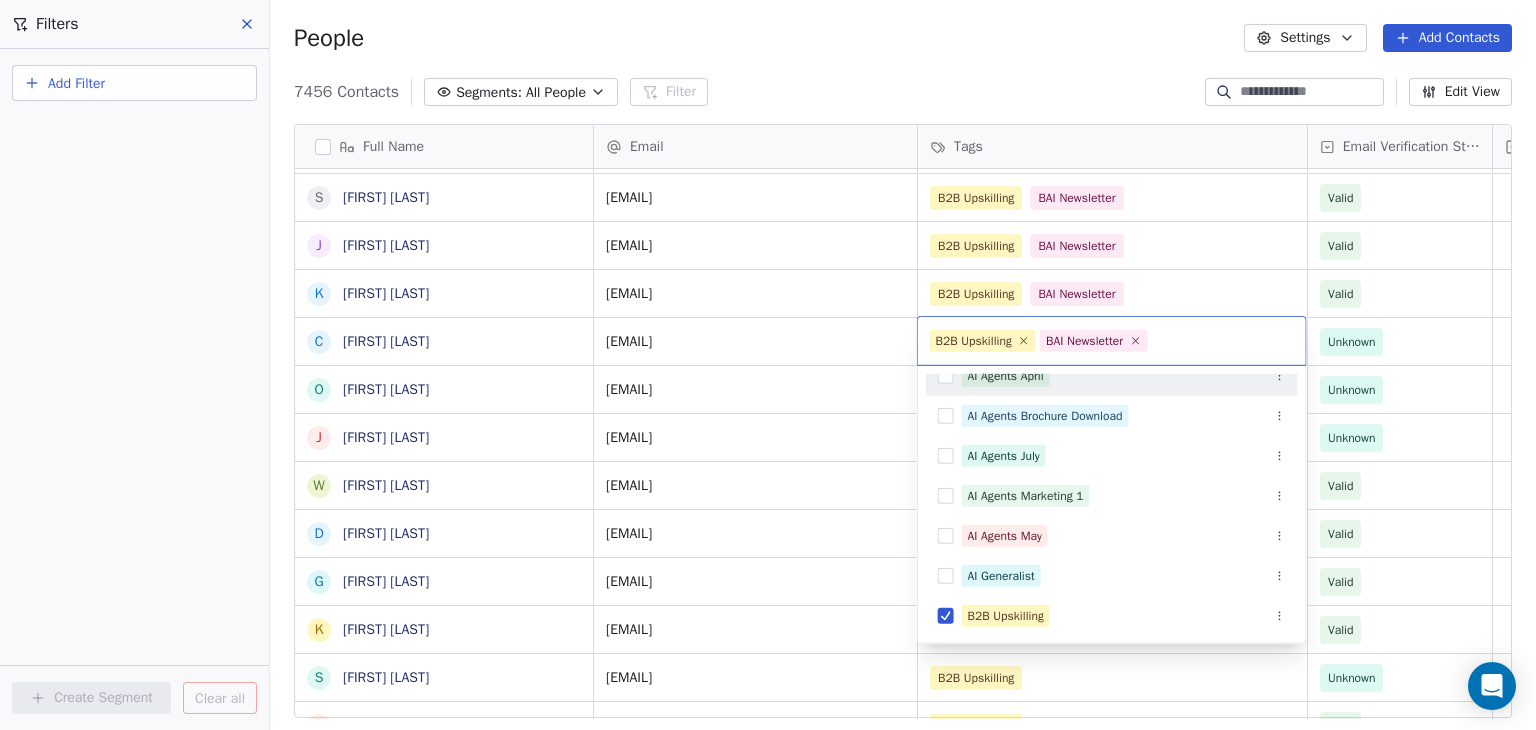 click 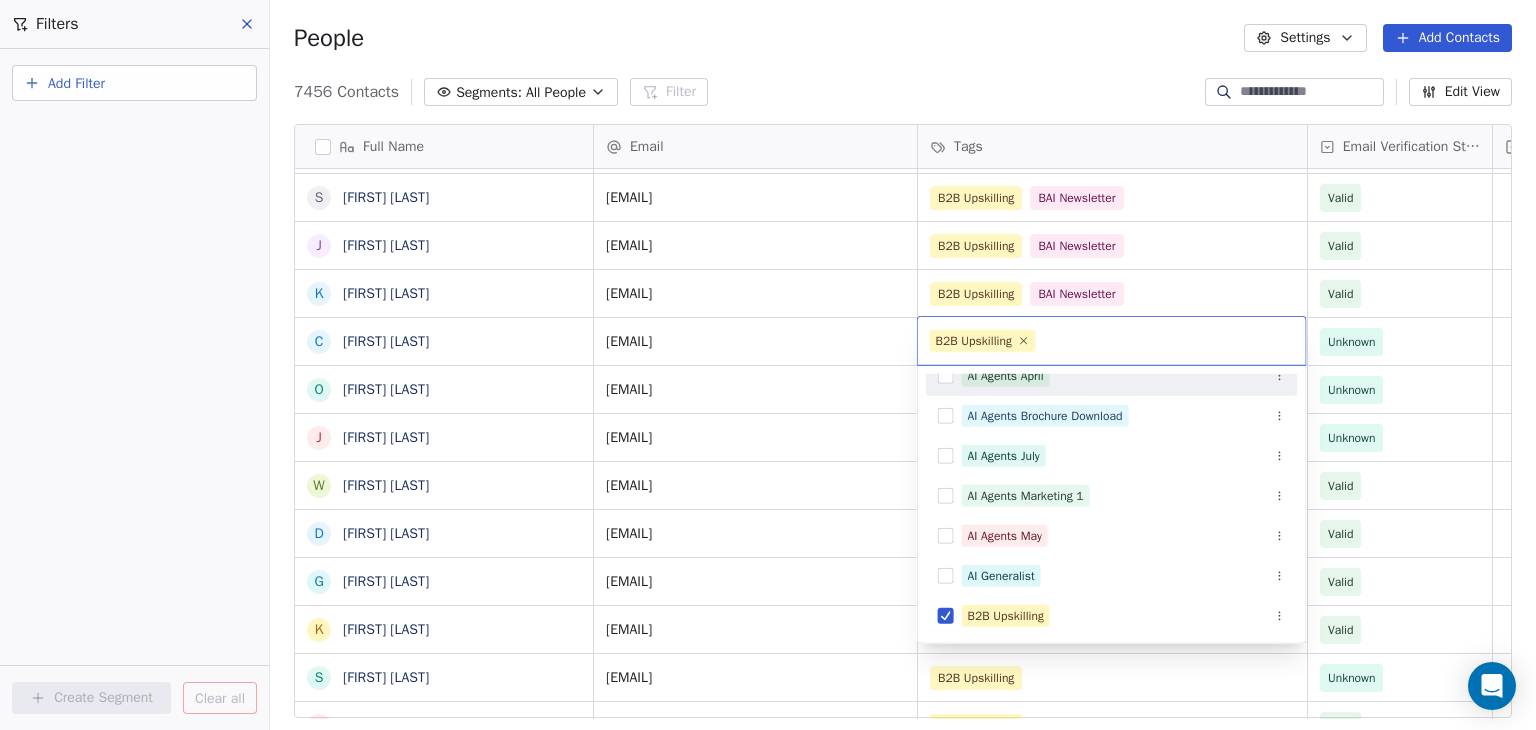 click on "BAR Contacts People Marketing Workflows Campaigns Sales Pipelines Sequences Beta Tools Apps AI Agents Help & Support Filters Add Filter  Create Segment Clear all People Settings  Add Contacts 7456 Contacts Segments: All People Filter  Edit View Tag Add to Sequence Full Name R Ryan Hetherington B Binh Hoang K Keith Herron D David Hernndez J Jennifer Hansen E Einar Hafberg A Andreas Jahnsen Guttormsen C Clara Granados T Terri Gloeckler R Ranita Ghosh J Jake Fox S Sergi Fernndez F Fan Feng B Bret Ellis T Tanya Embertson A Airashi Dutta Y Yassine El Ghamry J Joe Doyle S Solanda Dufresne J Juliette Deschamps M Matt Donovan S Sydney DeJoie J Joe Dent K Kate Davids C Cecilie Davidsen O Ozge Kantas D'Andrea J Justin Conley W Wiebke Cundill D Dino Christou G Guillaume Ceugniet K Kaitlyn Cacciola S Shane Carroll E Emma Burvill B Blint Bn M Megan N Bayzick H Heather Bedont I Ibrahim Basmer C Cleo Bamber I Ibrahim Ayoub B Beth Austin V Vidushi Singh A Amit Kumar Singh M MANISH SINGH A Arpit Singh U Utkarsh Shukla S N J" at bounding box center (768, 365) 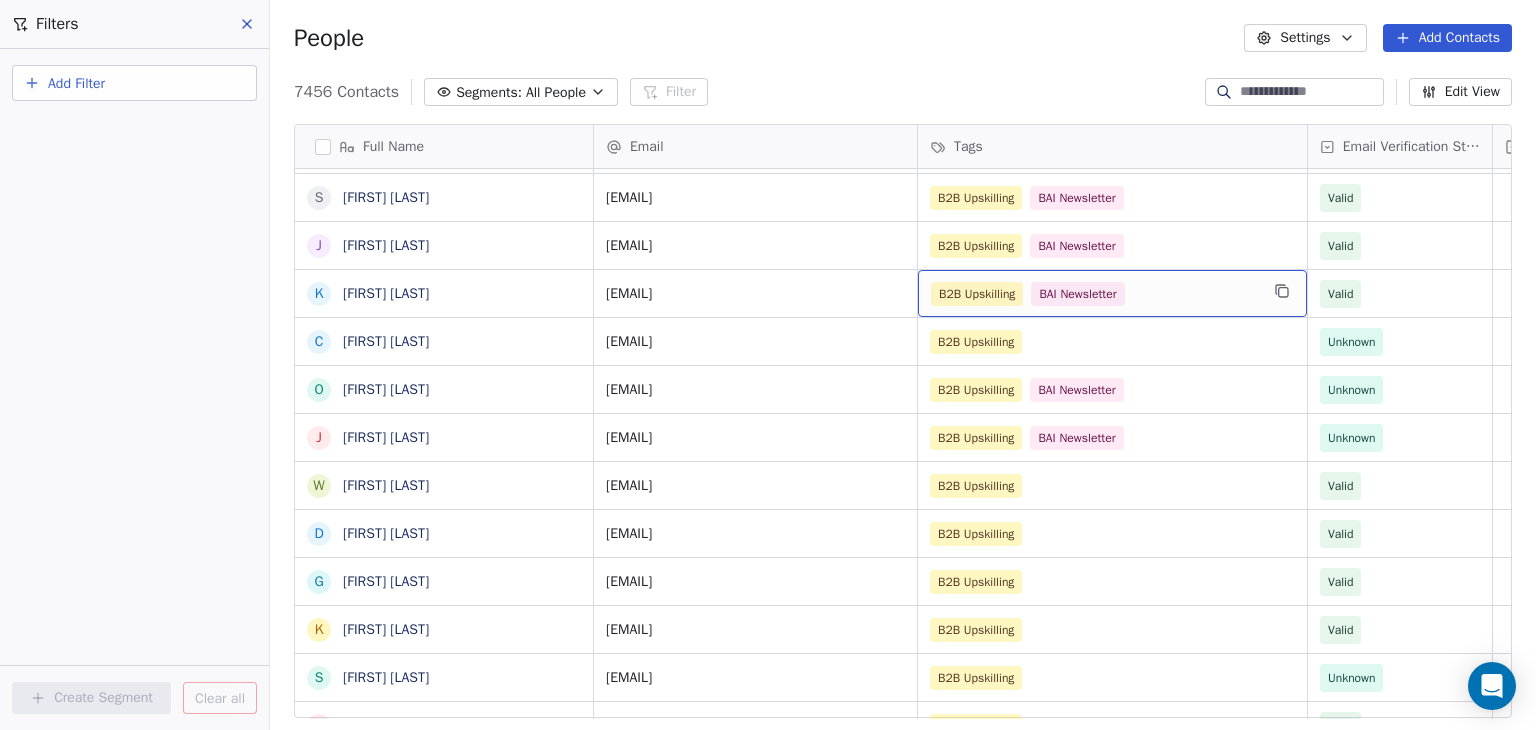 click on "B2B Upskilling BAI Newsletter" at bounding box center [1094, 294] 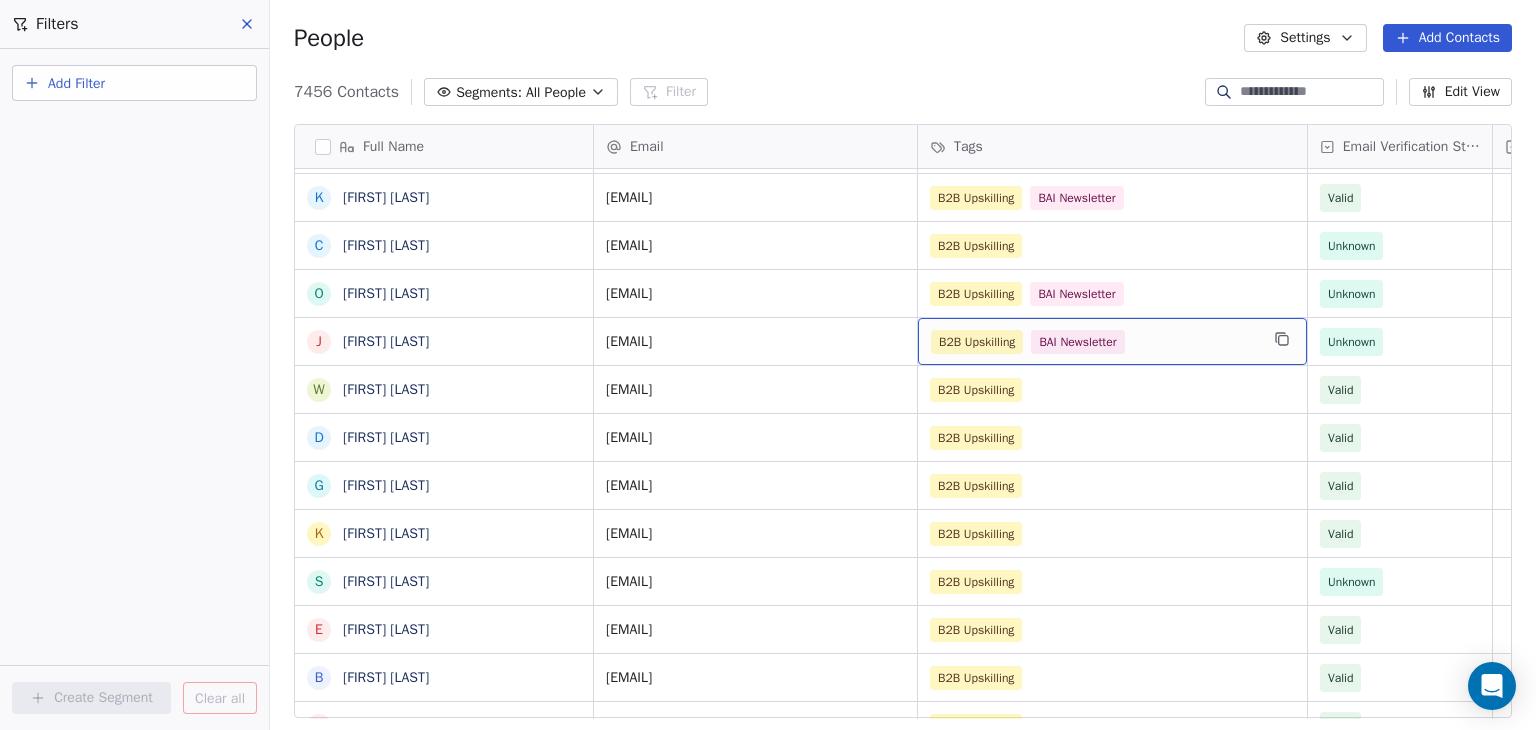 click on "B2B Upskilling BAI Newsletter" at bounding box center [1094, 342] 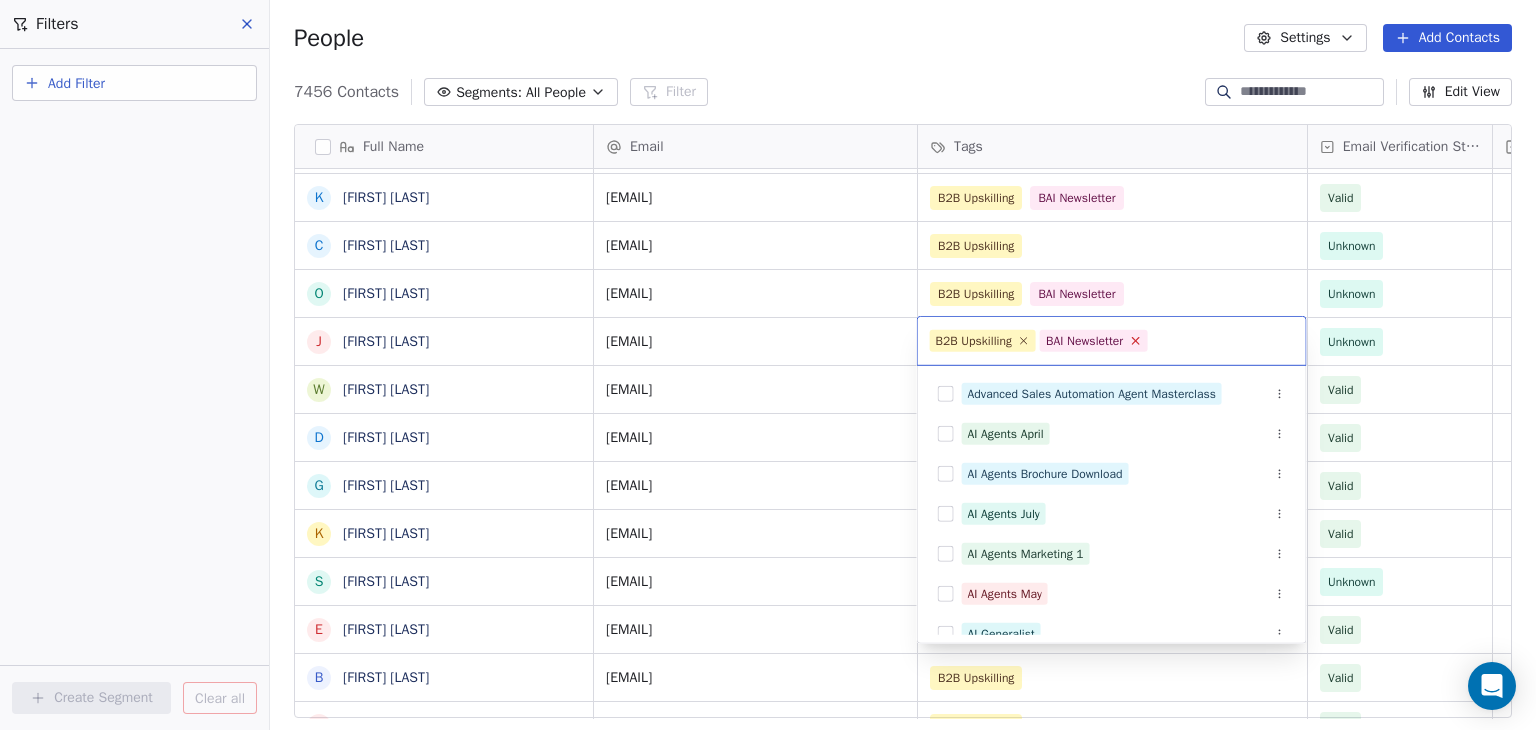 click 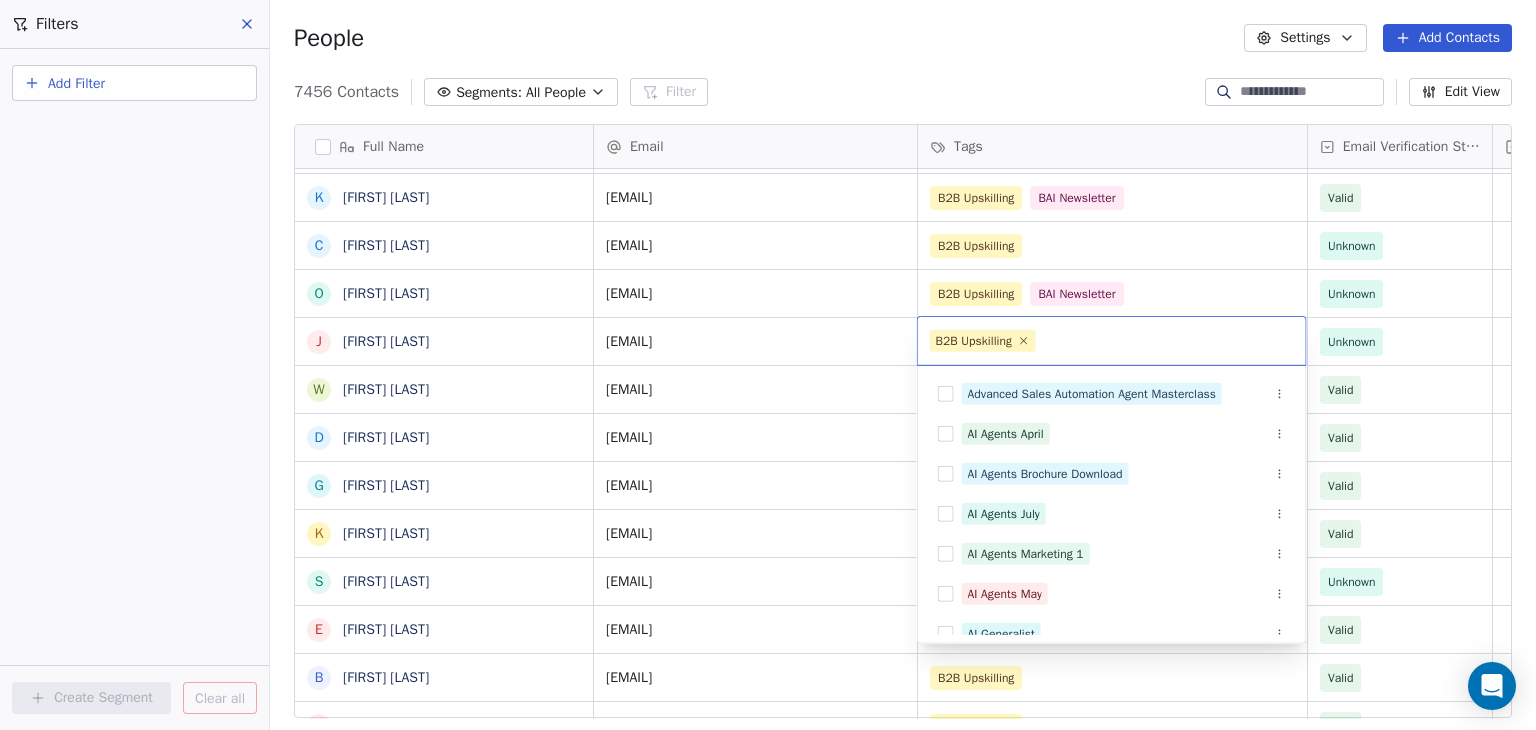 click on "BAR Contacts People Marketing Workflows Campaigns Sales Pipelines Sequences Beta Tools Apps AI Agents Help & Support Filters Add Filter  Create Segment Clear all People Settings  Add Contacts 7456 Contacts Segments: All People Filter  Edit View Tag Add to Sequence Full Name D David Hernndez K Keith Herron J Jennifer Hansen E Einar Hafberg A Andreas Jahnsen Guttormsen C Clara Granados T Terri Gloeckler R Ranita Ghosh J Jake Fox S Sergi Fernndez F Fan Feng B Bret Ellis T Tanya Embertson A Airashi Dutta Y Yassine El Ghamry J Joe Doyle S Solanda Dufresne J Juliette Deschamps M Matt Donovan J Joe Dent S Sydney DeJoie K Kate Davids C Cecilie Davidsen O Ozge Kantas D'Andrea J Justin Conley W Wiebke Cundill D Dino Christou G Guillaume Ceugniet K Kaitlyn Cacciola S Shane Carroll E Emma Burvill B Blint Bn M Megan N Bayzick H Heather Bedont I Ibrahim Basmer C Cleo Bamber I Ibrahim Ayoub B Beth Austin V Vidushi Singh A Amit Kumar Singh A Arpit Singh M MANISH SINGH U Utkarsh Shukla S Shashwat Shrivastava J N Neha Sharma" at bounding box center (768, 365) 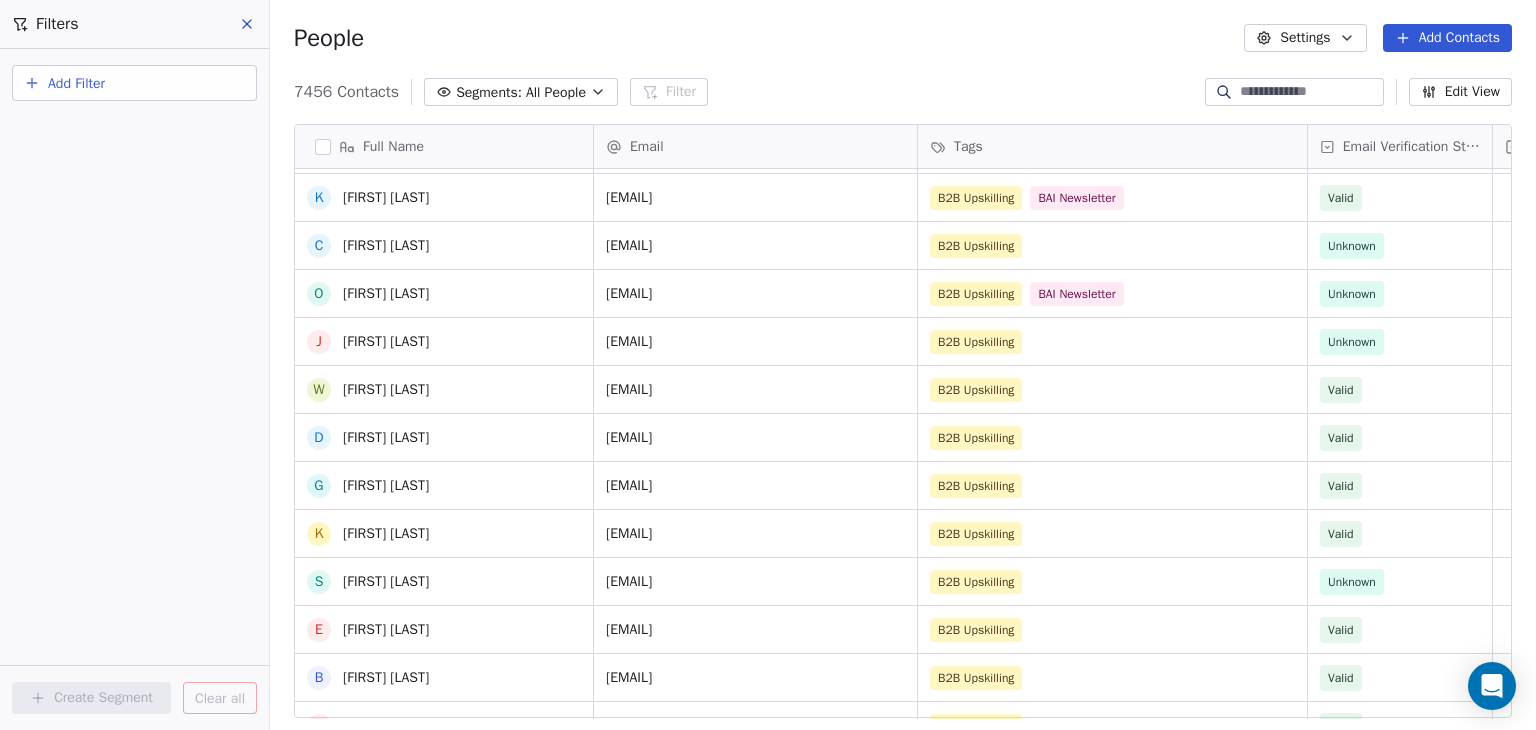 scroll, scrollTop: 3300, scrollLeft: 0, axis: vertical 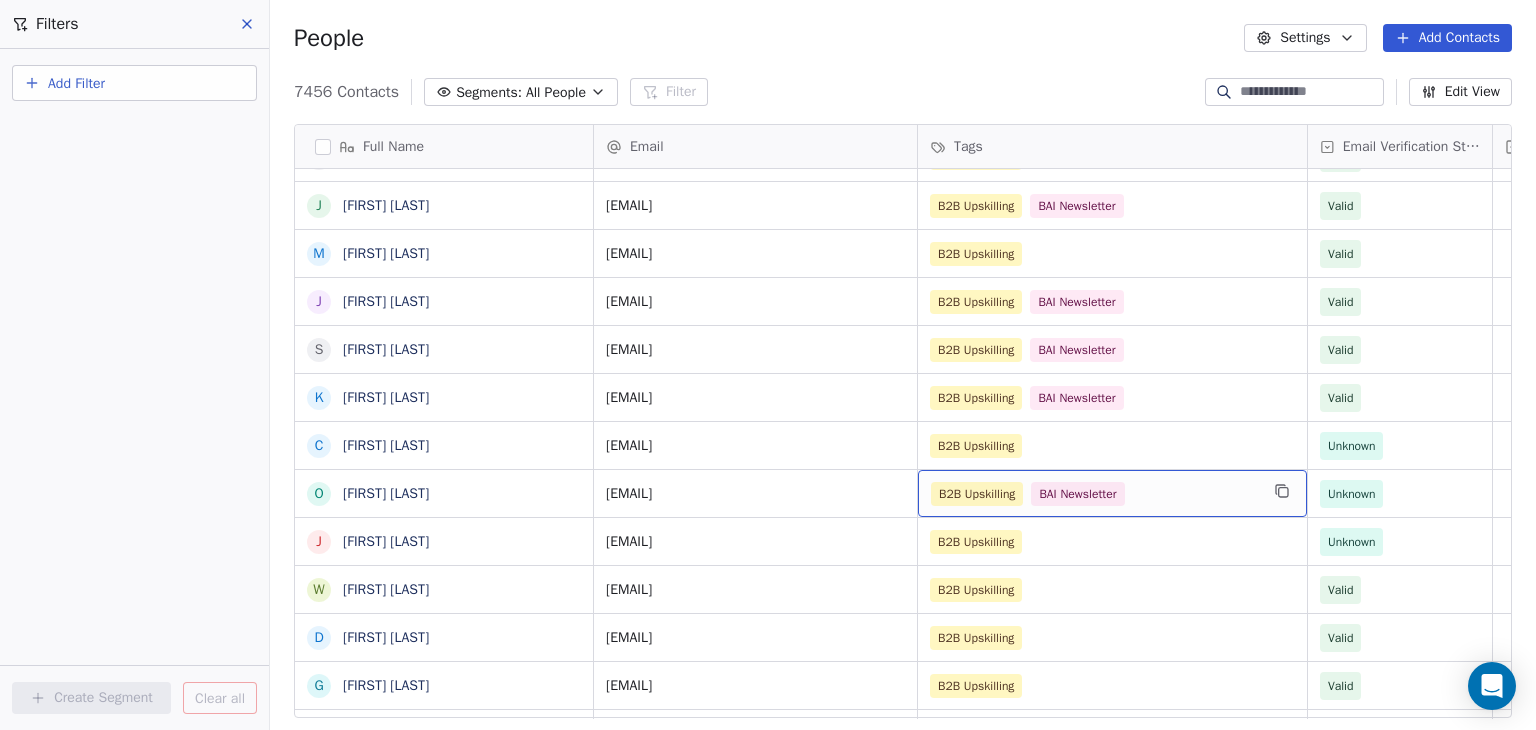 click on "B2B Upskilling BAI Newsletter" at bounding box center [1094, 494] 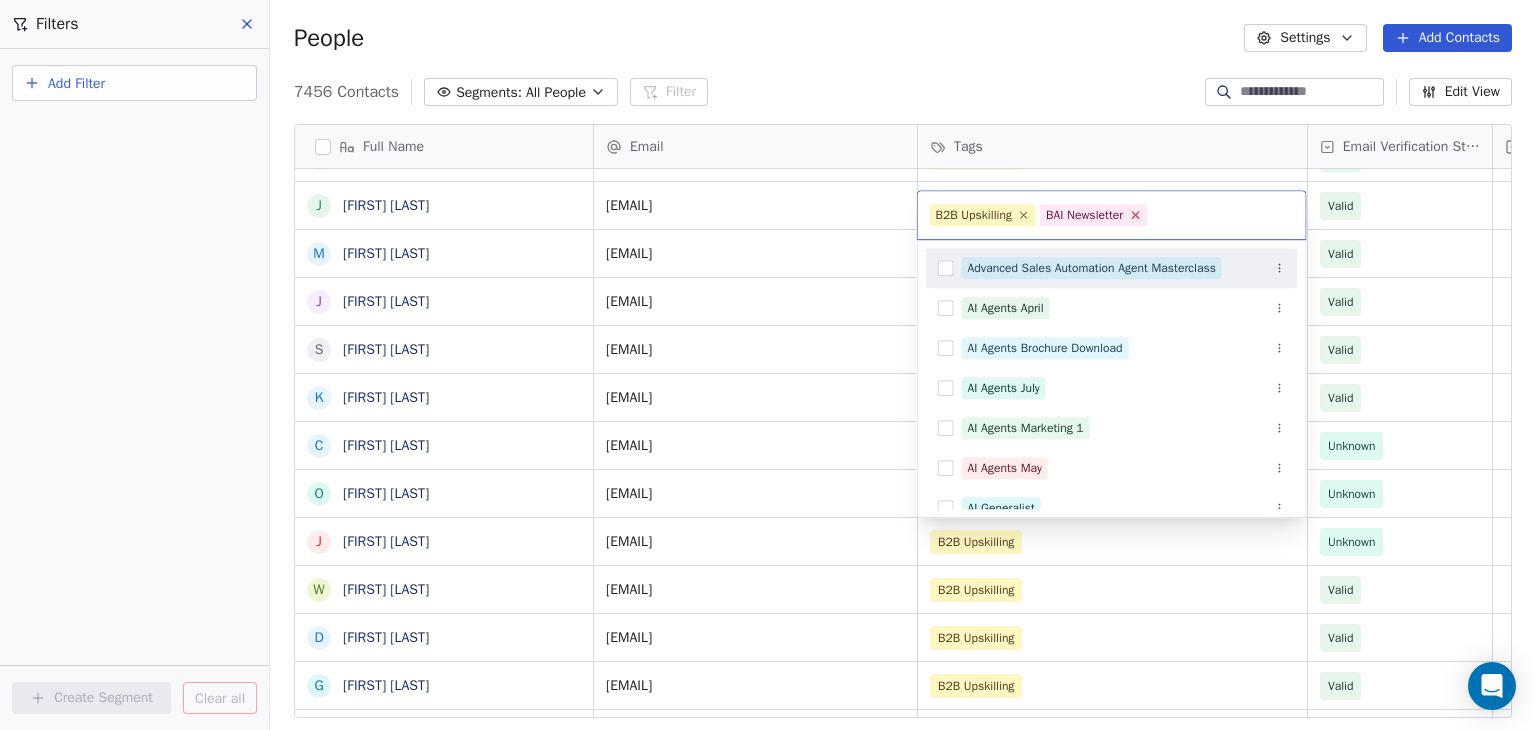 click 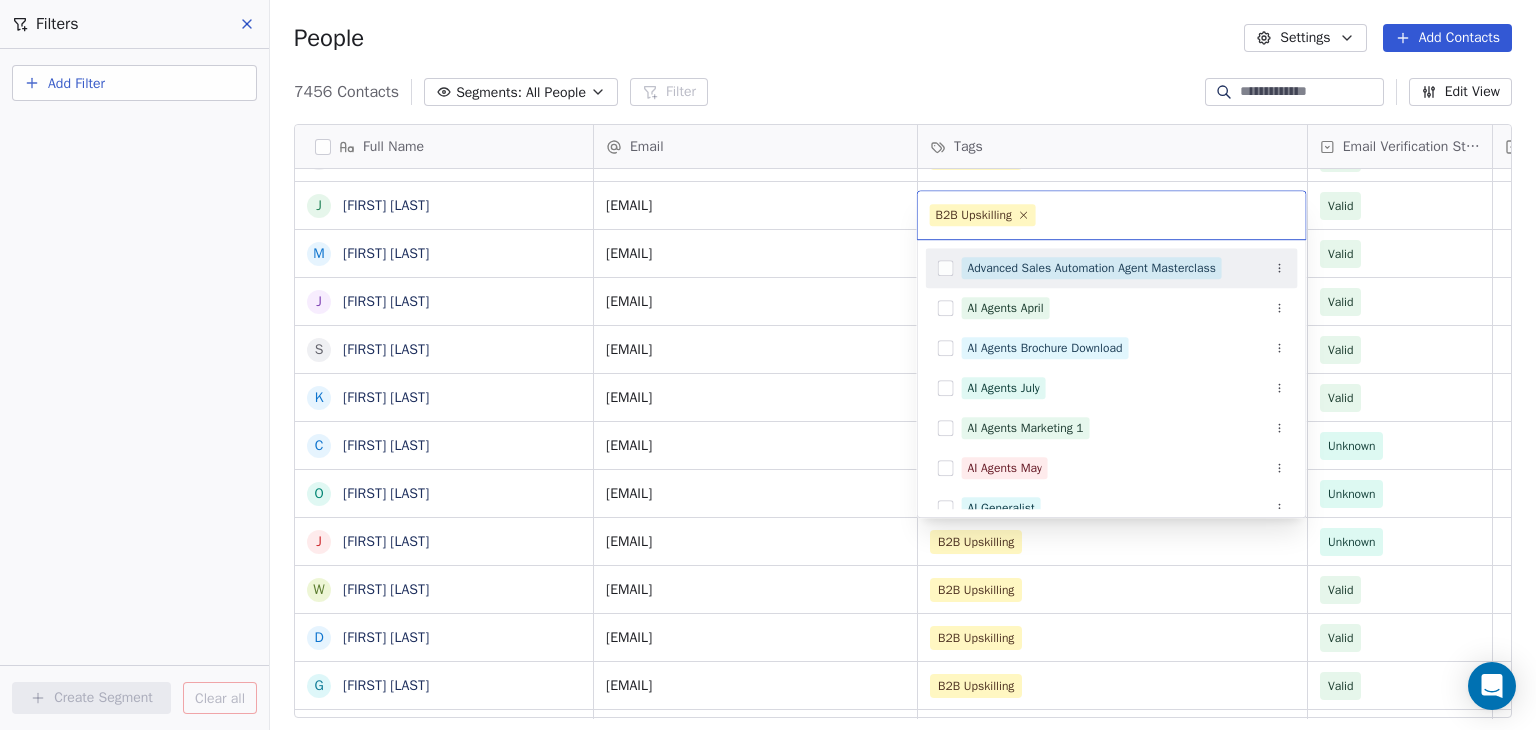 click on "BAR Contacts People Marketing Workflows Campaigns Sales Pipelines Sequences Beta Tools Apps AI Agents Help & Support Filters Add Filter  Create Segment Clear all People Settings  Add Contacts 7456 Contacts Segments: All People Filter  Edit View Tag Add to Sequence Full Name C Cai Hu H Hkon Hommerstad-Tveit R Ryan Hetherington B Binh Hoang D David Hernndez K Keith Herron J Jennifer Hansen E Einar Hafberg A Andreas Jahnsen Guttormsen C Clara Granados T Terri Gloeckler R Ranita Ghosh J Jake Fox S Sergi Fernndez F Fan Feng B Bret Ellis T Tanya Embertson A Airashi Dutta Y Yassine El Ghamry J Joe Doyle S Solanda Dufresne J Juliette Deschamps M Matt Donovan J Joe Dent S Sydney DeJoie K Kate Davids C Cecilie Davidsen O Ozge Kantas D'Andrea J Justin Conley W Wiebke Cundill D Dino Christou G Guillaume Ceugniet K Kaitlyn Cacciola S Shane Carroll E Emma Burvill B Blint Bn M Megan N Bayzick H Heather Bedont I Ibrahim Basmer C Cleo Bamber I Ibrahim Ayoub B Beth Austin V Vidushi Singh A Amit Kumar Singh A Arpit Singh M U" at bounding box center (768, 365) 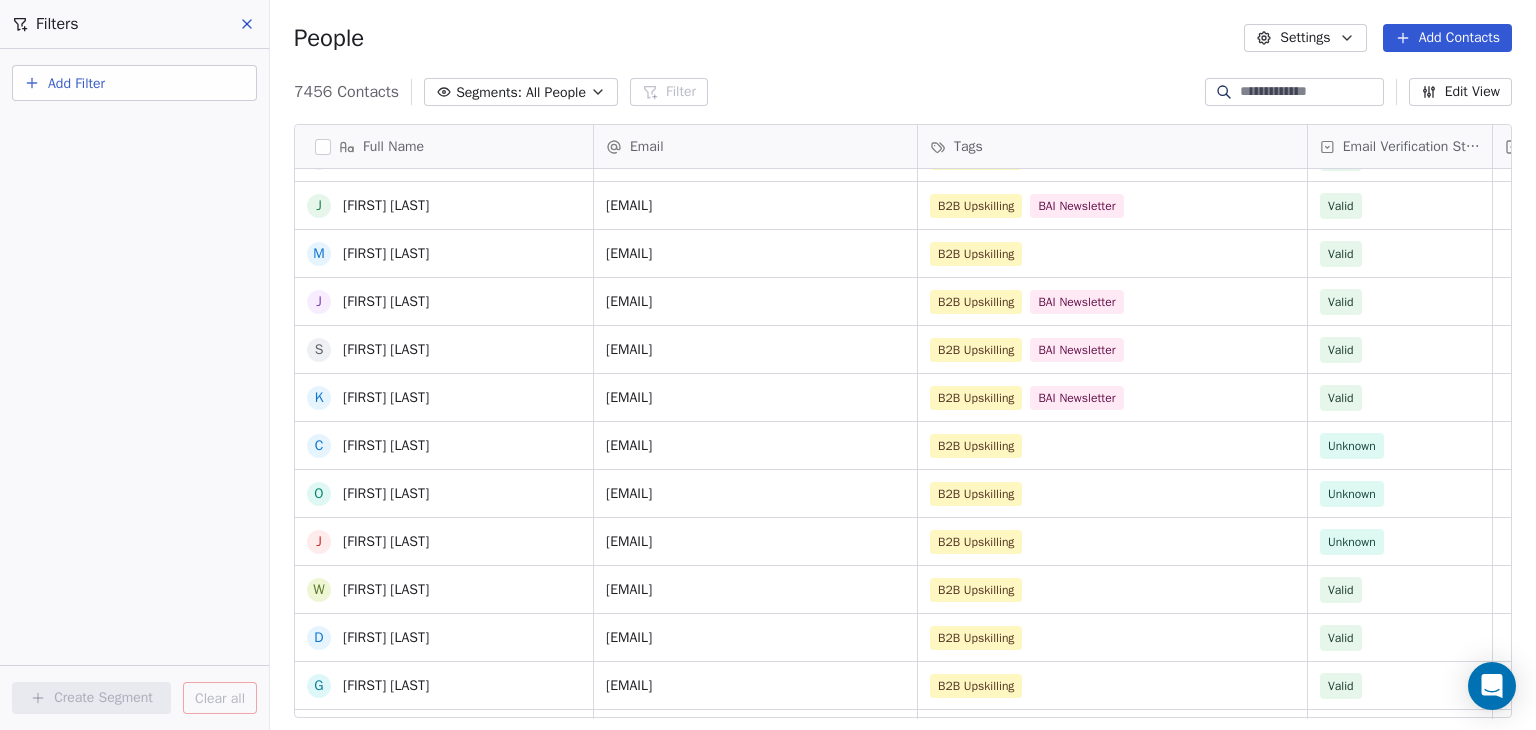 scroll, scrollTop: 3100, scrollLeft: 0, axis: vertical 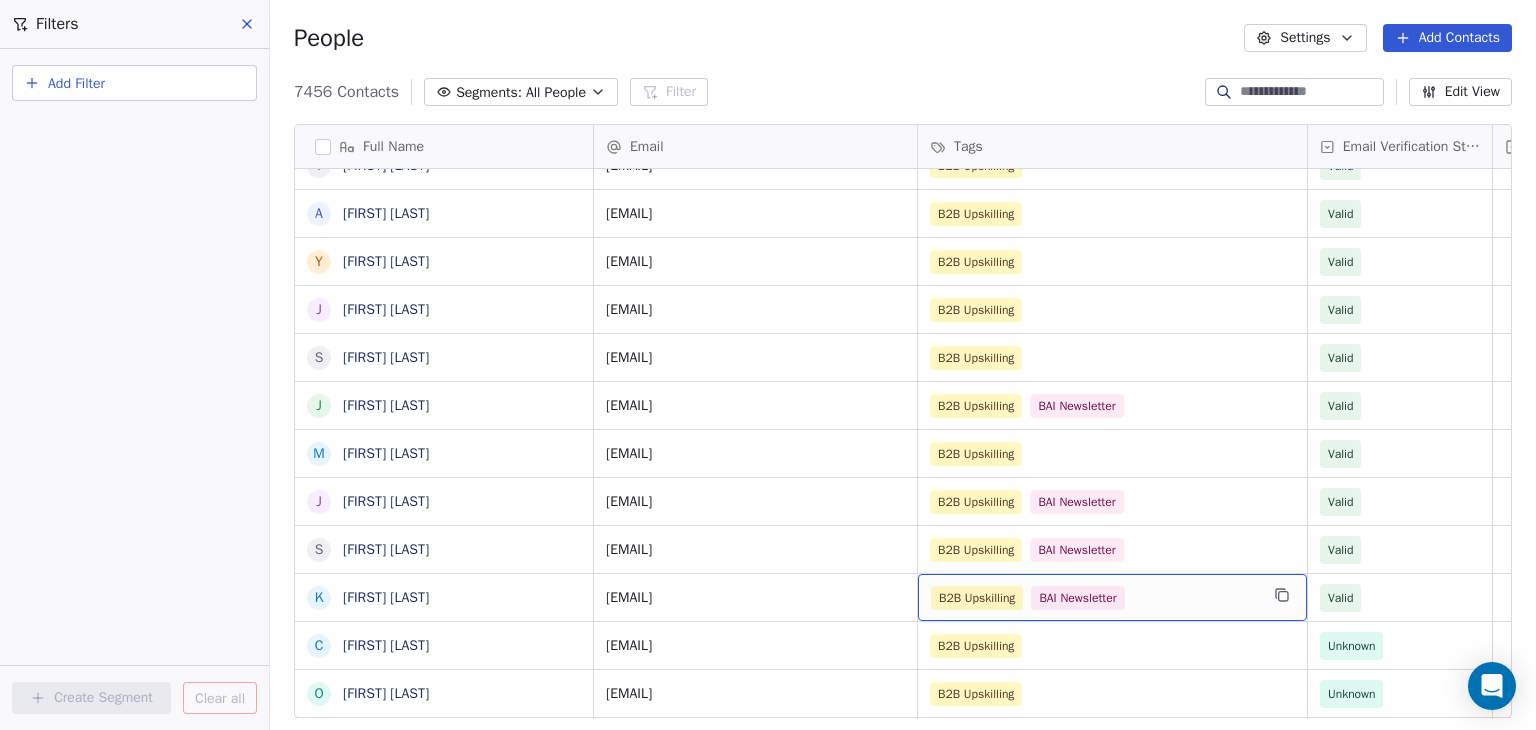 click on "B2B Upskilling BAI Newsletter" at bounding box center (1094, 598) 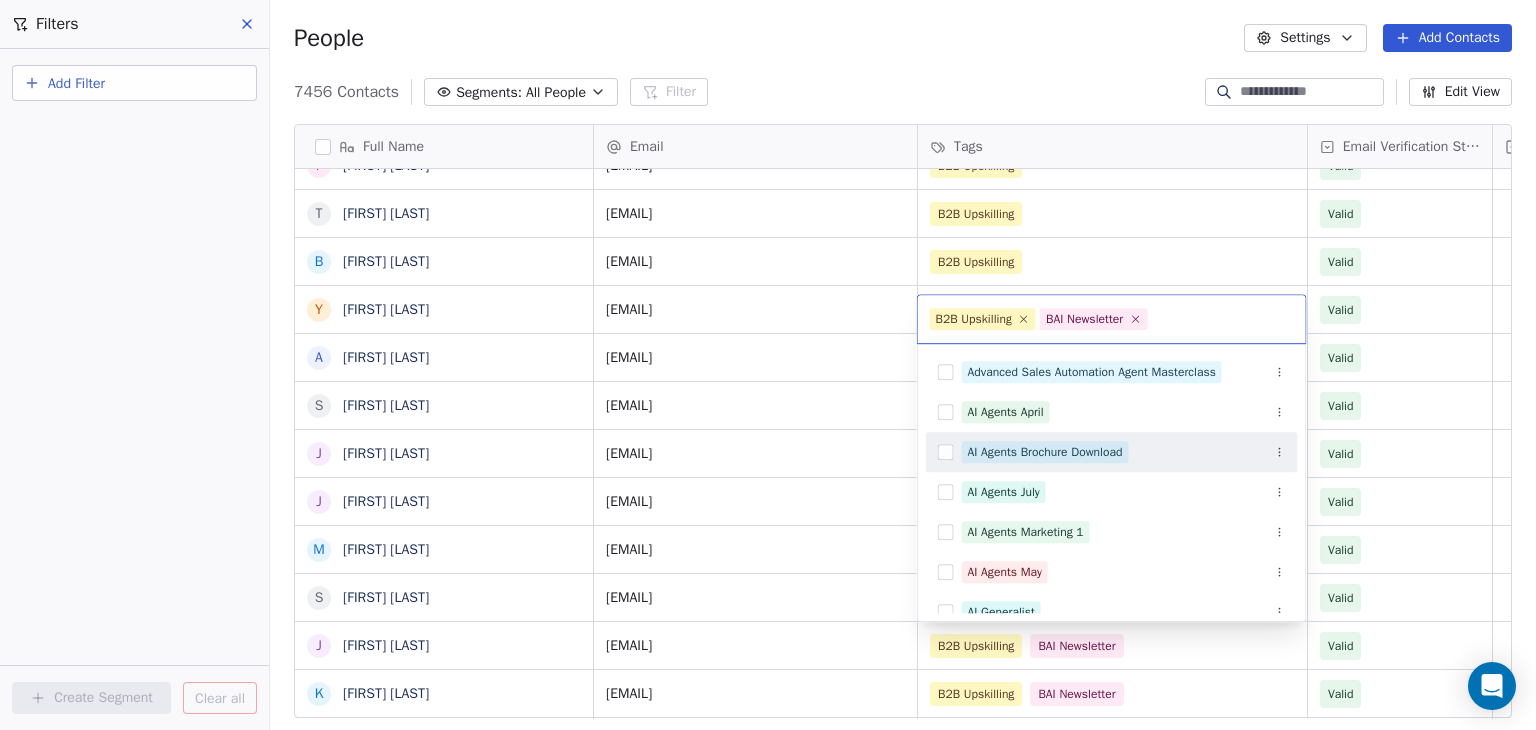 scroll, scrollTop: 58, scrollLeft: 0, axis: vertical 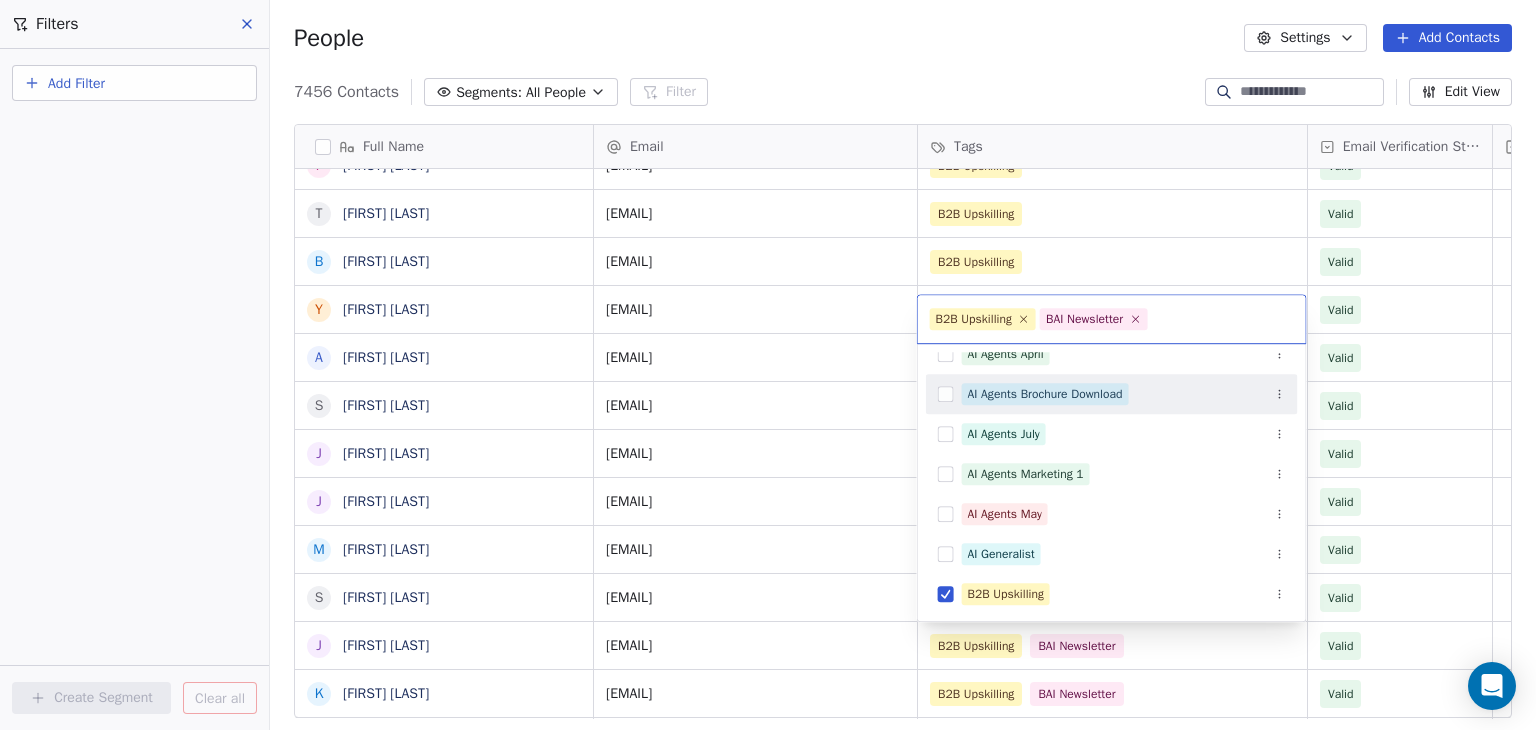 click on "BAR Contacts People Marketing Workflows Campaigns Sales Pipelines Sequences Beta Tools Apps AI Agents Help & Support Filters Add Filter  Create Segment Clear all People Settings  Add Contacts 7456 Contacts Segments: All People Filter  Edit View Tag Add to Sequence Full Name M Martin Ivanov E Emrys Jones S Starice Houston R Roxana Ionescu C Cai Hu J Joanna Horoszko H Hkon Hommerstad-Tveit J Joanna Horoszko R Ryan Hetherington B Binh Hoang K Keith Herron D David Hernndez J Jennifer Hansen E Einar Hafberg A Andreas Jahnsen Guttormsen C Clara Granados T Terri Gloeckler R Ranita Ghosh J Jake Fox S Sergi Fernndez F Fan Feng T Tanya Embertson B Bret Ellis Y Yassine El Ghamry A Airashi Dutta S Solanda Dufresne J Joe Doyle J Juliette Deschamps M Matt Donovan S Sydney DeJoie J Joe Dent K Kate Davids C Cecilie Davidsen O Ozge Kantas D'Andrea W Wiebke Cundill J Justin Conley D Dino Christou G Guillaume Ceugniet K Kaitlyn Cacciola S Shane Carroll E Emma Burvill B Blint Bn M Megan N Bayzick H Heather Bedont I C I B V A M" at bounding box center [768, 365] 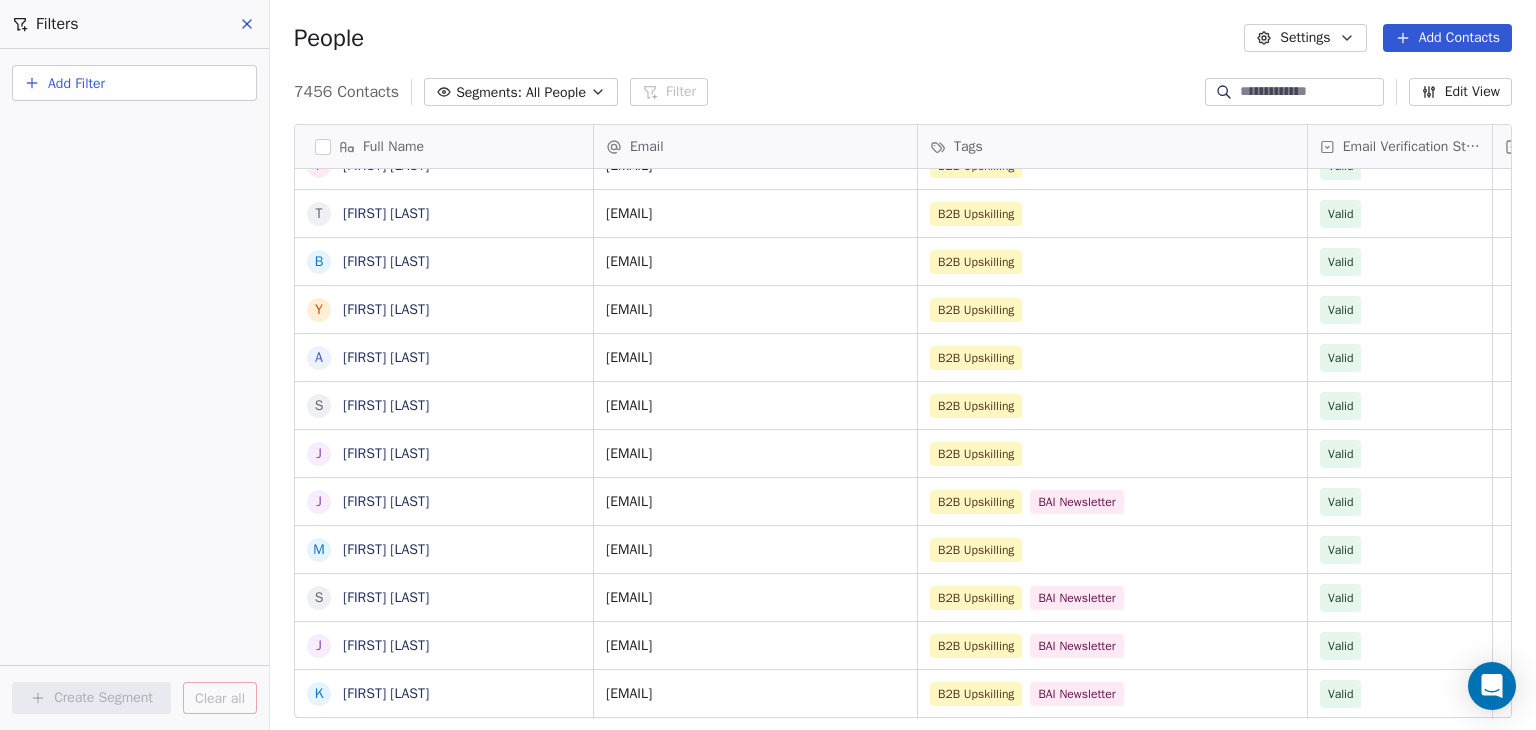 scroll, scrollTop: 3106, scrollLeft: 0, axis: vertical 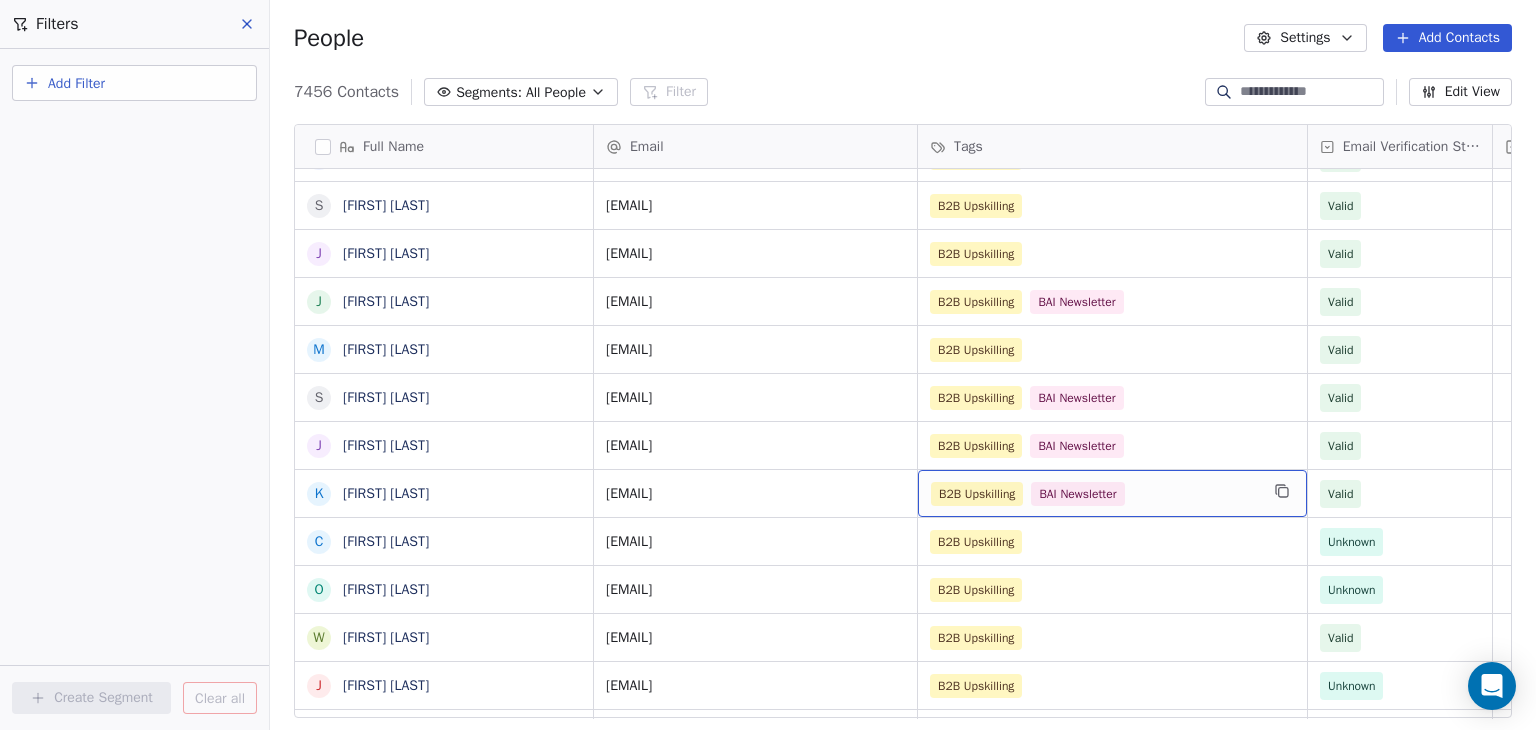 click on "B2B Upskilling BAI Newsletter" at bounding box center [1094, 494] 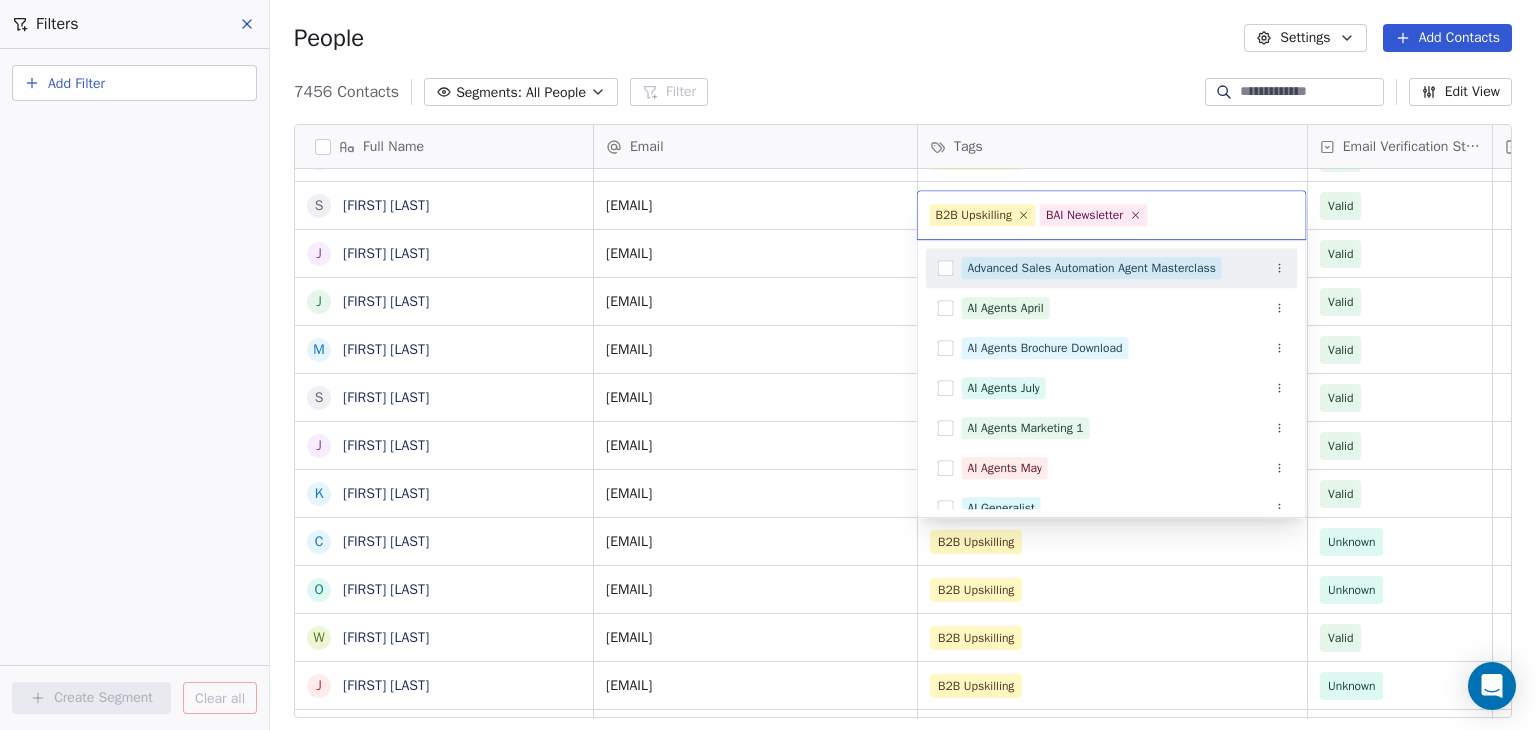 click 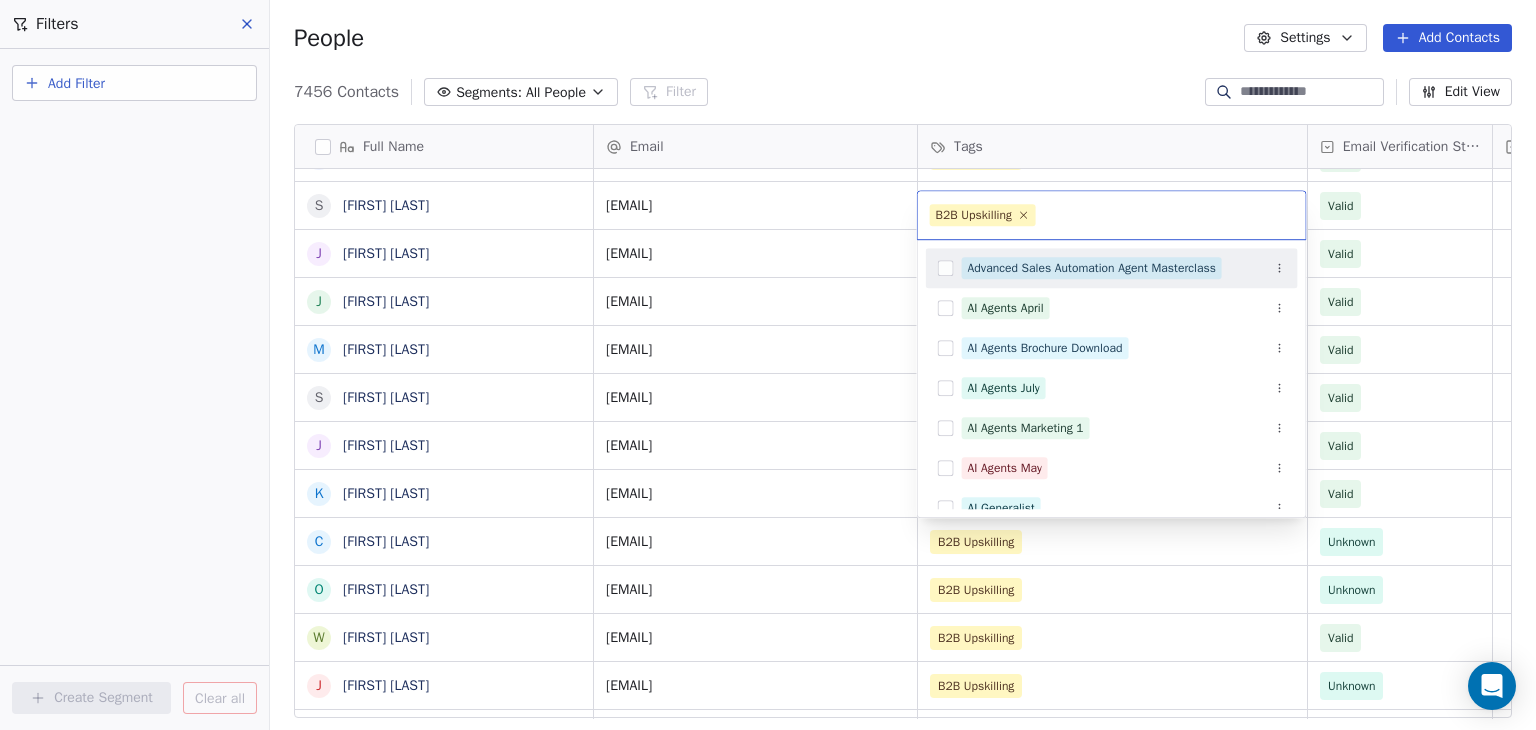 click on "BAR Contacts People Marketing Workflows Campaigns Sales Pipelines Sequences Beta Tools Apps AI Agents Help & Support Filters Add Filter  Create Segment Clear all People Settings  Add Contacts 7456 Contacts Segments: All People Filter  Edit View Tag Add to Sequence Full Name C Cai Hu J Joanna Horoszko H Hkon Hommerstad-Tveit J Joanna Horoszko R Ryan Hetherington B Binh Hoang K Keith Herron D David Hernndez J Jennifer Hansen E Einar Hafberg A Andreas Jahnsen Guttormsen C Clara Granados T Terri Gloeckler R Ranita Ghosh J Jake Fox S Sergi Fernndez F Fan Feng T Tanya Embertson B Bret Ellis Y Yassine El Ghamry A Airashi Dutta S Solanda Dufresne J Joe Doyle J Juliette Deschamps M Matt Donovan S Sydney DeJoie J Joe Dent K Kate Davids C Cecilie Davidsen O Ozge Kantas D'Andrea W Wiebke Cundill J Justin Conley D Dino Christou G Guillaume Ceugniet K Kaitlyn Cacciola S Shane Carroll E Emma Burvill B Blint Bn M Megan N Bayzick H Heather Bedont I Ibrahim Basmer C Cleo Bamber I Ibrahim Ayoub B Beth Austin V Vidushi Singh A" at bounding box center [768, 365] 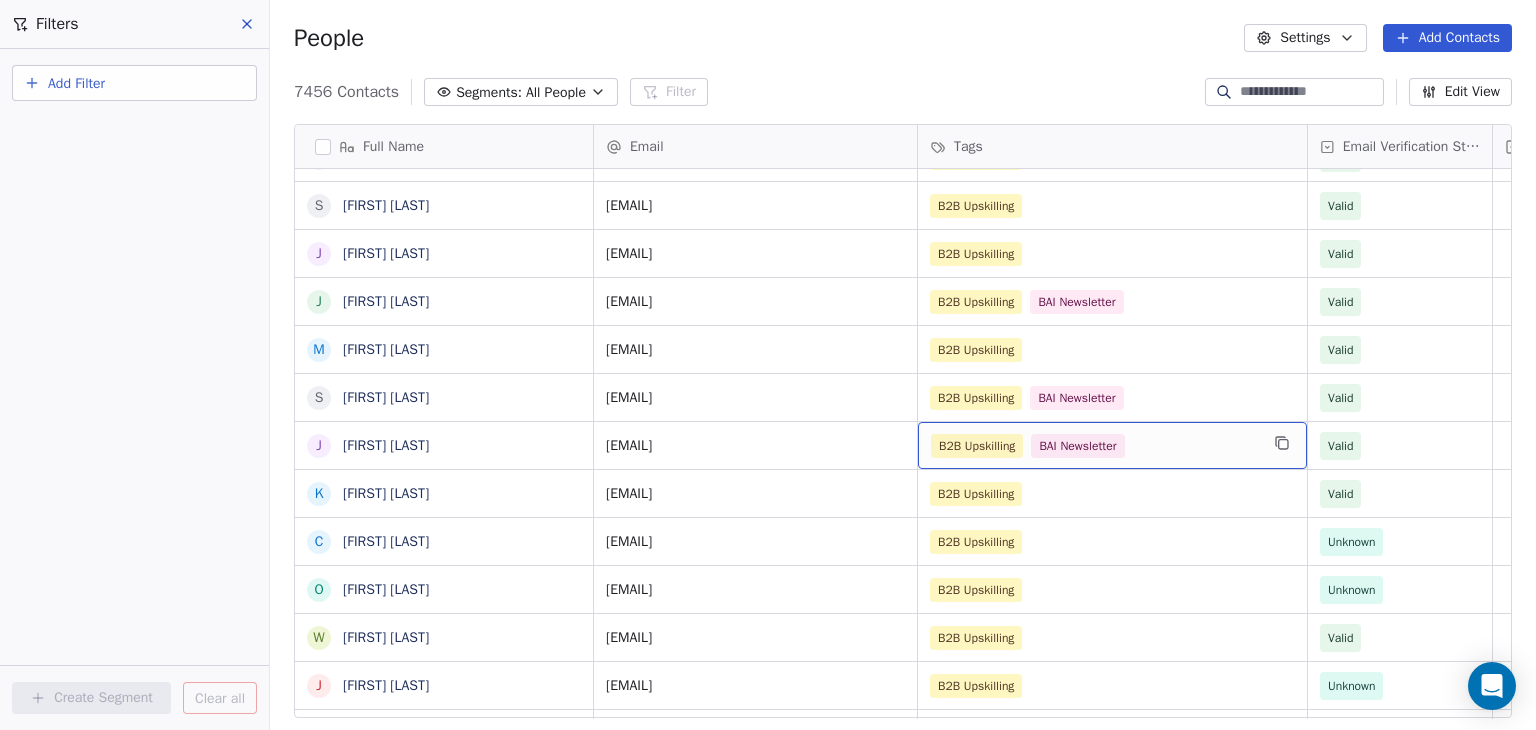 click on "B2B Upskilling BAI Newsletter" at bounding box center (1094, 446) 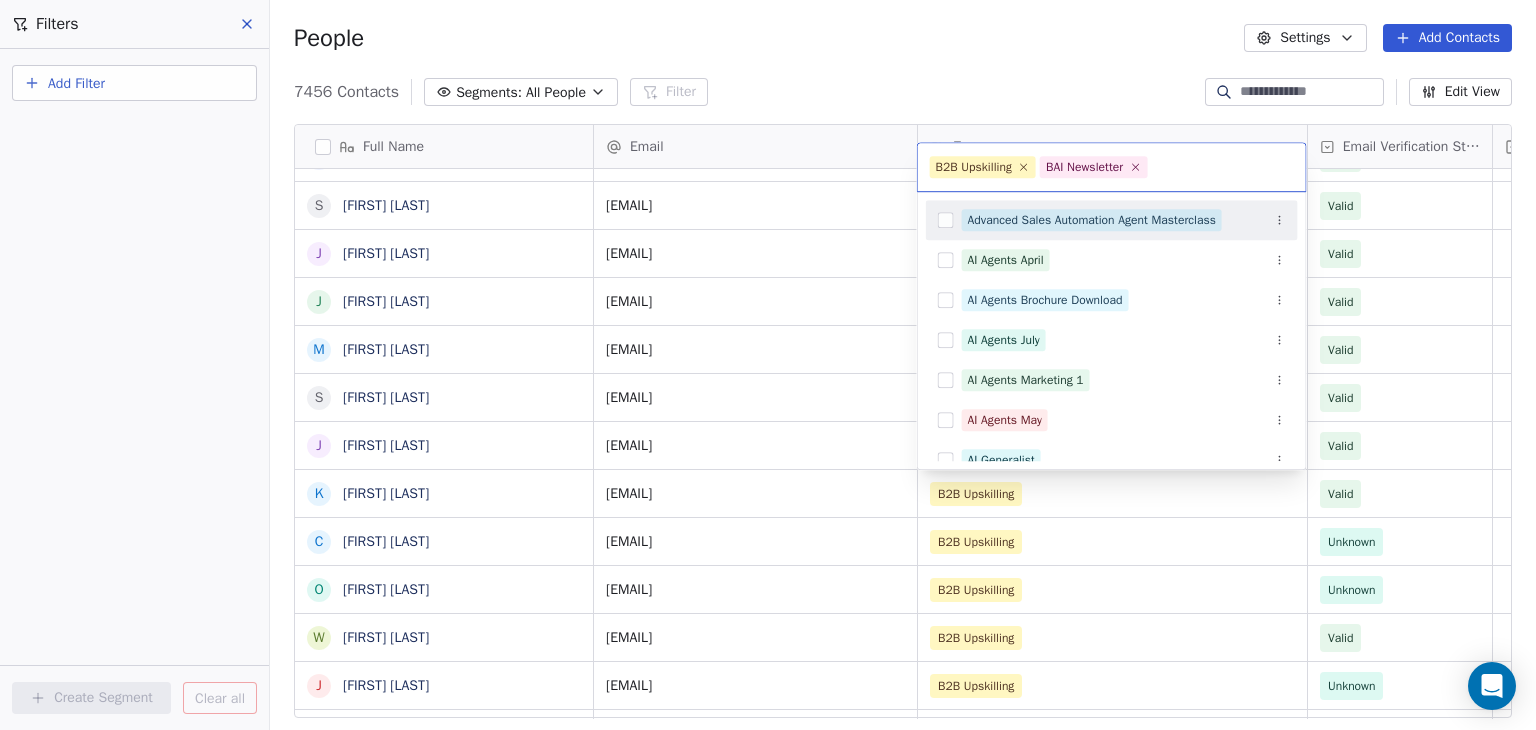 drag, startPoint x: 1142, startPoint y: 169, endPoint x: 1146, endPoint y: 123, distance: 46.173584 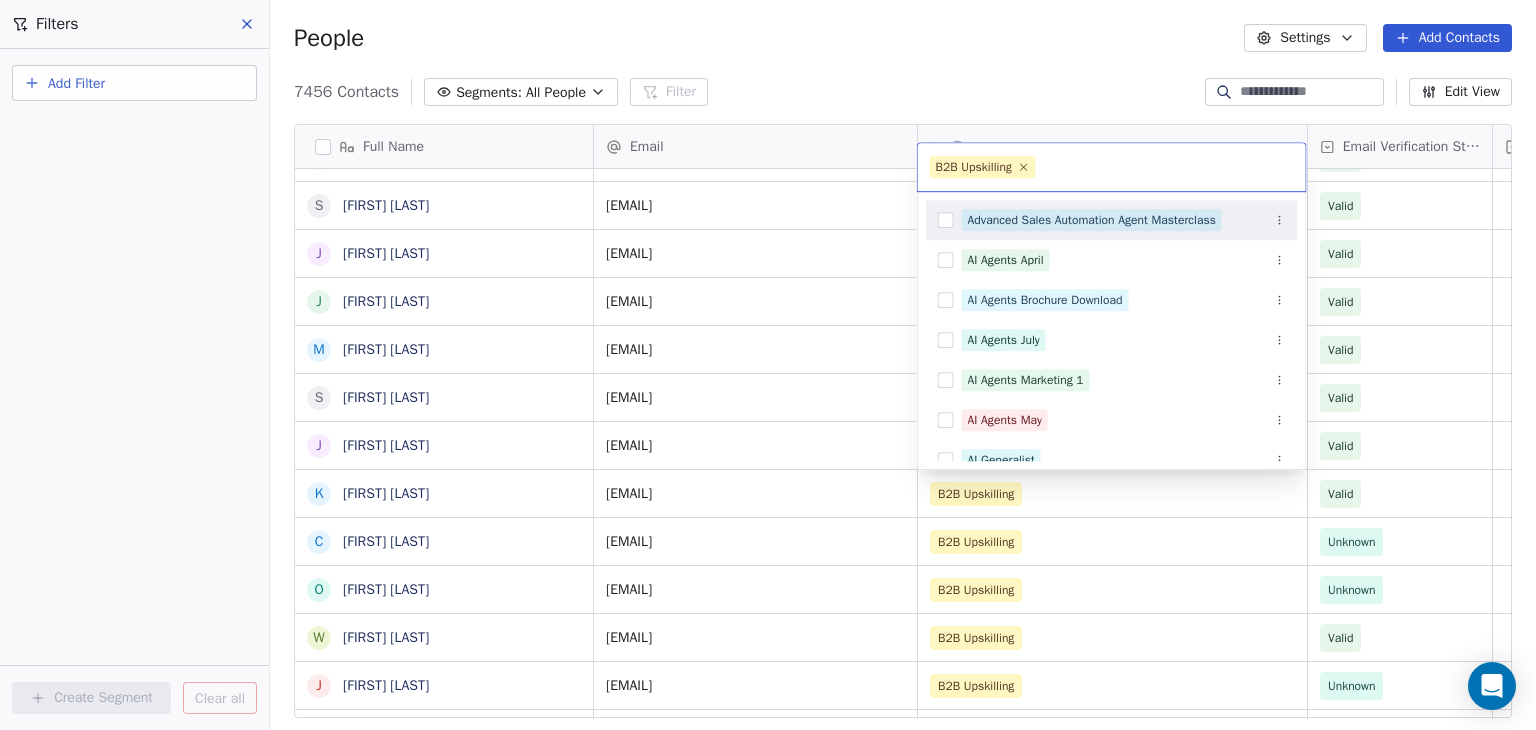 click on "BAR Contacts People Marketing Workflows Campaigns Sales Pipelines Sequences Beta Tools Apps AI Agents Help & Support Filters Add Filter  Create Segment Clear all People Settings  Add Contacts 7456 Contacts Segments: All People Filter  Edit View Tag Add to Sequence Full Name C Cai Hu J Joanna Horoszko H Hkon Hommerstad-Tveit J Joanna Horoszko R Ryan Hetherington B Binh Hoang K Keith Herron D David Hernndez J Jennifer Hansen E Einar Hafberg A Andreas Jahnsen Guttormsen C Clara Granados T Terri Gloeckler R Ranita Ghosh J Jake Fox S Sergi Fernndez F Fan Feng T Tanya Embertson B Bret Ellis Y Yassine El Ghamry A Airashi Dutta S Solanda Dufresne J Joe Doyle J Juliette Deschamps M Matt Donovan S Sydney DeJoie J Joe Dent K Kate Davids C Cecilie Davidsen O Ozge Kantas D'Andrea W Wiebke Cundill J Justin Conley D Dino Christou G Guillaume Ceugniet K Kaitlyn Cacciola S Shane Carroll E Emma Burvill B Blint Bn M Megan N Bayzick H Heather Bedont I Ibrahim Basmer C Cleo Bamber I Ibrahim Ayoub B Beth Austin V Vidushi Singh A" at bounding box center [768, 365] 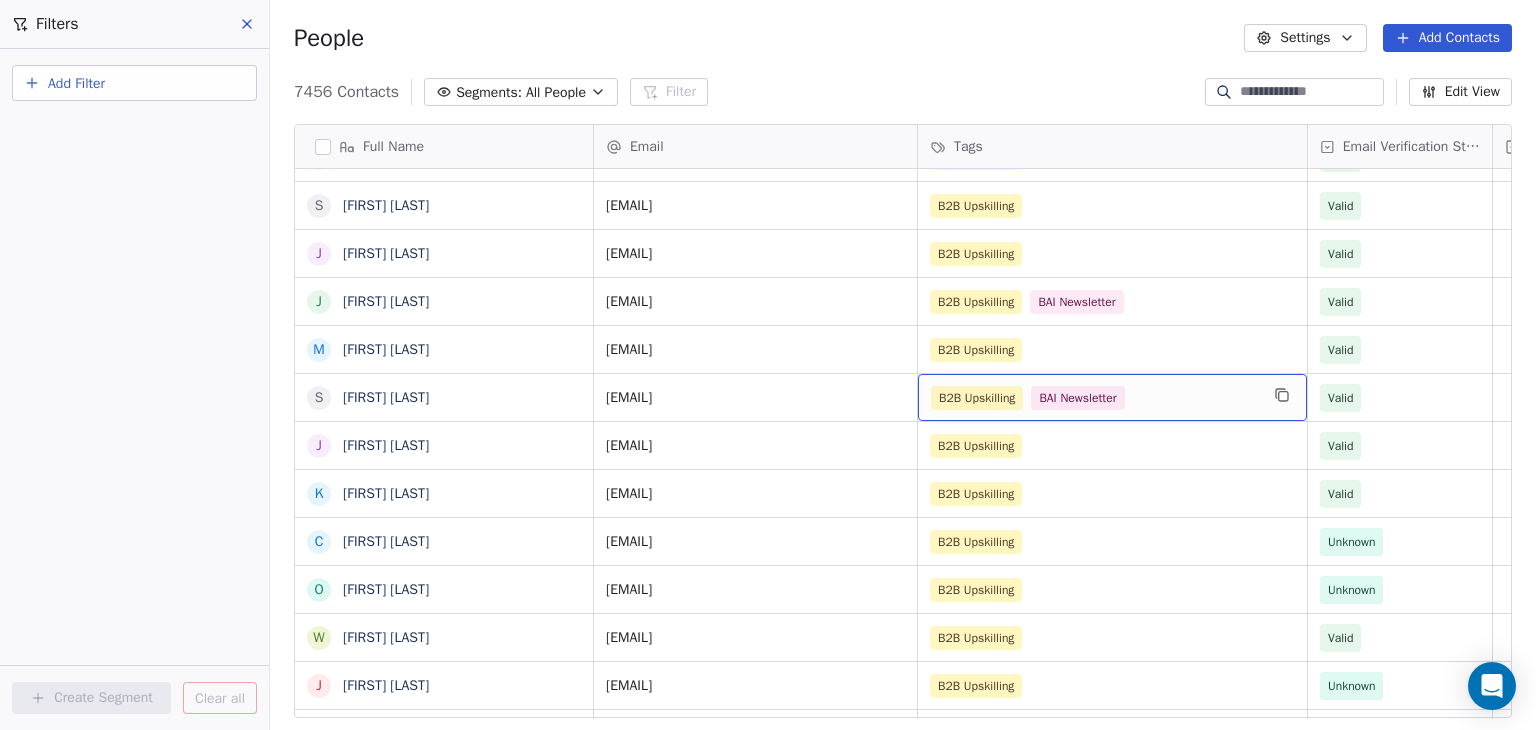 click on "B2B Upskilling BAI Newsletter" at bounding box center [1094, 398] 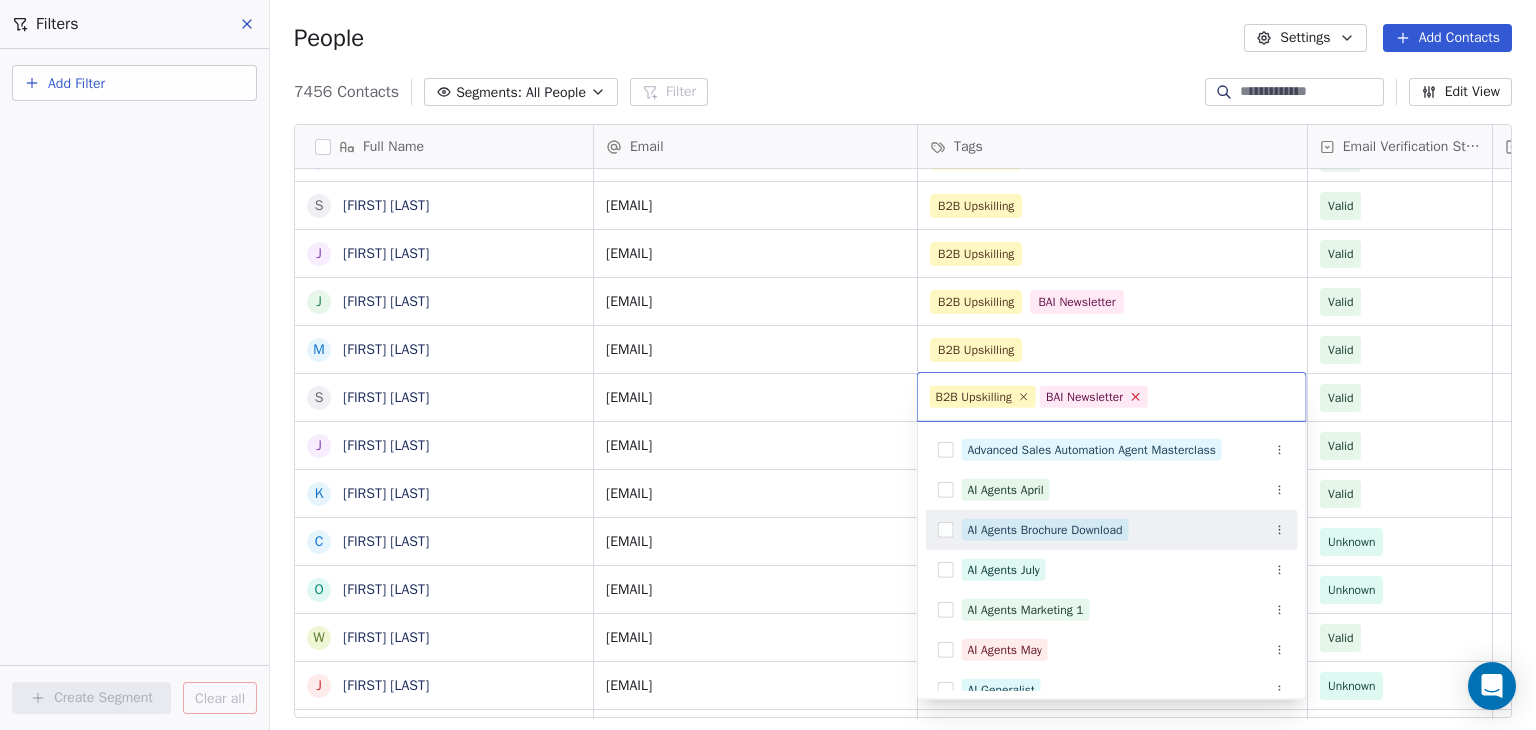 click 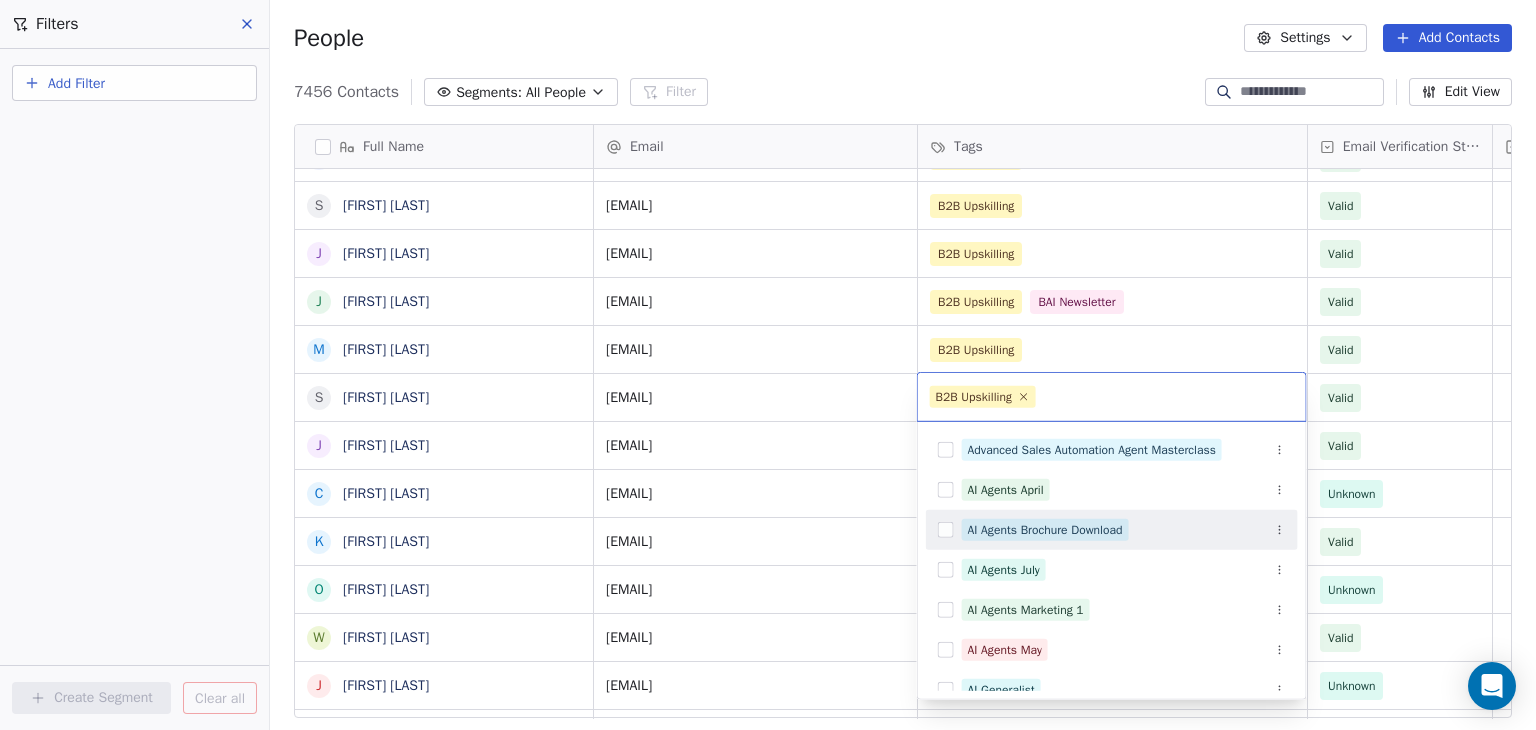 click on "BAR Contacts People Marketing Workflows Campaigns Sales Pipelines Sequences Beta Tools Apps AI Agents Help & Support Filters Add Filter  Create Segment Clear all People Settings  Add Contacts 7456 Contacts Segments: All People Filter  Edit View Tag Add to Sequence Full Name C Cai Hu J Joanna Horoszko H Hkon Hommerstad-Tveit J Joanna Horoszko R Ryan Hetherington B Binh Hoang K Keith Herron D David Hernndez J Jennifer Hansen E Einar Hafberg A Andreas Jahnsen Guttormsen C Clara Granados T Terri Gloeckler R Ranita Ghosh J Jake Fox S Sergi Fernndez F Fan Feng T Tanya Embertson B Bret Ellis Y Yassine El Ghamry A Airashi Dutta S Solanda Dufresne J Joe Doyle J Juliette Deschamps M Matt Donovan S Sydney DeJoie J Joe Dent C Cecilie Davidsen K Kate Davids O Ozge Kantas D'Andrea W Wiebke Cundill J Justin Conley D Dino Christou G Guillaume Ceugniet K Kaitlyn Cacciola S Shane Carroll E Emma Burvill B Blint Bn M Megan N Bayzick H Heather Bedont I Ibrahim Basmer C Cleo Bamber I Ibrahim Ayoub B Beth Austin V Vidushi Singh A" at bounding box center [768, 365] 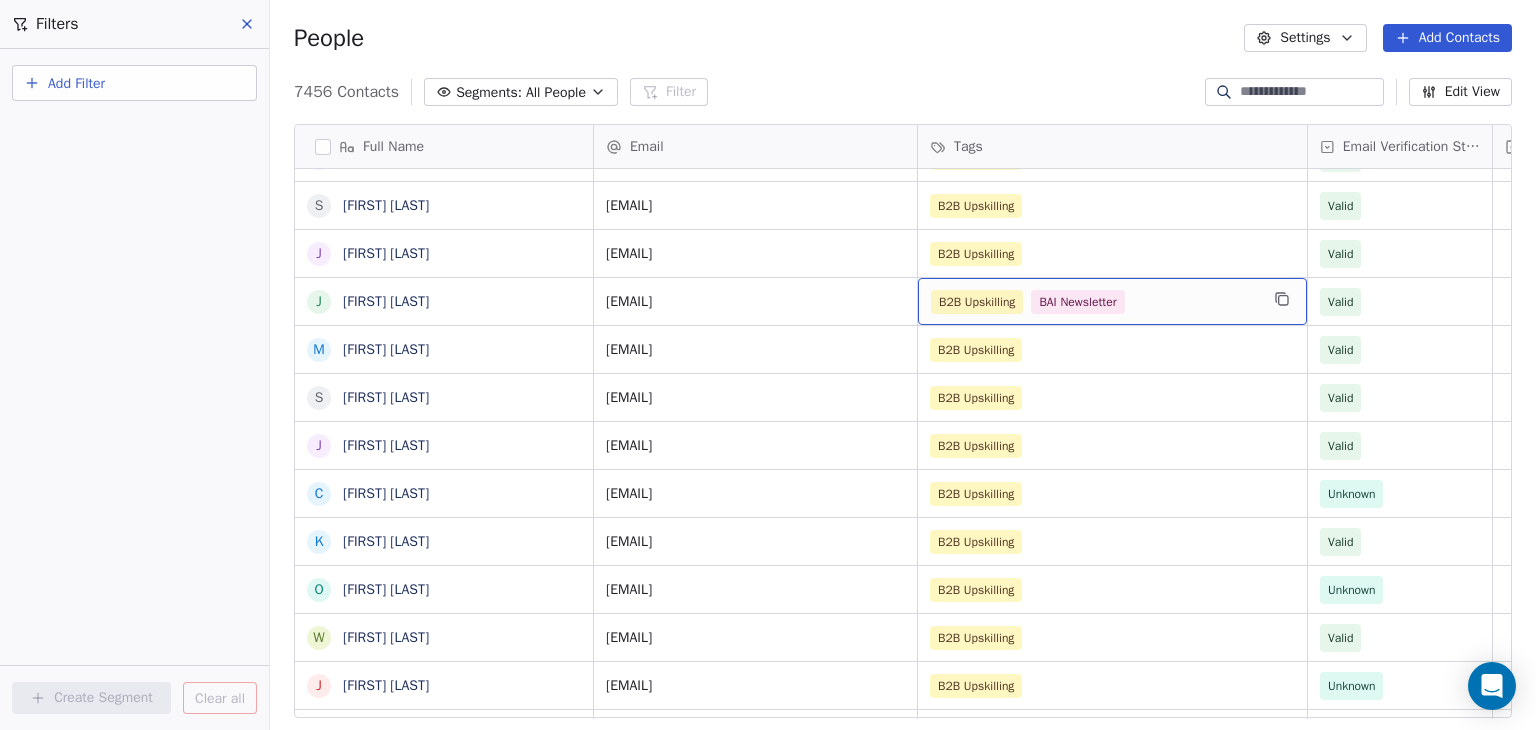 click on "B2B Upskilling BAI Newsletter" at bounding box center (1094, 302) 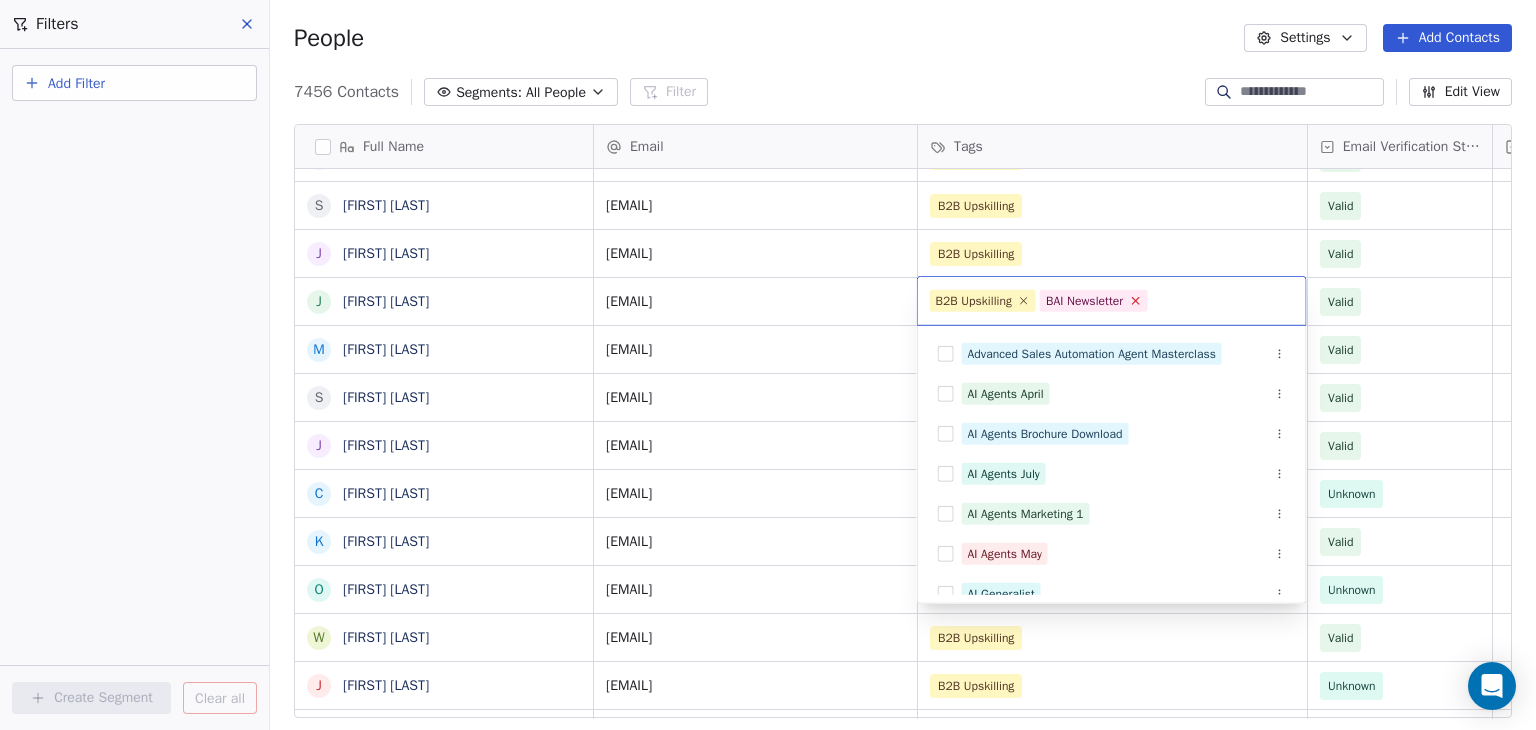drag, startPoint x: 1144, startPoint y: 294, endPoint x: 1141, endPoint y: 250, distance: 44.102154 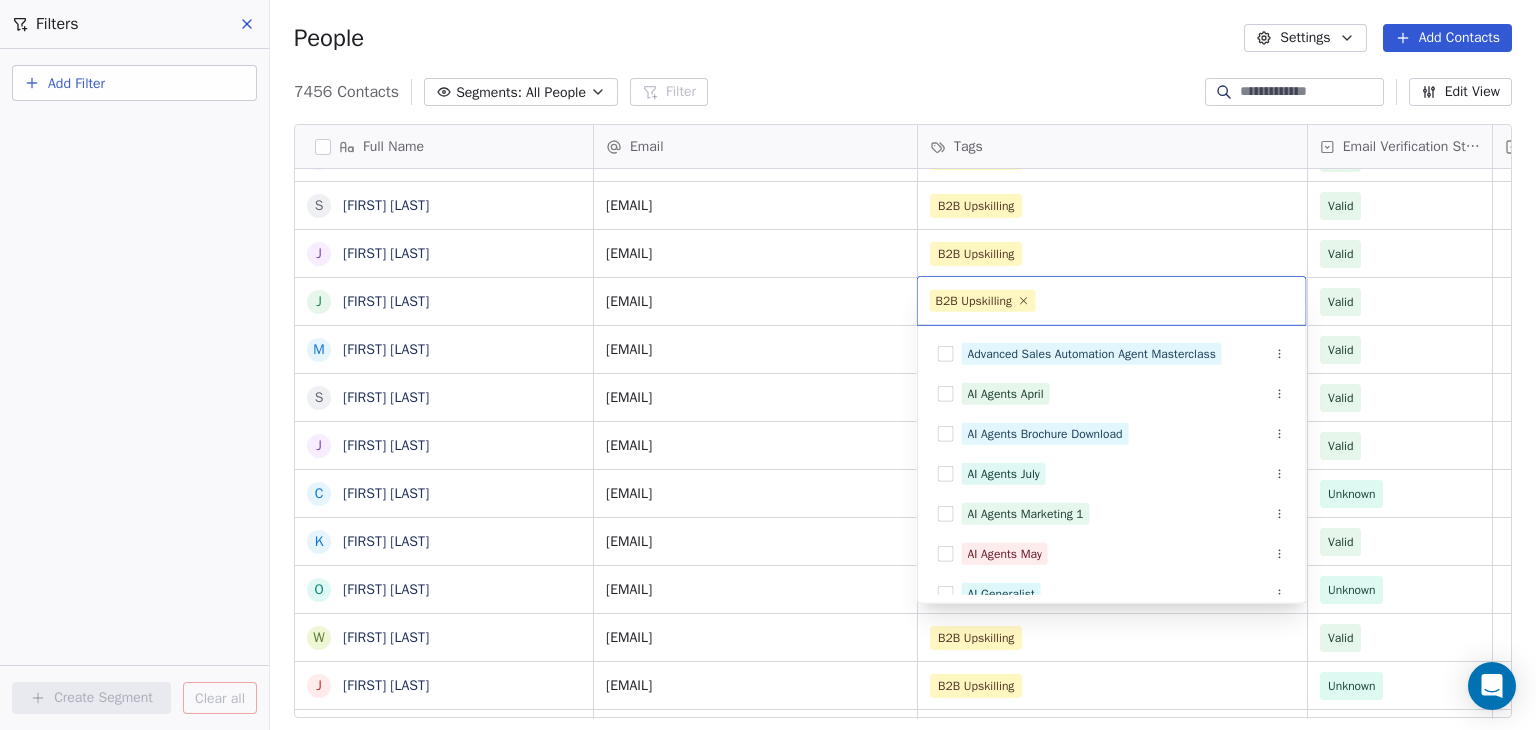 click on "BAR Contacts People Marketing Workflows Campaigns Sales Pipelines Sequences Beta Tools Apps AI Agents Help & Support Filters Add Filter  Create Segment Clear all People Settings  Add Contacts 7456 Contacts Segments: All People Filter  Edit View Tag Add to Sequence Full Name C Cai Hu J Joanna Horoszko H Hkon Hommerstad-Tveit J Joanna Horoszko R Ryan Hetherington B Binh Hoang K Keith Herron D David Hernndez J Jennifer Hansen E Einar Hafberg A Andreas Jahnsen Guttormsen C Clara Granados T Terri Gloeckler R Ranita Ghosh J Jake Fox S Sergi Fernndez F Fan Feng T Tanya Embertson B Bret Ellis Y Yassine El Ghamry A Airashi Dutta S Solanda Dufresne J Joe Doyle J Juliette Deschamps M Matt Donovan S Sydney DeJoie J Joe Dent C Cecilie Davidsen K Kate Davids O Ozge Kantas D'Andrea W Wiebke Cundill J Justin Conley D Dino Christou G Guillaume Ceugniet K Kaitlyn Cacciola S Shane Carroll E Emma Burvill B Blint Bn M Megan N Bayzick H Heather Bedont I Ibrahim Basmer C Cleo Bamber I Ibrahim Ayoub B Beth Austin V Vidushi Singh A" at bounding box center [768, 365] 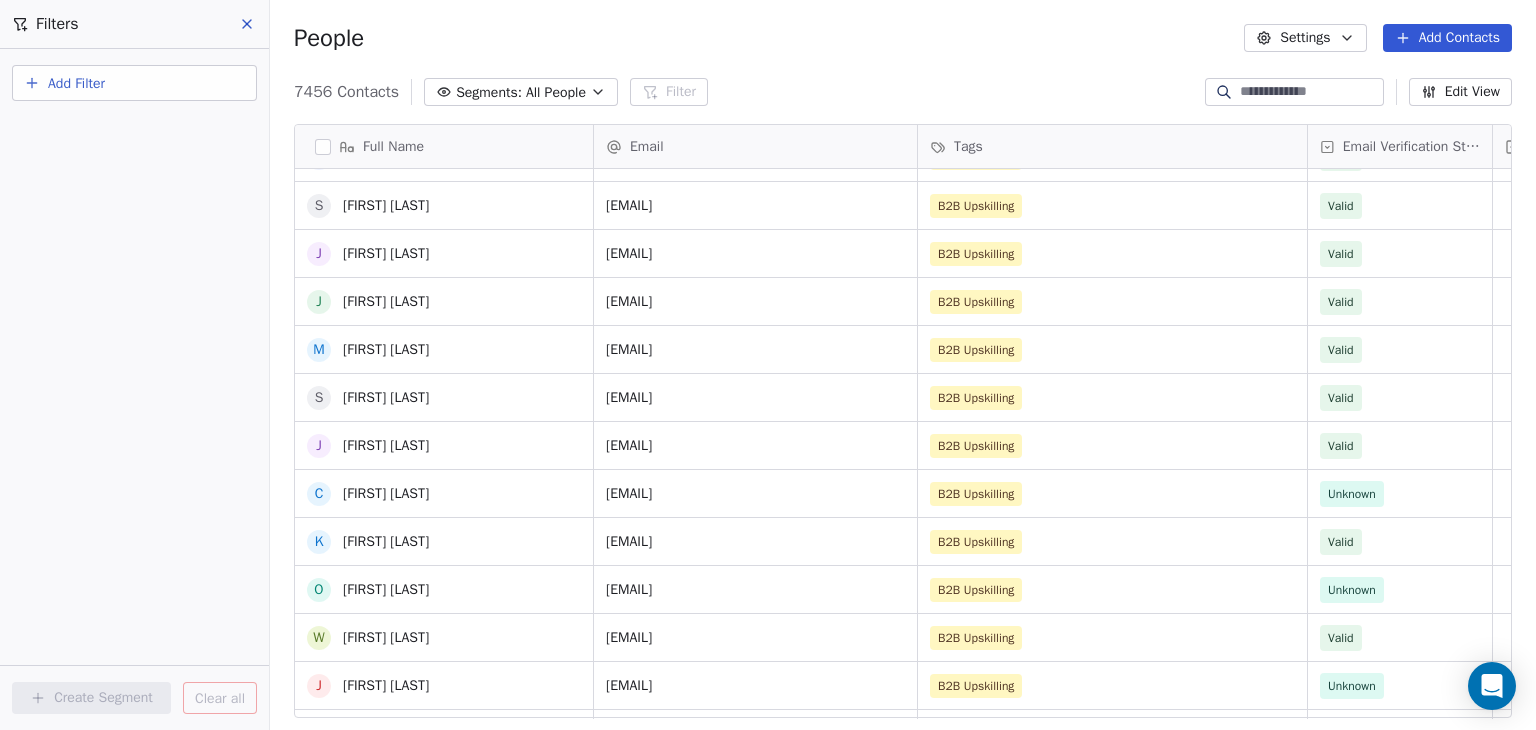 scroll, scrollTop: 3981, scrollLeft: 0, axis: vertical 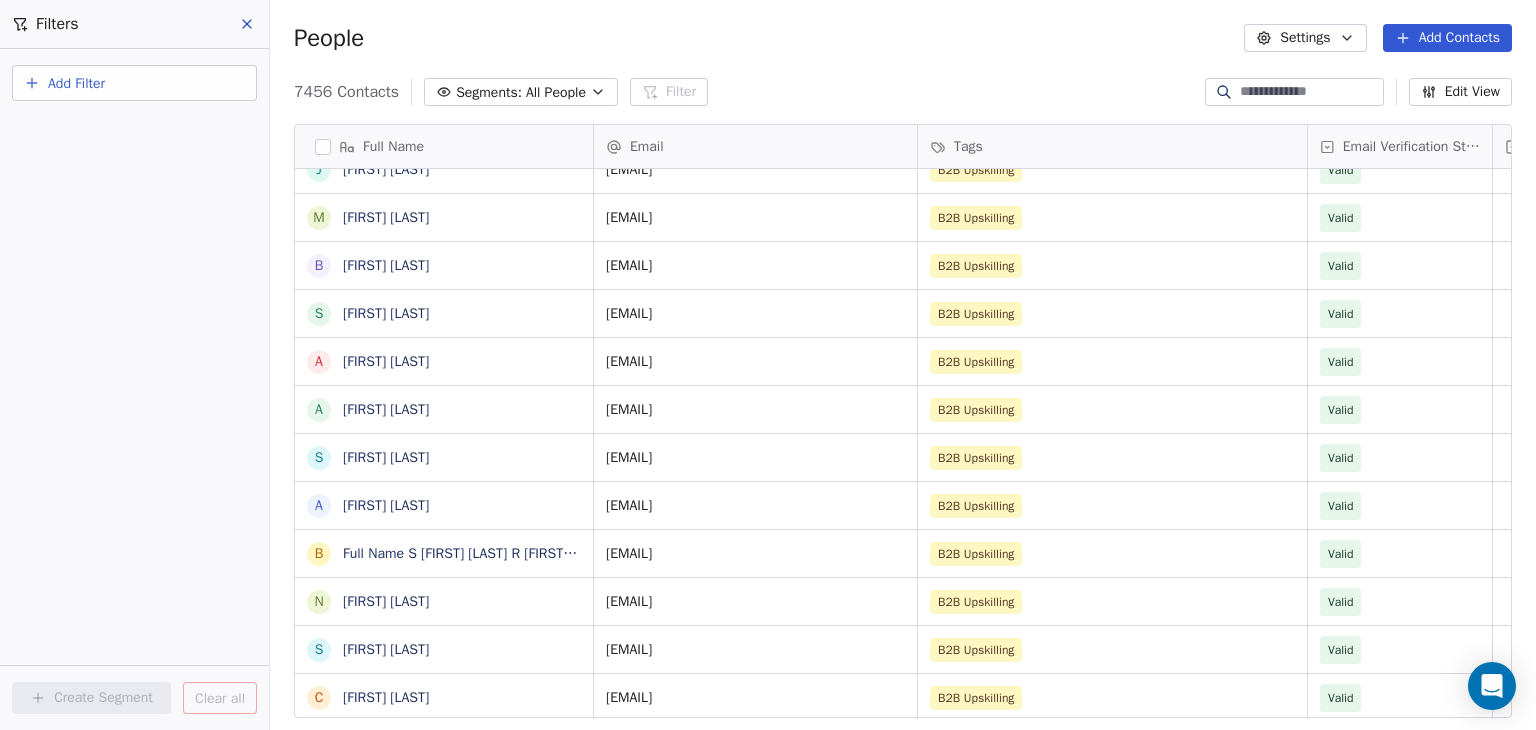 drag, startPoint x: 955, startPoint y: 58, endPoint x: 1094, endPoint y: 105, distance: 146.73105 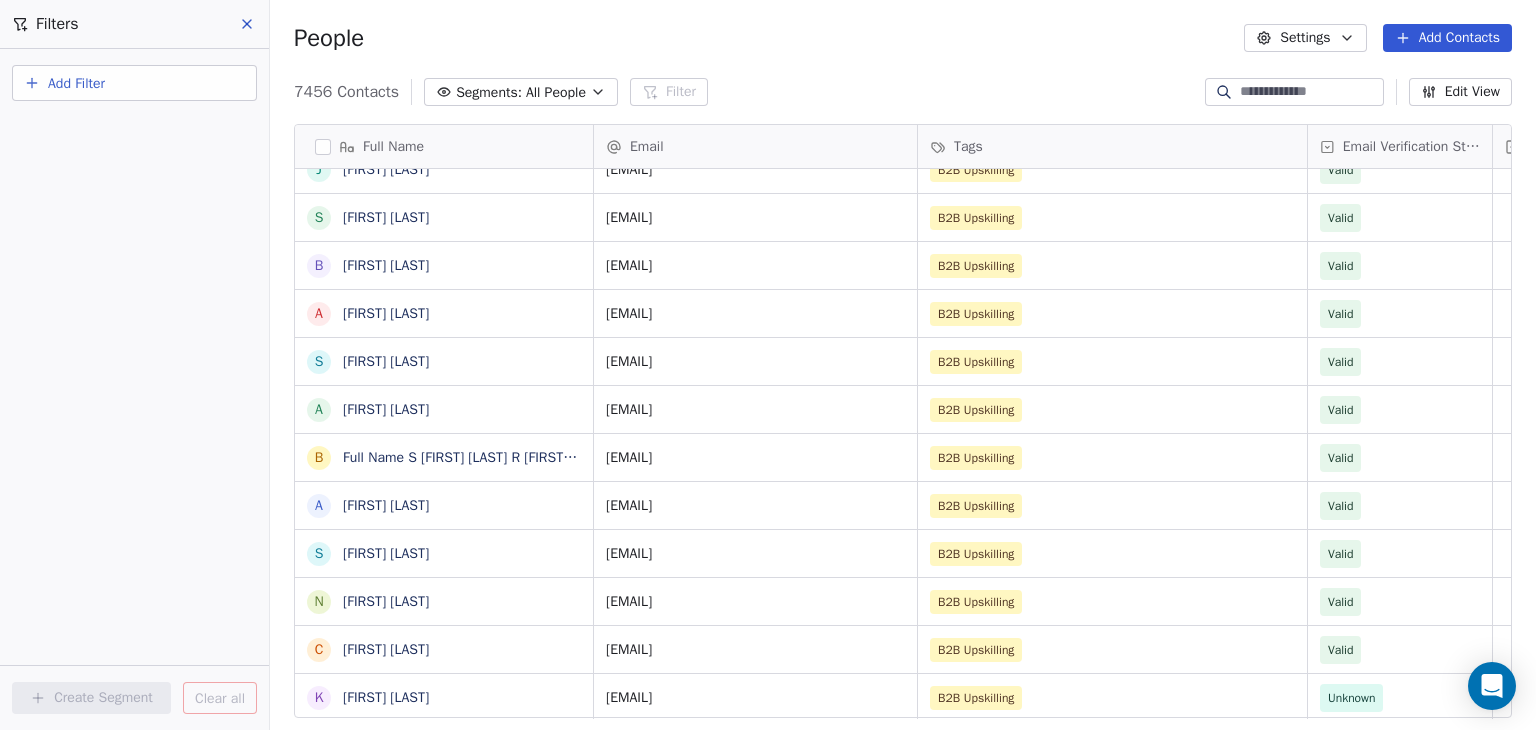 click on "Add Contacts" at bounding box center (1447, 38) 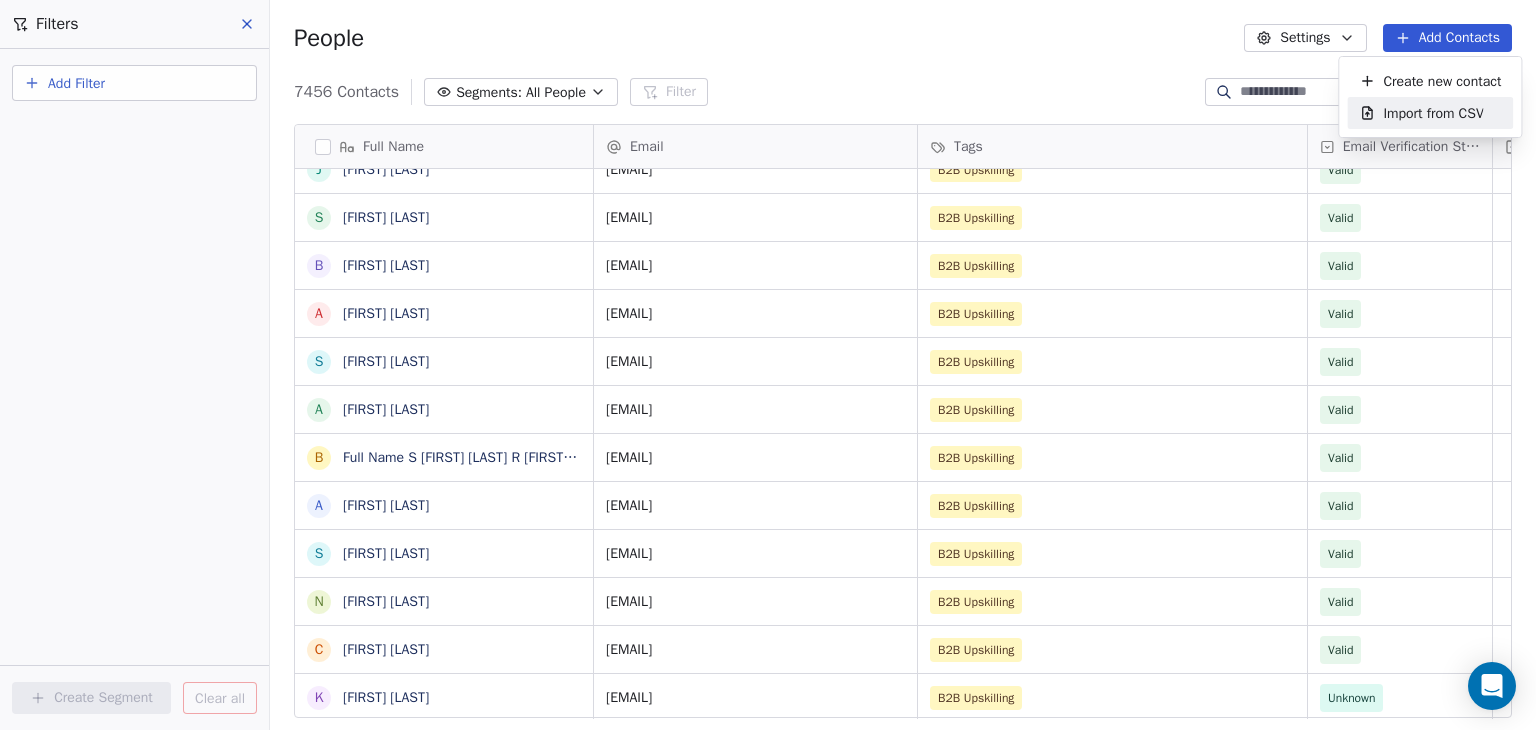 click on "Import from CSV" at bounding box center (1433, 113) 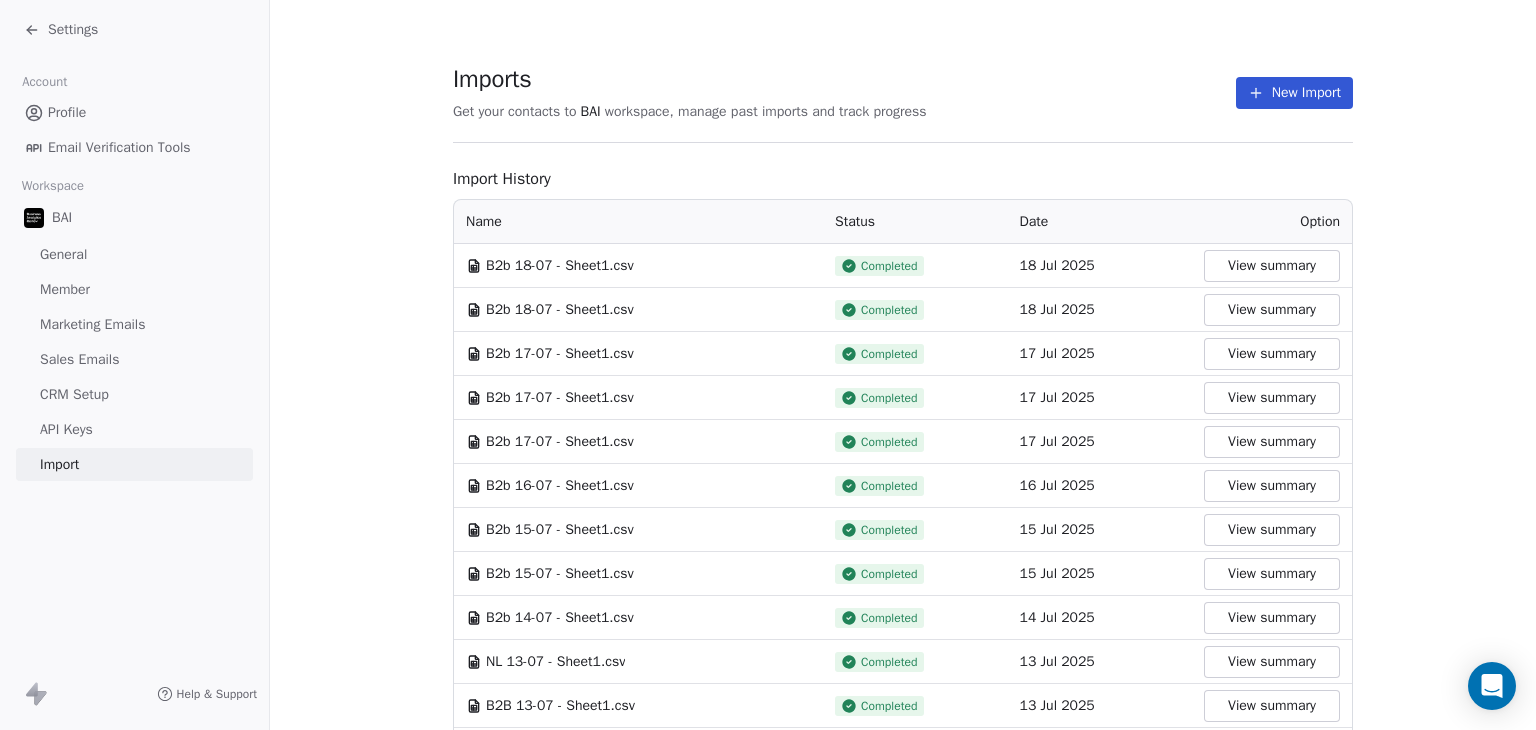 click on "New Import" at bounding box center (1294, 93) 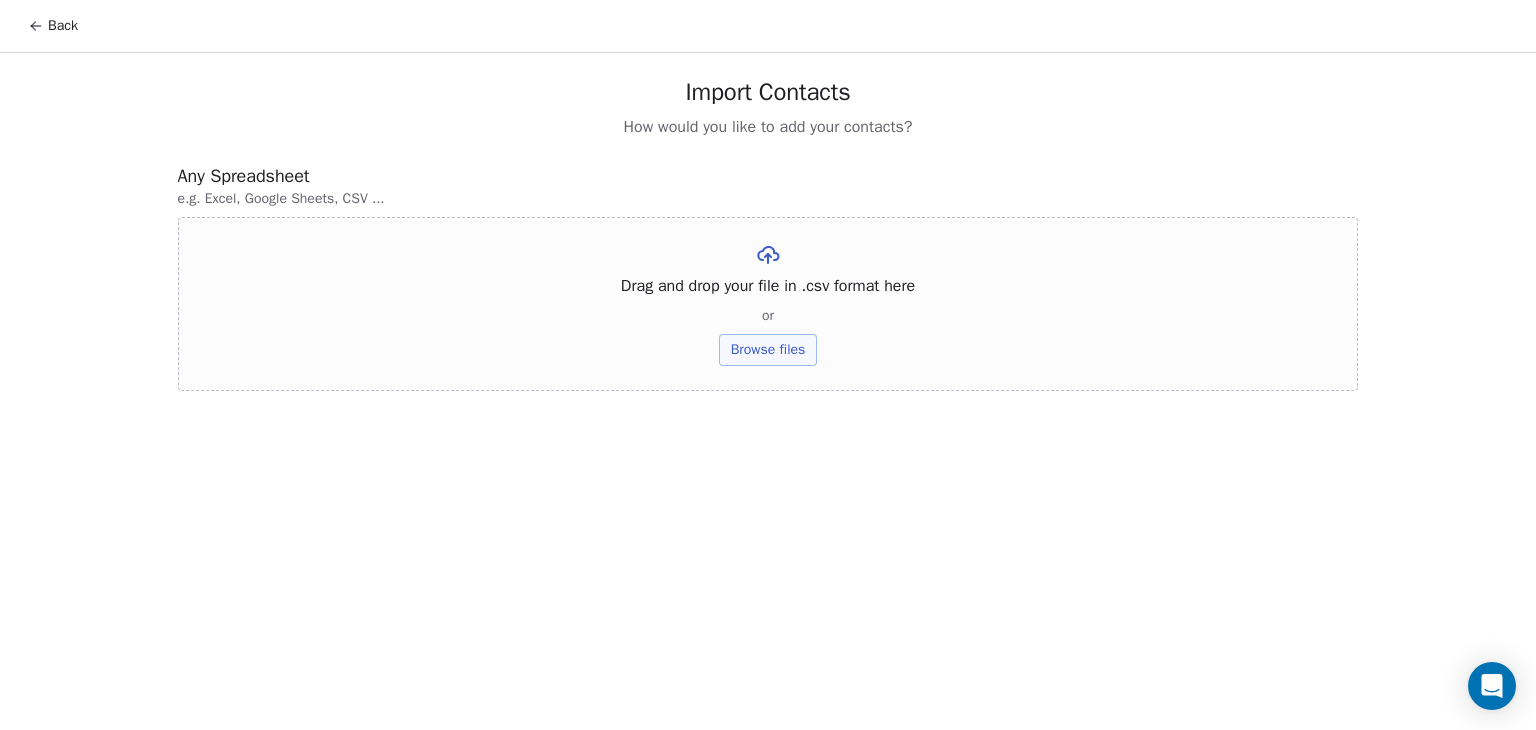 click on "Browse files" at bounding box center (768, 350) 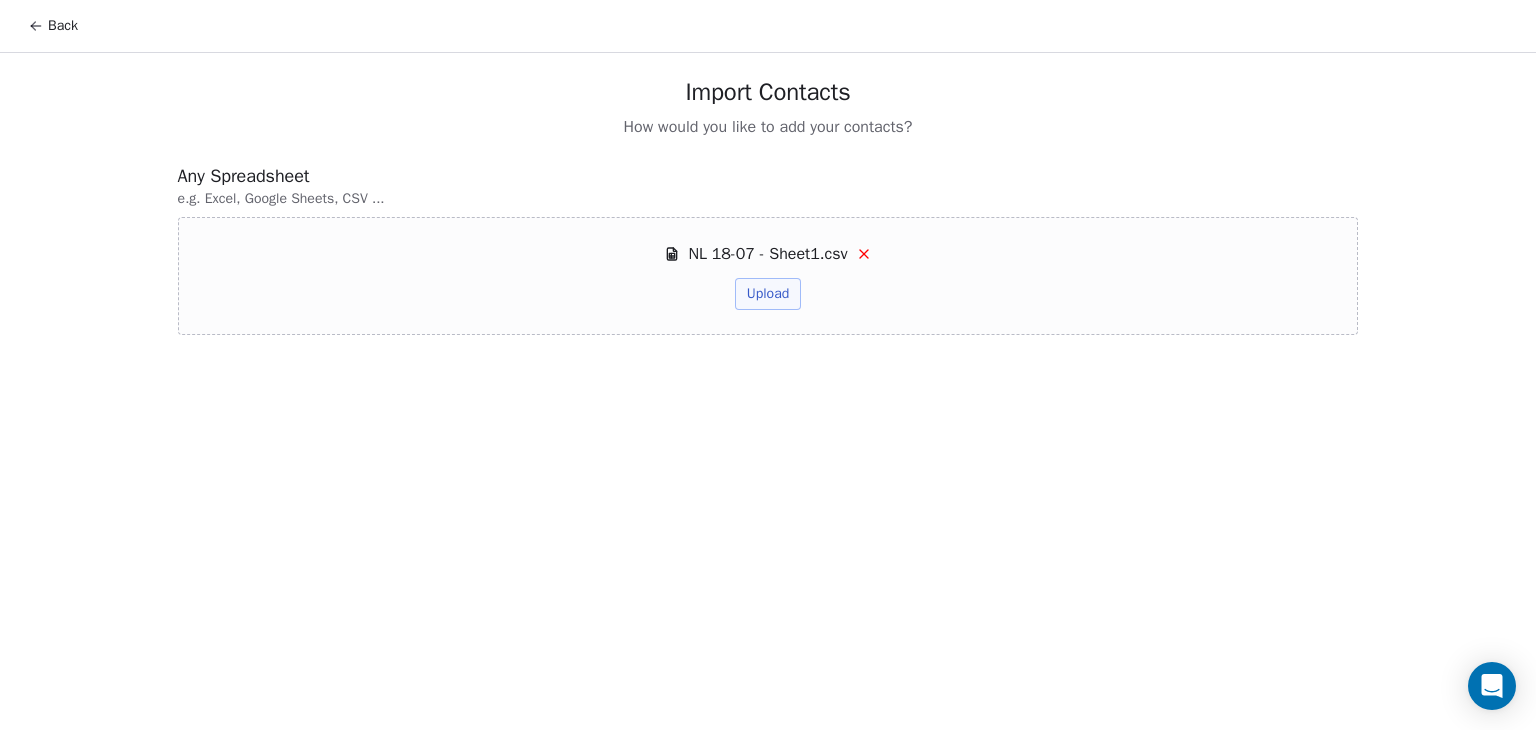 drag, startPoint x: 756, startPoint y: 297, endPoint x: 759, endPoint y: 321, distance: 24.186773 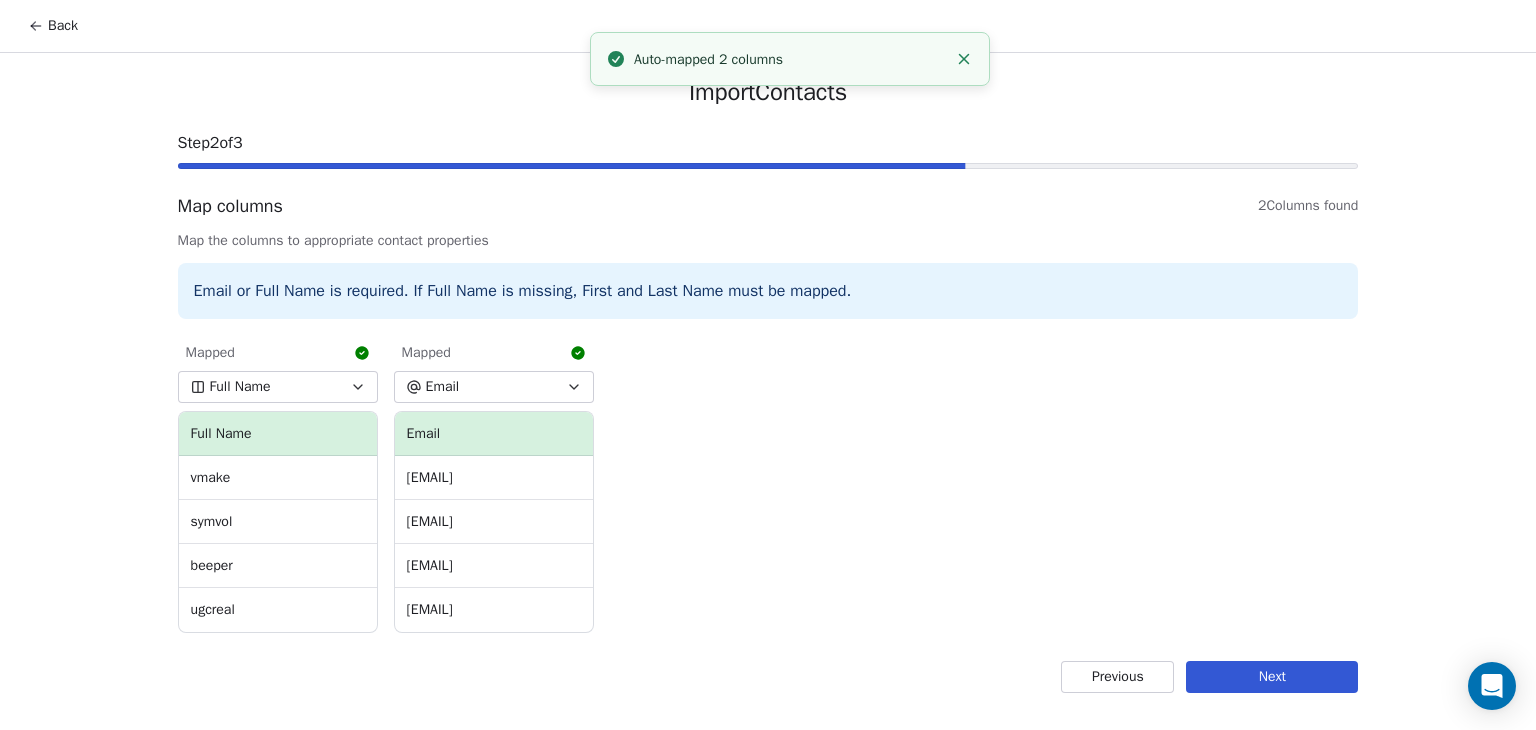 click on "Next" at bounding box center (1272, 677) 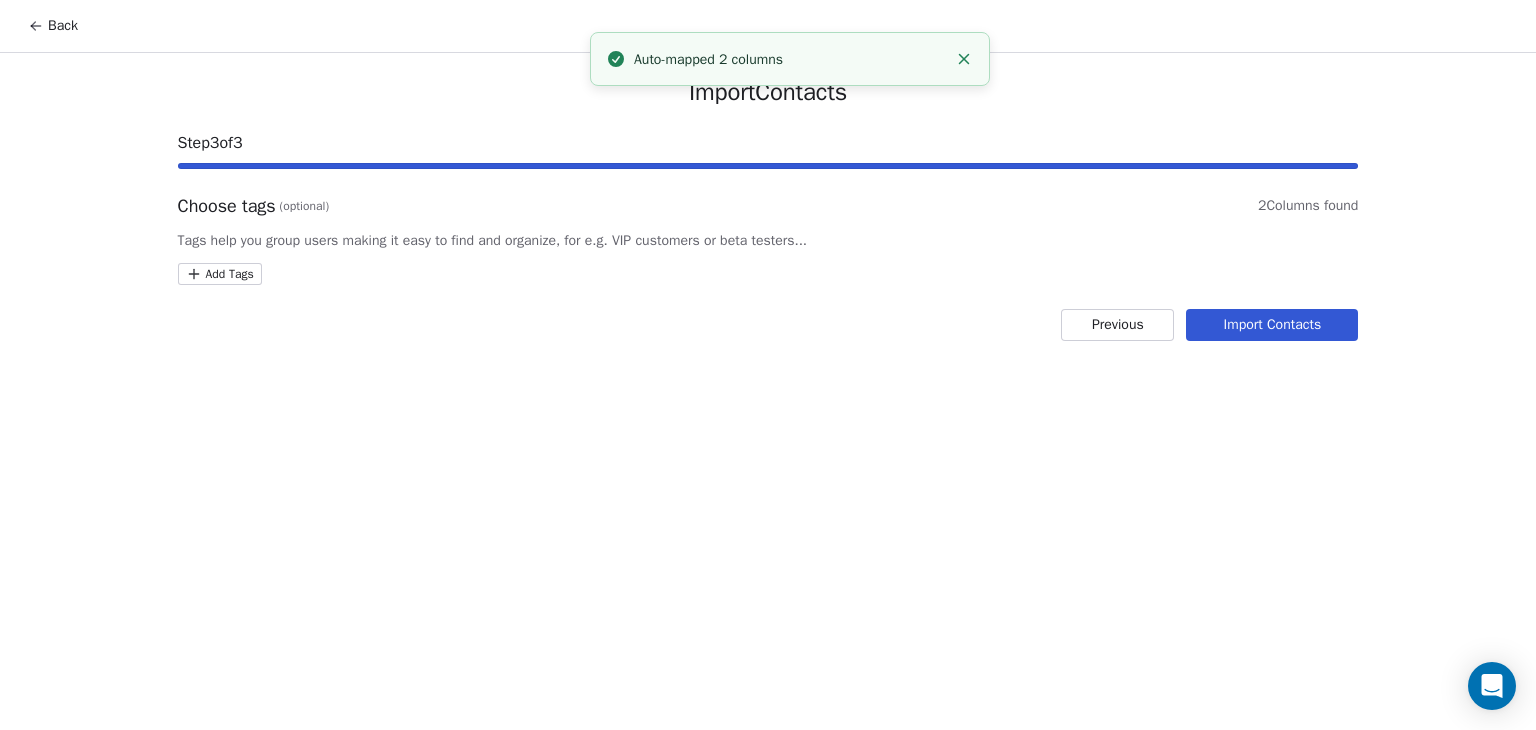 click on "Back Import  Contacts Step  3  of  3 Choose tags (optional) 2  Columns found Tags help you group users making it easy to find and organize, for e.g. VIP customers or beta testers...  Add Tags Previous Import Contacts   Auto-mapped 2 columns" at bounding box center [768, 365] 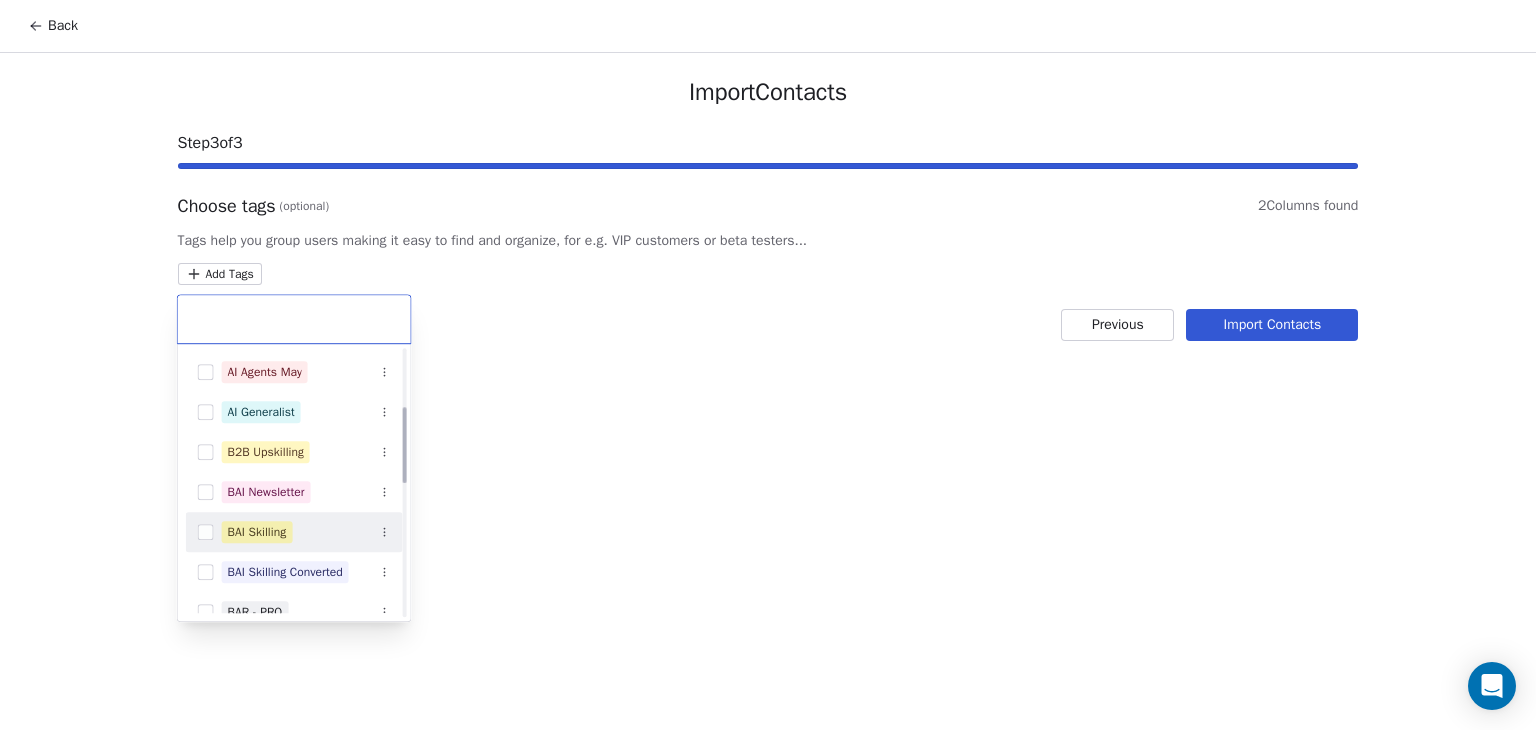 scroll, scrollTop: 300, scrollLeft: 0, axis: vertical 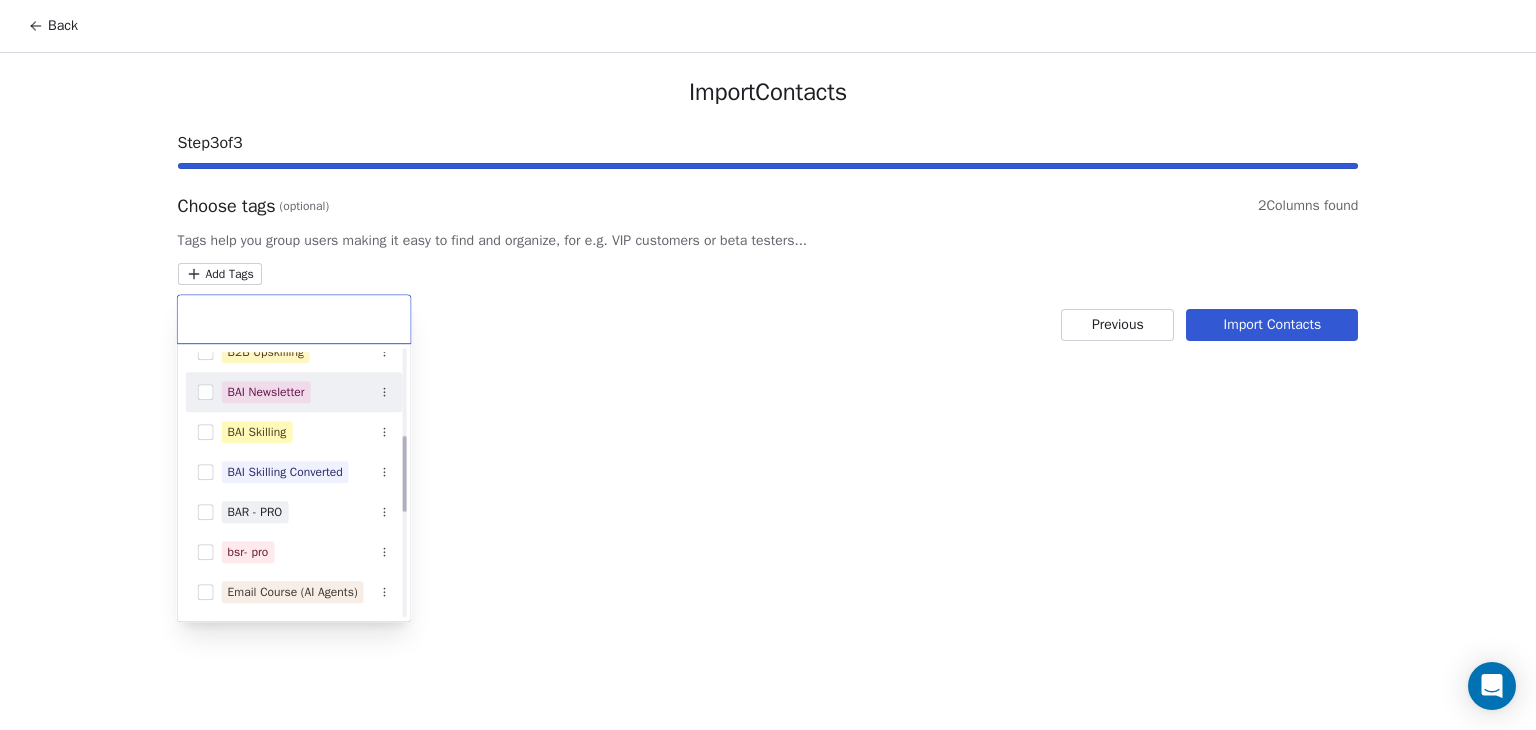 click on "BAI Newsletter" at bounding box center [266, 392] 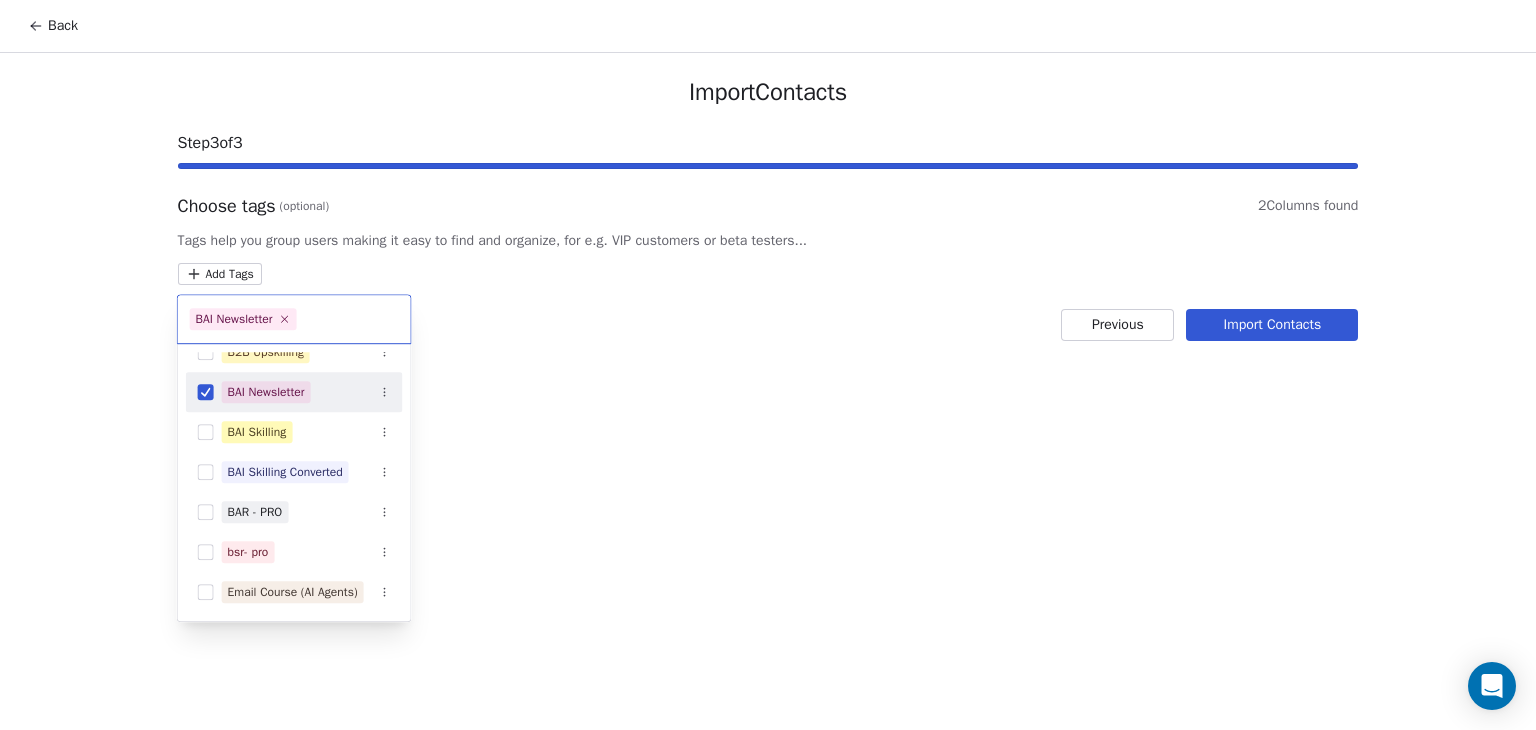 click on "Back Import  Contacts Step  3  of  3 Choose tags (optional) 2  Columns found Tags help you group users making it easy to find and organize, for e.g. VIP customers or beta testers...  Add Tags Previous Import Contacts
BAI Newsletter AI Agents Brochure Download AI Agents July AI Agents Marketing 1 AI Agents May AI Generalist B2B Upskilling BAI Newsletter BAI Skilling BAI Skilling Converted BAR - PRO bsr- pro Email Course (AI Agents) Generative AI Bootcamp - April 25 Generative AI Student Feb 25 Marketin Leads Marketing Leads ML Generalist (April 25) ML Masterclass (March 25)" at bounding box center [768, 365] 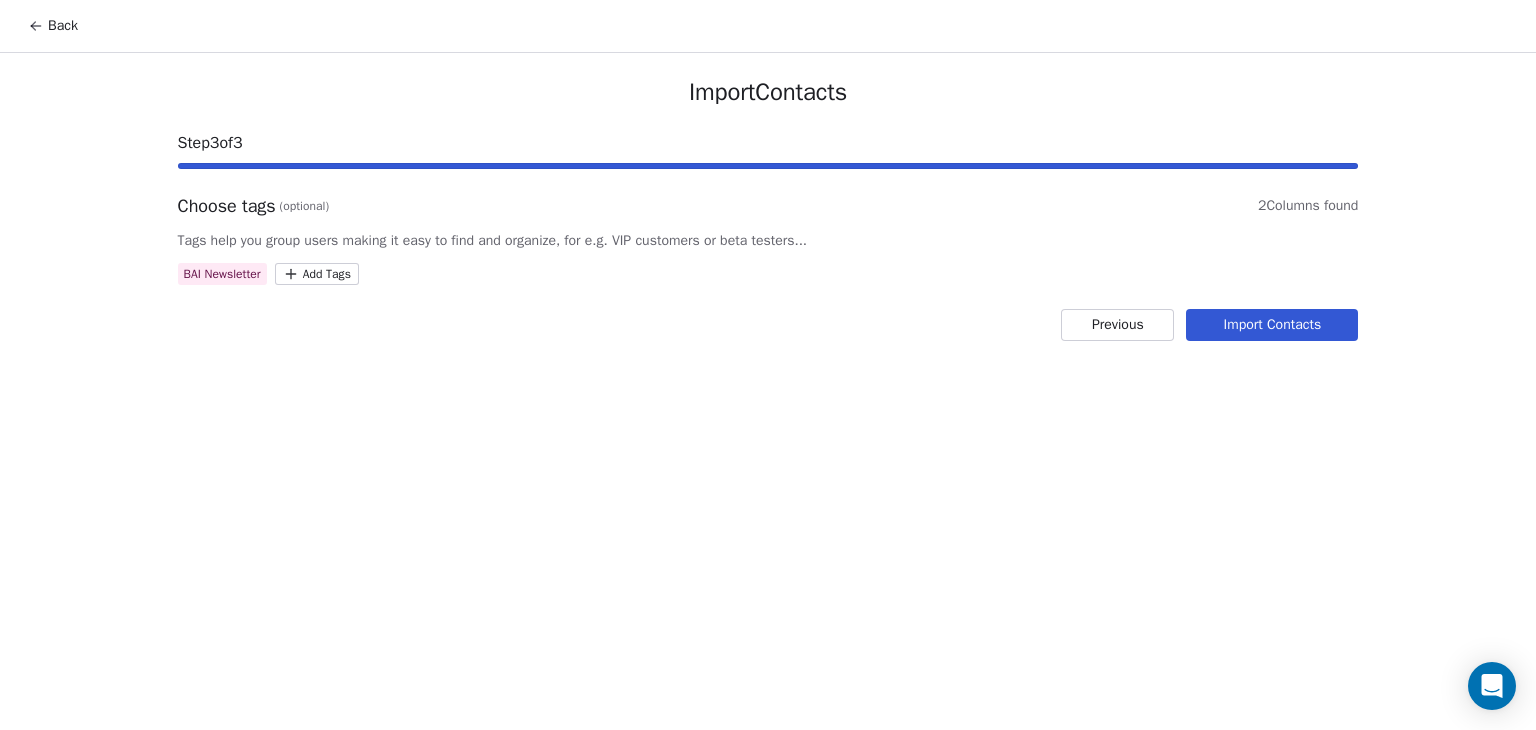 click on "Import Contacts" at bounding box center (1272, 325) 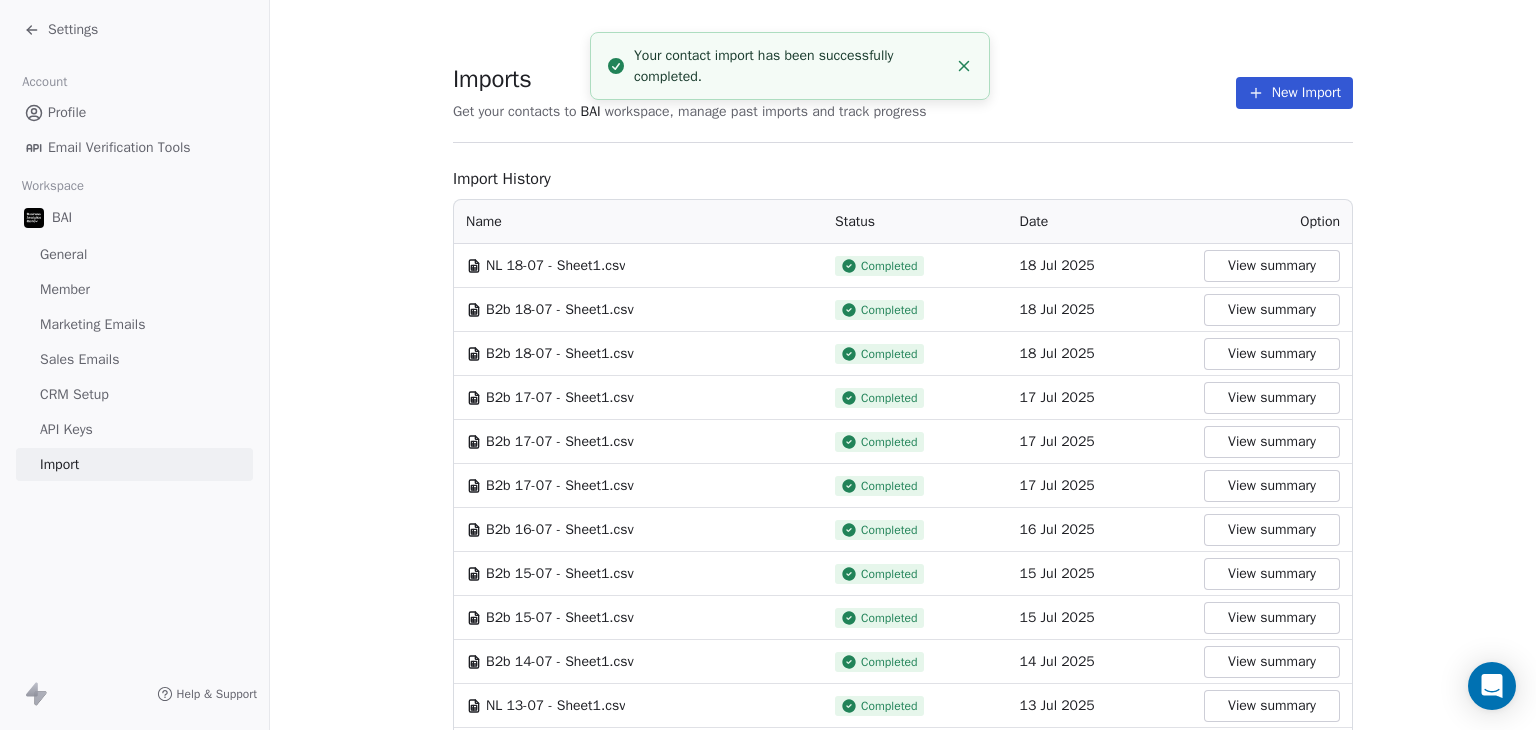 click 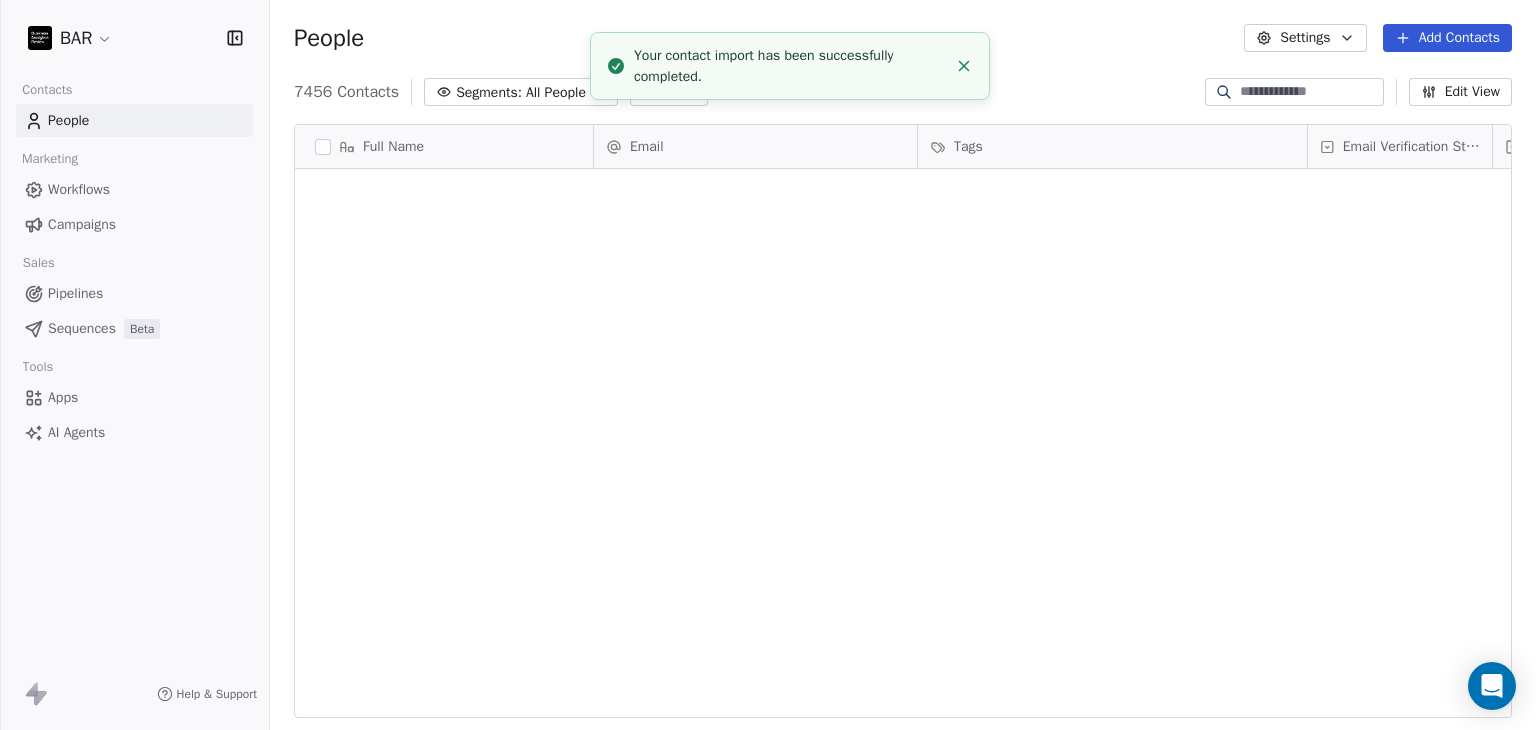 scroll, scrollTop: 6600, scrollLeft: 0, axis: vertical 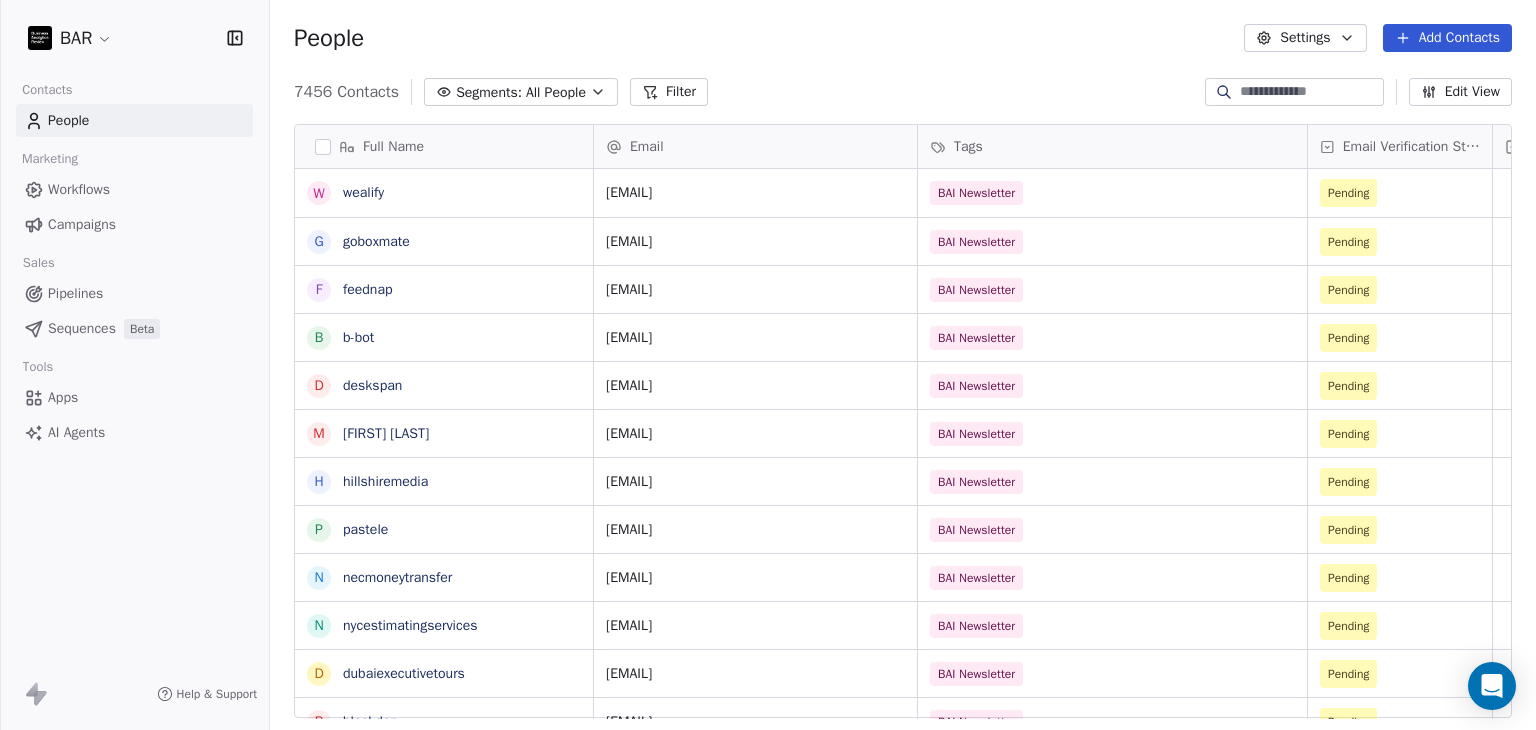 click on "7456 Contacts Segments: All People Filter  Edit View" at bounding box center [903, 92] 